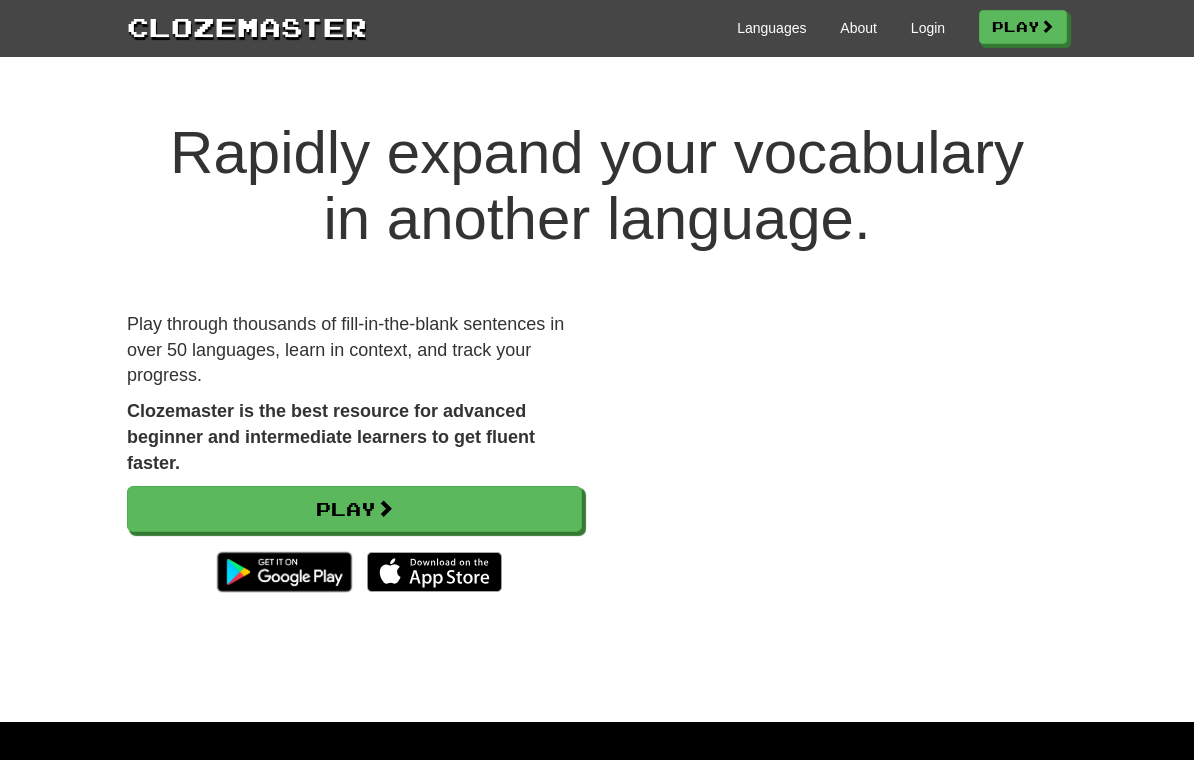 scroll, scrollTop: 74, scrollLeft: 0, axis: vertical 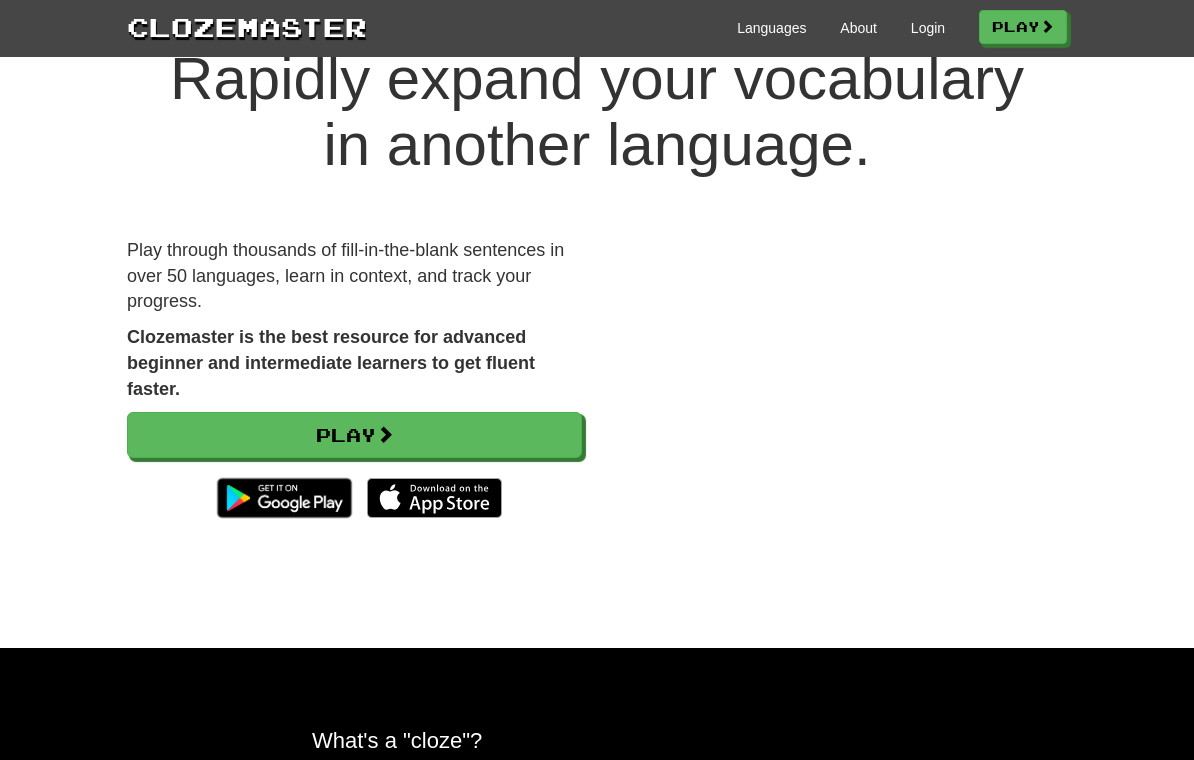 click on "Login" at bounding box center (928, 28) 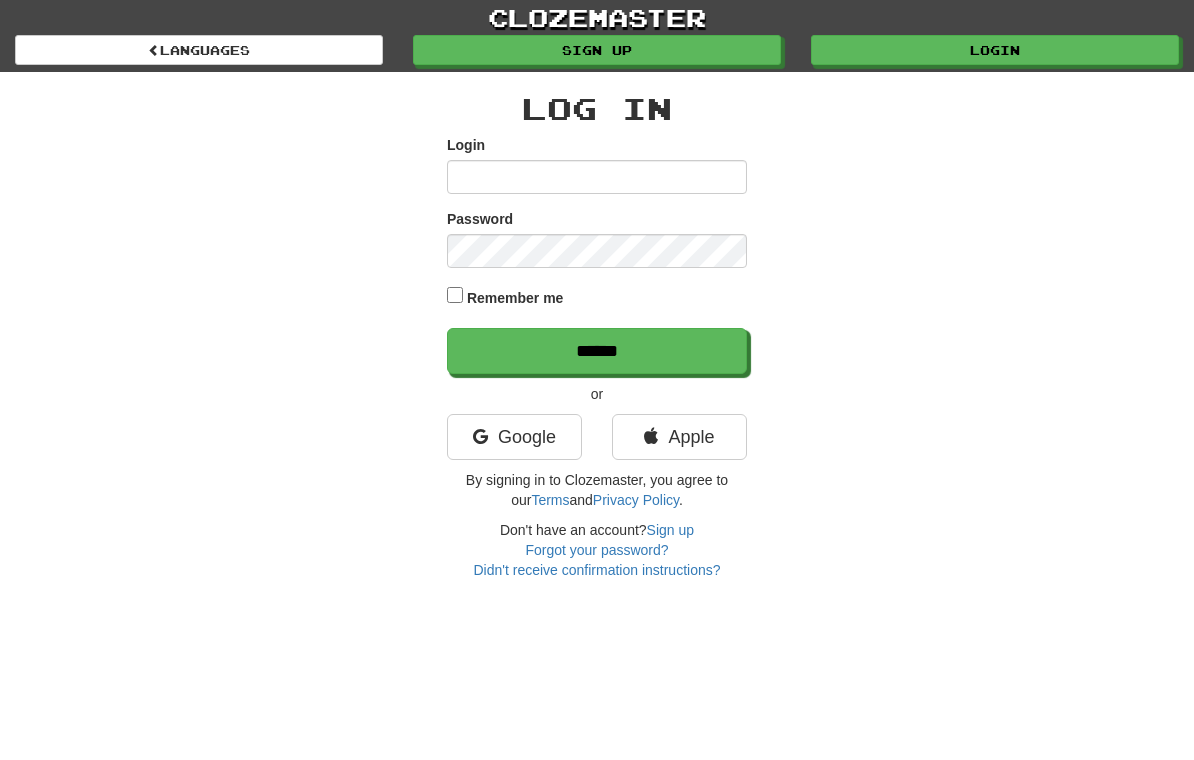 scroll, scrollTop: 0, scrollLeft: 0, axis: both 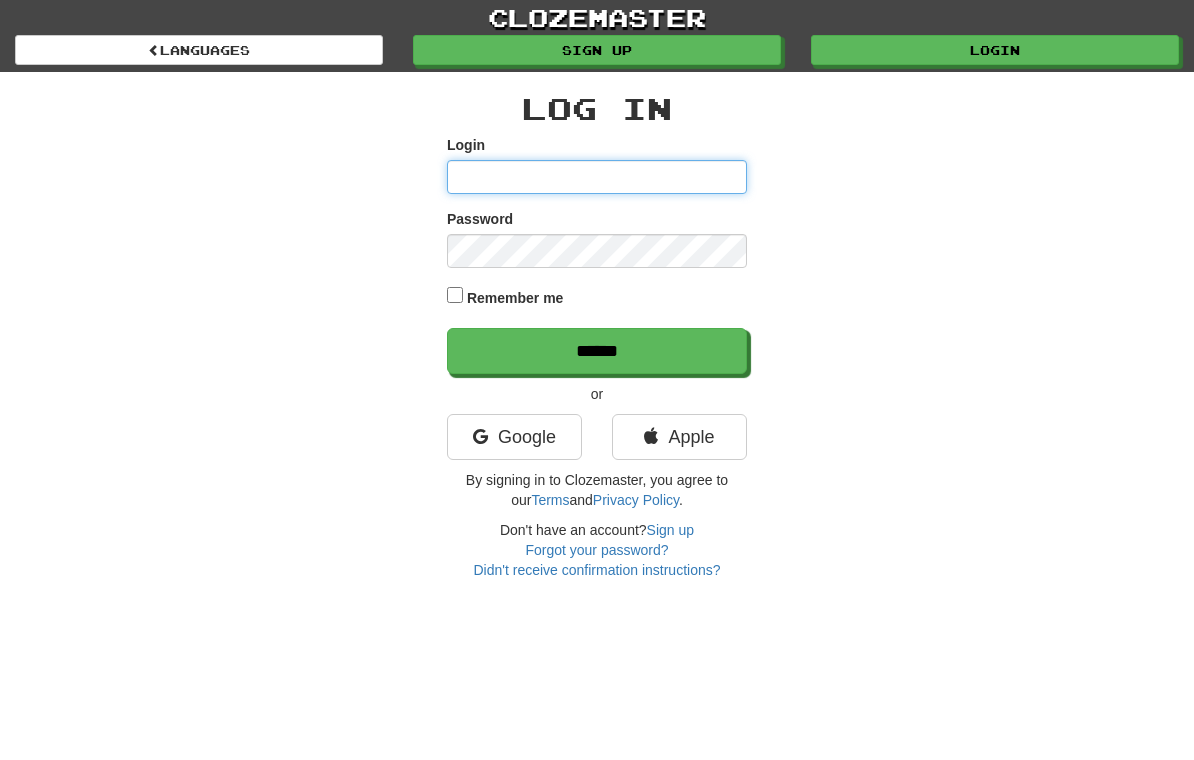 type on "**********" 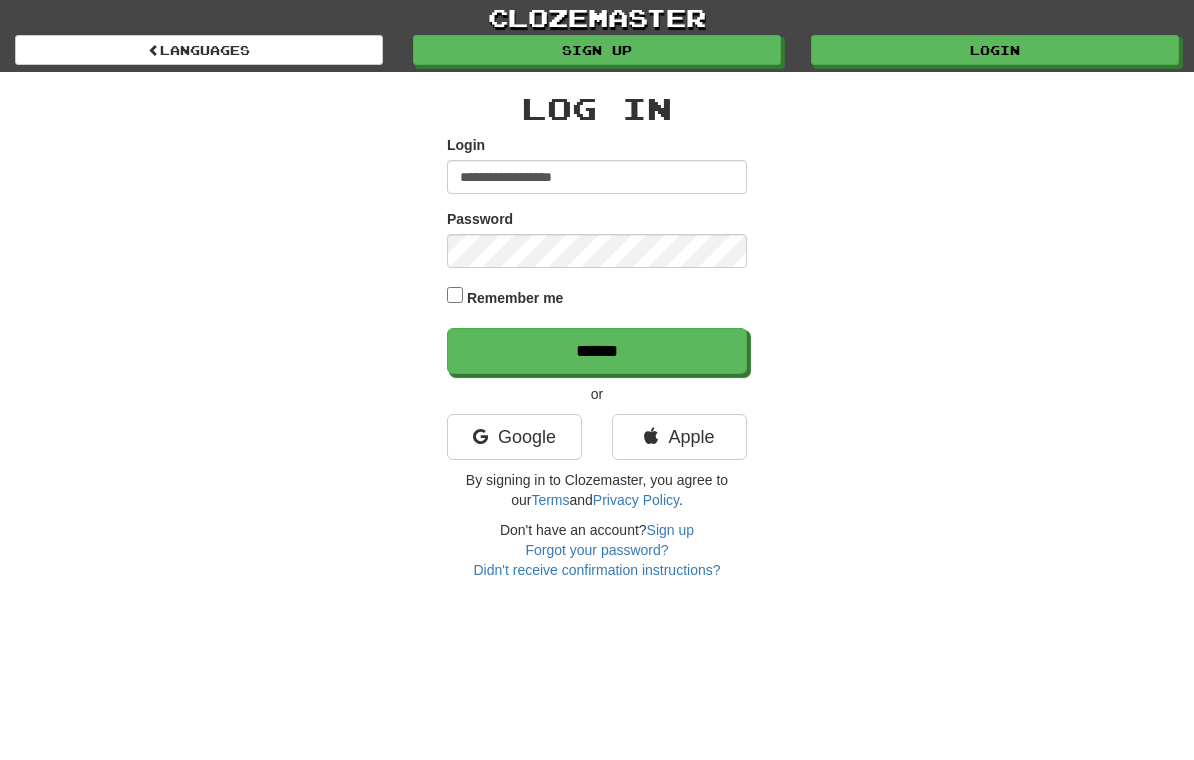 click on "******" at bounding box center (597, 351) 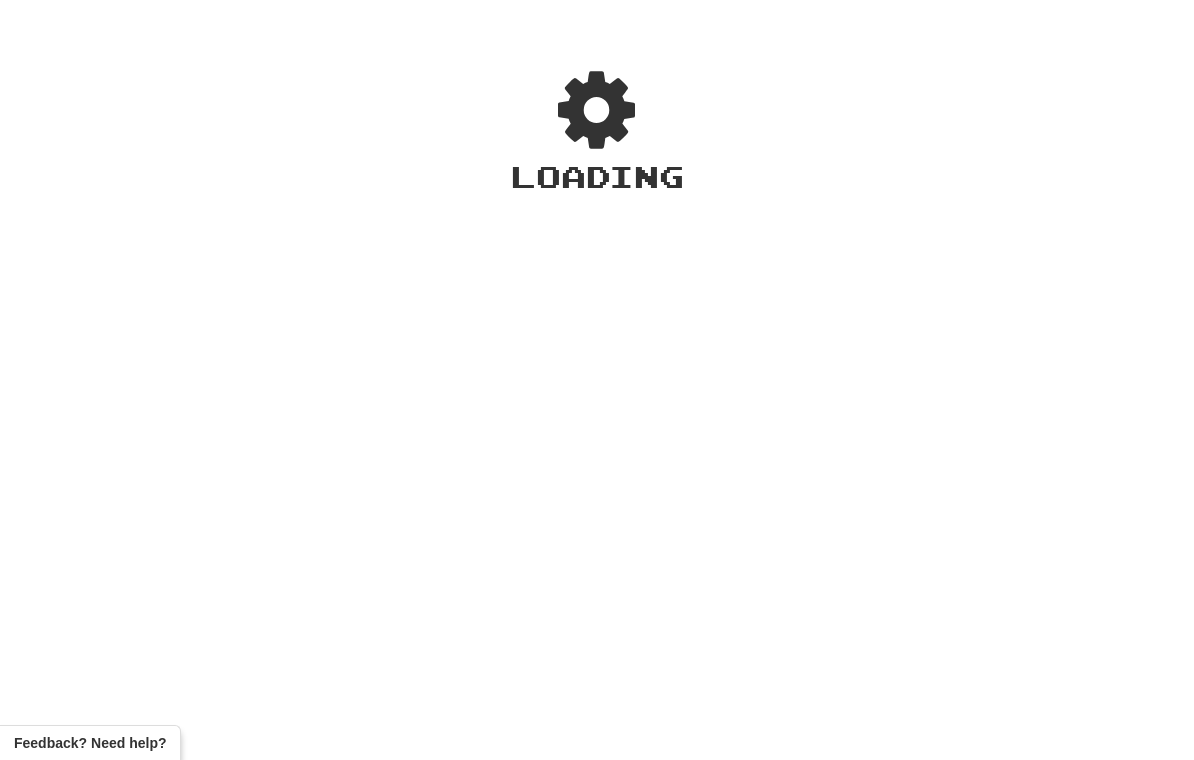 scroll, scrollTop: 0, scrollLeft: 0, axis: both 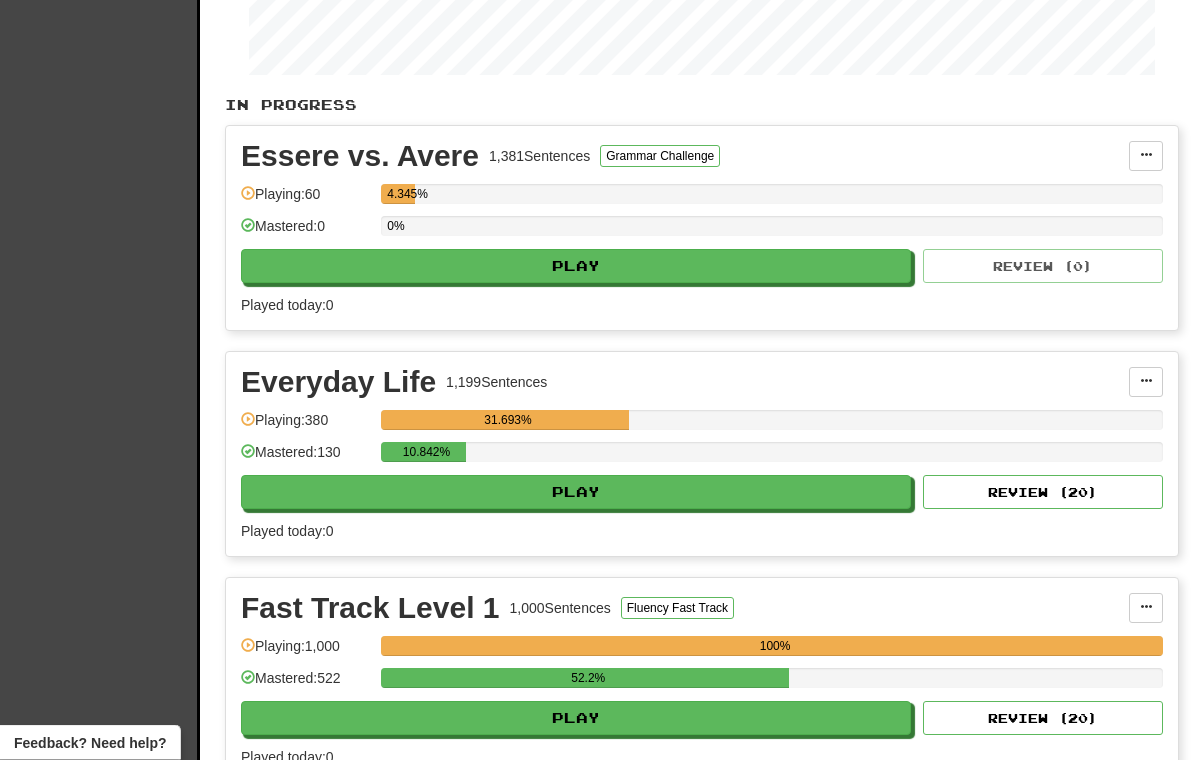click on "Review ( 20 )" at bounding box center (1043, 493) 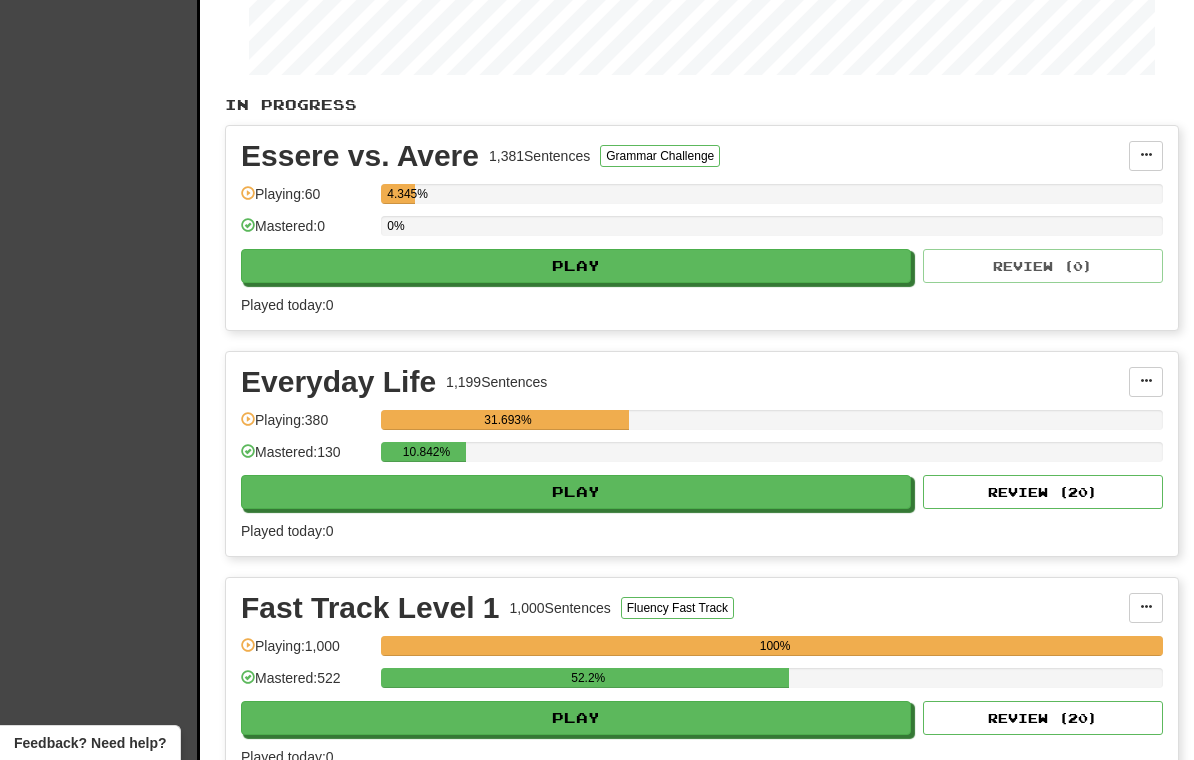 select on "**" 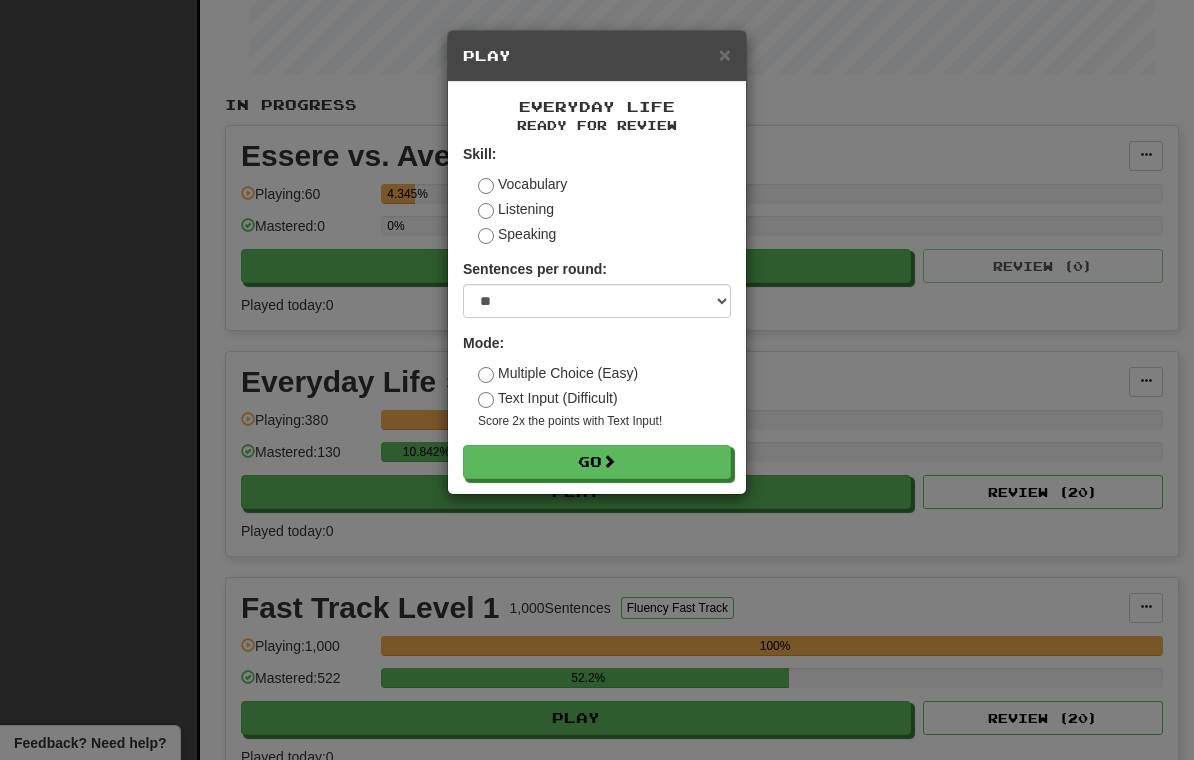 click on "Go" at bounding box center [597, 462] 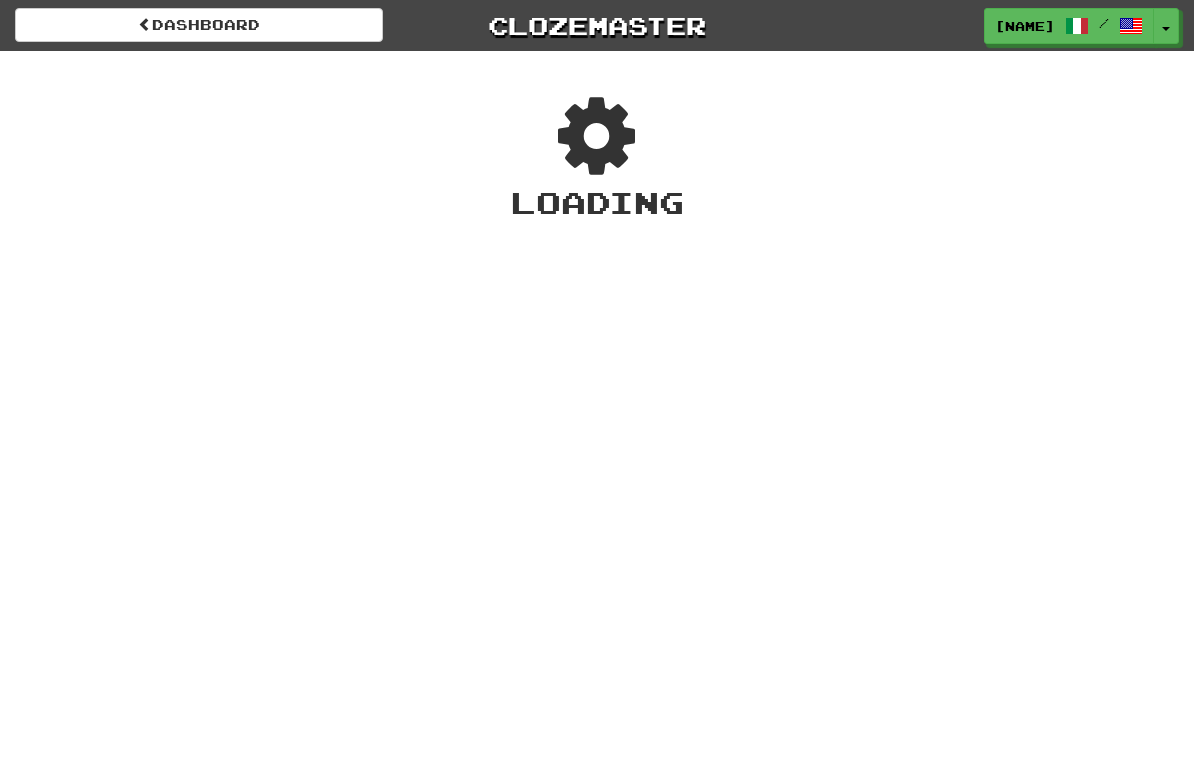 scroll, scrollTop: 0, scrollLeft: 0, axis: both 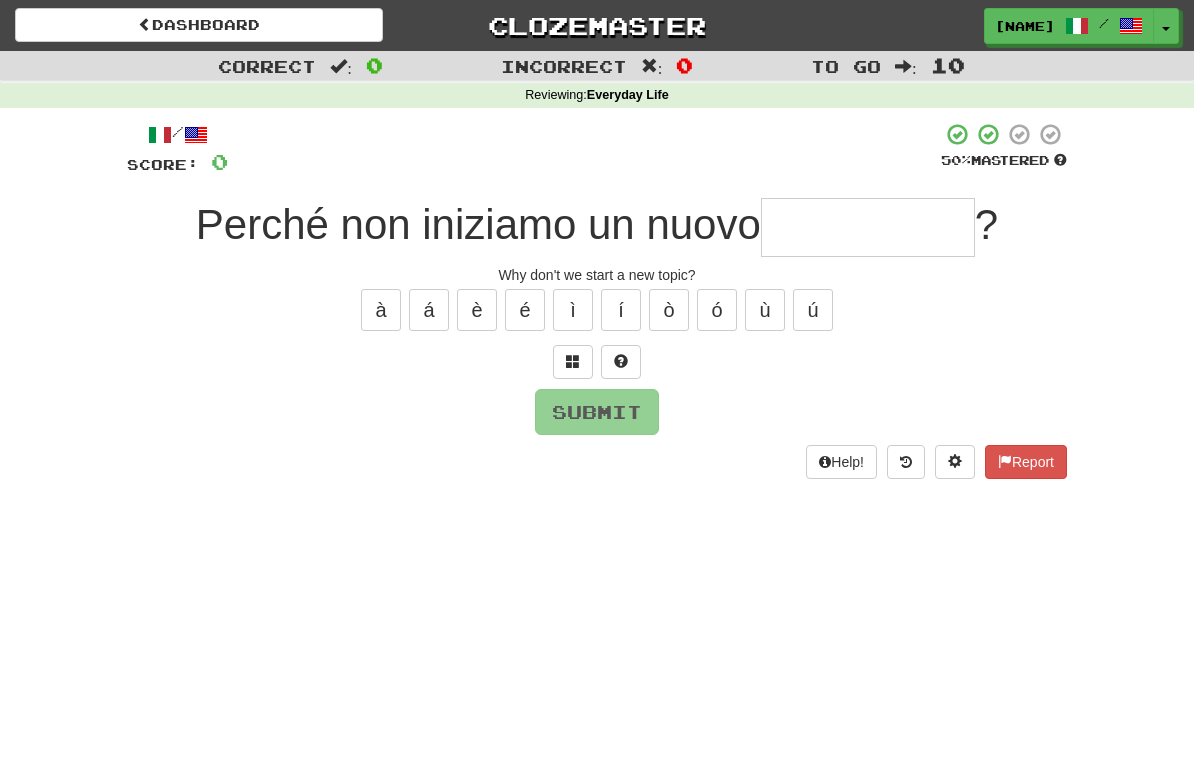 click at bounding box center (868, 227) 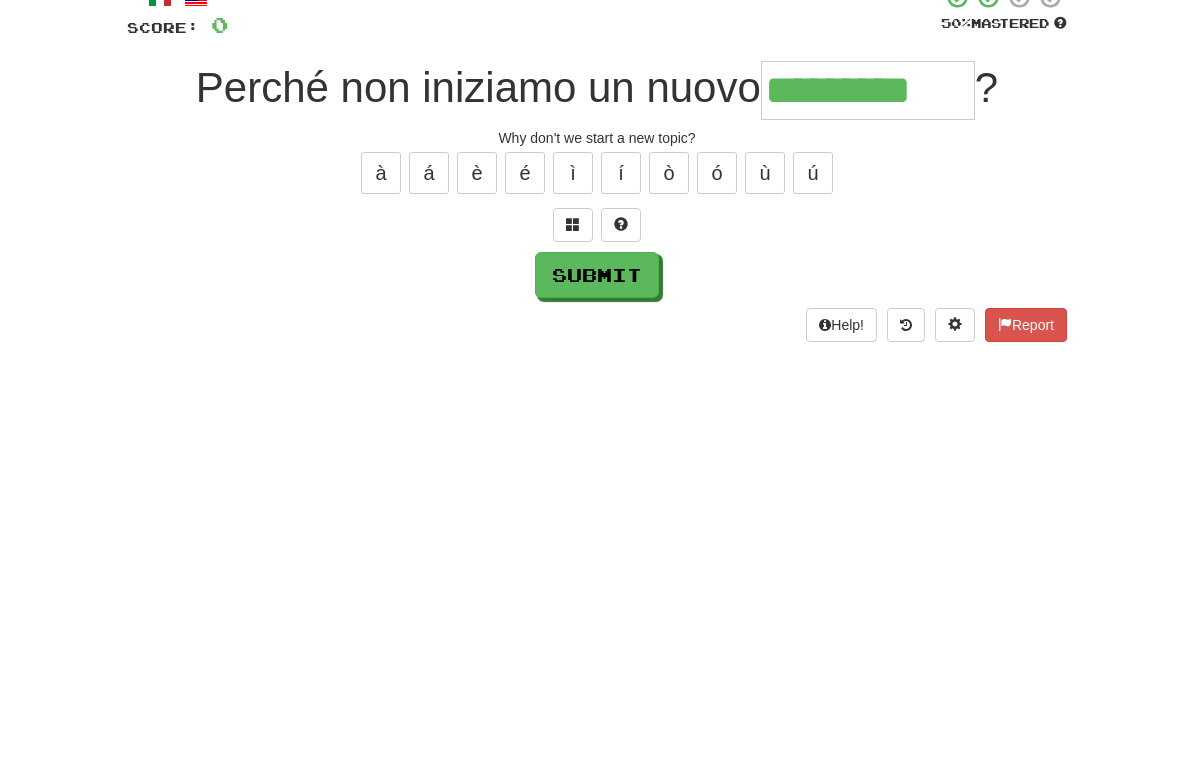 type on "*********" 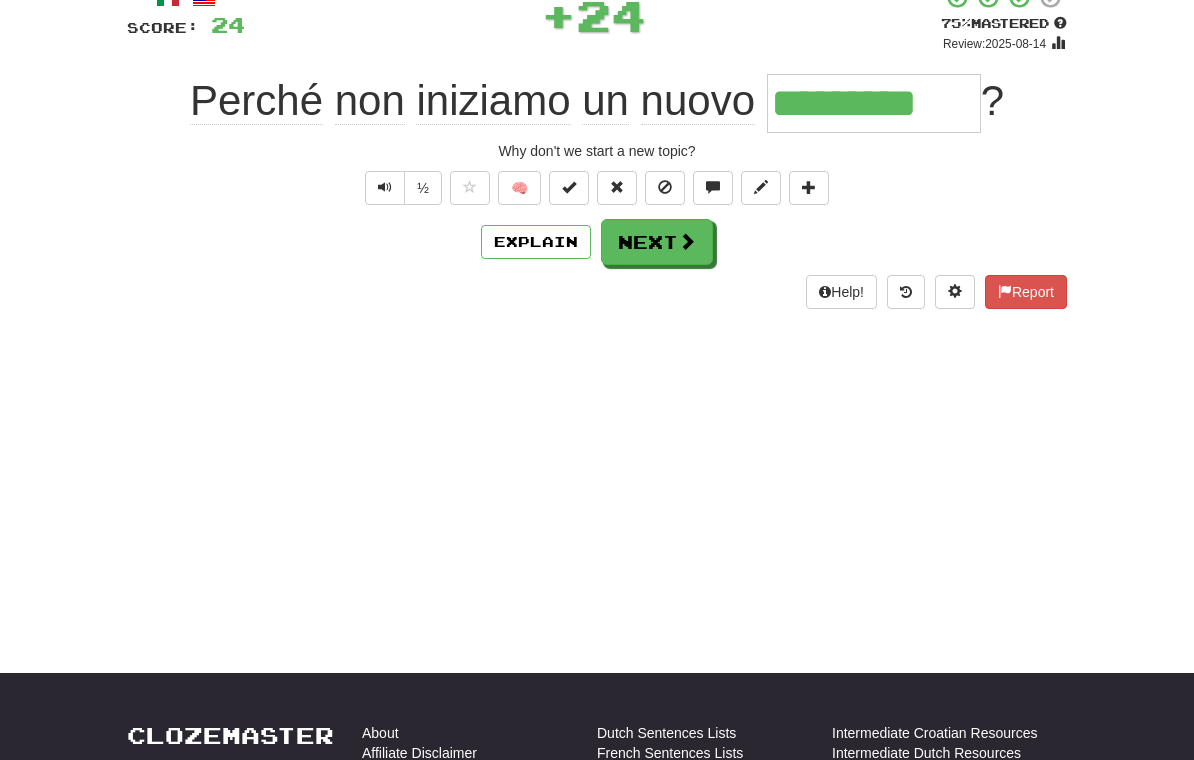 click on "Next" at bounding box center (657, 242) 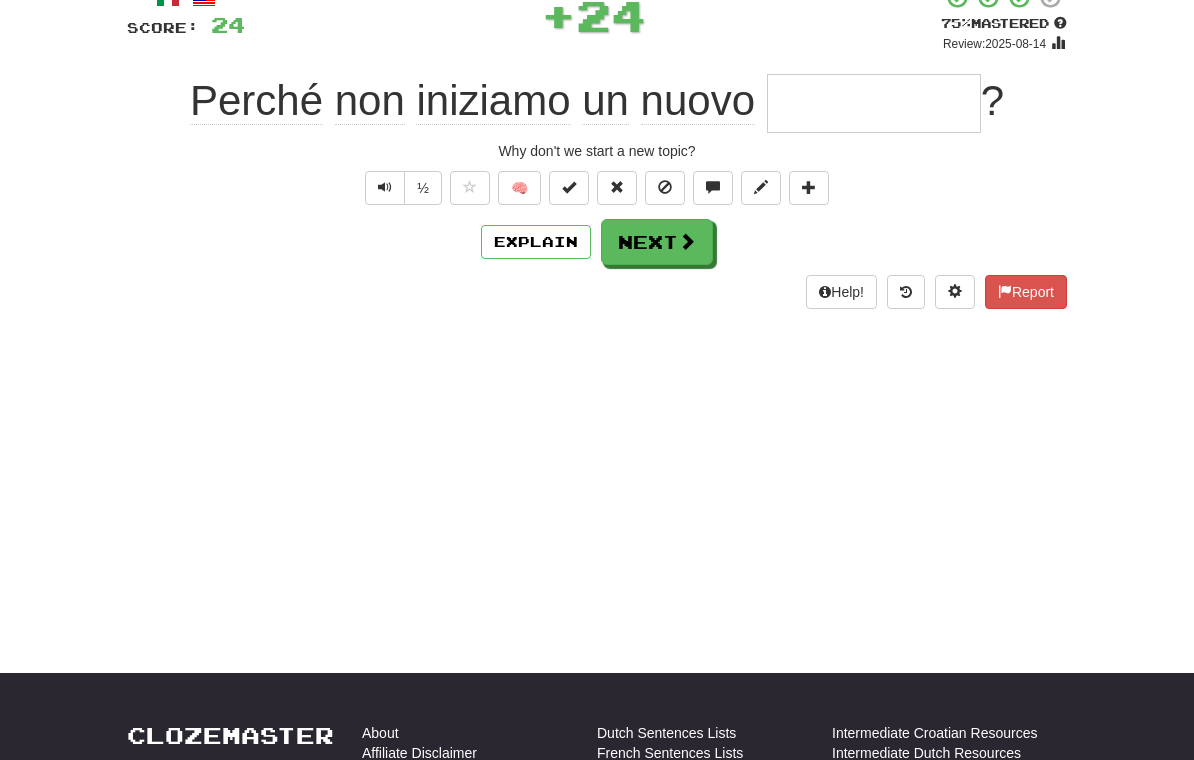 scroll, scrollTop: 136, scrollLeft: 0, axis: vertical 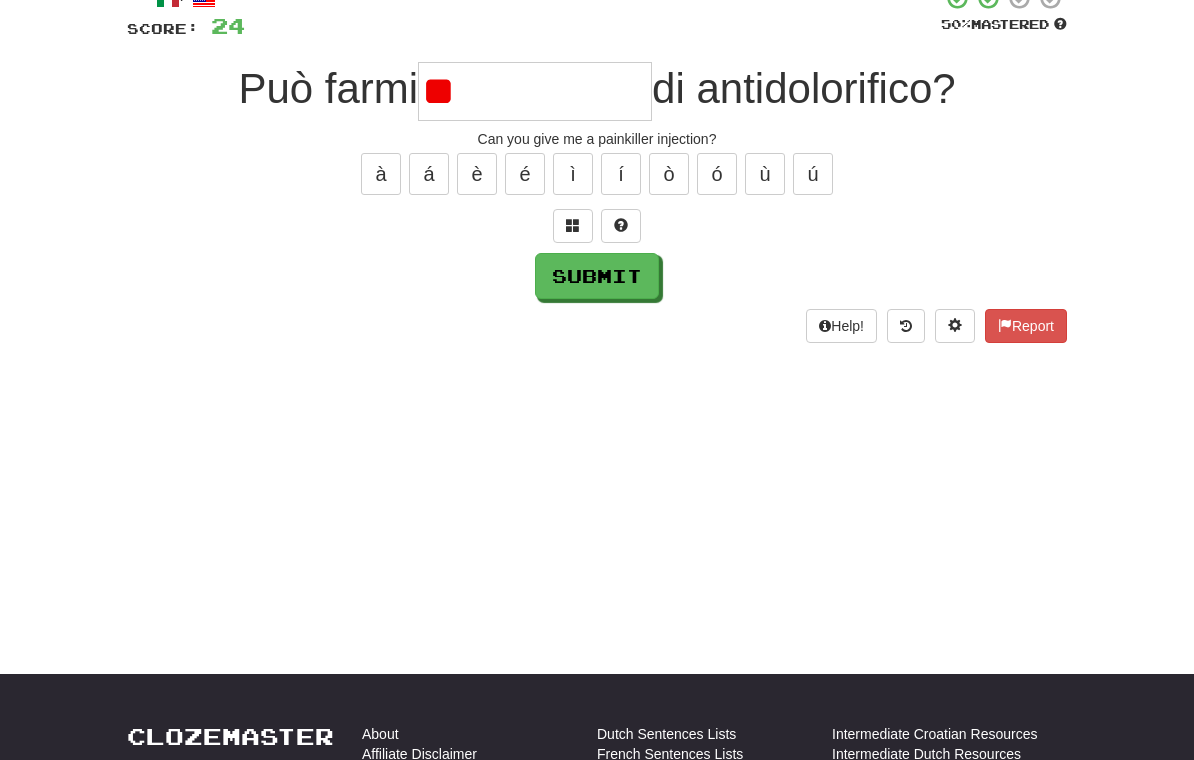 type on "*" 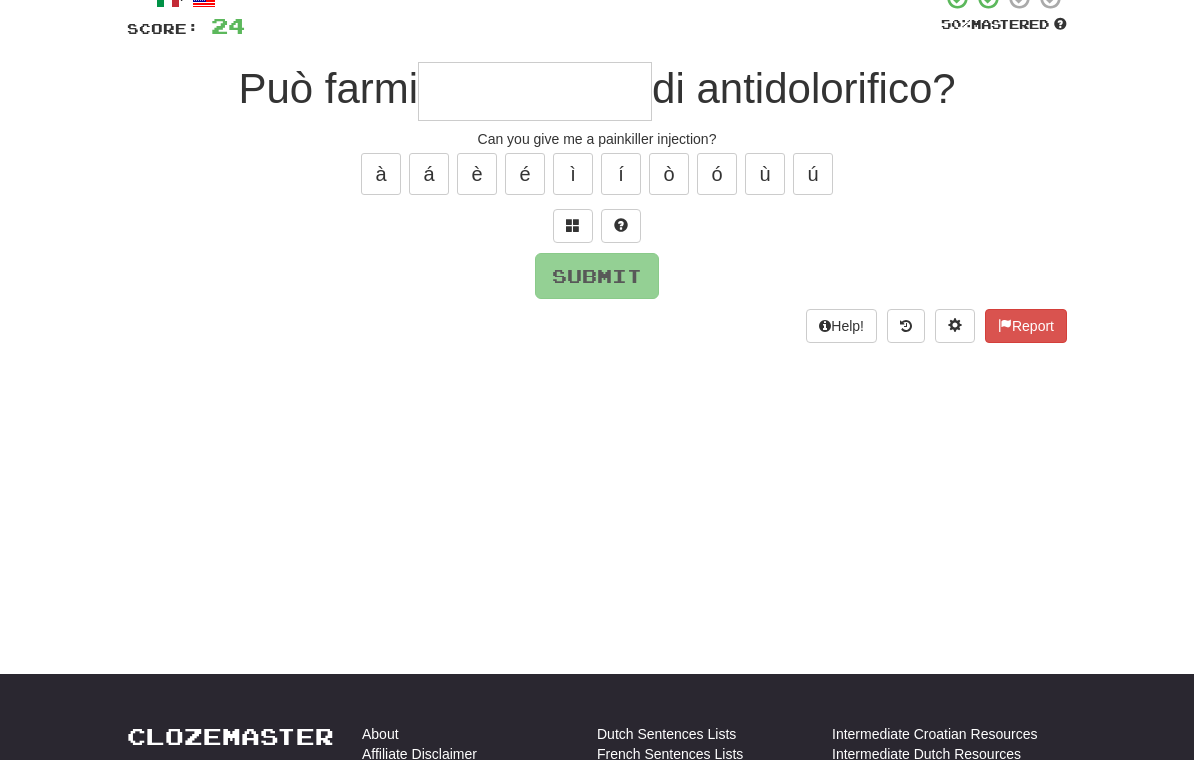 click at bounding box center [573, 226] 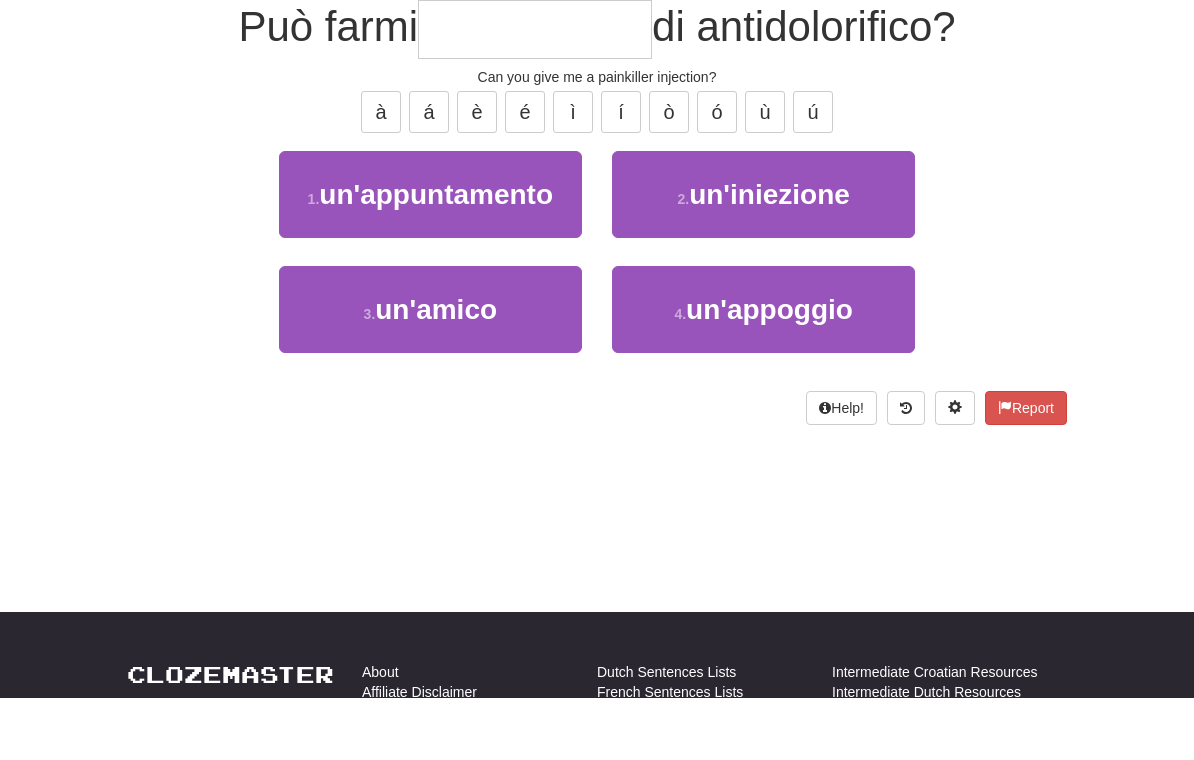 click on "un'iniezione" at bounding box center (769, 256) 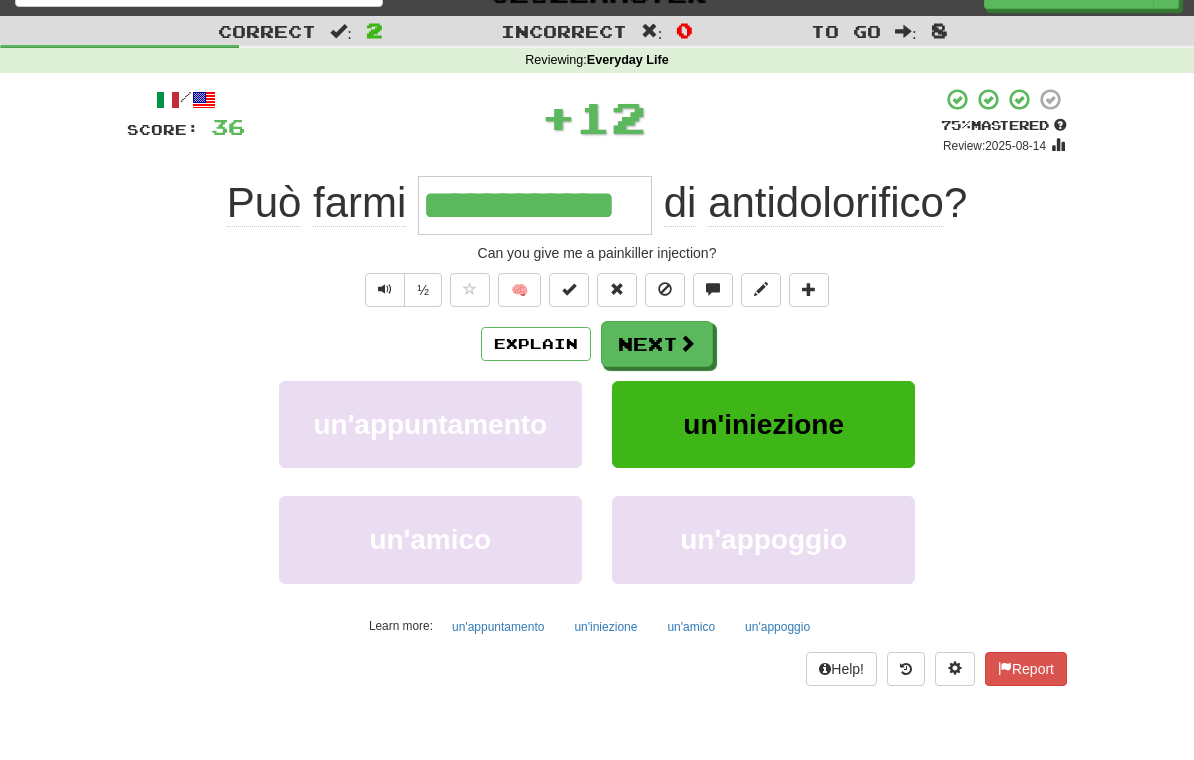 scroll, scrollTop: 29, scrollLeft: 0, axis: vertical 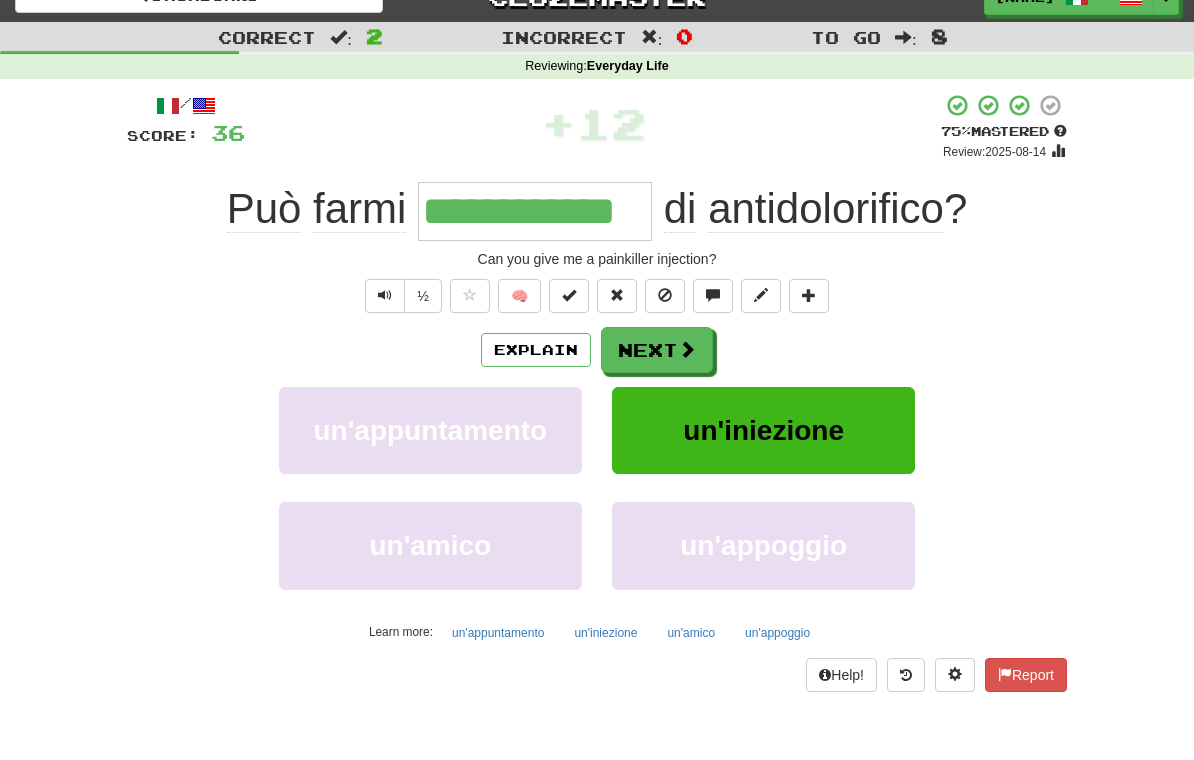 click on "Next" at bounding box center (657, 350) 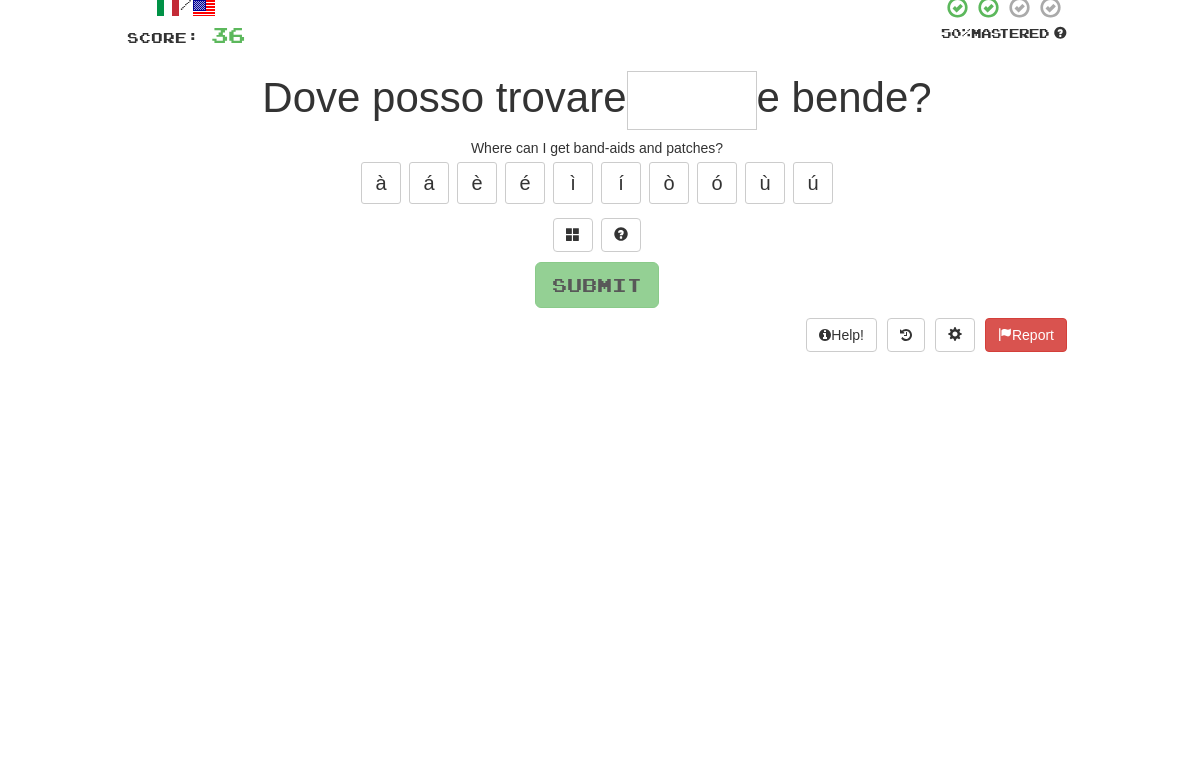 click at bounding box center [573, 333] 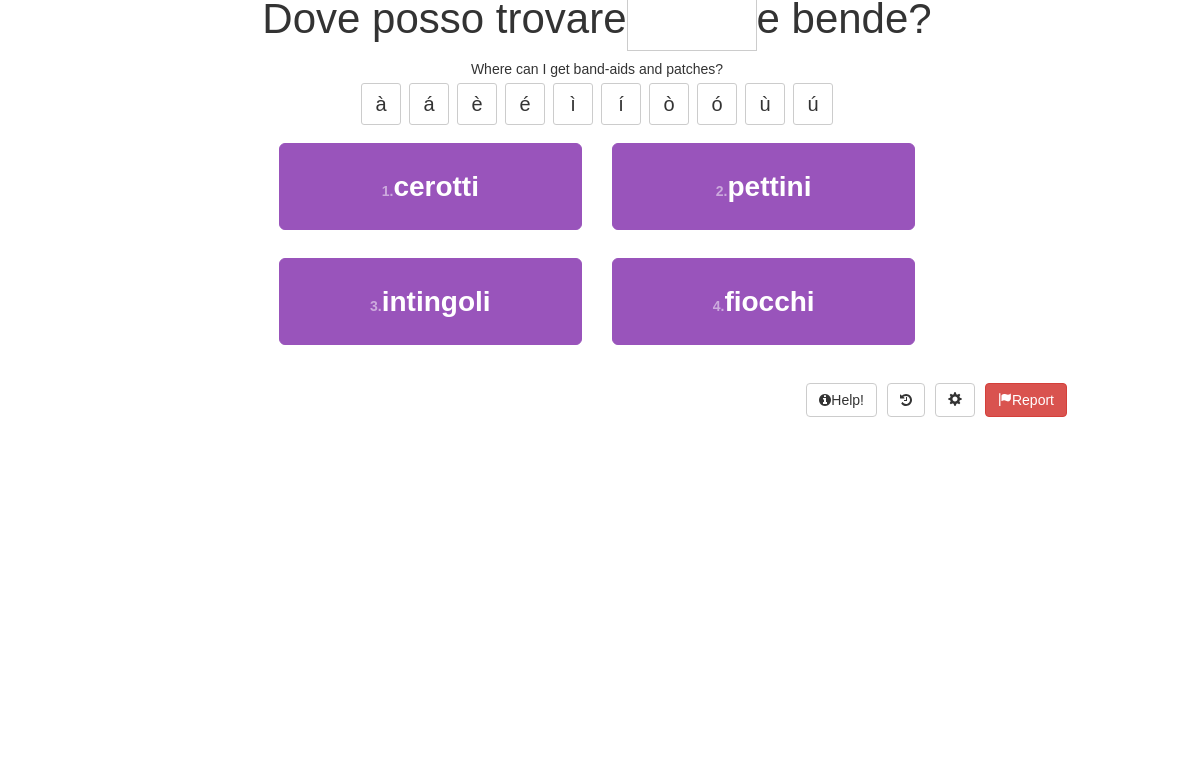 click on "1 .  cerotti" at bounding box center (430, 363) 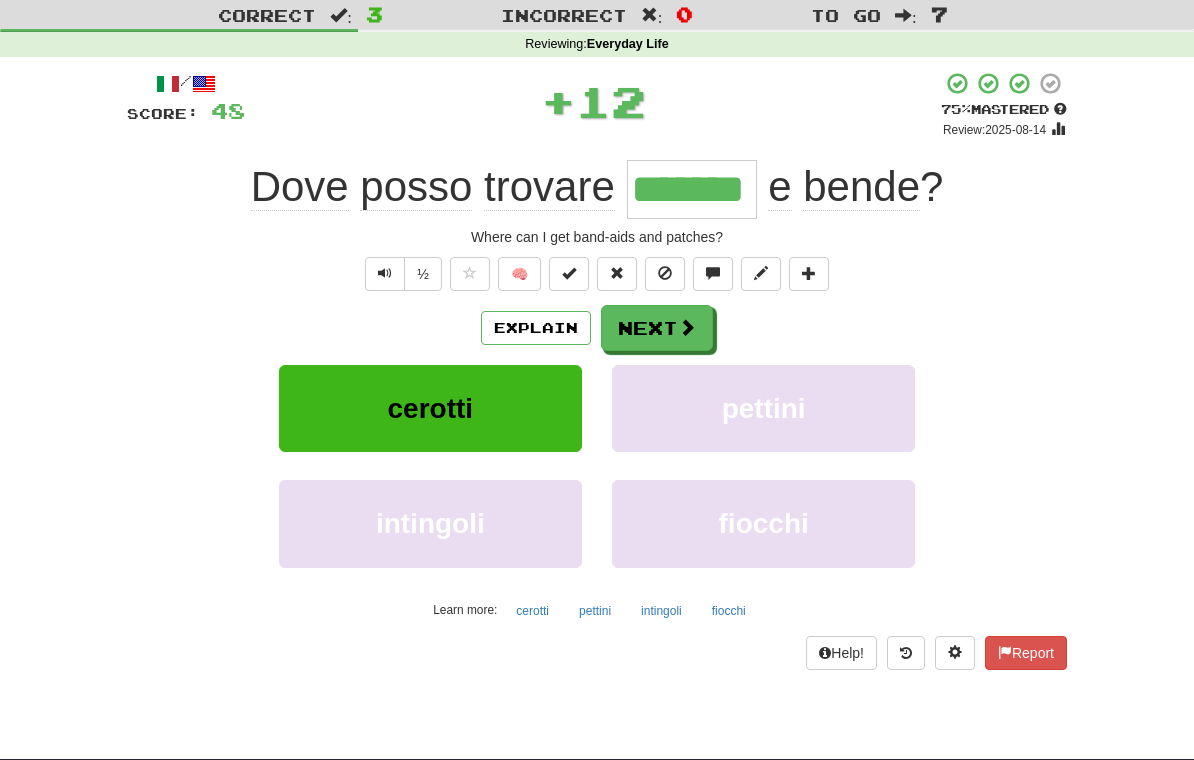 scroll, scrollTop: 35, scrollLeft: 0, axis: vertical 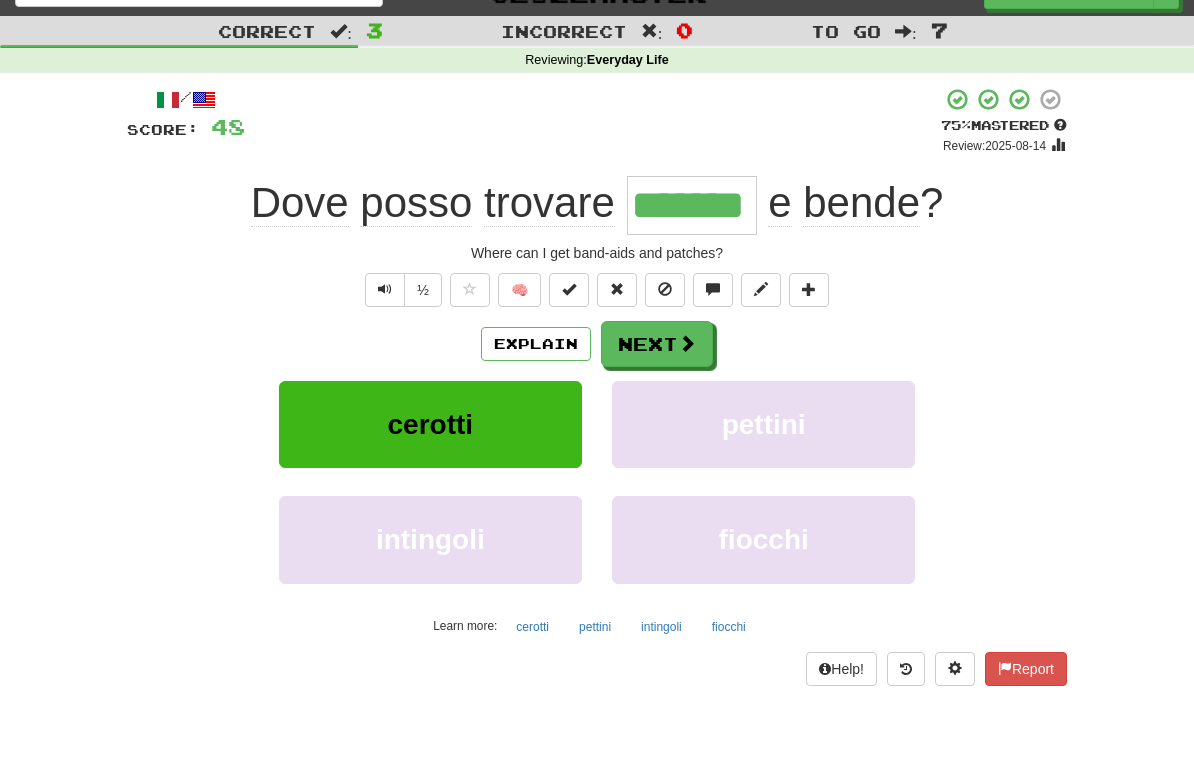 click on "Explain" at bounding box center [536, 344] 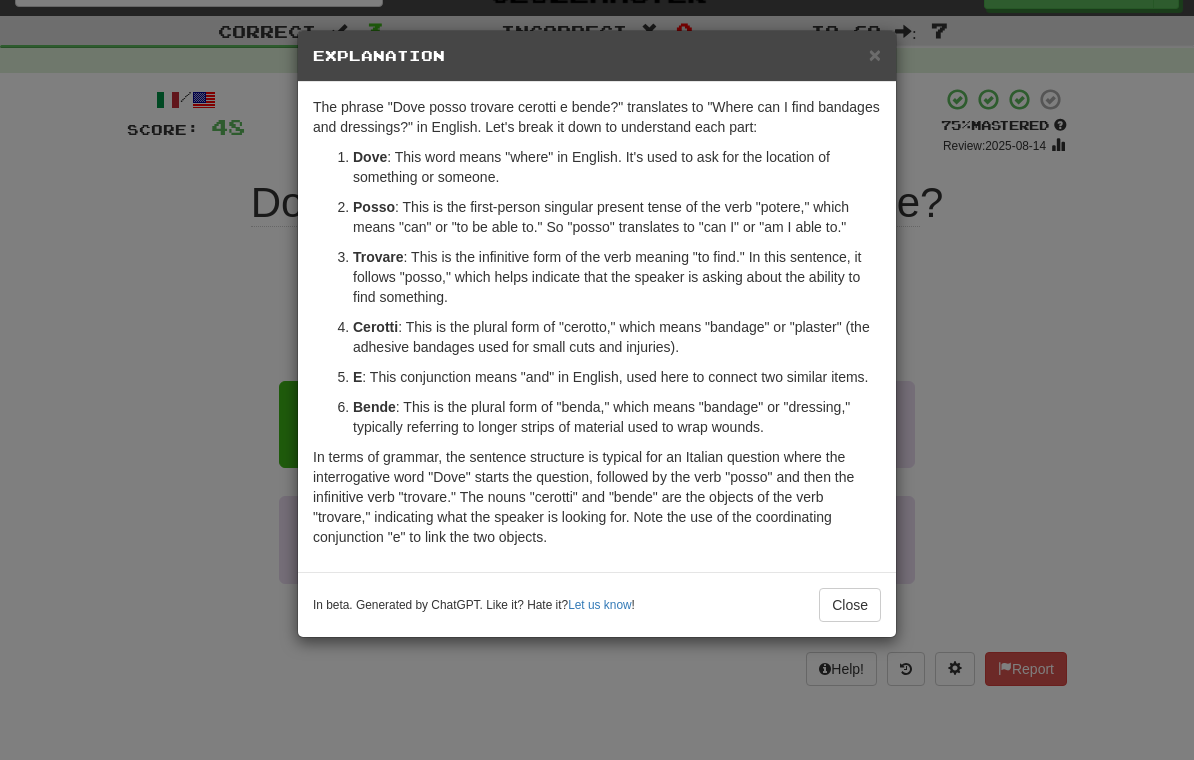 click on "Close" at bounding box center [850, 605] 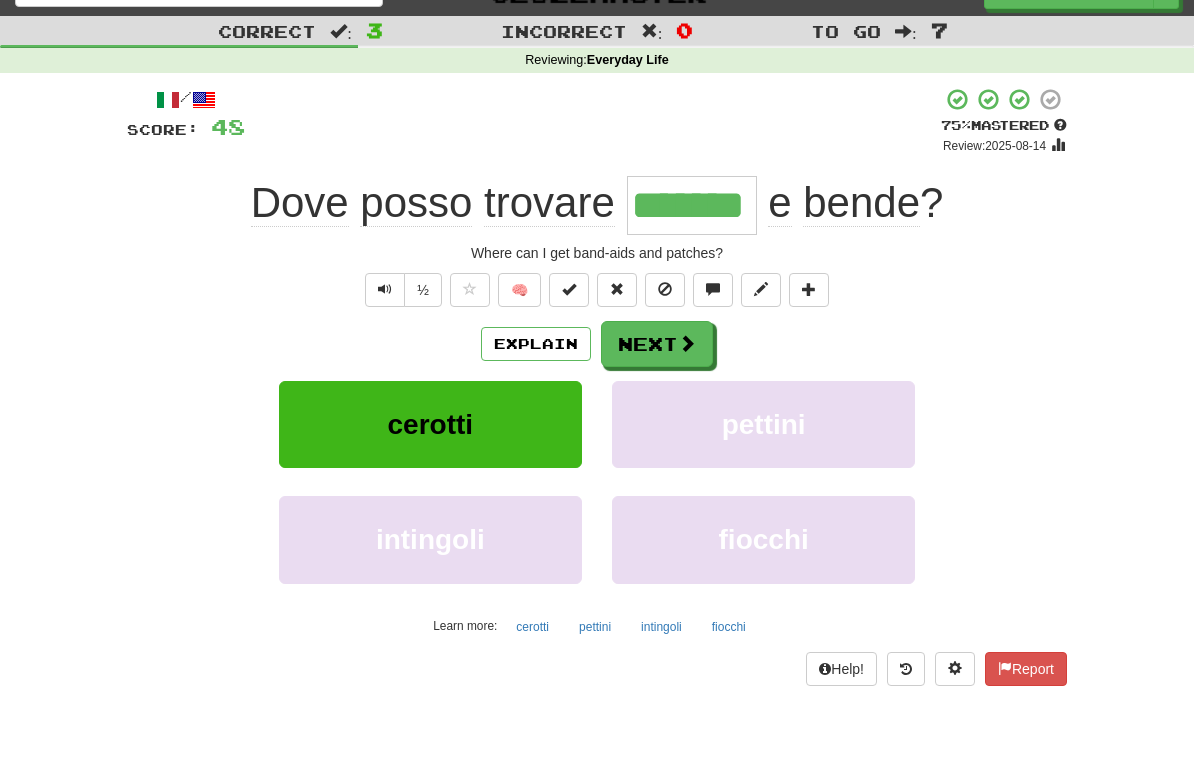 click at bounding box center (687, 343) 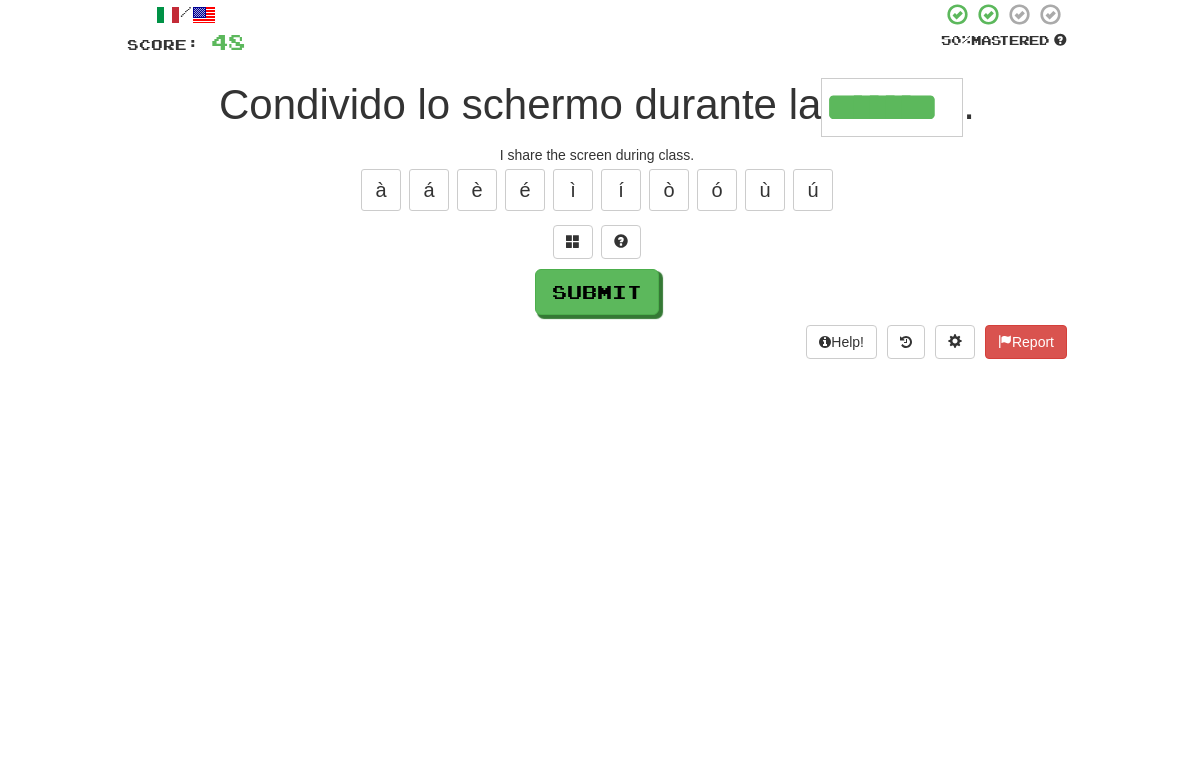type on "*******" 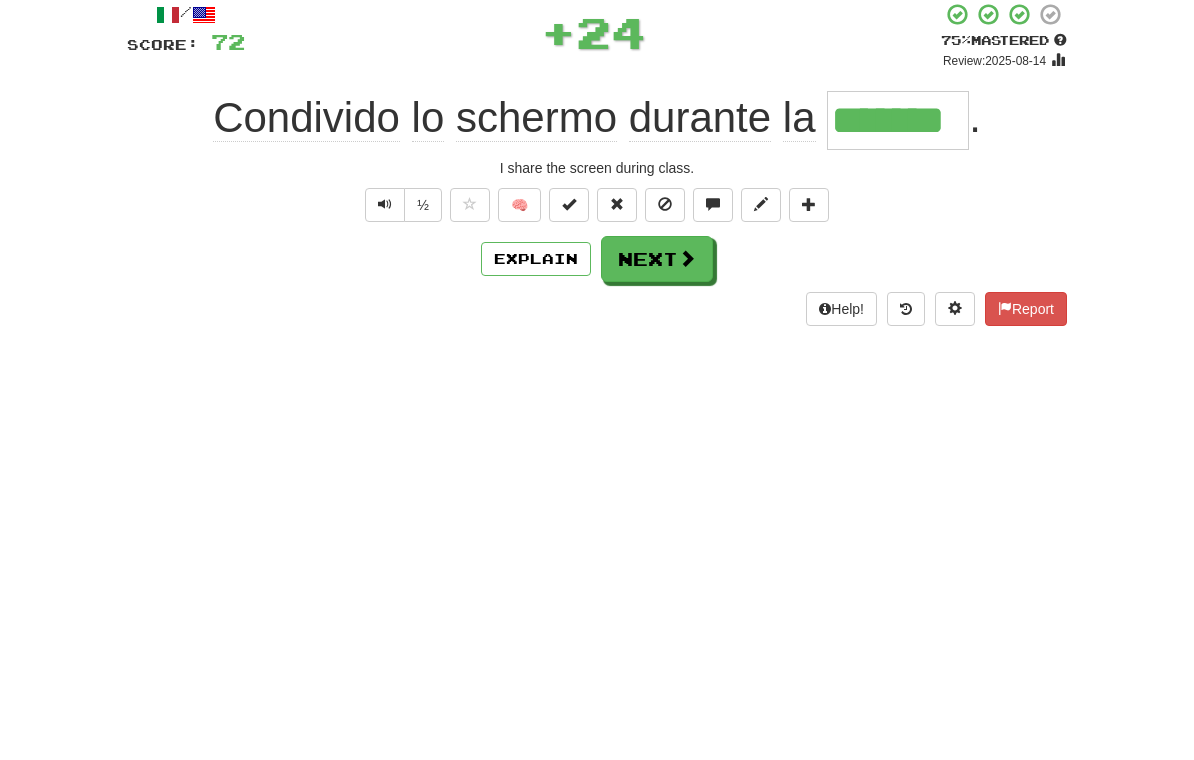 scroll, scrollTop: 120, scrollLeft: 0, axis: vertical 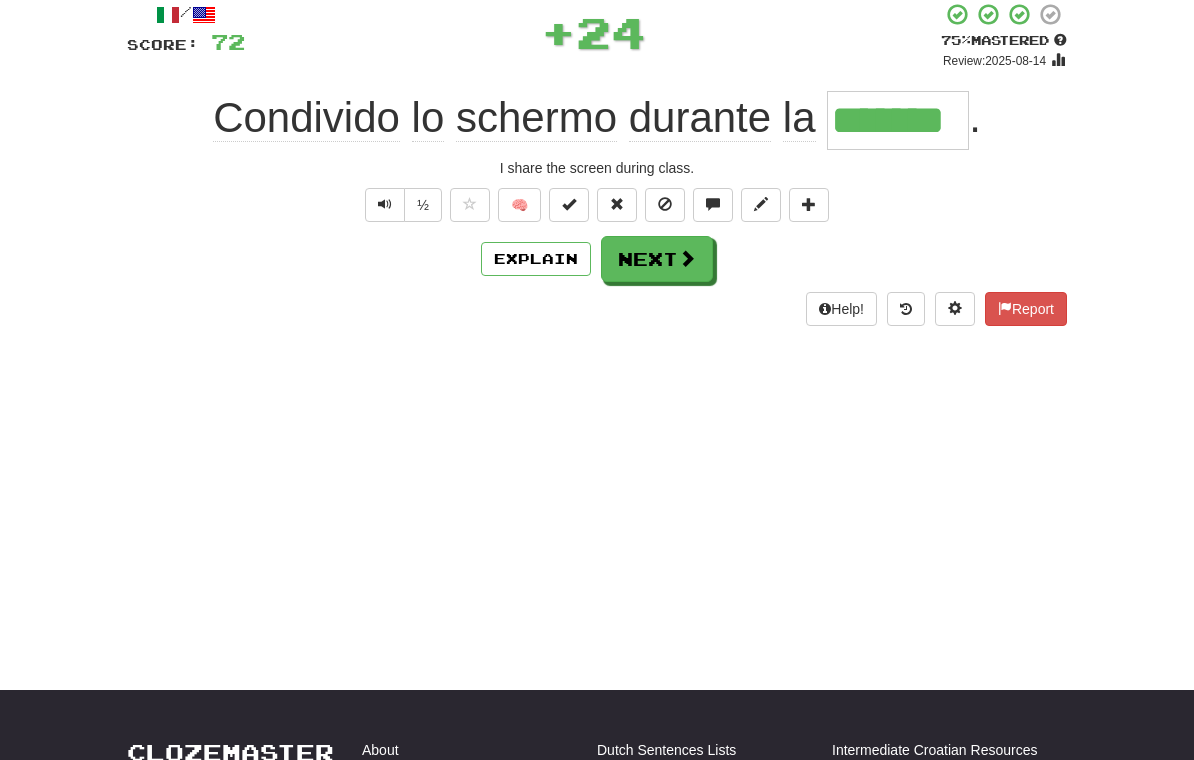 click on "Next" at bounding box center (657, 259) 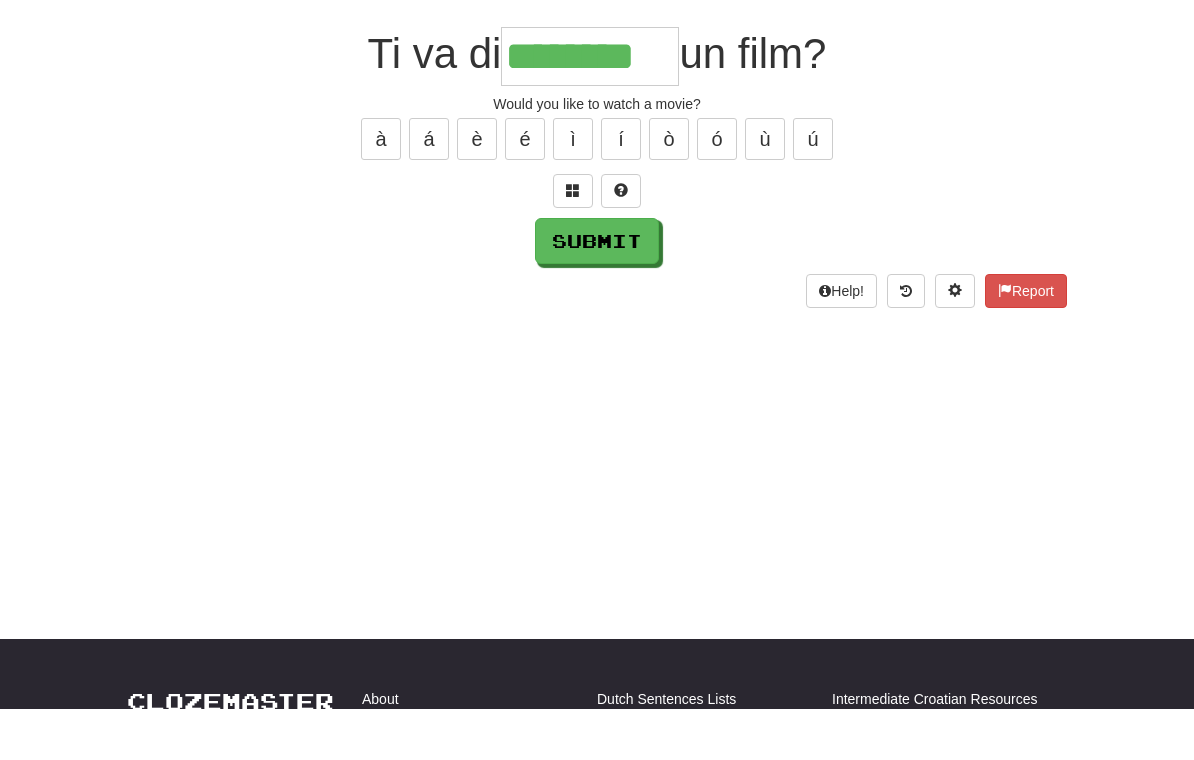 type on "********" 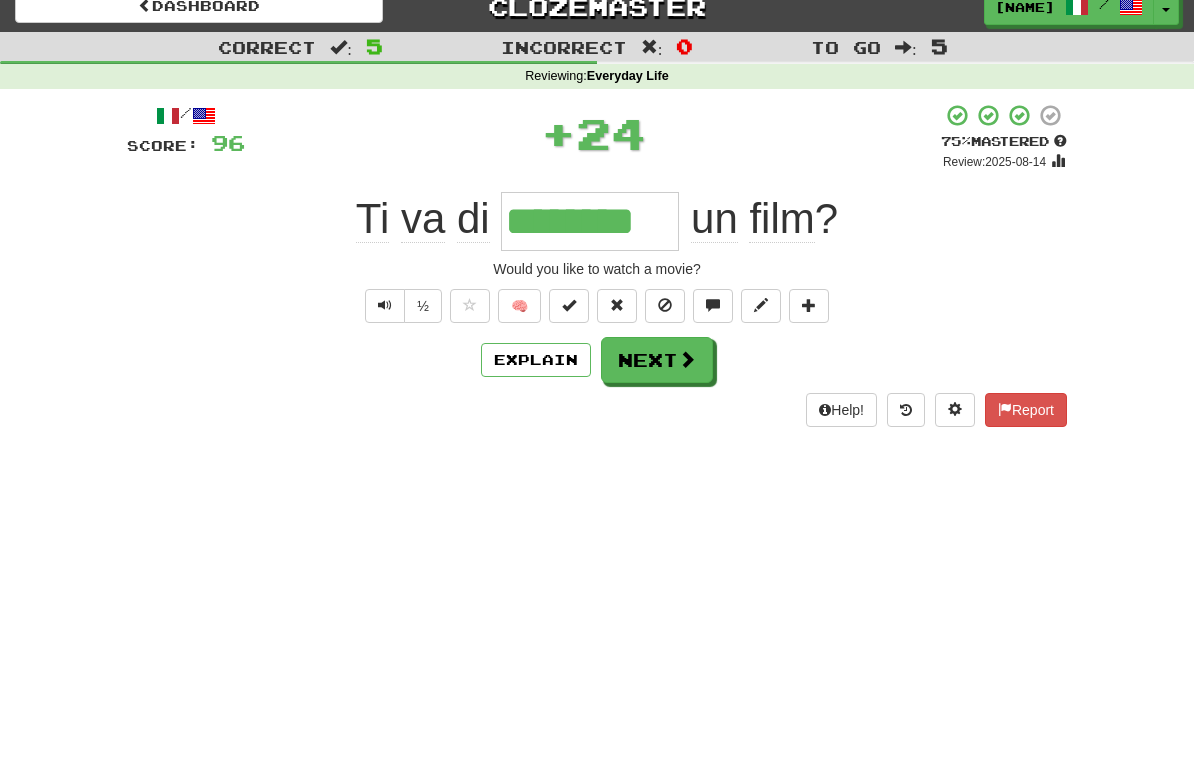 scroll, scrollTop: 11, scrollLeft: 0, axis: vertical 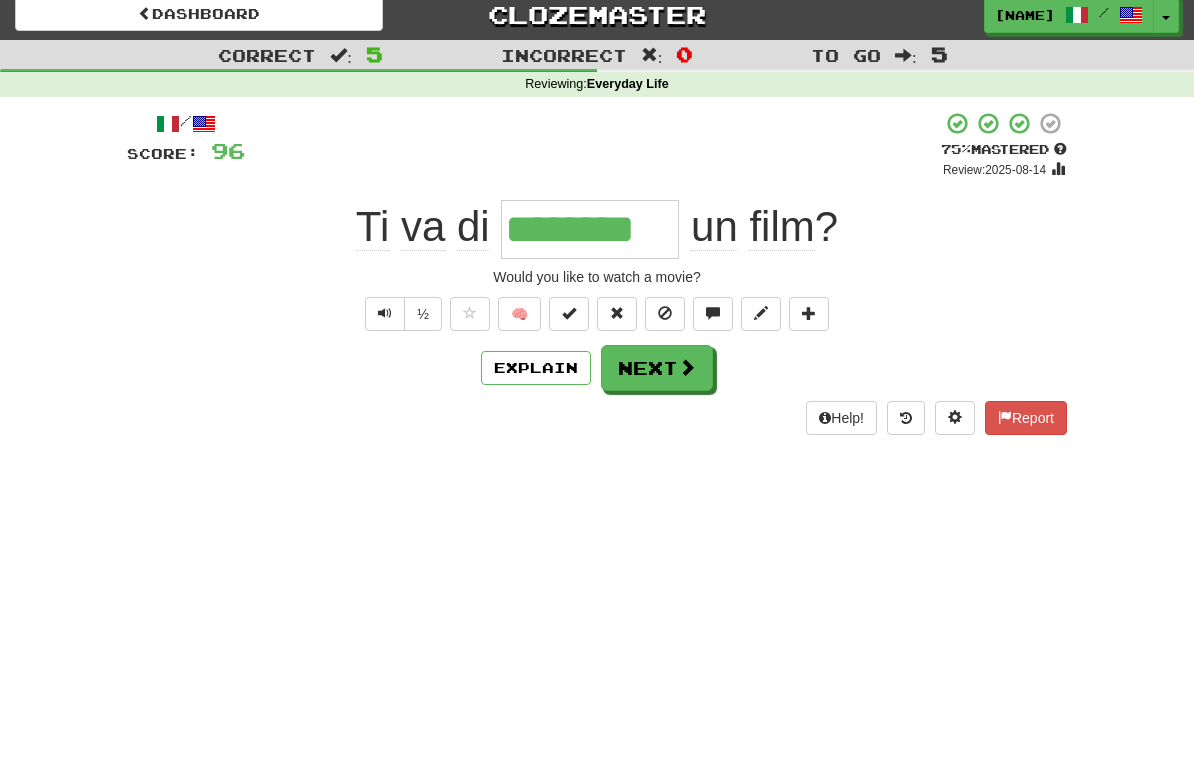 click at bounding box center [687, 367] 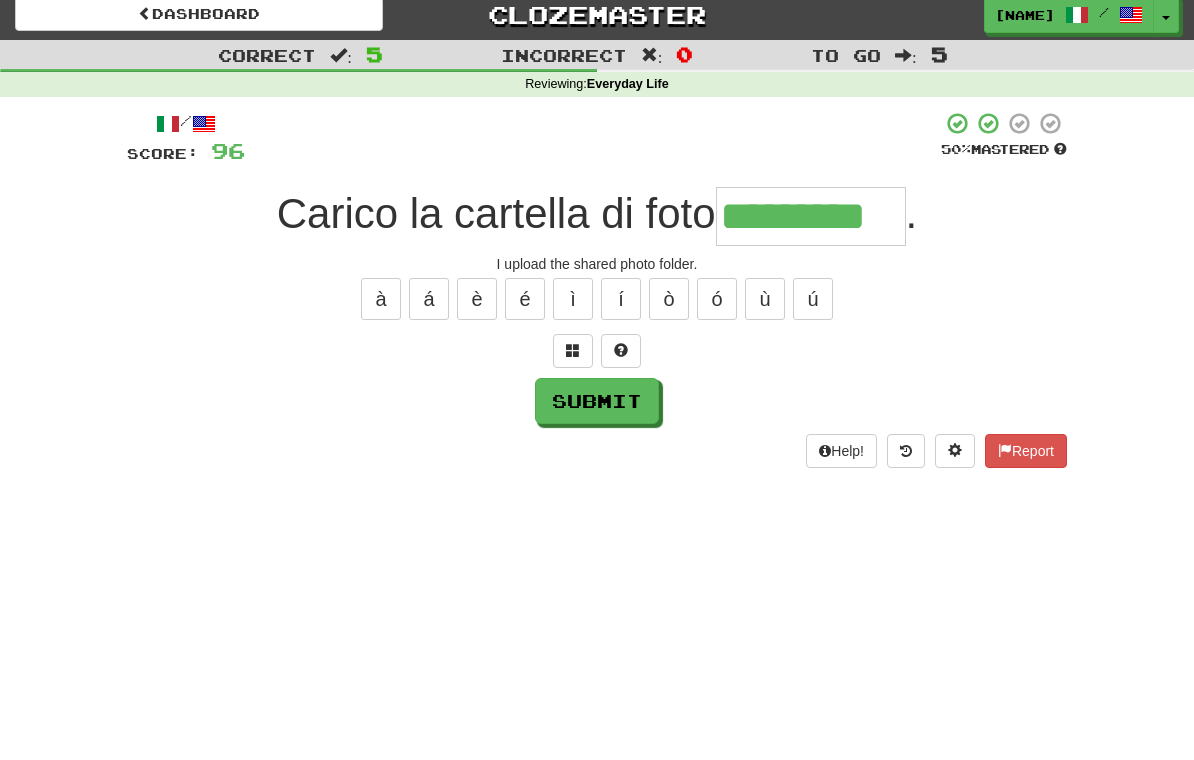 scroll, scrollTop: 1, scrollLeft: 0, axis: vertical 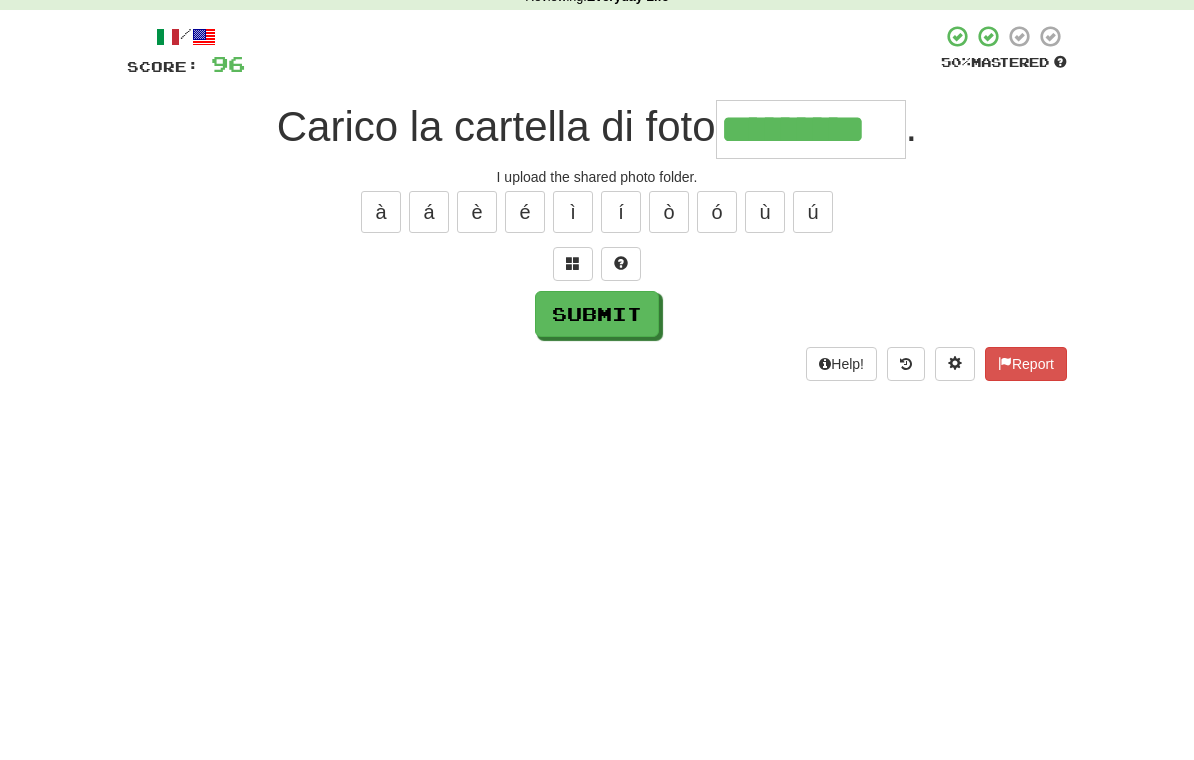 type on "*********" 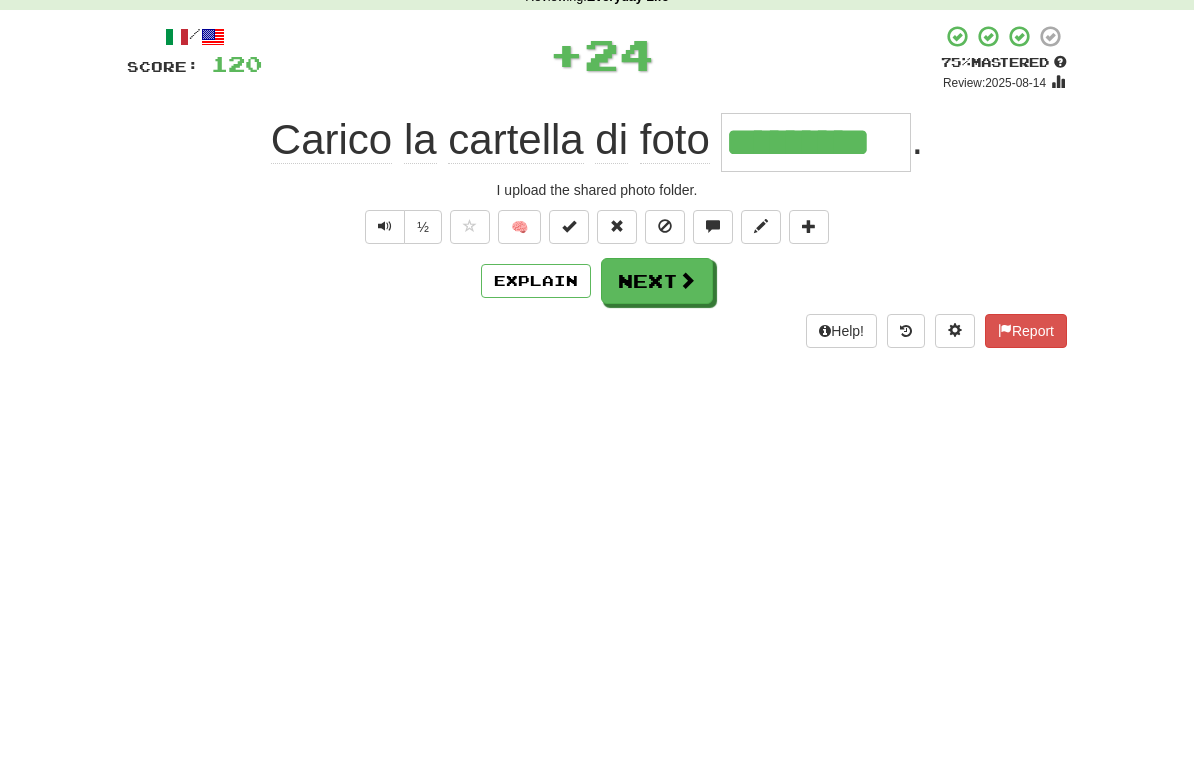 scroll, scrollTop: 98, scrollLeft: 0, axis: vertical 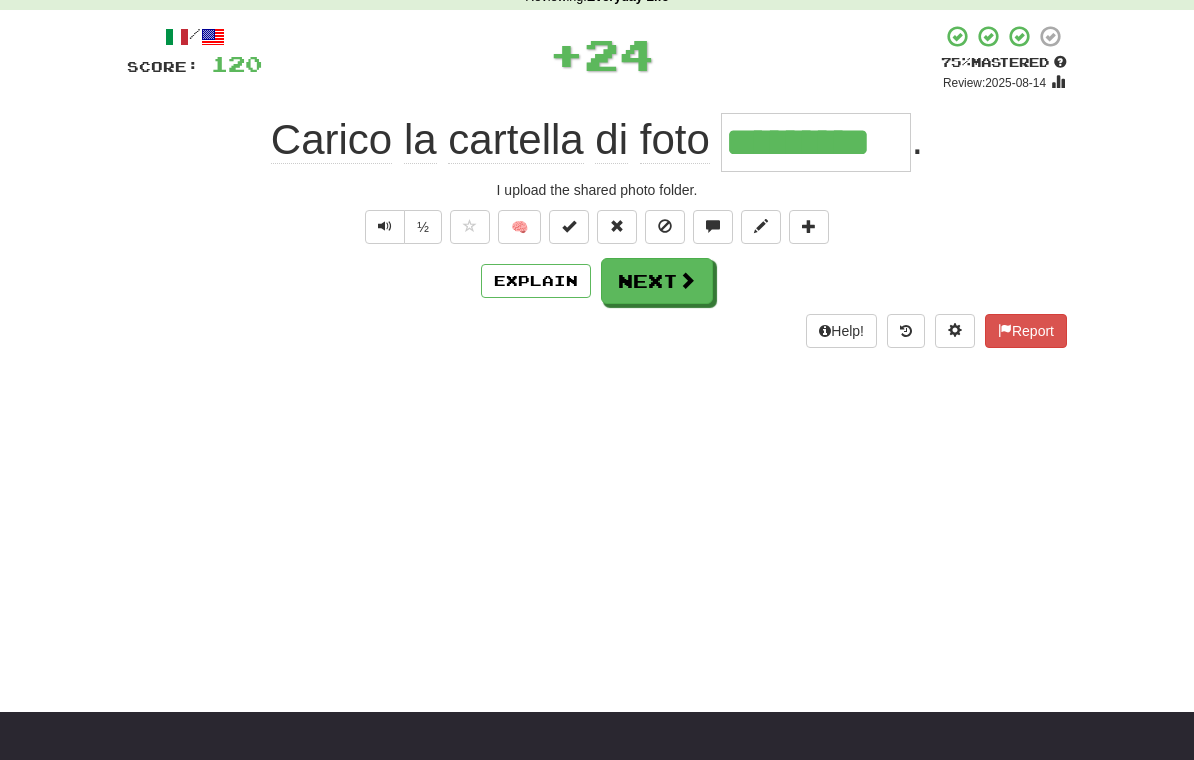 click on "Explain" at bounding box center (536, 281) 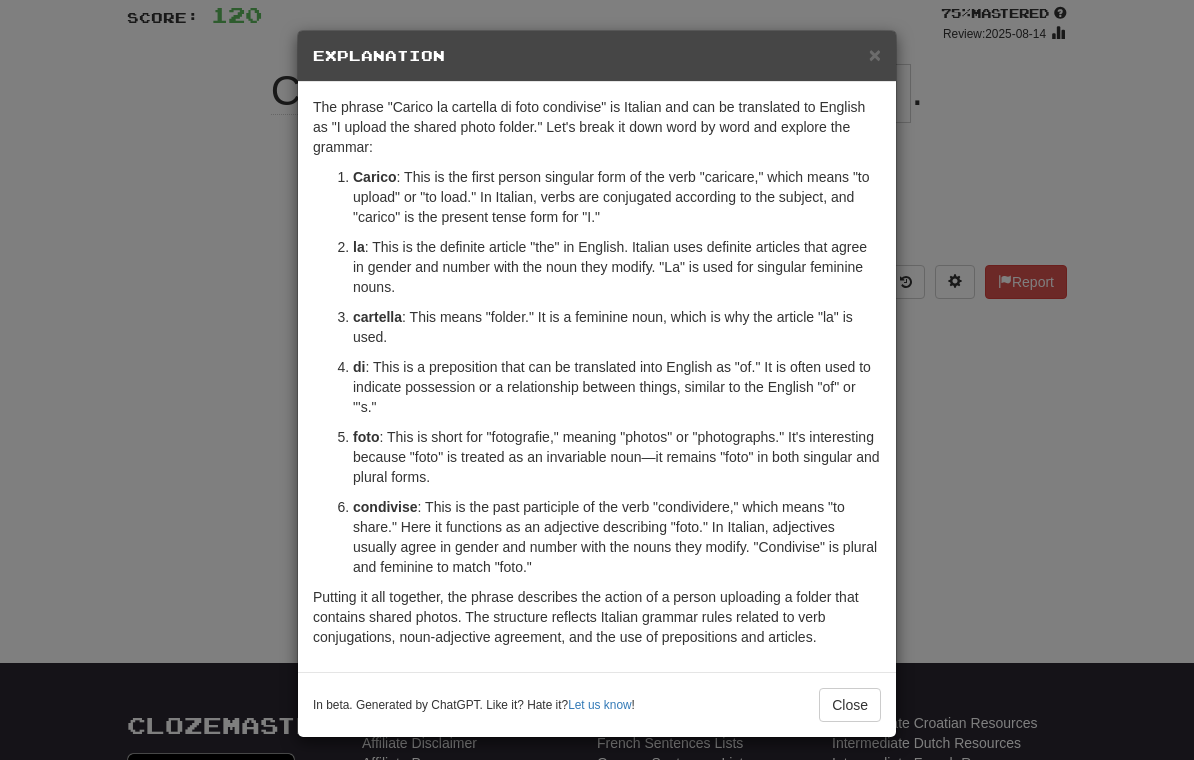 click on "Close" at bounding box center [850, 705] 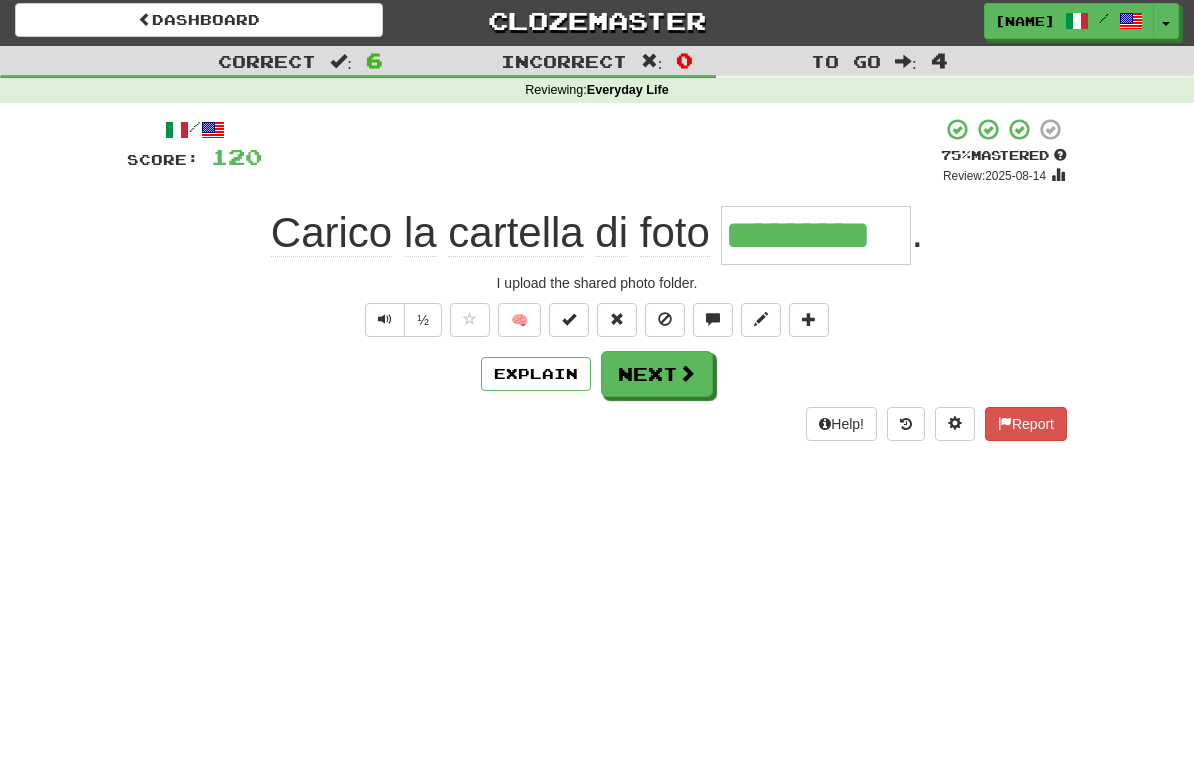 scroll, scrollTop: 6, scrollLeft: 0, axis: vertical 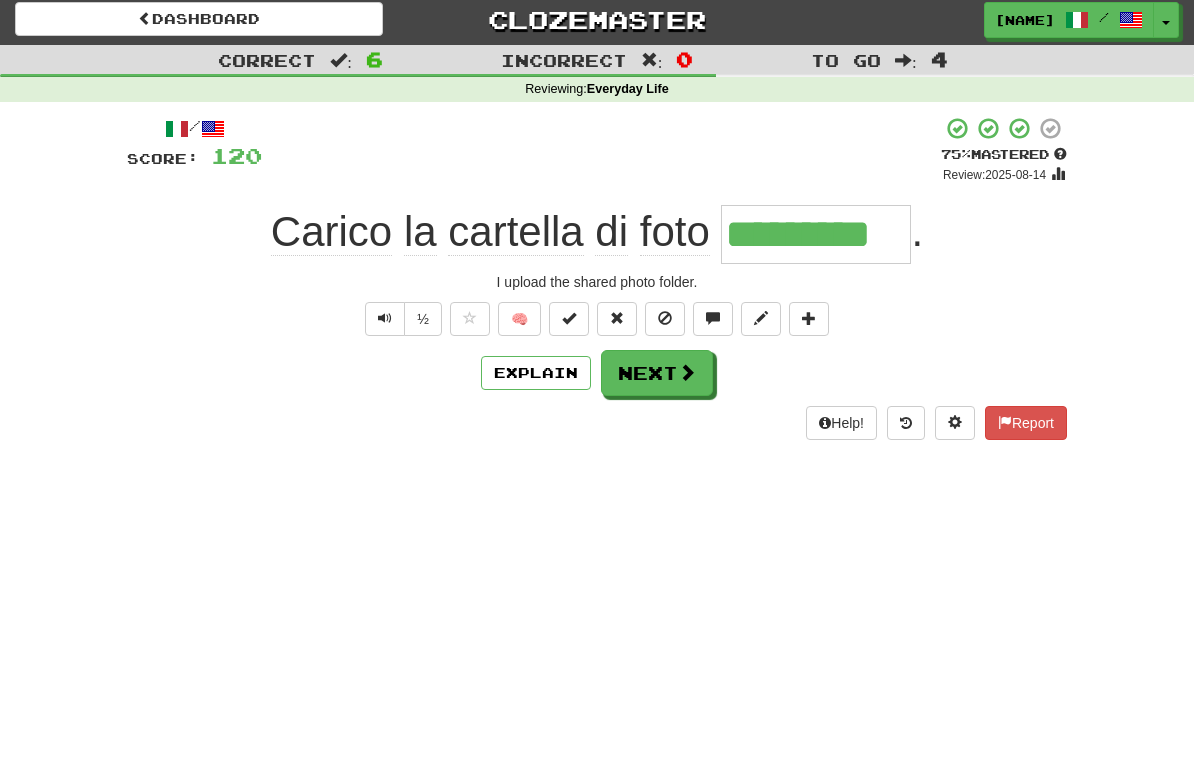 click at bounding box center (687, 372) 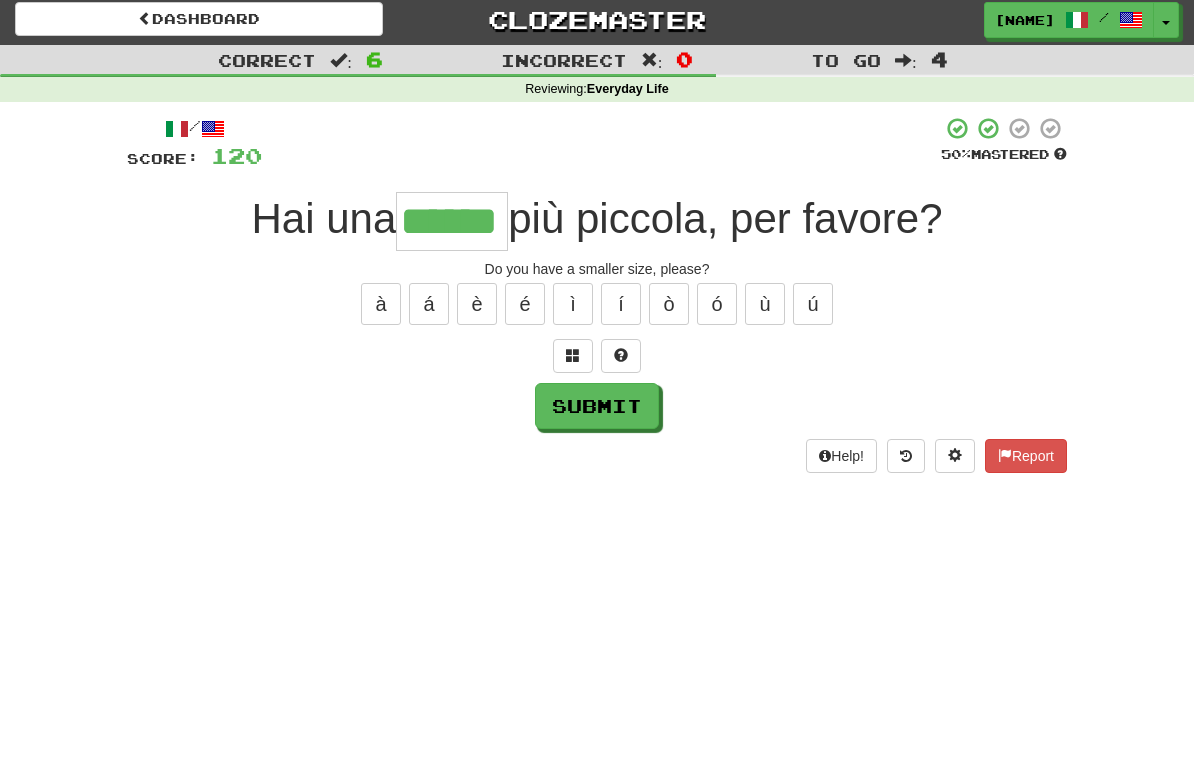 scroll, scrollTop: 0, scrollLeft: 0, axis: both 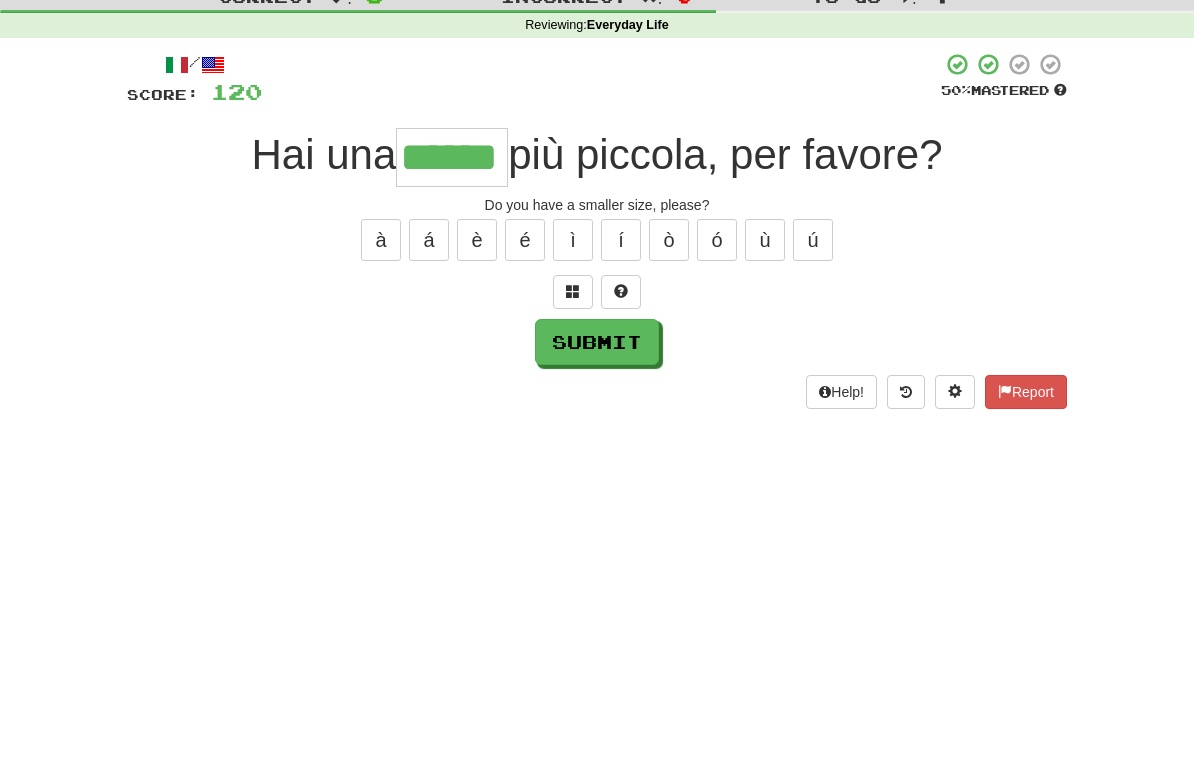 type on "******" 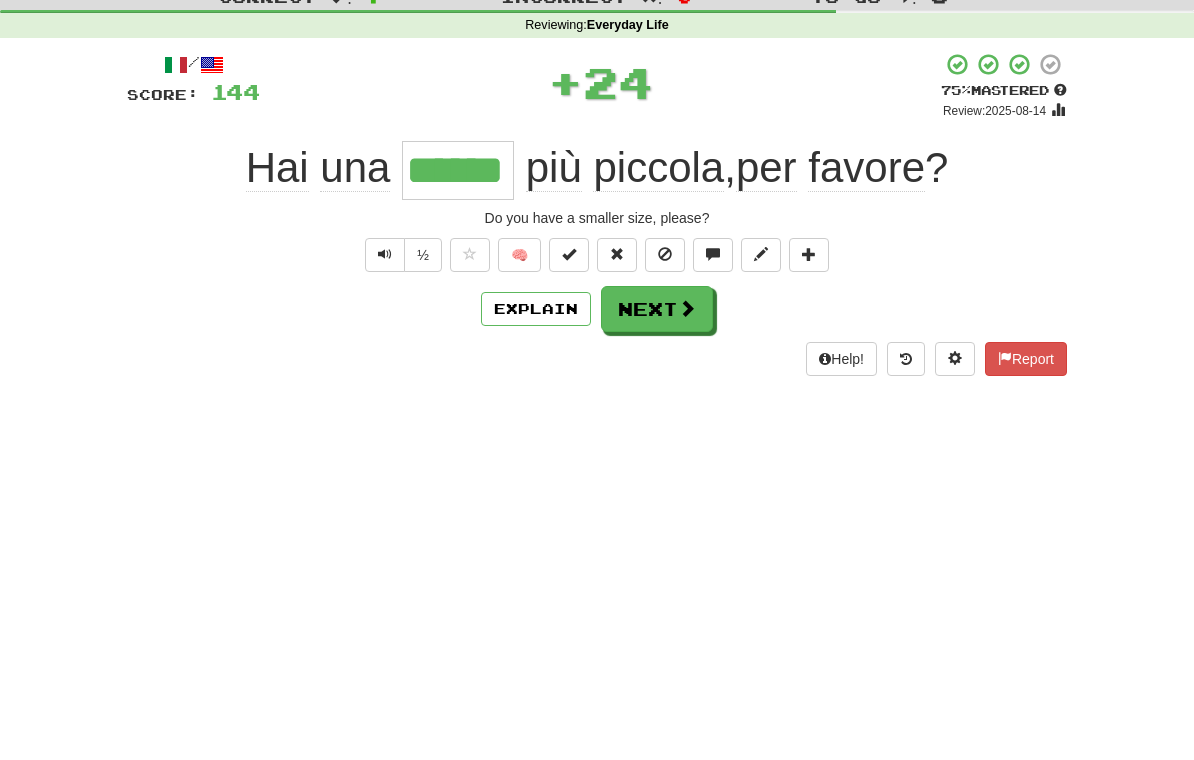 scroll, scrollTop: 70, scrollLeft: 0, axis: vertical 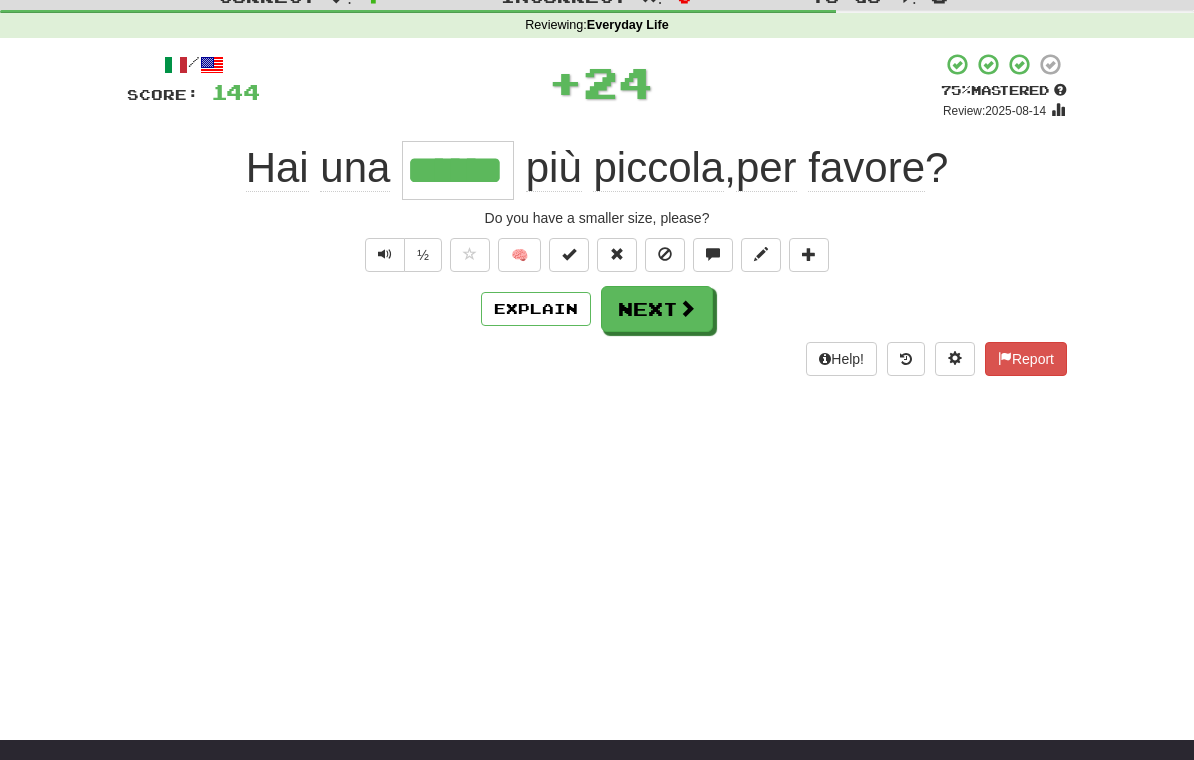 click on "Next" at bounding box center [657, 309] 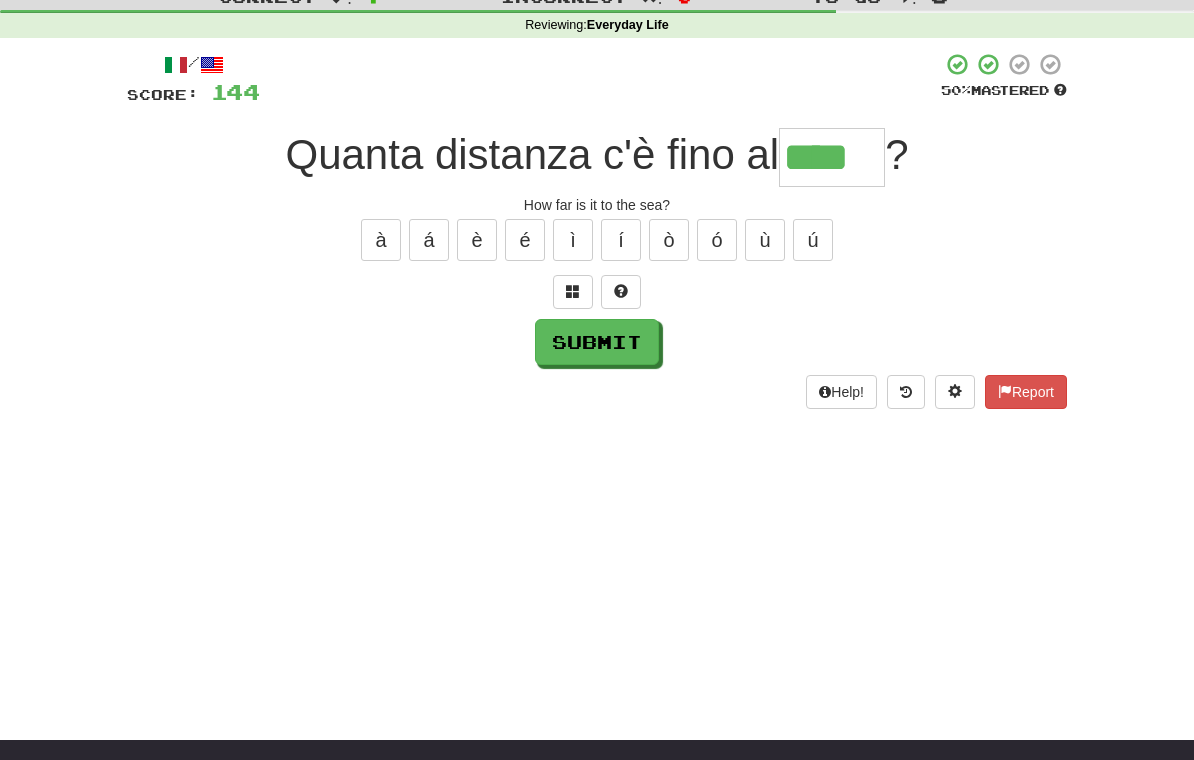 type on "****" 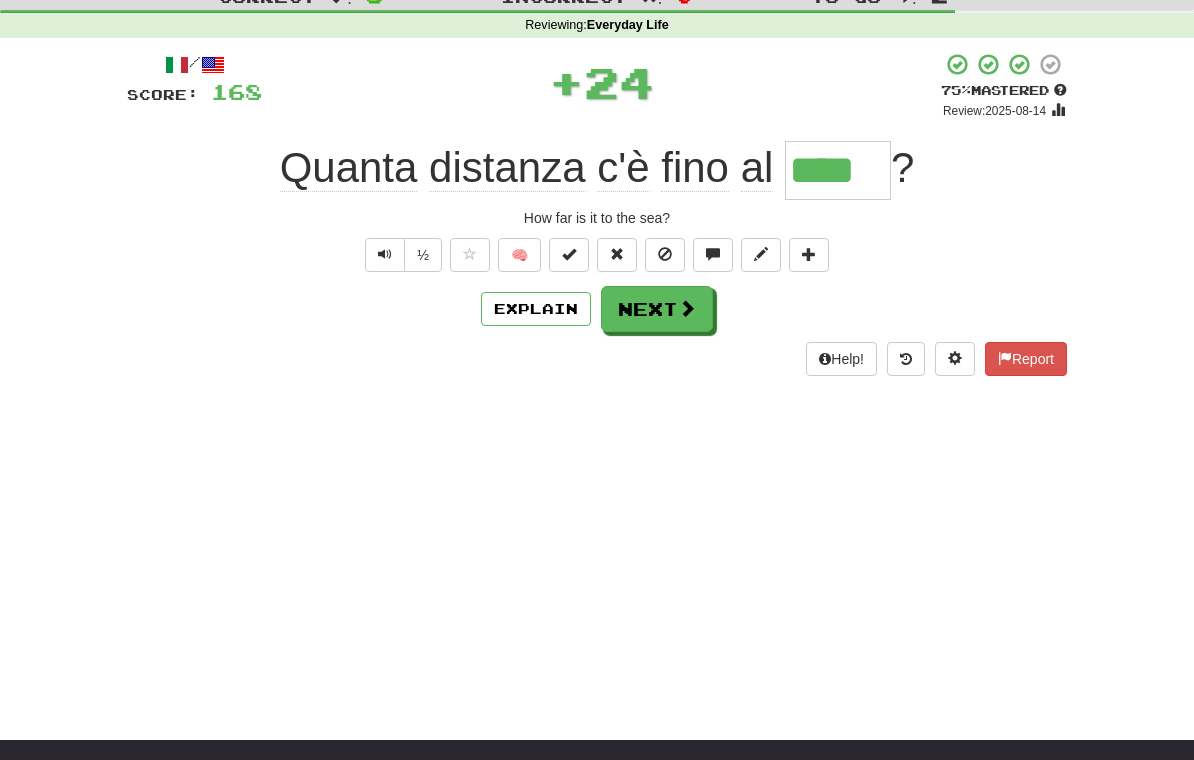 click on "Next" at bounding box center (657, 309) 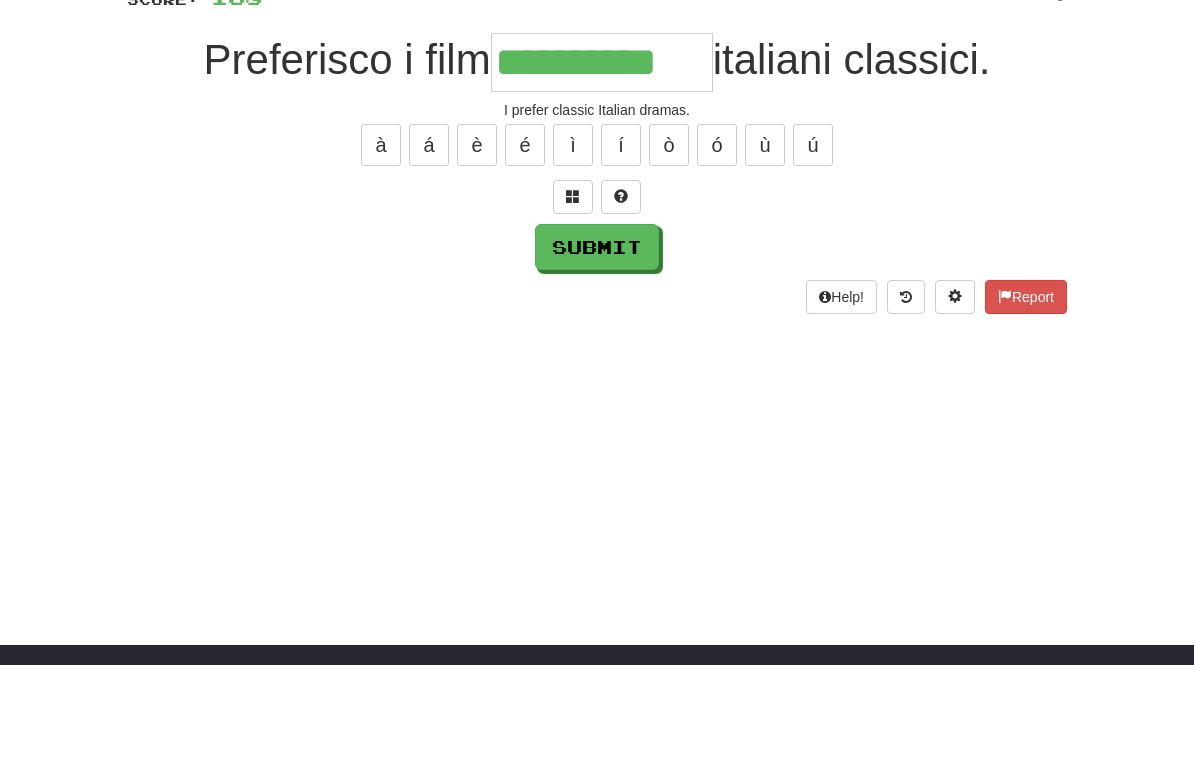 type on "**********" 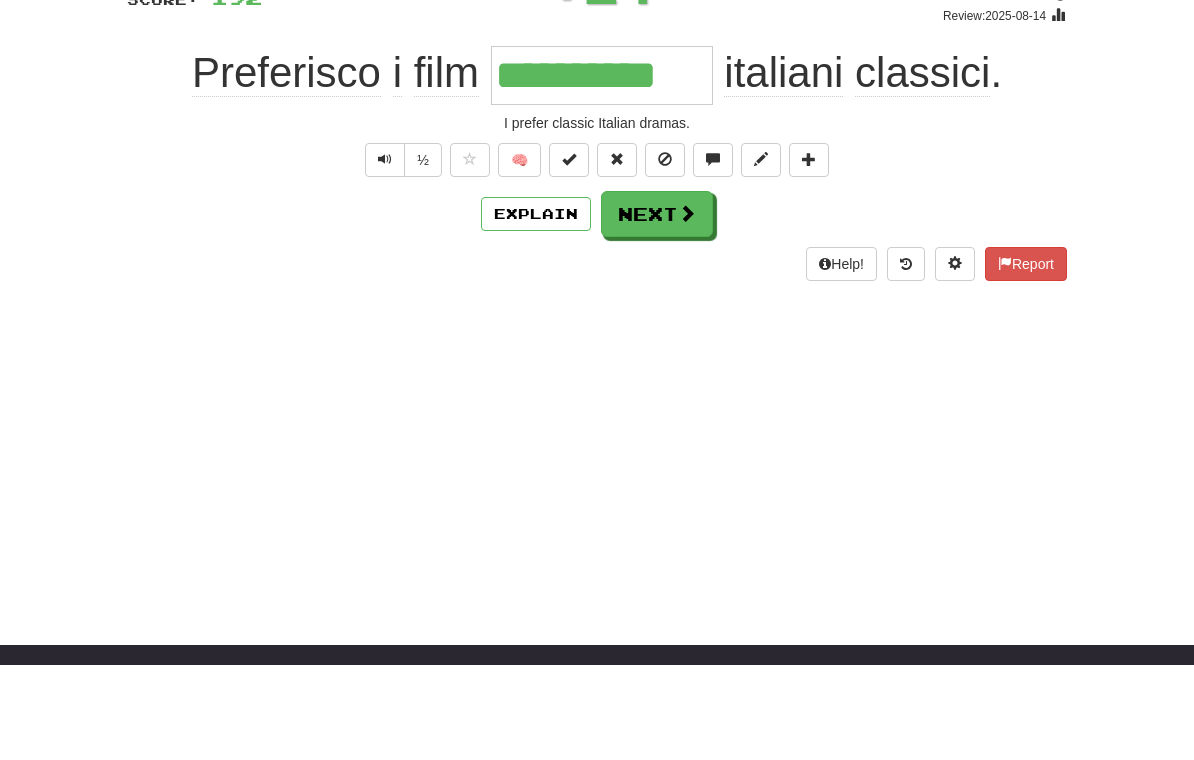 scroll, scrollTop: 165, scrollLeft: 0, axis: vertical 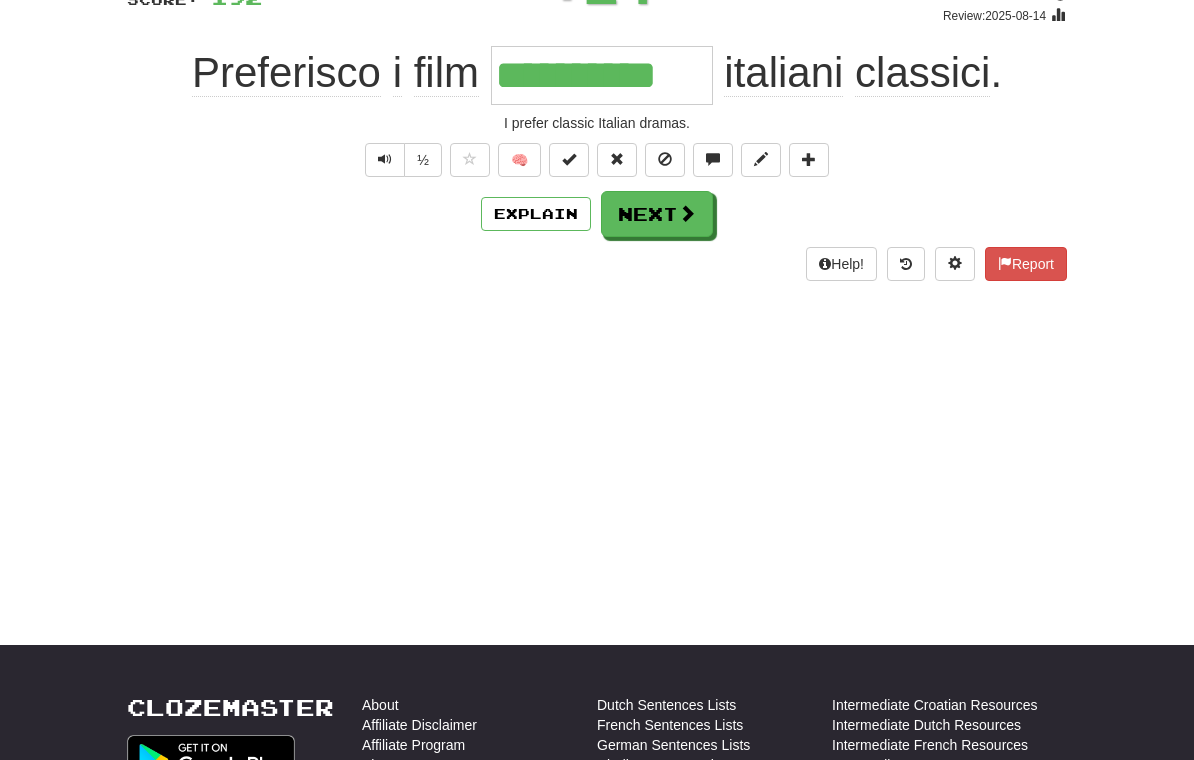 click on "Next" at bounding box center (657, 214) 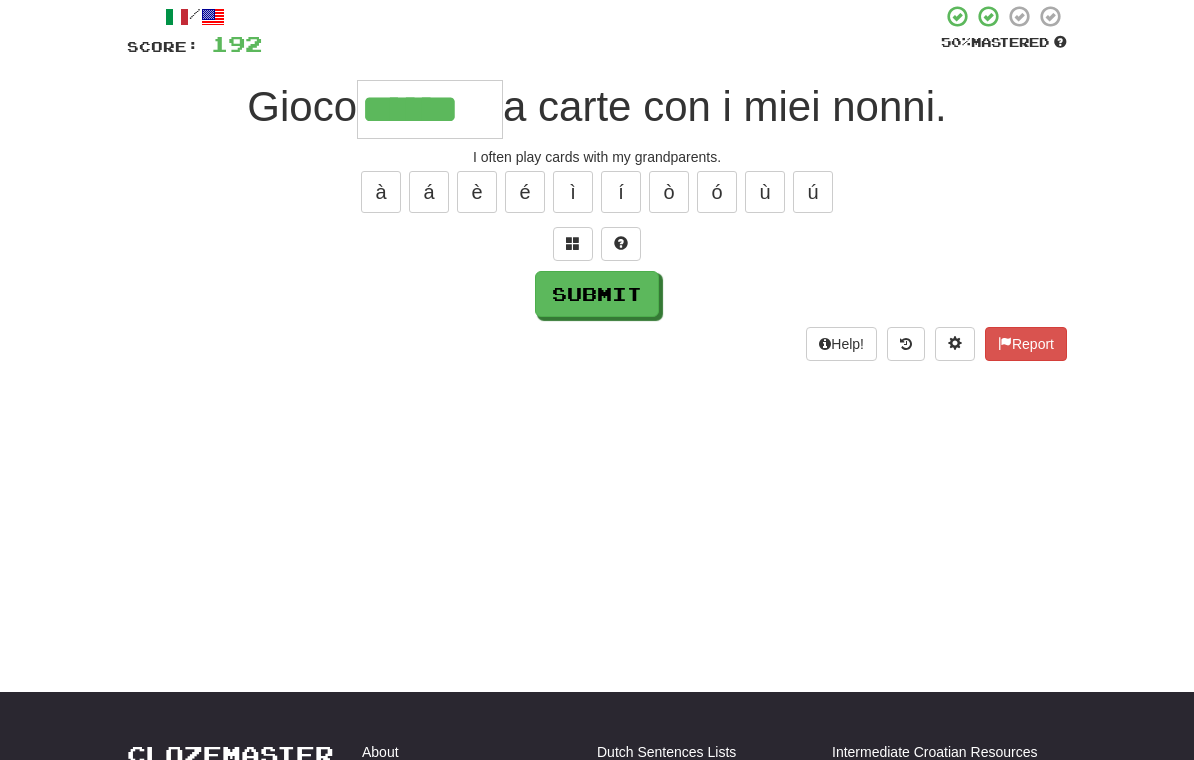 scroll, scrollTop: 114, scrollLeft: 0, axis: vertical 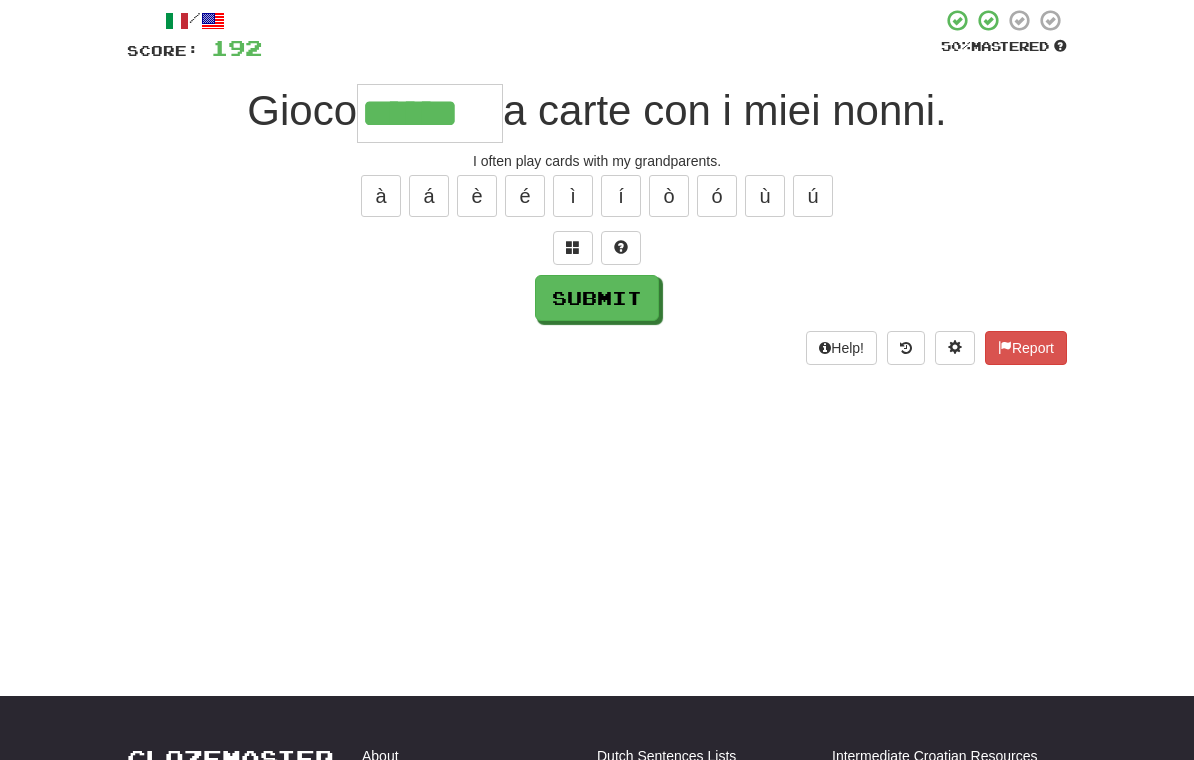 type on "******" 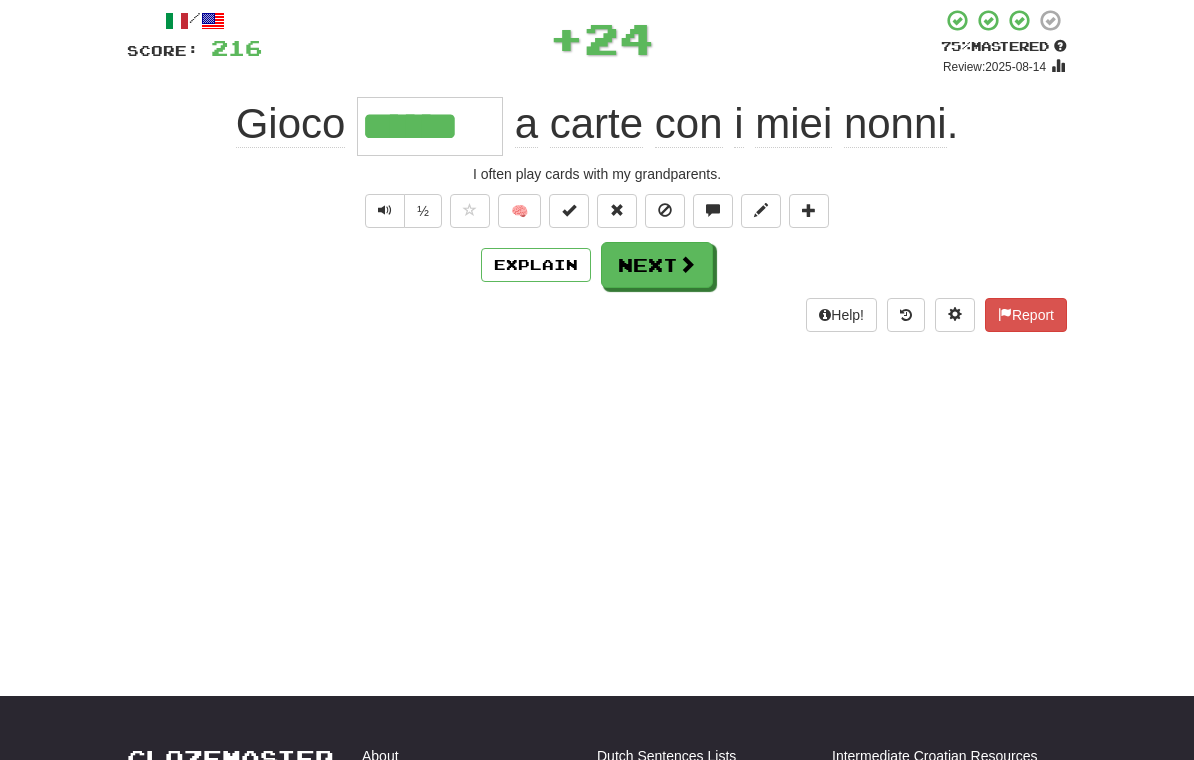 scroll, scrollTop: 115, scrollLeft: 0, axis: vertical 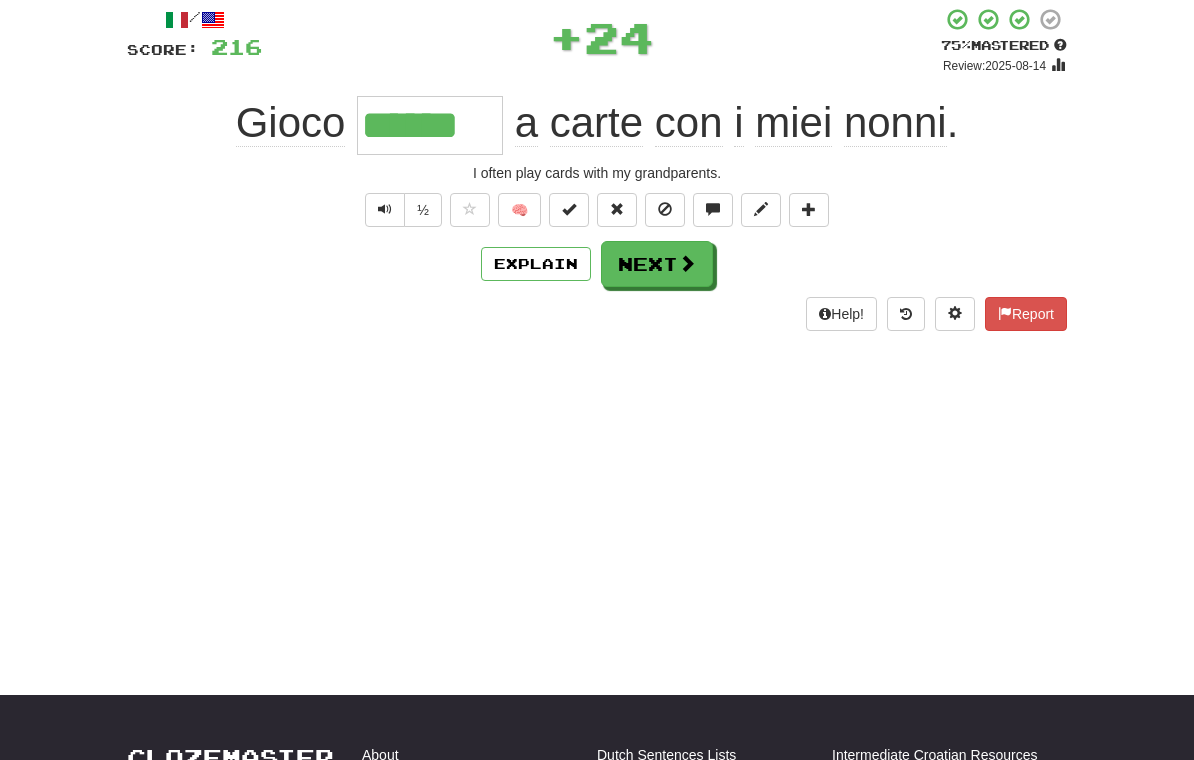 click on "Next" at bounding box center (657, 264) 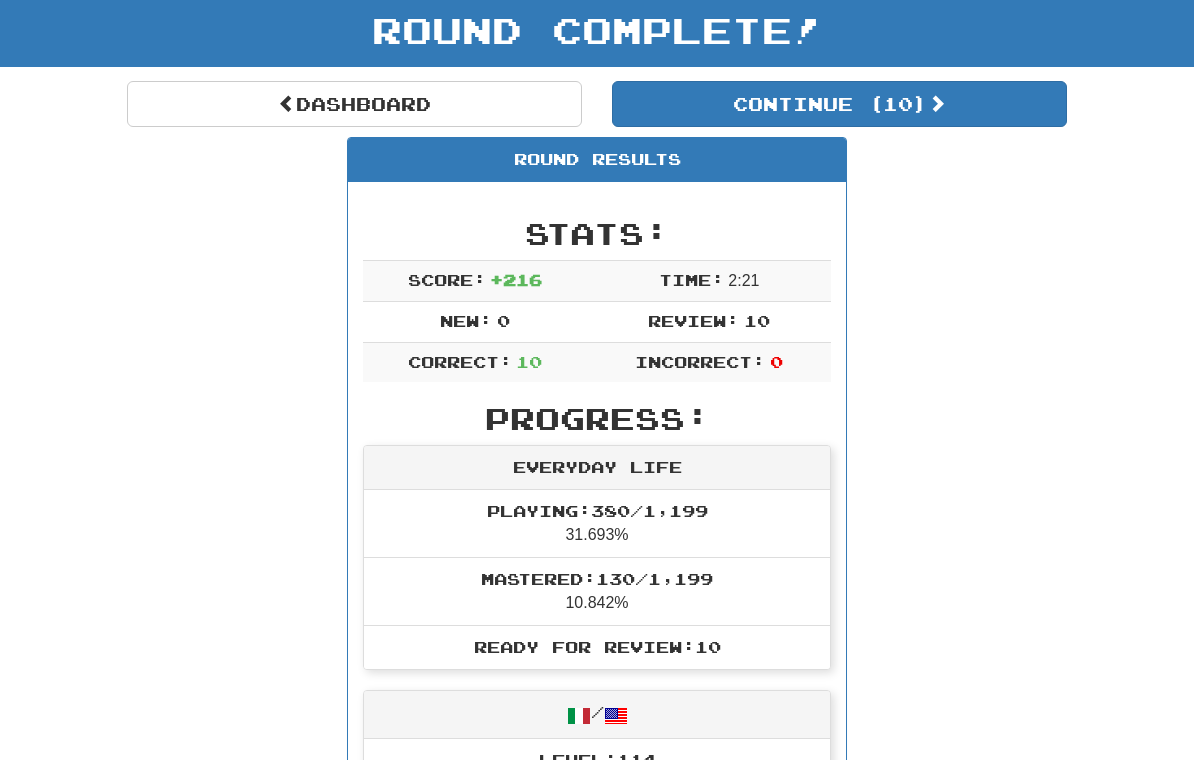 click on "Continue ( 10 )" at bounding box center [839, 104] 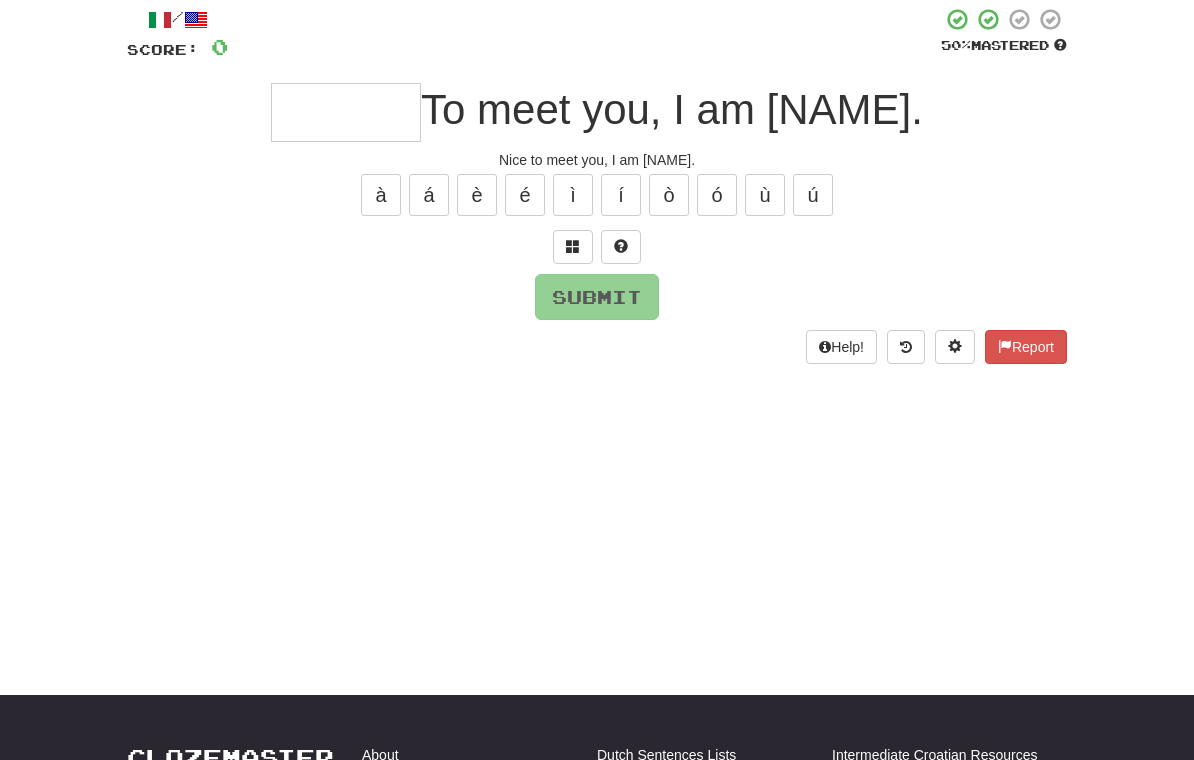 click at bounding box center [346, 112] 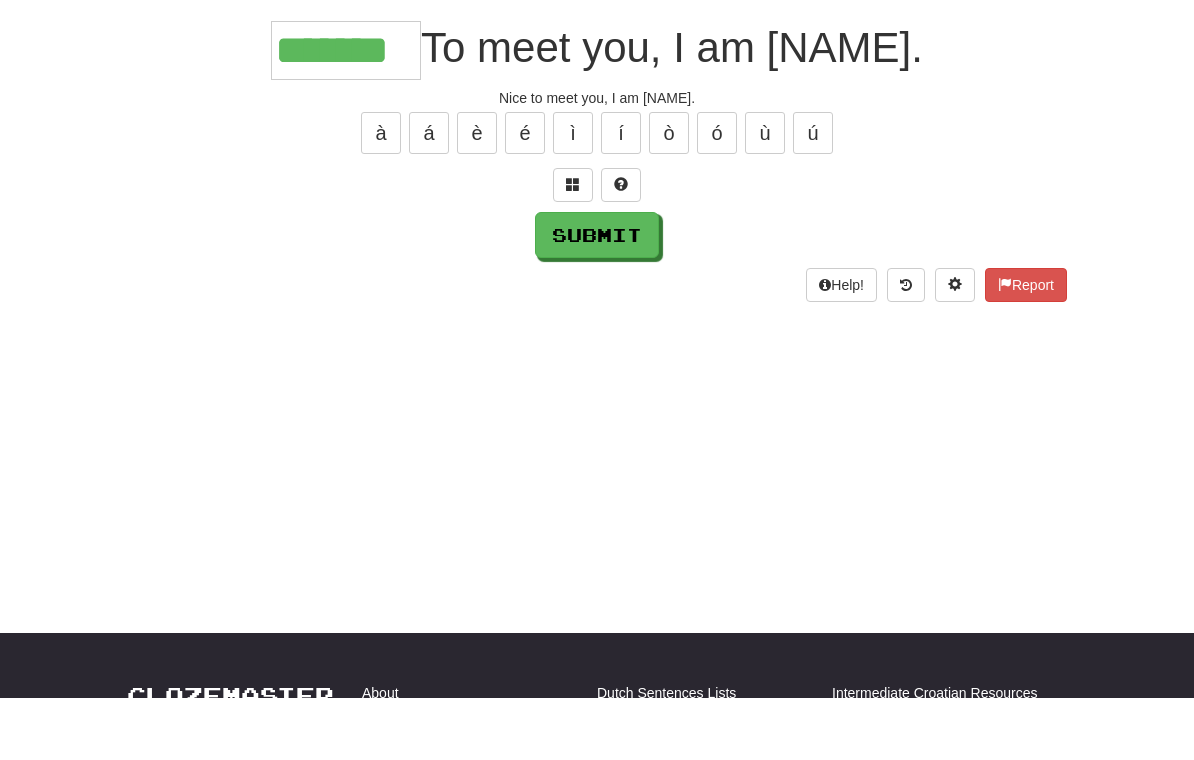 click on "Submit" at bounding box center (597, 298) 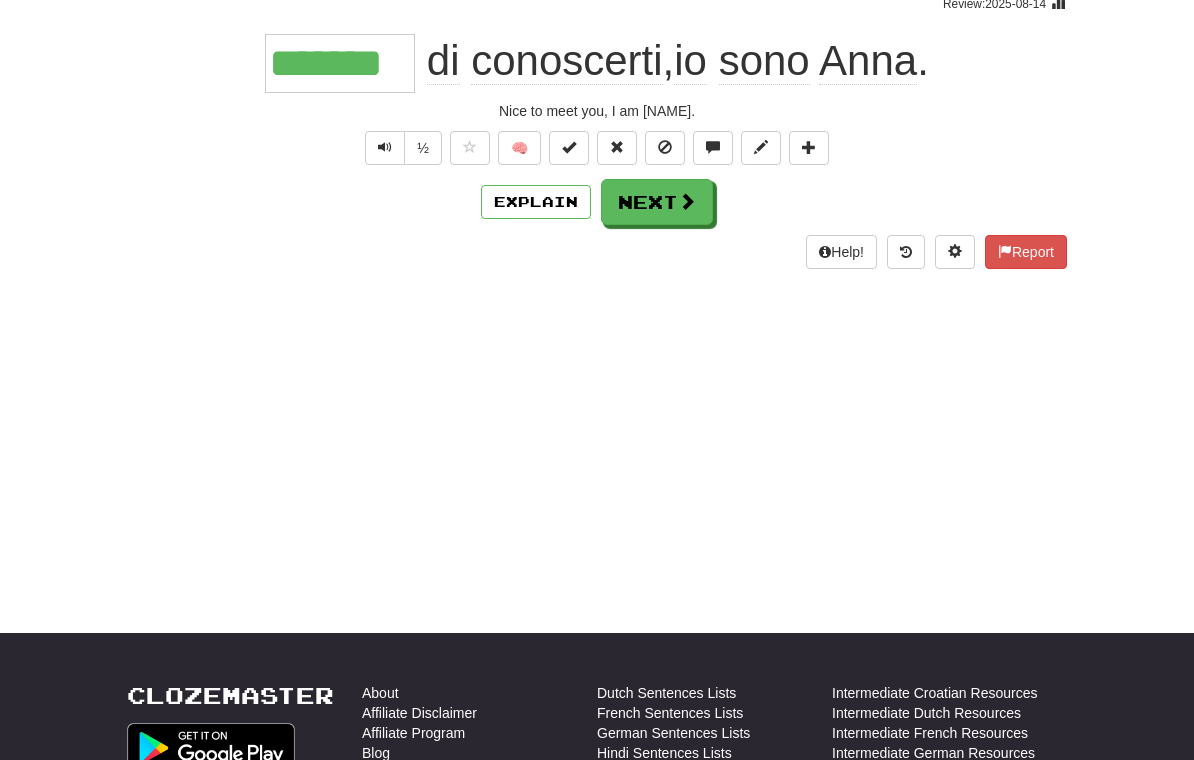 click on "Next" at bounding box center [657, 202] 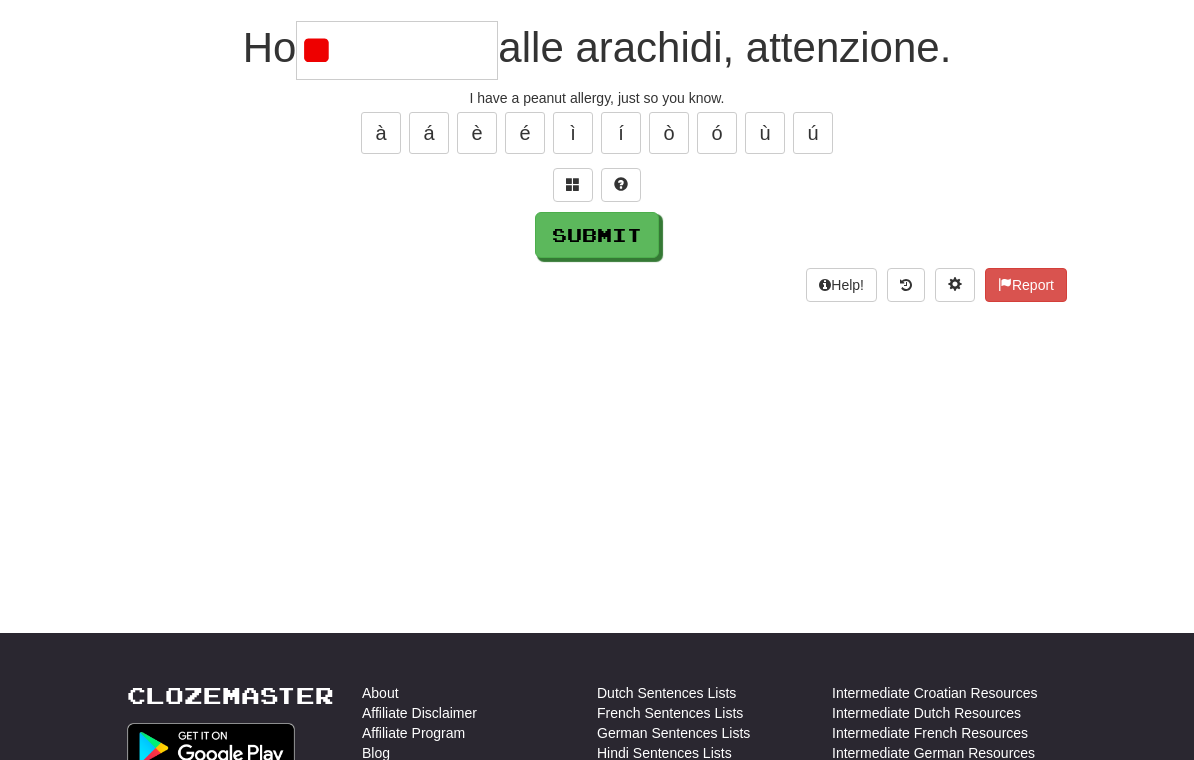 type on "*" 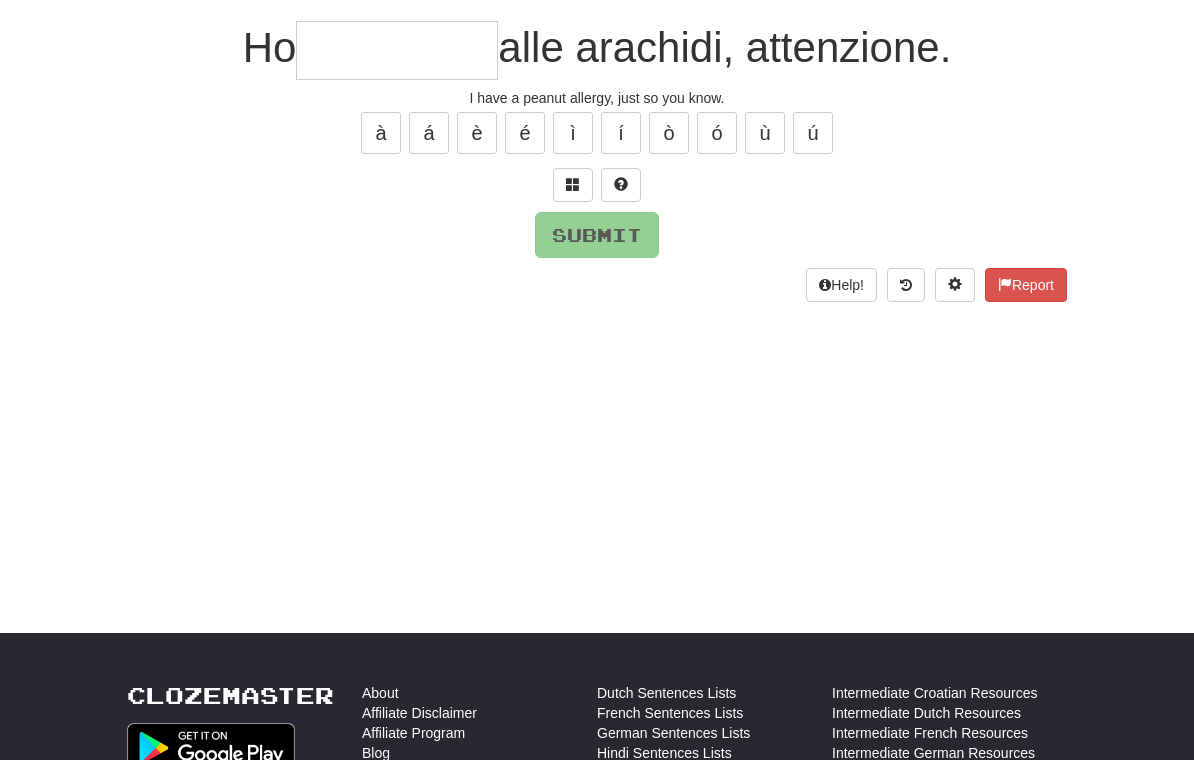 click at bounding box center (573, 184) 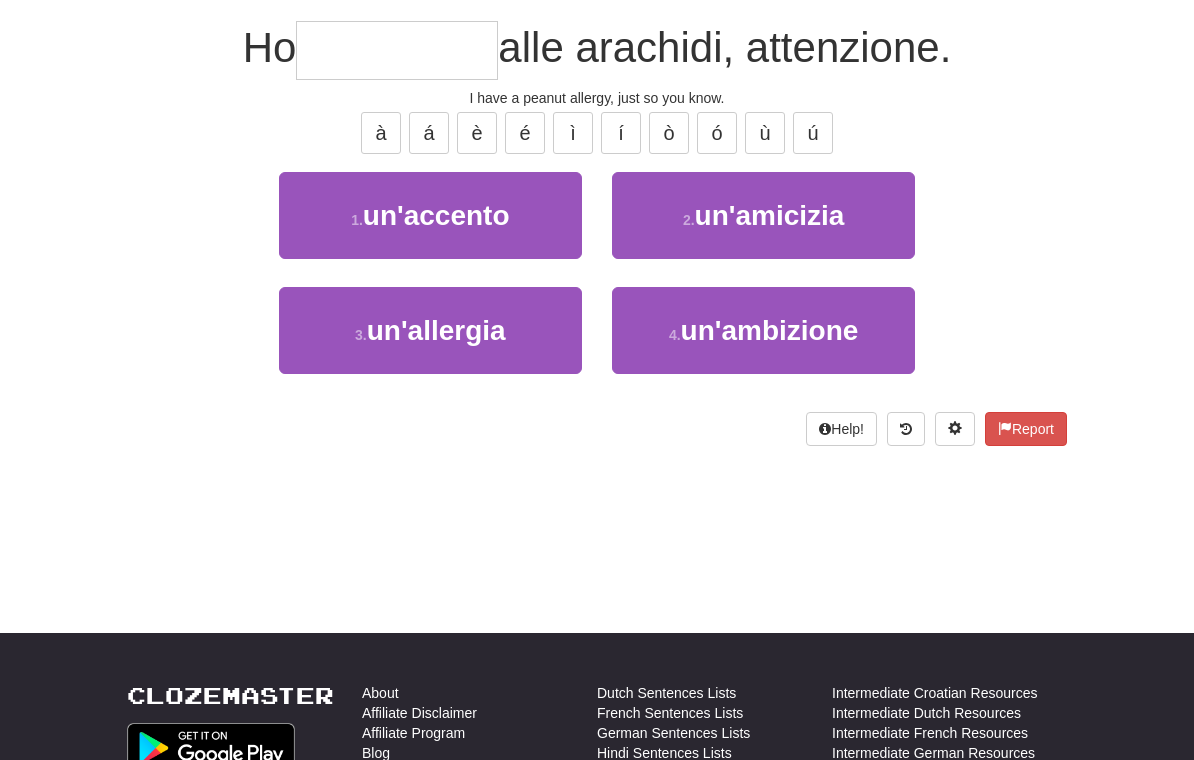 click on "un'allergia" at bounding box center [436, 330] 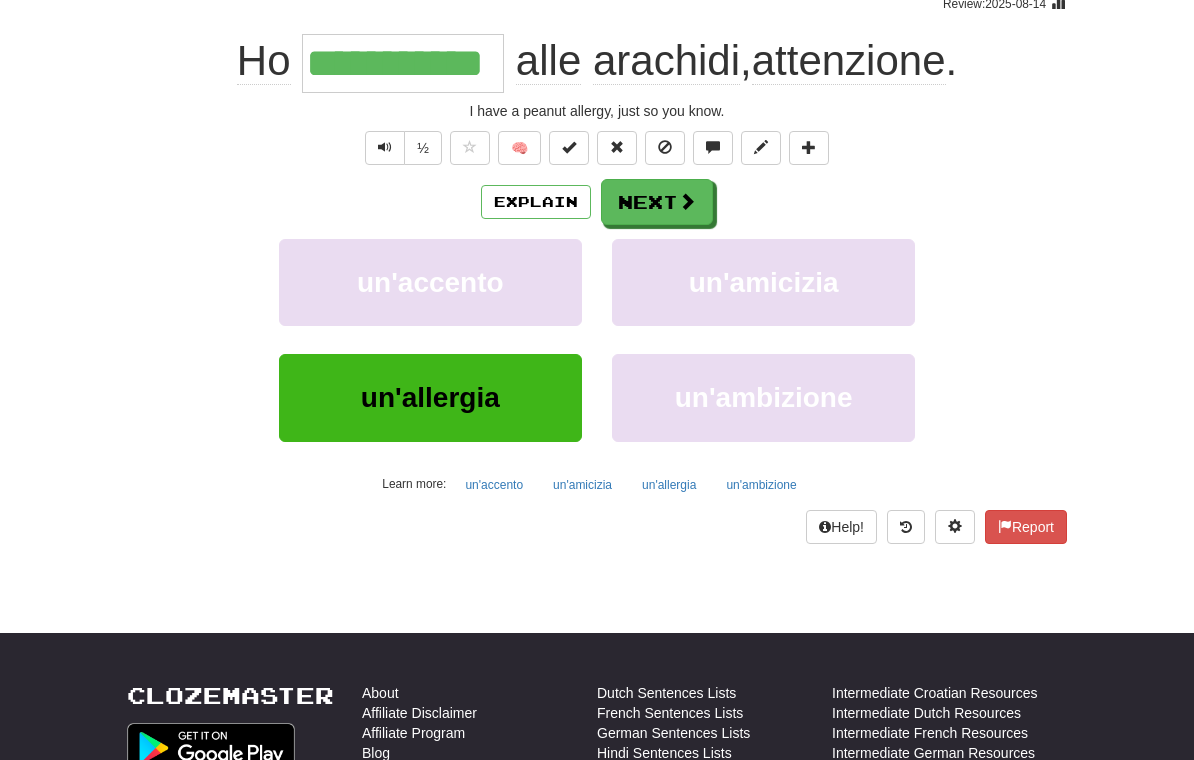 click on "Next" at bounding box center [657, 202] 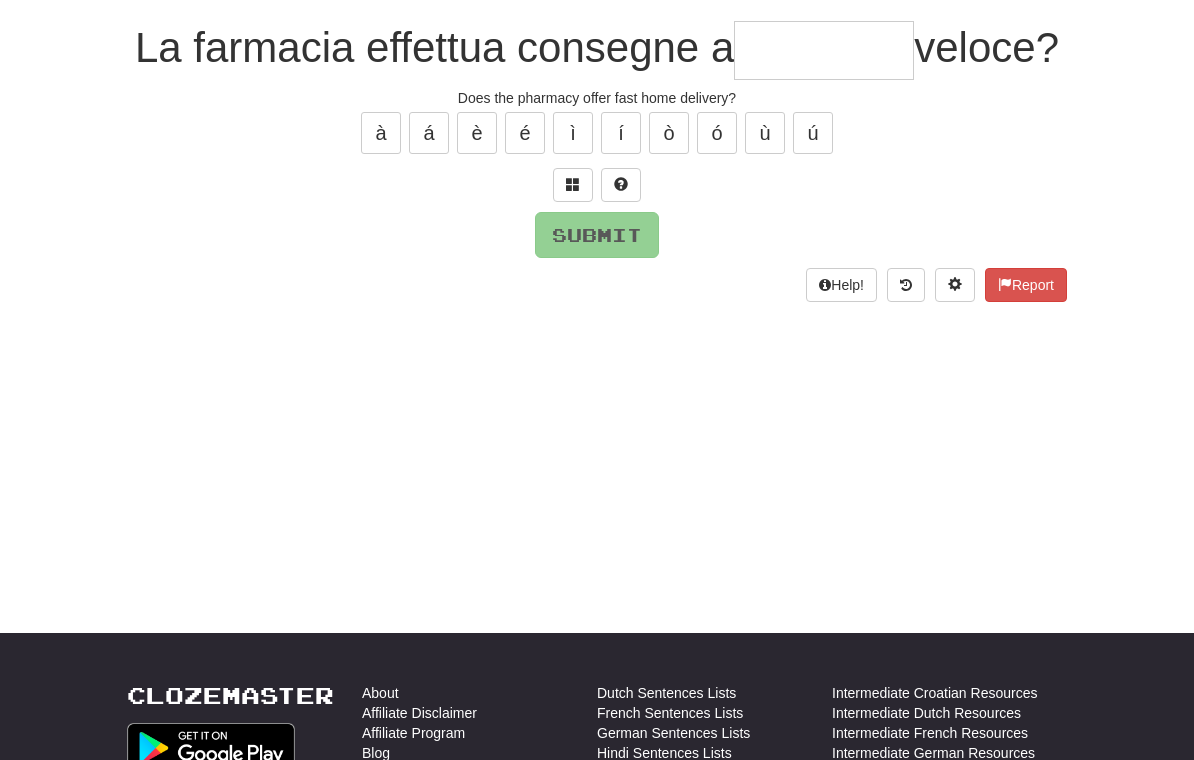 click at bounding box center [573, 185] 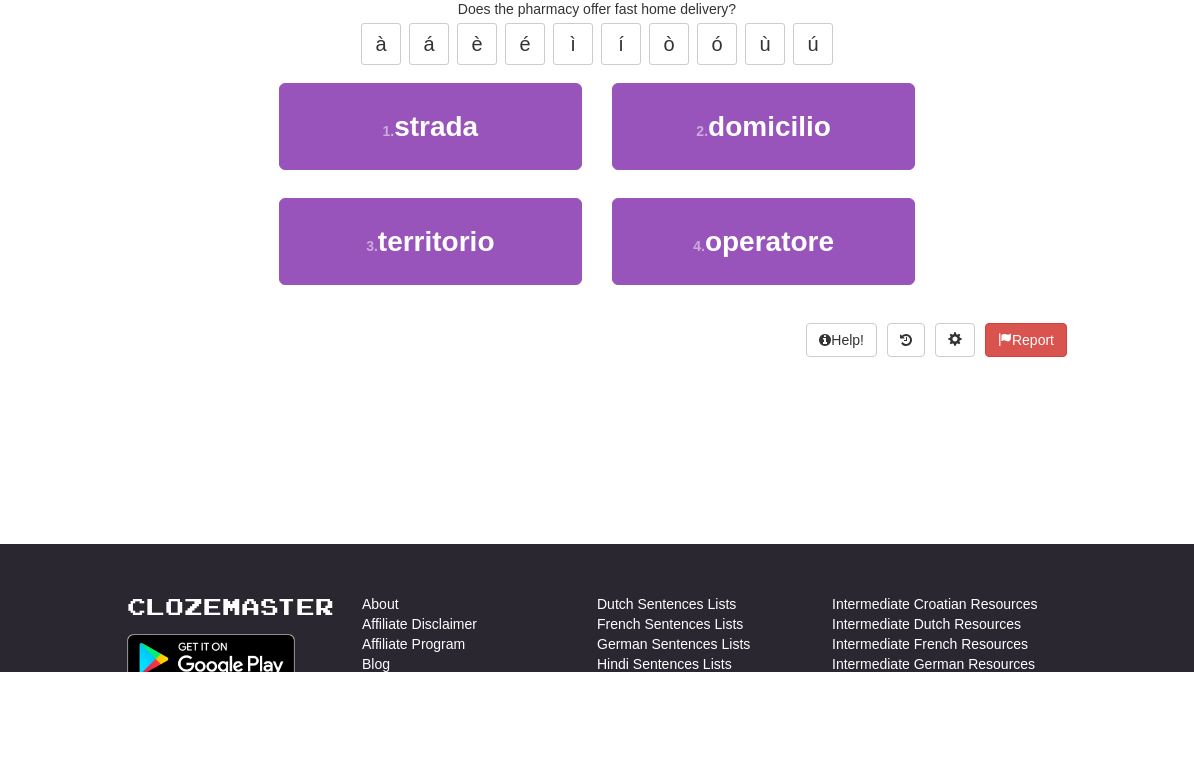 click on "2 .  domicilio" at bounding box center [763, 215] 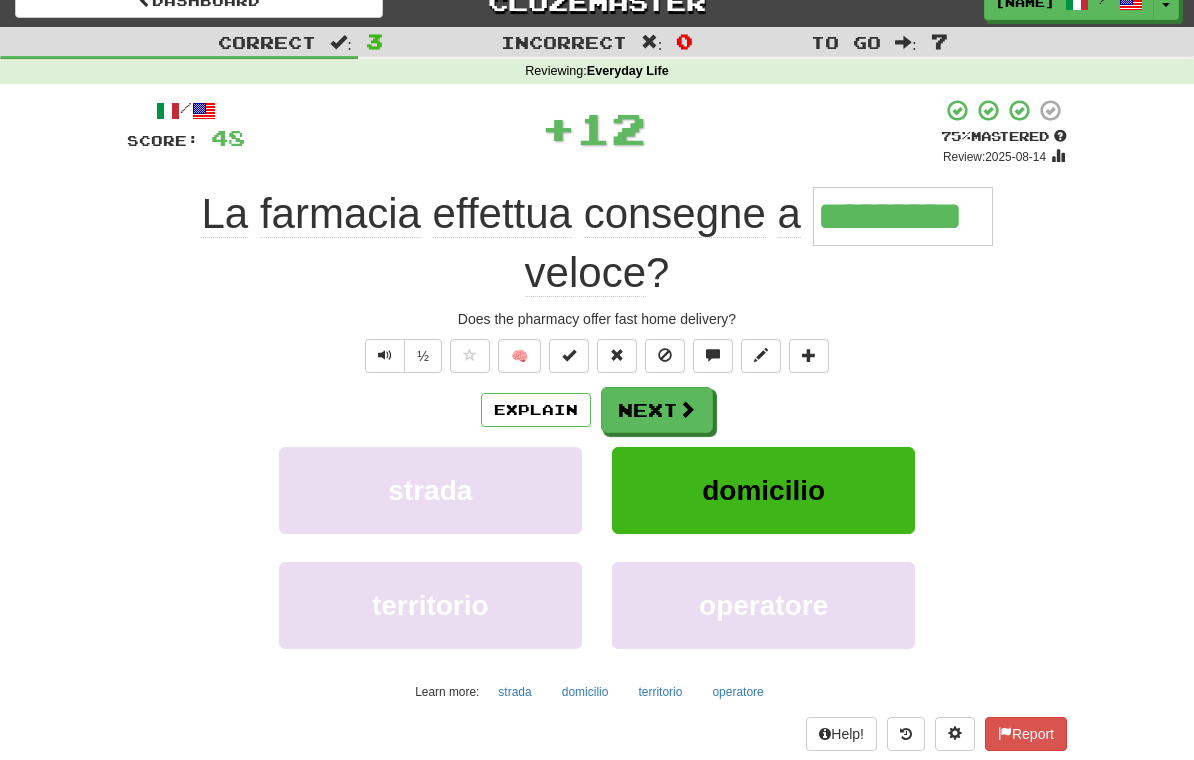 scroll, scrollTop: 24, scrollLeft: 0, axis: vertical 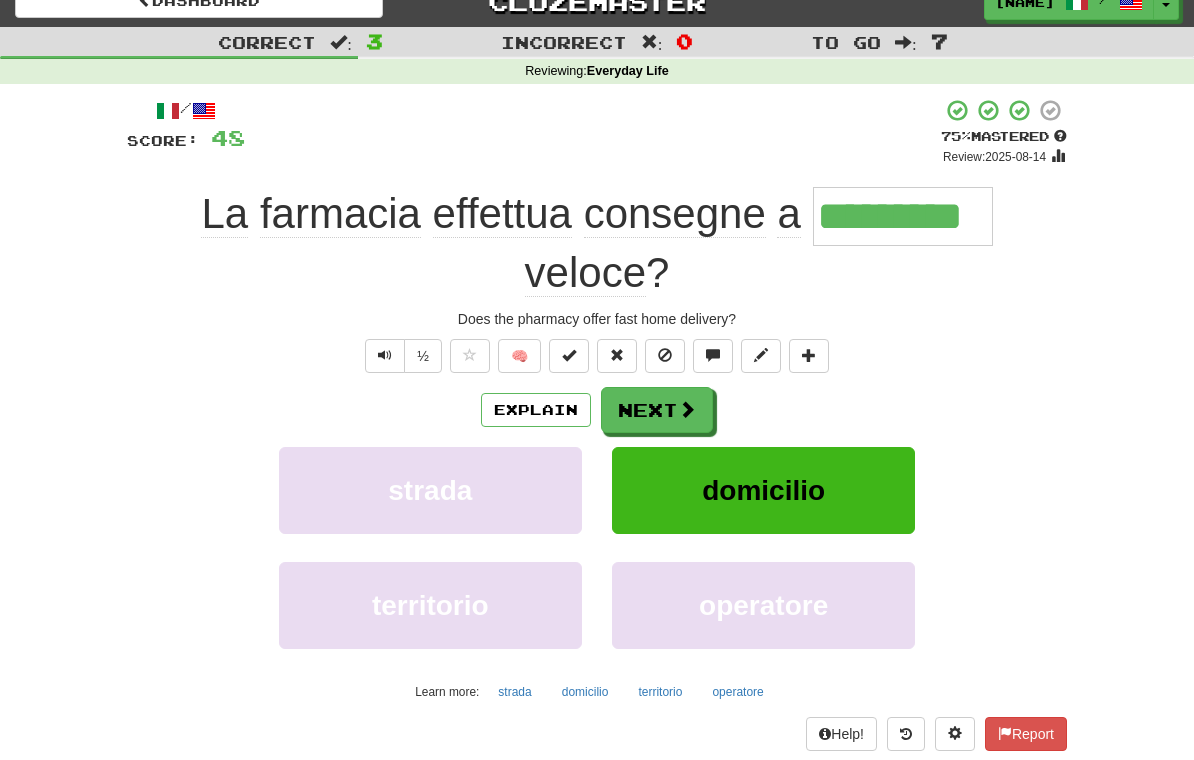 click at bounding box center (687, 409) 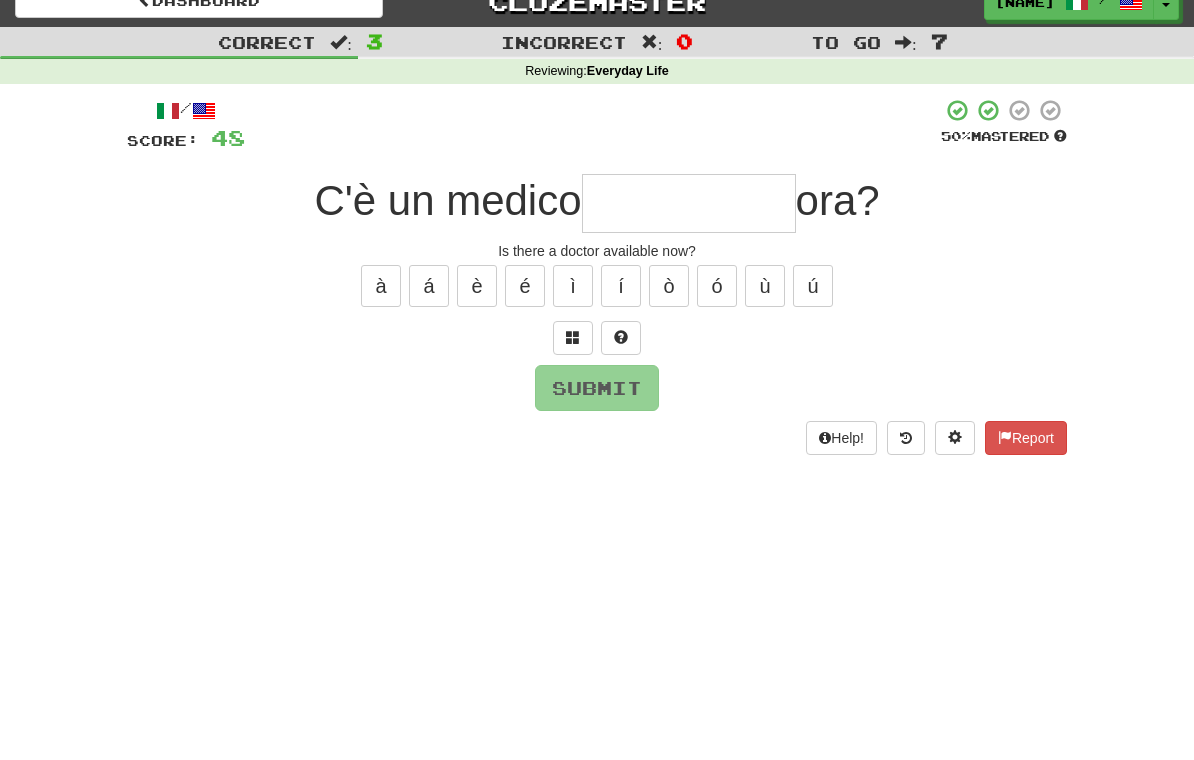 scroll, scrollTop: 23, scrollLeft: 0, axis: vertical 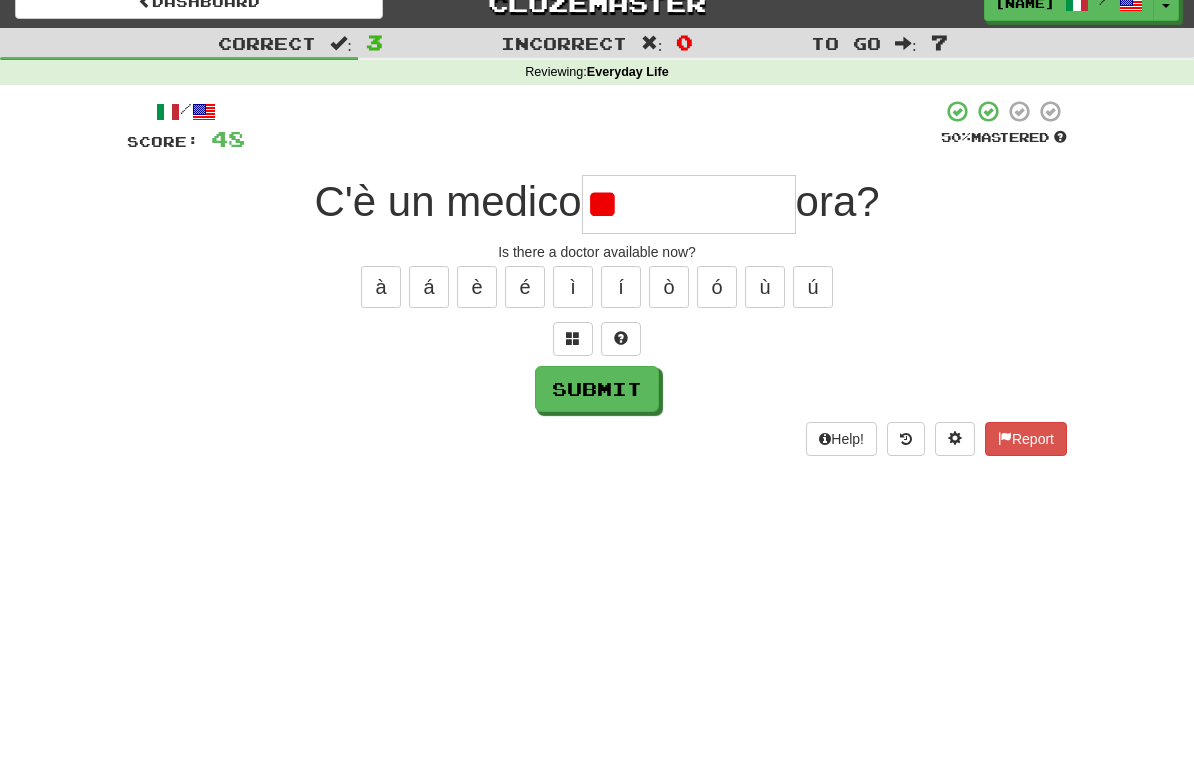 type on "*" 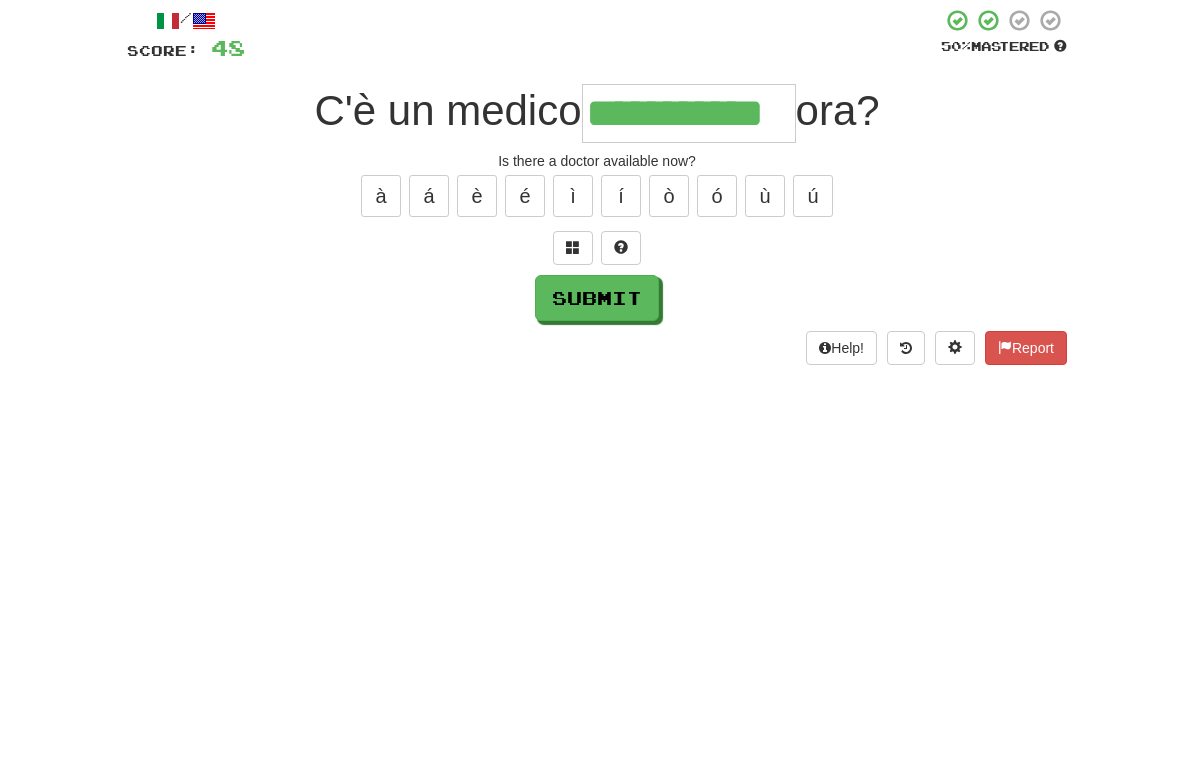 type on "**********" 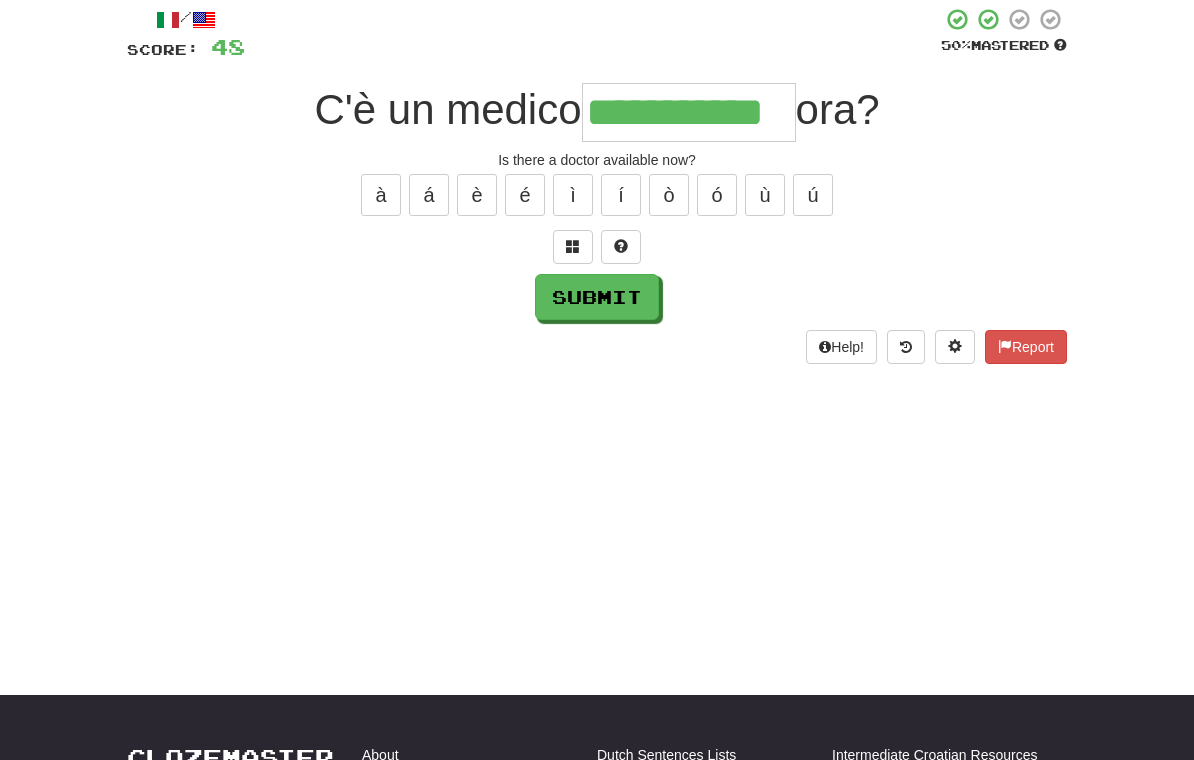 click on "Submit" at bounding box center (597, 297) 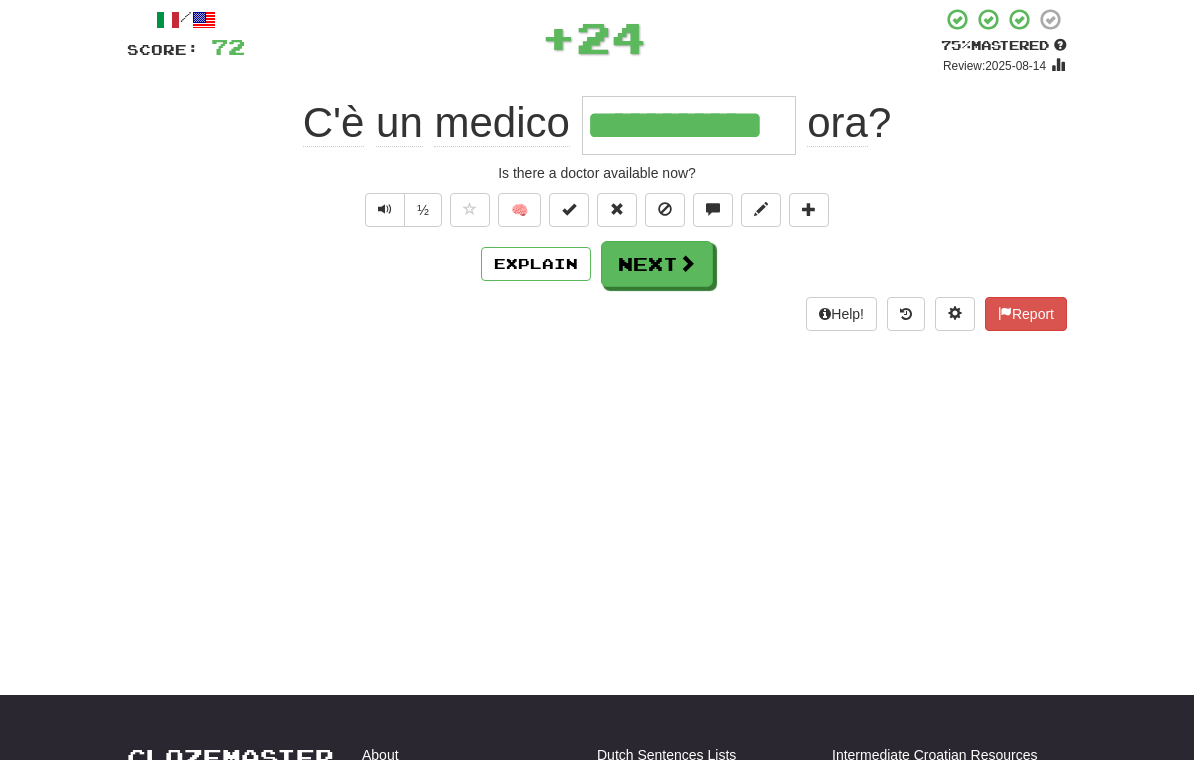 click on "Next" at bounding box center [657, 264] 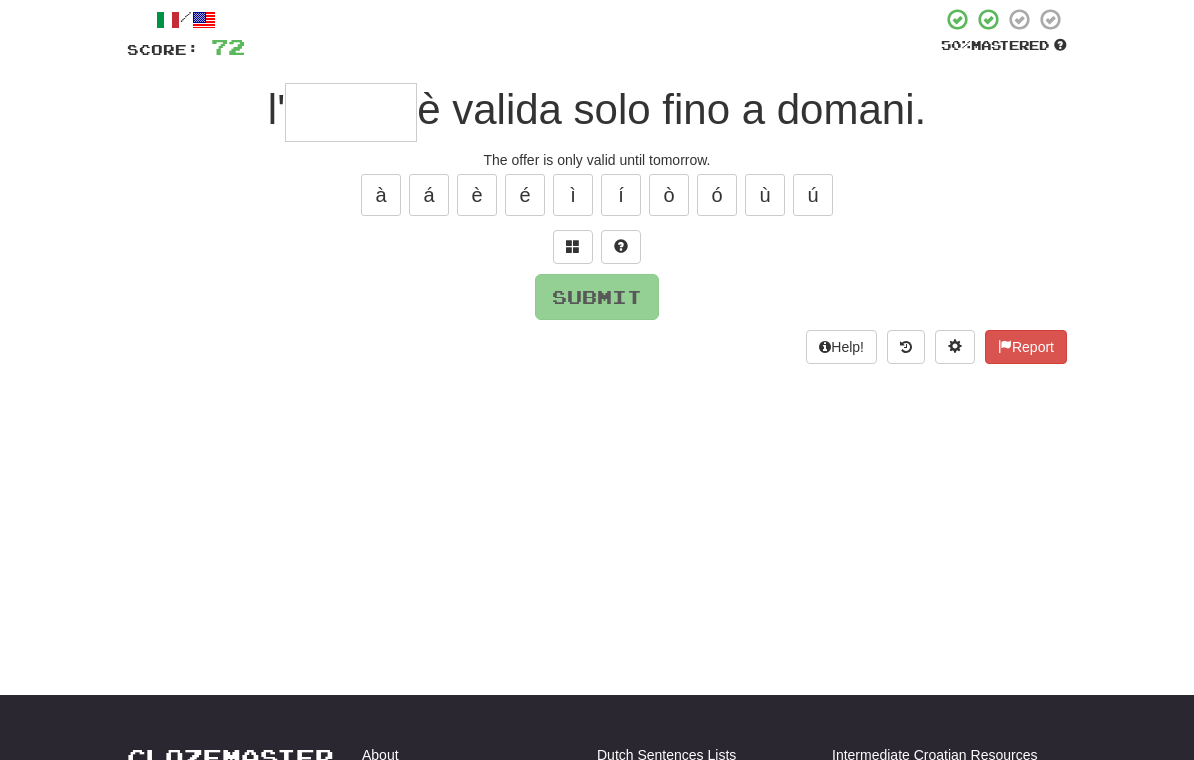 scroll, scrollTop: 114, scrollLeft: 0, axis: vertical 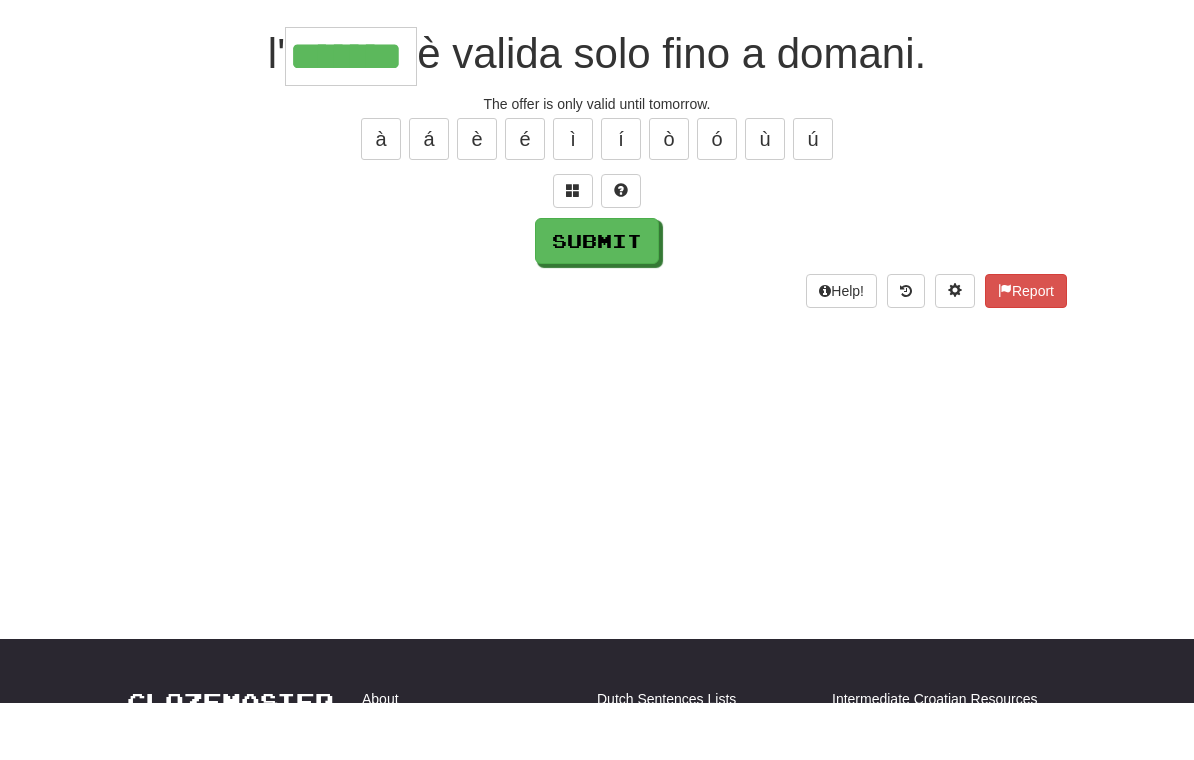 type on "*******" 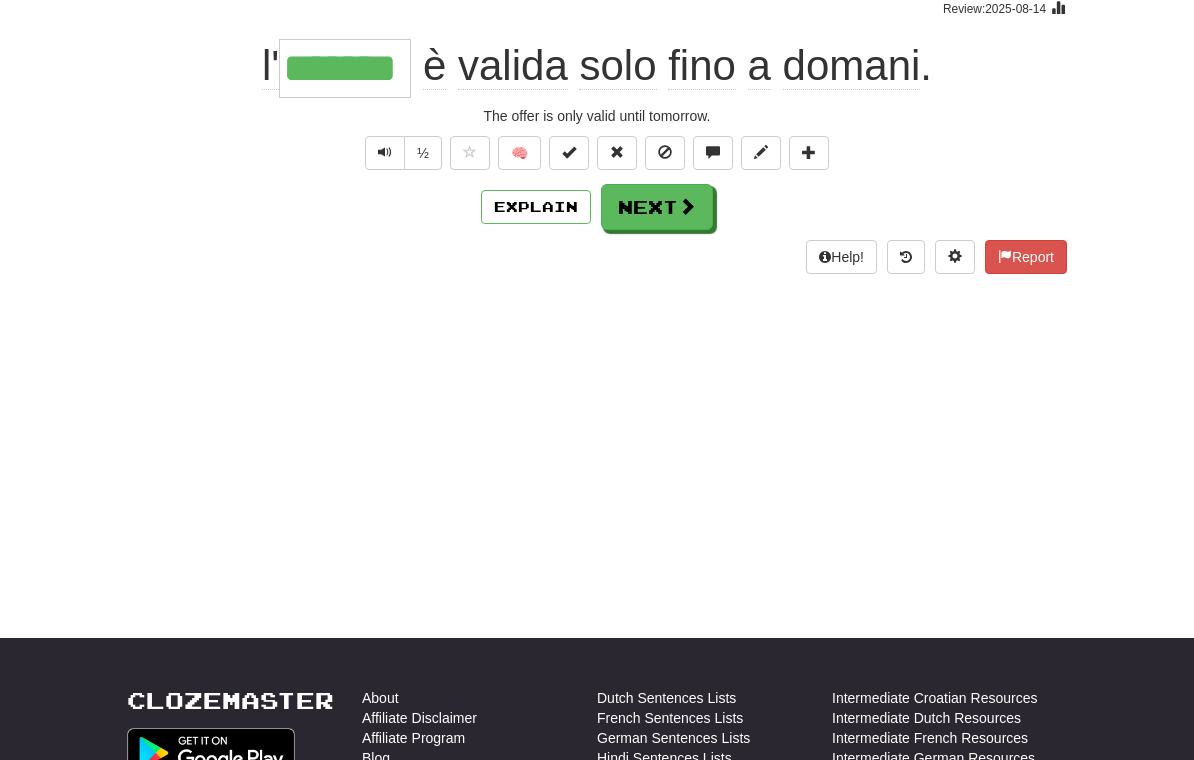 click on "Next" at bounding box center [657, 207] 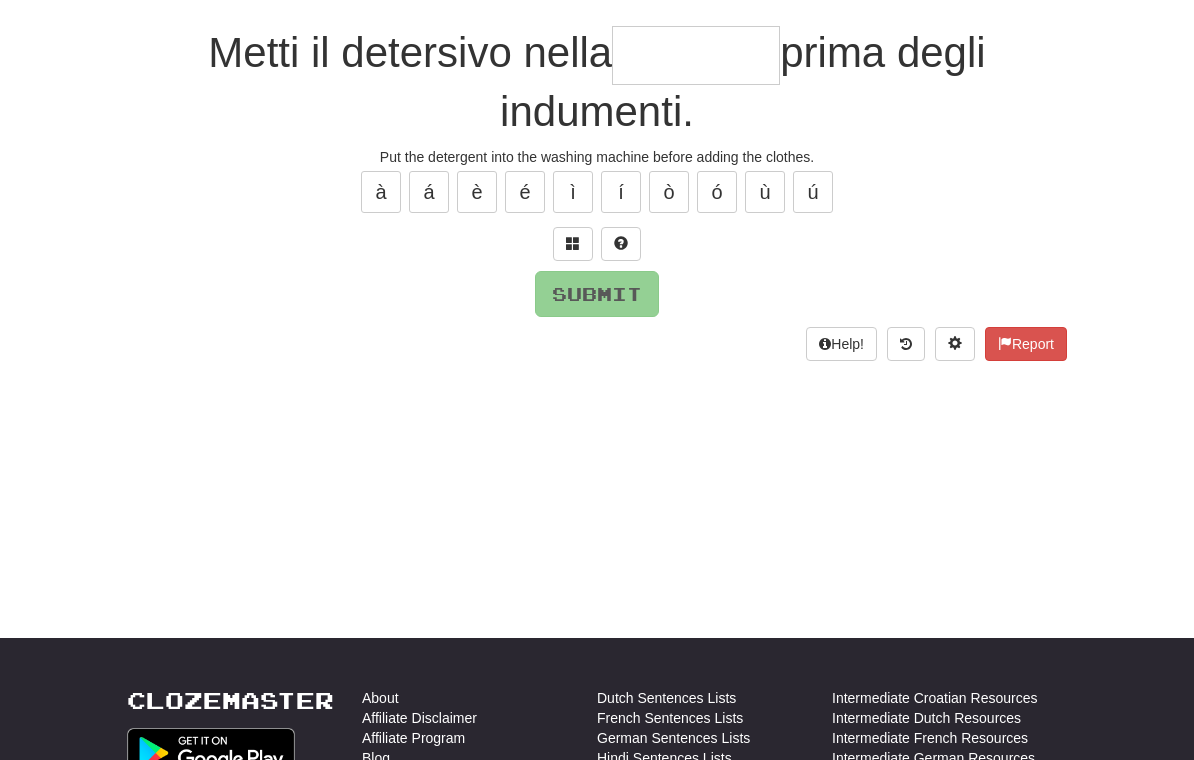 scroll, scrollTop: 171, scrollLeft: 0, axis: vertical 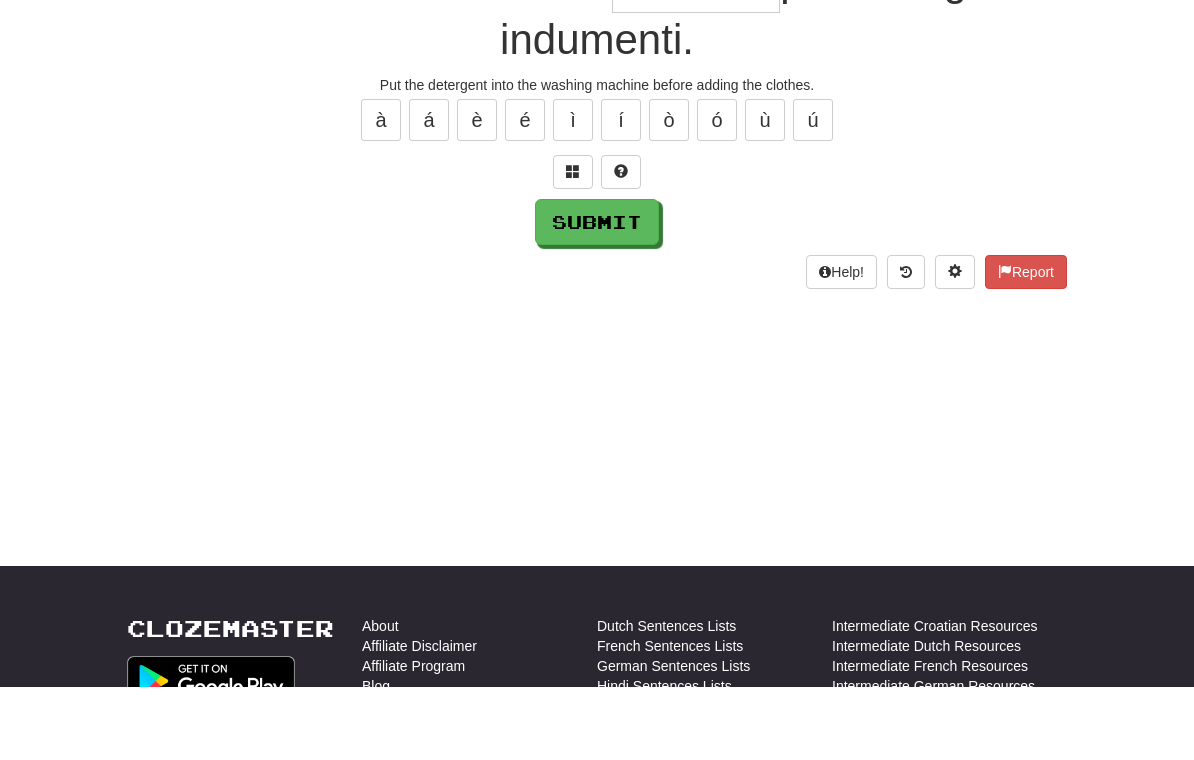 type on "*********" 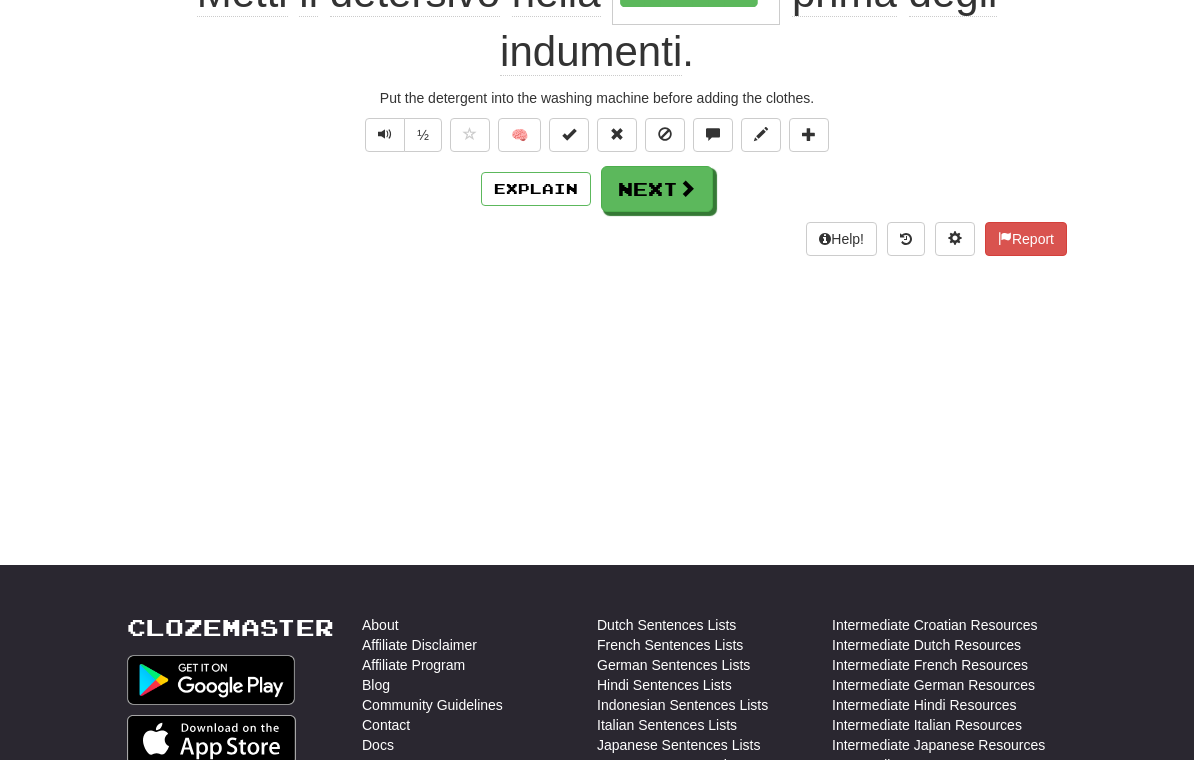 scroll, scrollTop: 245, scrollLeft: 0, axis: vertical 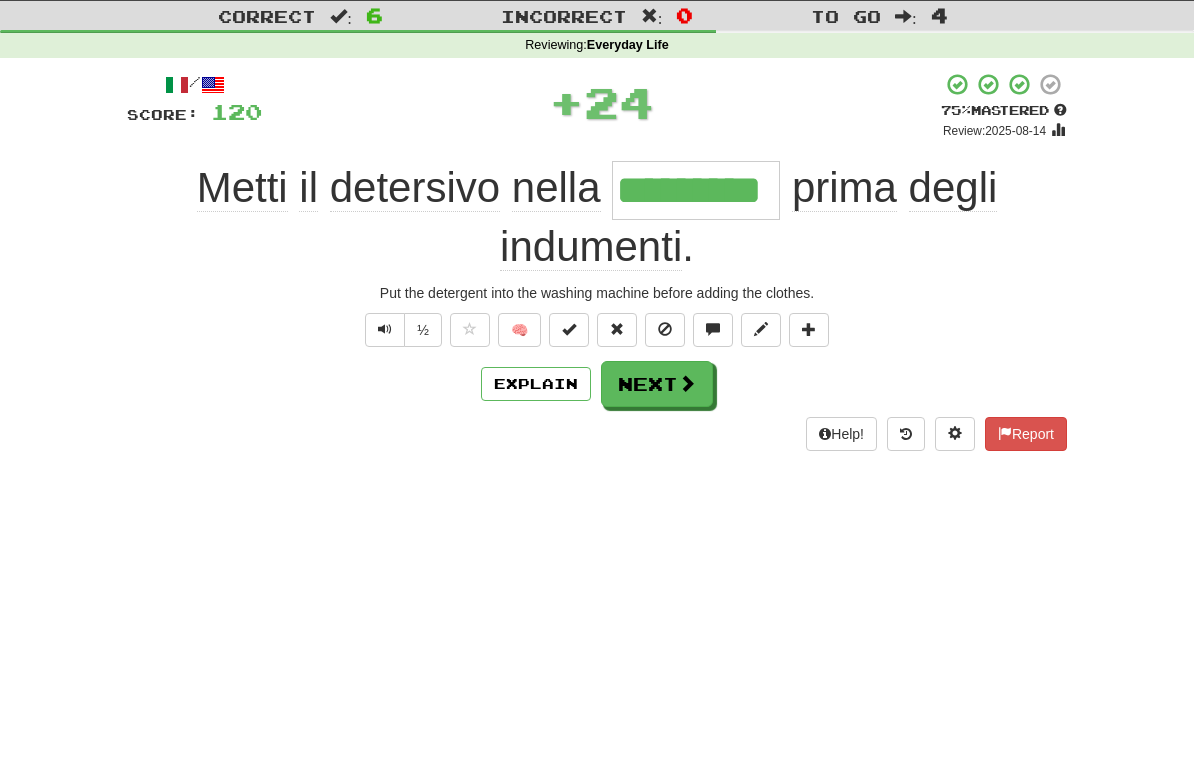 click on "Next" at bounding box center [657, 384] 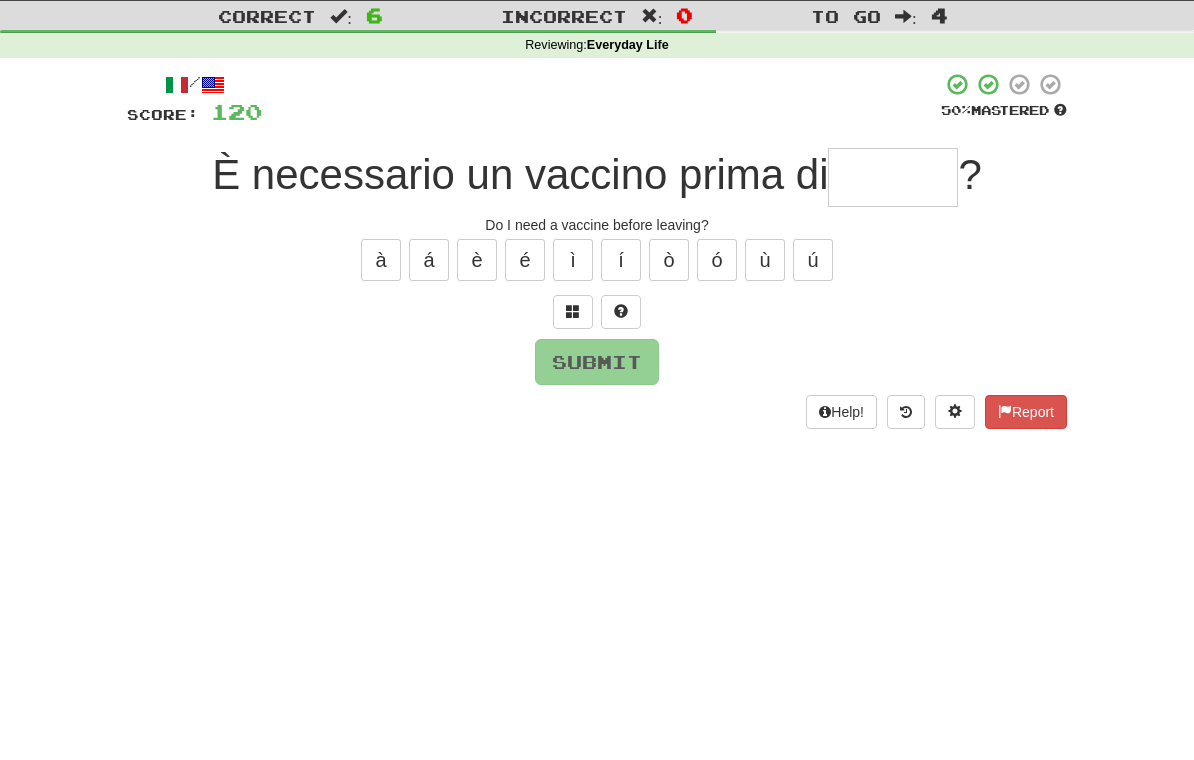 scroll, scrollTop: 49, scrollLeft: 0, axis: vertical 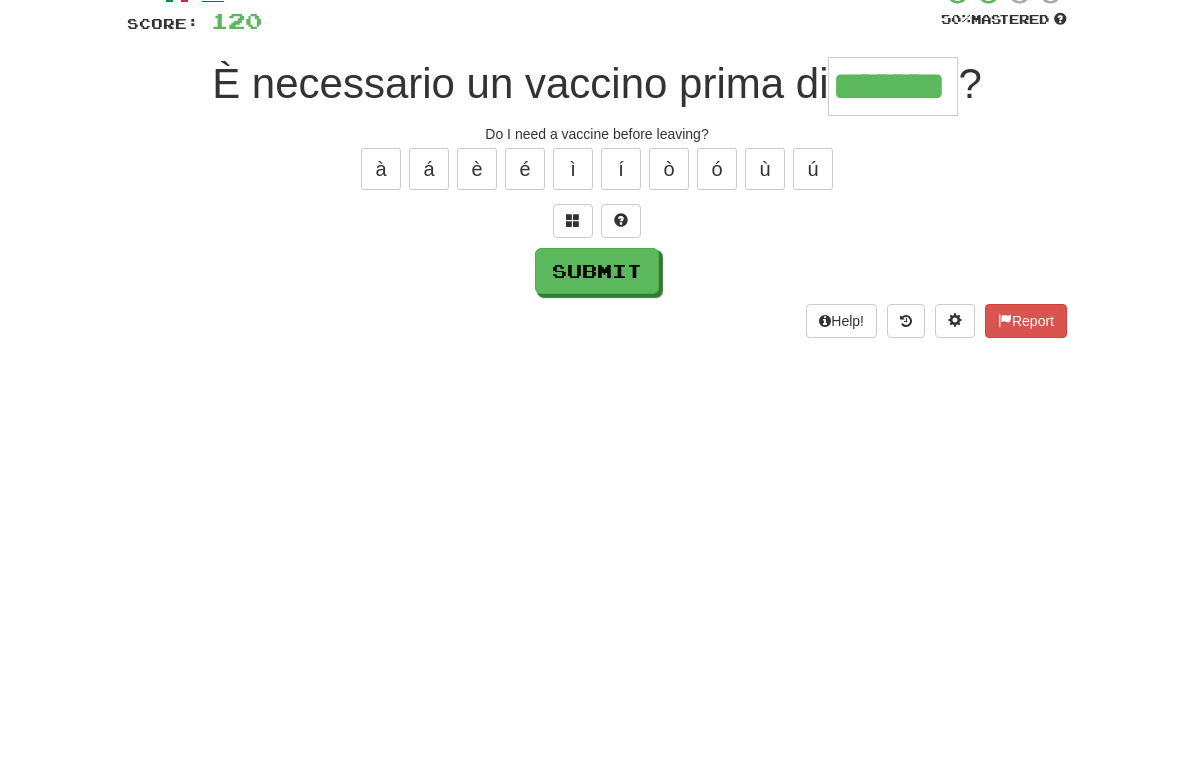 type on "*******" 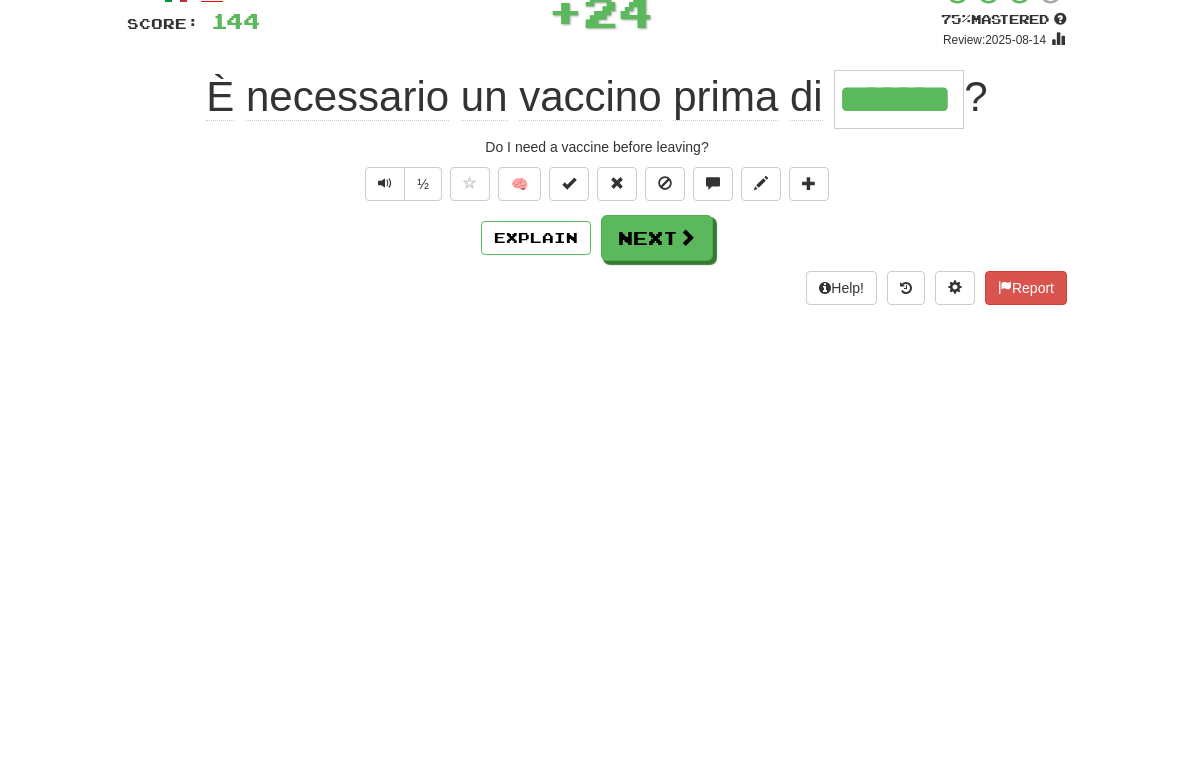scroll, scrollTop: 141, scrollLeft: 0, axis: vertical 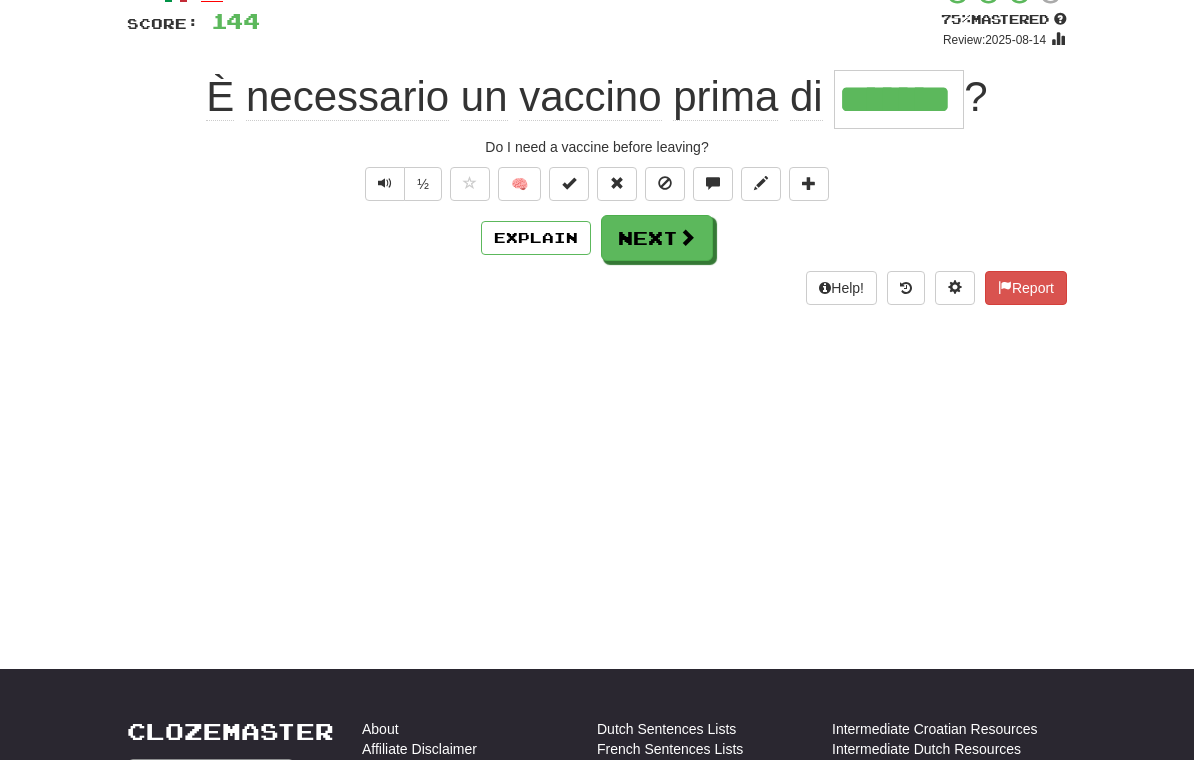 click at bounding box center (687, 237) 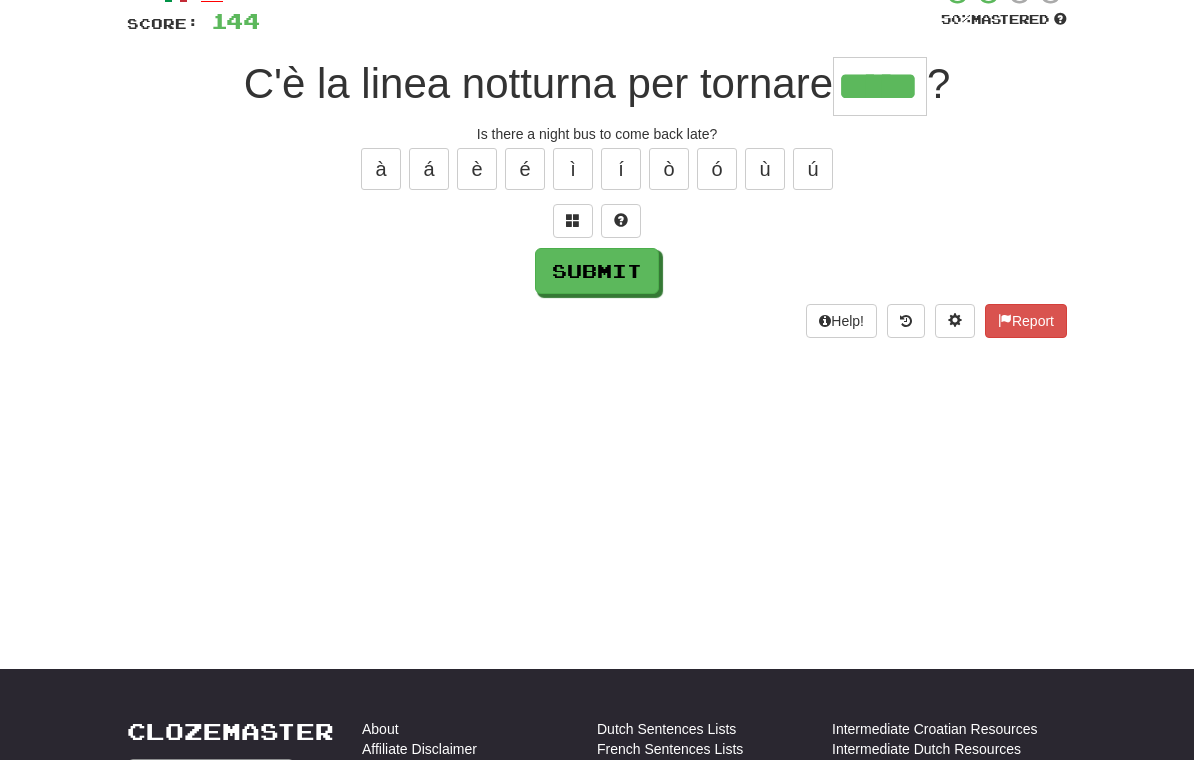 type on "*****" 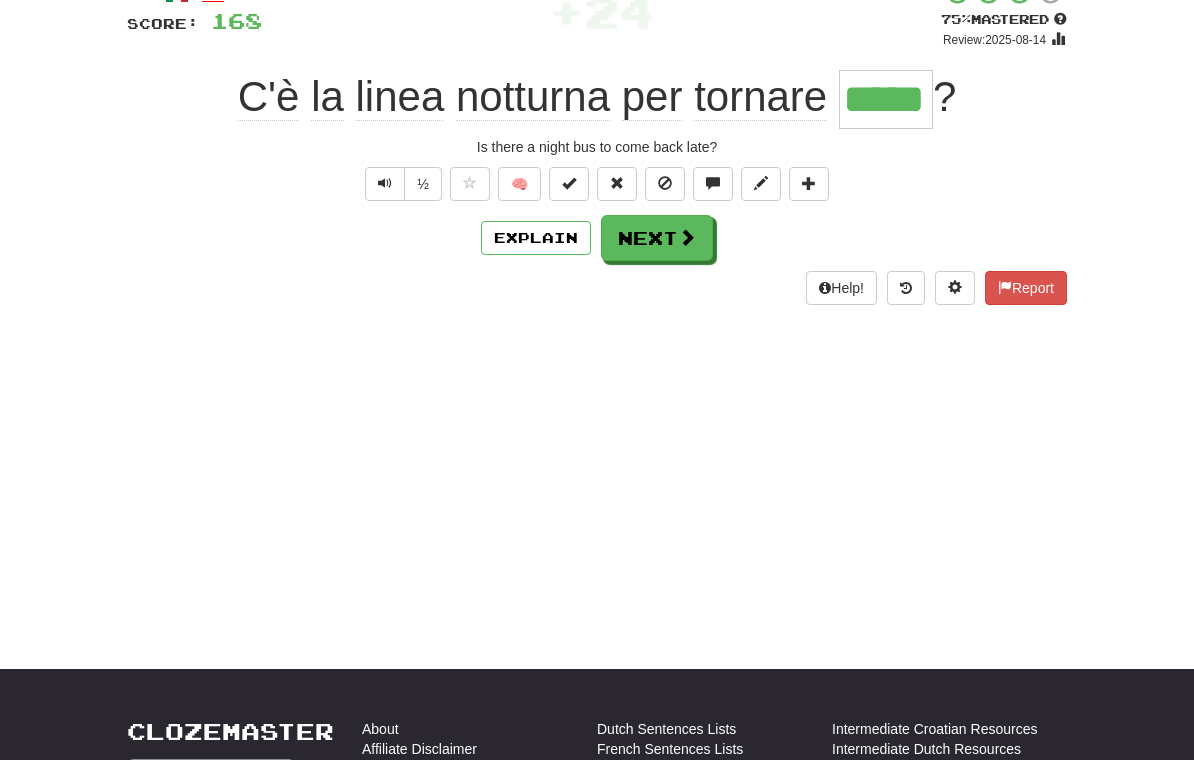 click on "Next" at bounding box center [657, 238] 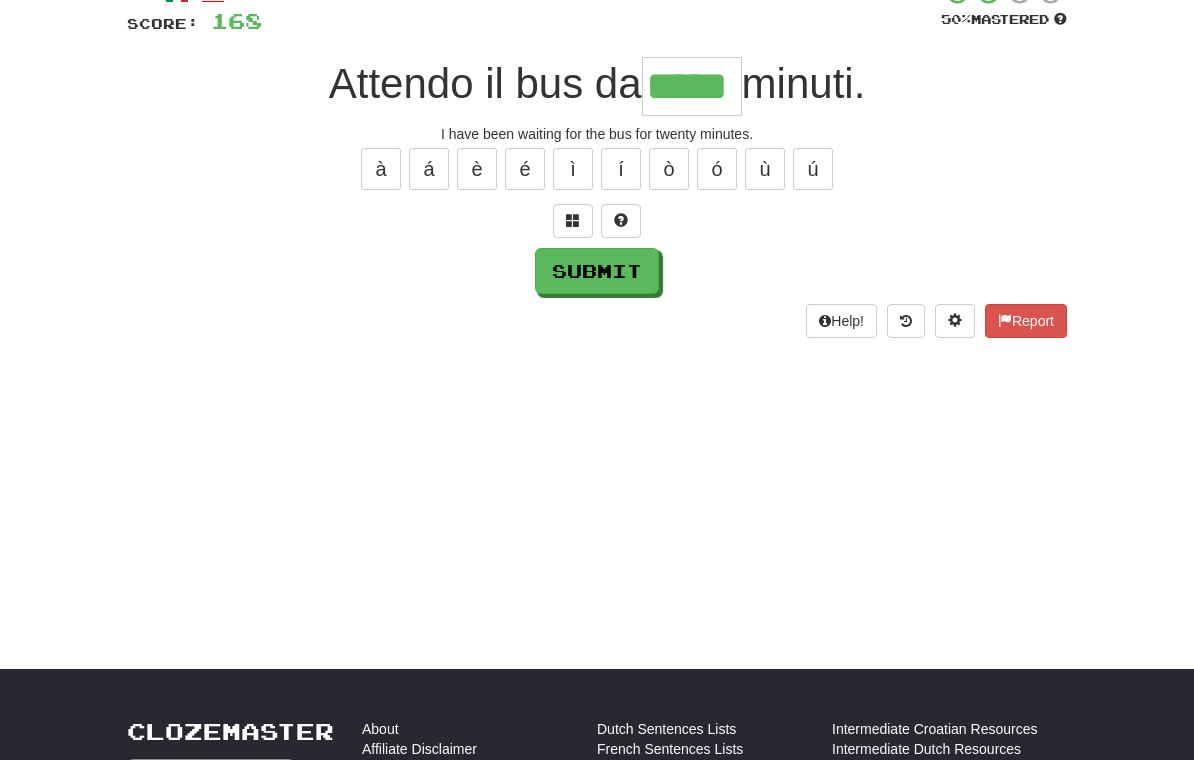 type on "*****" 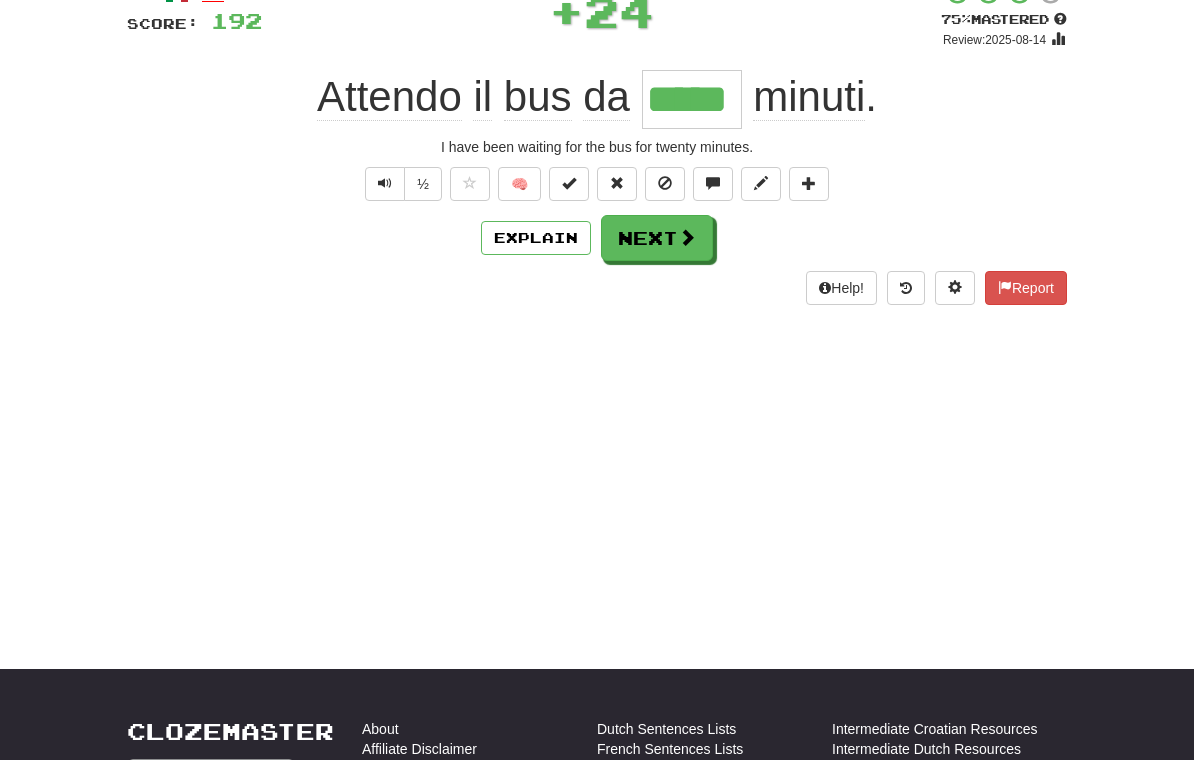 click on "Next" at bounding box center [657, 238] 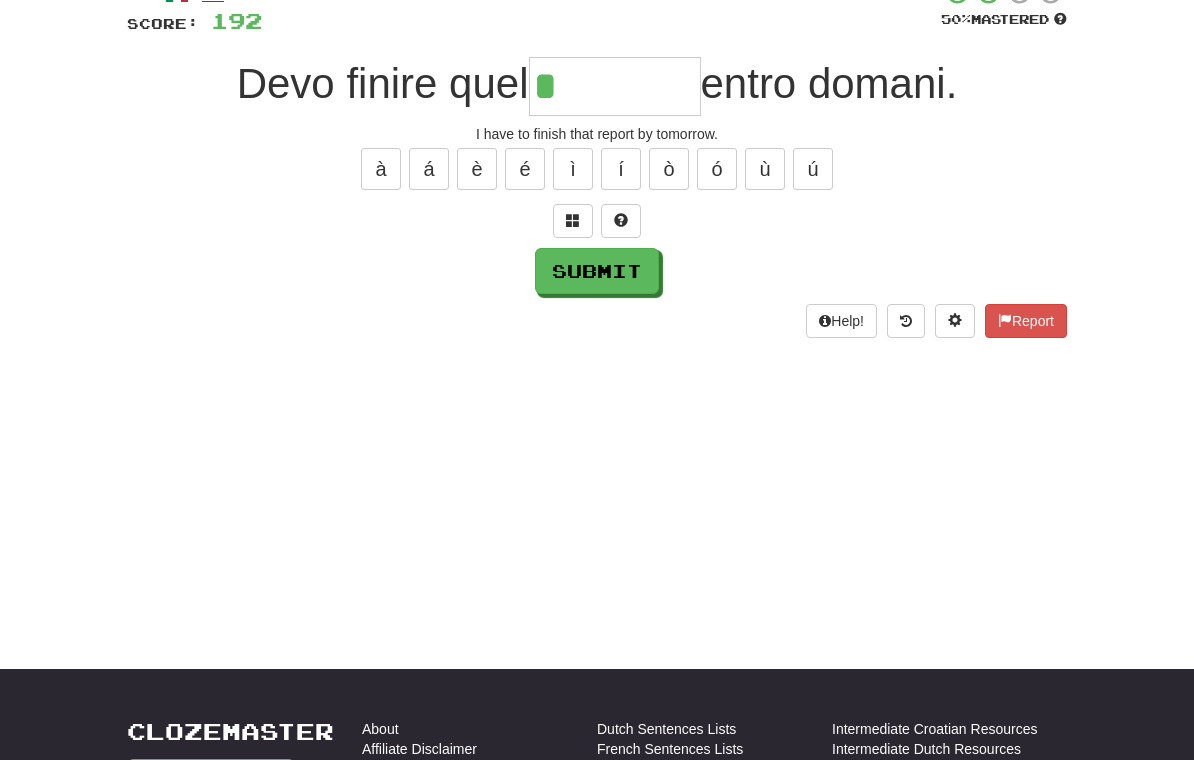 click at bounding box center [573, 221] 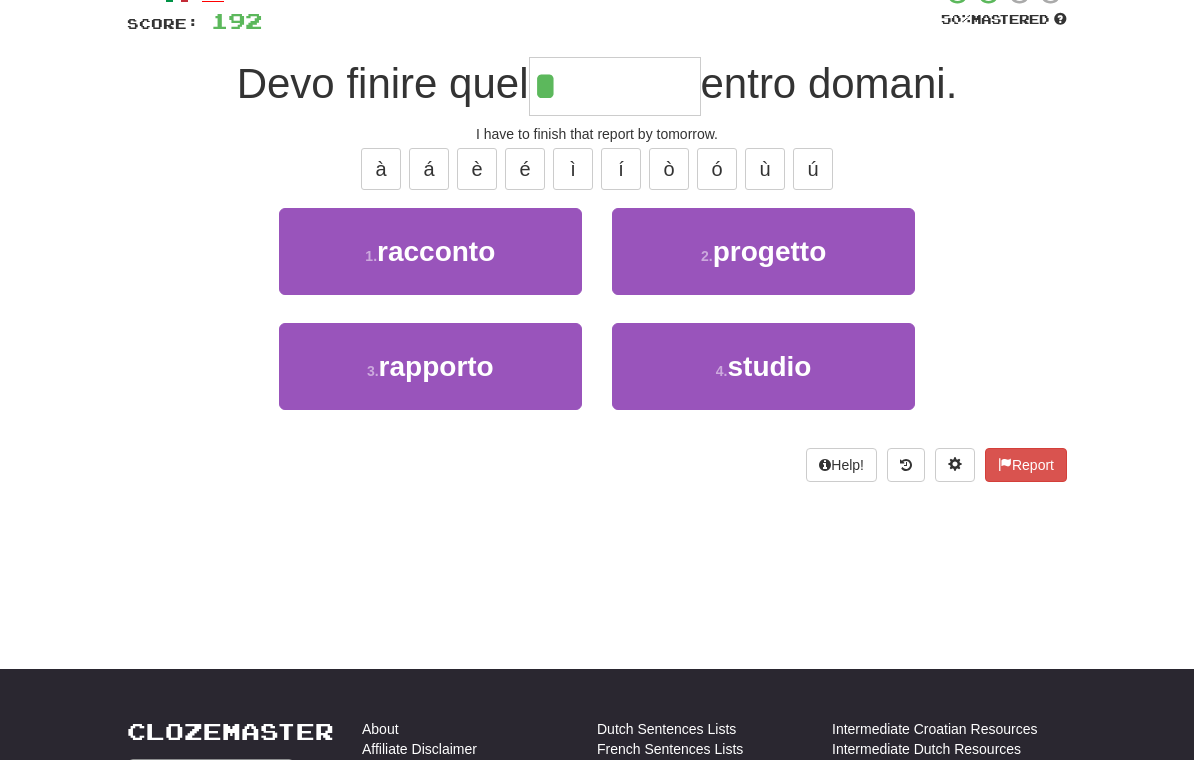 click on "1 .  racconto" at bounding box center [430, 251] 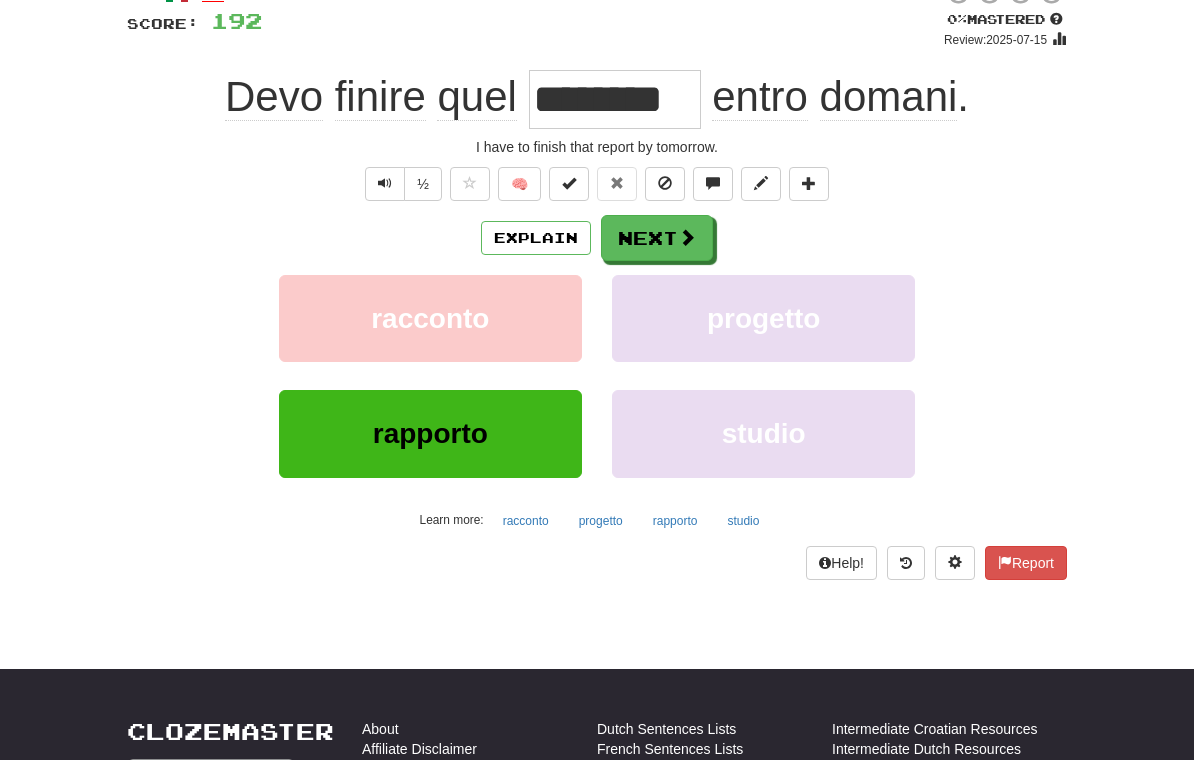 click on "Next" at bounding box center [657, 238] 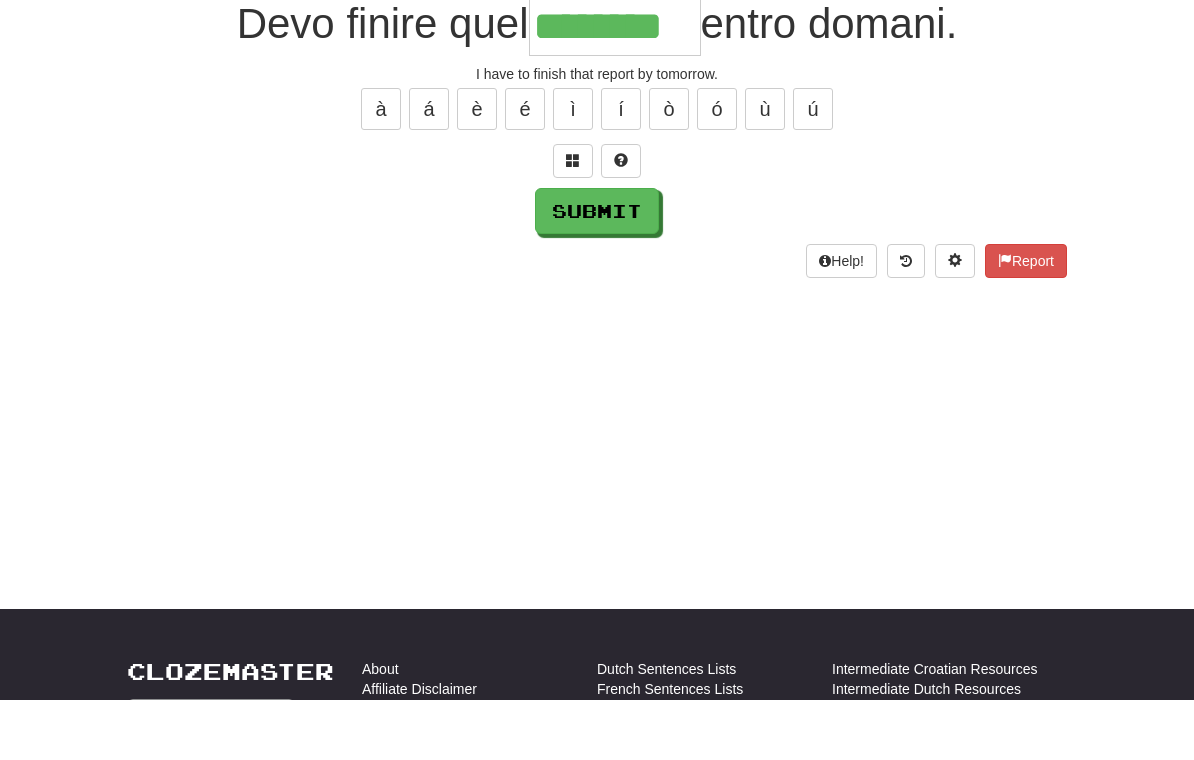 type on "********" 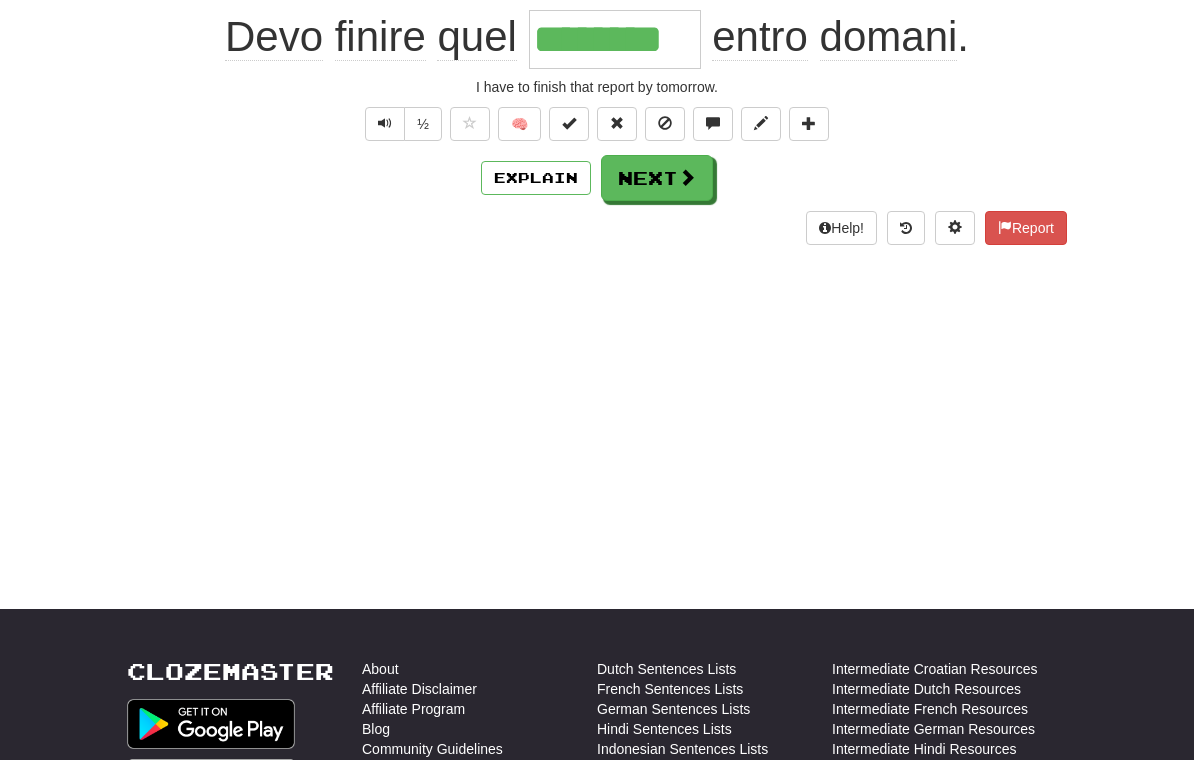 click on "Next" at bounding box center (657, 178) 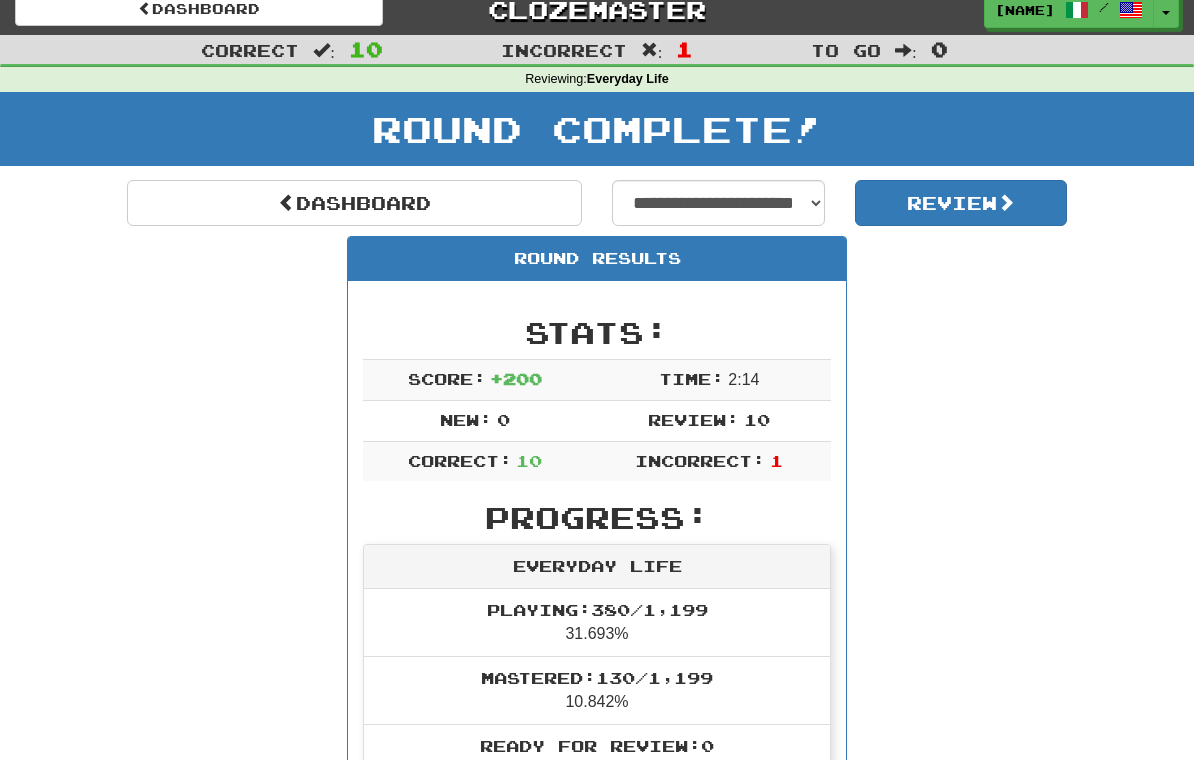 scroll, scrollTop: 16, scrollLeft: 0, axis: vertical 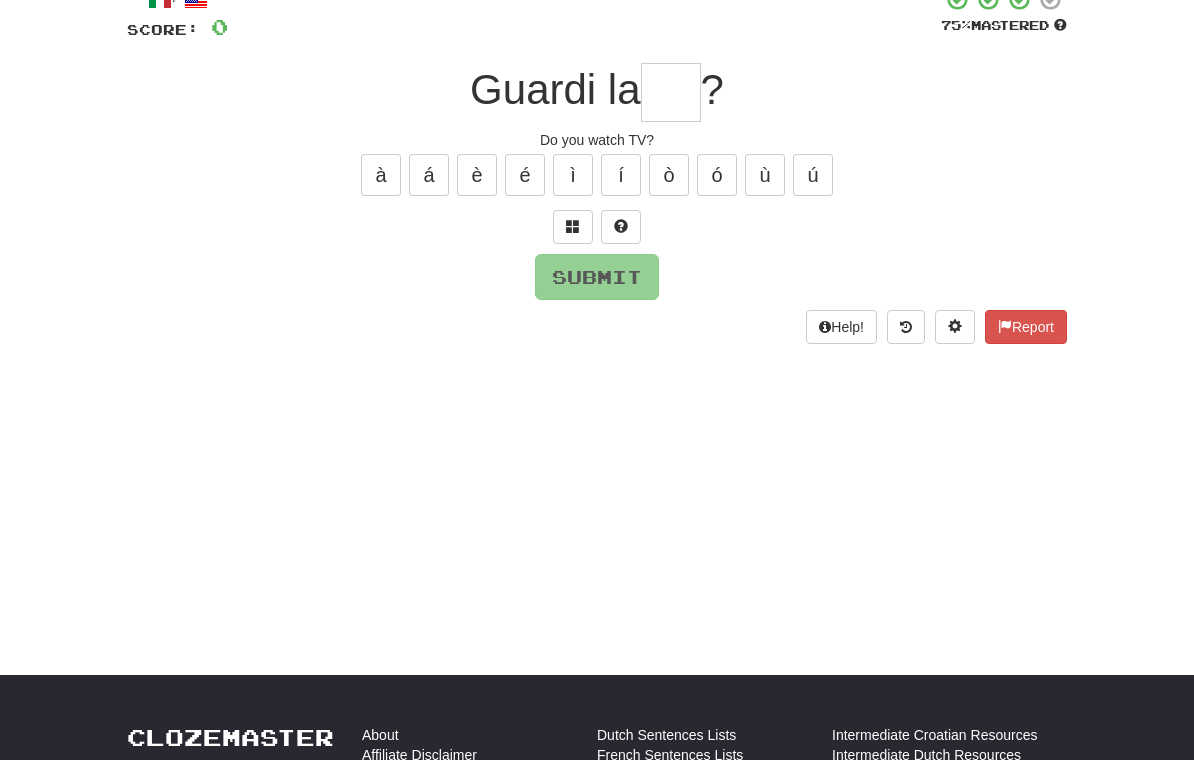 click at bounding box center [671, 92] 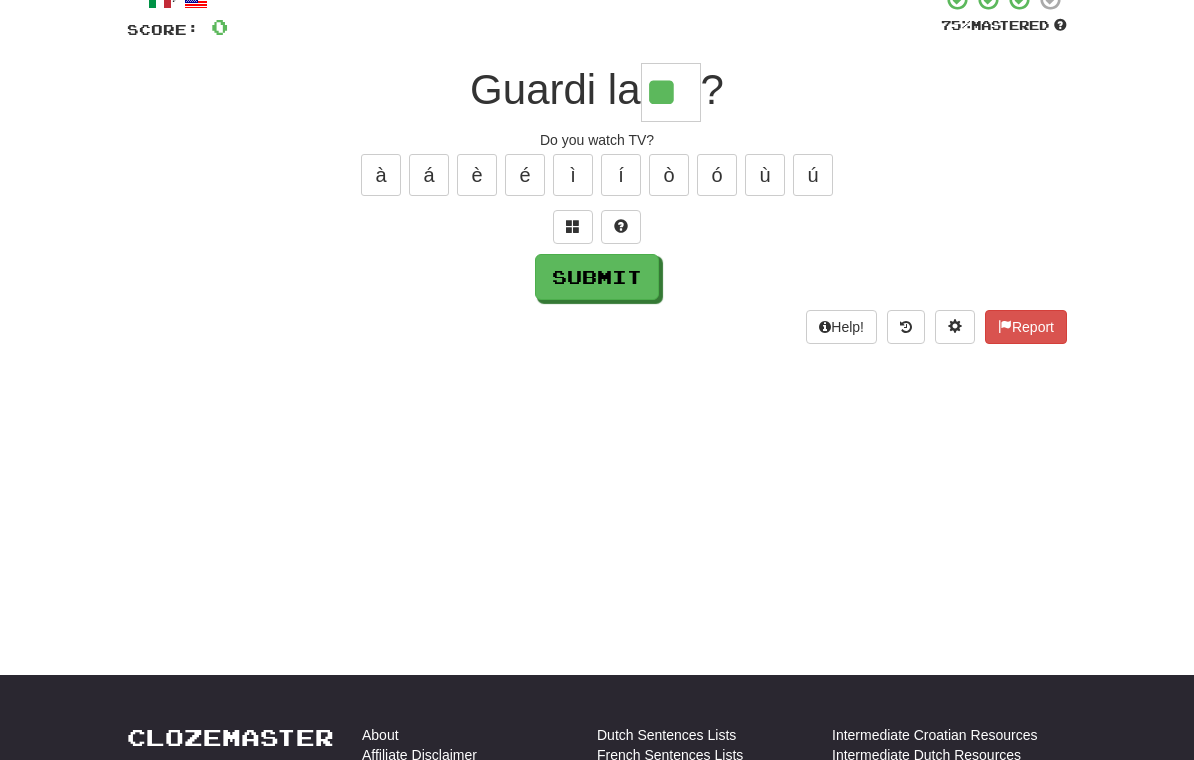 click on "Submit" at bounding box center (597, 277) 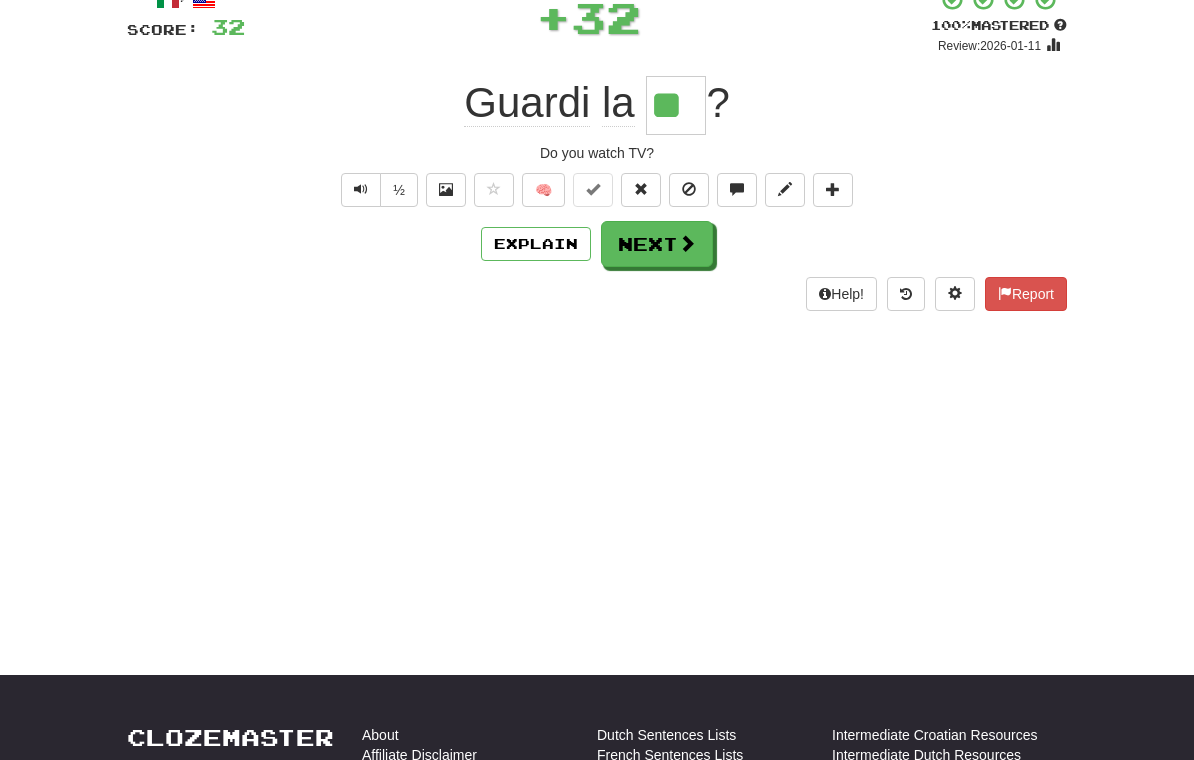 click on "Next" at bounding box center [657, 244] 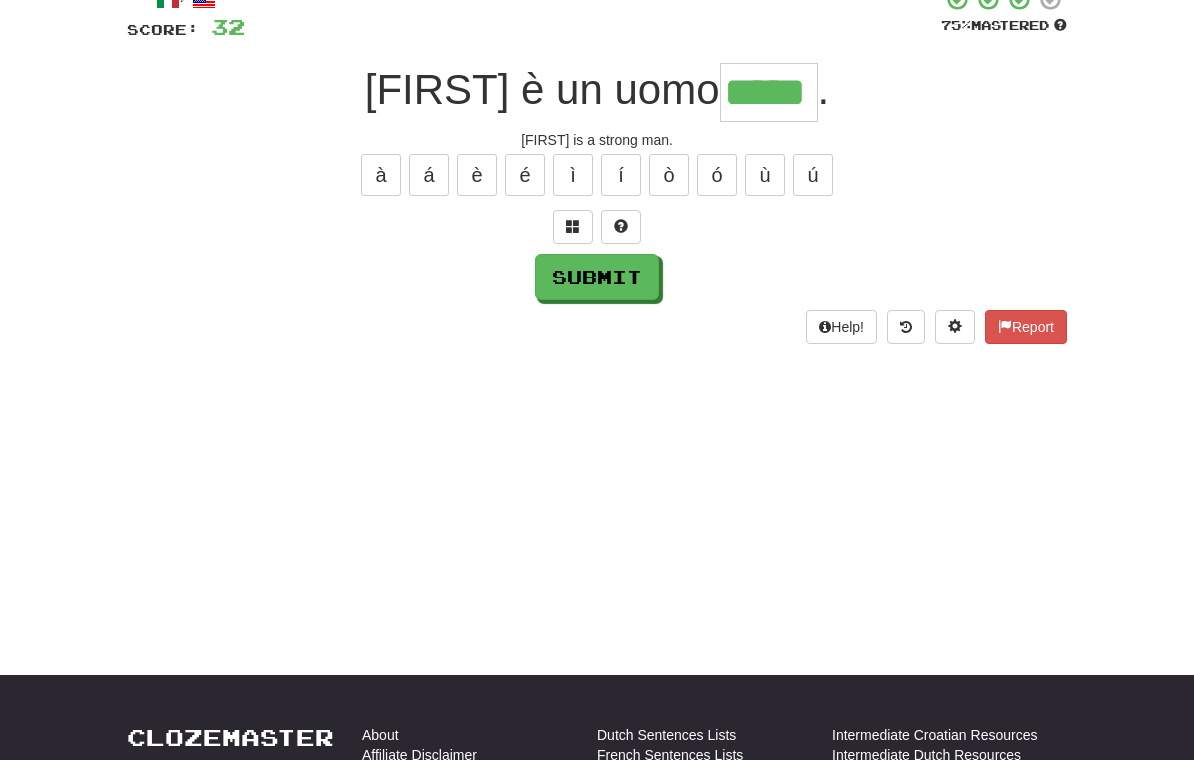 type on "*****" 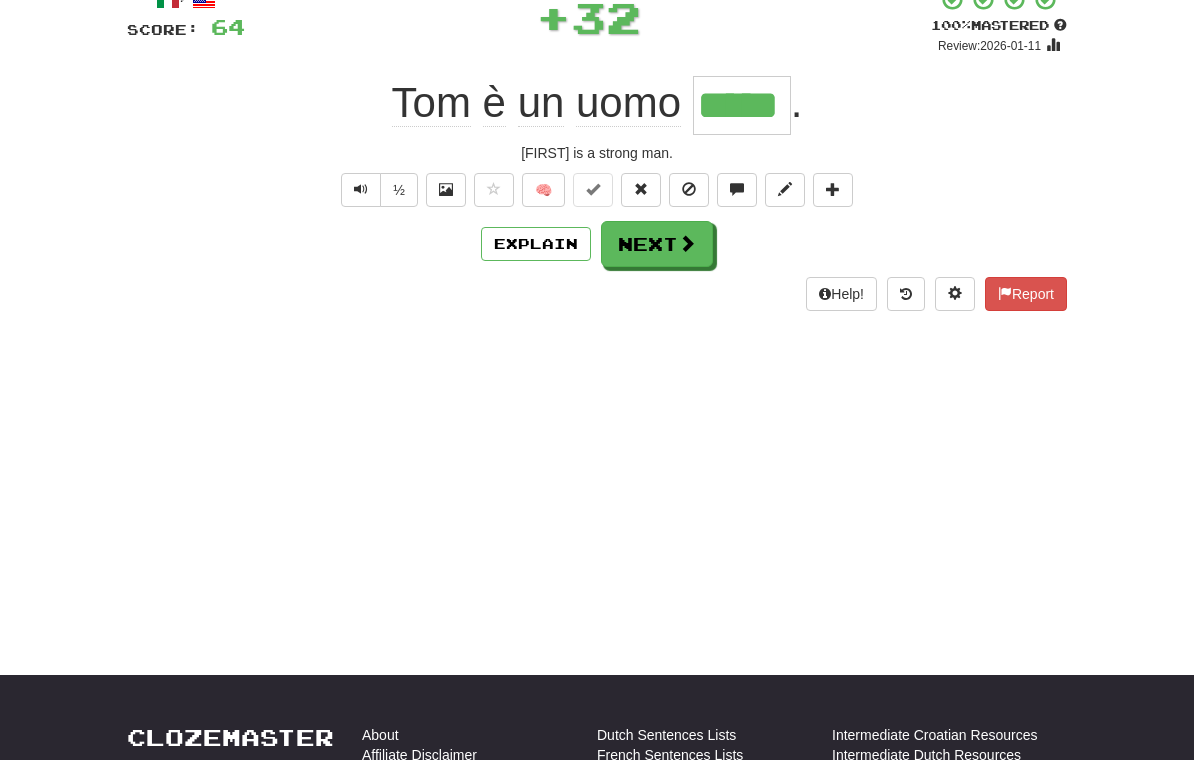 click on "Next" at bounding box center (657, 244) 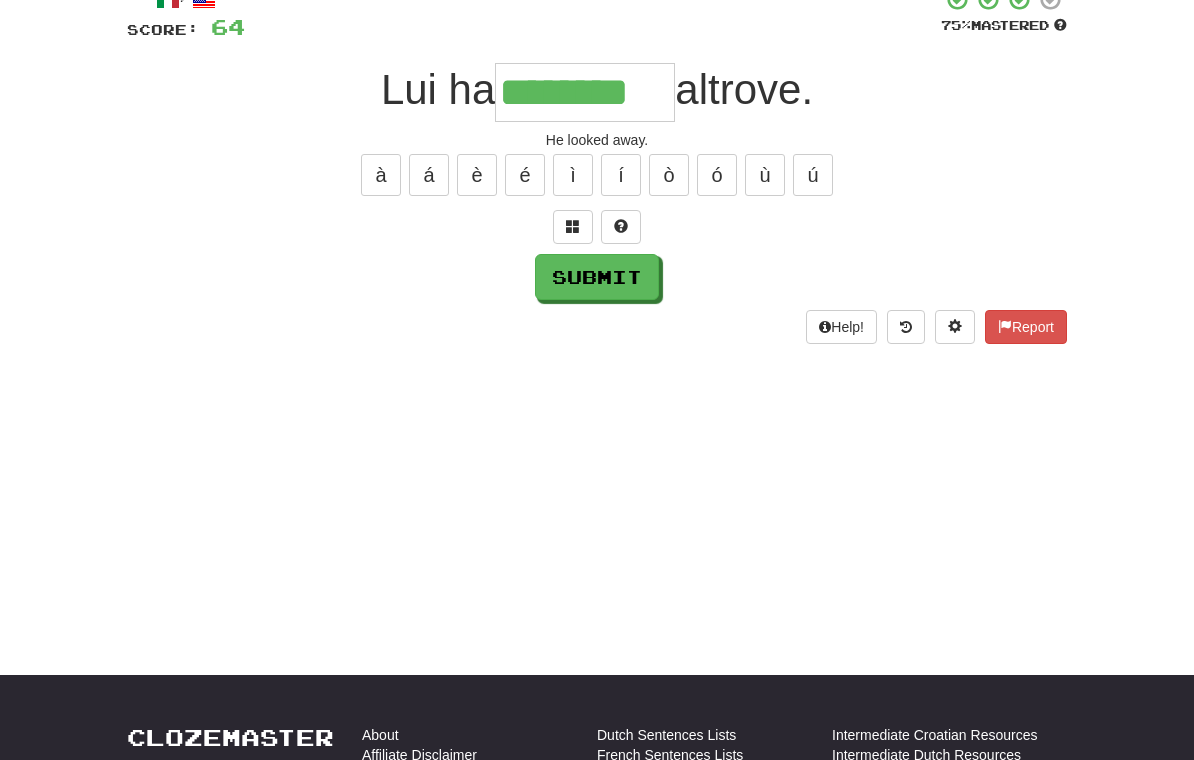 type on "********" 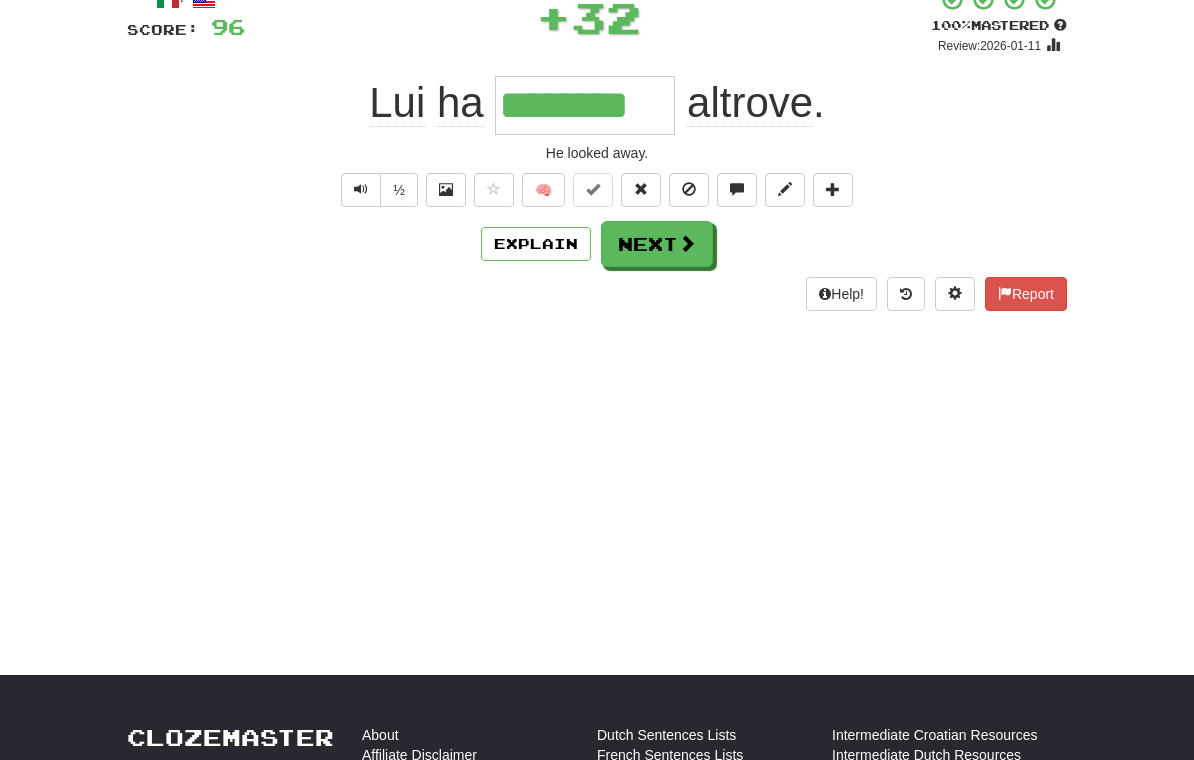 click on "Next" at bounding box center (657, 244) 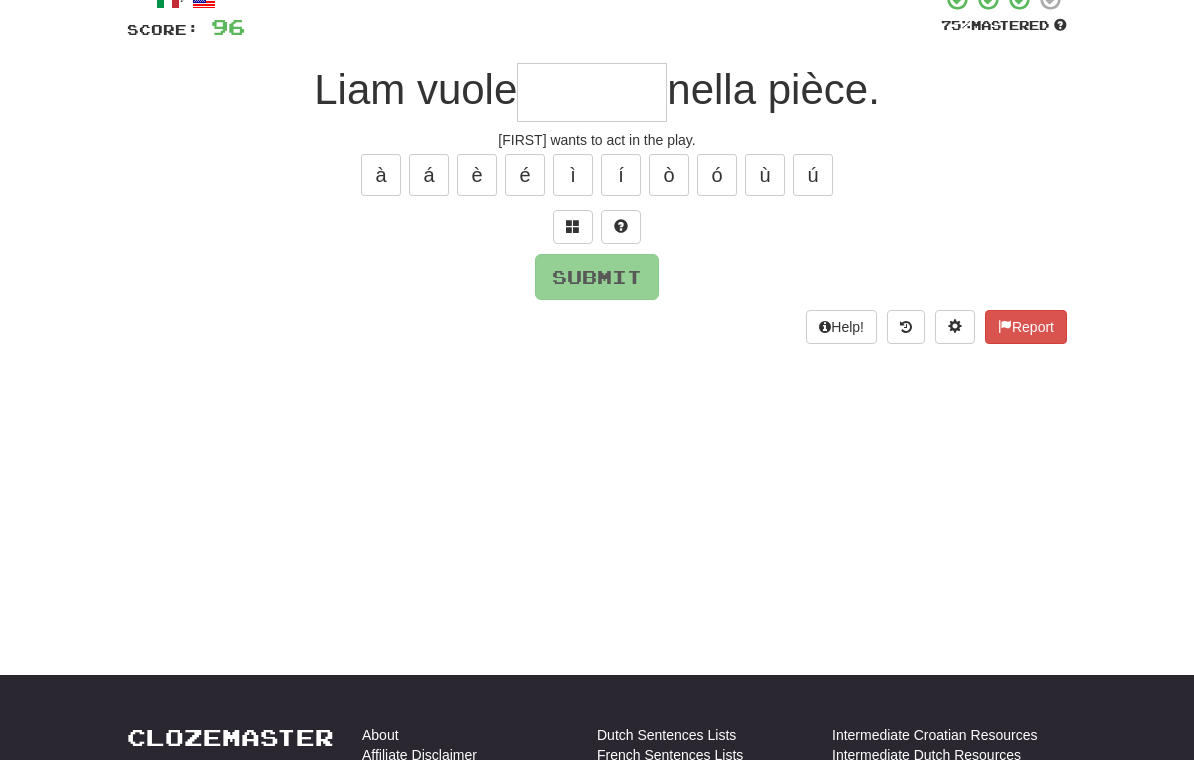 type on "*" 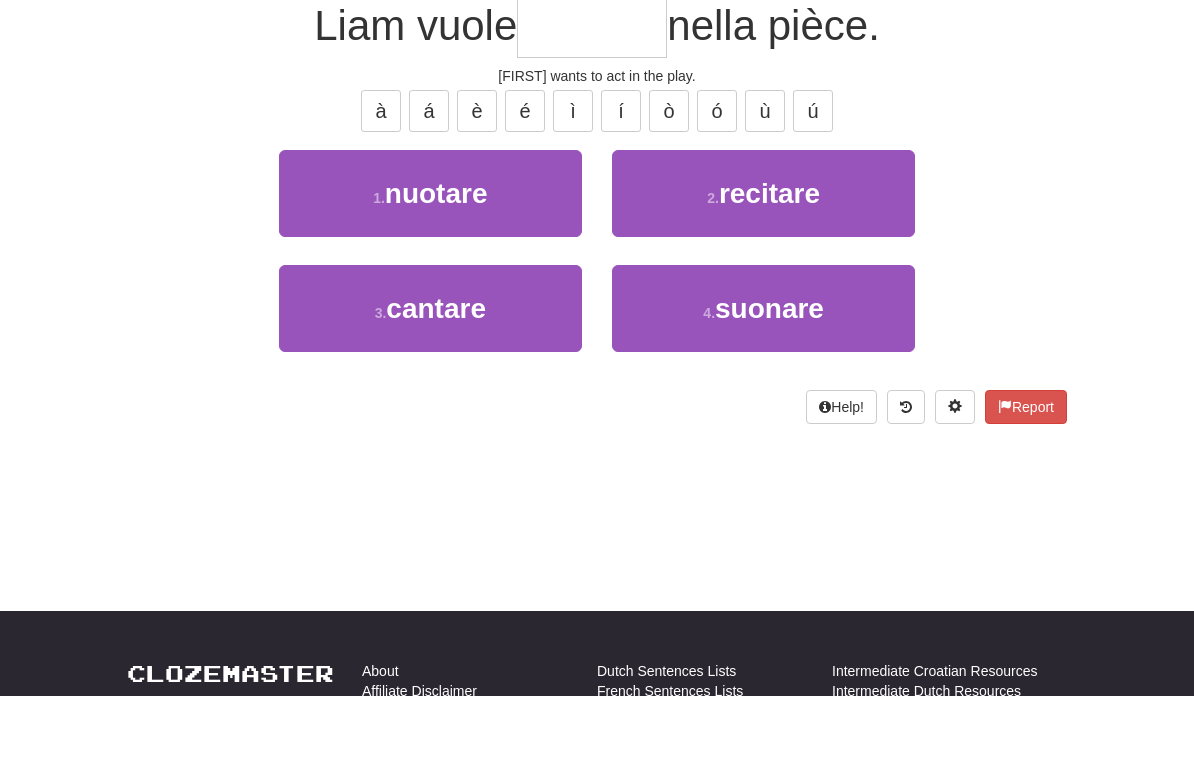 click on "recitare" at bounding box center (769, 257) 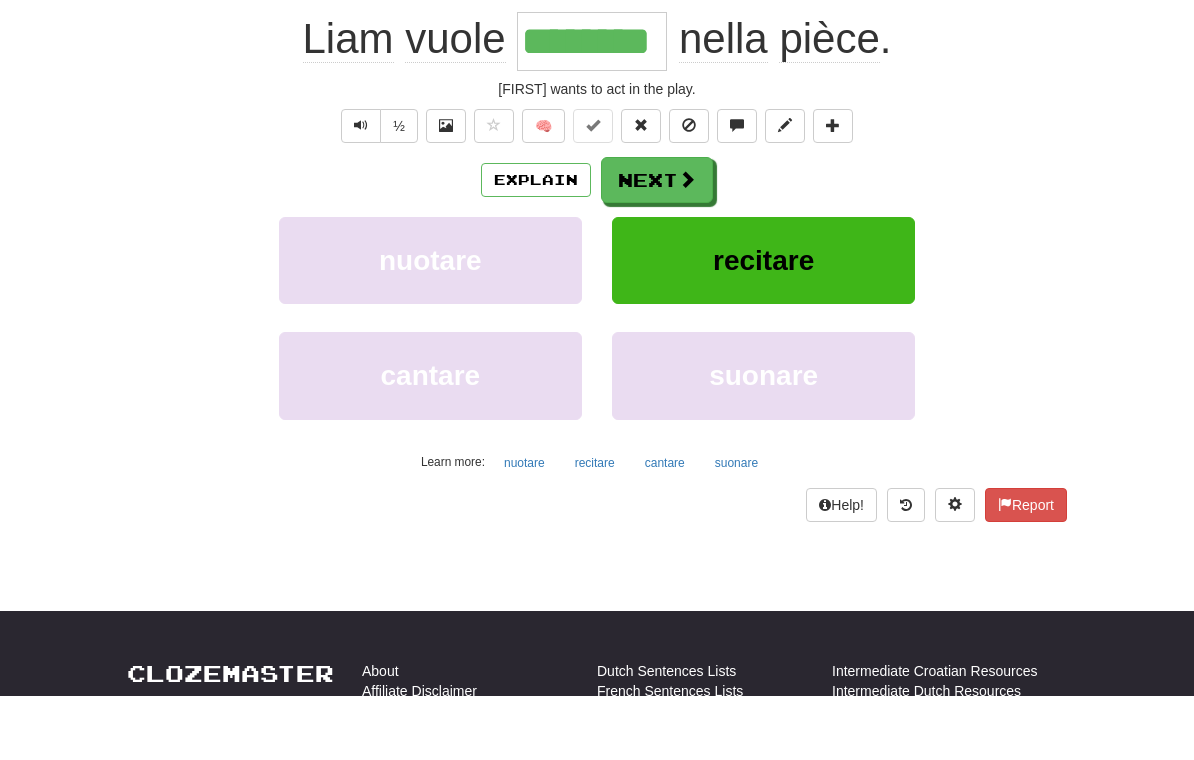 scroll, scrollTop: 199, scrollLeft: 0, axis: vertical 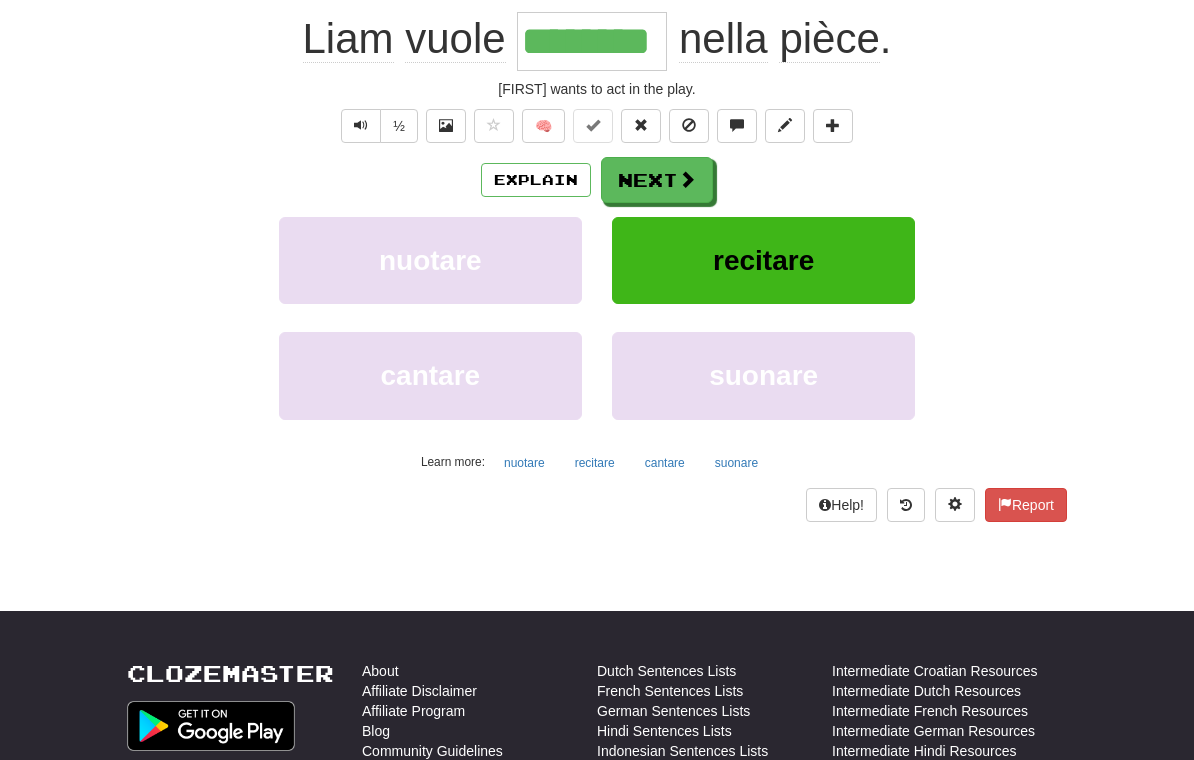 click at bounding box center [687, 179] 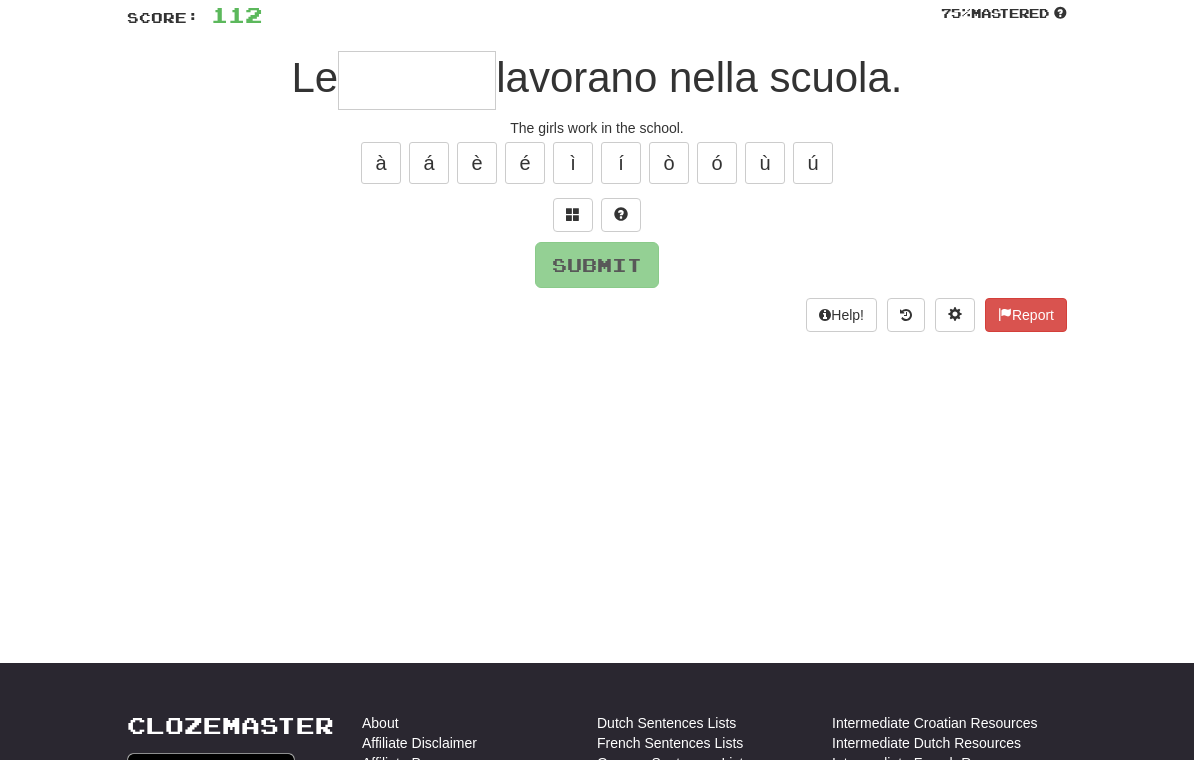 scroll, scrollTop: 123, scrollLeft: 0, axis: vertical 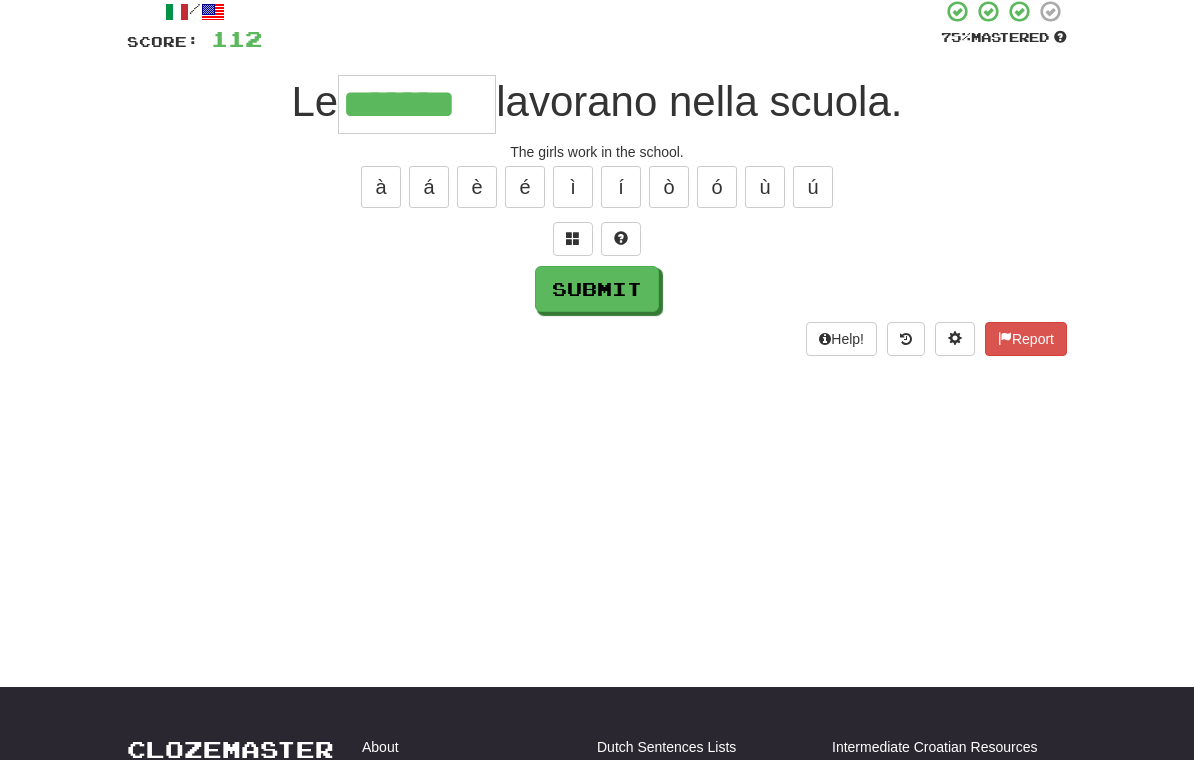 type on "*******" 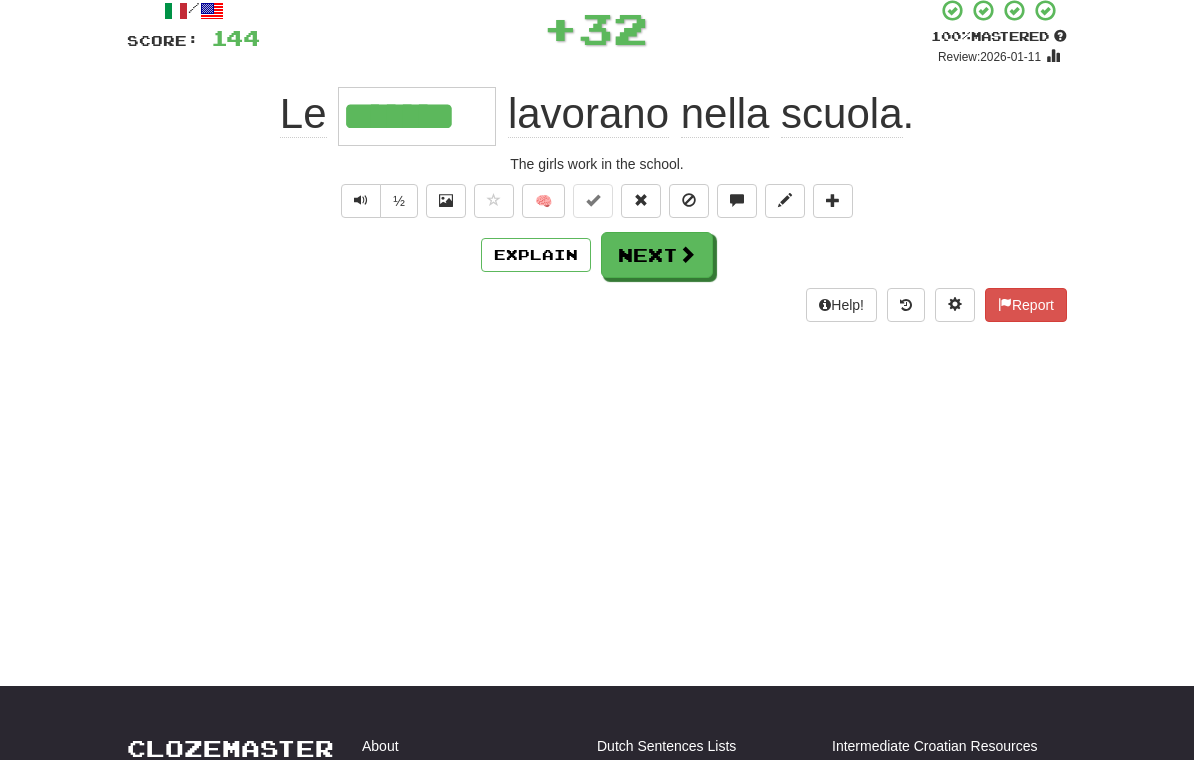 click on "Next" at bounding box center (657, 255) 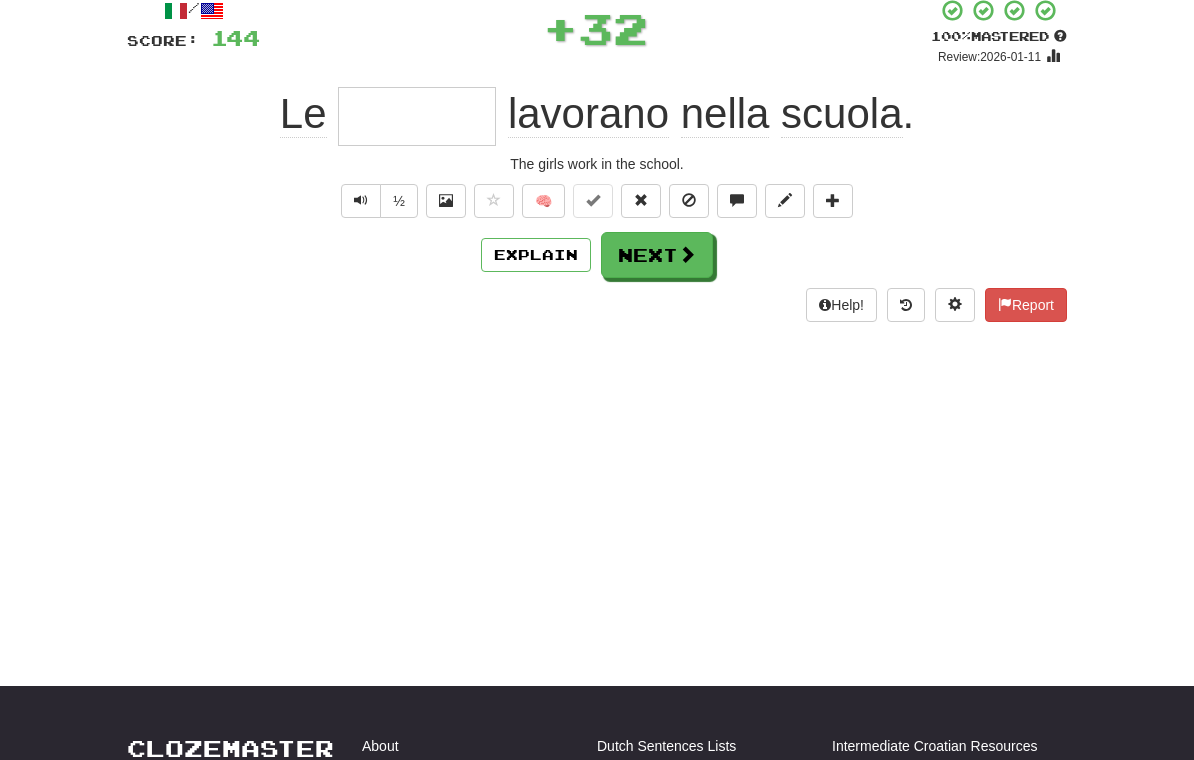 scroll, scrollTop: 123, scrollLeft: 0, axis: vertical 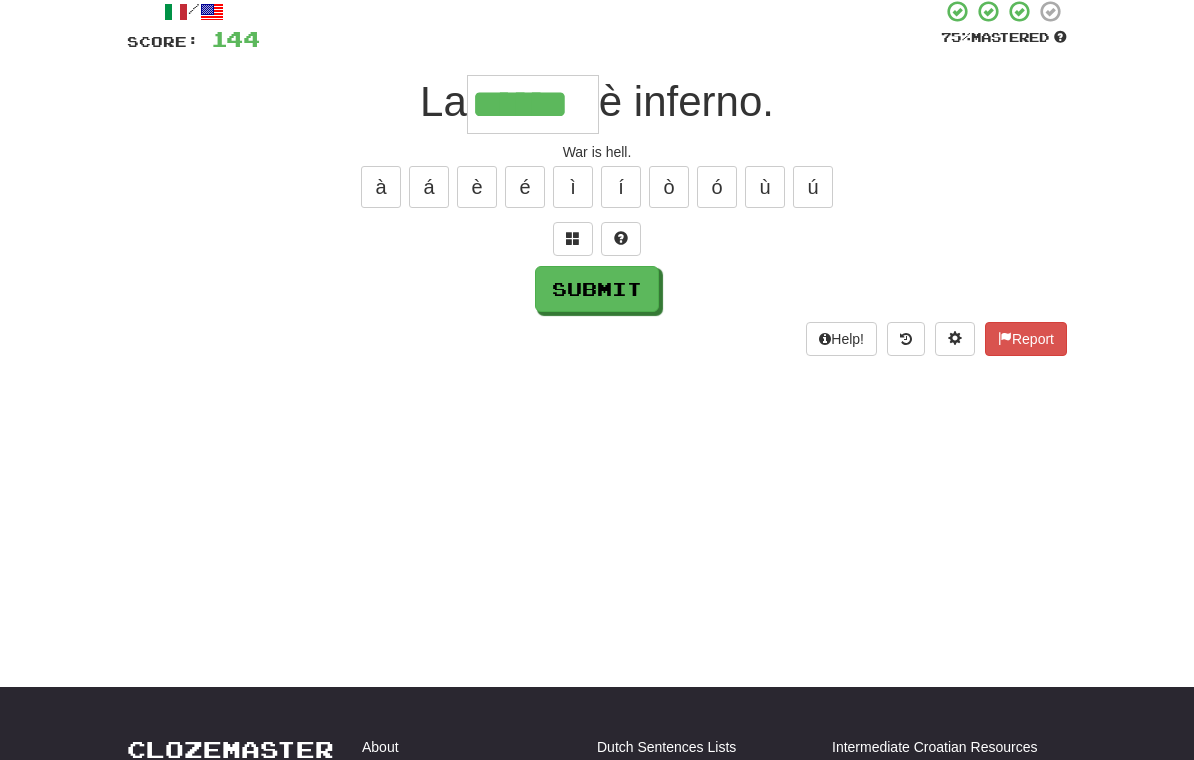 type on "******" 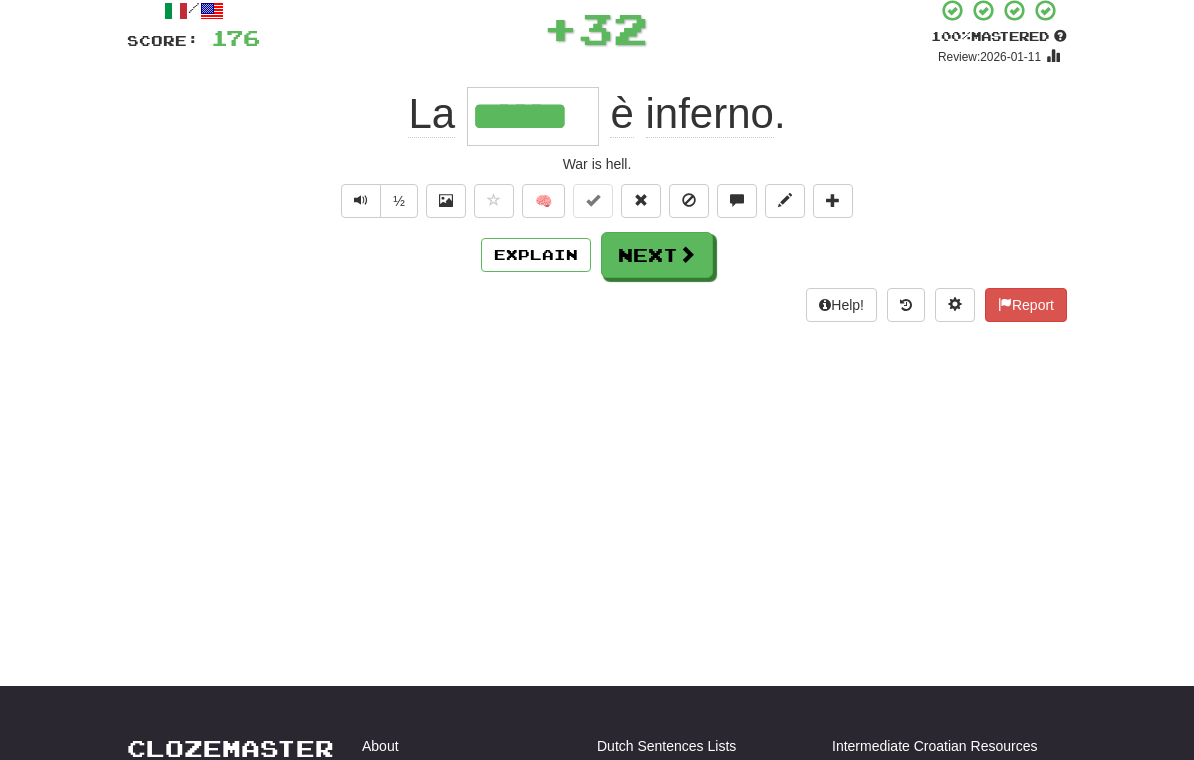 click on "Next" at bounding box center [657, 255] 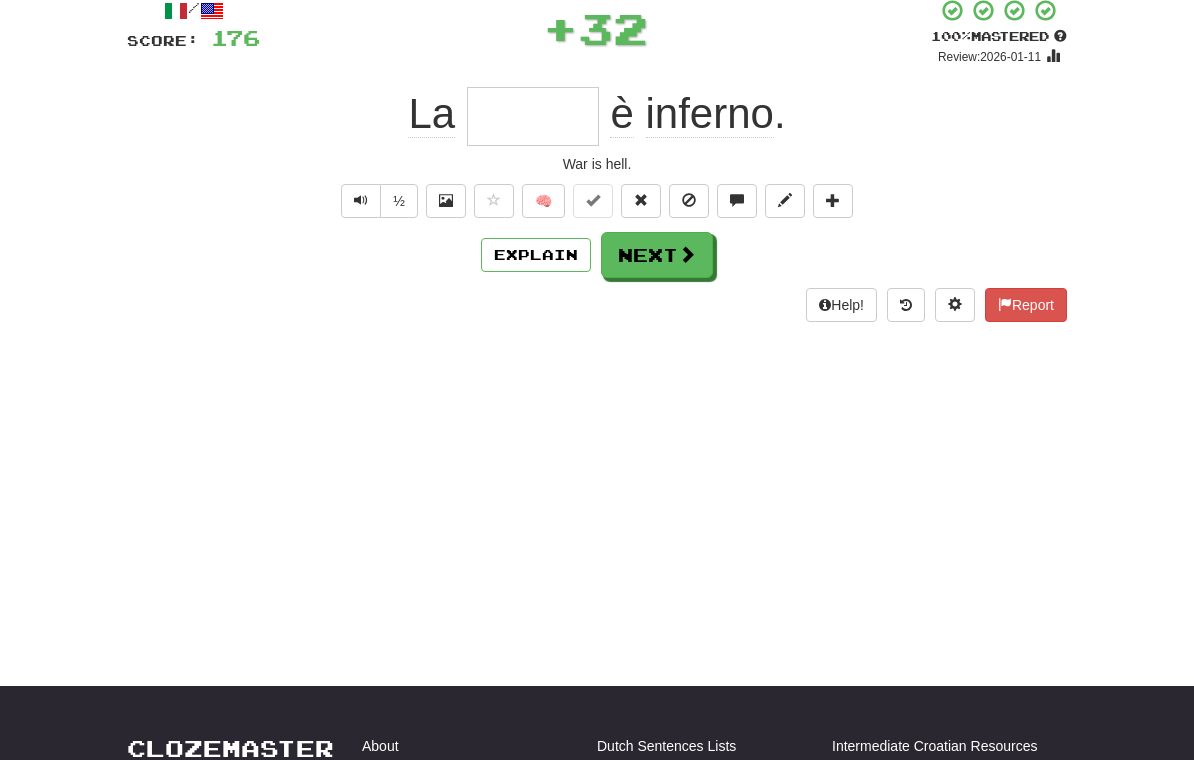 scroll, scrollTop: 123, scrollLeft: 0, axis: vertical 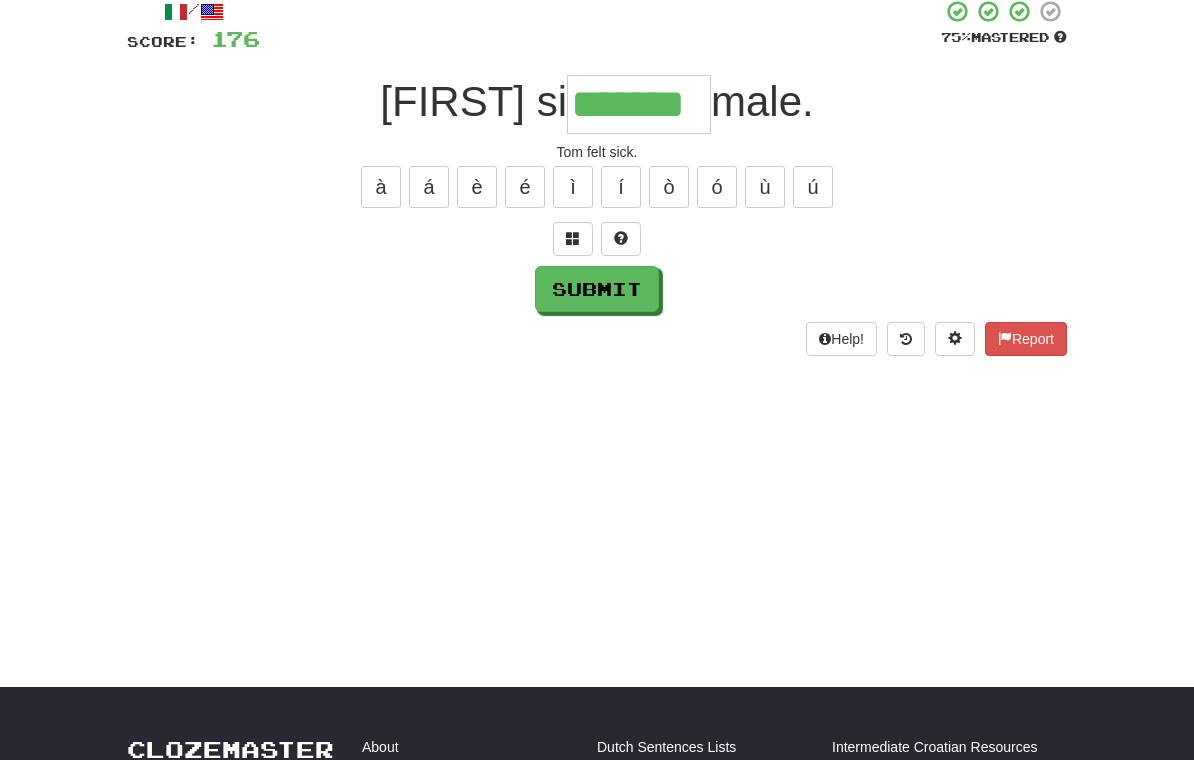 type on "*******" 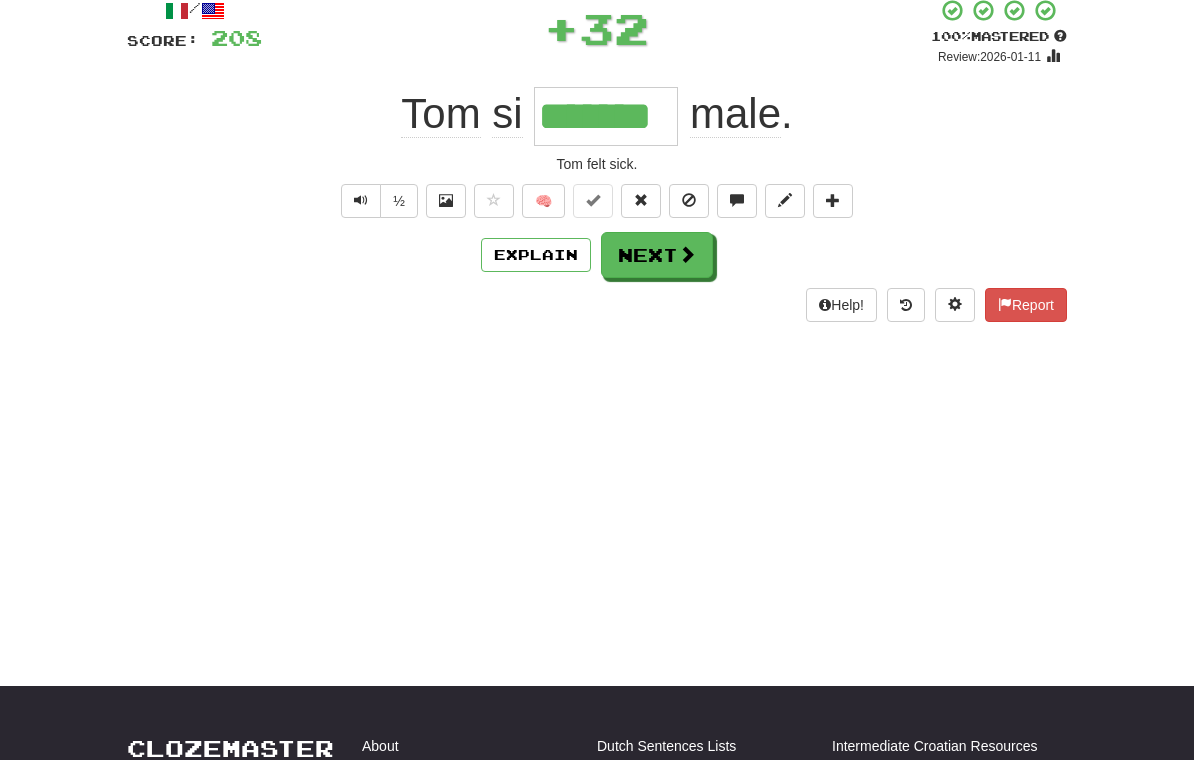 click on "Next" at bounding box center (657, 255) 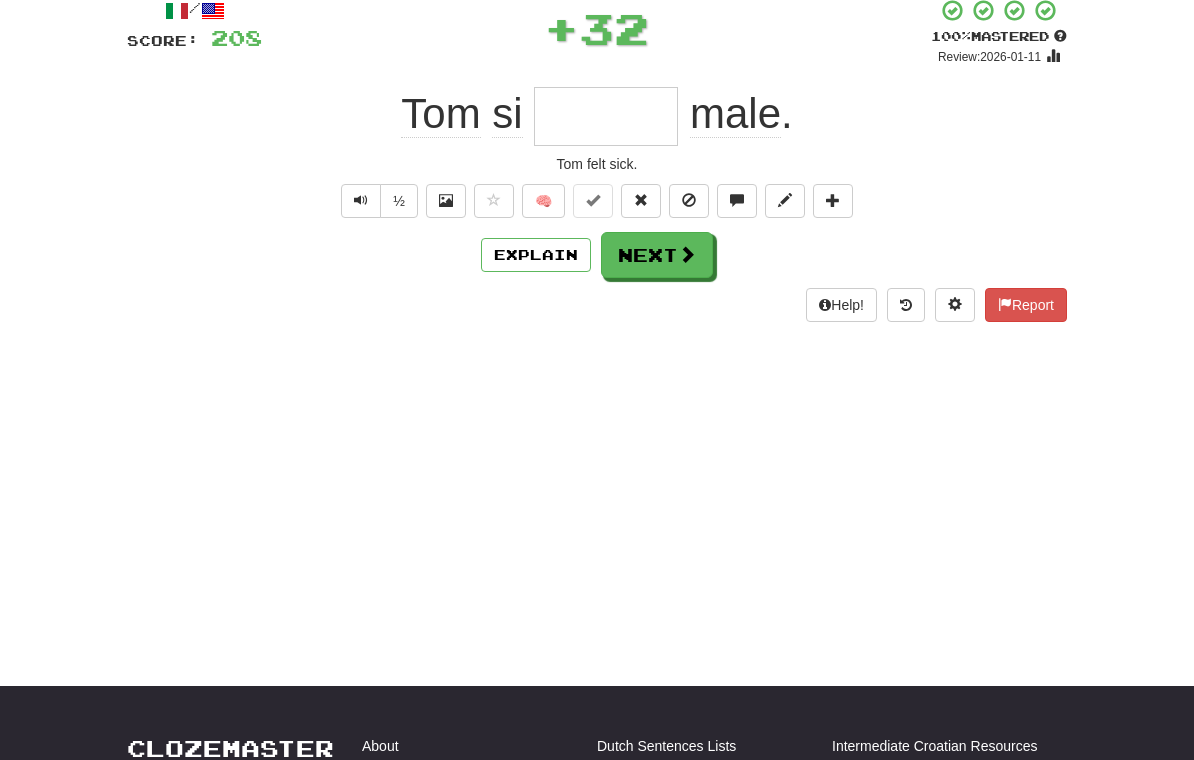 scroll, scrollTop: 123, scrollLeft: 0, axis: vertical 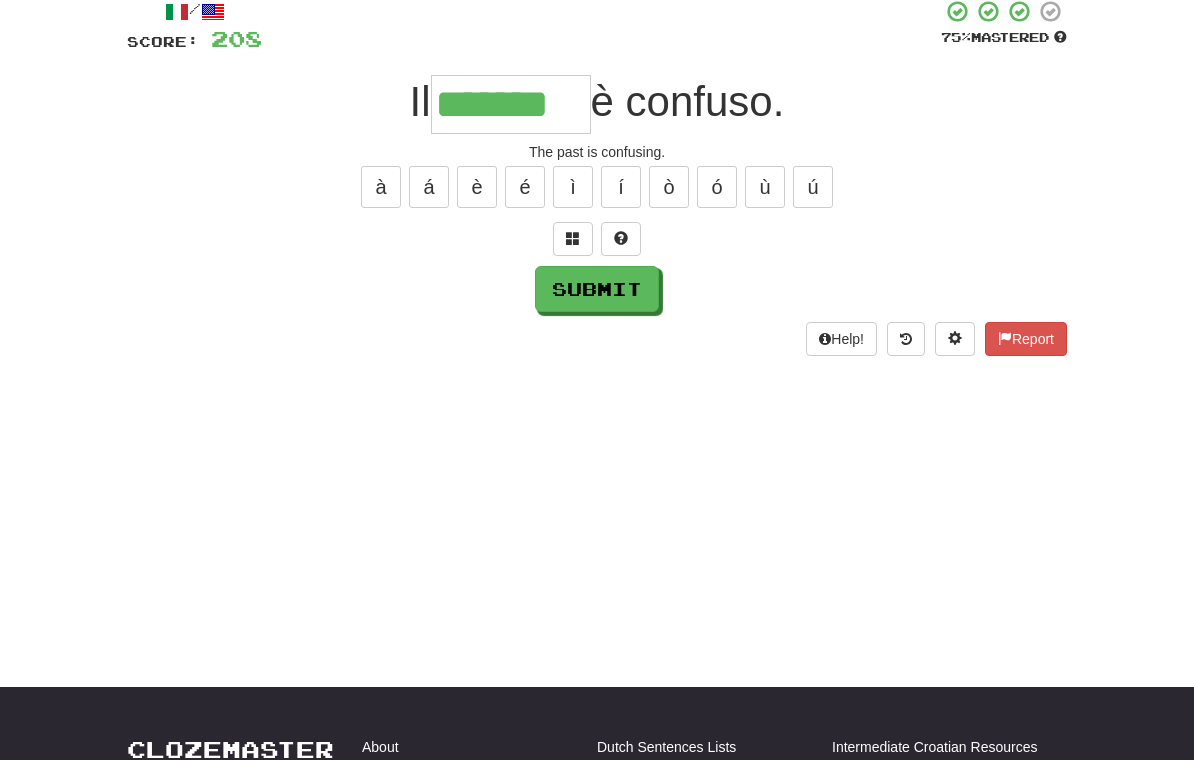 type on "*******" 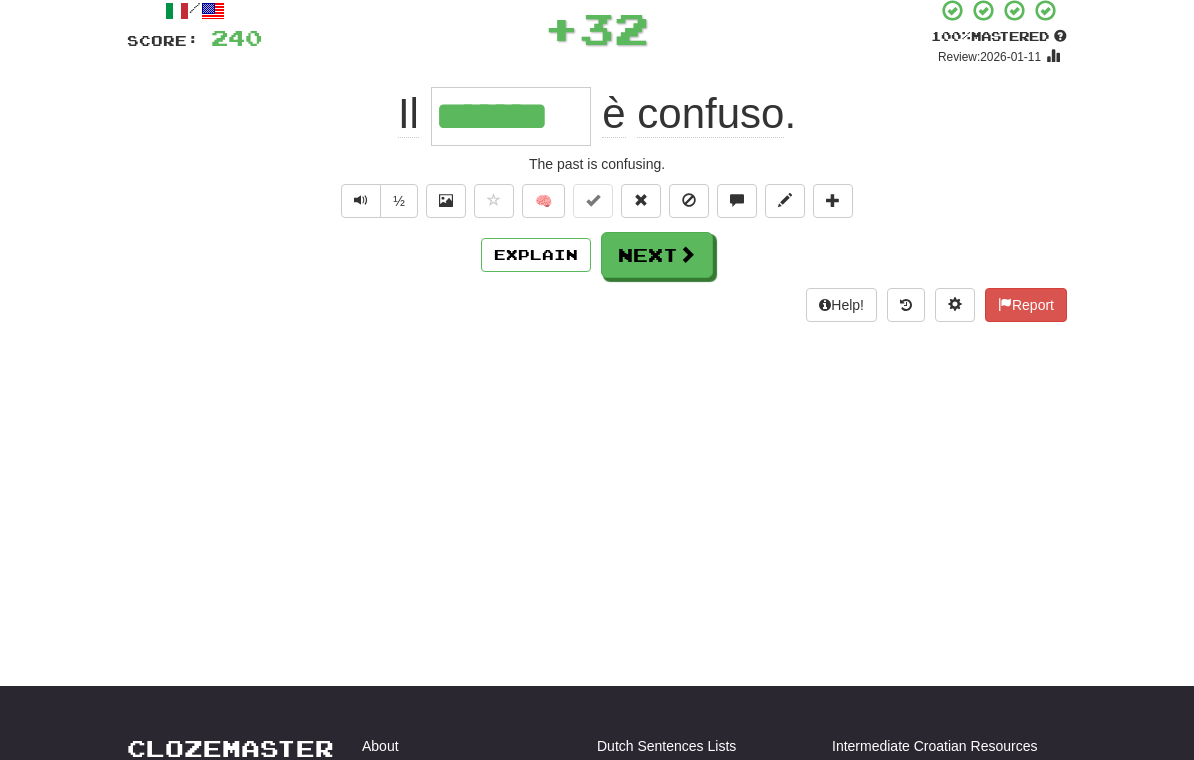 click on "Next" at bounding box center [657, 255] 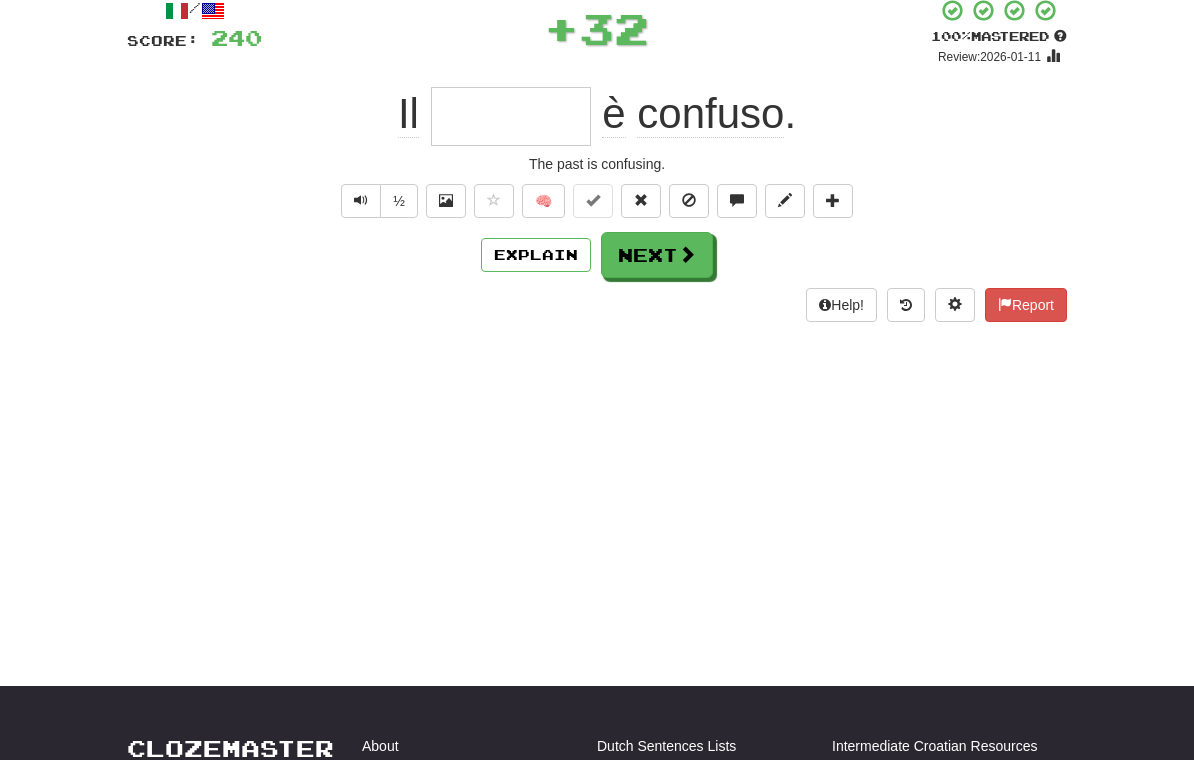 scroll, scrollTop: 123, scrollLeft: 0, axis: vertical 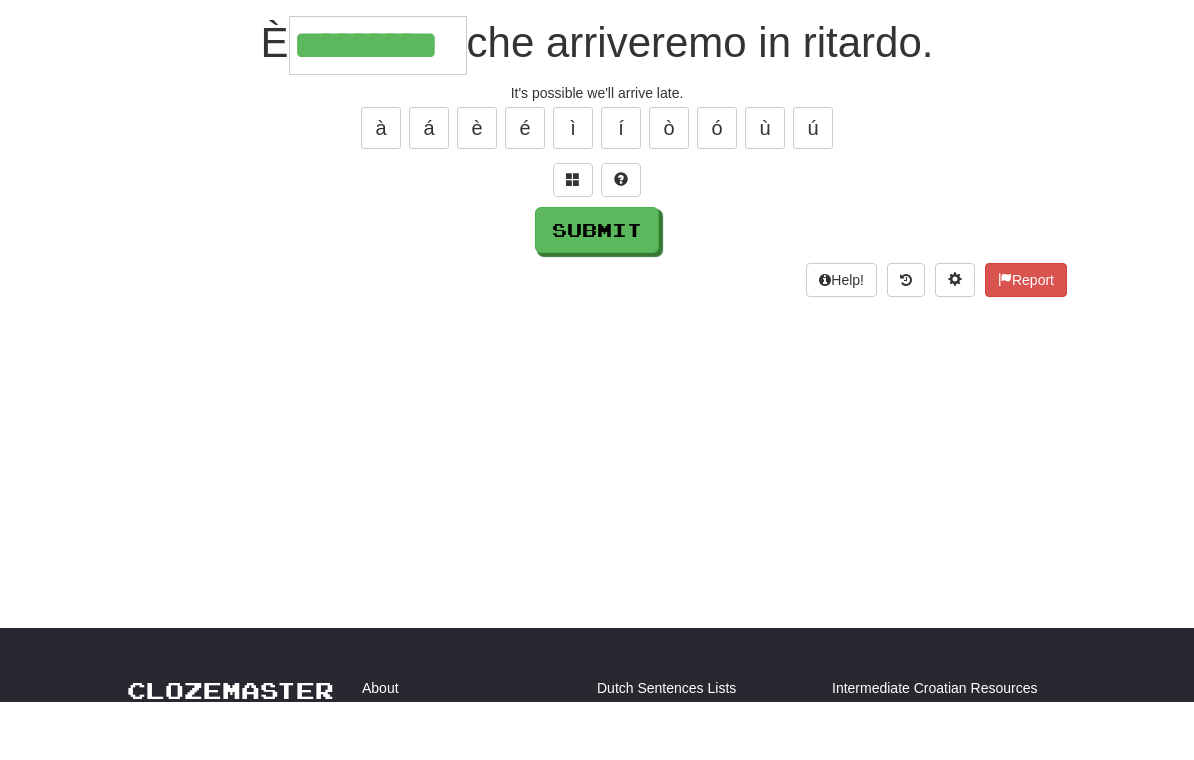 type on "*********" 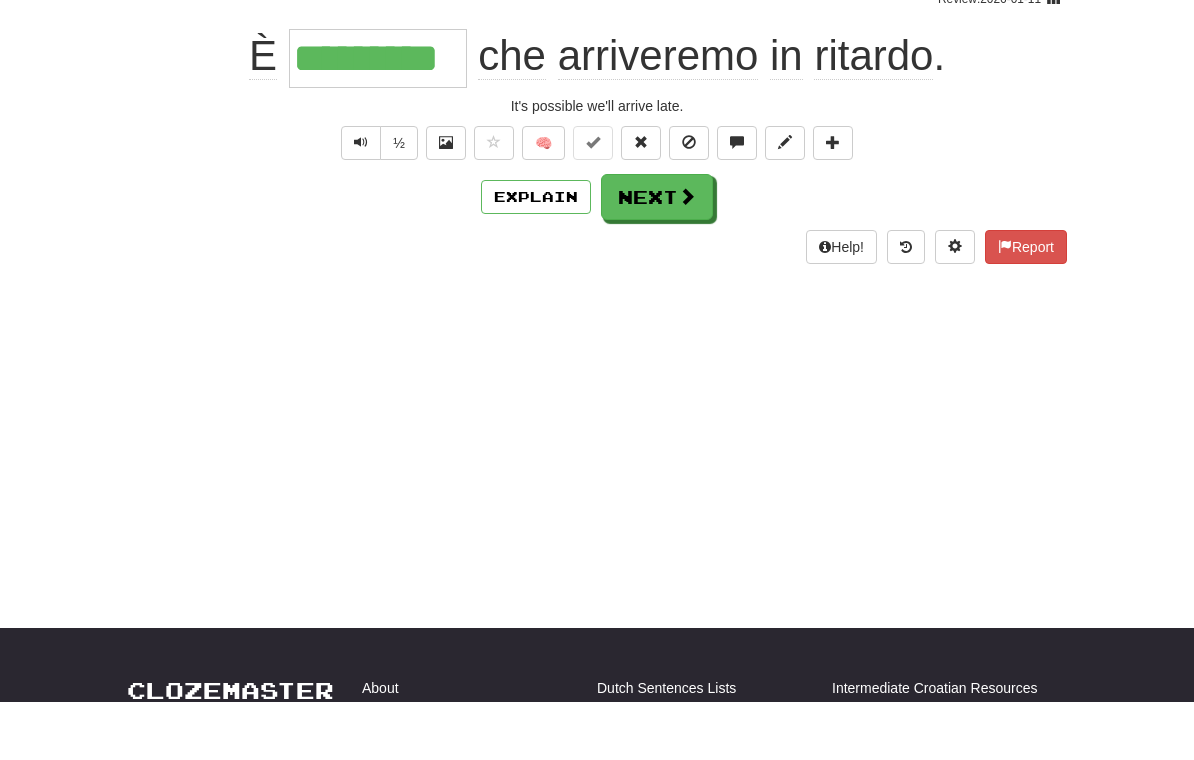 scroll, scrollTop: 182, scrollLeft: 0, axis: vertical 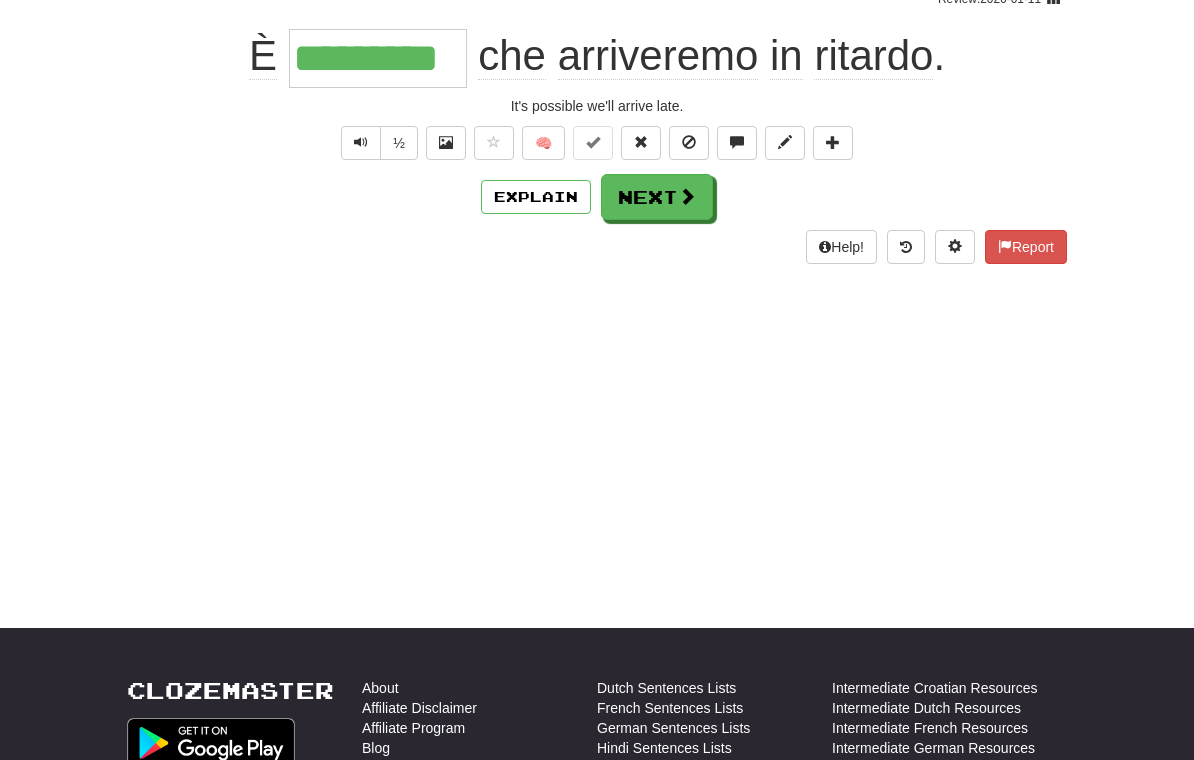 click on "Next" at bounding box center (657, 197) 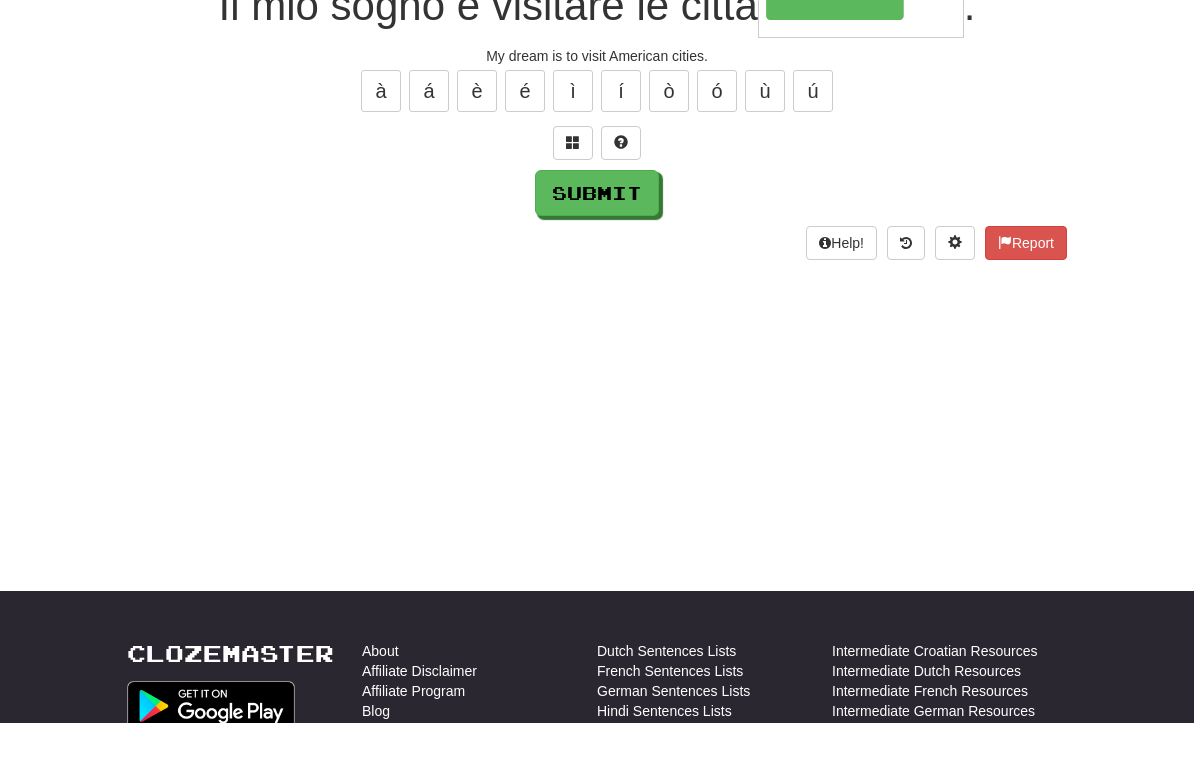 type on "*********" 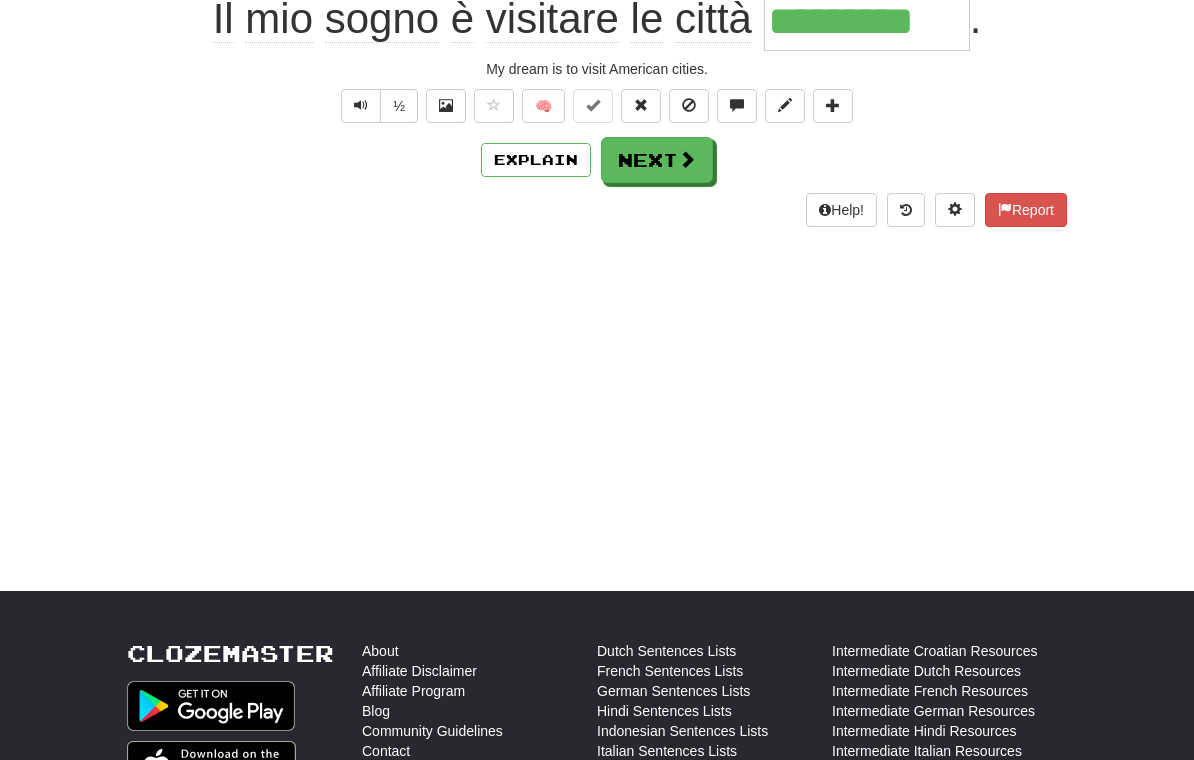 click on "Next" at bounding box center [657, 160] 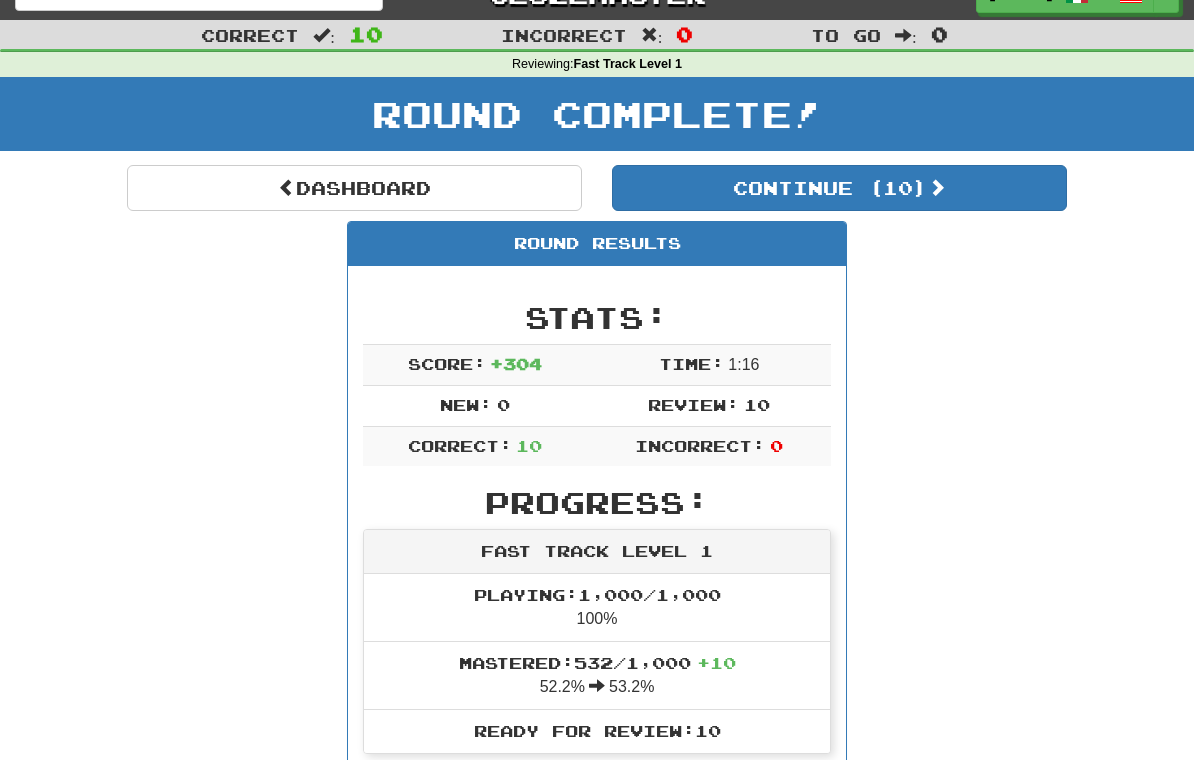 scroll, scrollTop: 26, scrollLeft: 0, axis: vertical 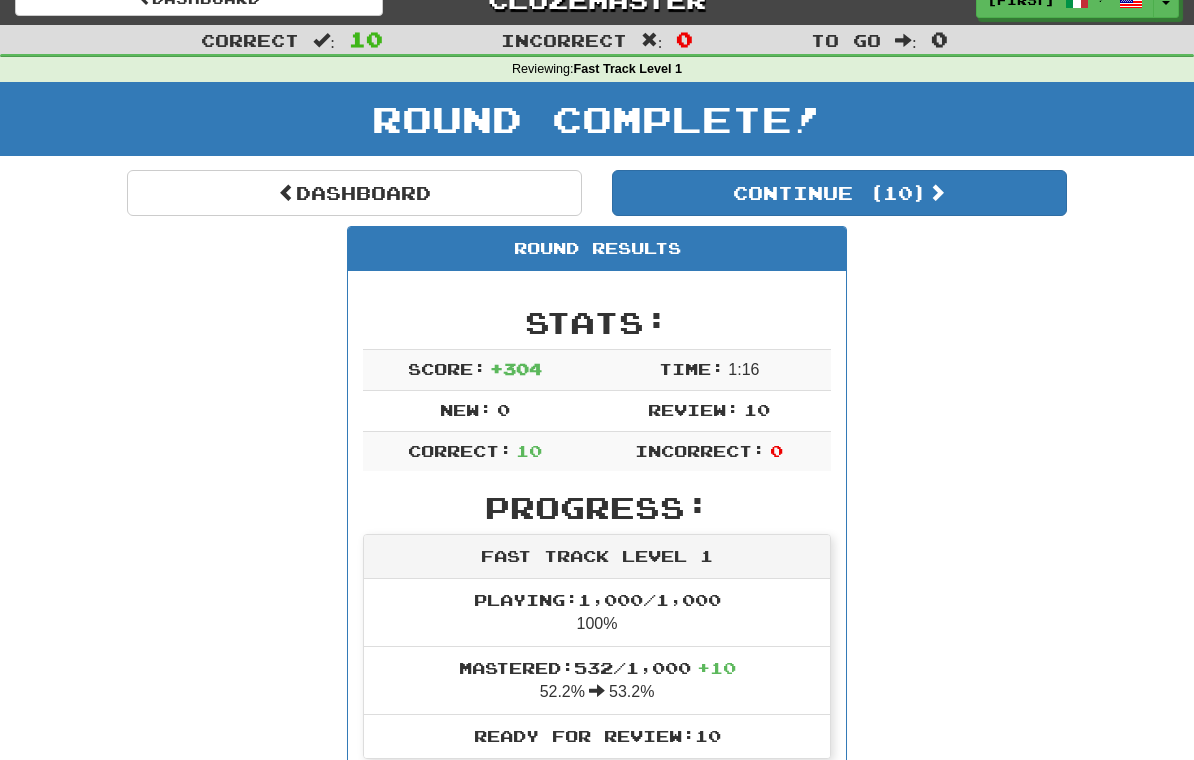 click on "Continue ( 10 )" at bounding box center (839, 193) 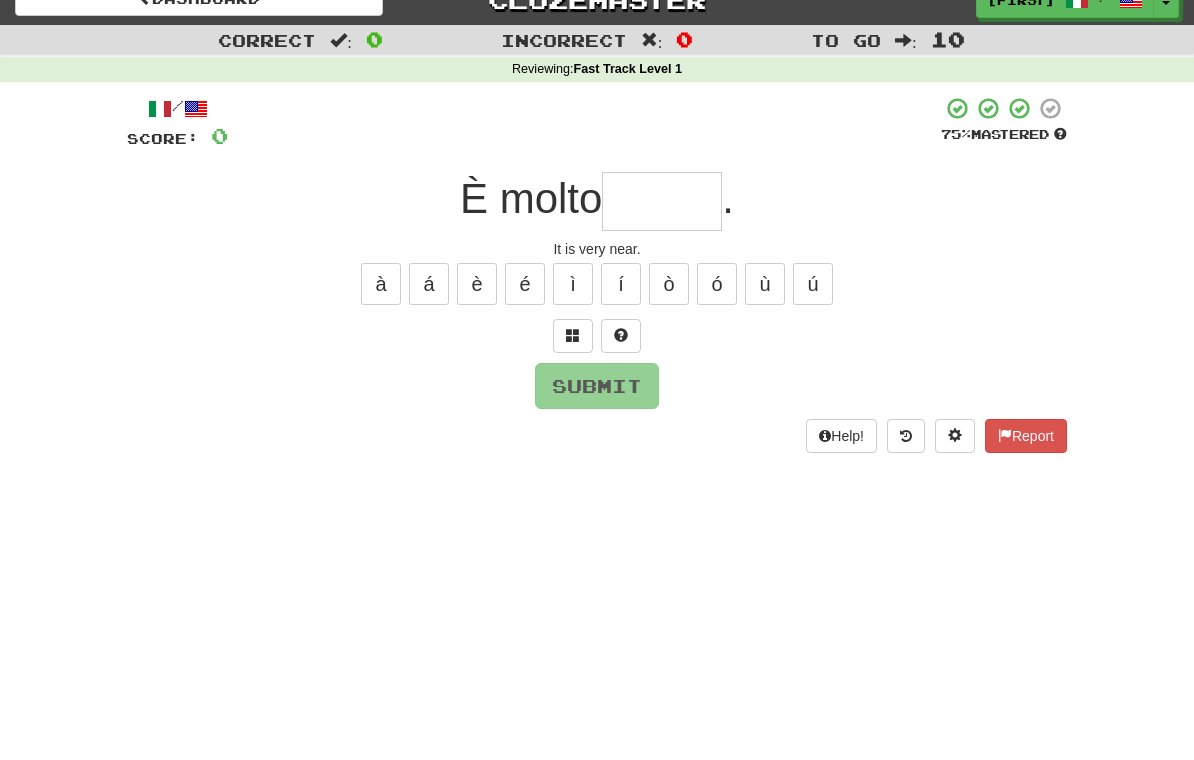 click at bounding box center (662, 201) 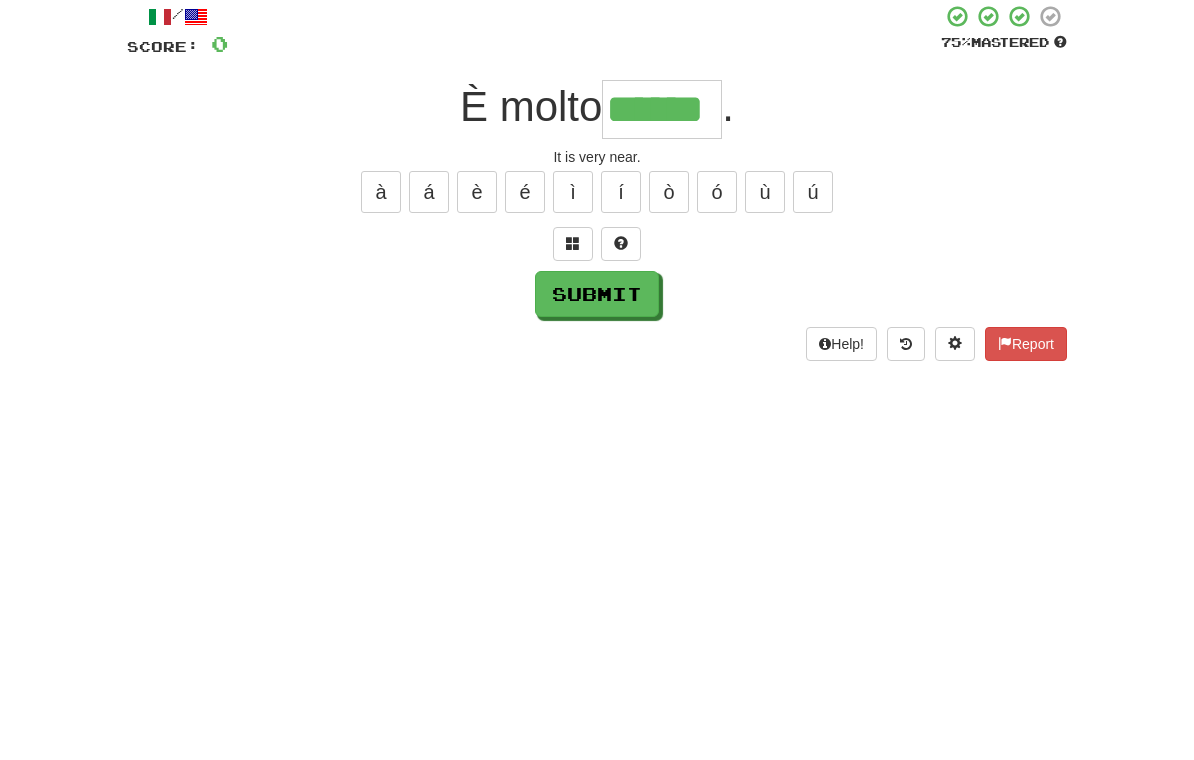 type on "******" 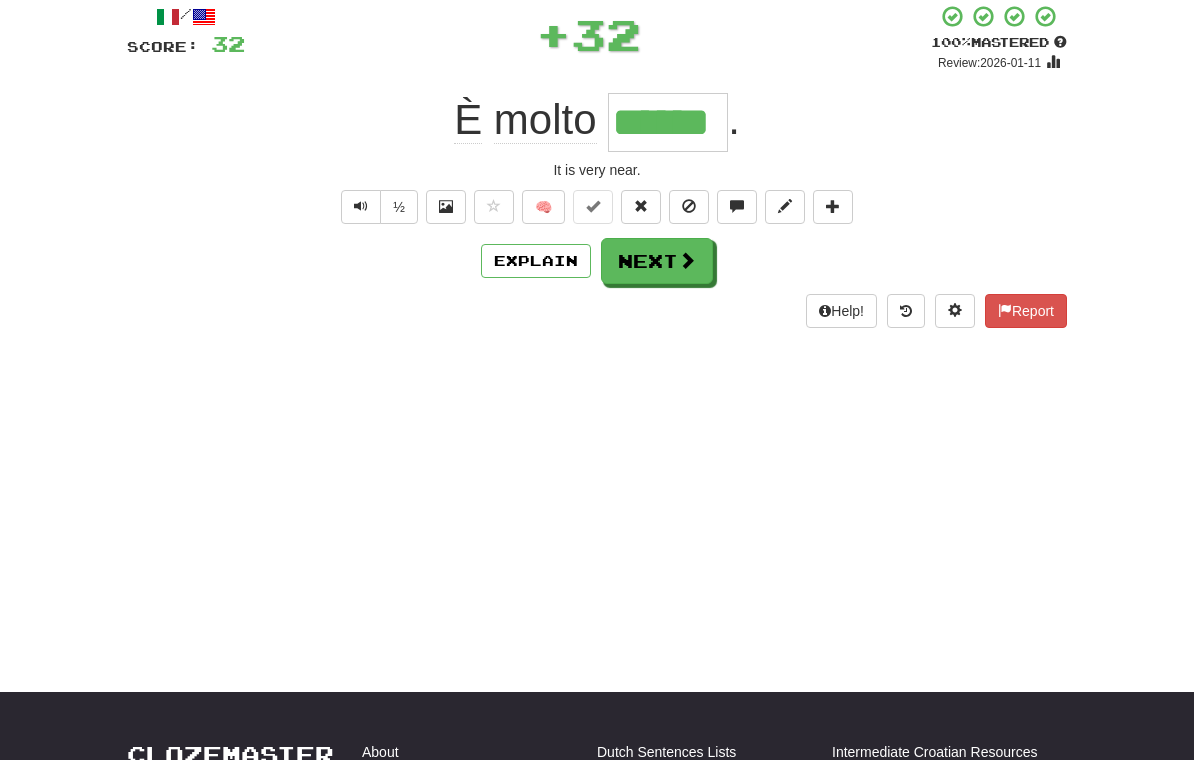 click on "Next" at bounding box center (657, 261) 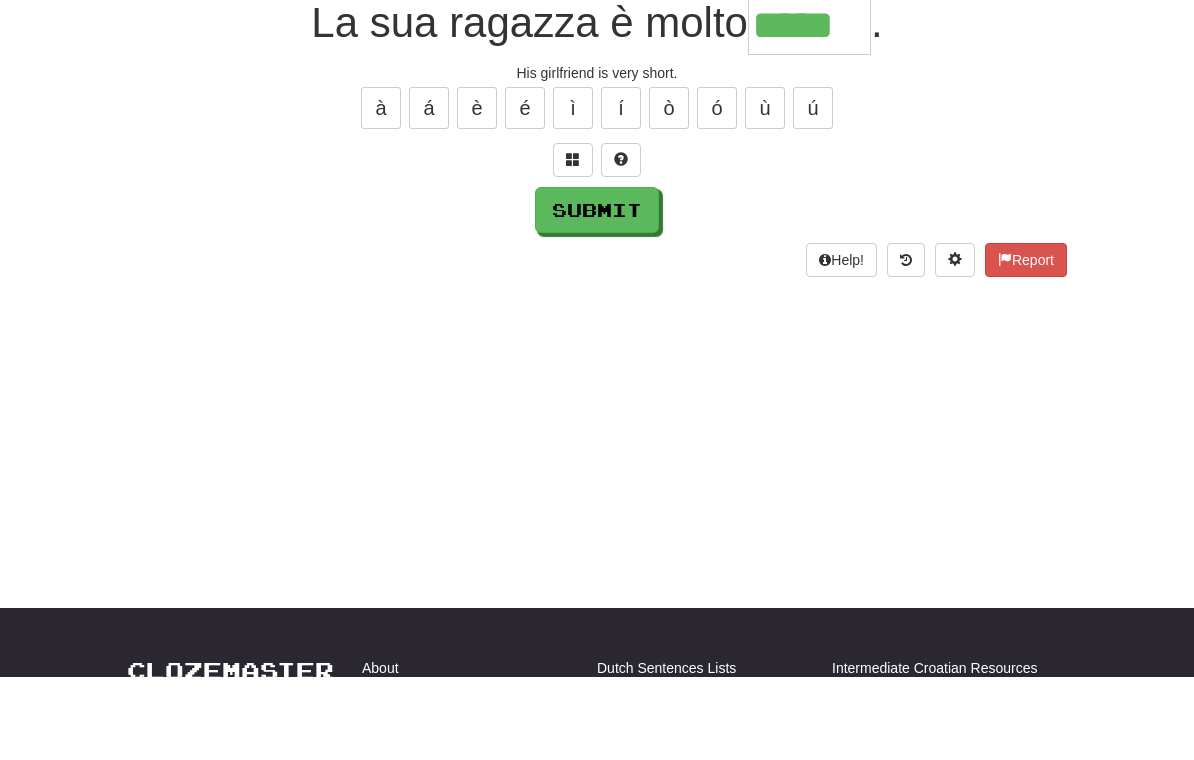 type on "*****" 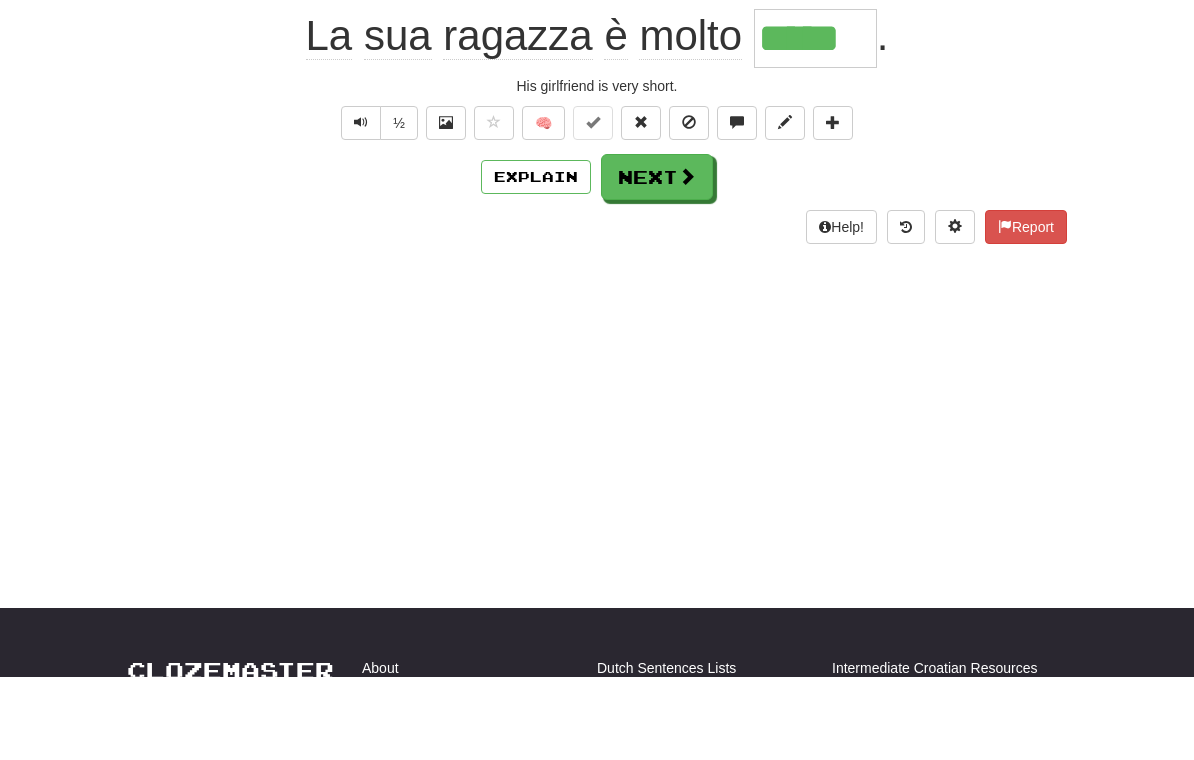 scroll, scrollTop: 202, scrollLeft: 0, axis: vertical 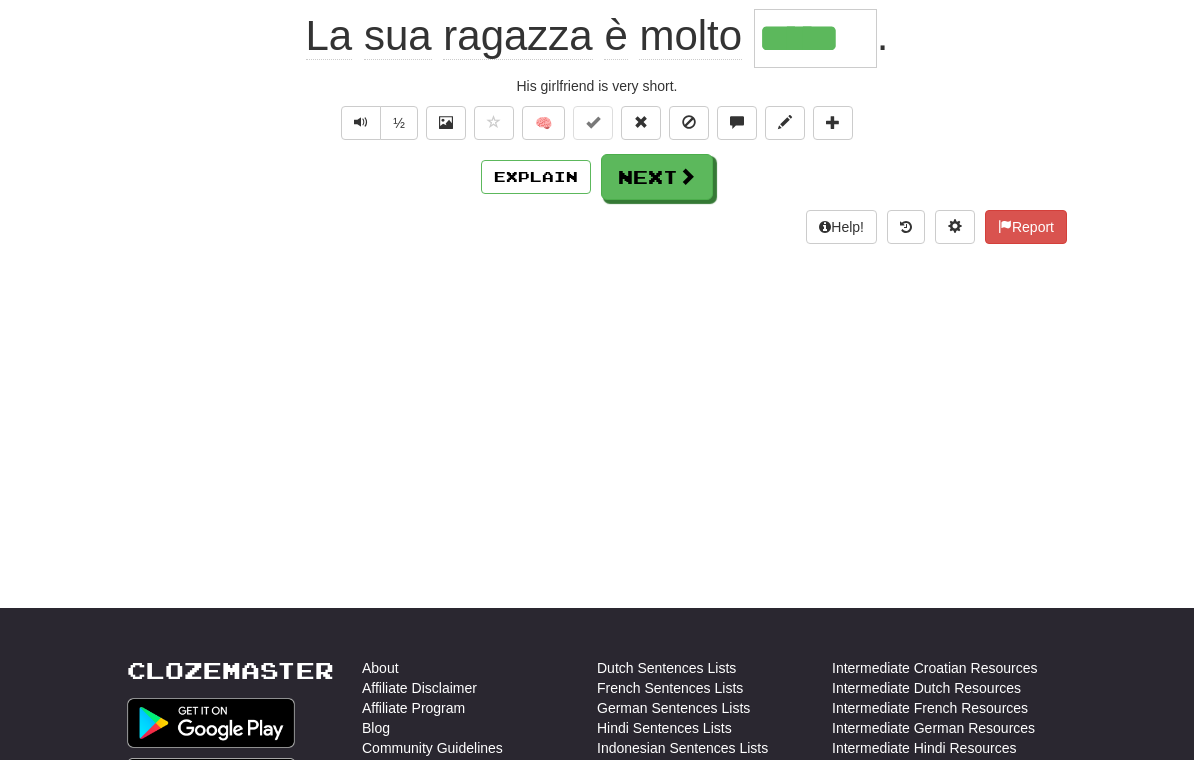 click on "Next" at bounding box center (657, 177) 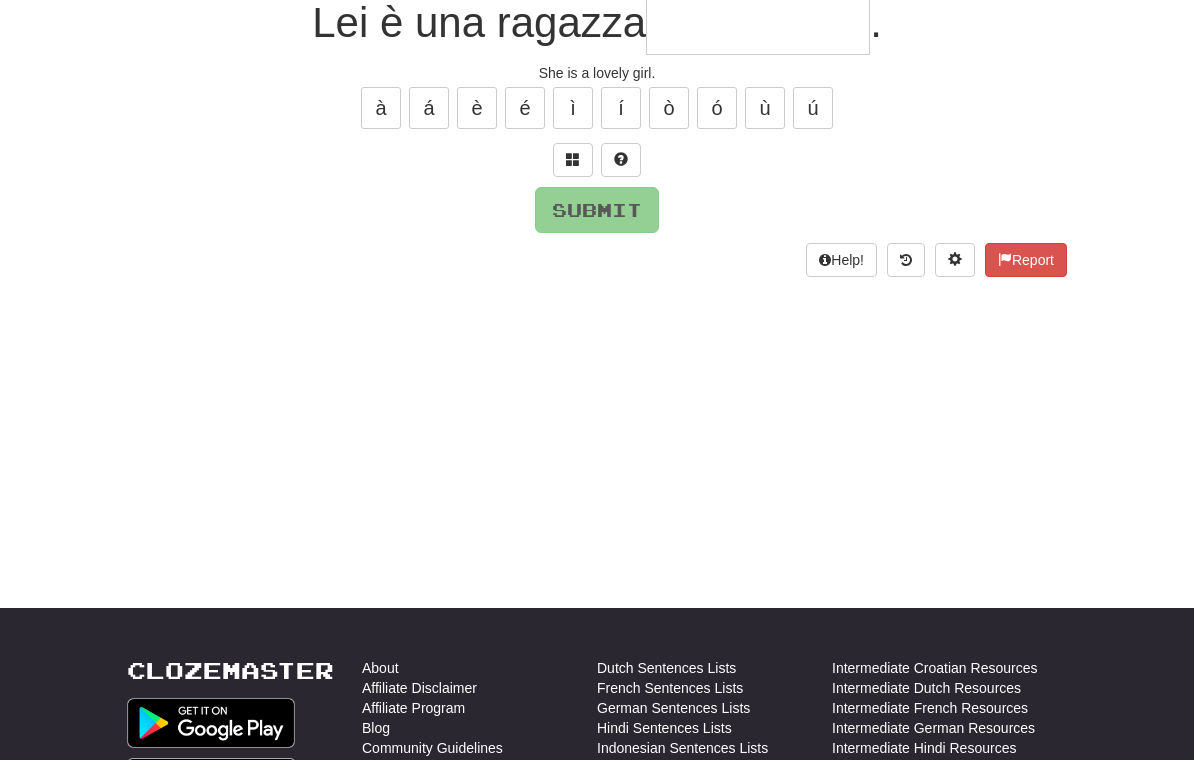 scroll, scrollTop: 44, scrollLeft: 0, axis: vertical 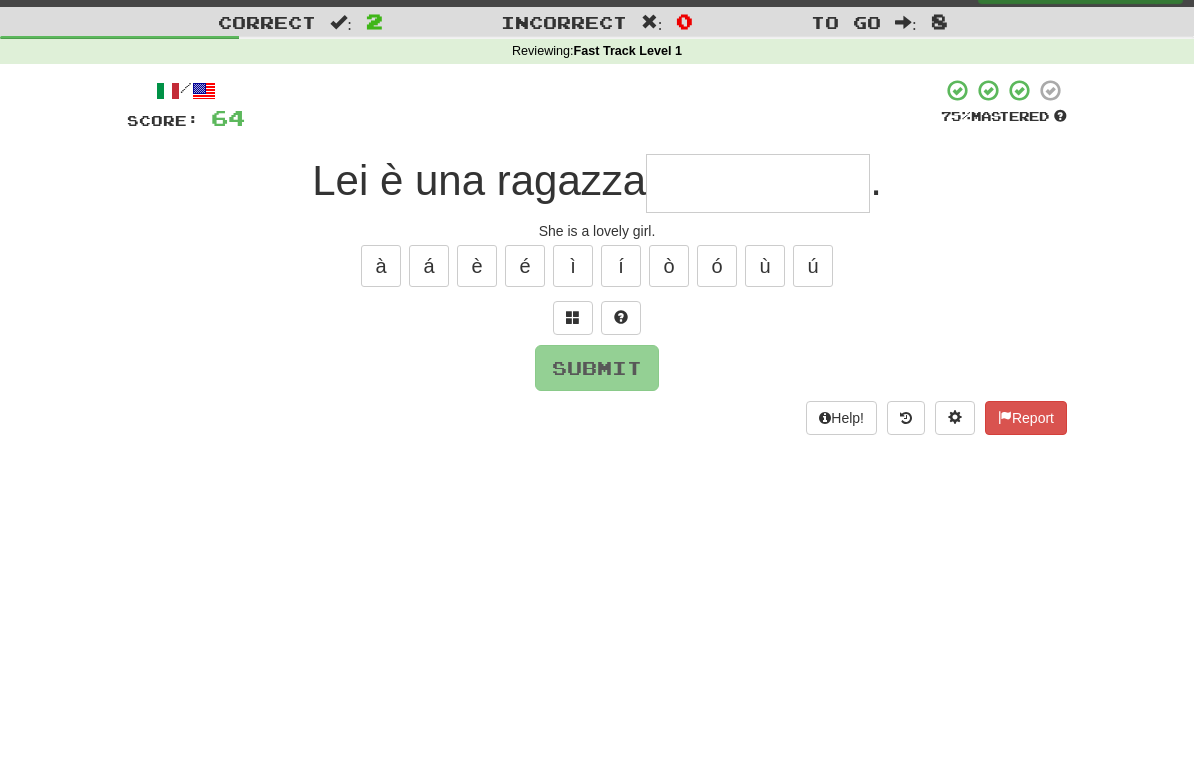 type on "*" 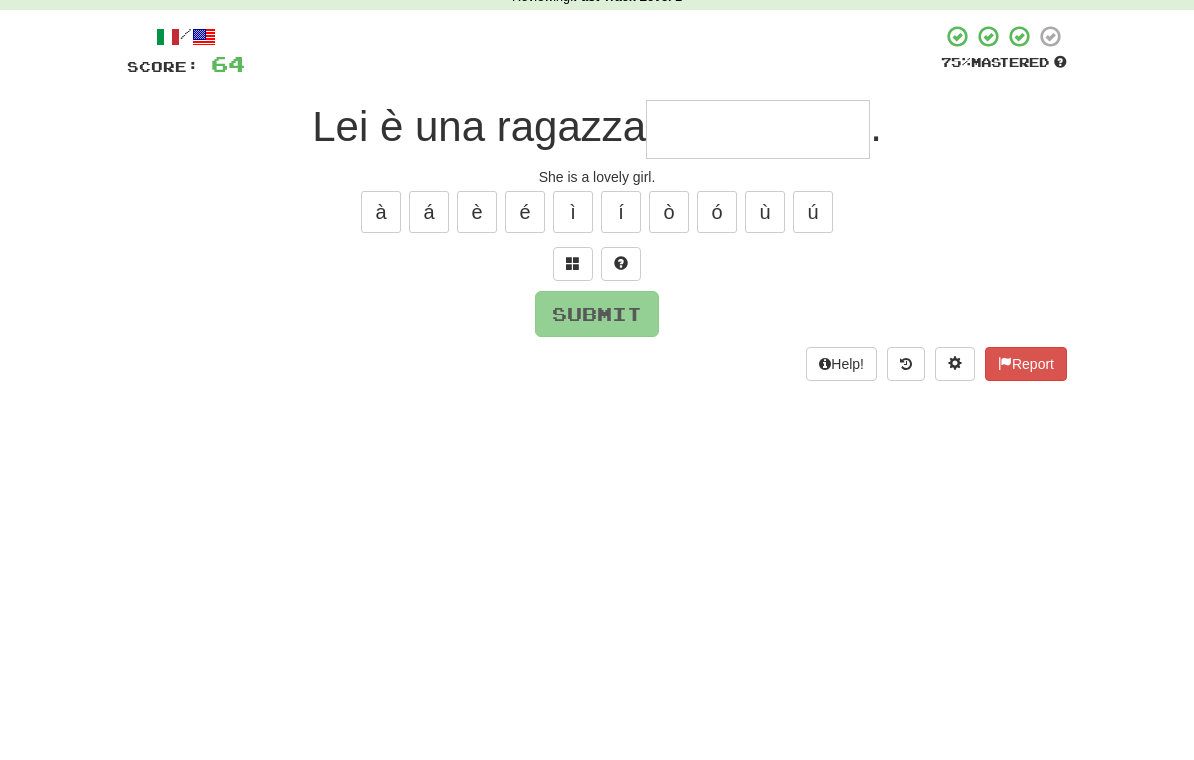click at bounding box center [573, 317] 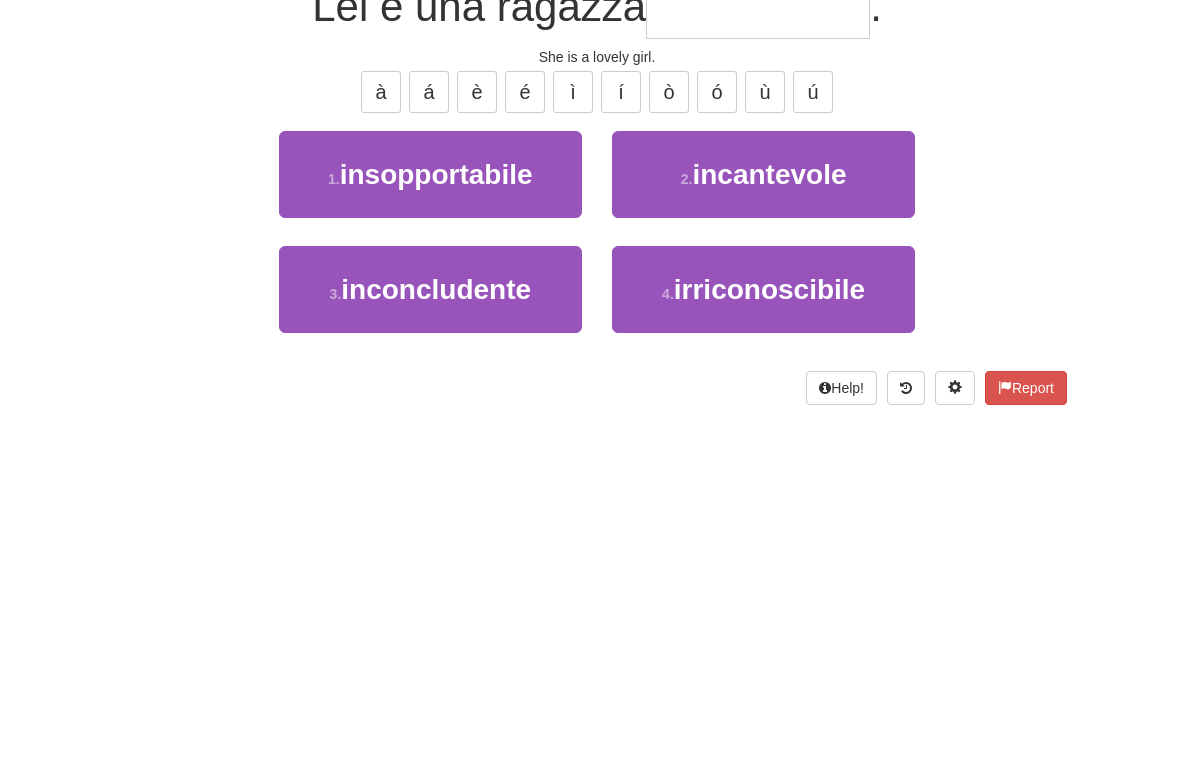 click on "2 .  incantevole" at bounding box center (763, 348) 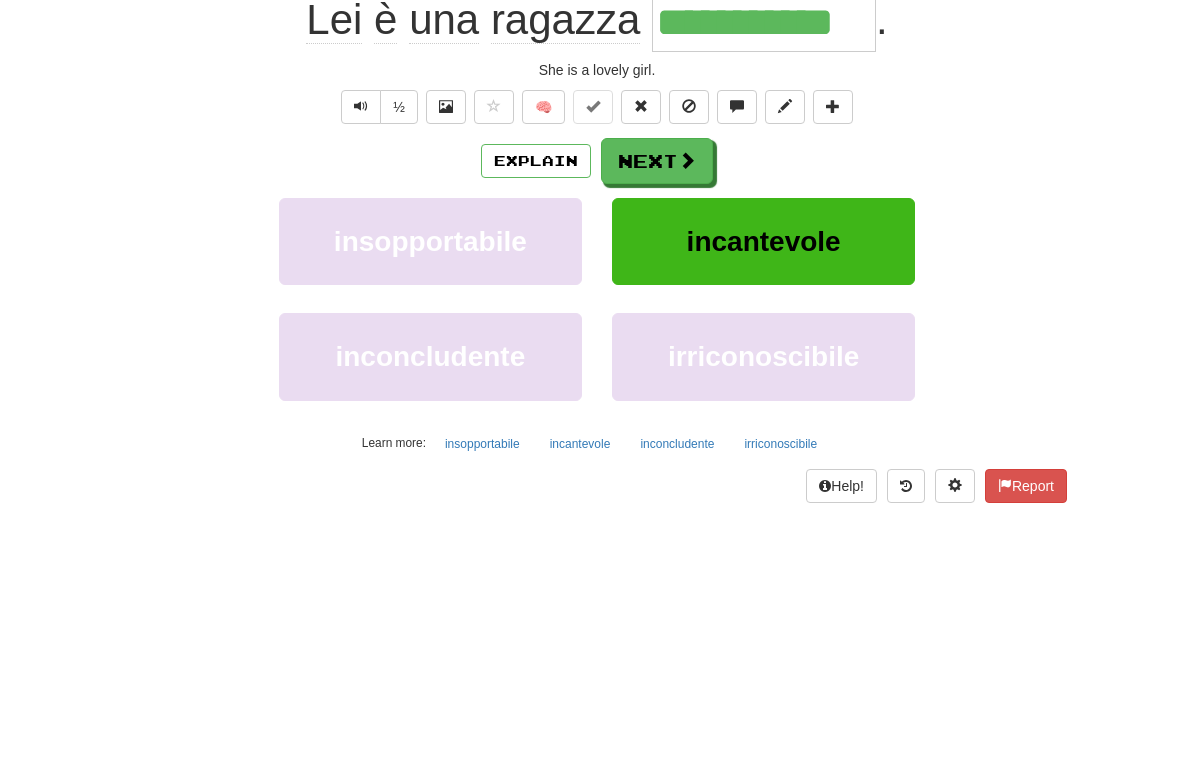 scroll, scrollTop: 218, scrollLeft: 0, axis: vertical 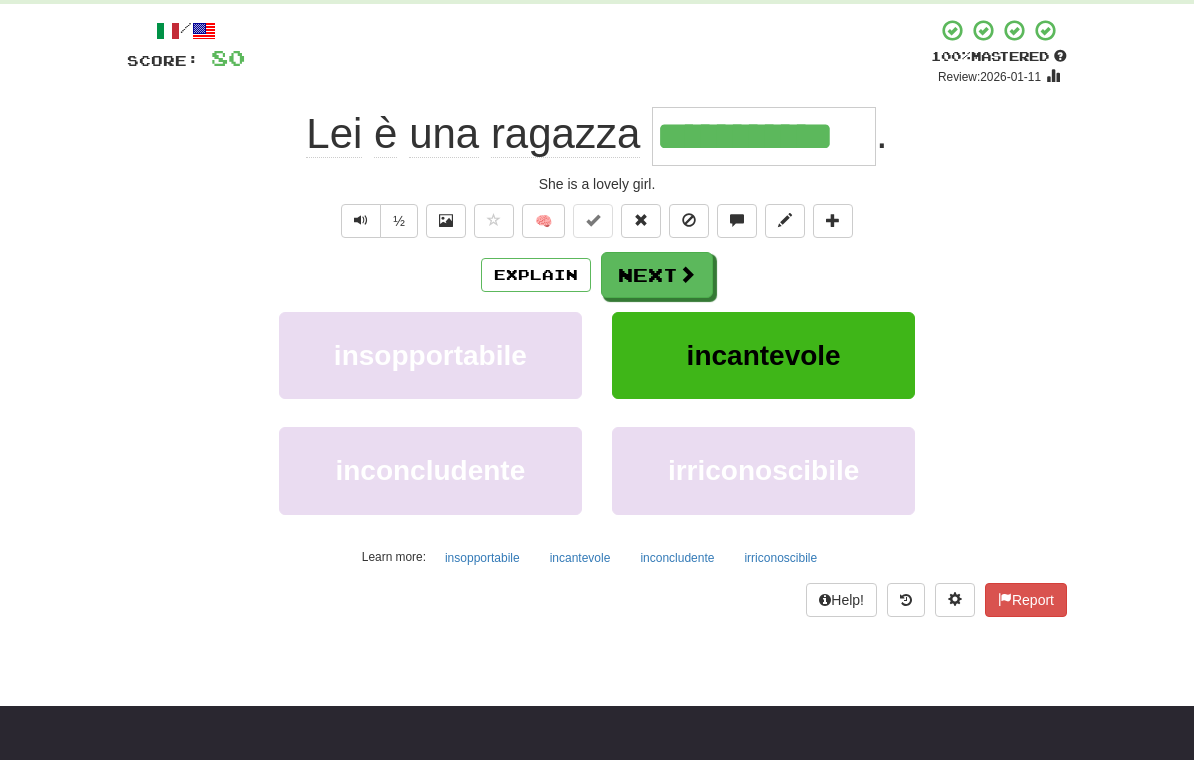 click on "Next" at bounding box center [657, 275] 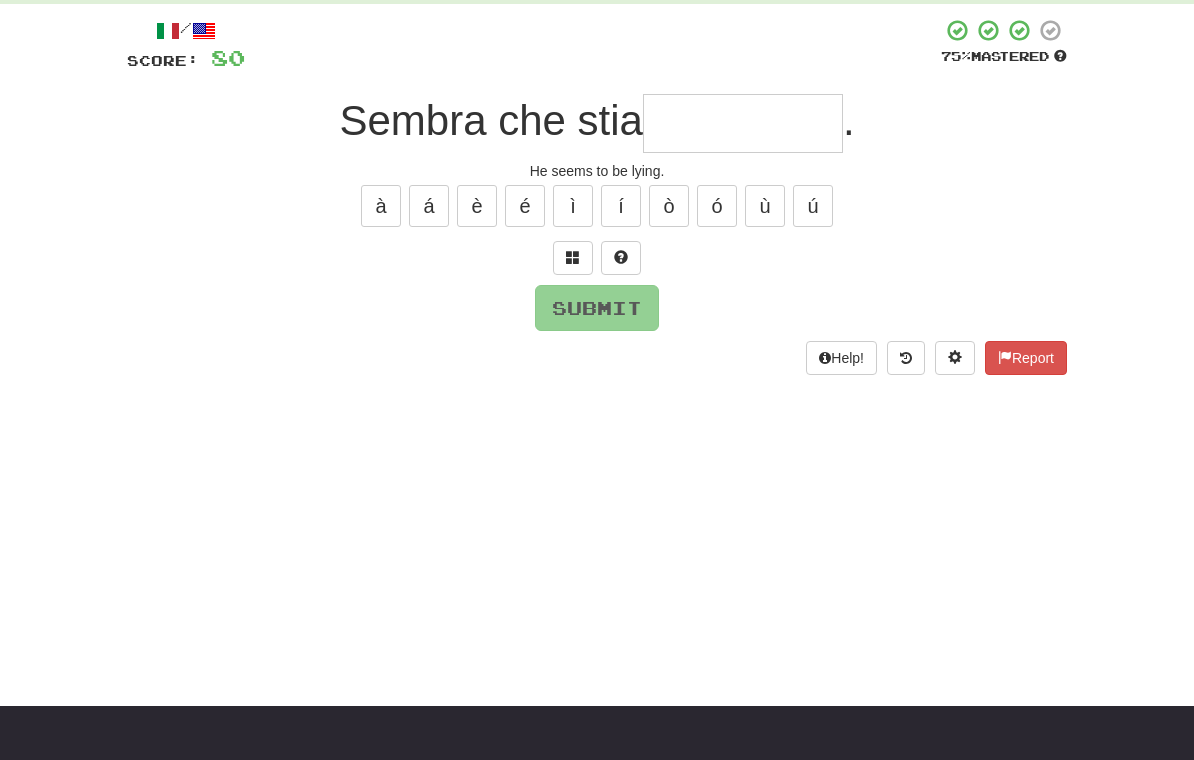 scroll, scrollTop: 103, scrollLeft: 0, axis: vertical 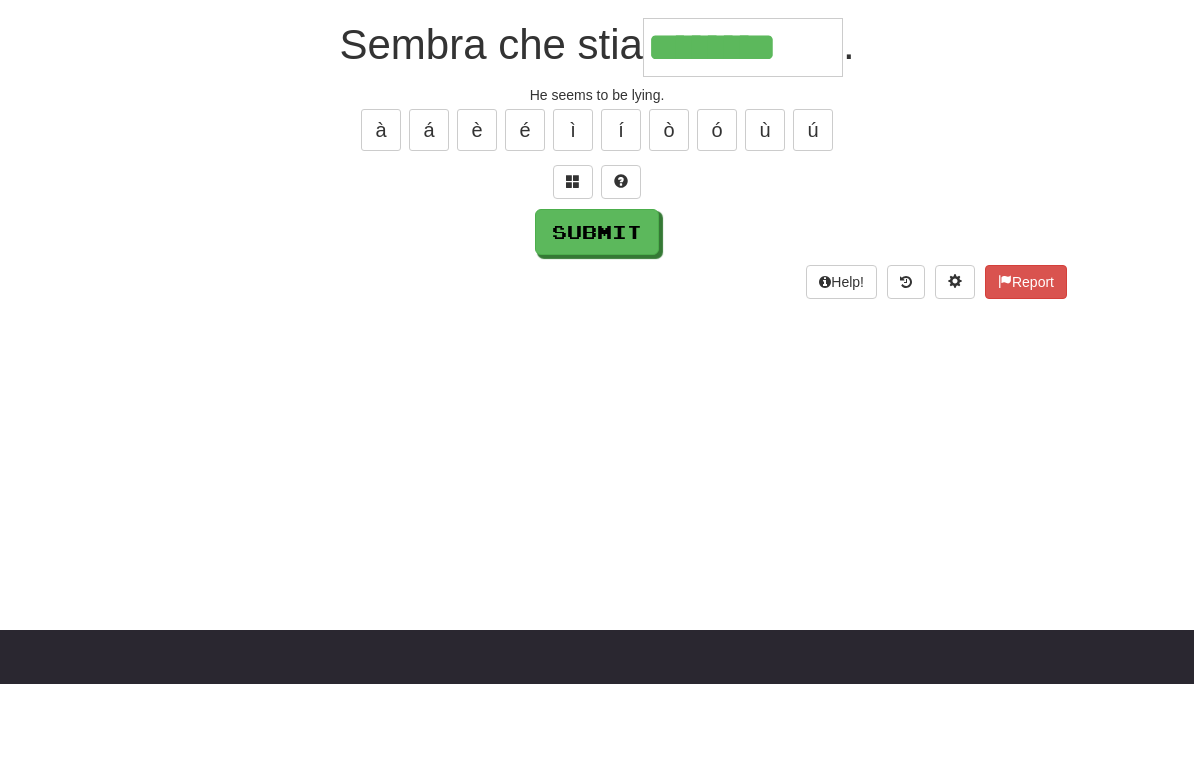 type on "********" 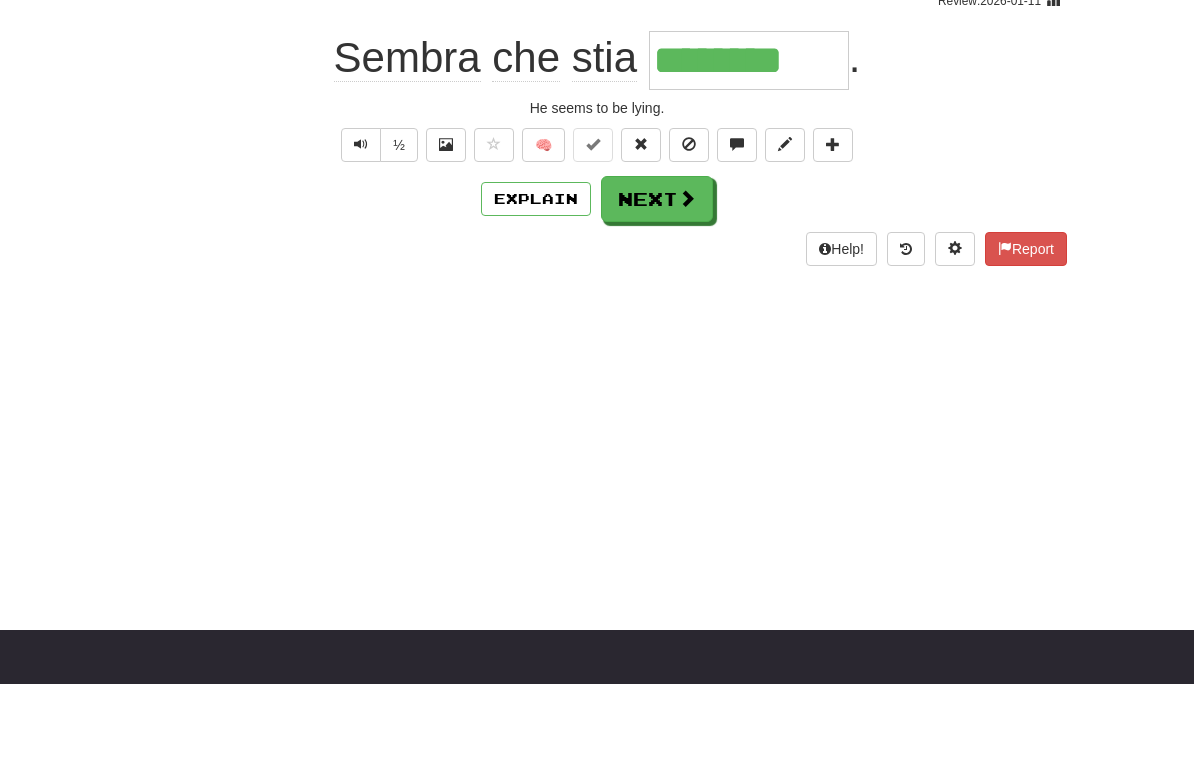scroll, scrollTop: 180, scrollLeft: 0, axis: vertical 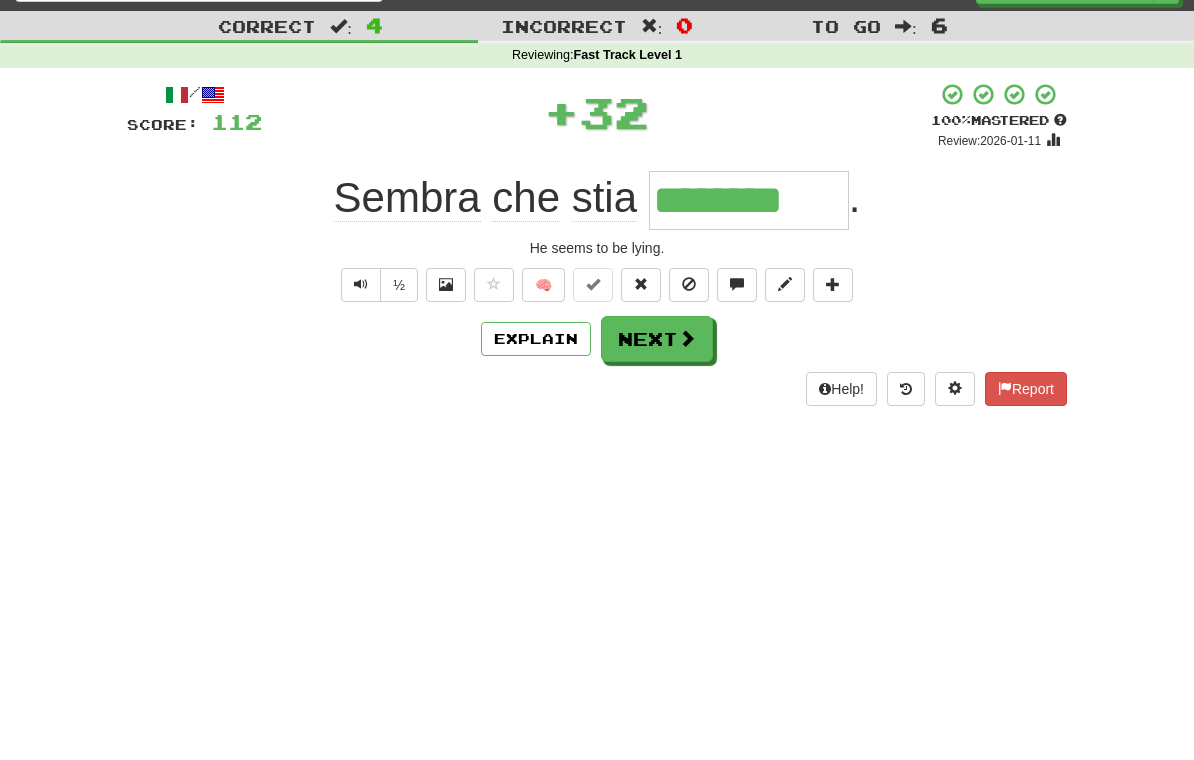 click on "Next" at bounding box center (657, 340) 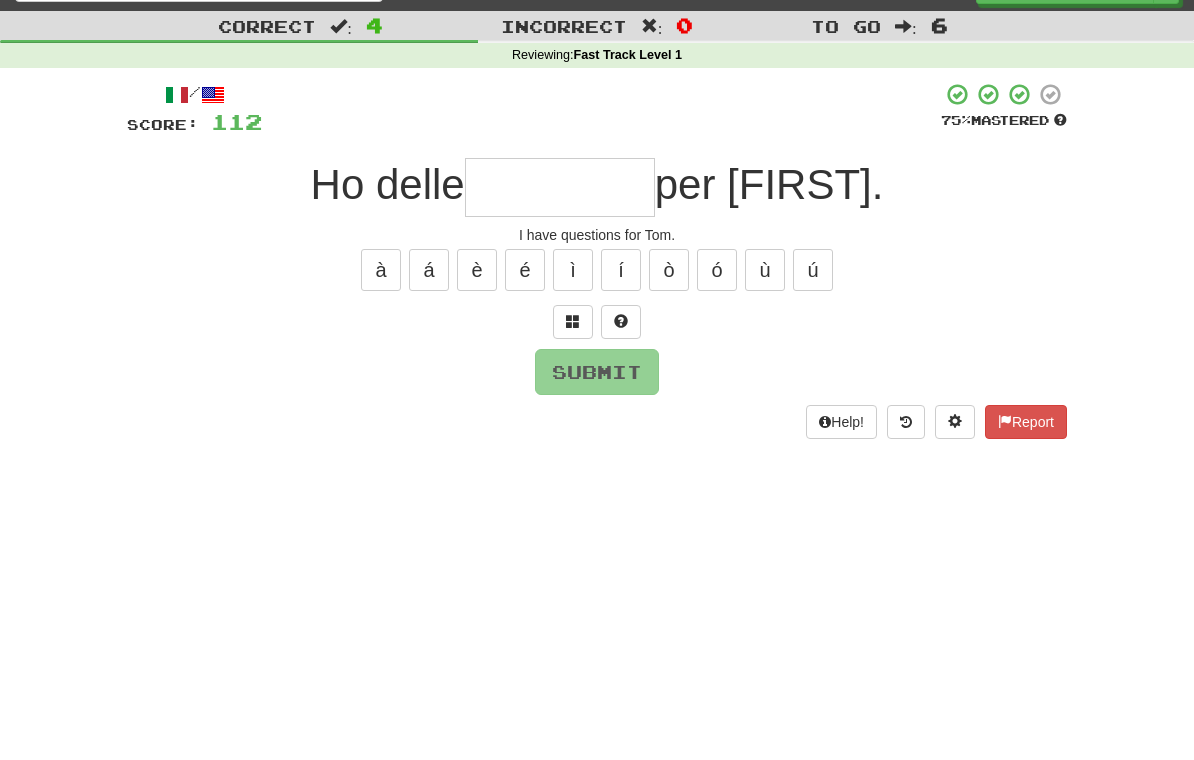 scroll, scrollTop: 39, scrollLeft: 0, axis: vertical 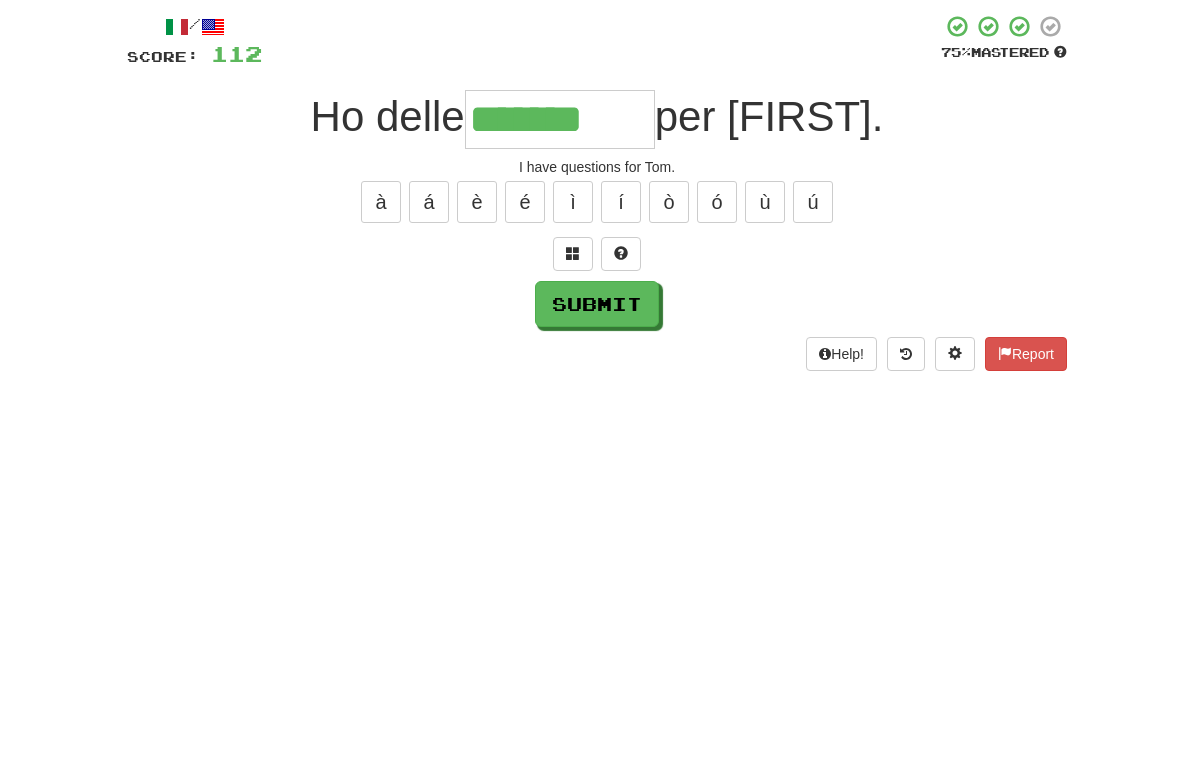 type on "*******" 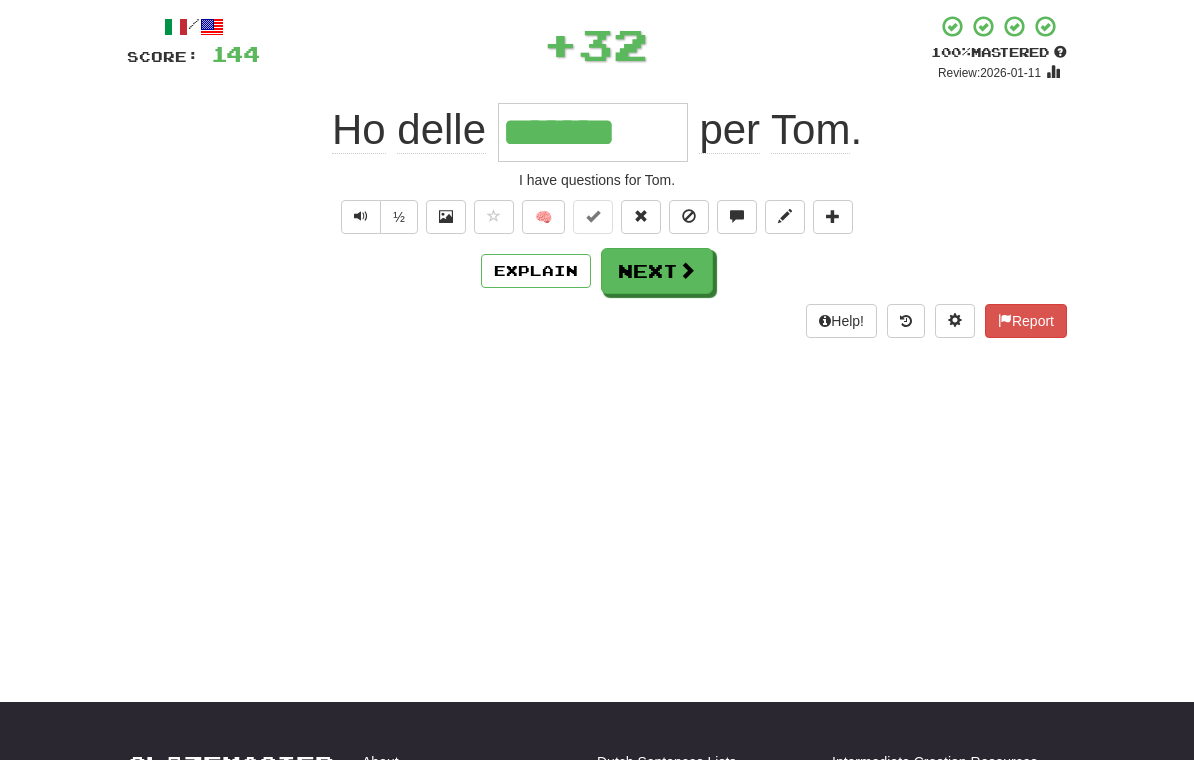 click on "Next" at bounding box center [657, 271] 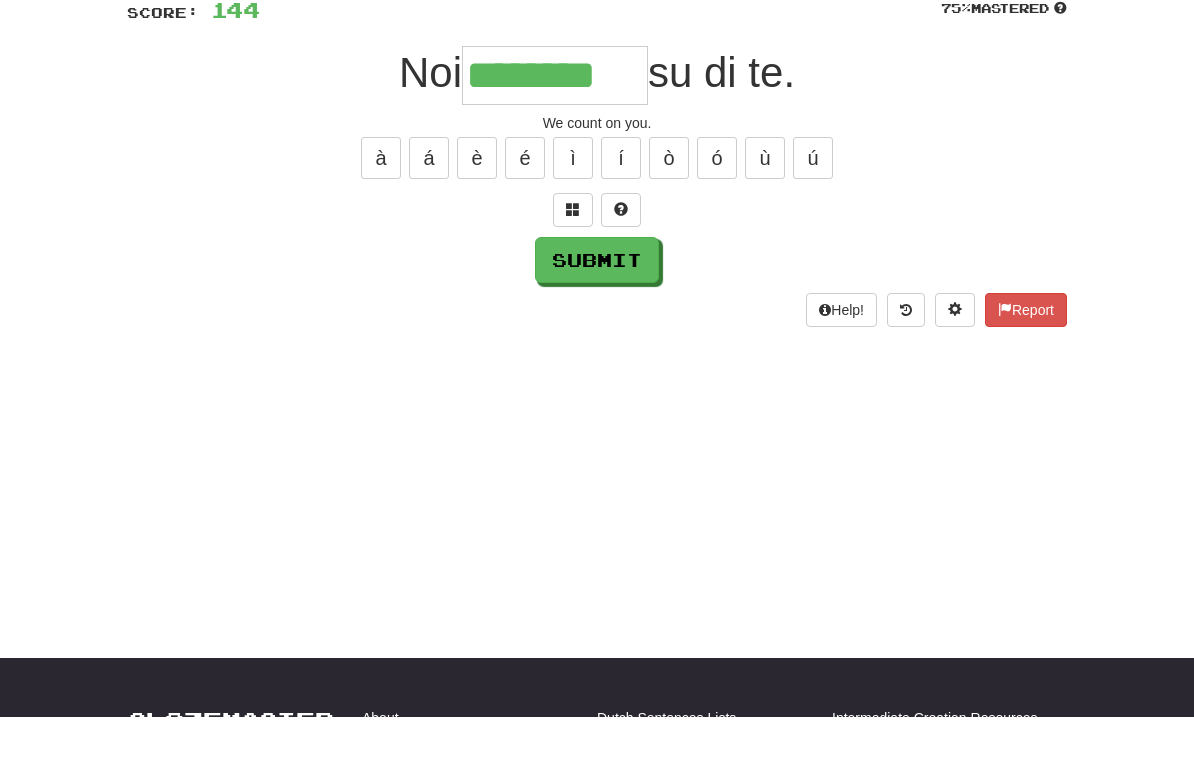 type on "********" 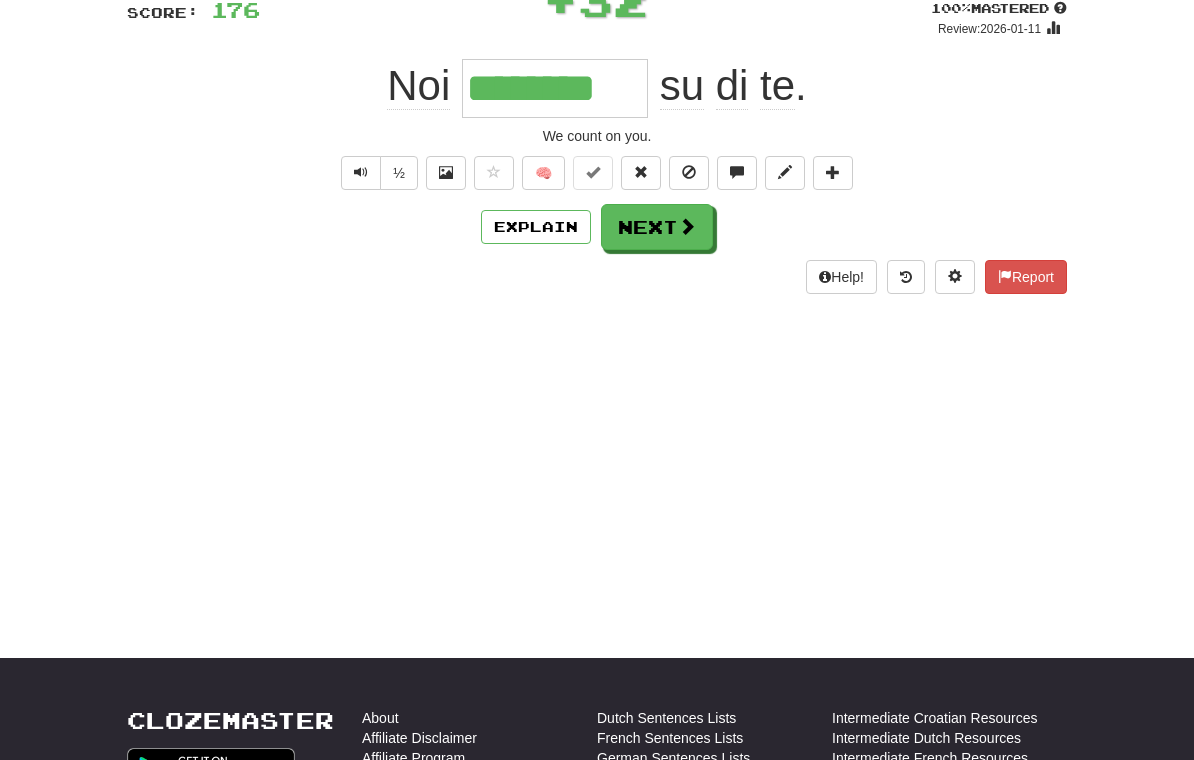 click on "Next" at bounding box center [657, 227] 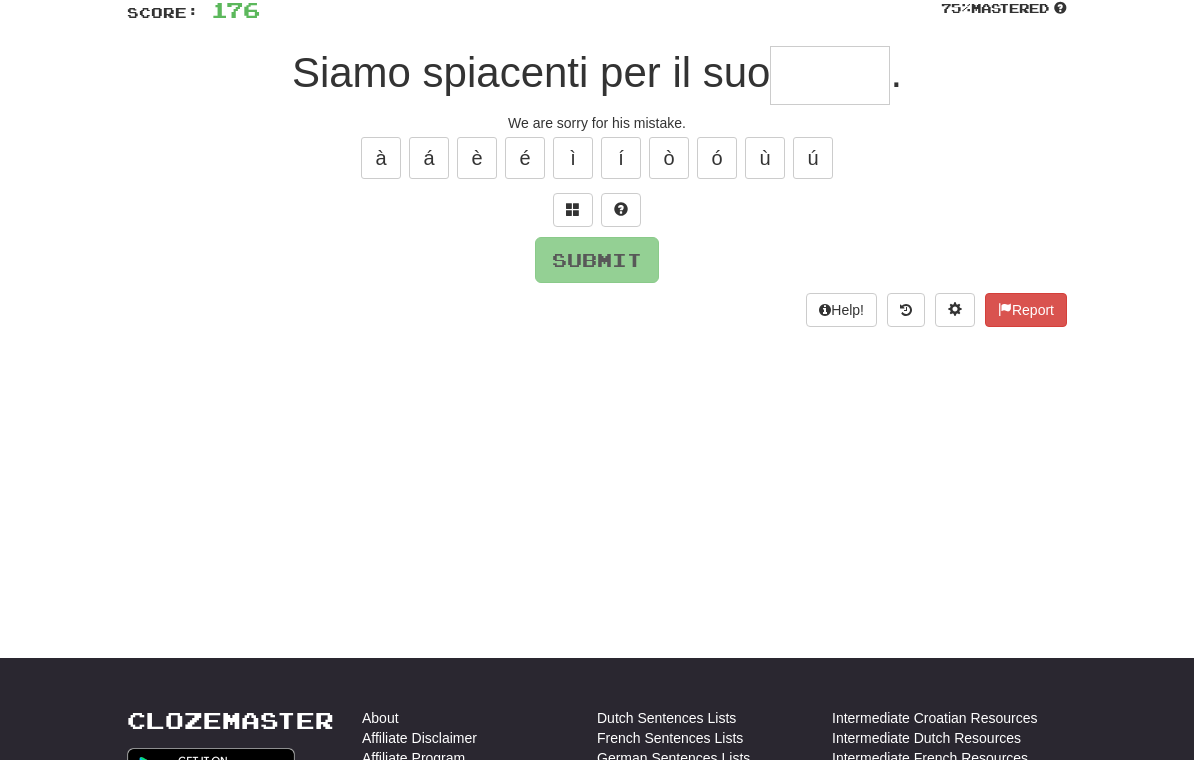scroll, scrollTop: 151, scrollLeft: 0, axis: vertical 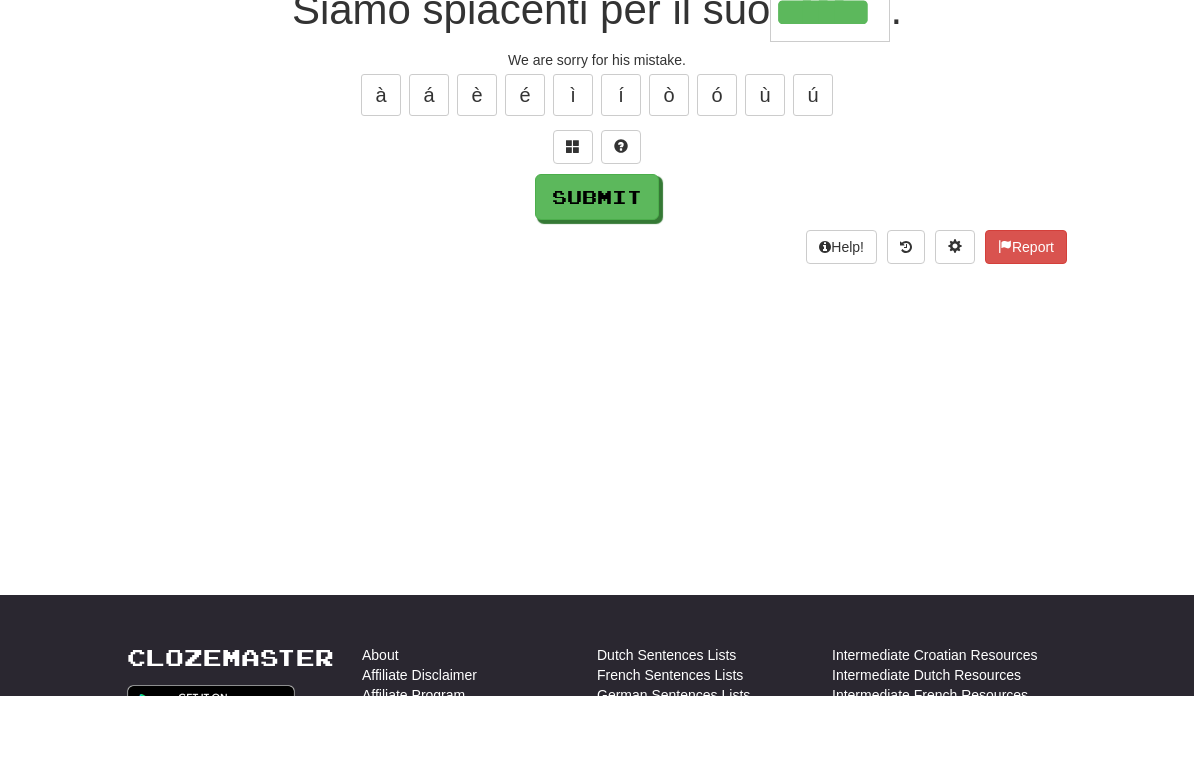 type on "******" 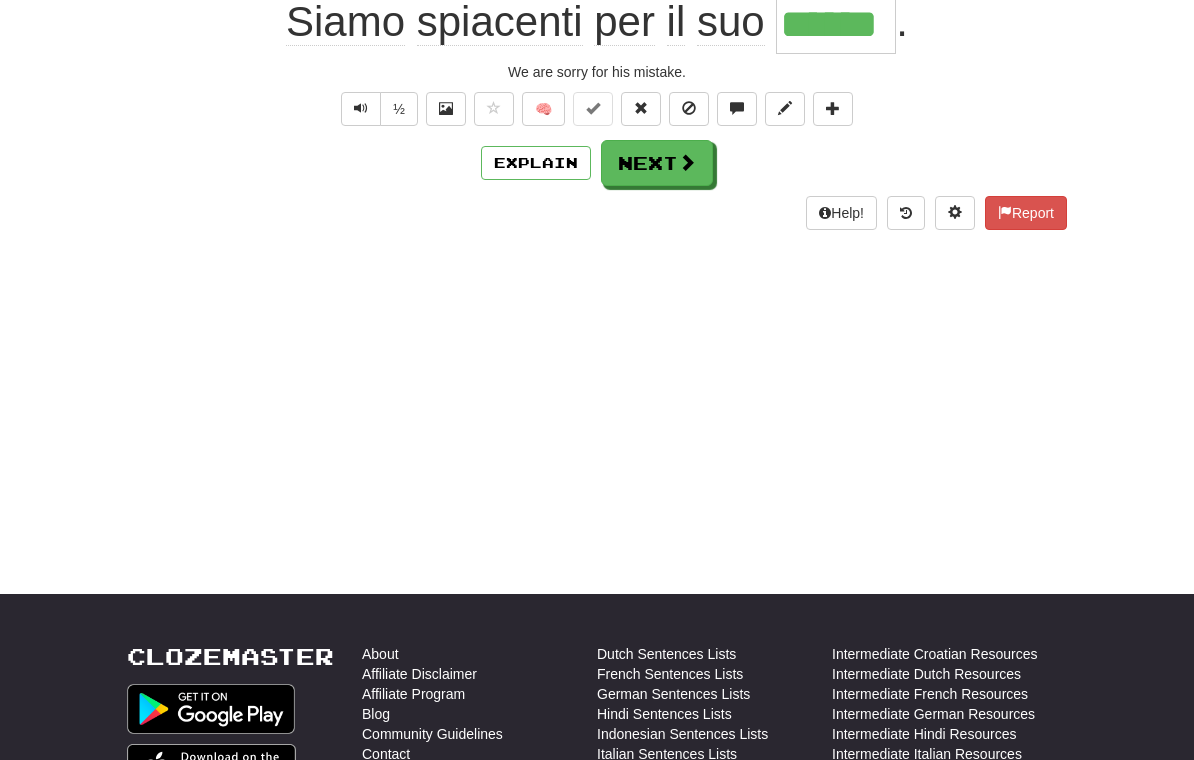 click on "Next" at bounding box center (657, 163) 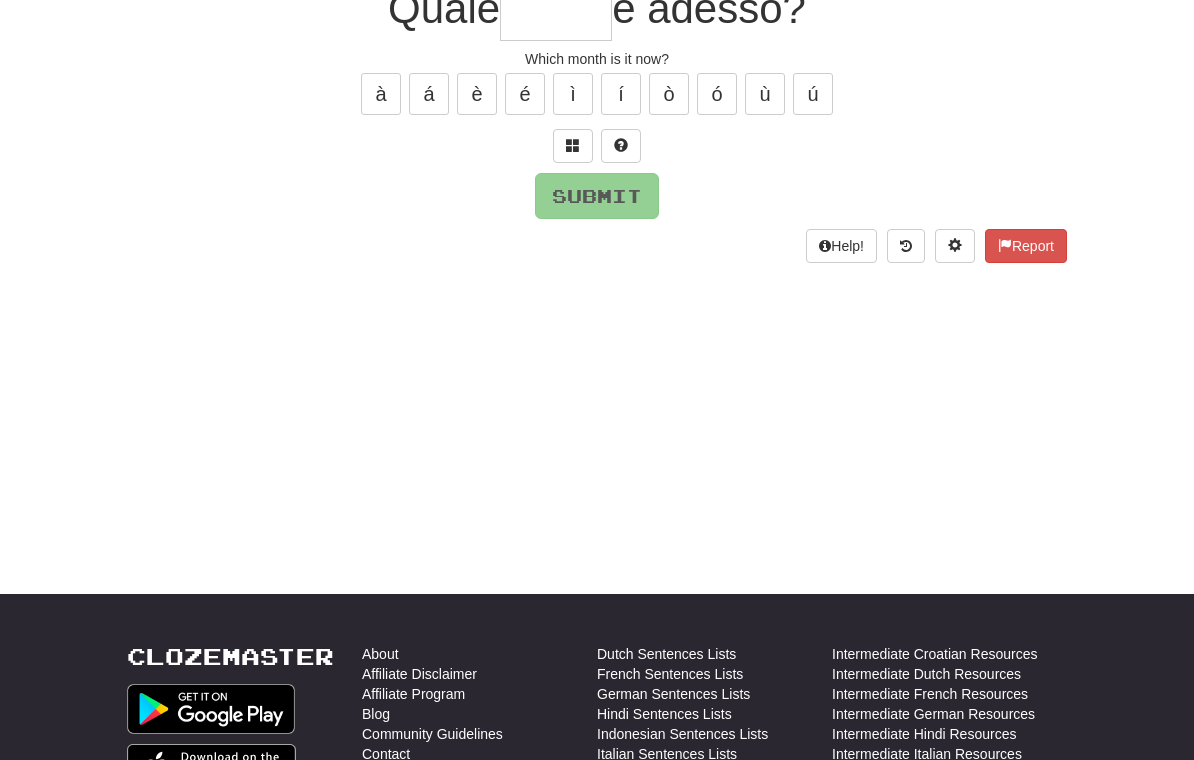 scroll, scrollTop: 44, scrollLeft: 0, axis: vertical 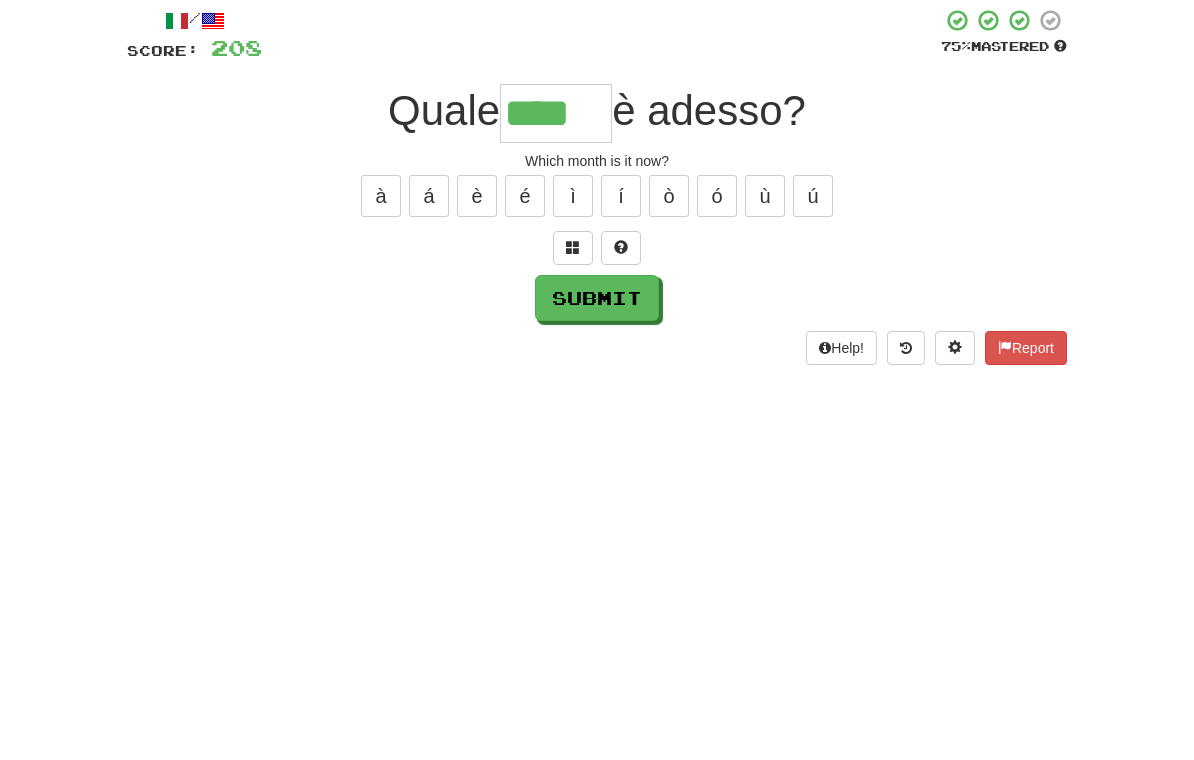type on "****" 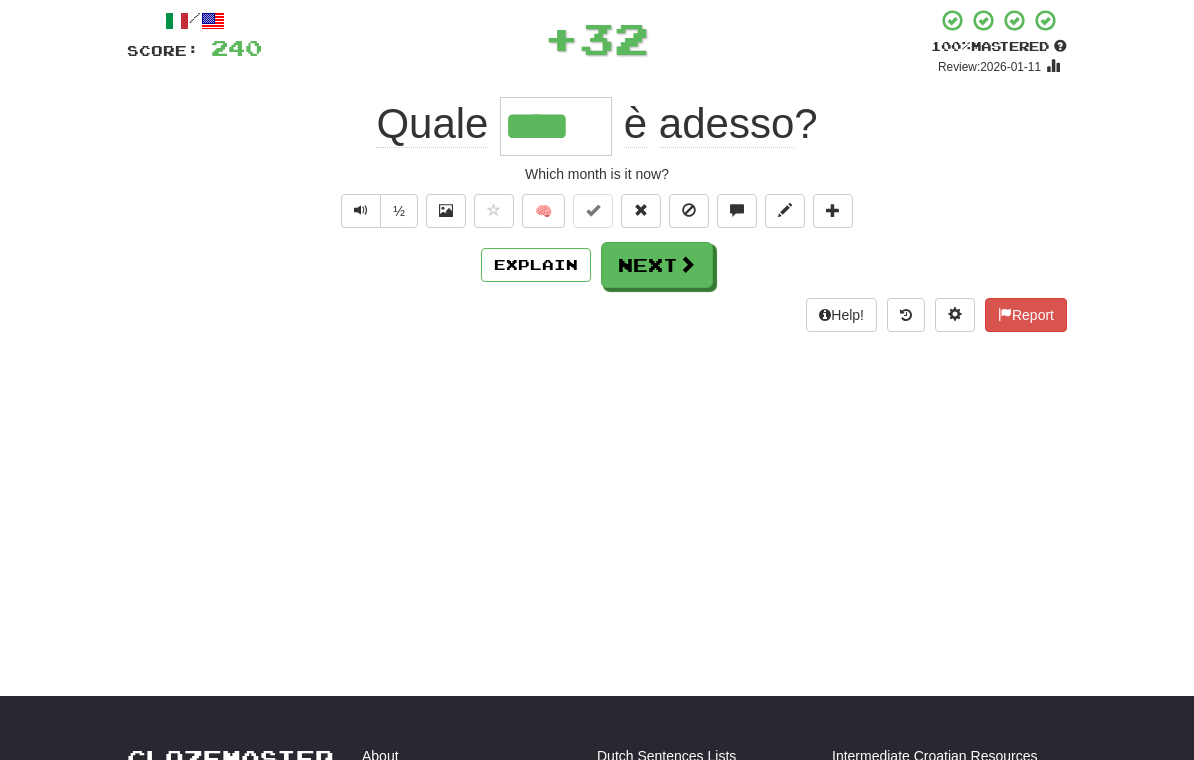click on "Next" at bounding box center [657, 265] 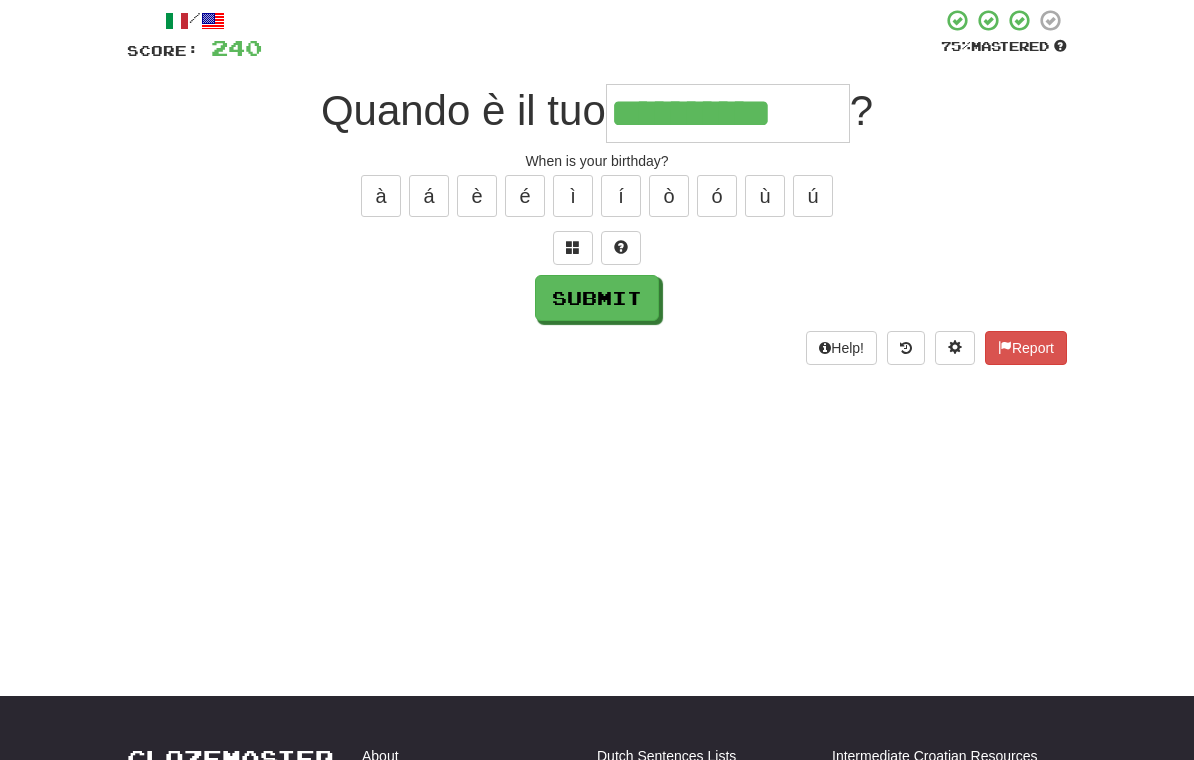 type on "**********" 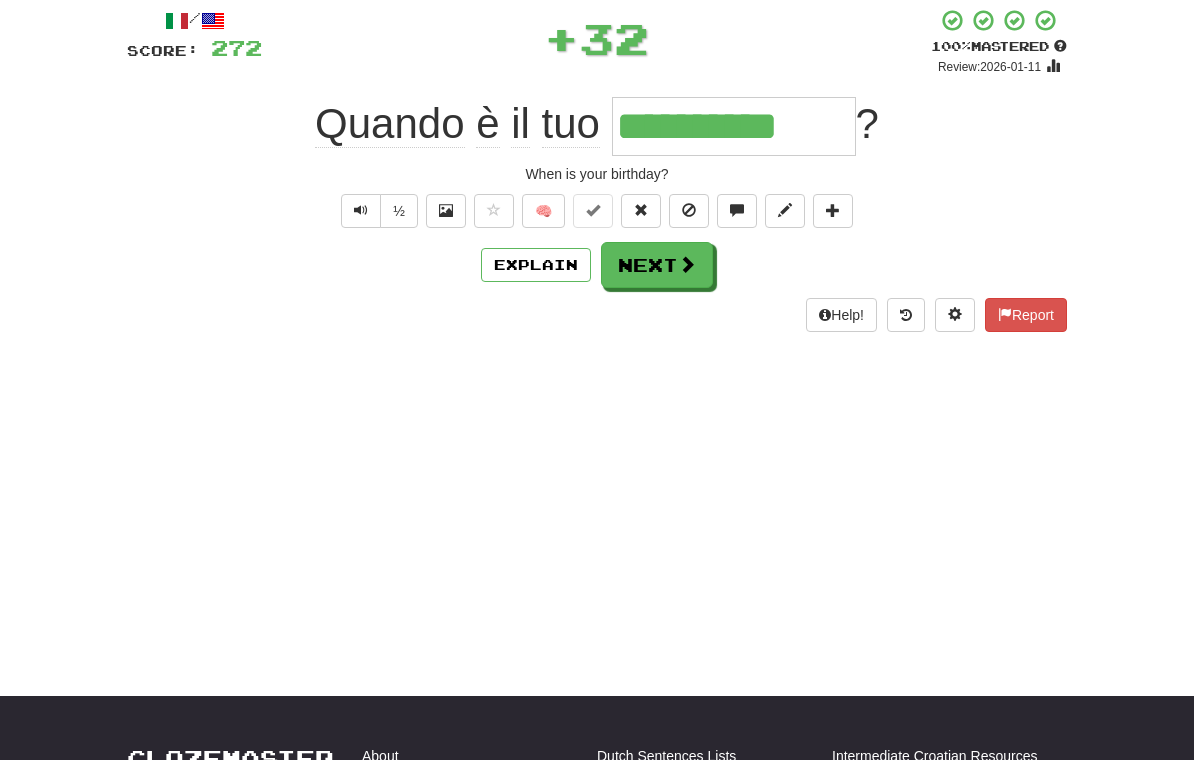 click on "Next" at bounding box center (657, 265) 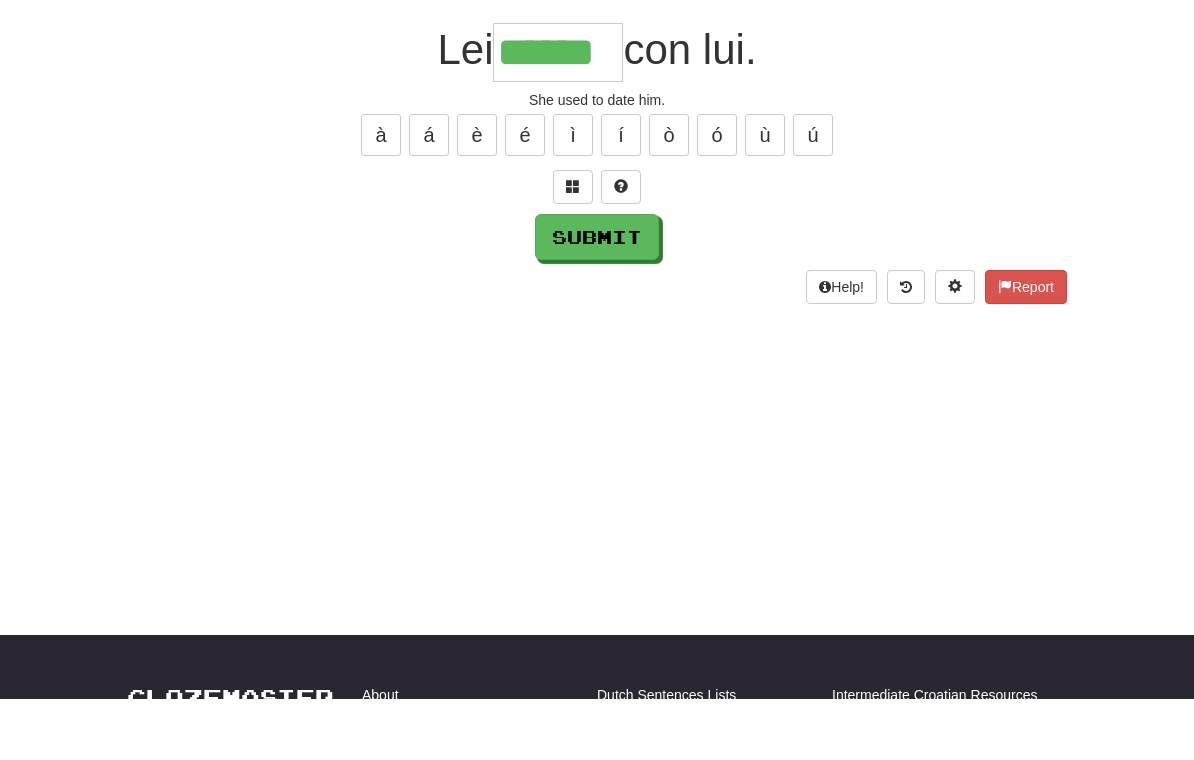 type on "******" 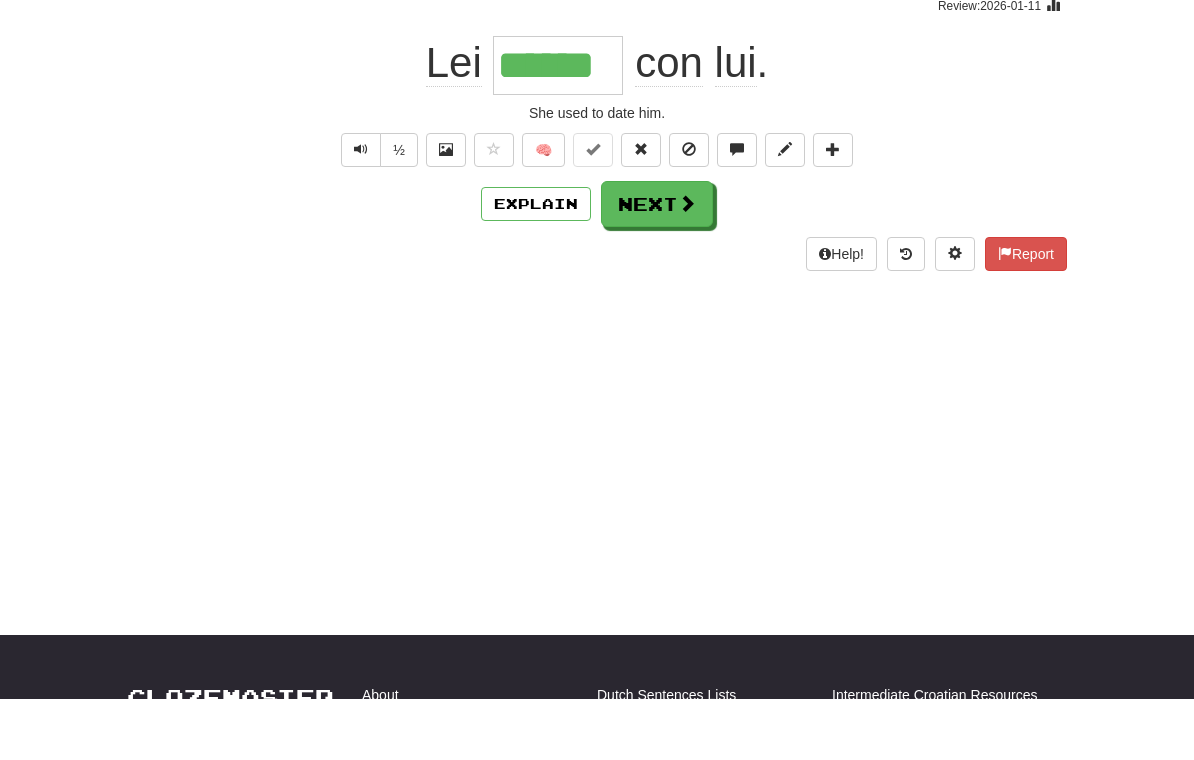 scroll, scrollTop: 175, scrollLeft: 0, axis: vertical 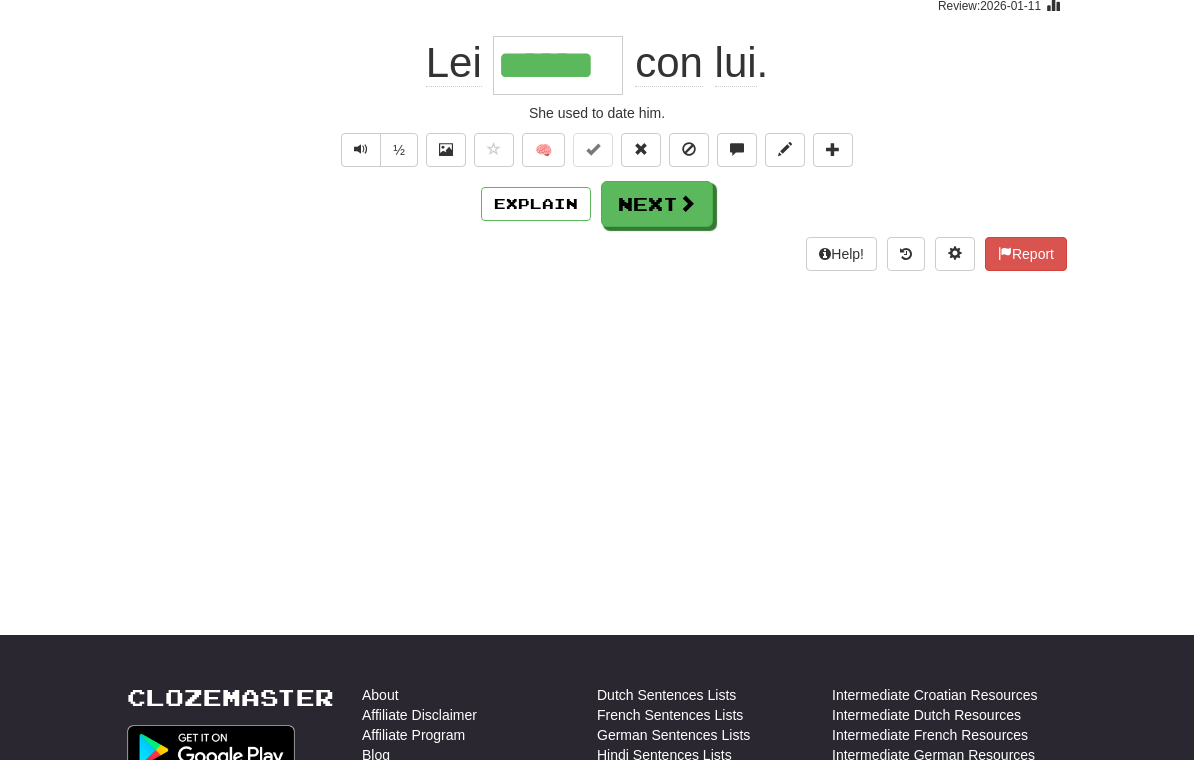 click on "Next" at bounding box center (657, 204) 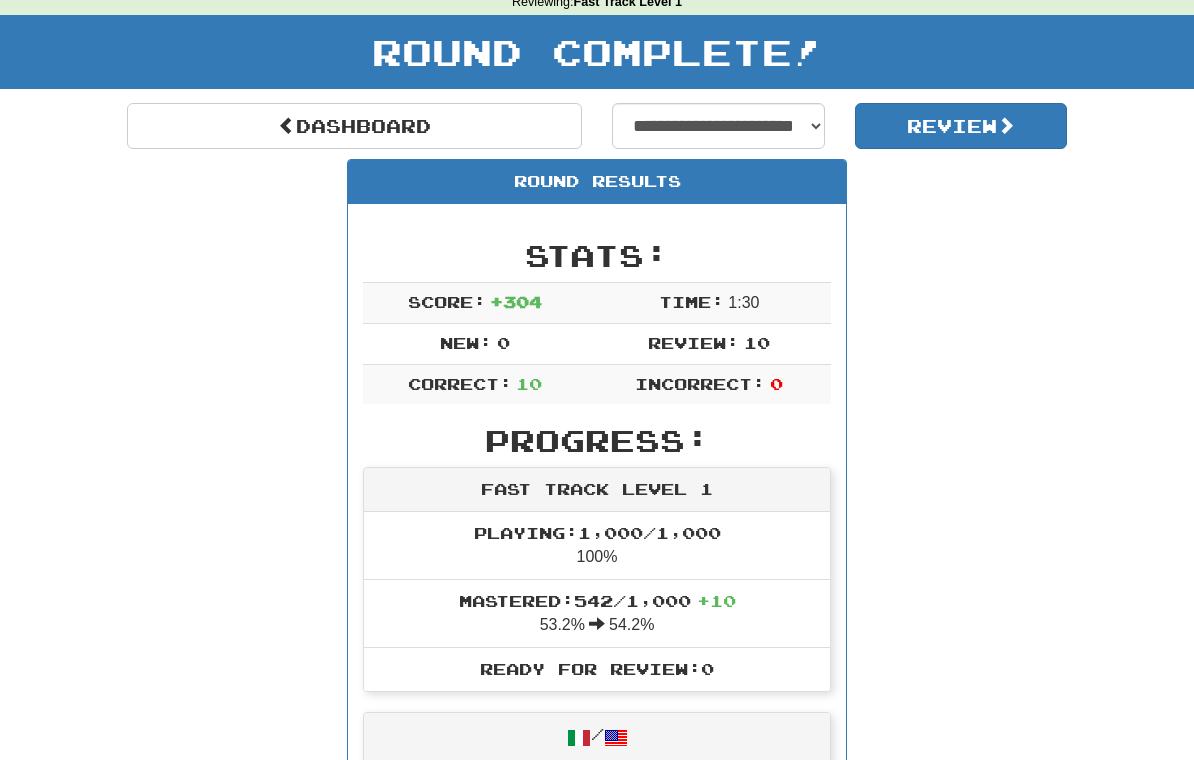 click on "Review" at bounding box center [961, 127] 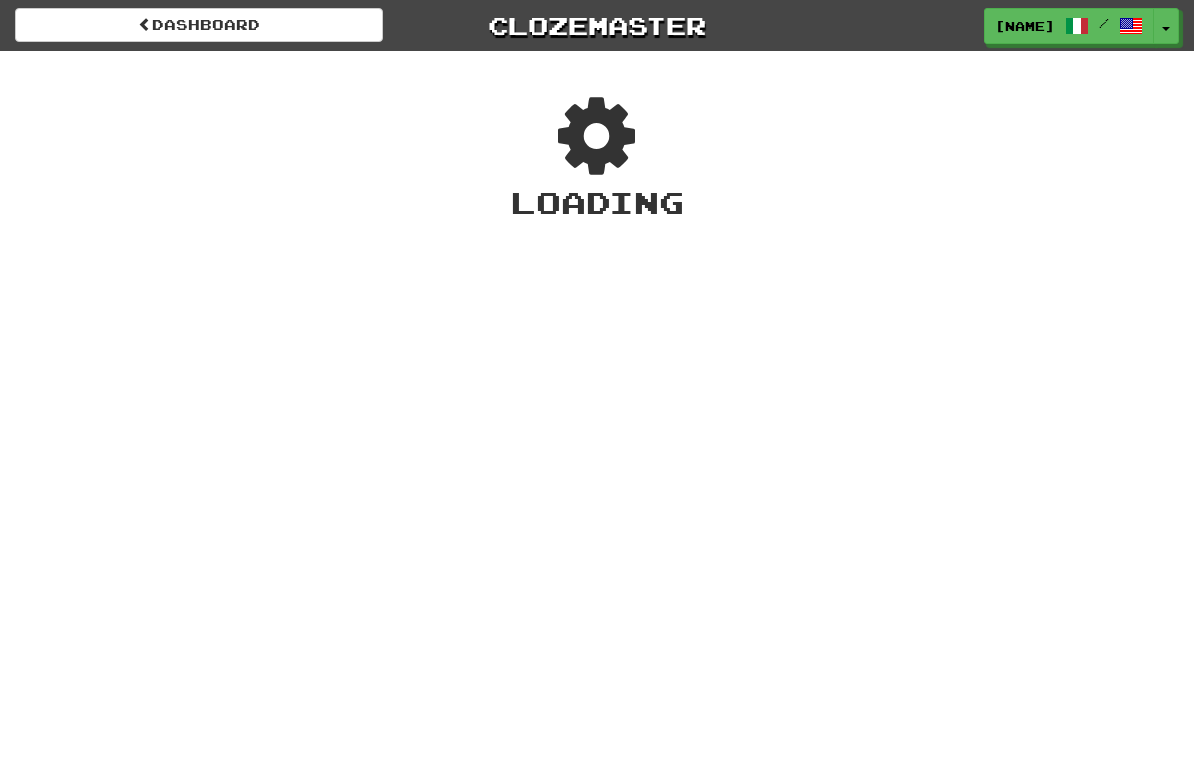 scroll, scrollTop: 0, scrollLeft: 0, axis: both 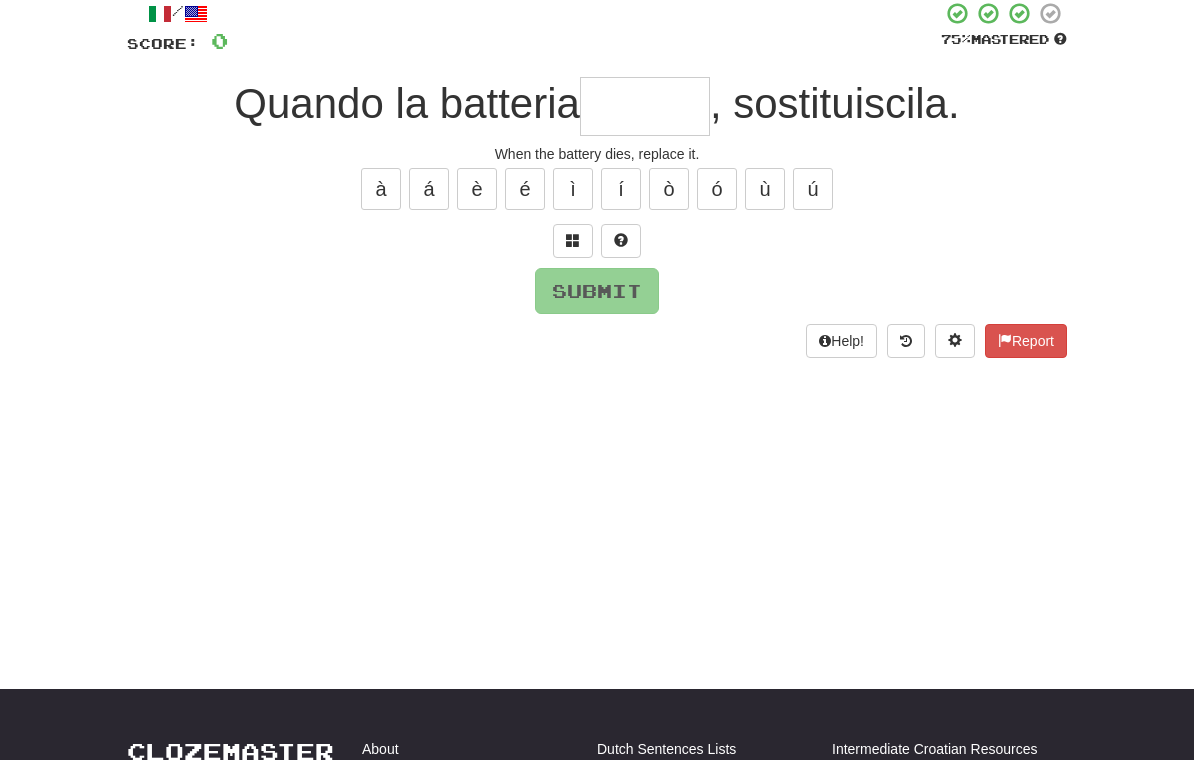 click at bounding box center [645, 107] 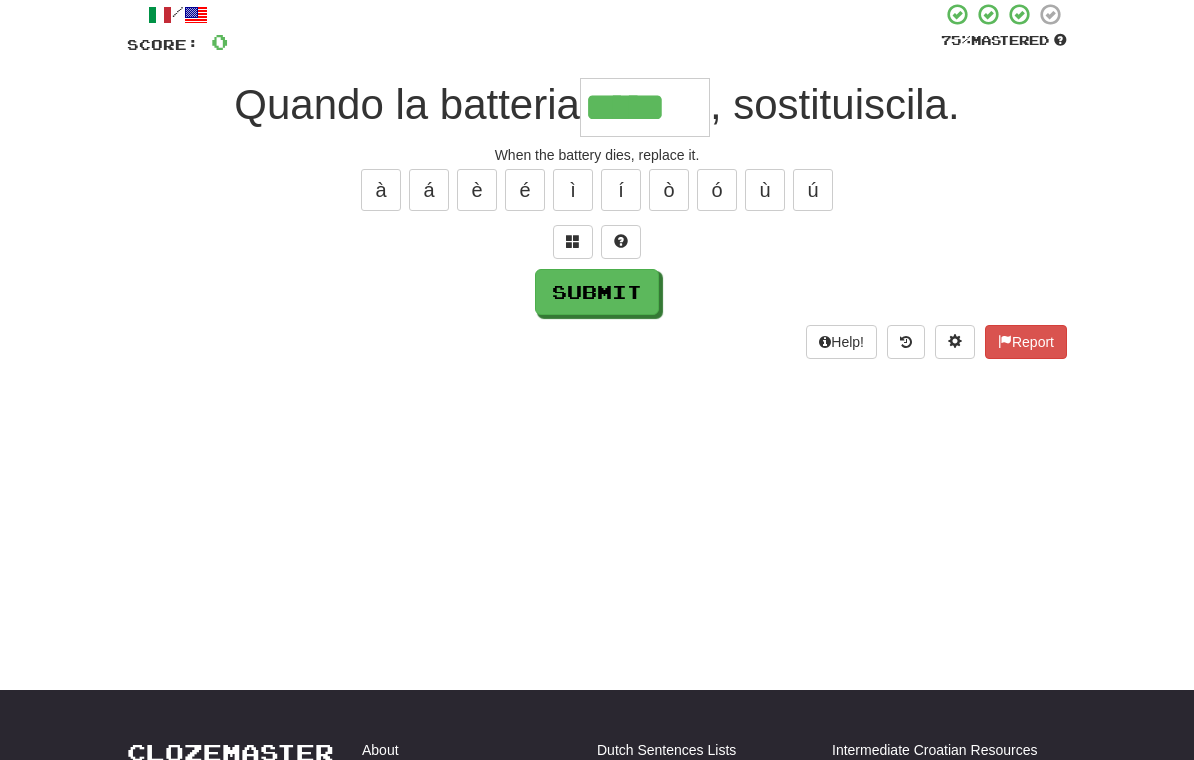 type on "*****" 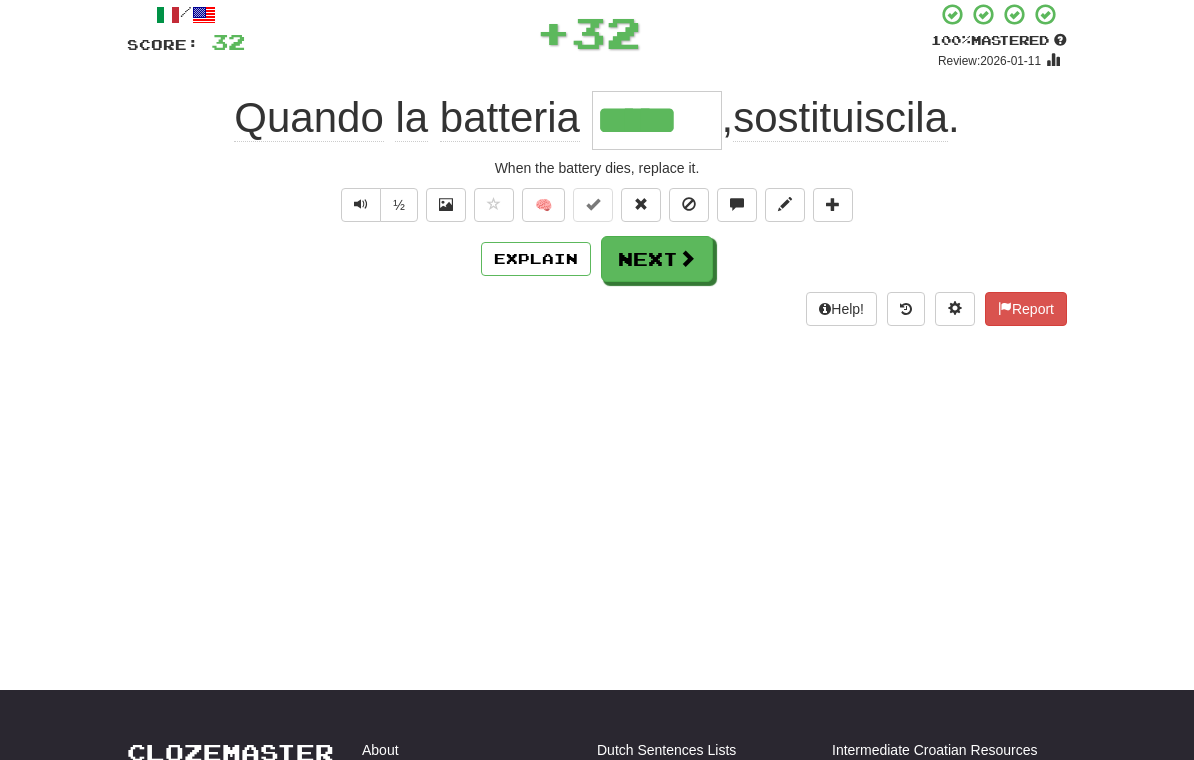 scroll, scrollTop: 121, scrollLeft: 0, axis: vertical 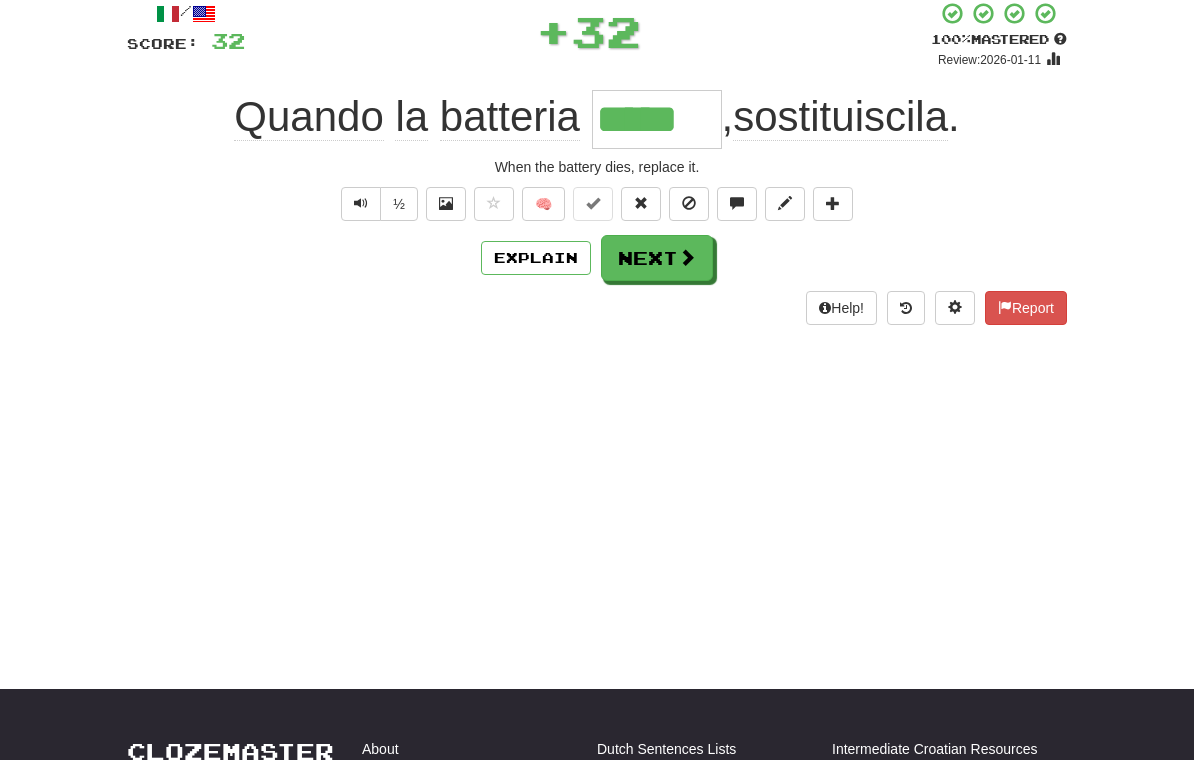 click on "Next" at bounding box center [657, 258] 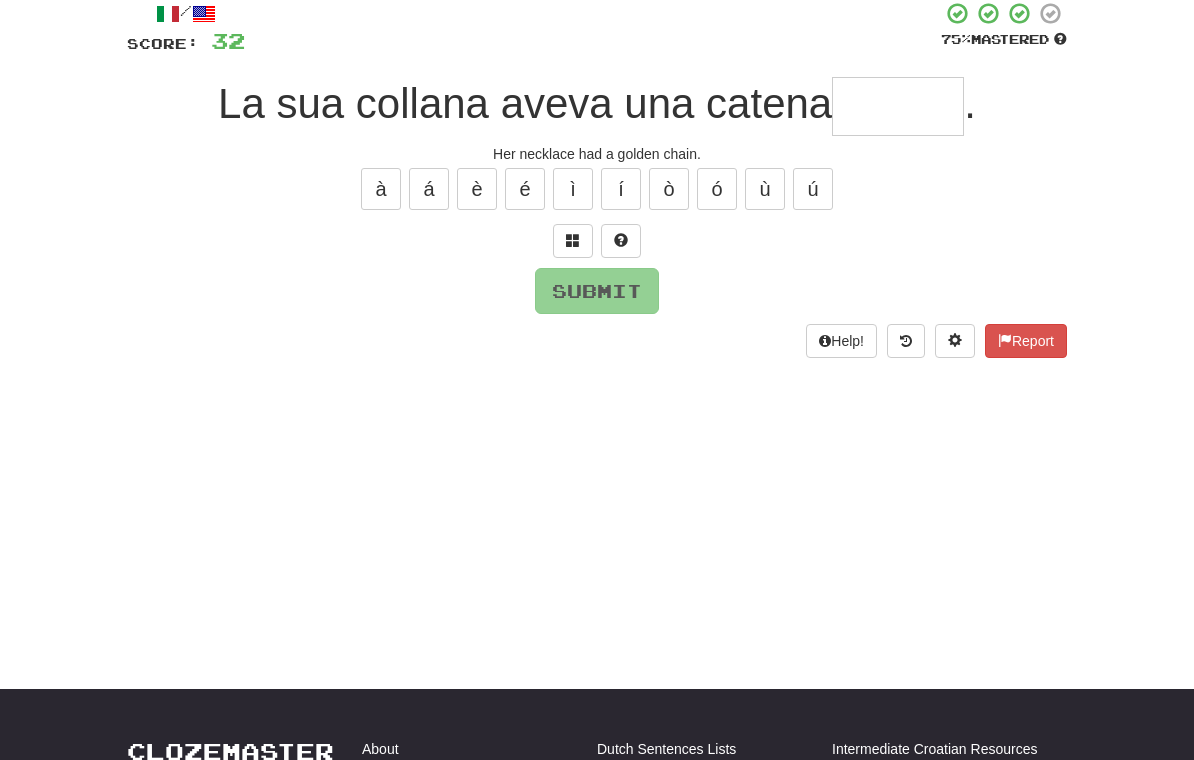 scroll, scrollTop: 120, scrollLeft: 0, axis: vertical 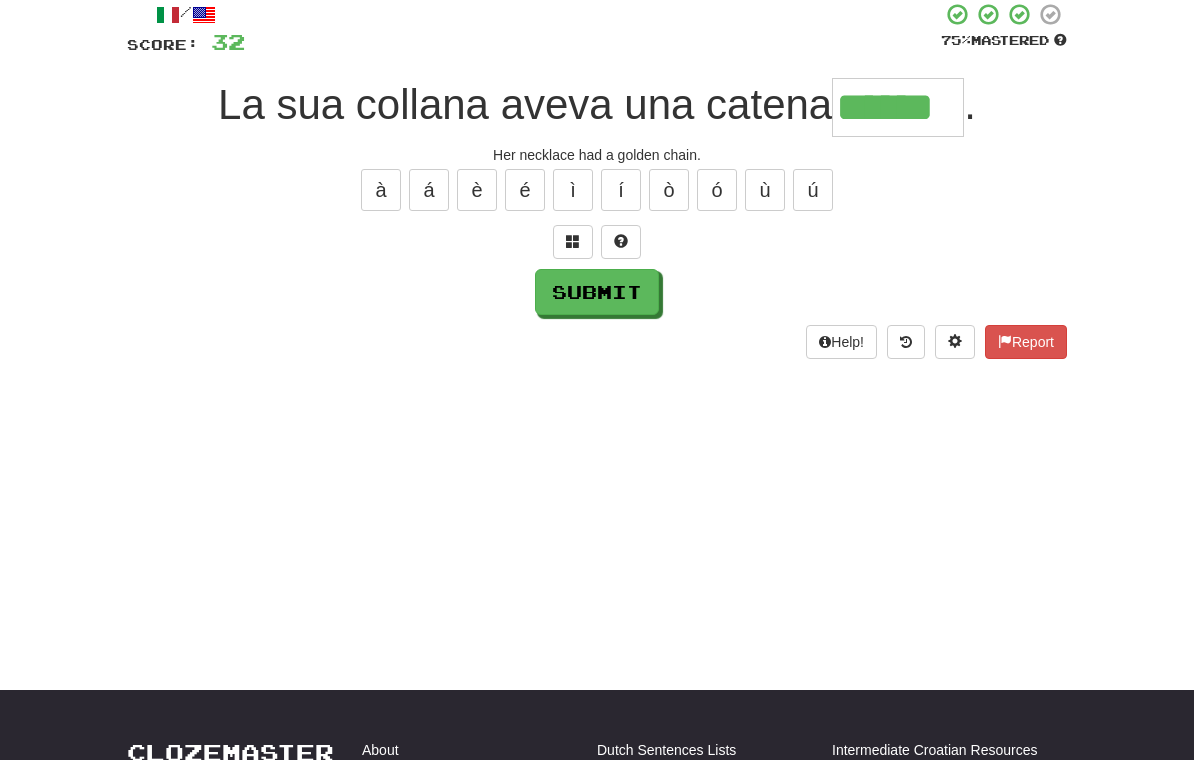type on "******" 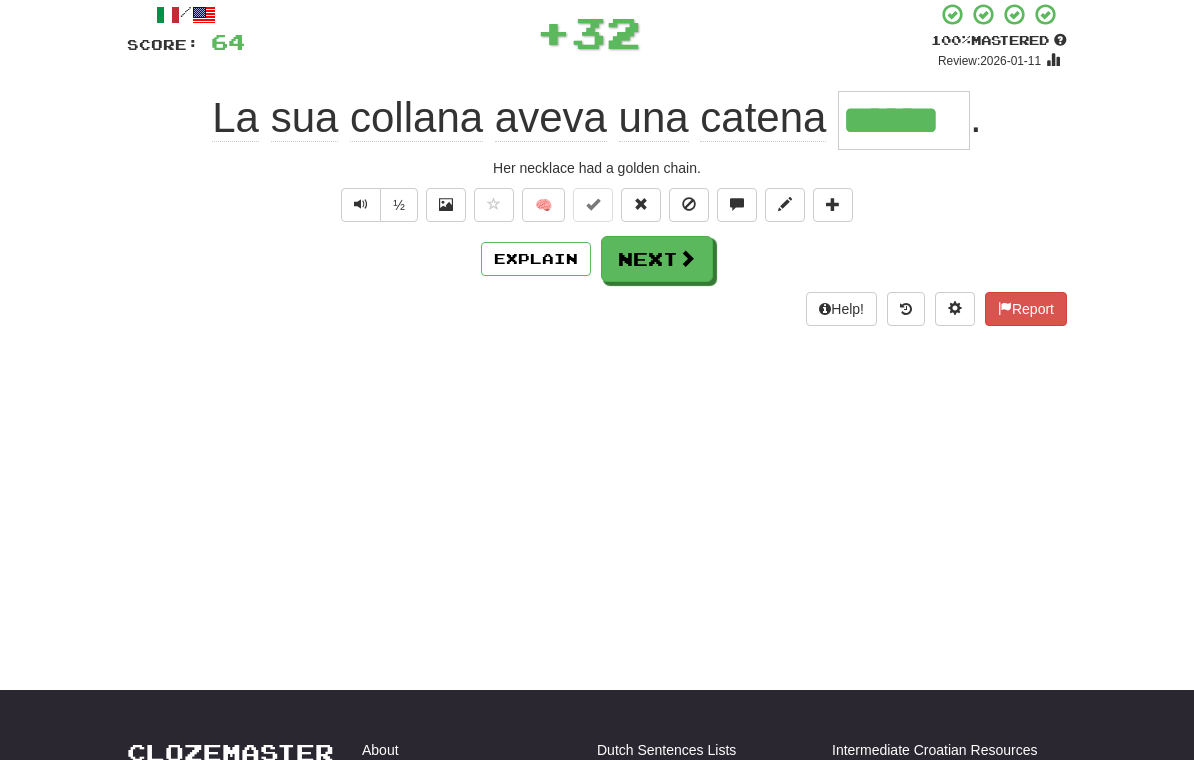scroll, scrollTop: 121, scrollLeft: 0, axis: vertical 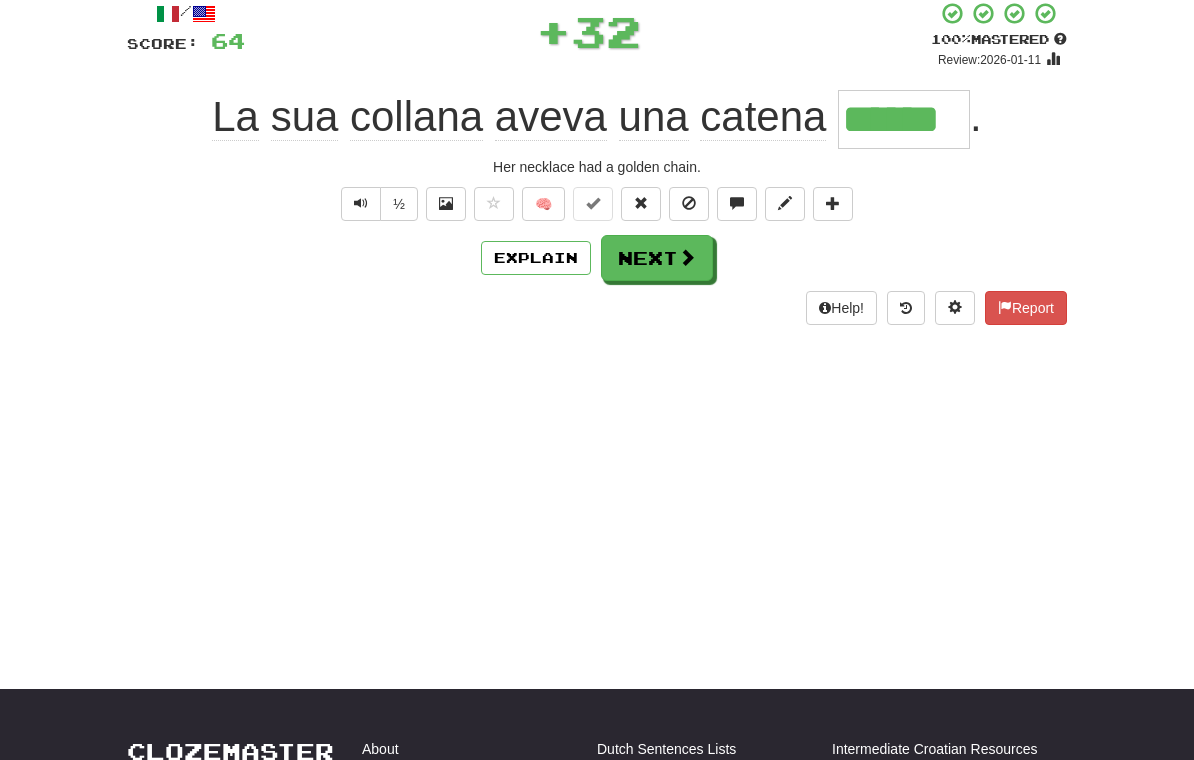 click on "Next" at bounding box center (657, 258) 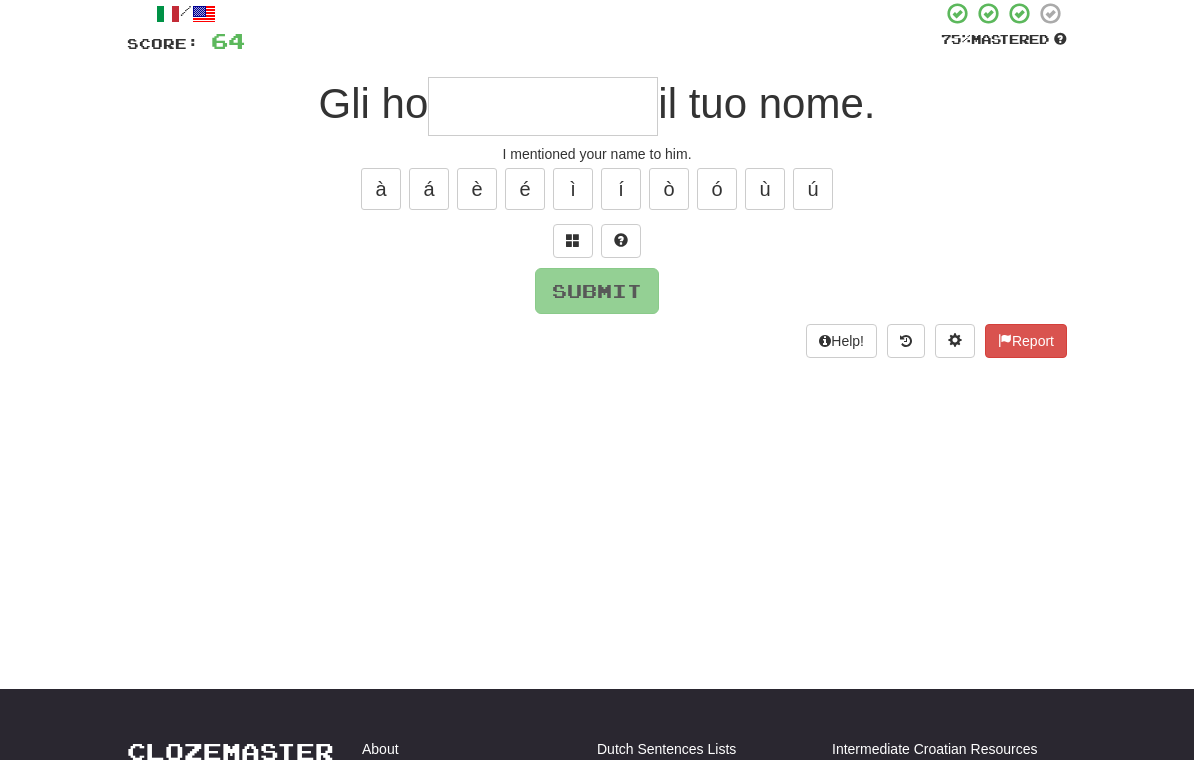 scroll, scrollTop: 120, scrollLeft: 0, axis: vertical 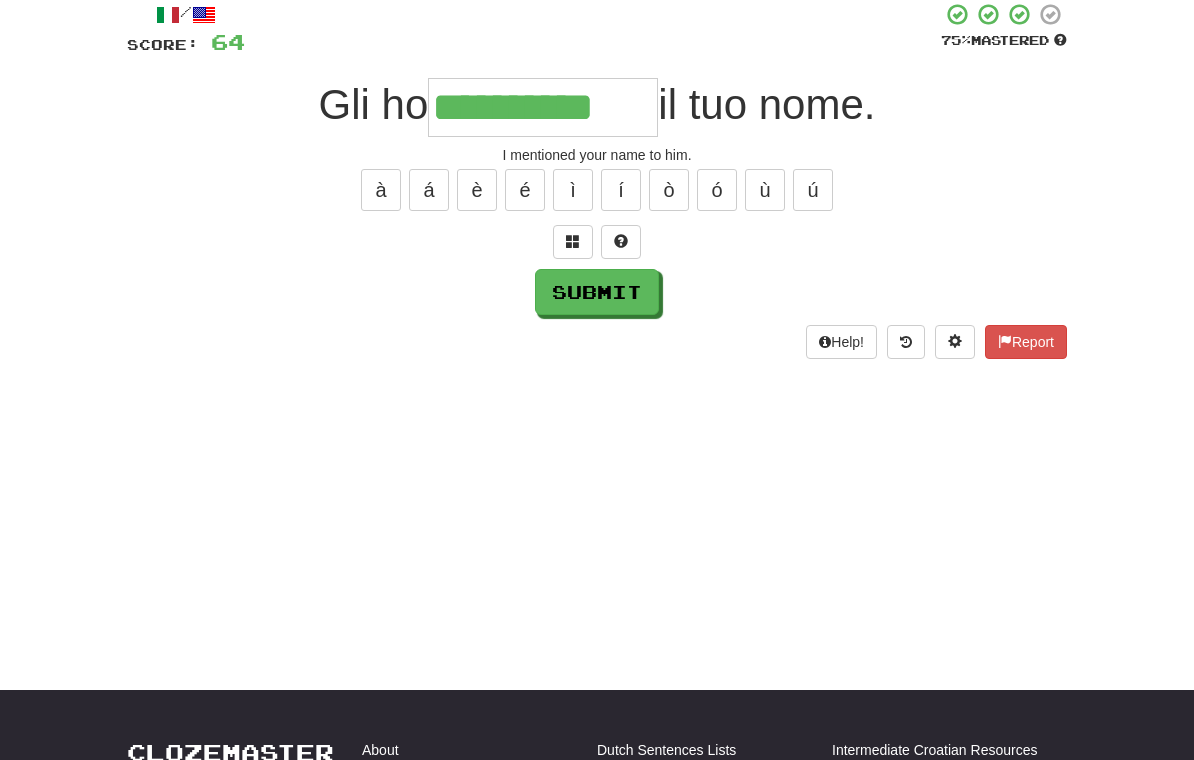 type on "**********" 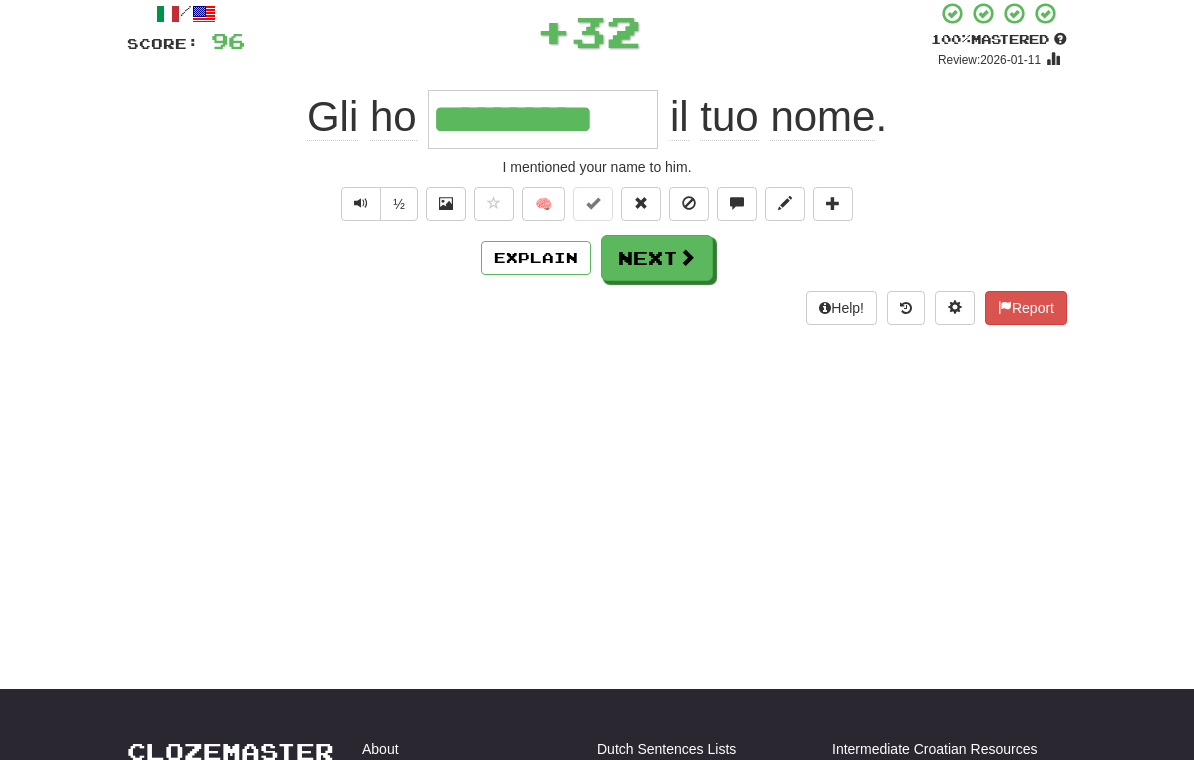 click on "Next" at bounding box center (657, 258) 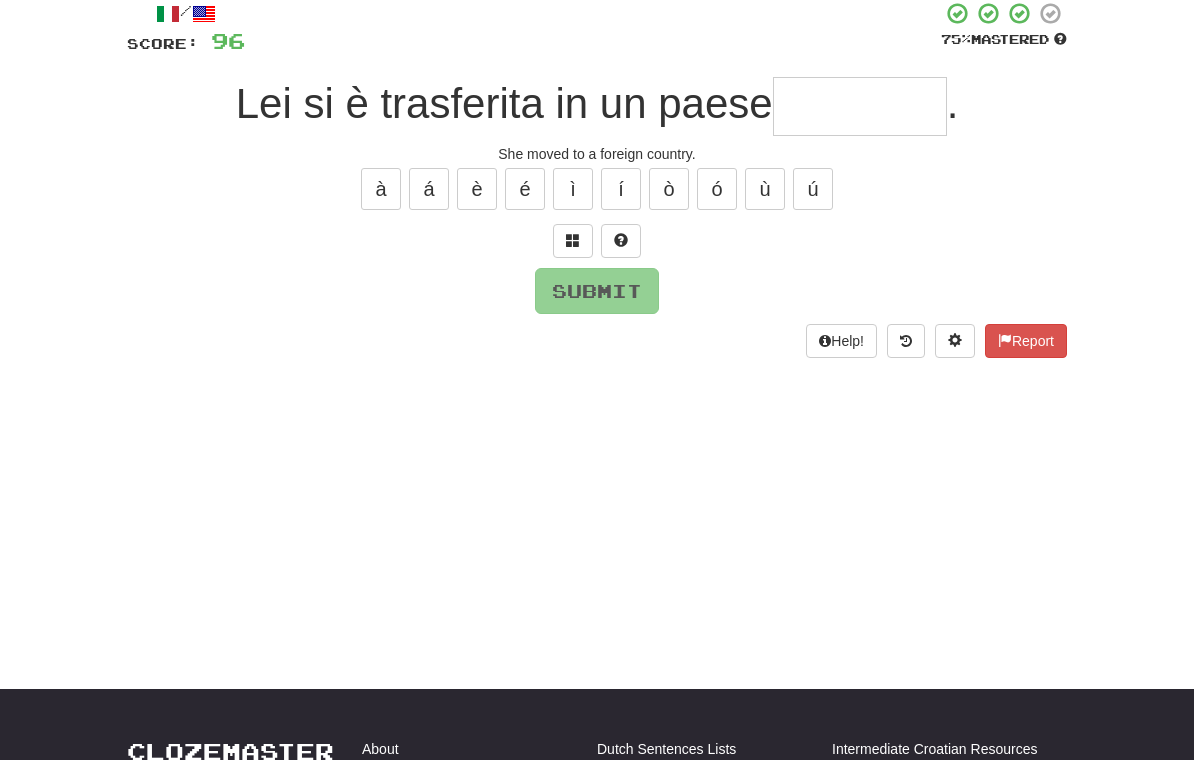 scroll, scrollTop: 120, scrollLeft: 0, axis: vertical 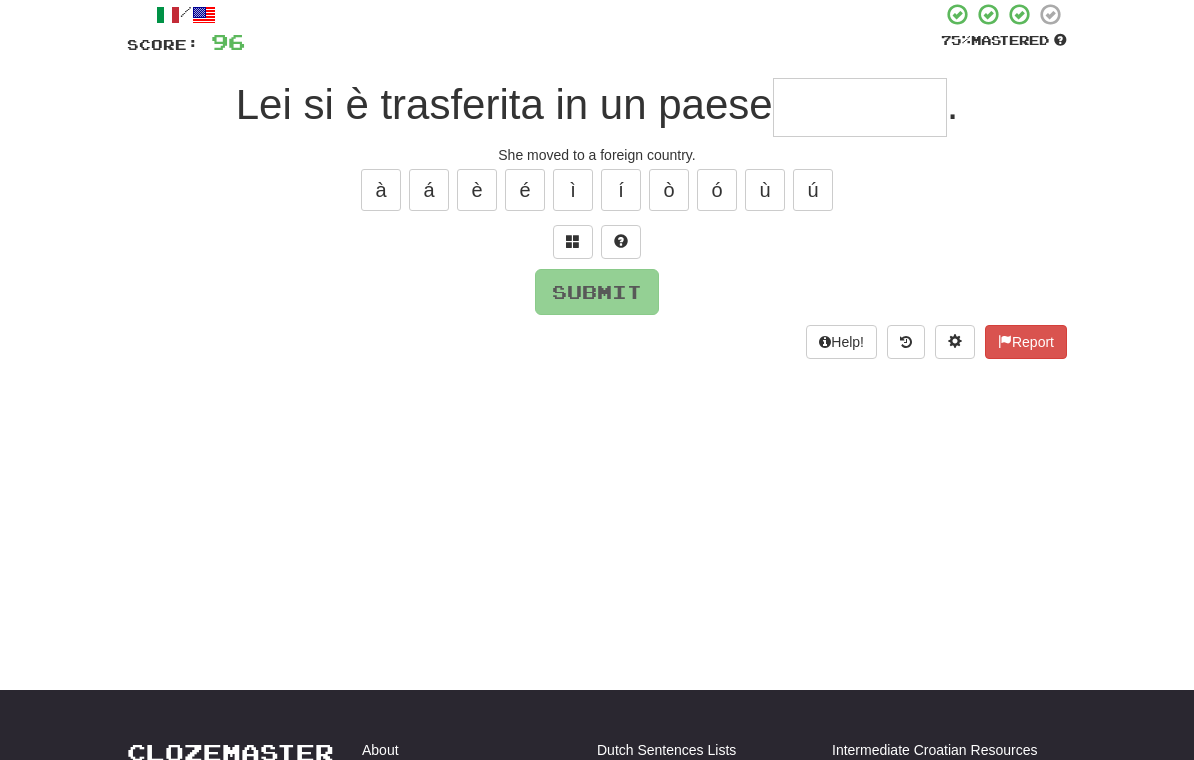 type on "*" 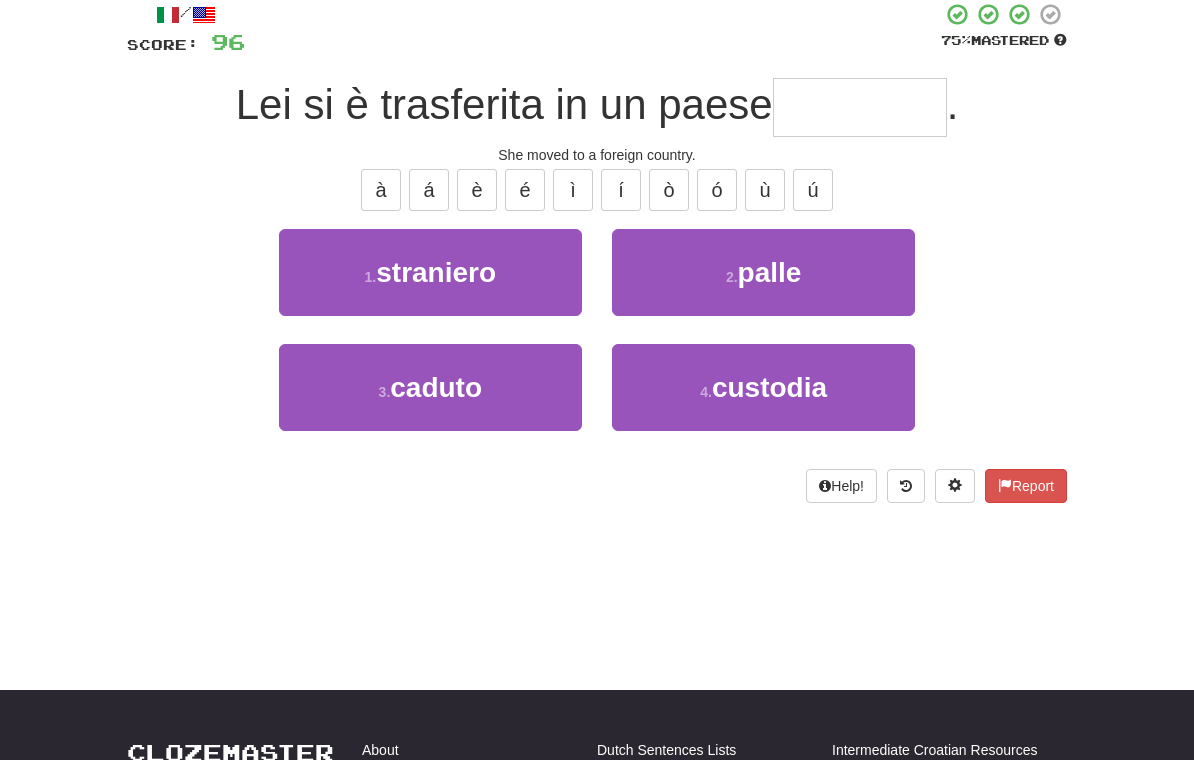 click on "1 .  straniero" at bounding box center (430, 272) 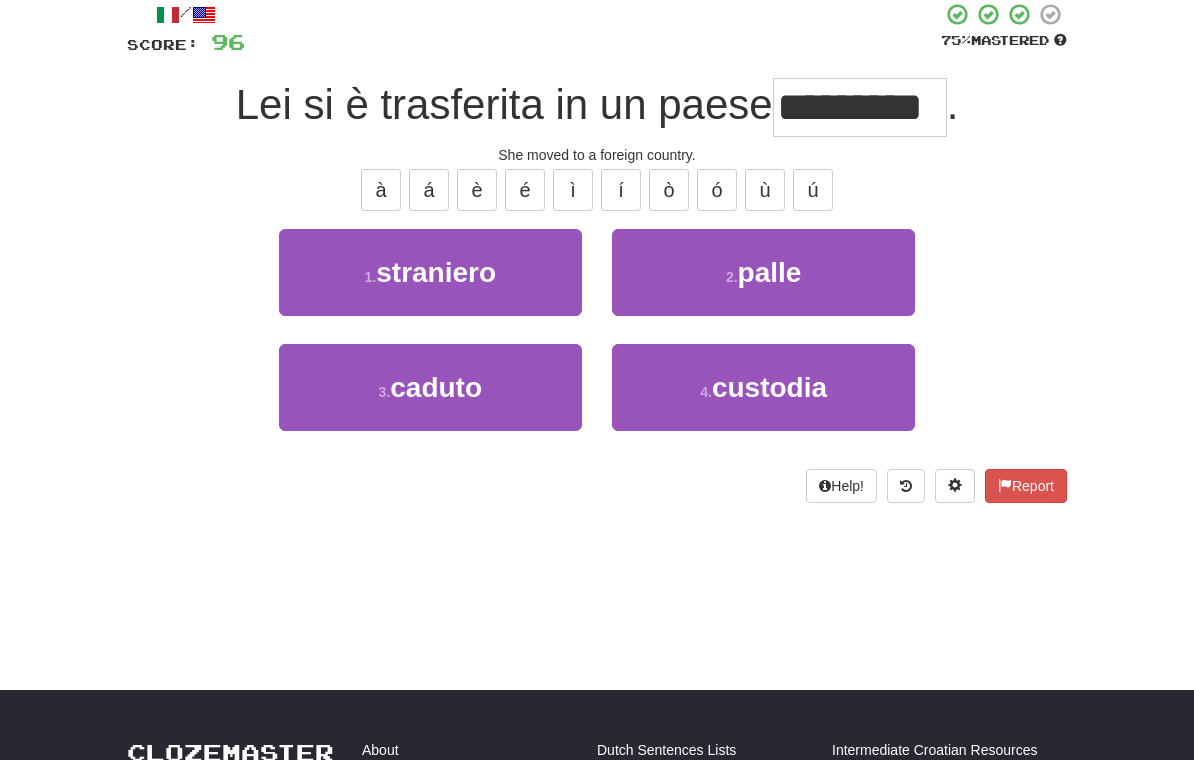 scroll, scrollTop: 121, scrollLeft: 0, axis: vertical 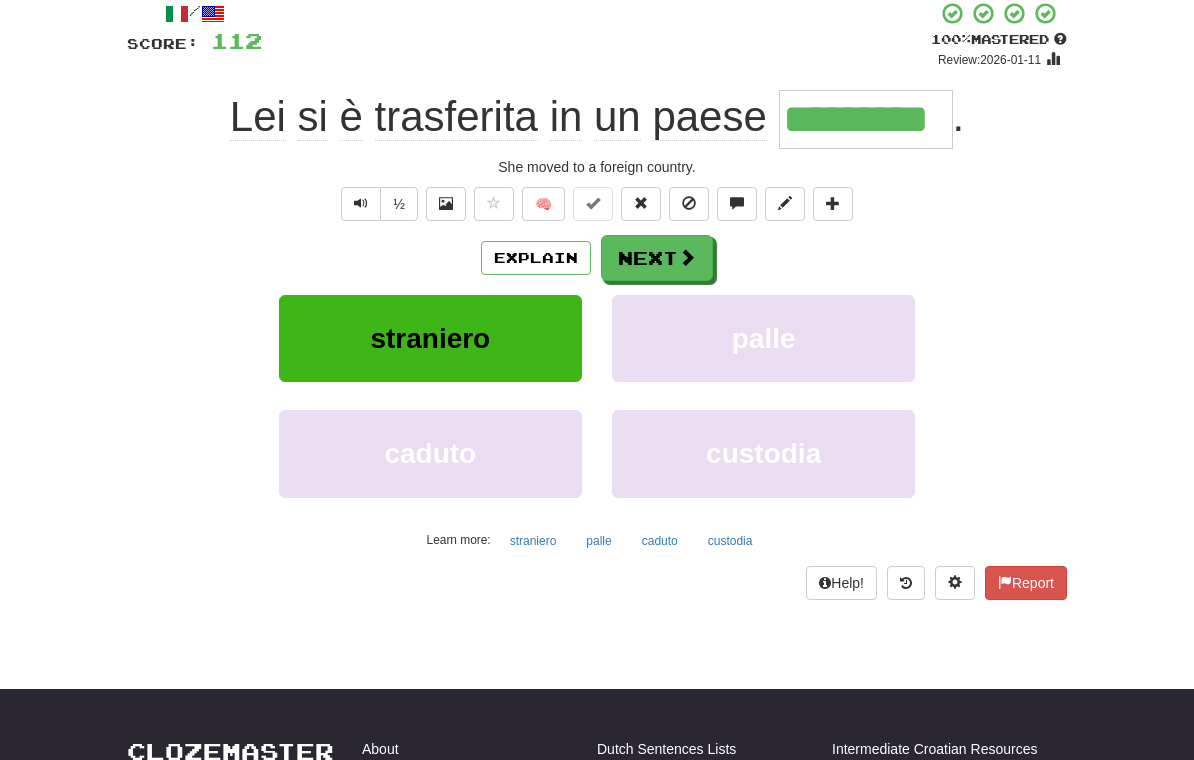 click on "Next" at bounding box center [657, 258] 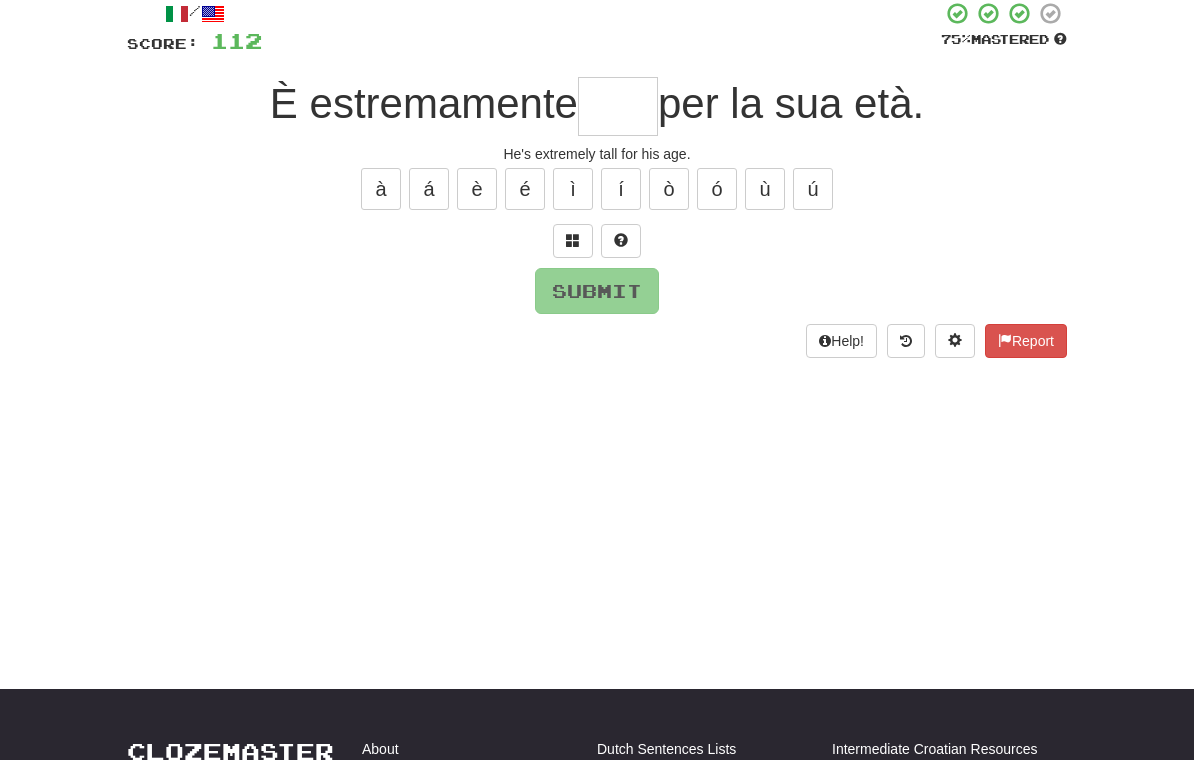 scroll, scrollTop: 120, scrollLeft: 0, axis: vertical 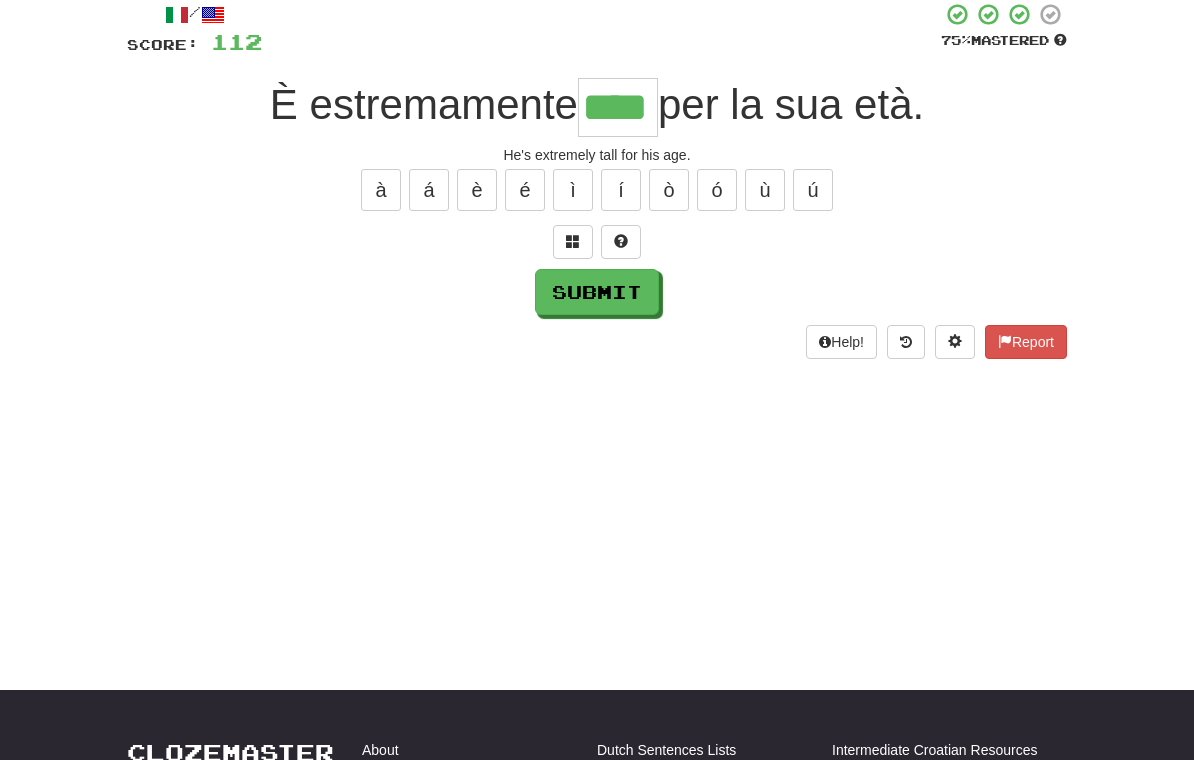 type on "****" 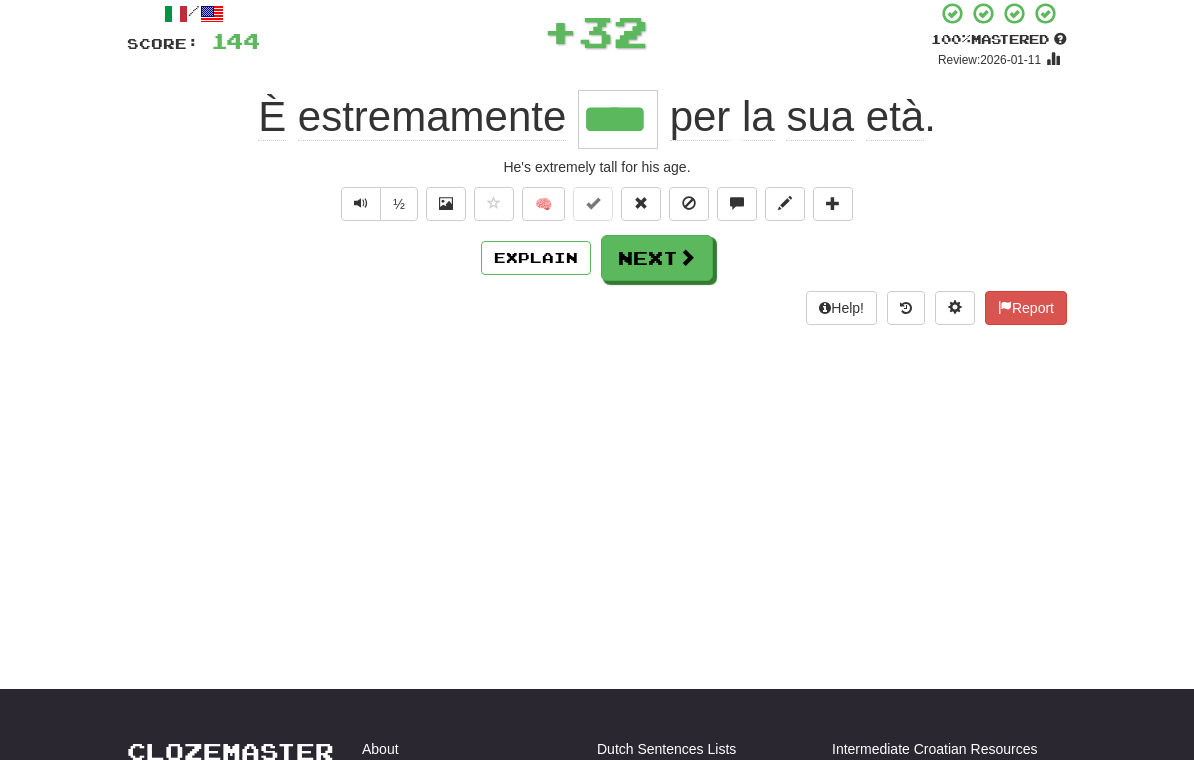 click on "Next" at bounding box center (657, 258) 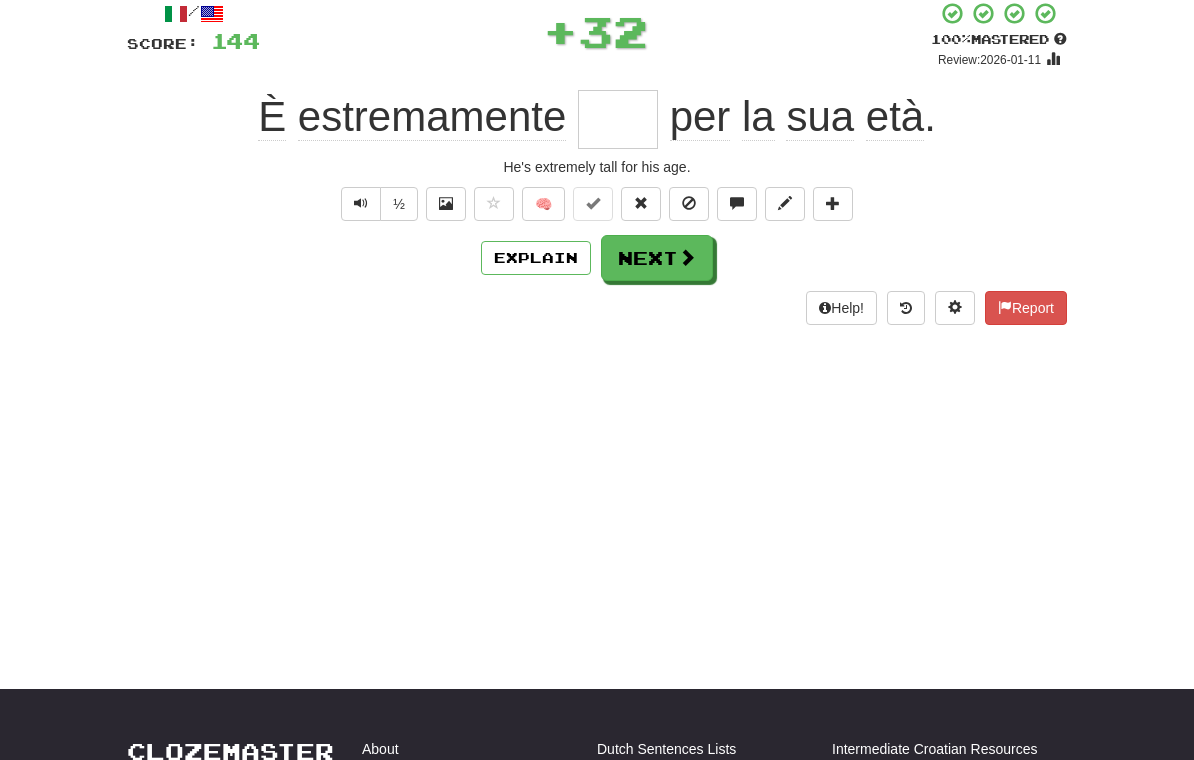 scroll, scrollTop: 120, scrollLeft: 0, axis: vertical 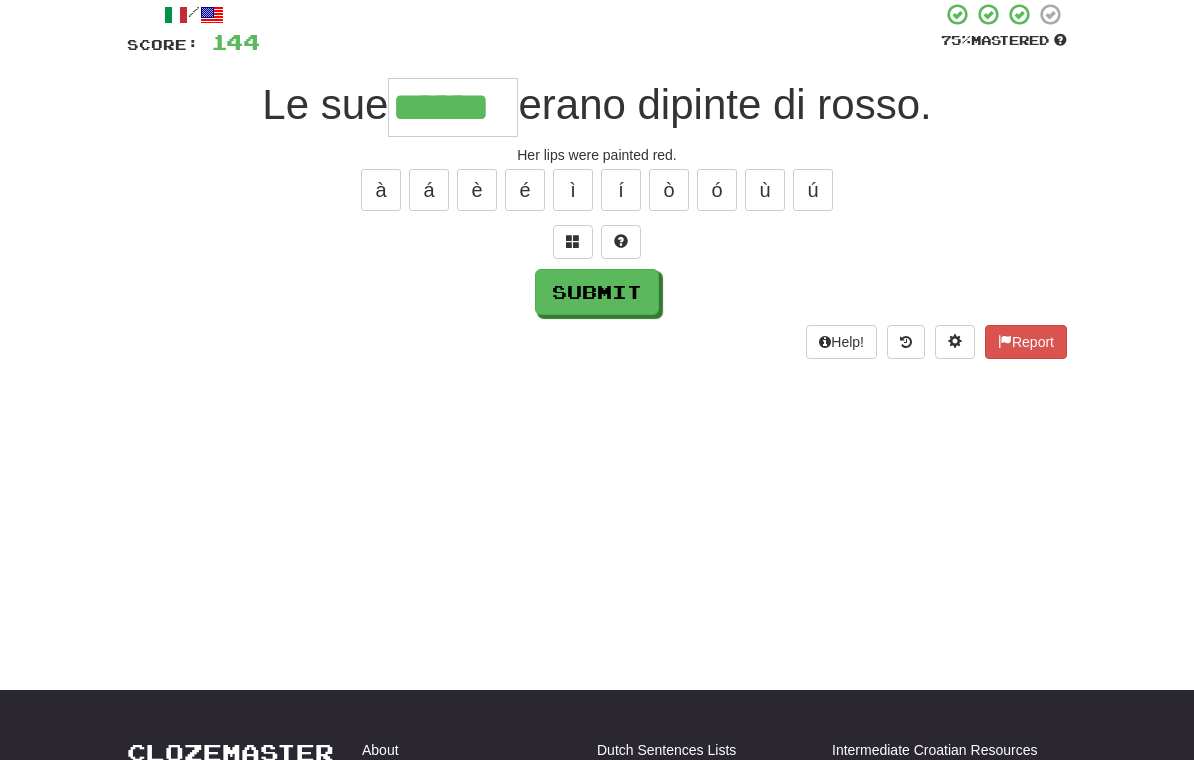 type on "******" 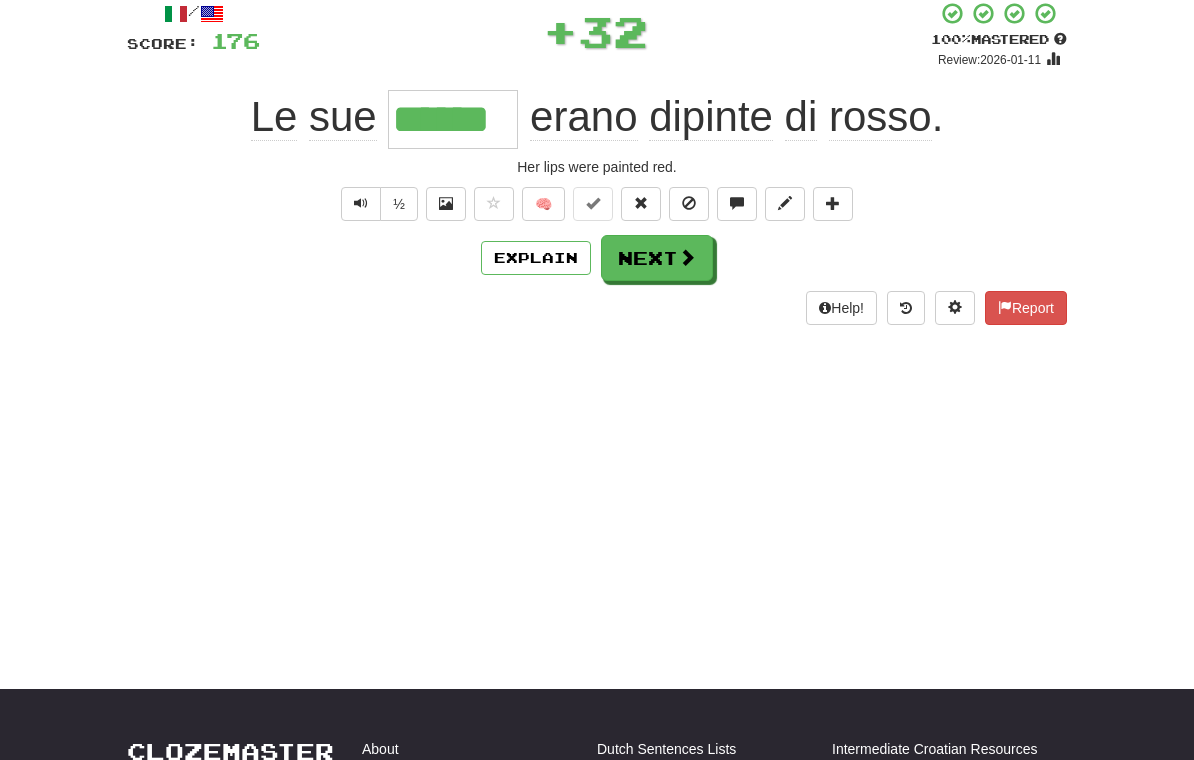 click on "Next" at bounding box center (657, 258) 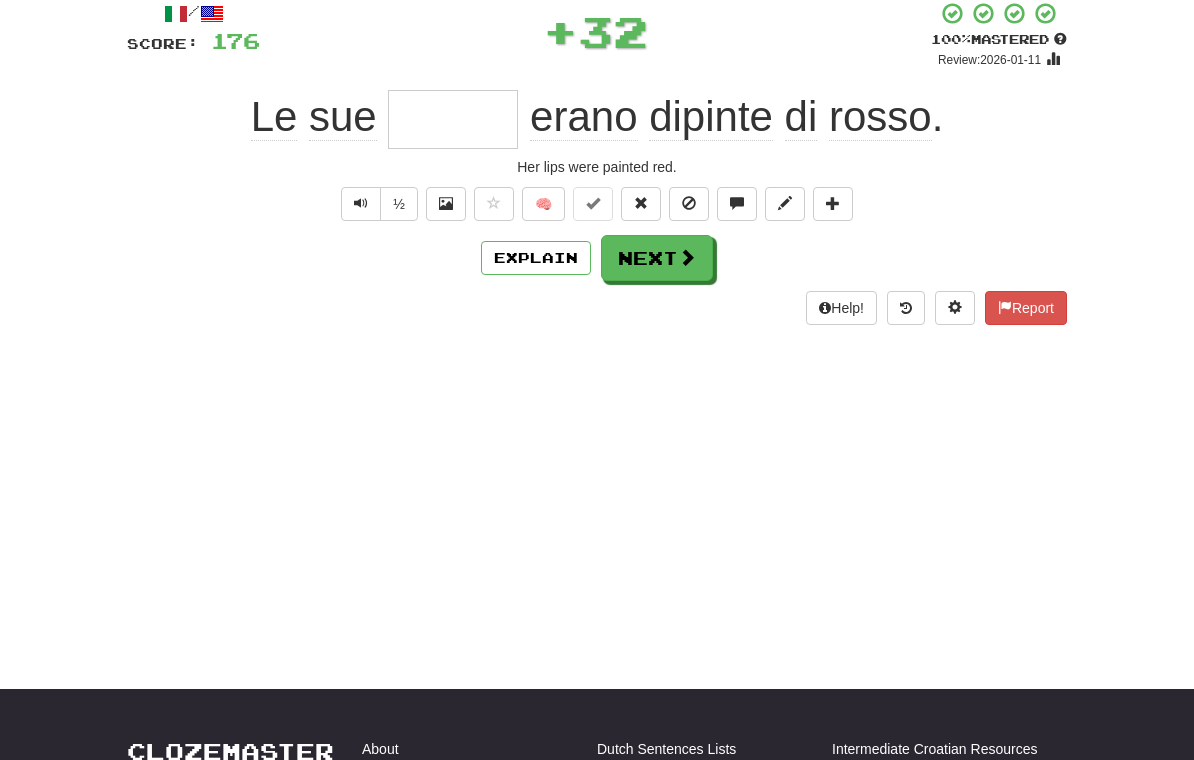 scroll, scrollTop: 120, scrollLeft: 0, axis: vertical 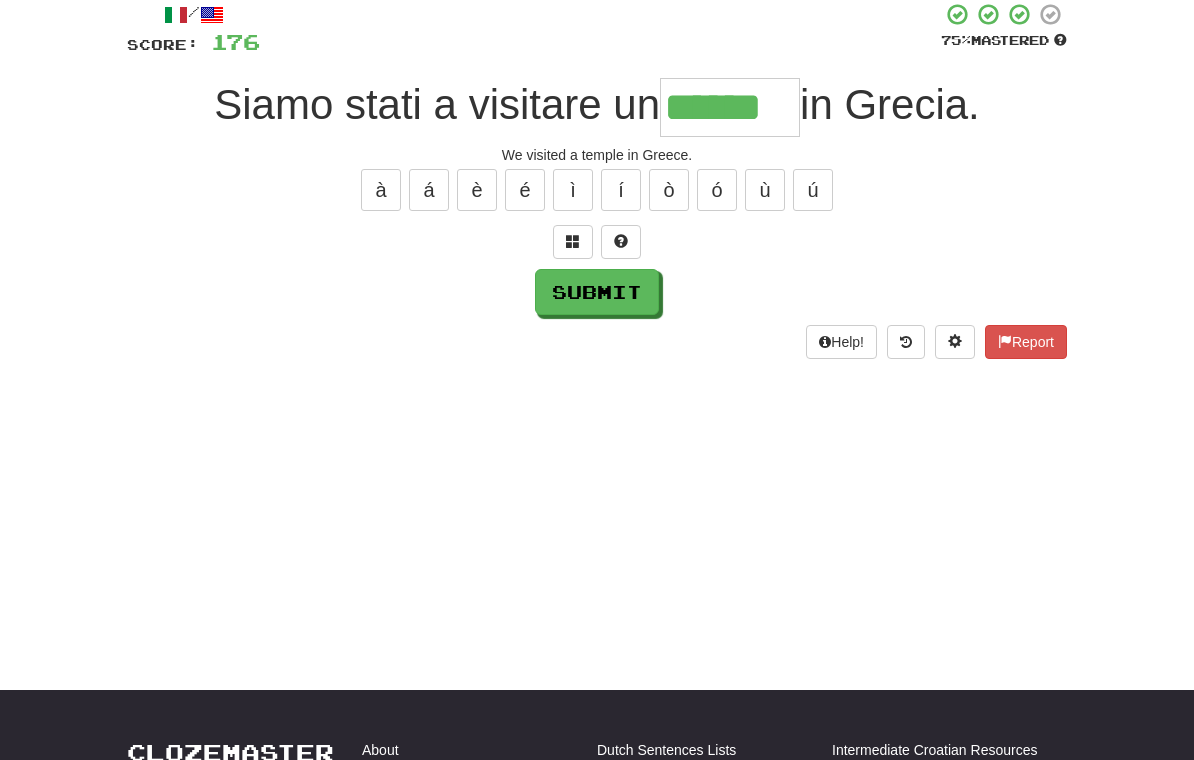 type on "******" 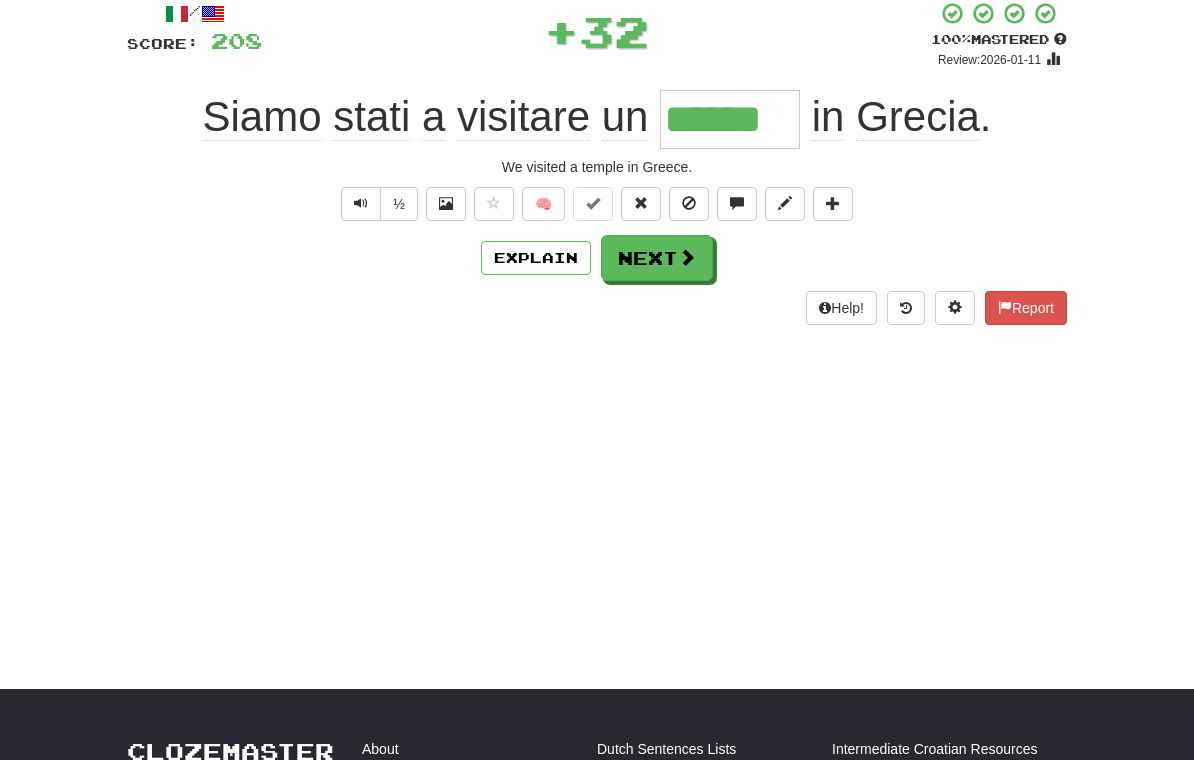 click on "Help!  Report" at bounding box center (597, 308) 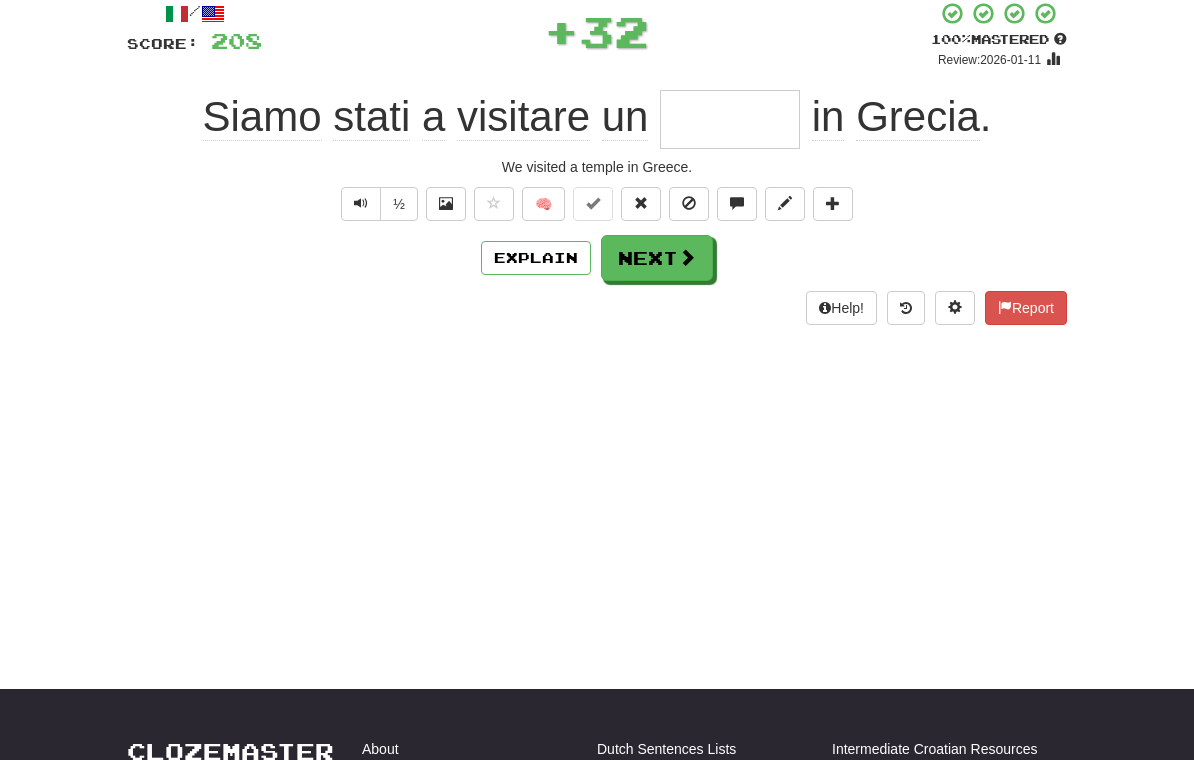 scroll, scrollTop: 120, scrollLeft: 0, axis: vertical 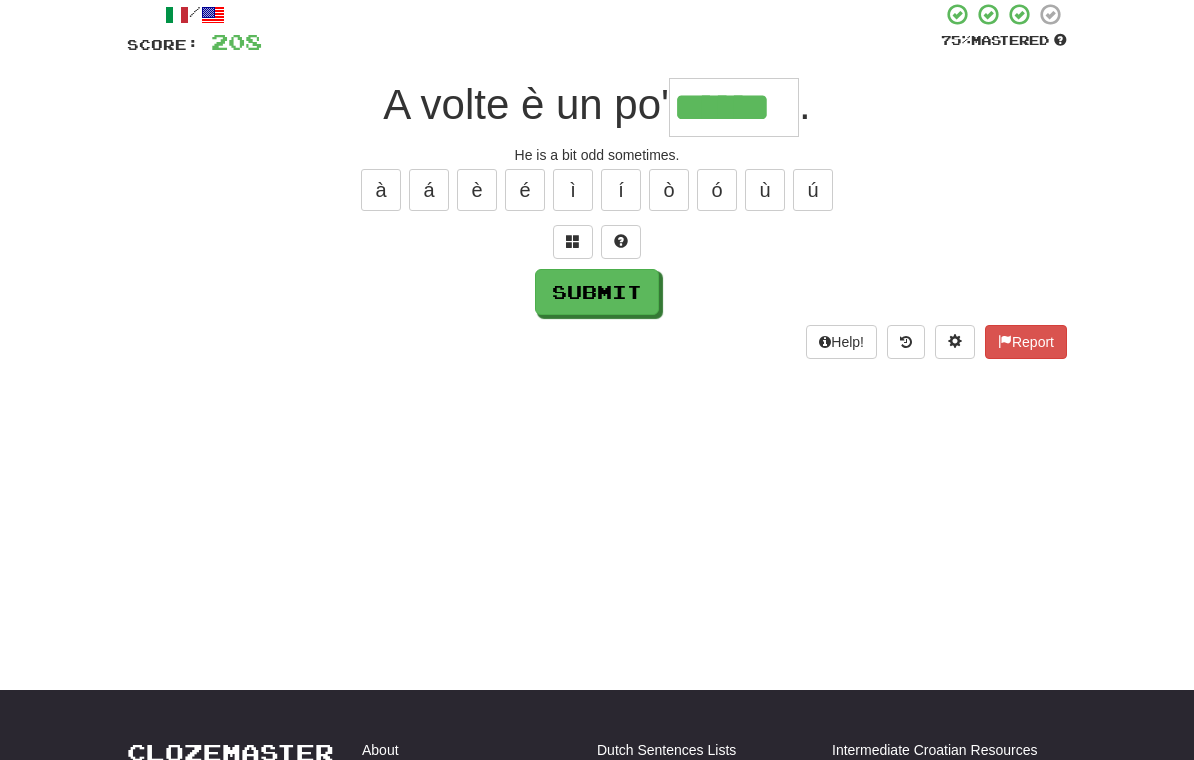 type on "******" 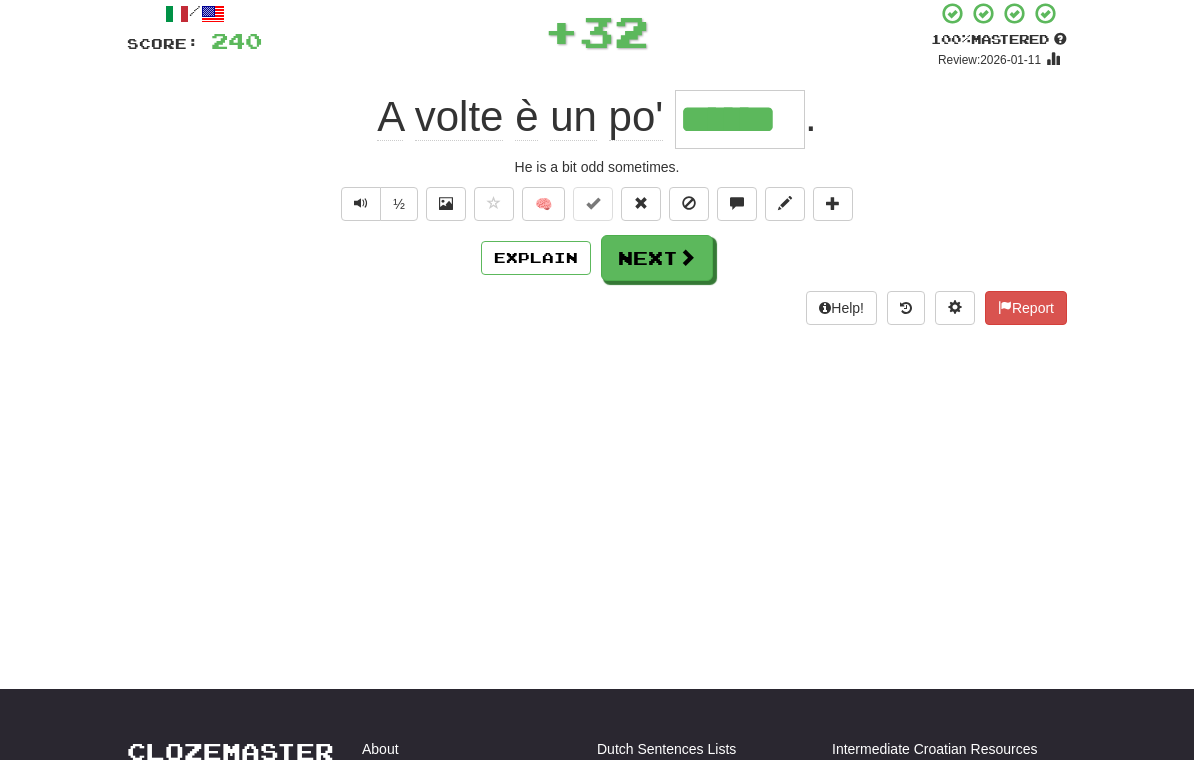 click on "Next" at bounding box center (657, 258) 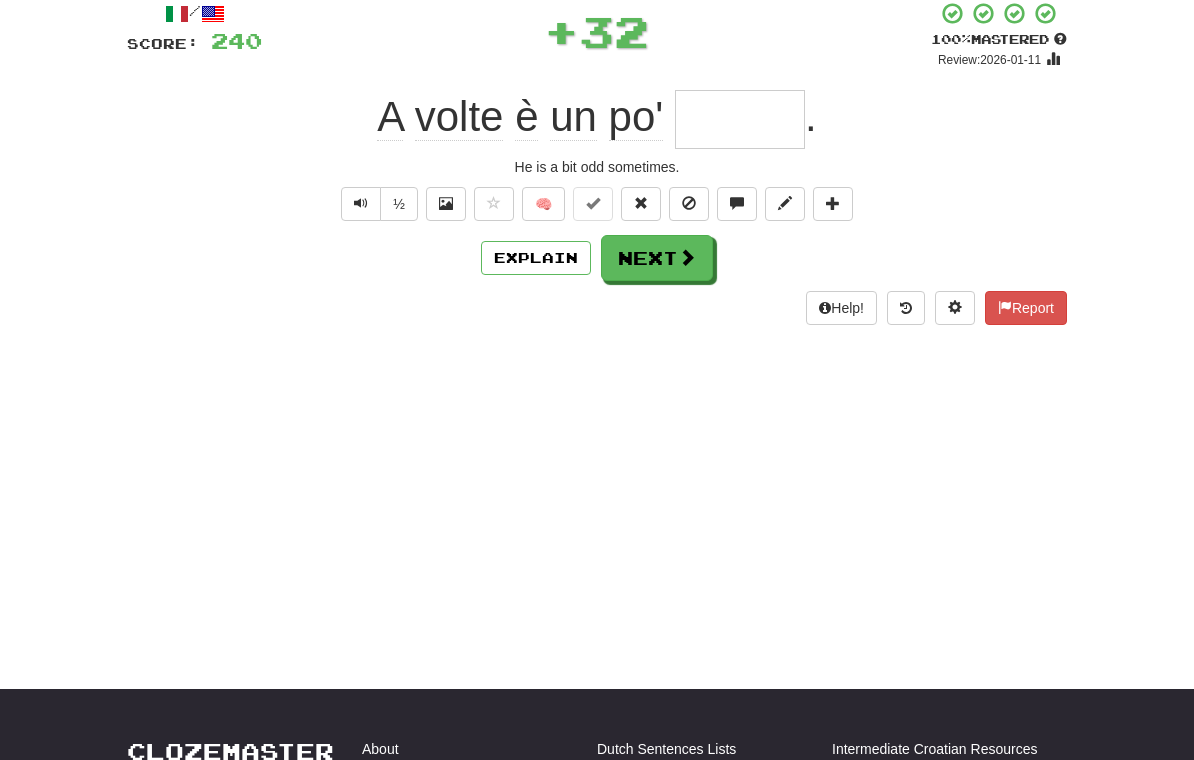 scroll, scrollTop: 120, scrollLeft: 0, axis: vertical 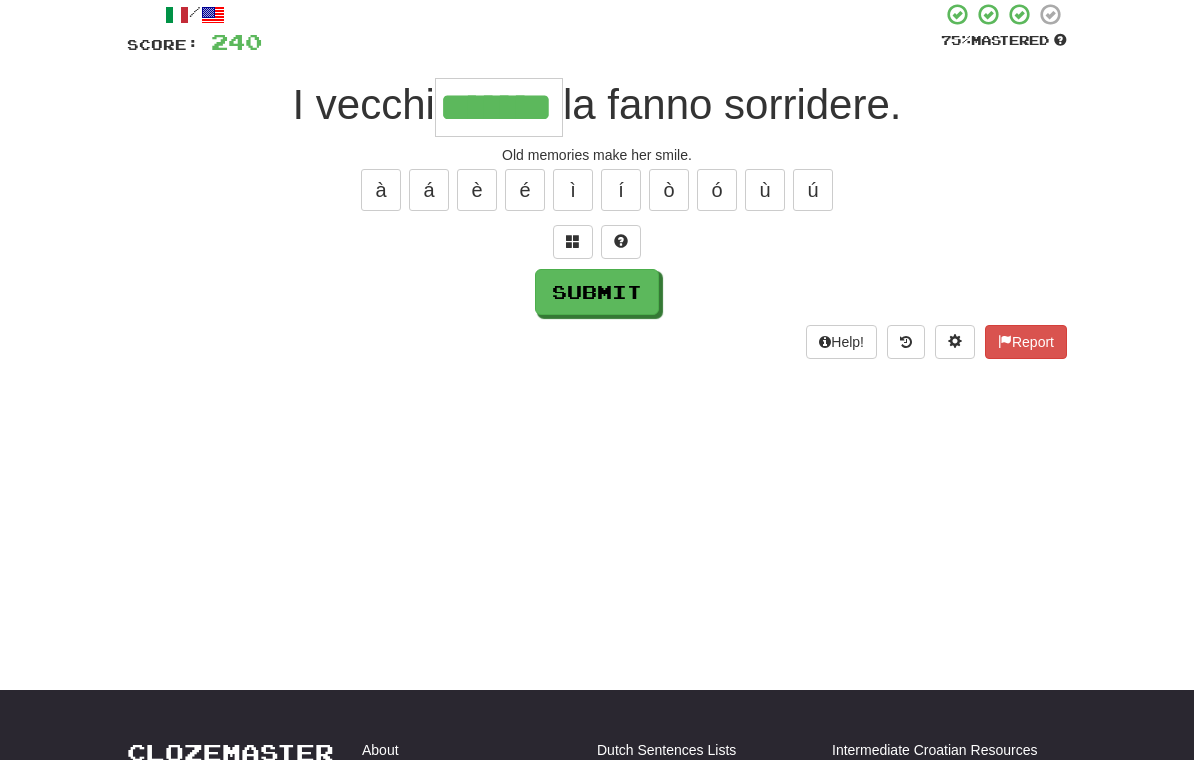 type on "*******" 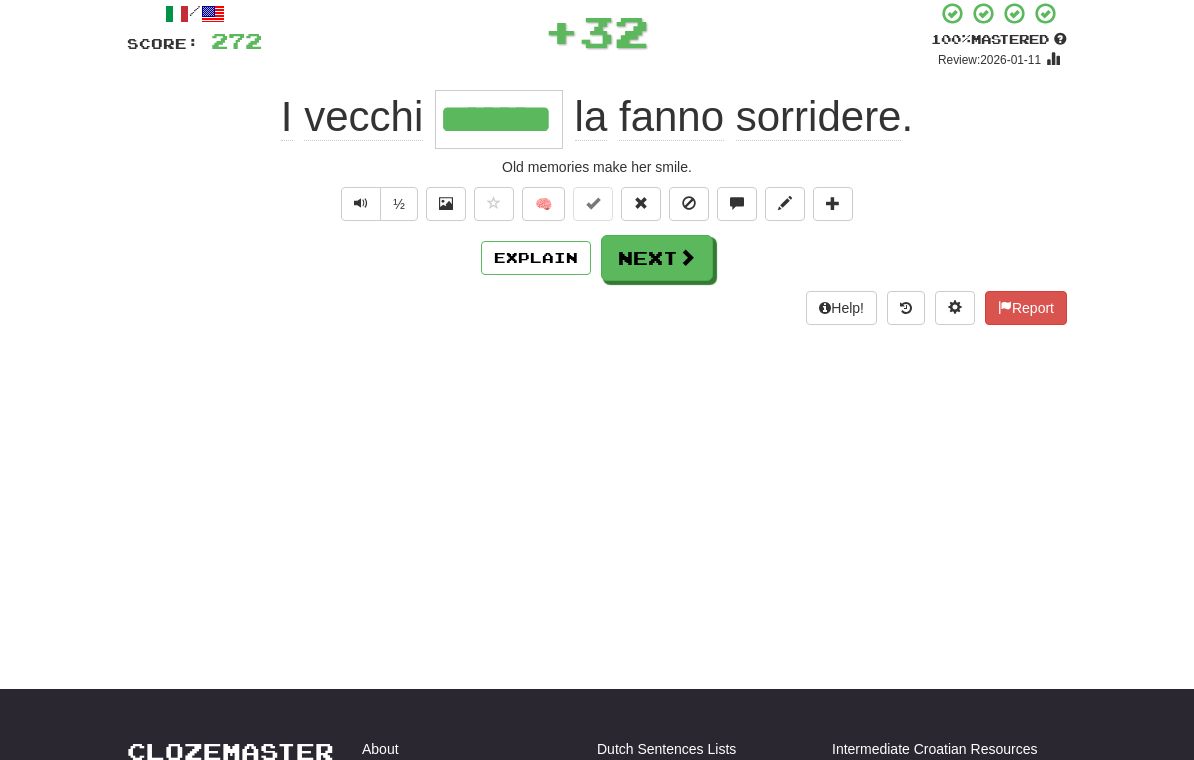 click on "Next" at bounding box center [657, 258] 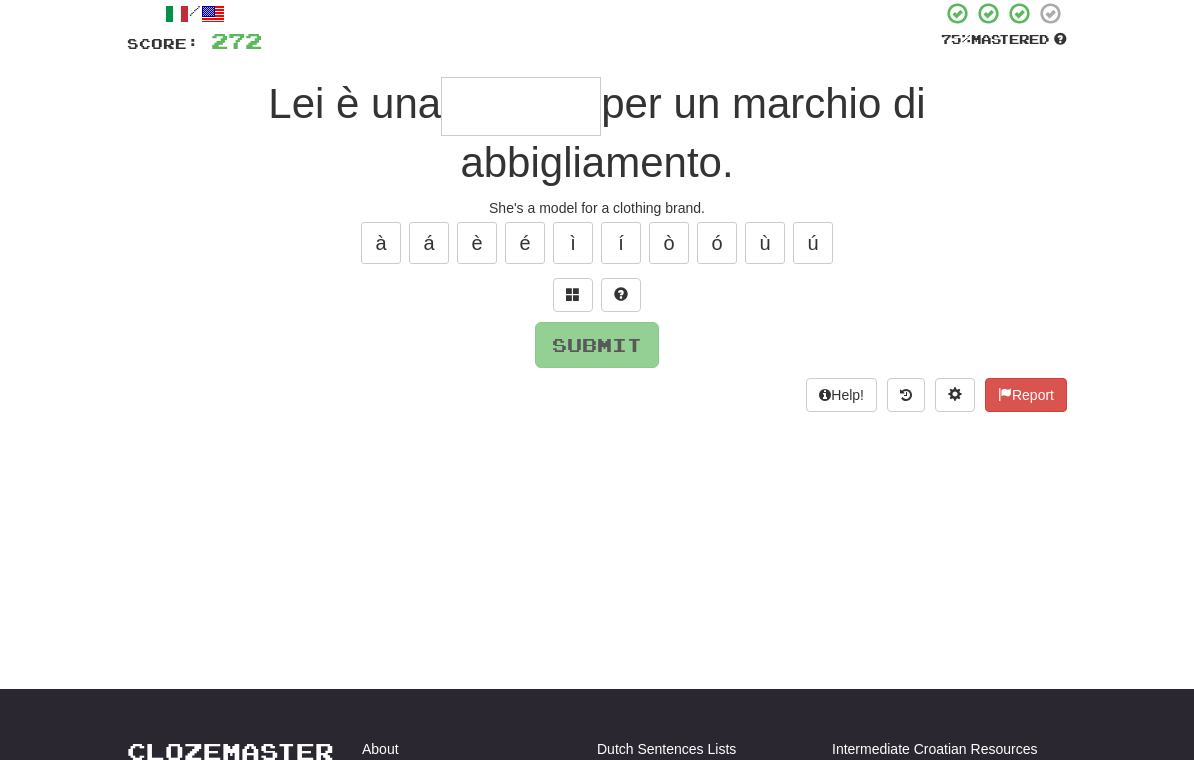 scroll, scrollTop: 120, scrollLeft: 0, axis: vertical 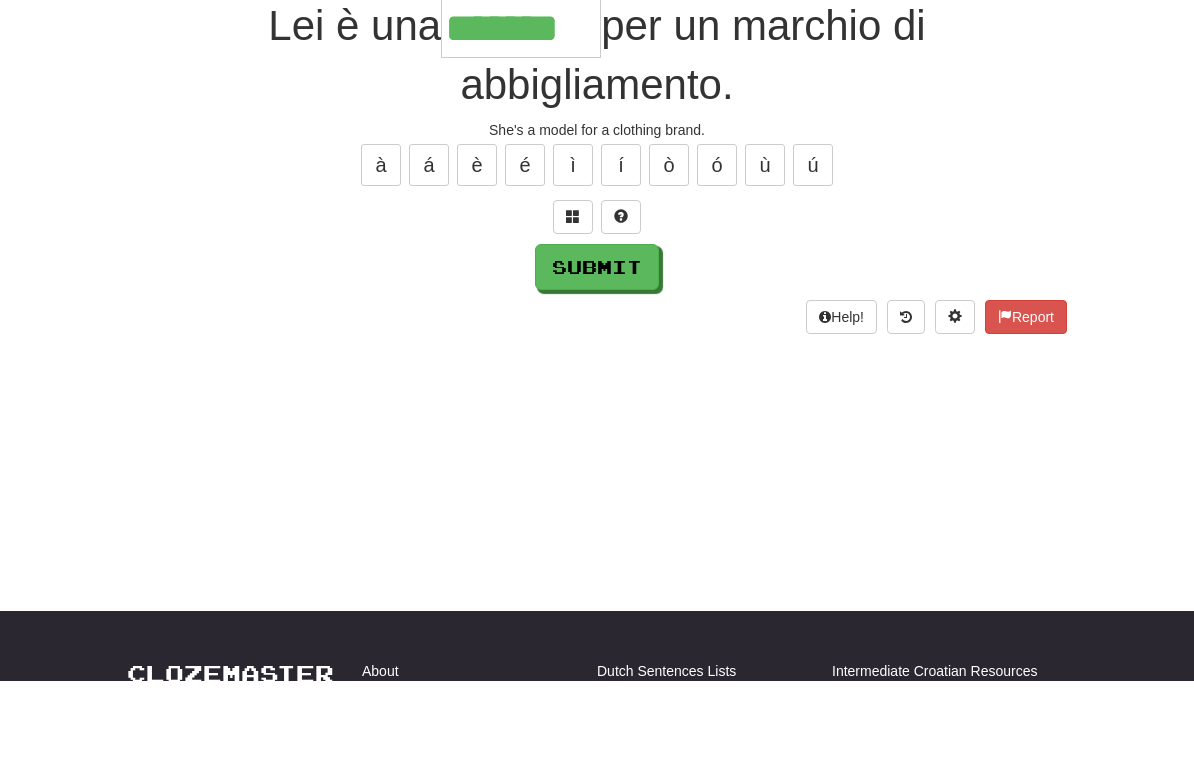 type on "*******" 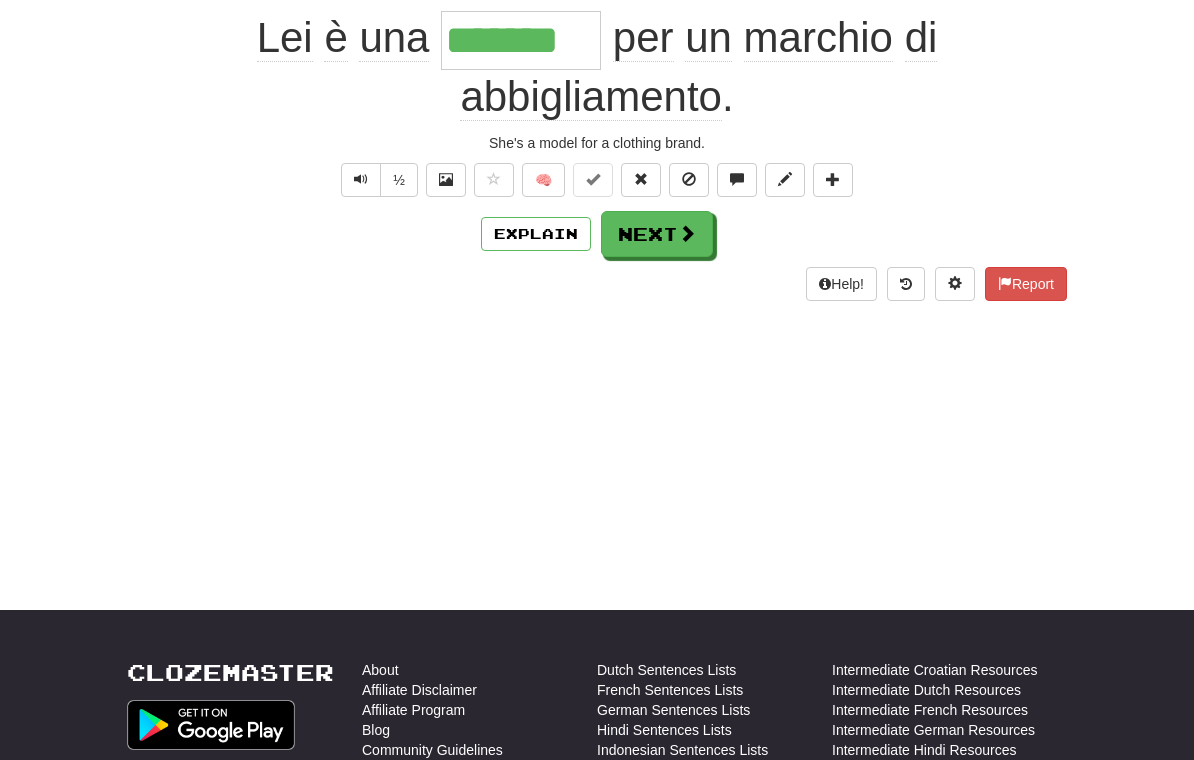 click on "Next" at bounding box center (657, 234) 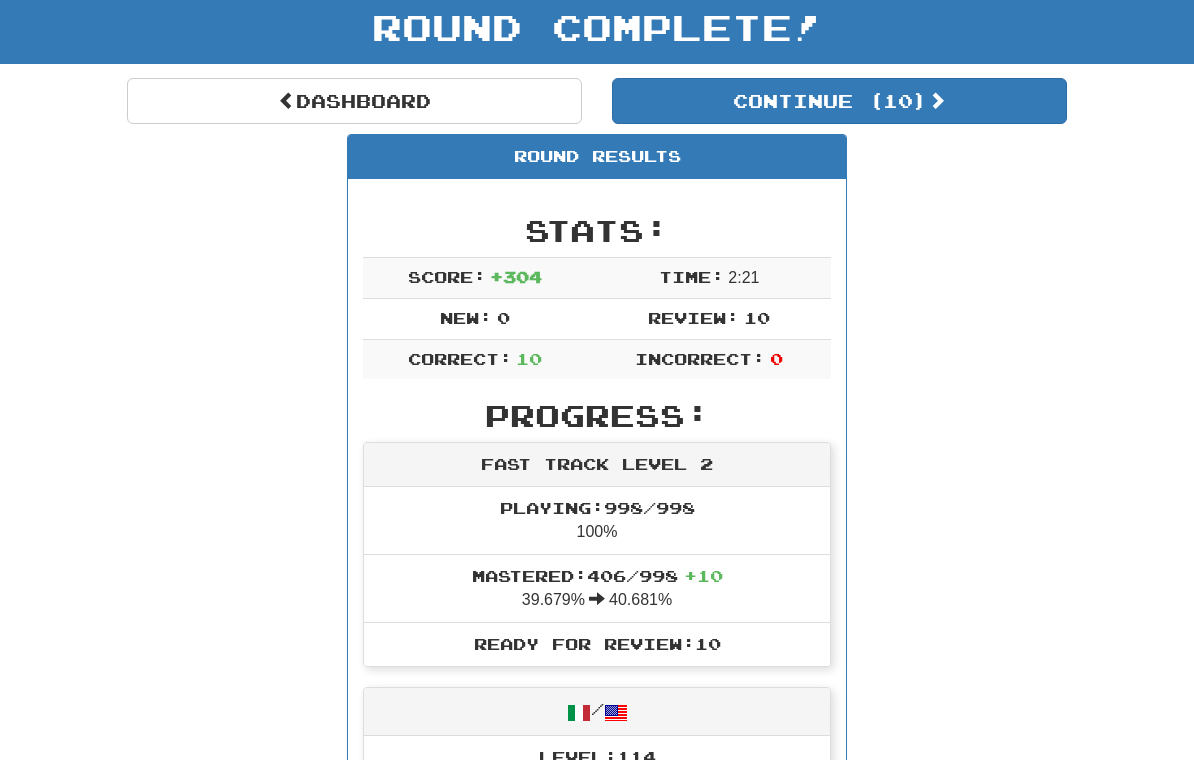 click on "Continue ( 10 )" at bounding box center (839, 102) 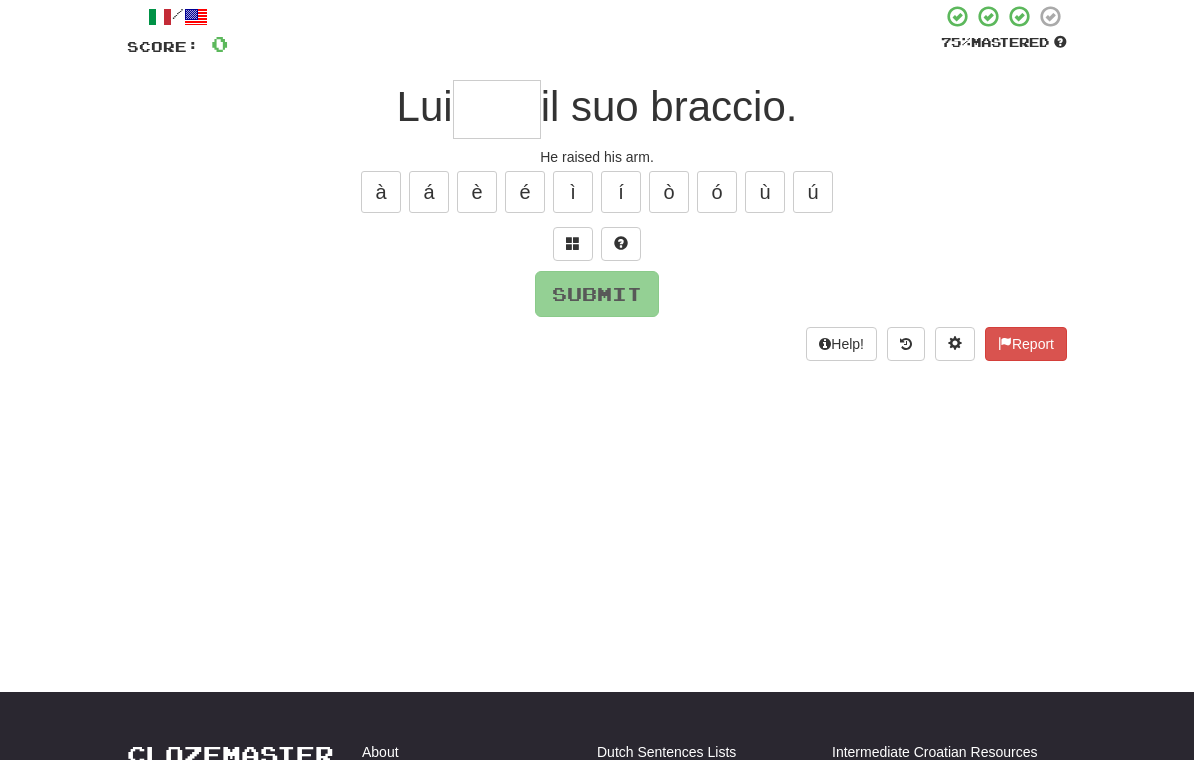 click at bounding box center (497, 109) 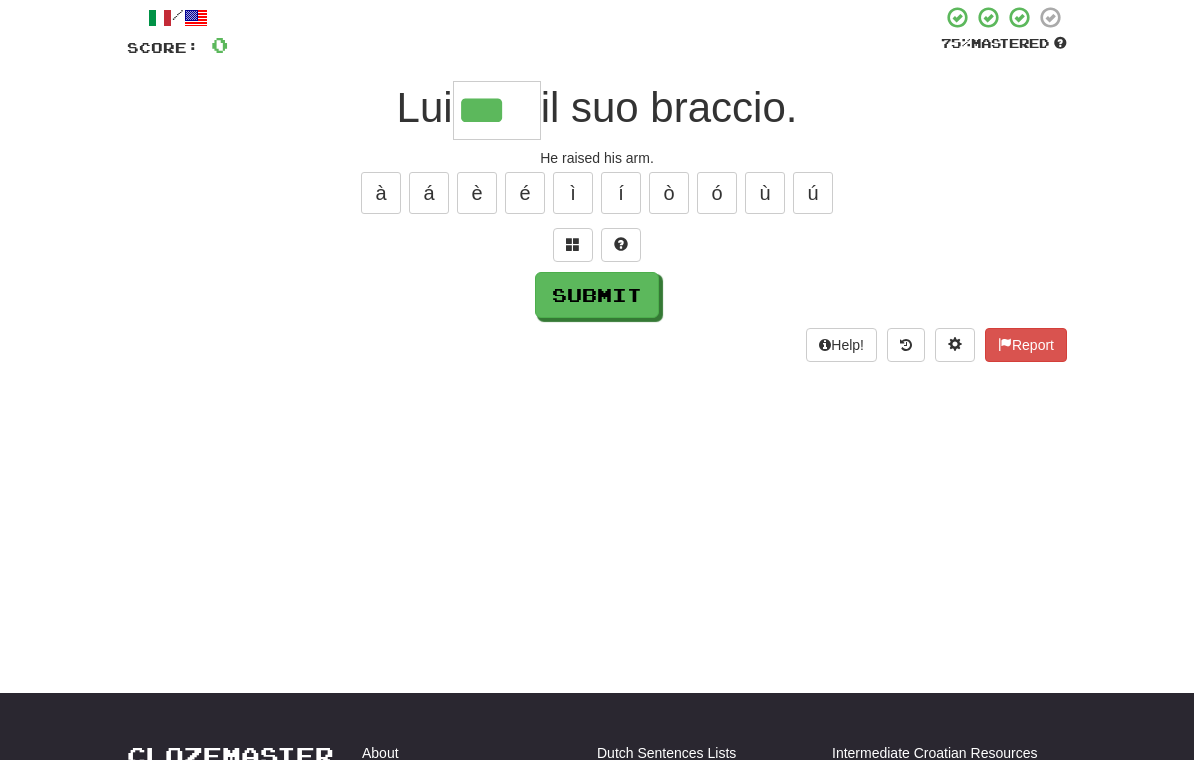 click on "è" at bounding box center [477, 193] 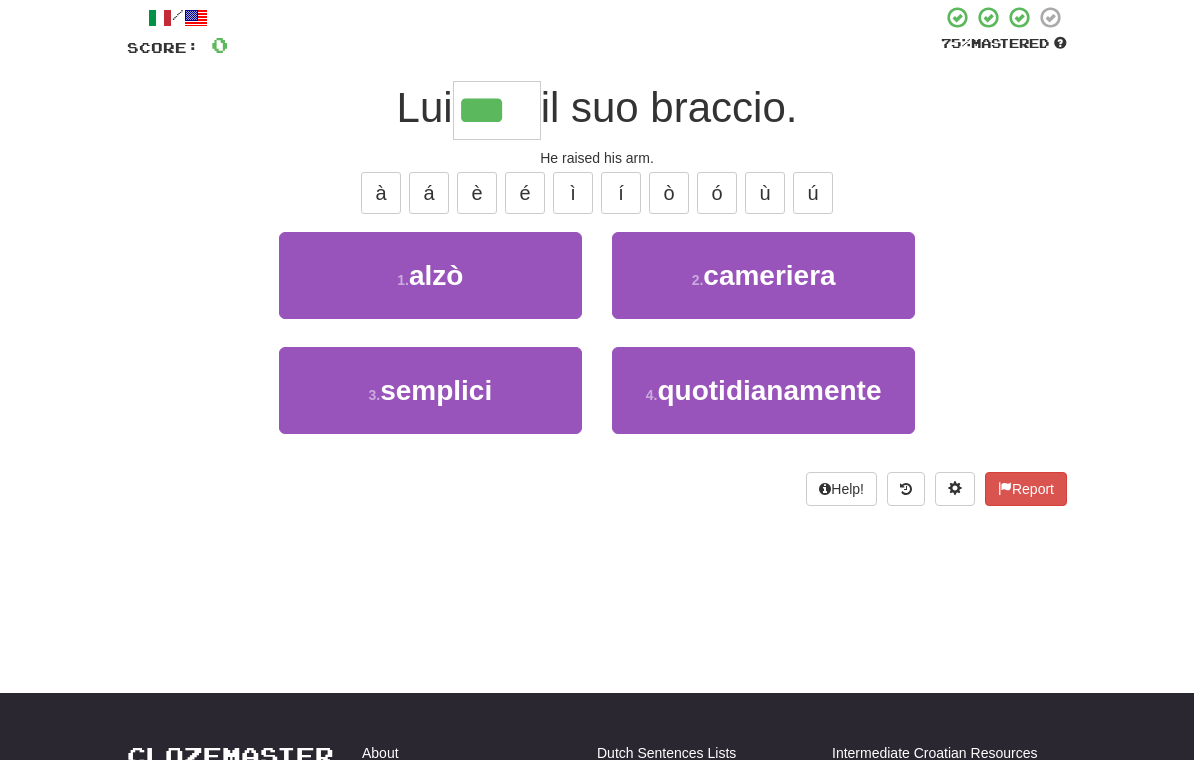 click on "1 .  alzò" at bounding box center [430, 275] 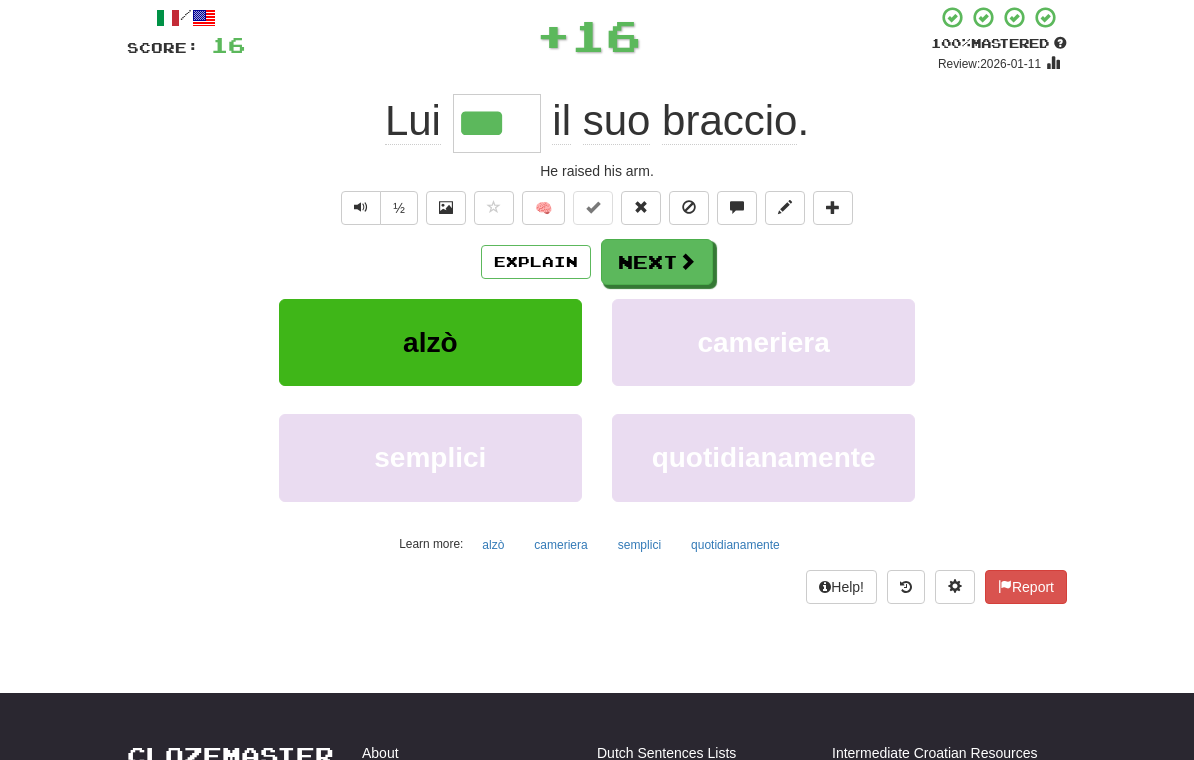type on "****" 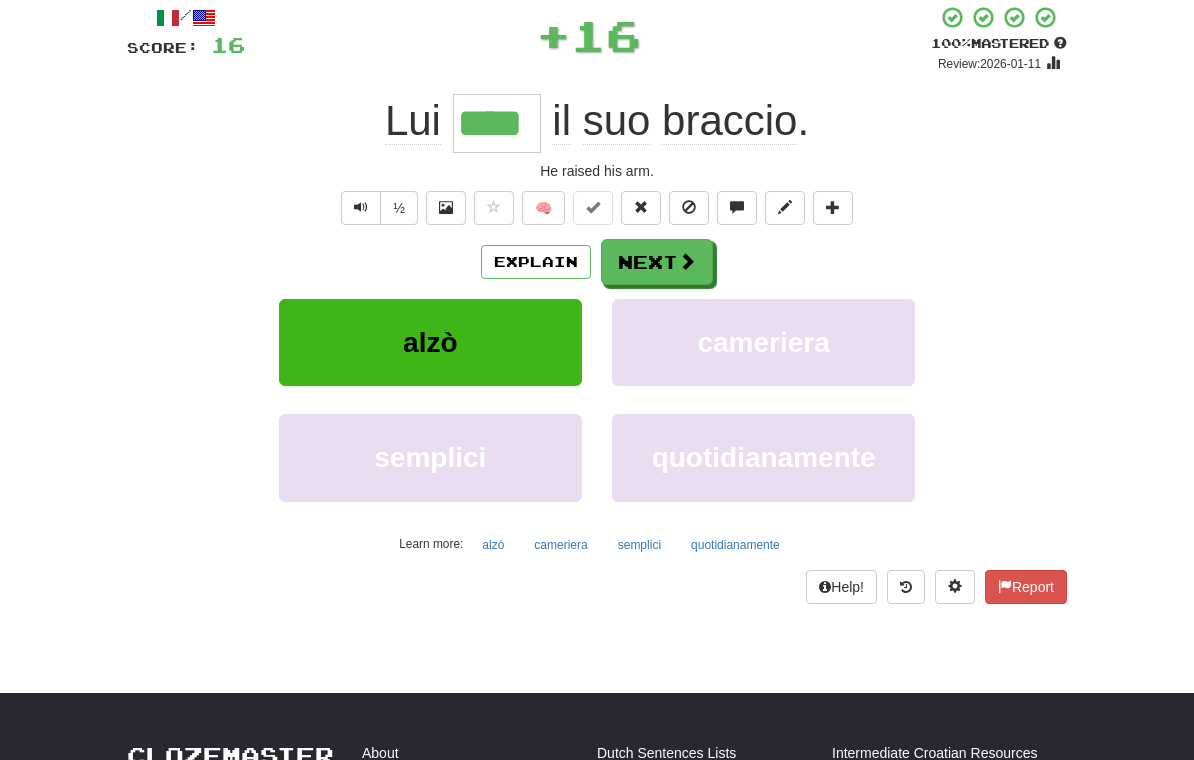 scroll, scrollTop: 118, scrollLeft: 0, axis: vertical 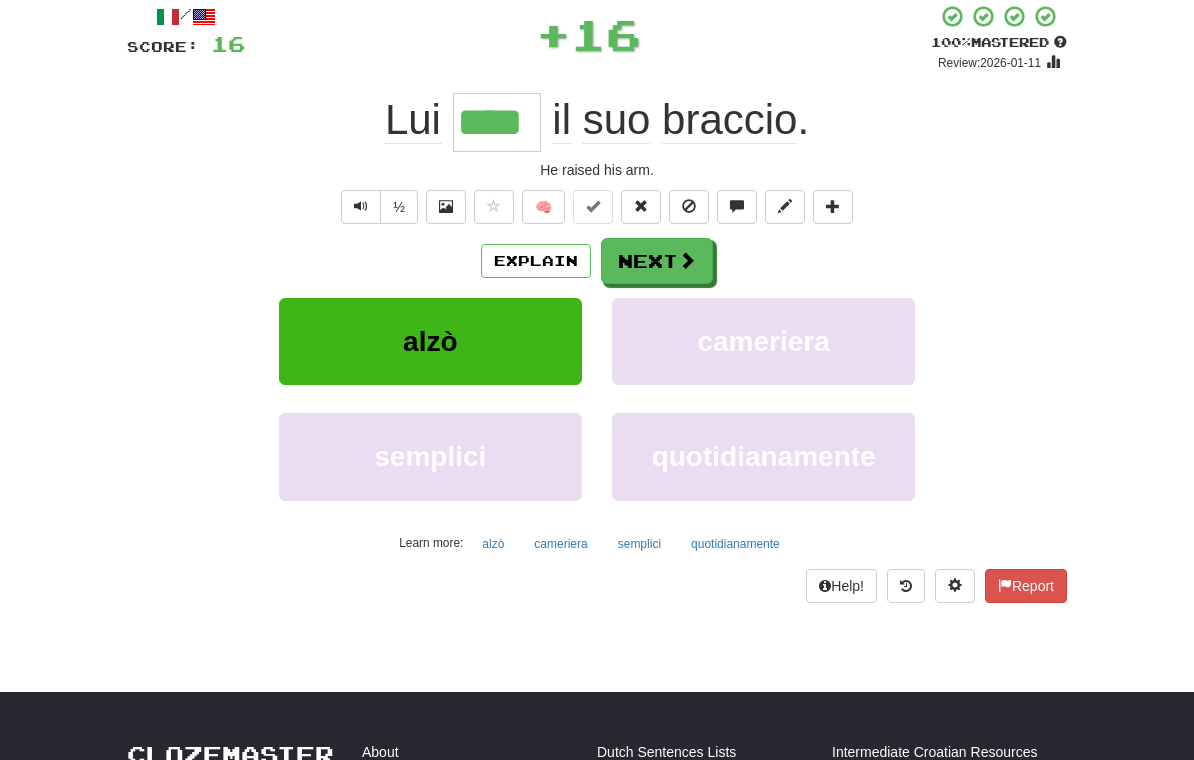 click on "Next" at bounding box center [657, 261] 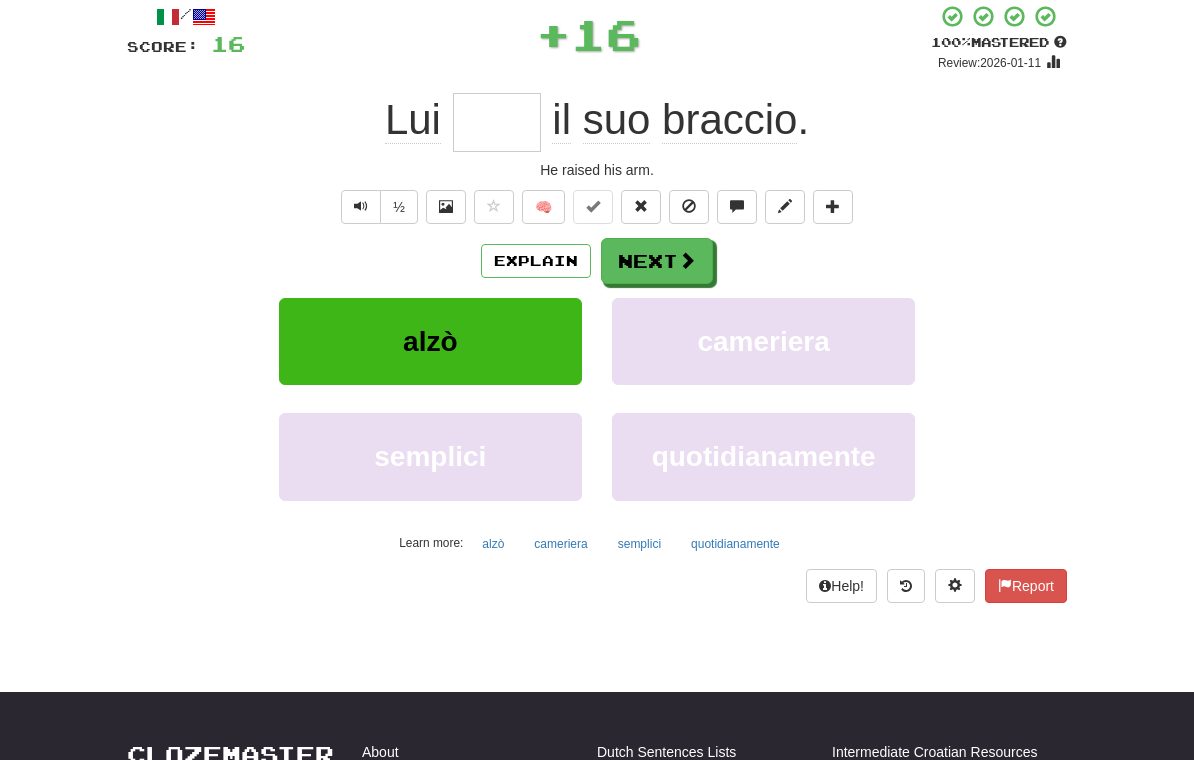 scroll, scrollTop: 117, scrollLeft: 0, axis: vertical 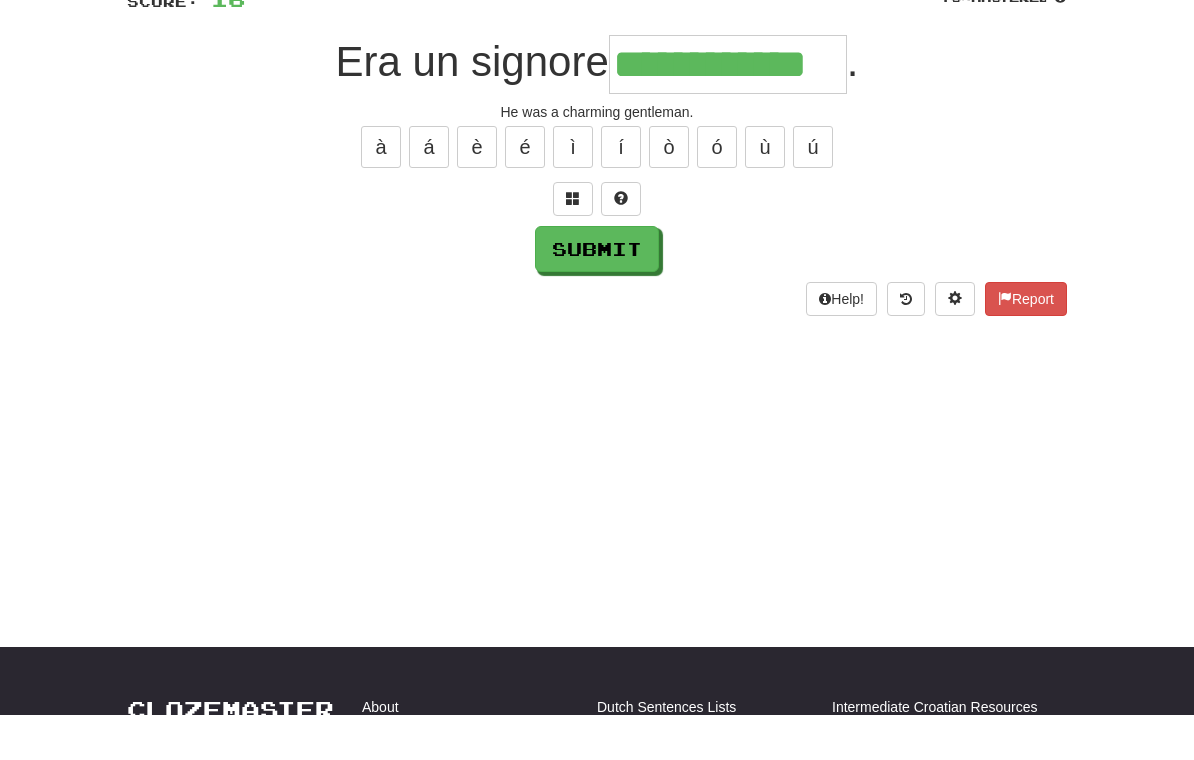 type on "**********" 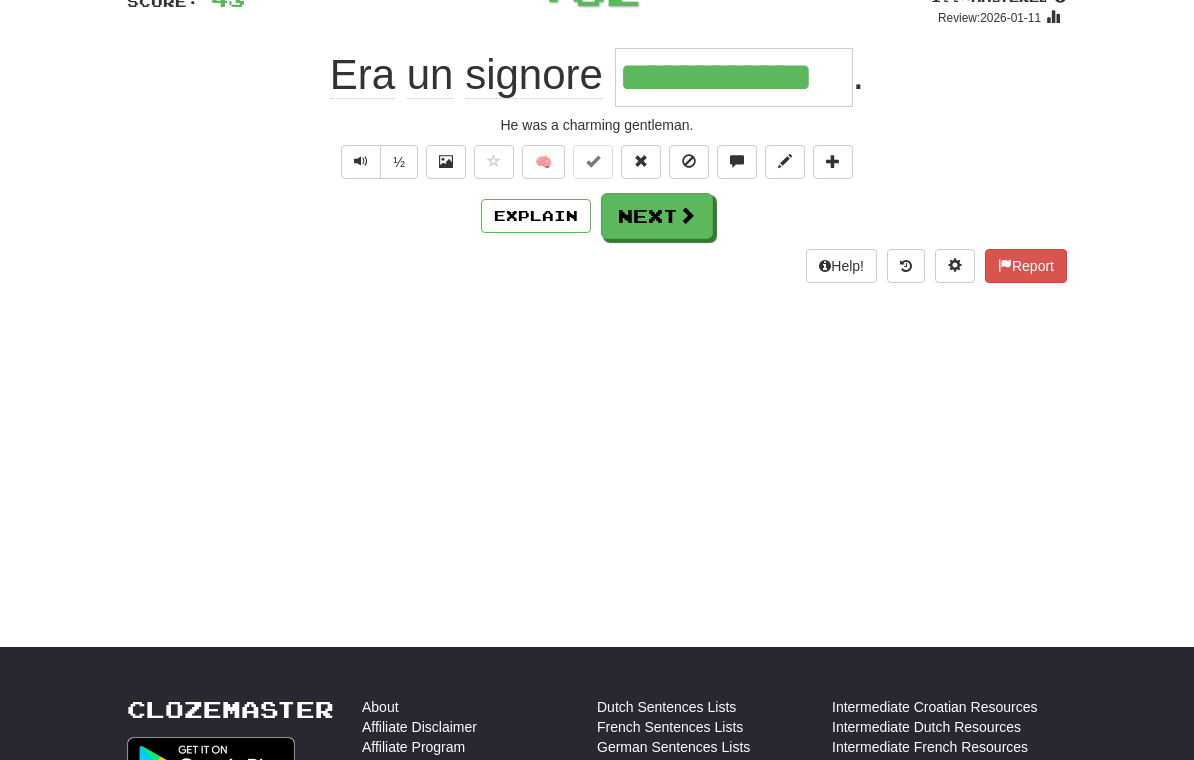 click on "Next" at bounding box center (657, 216) 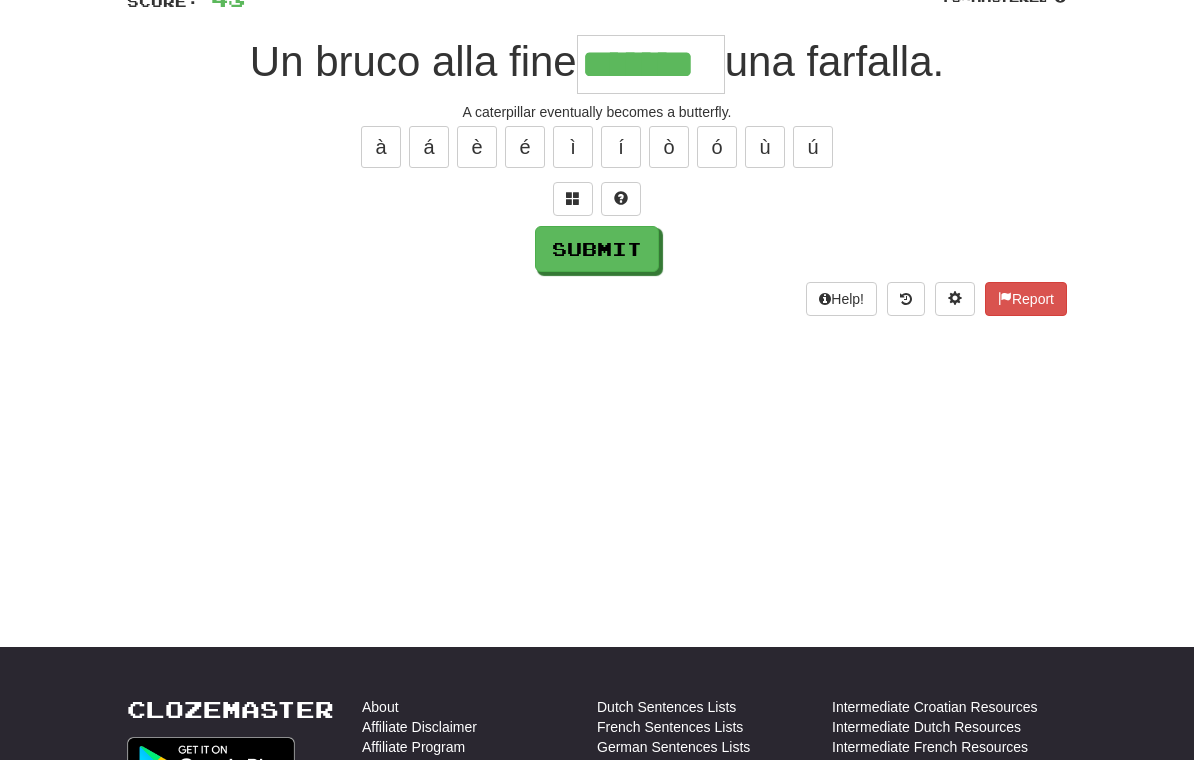 type on "*******" 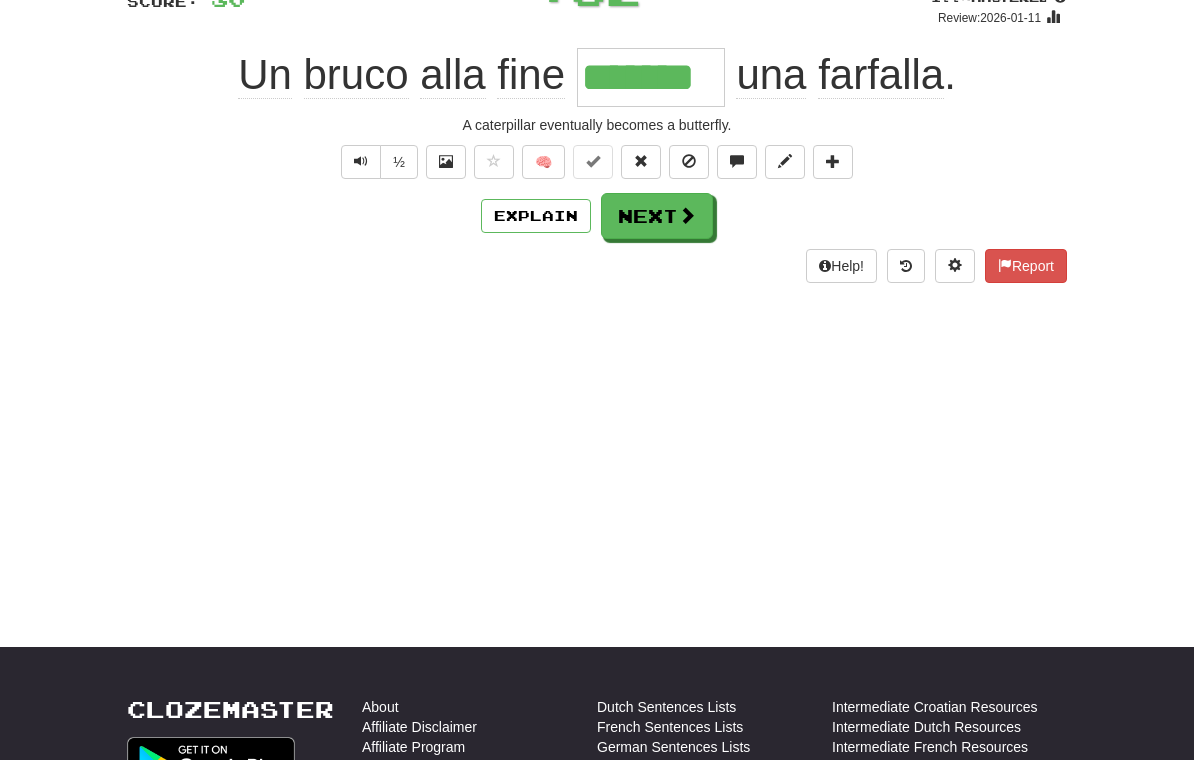 click on "Next" at bounding box center (657, 216) 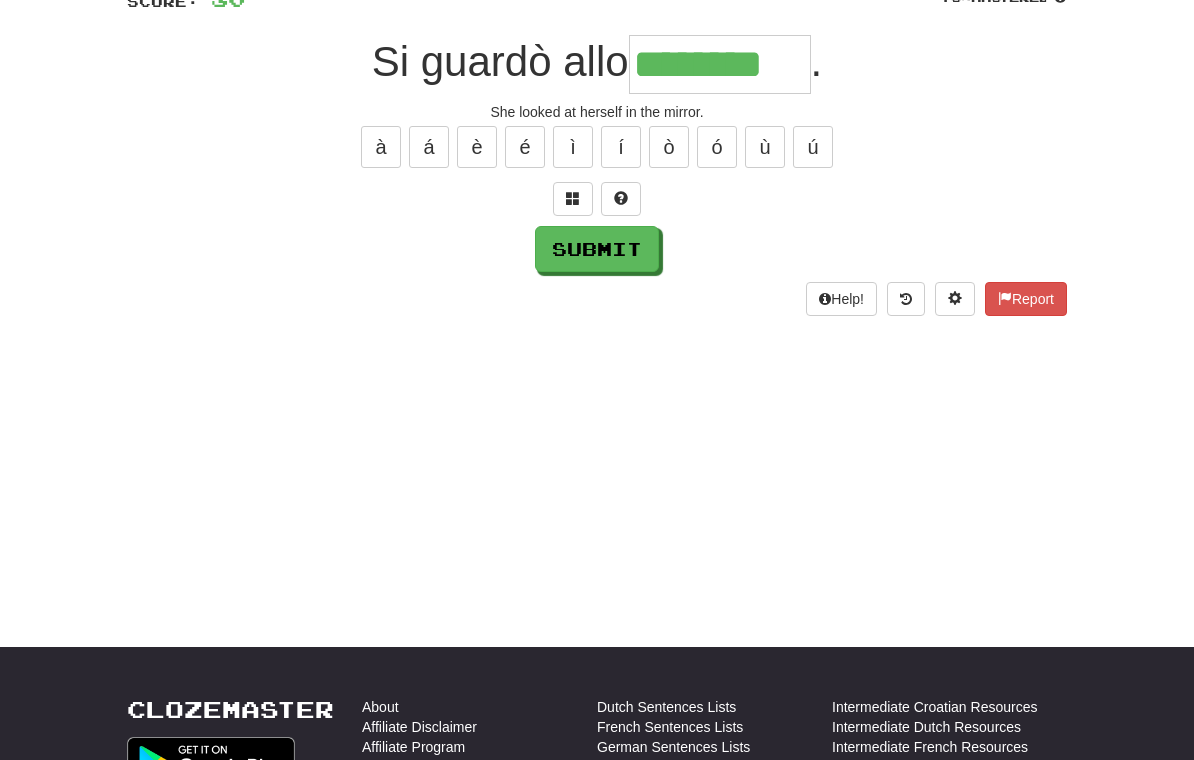 type on "********" 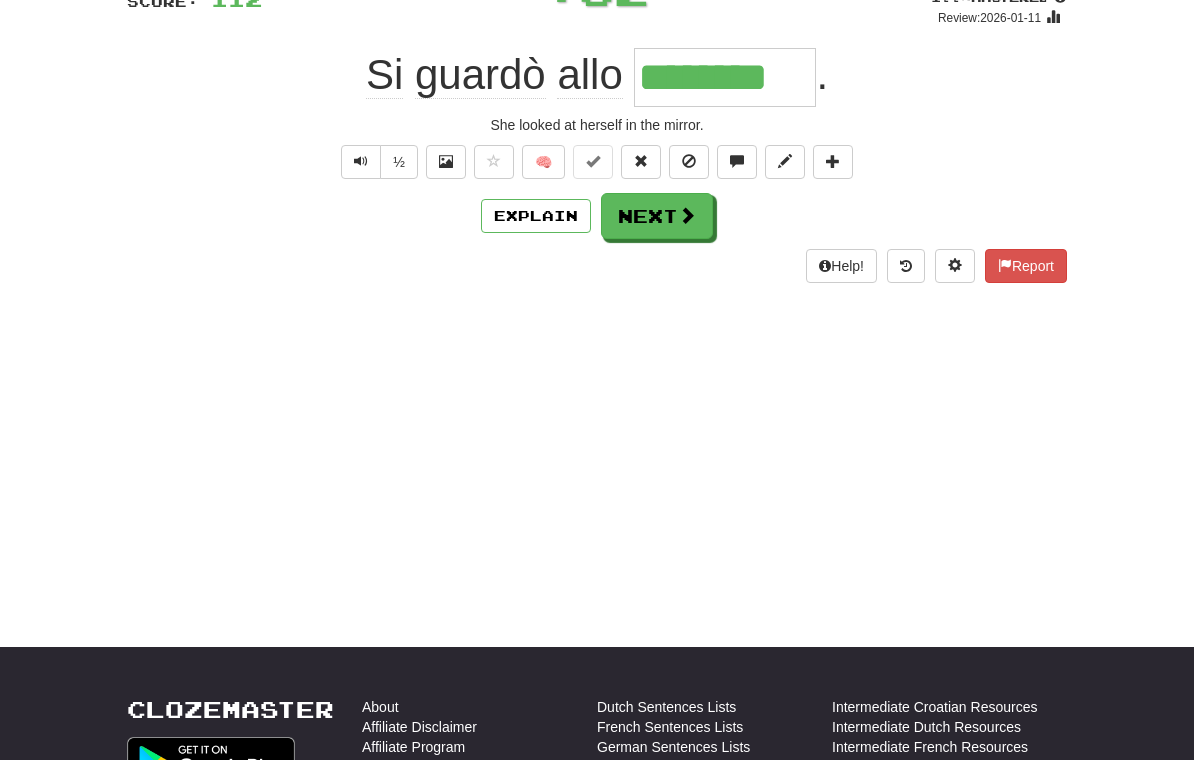 click on "Next" at bounding box center [657, 216] 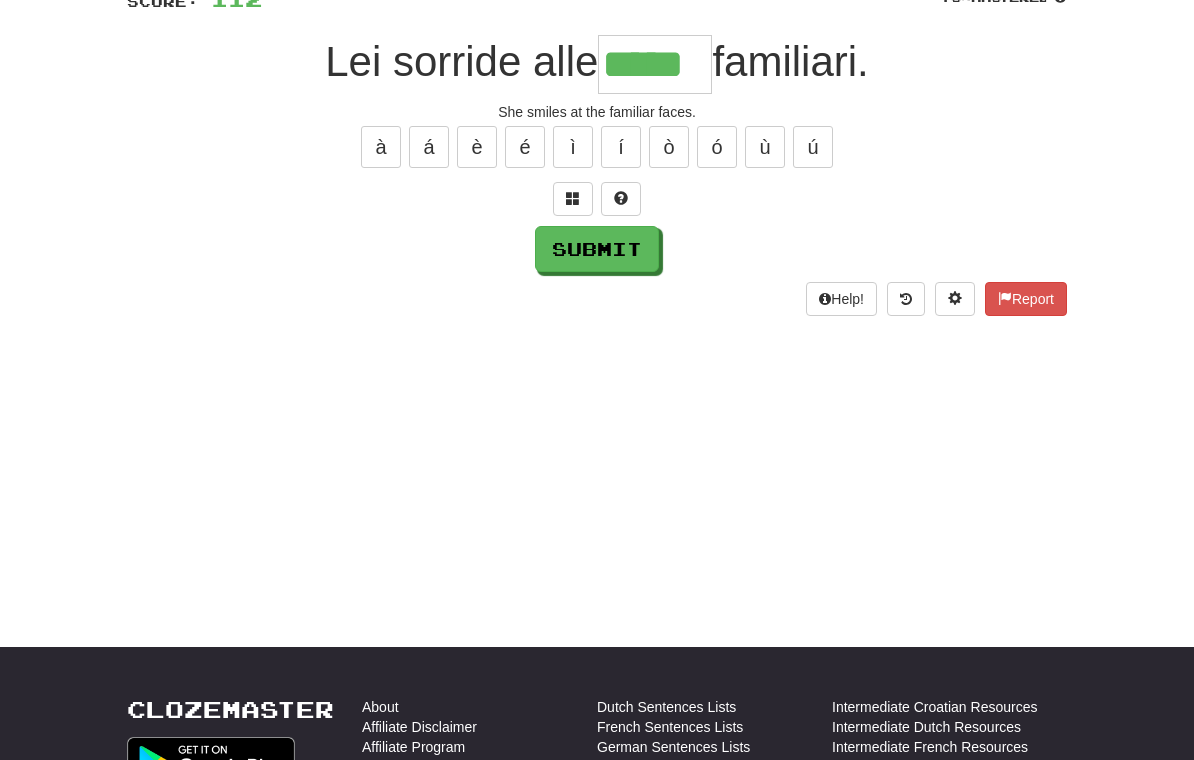 type on "*****" 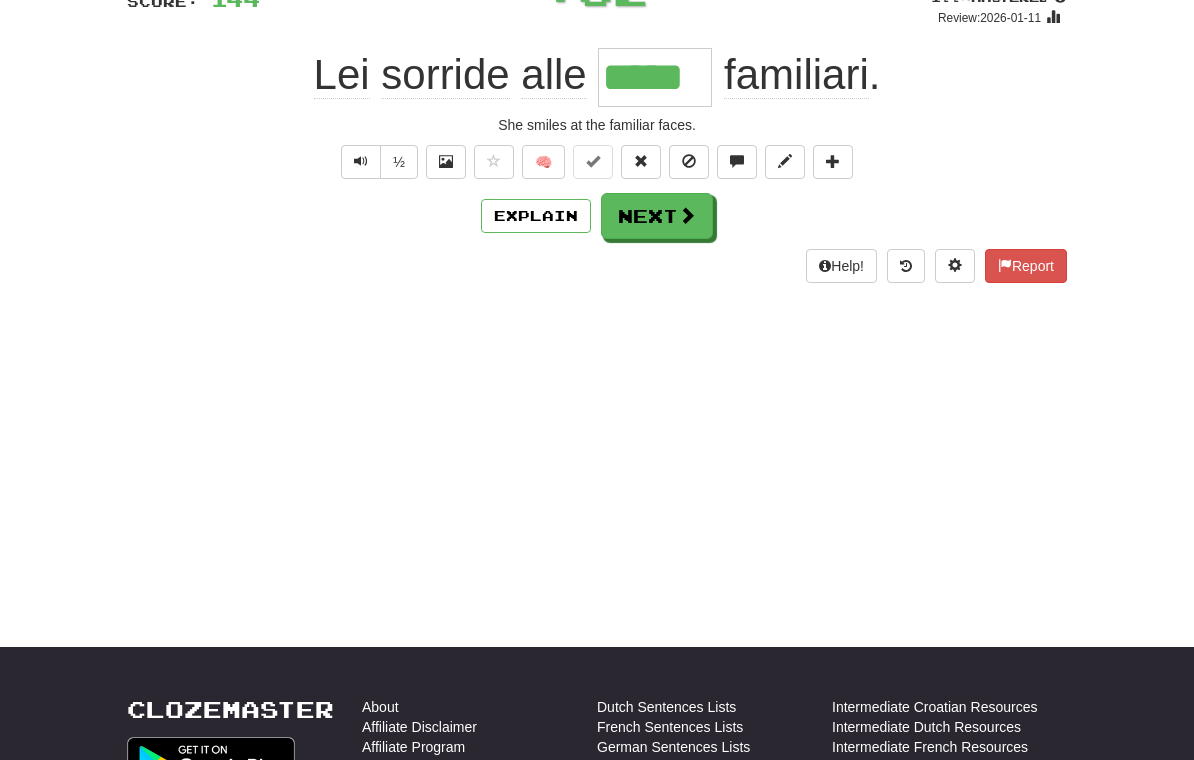 click on "Next" at bounding box center (657, 216) 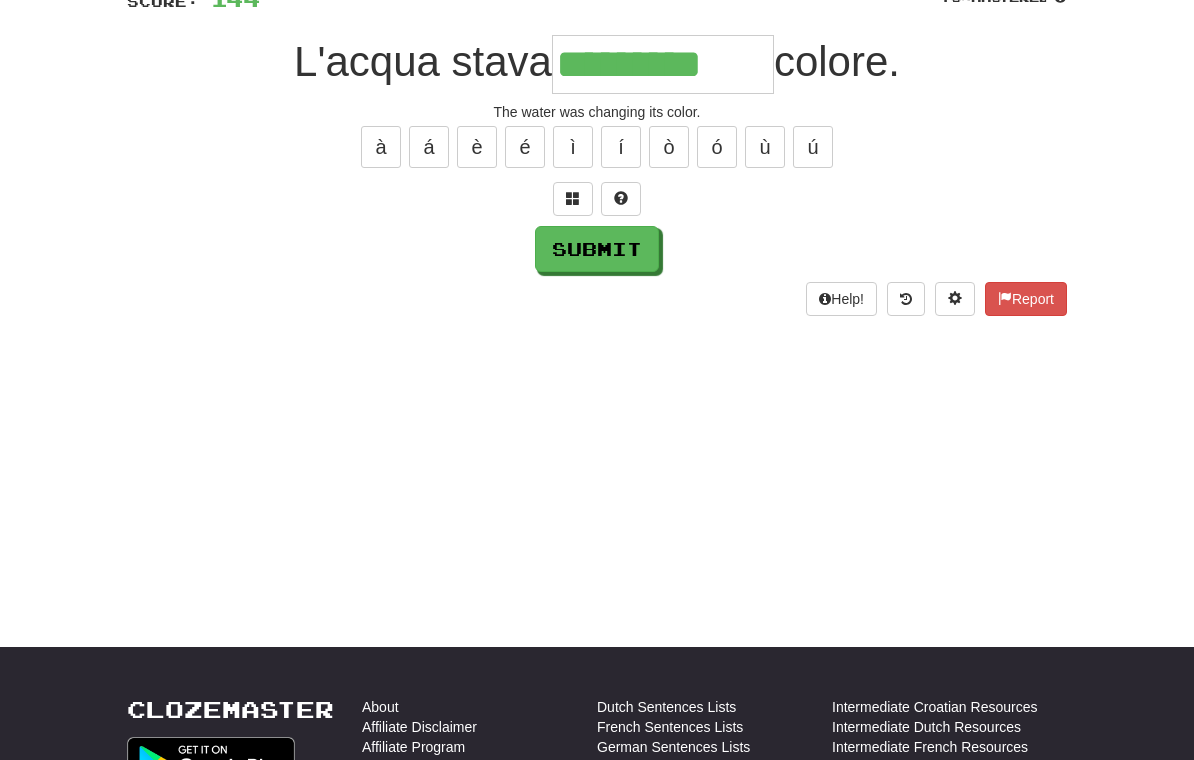 type on "*********" 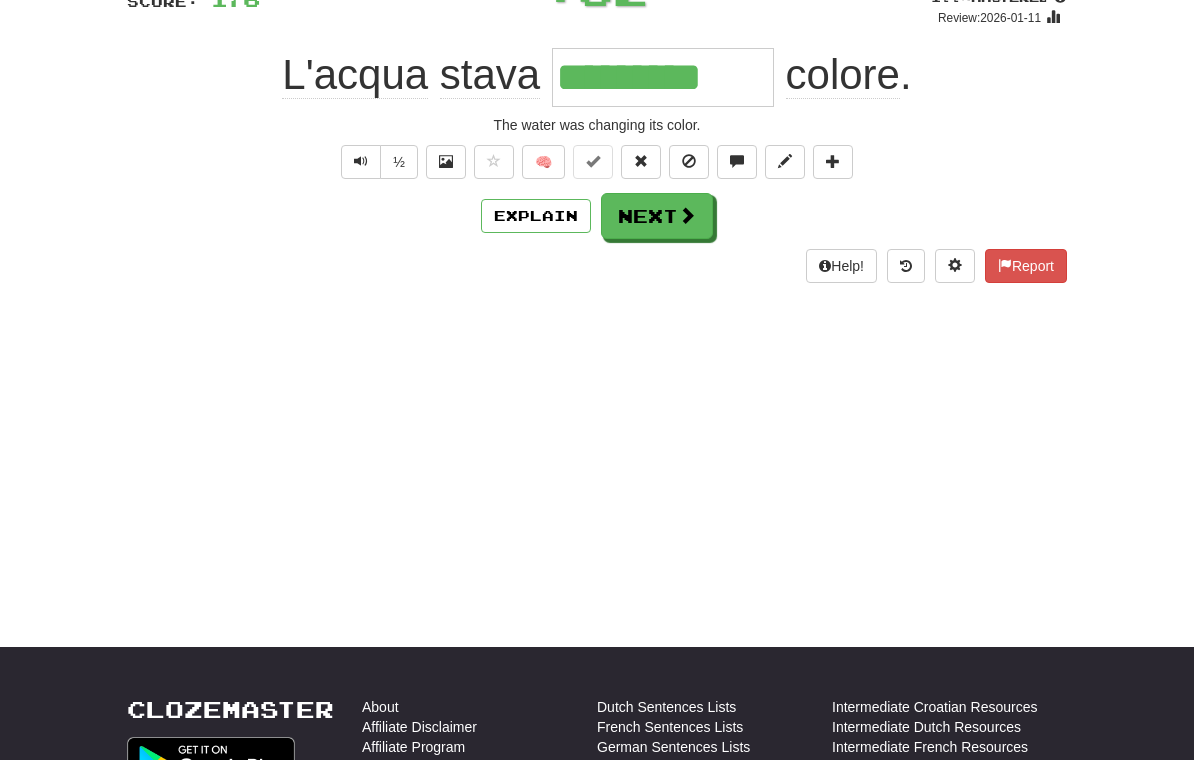 click on "Next" at bounding box center [657, 216] 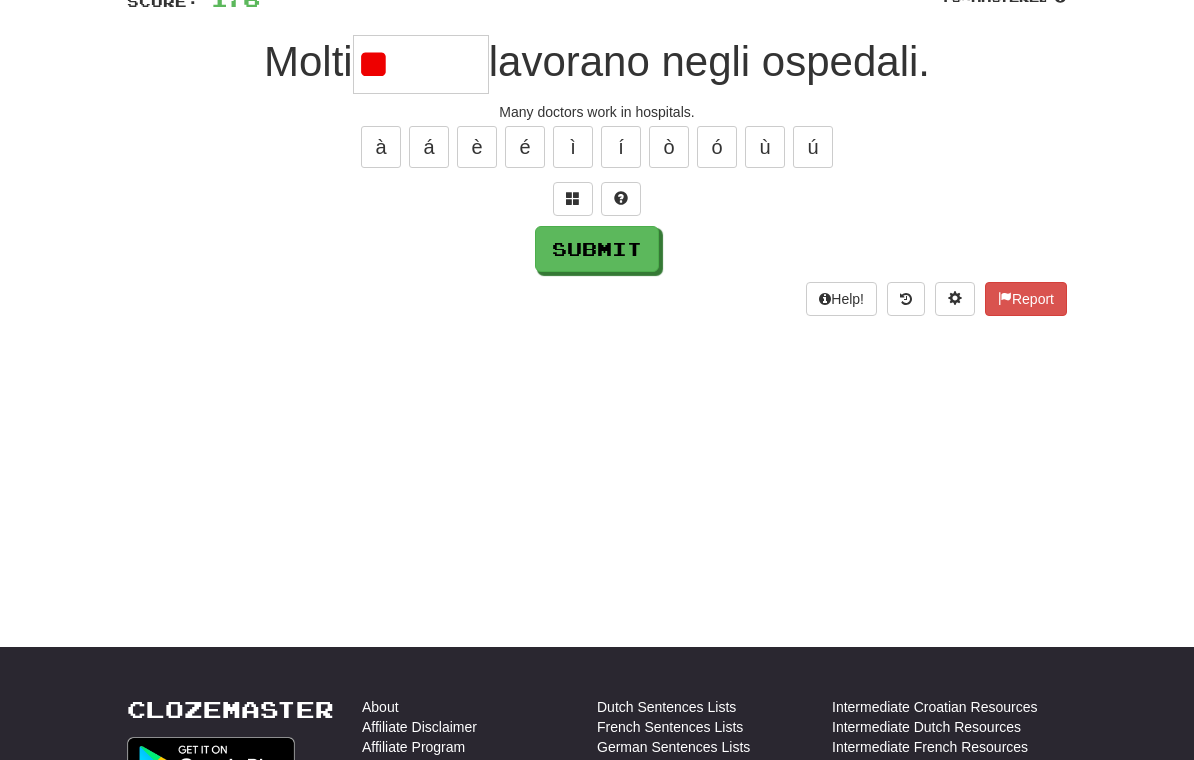 type on "*" 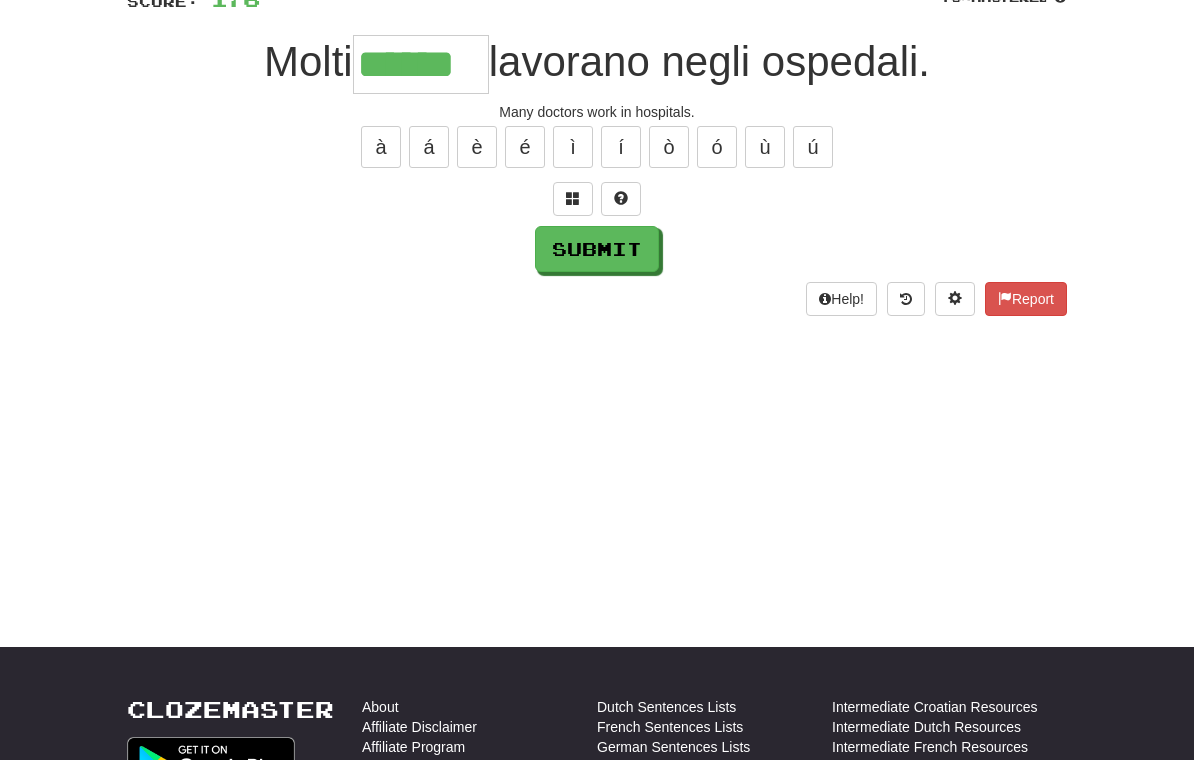type on "******" 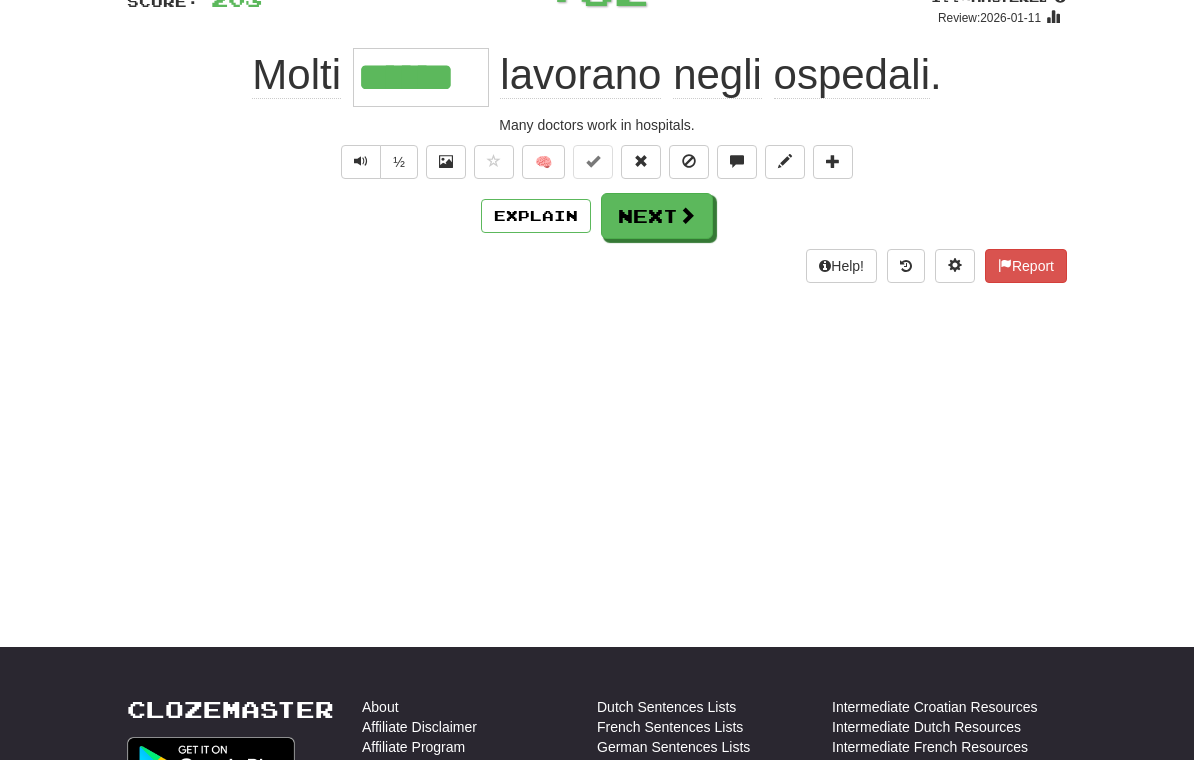 click on "Next" at bounding box center (657, 216) 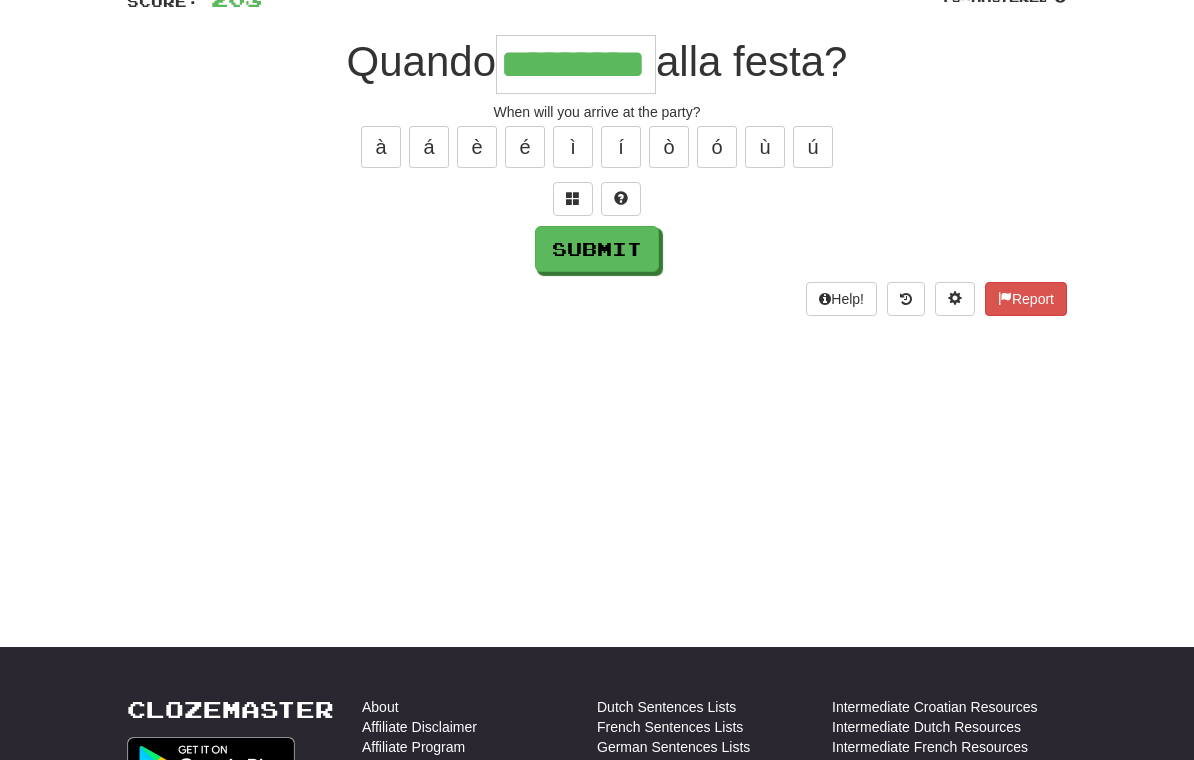 type on "*********" 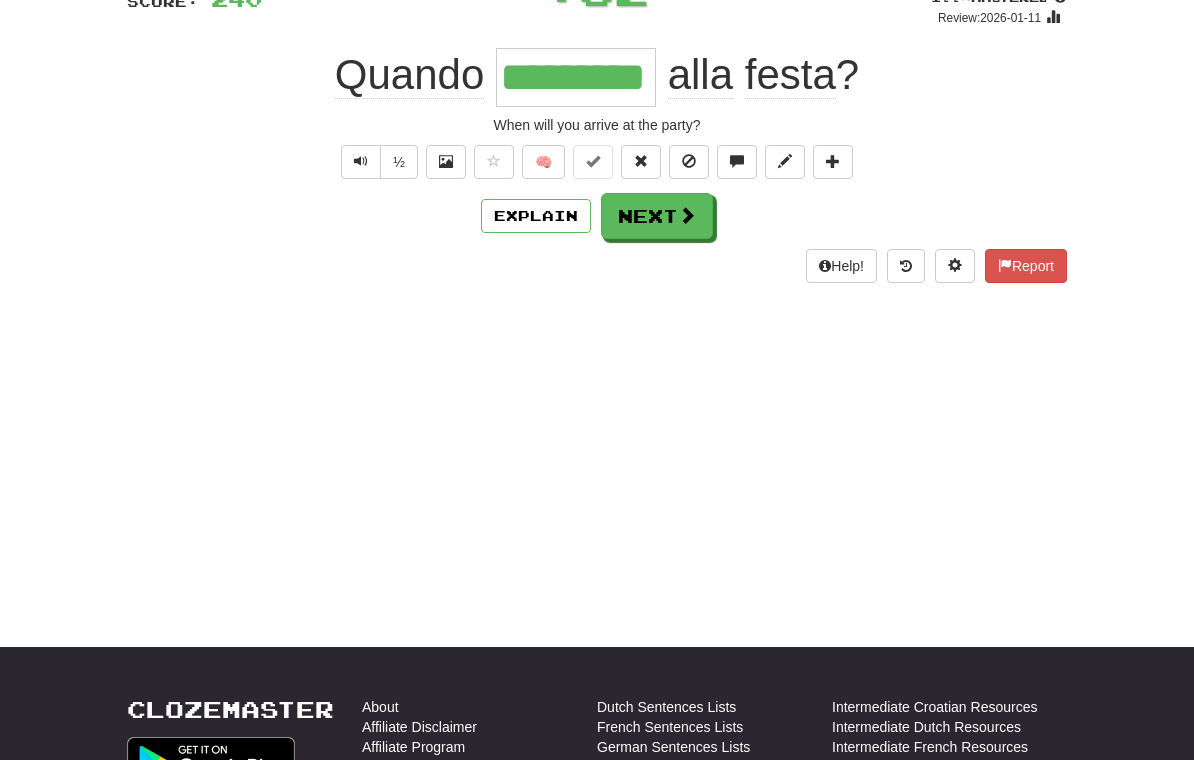 click on "Next" at bounding box center (657, 216) 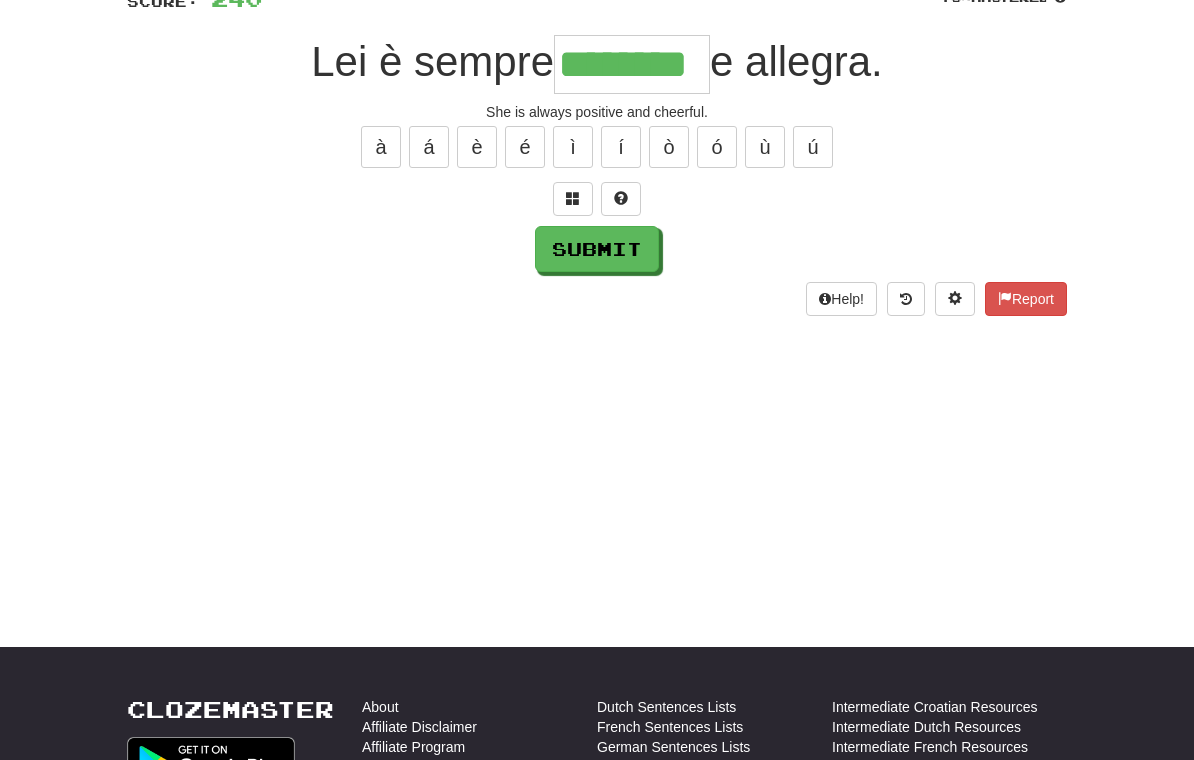 type on "********" 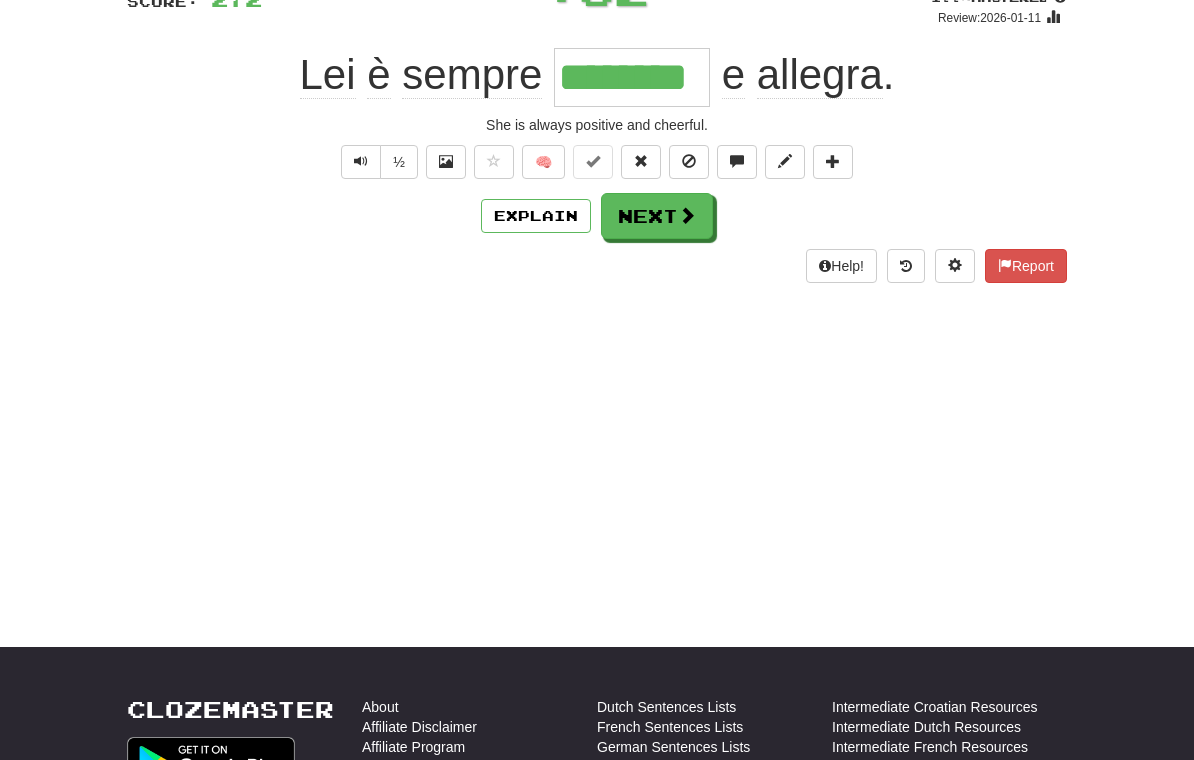 click on "Next" at bounding box center (657, 216) 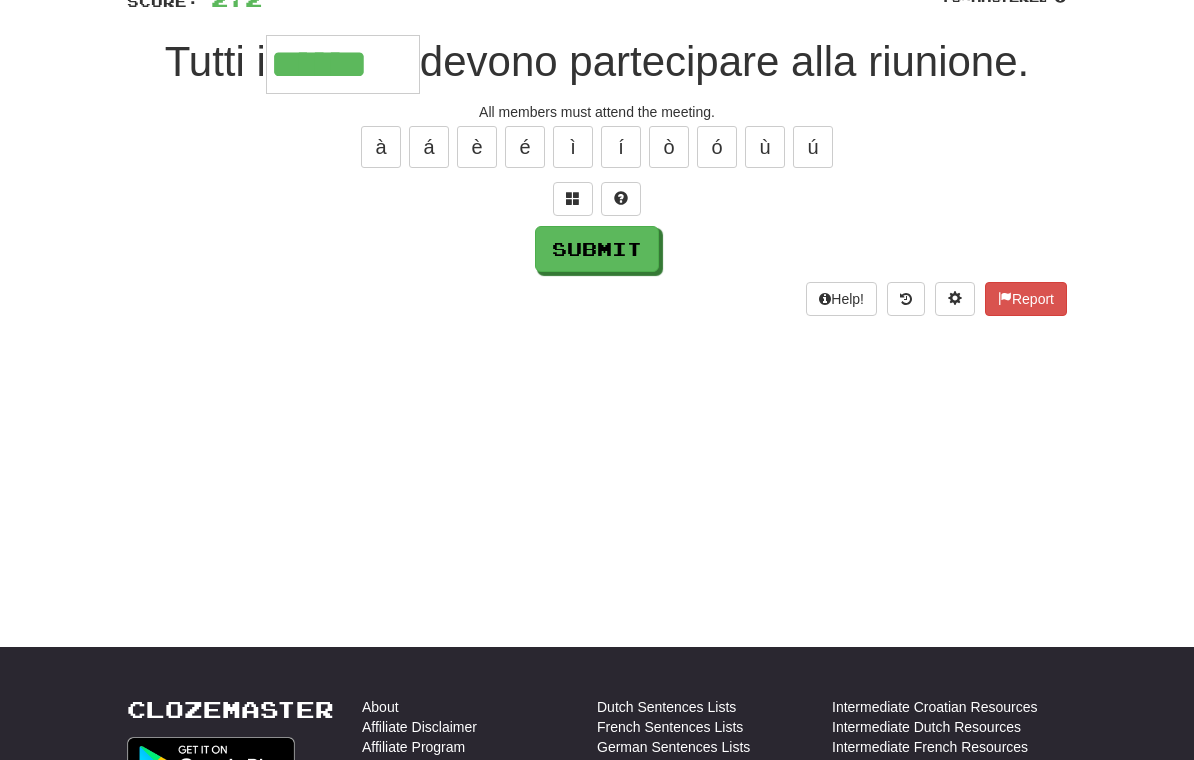 type on "******" 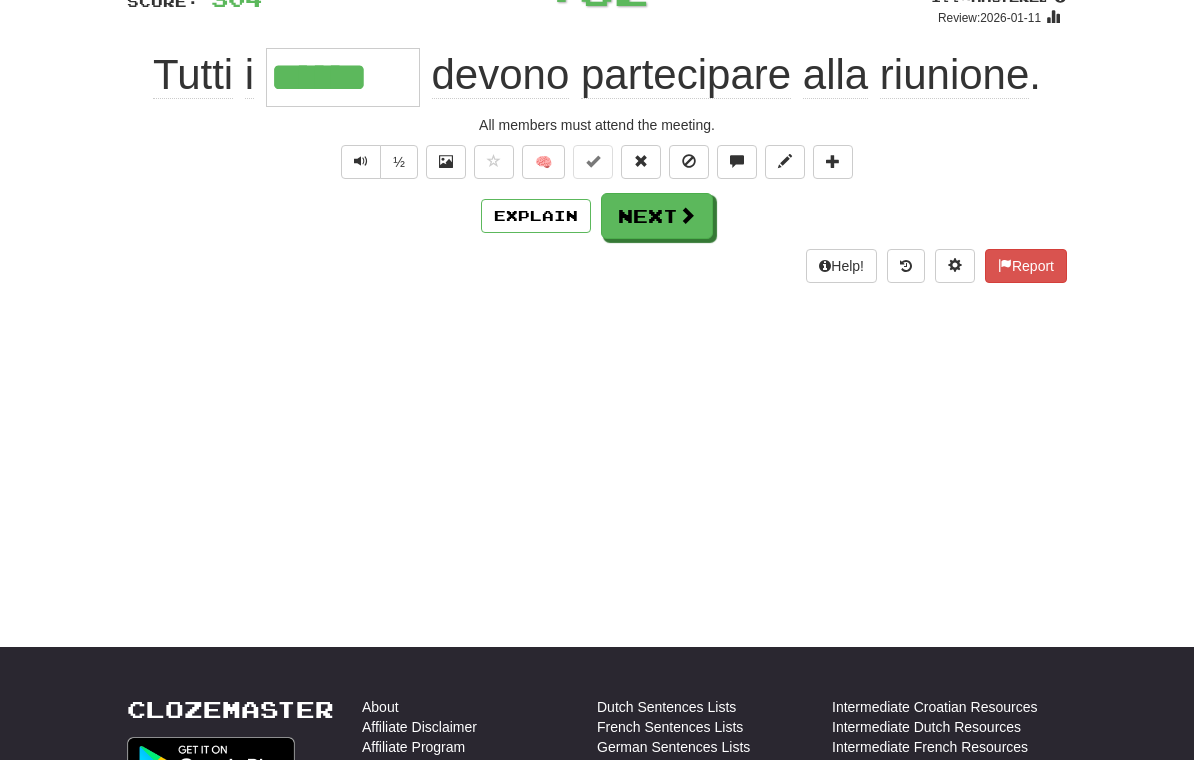 click on "Next" at bounding box center [657, 216] 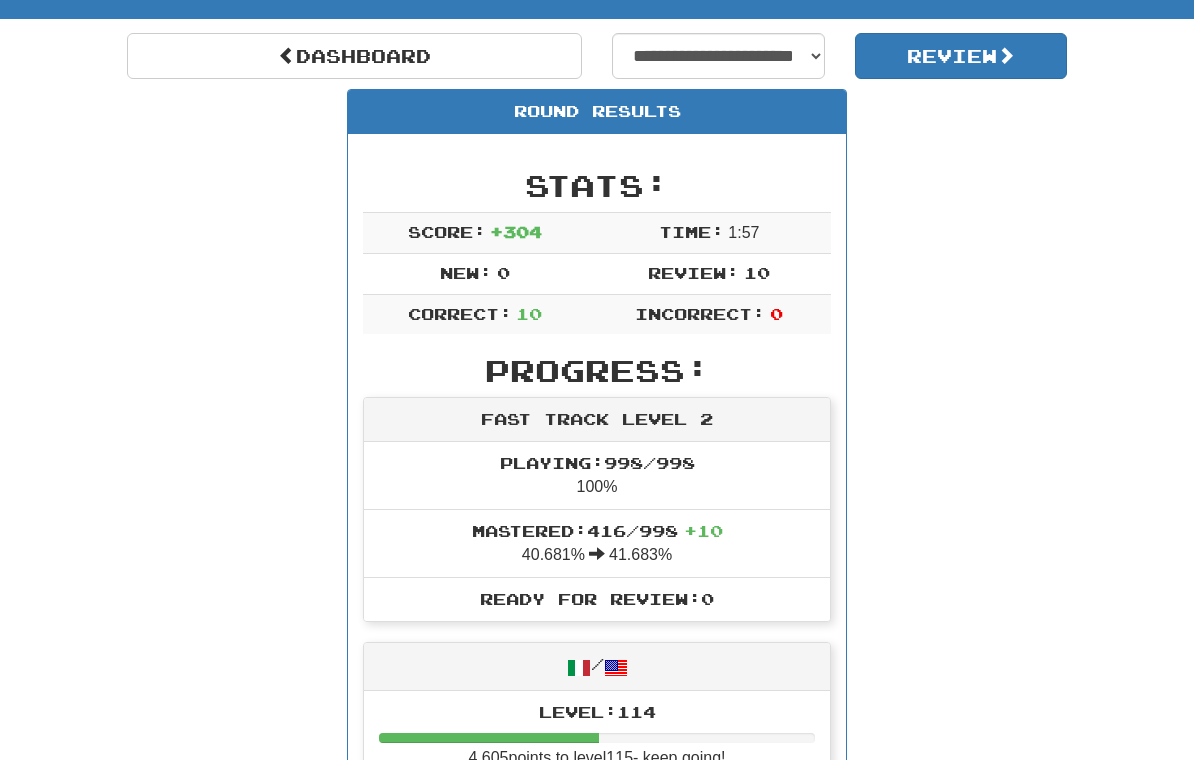 click on "Review" at bounding box center (961, 56) 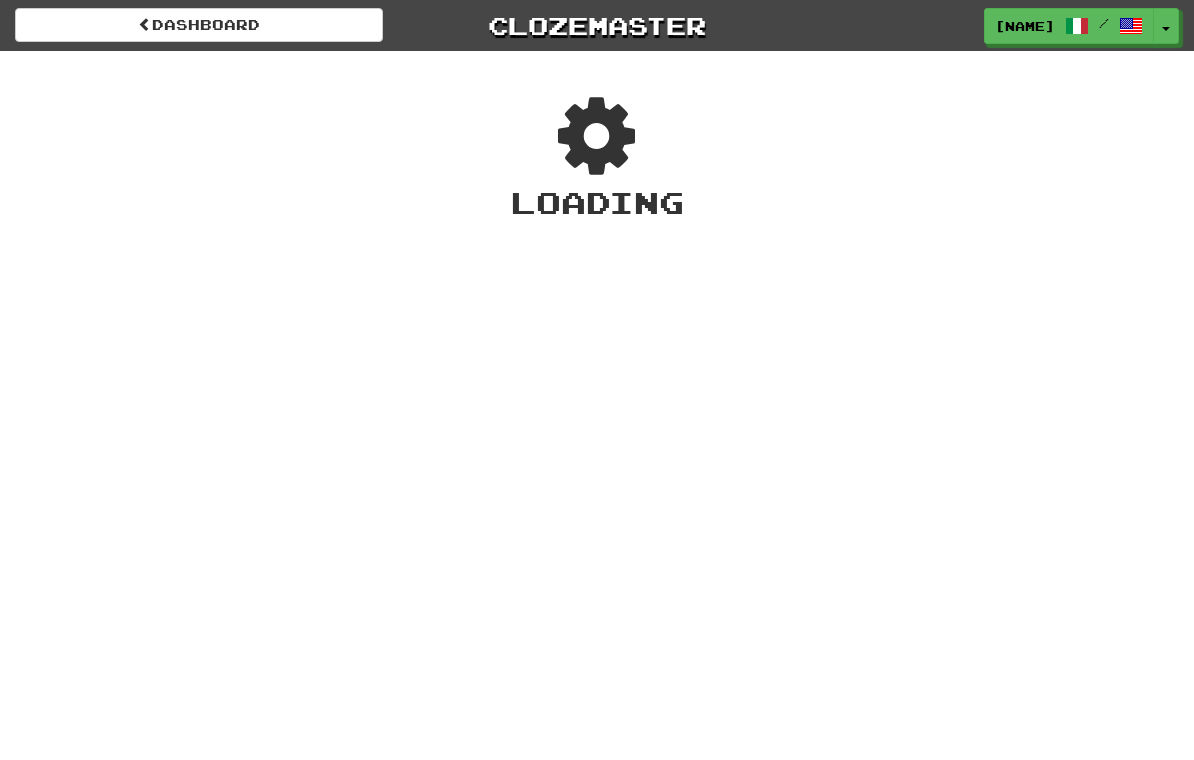 scroll, scrollTop: 0, scrollLeft: 0, axis: both 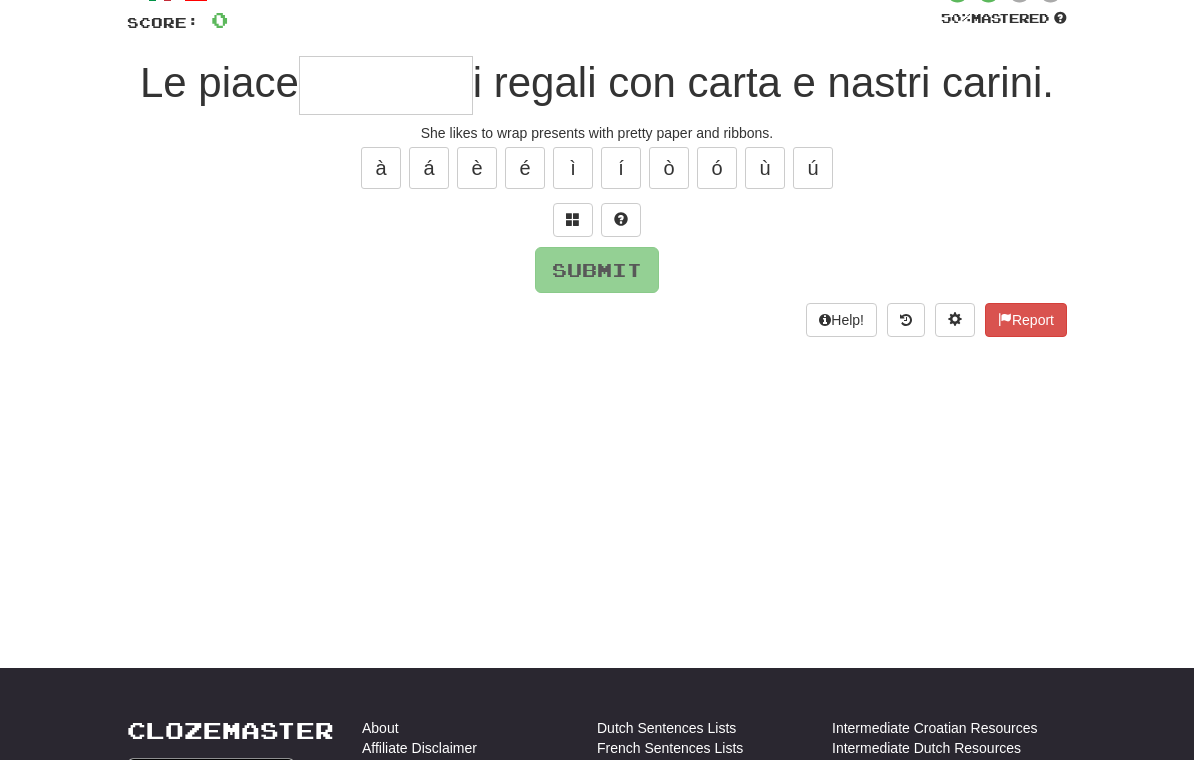 click at bounding box center [386, 86] 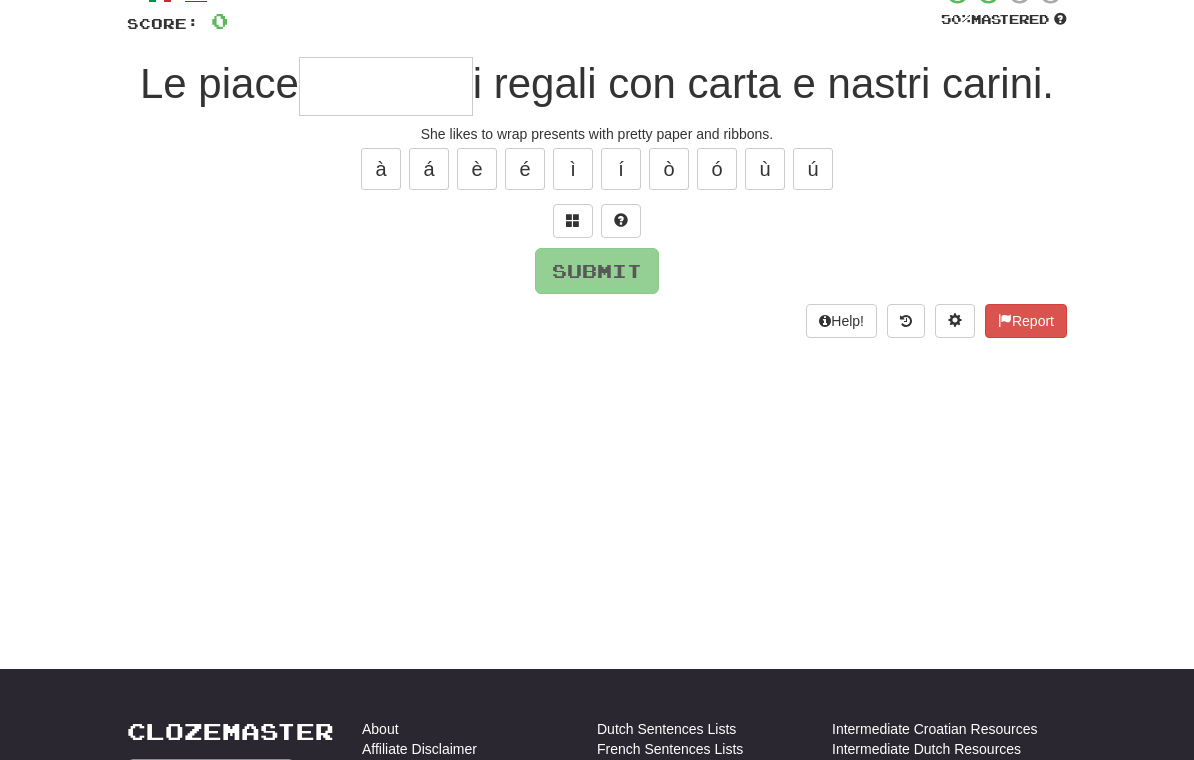 type on "*" 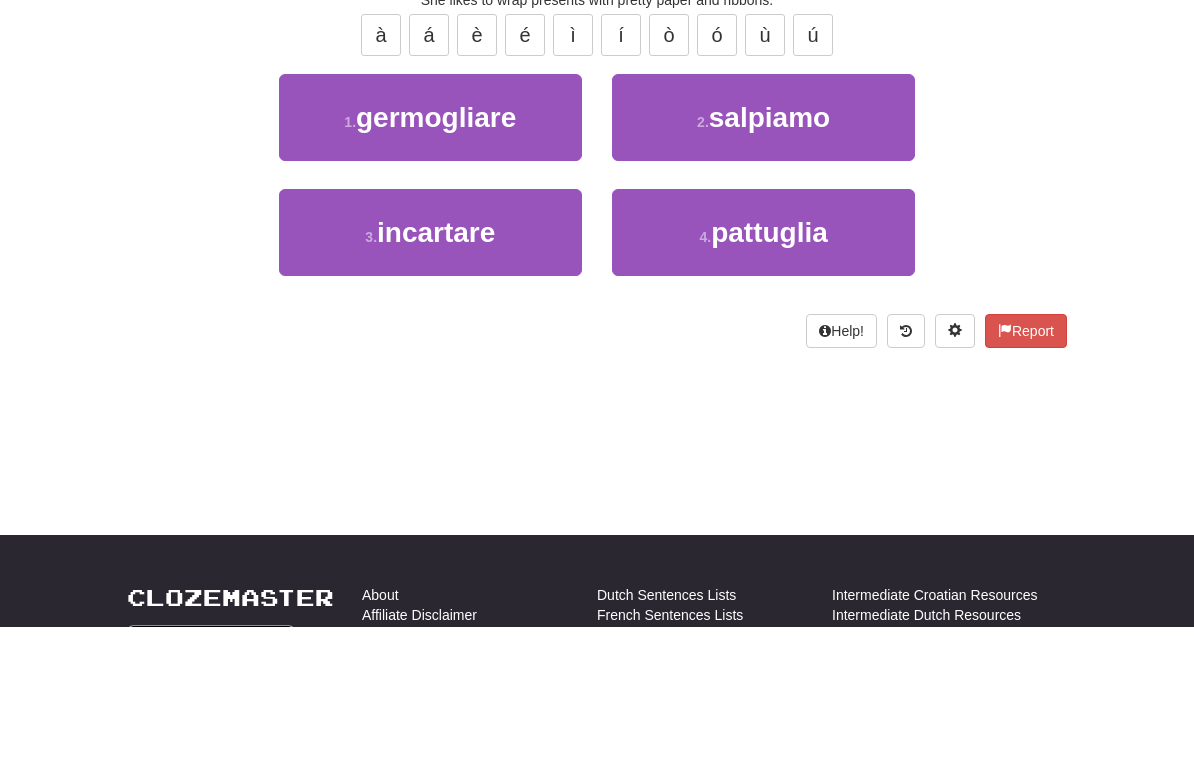 click on "3 .  incartare" at bounding box center (430, 366) 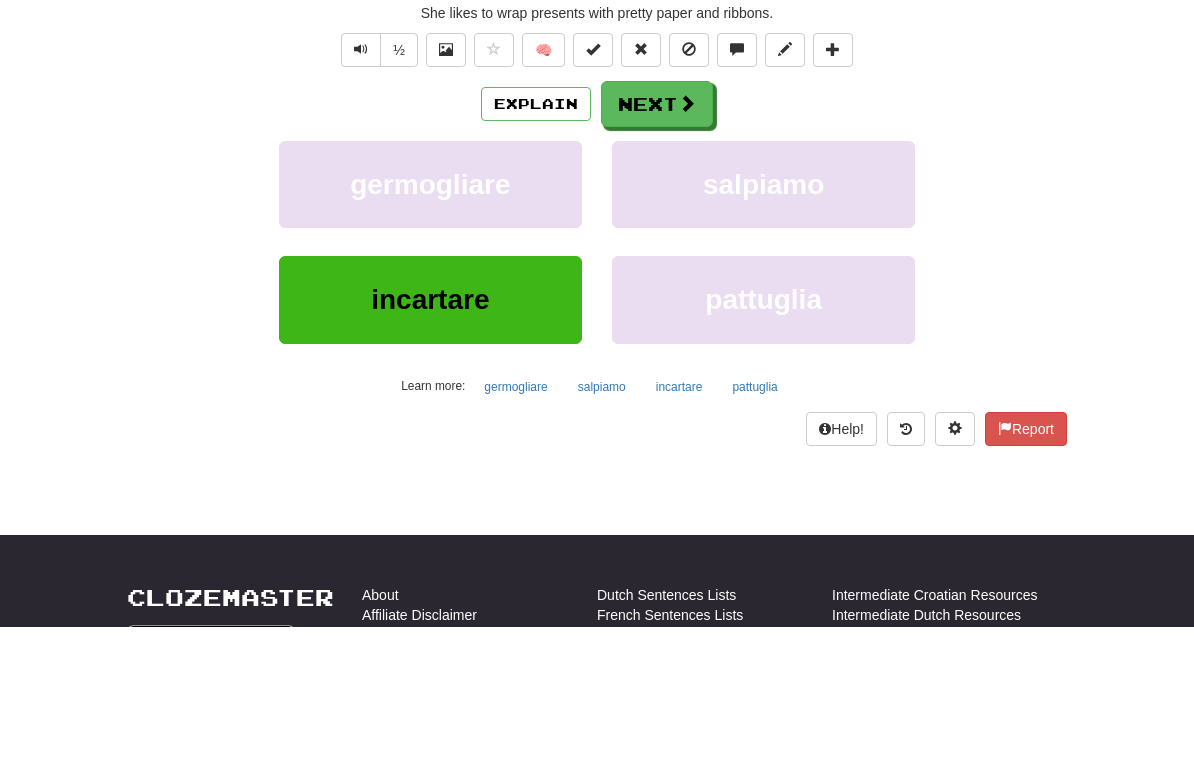 type on "*********" 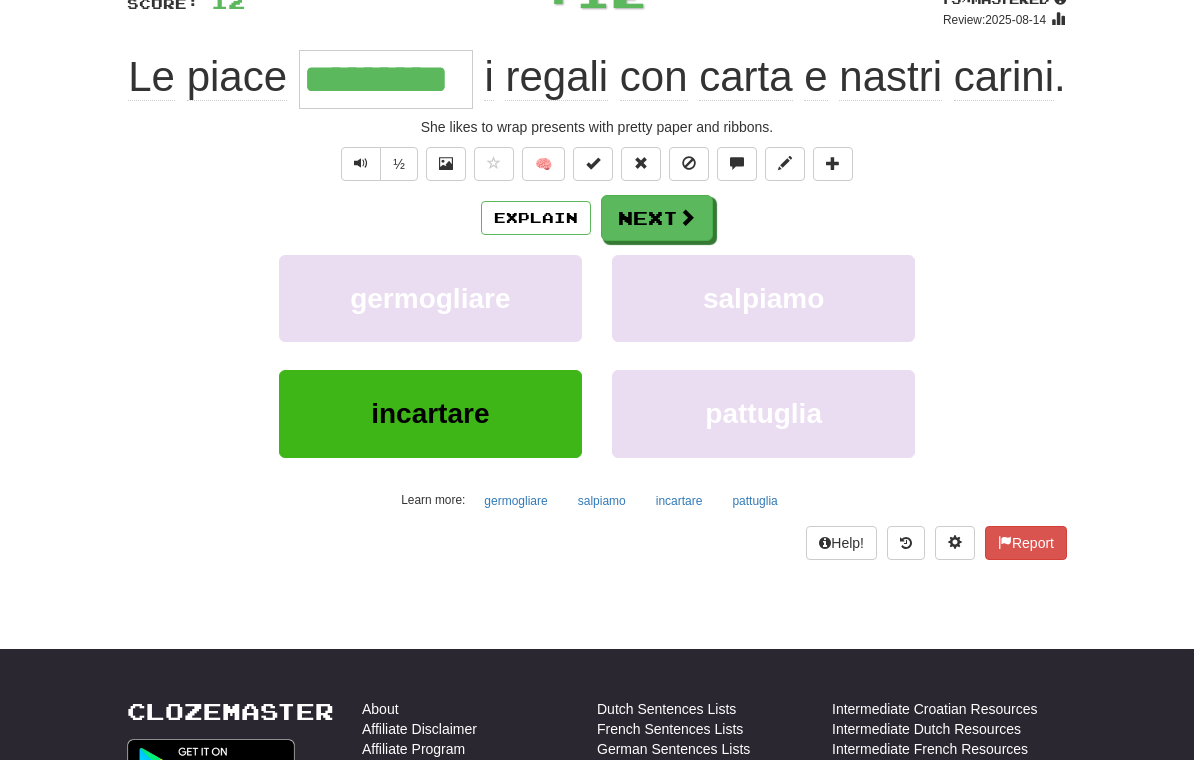 scroll, scrollTop: 154, scrollLeft: 0, axis: vertical 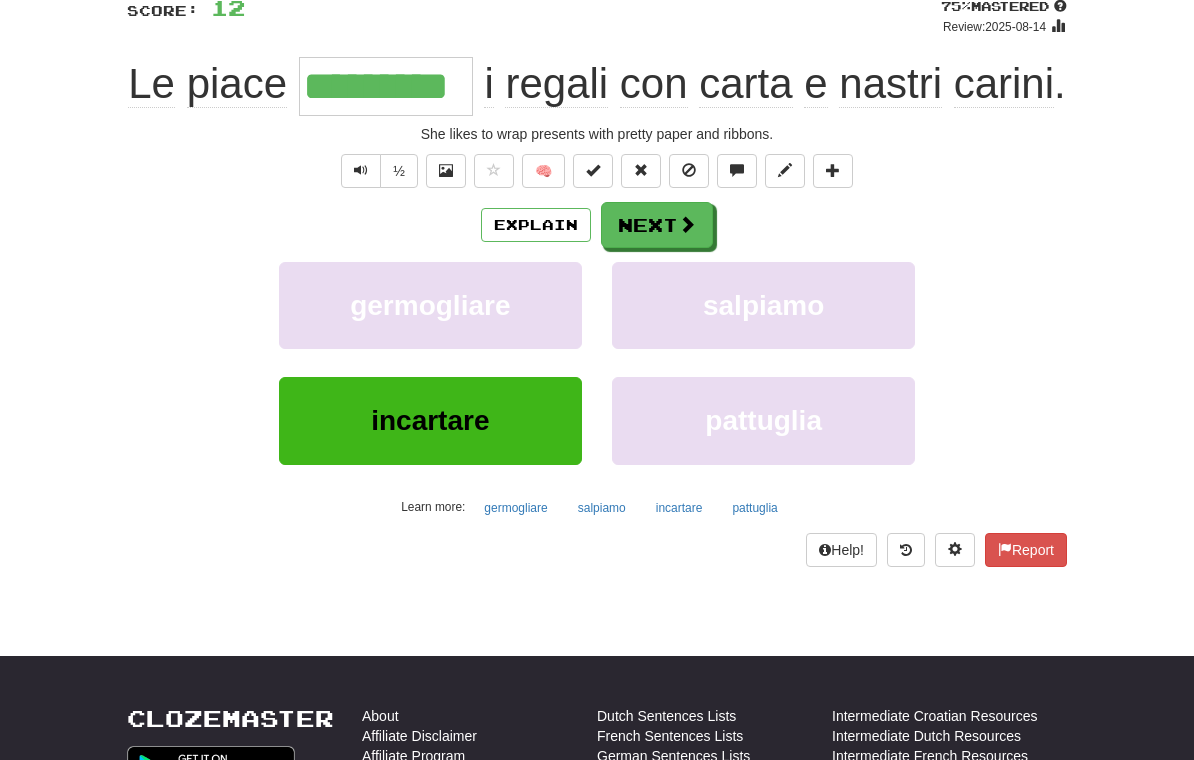 click on "Explain" at bounding box center [536, 225] 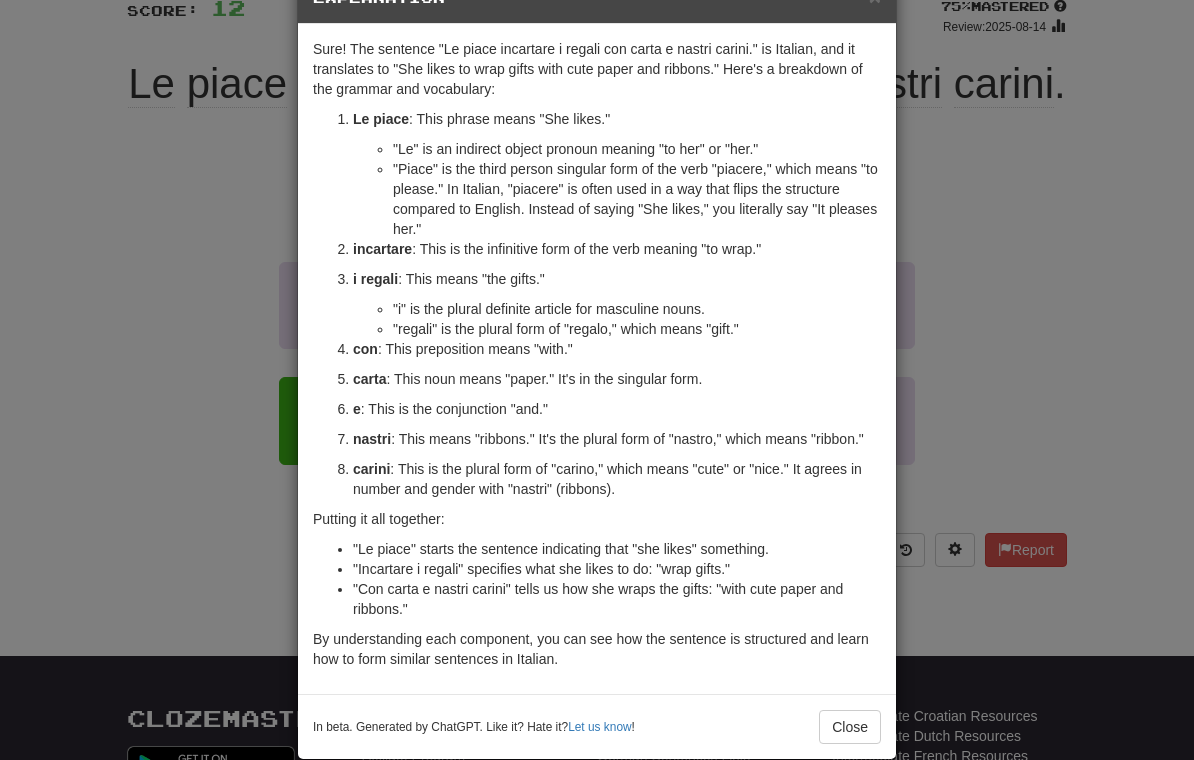 scroll, scrollTop: 57, scrollLeft: 0, axis: vertical 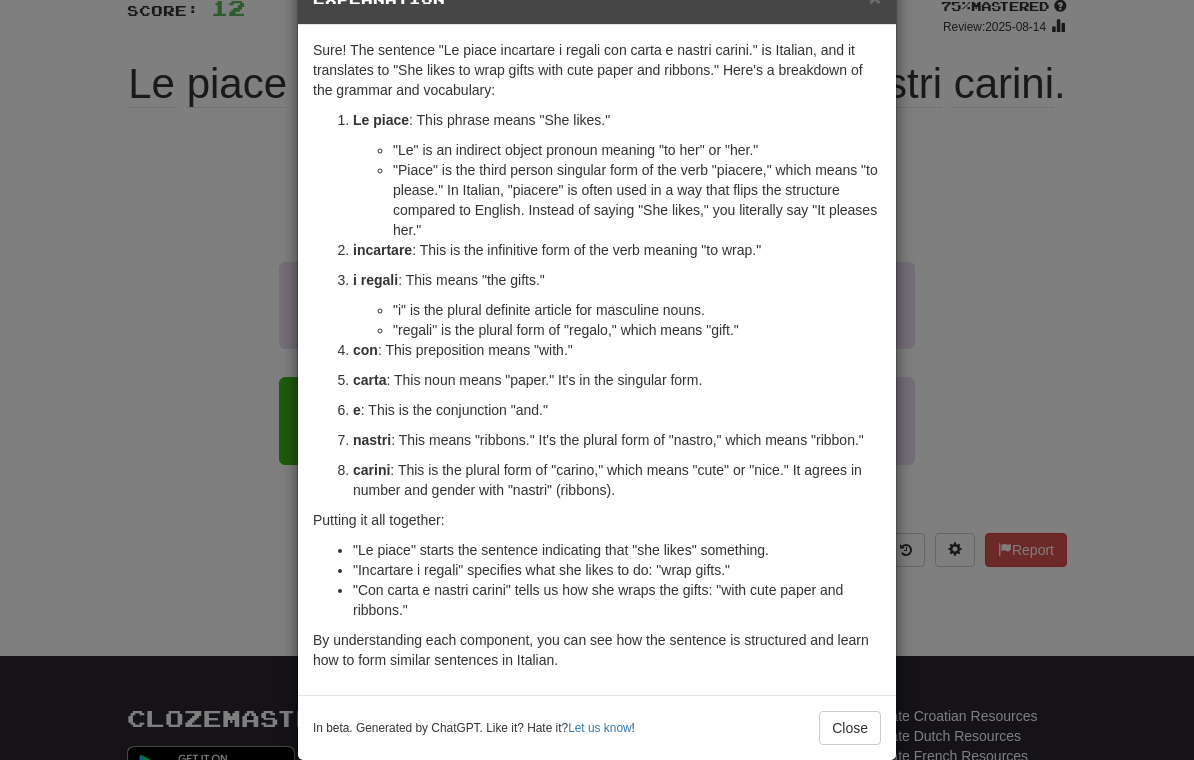 click on "Close" at bounding box center (850, 728) 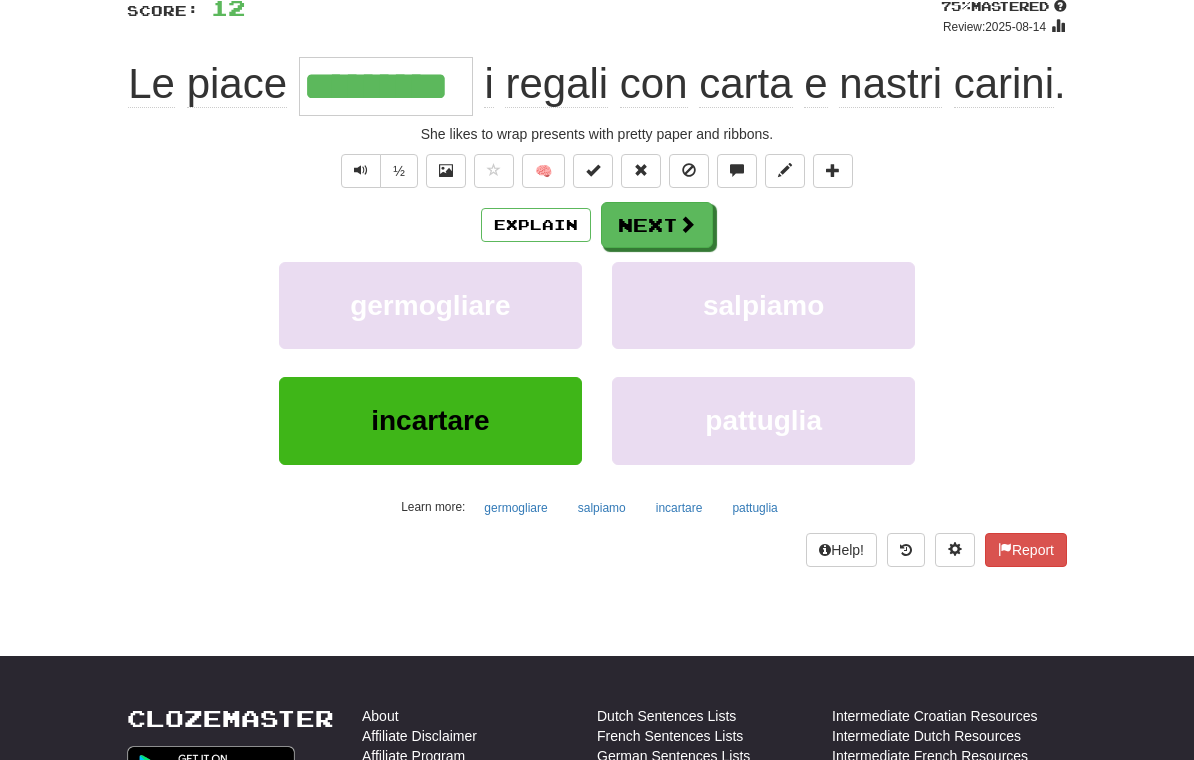 click on "Next" at bounding box center (657, 225) 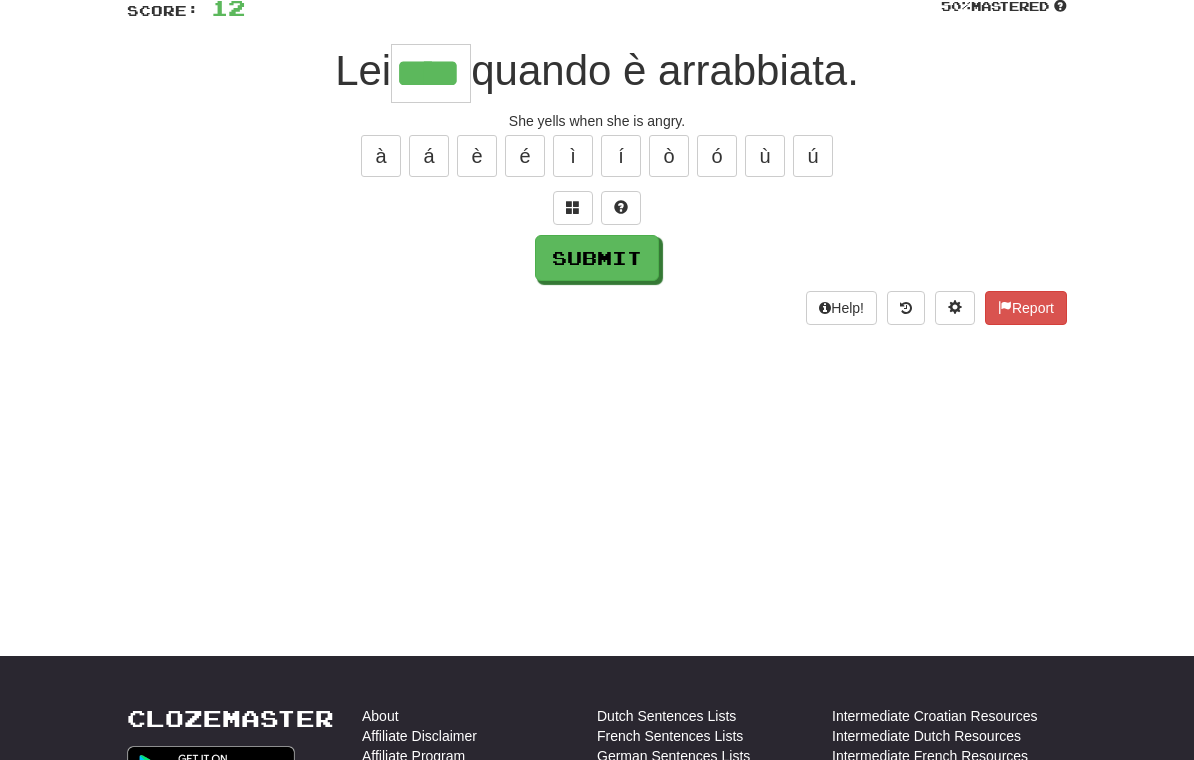 type on "****" 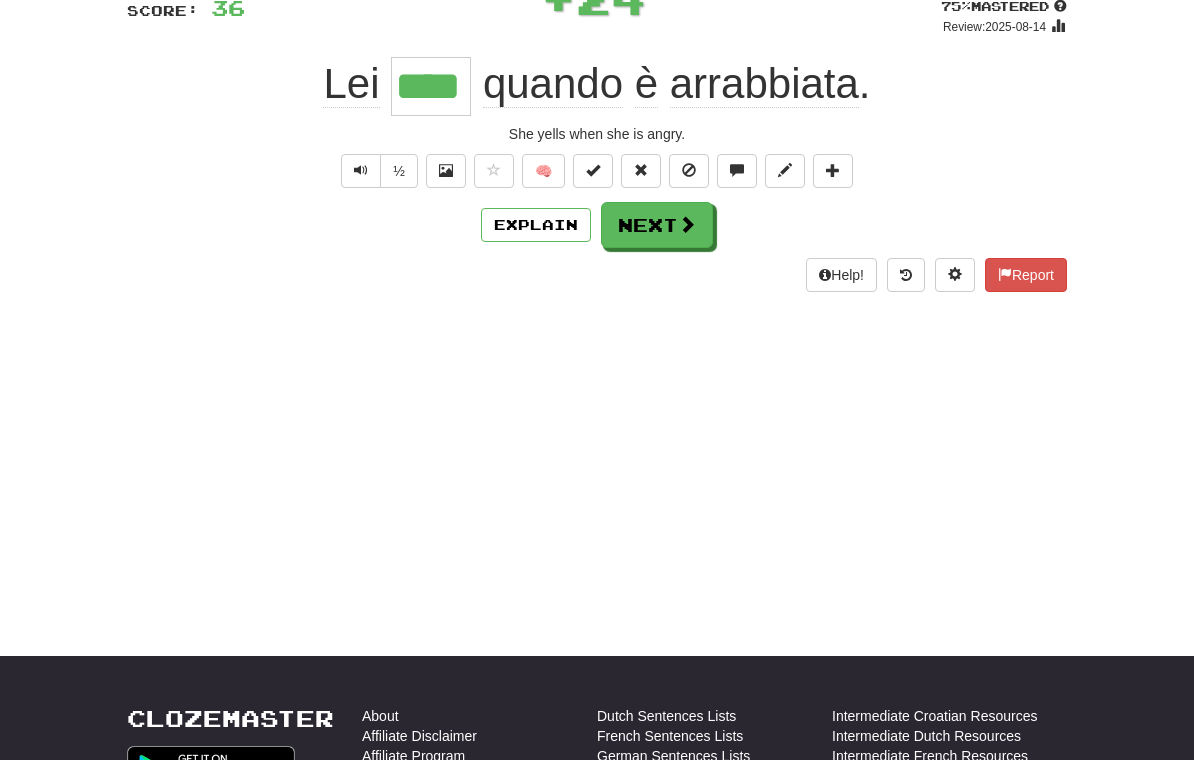 click on "Next" at bounding box center (657, 225) 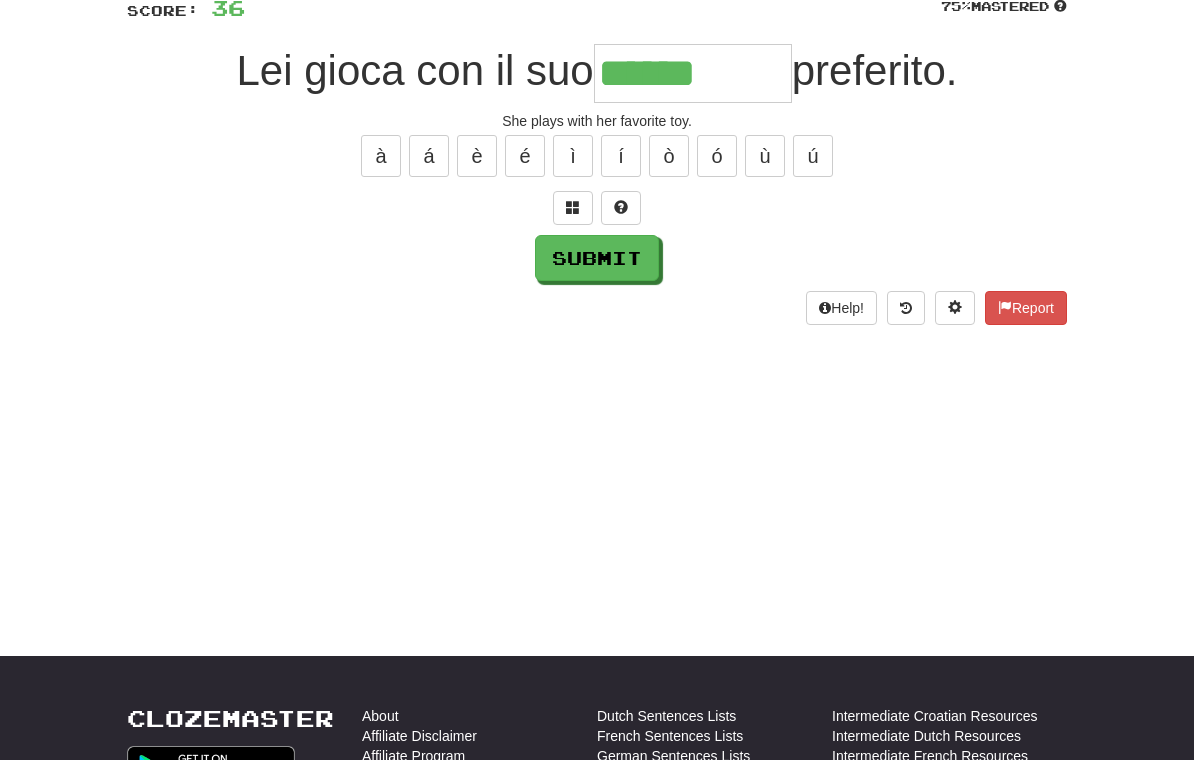 click at bounding box center [573, 207] 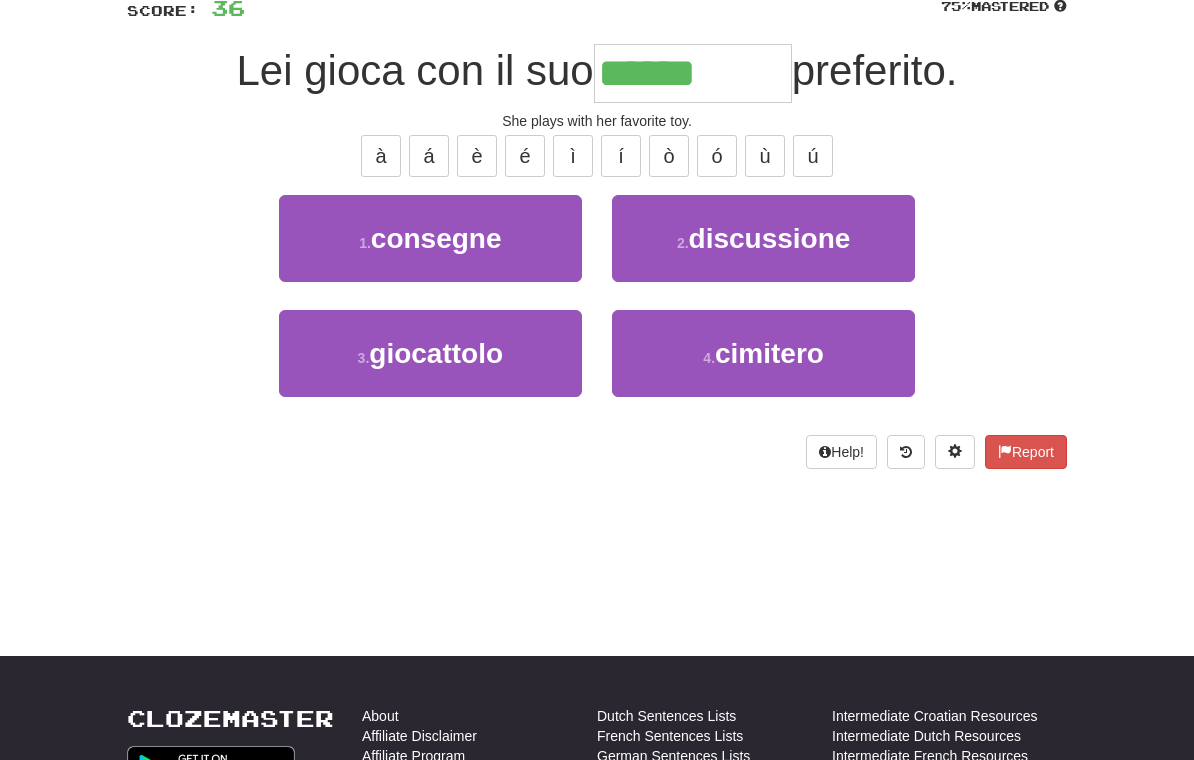 click on "giocattolo" at bounding box center (436, 353) 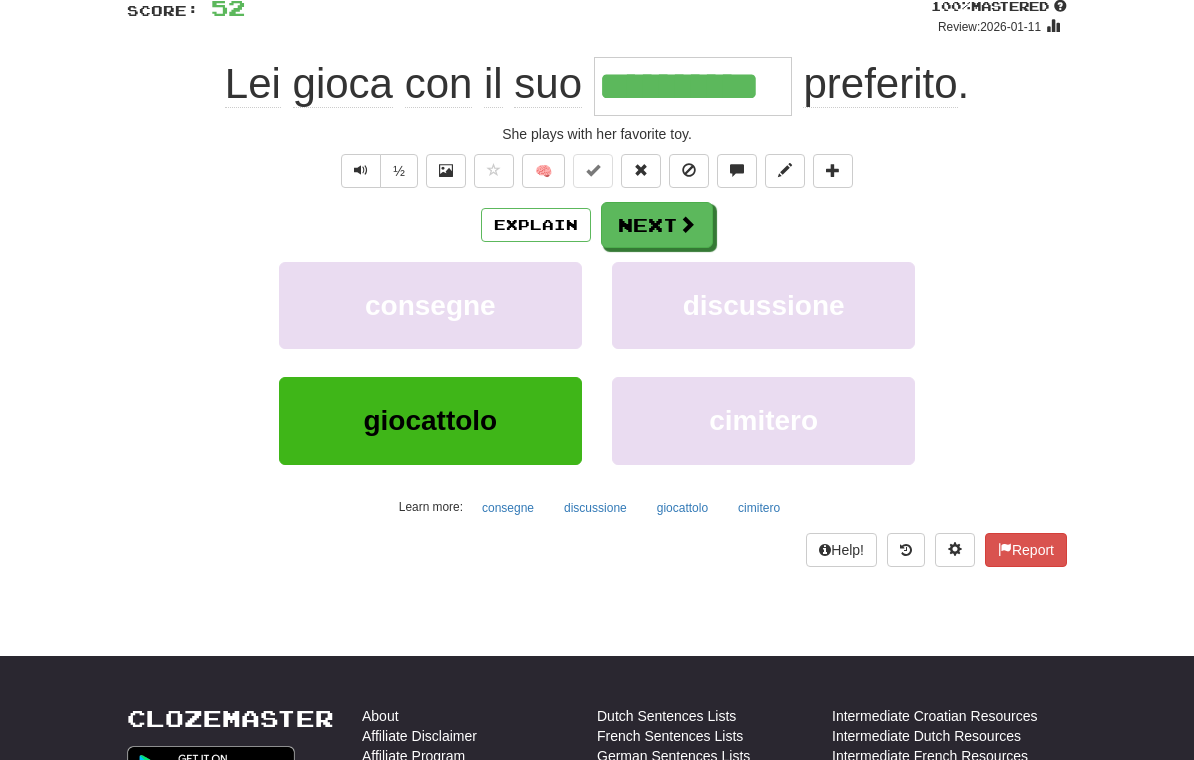 click on "Next" at bounding box center (657, 225) 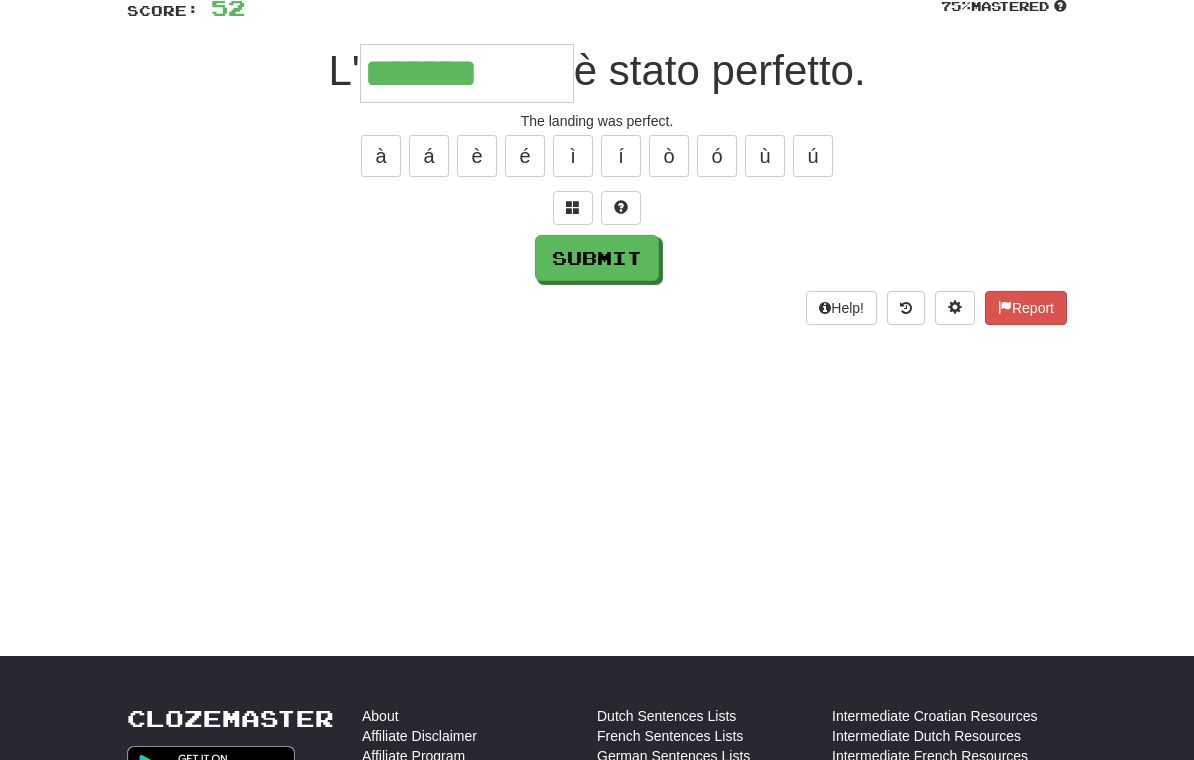 click at bounding box center (573, 208) 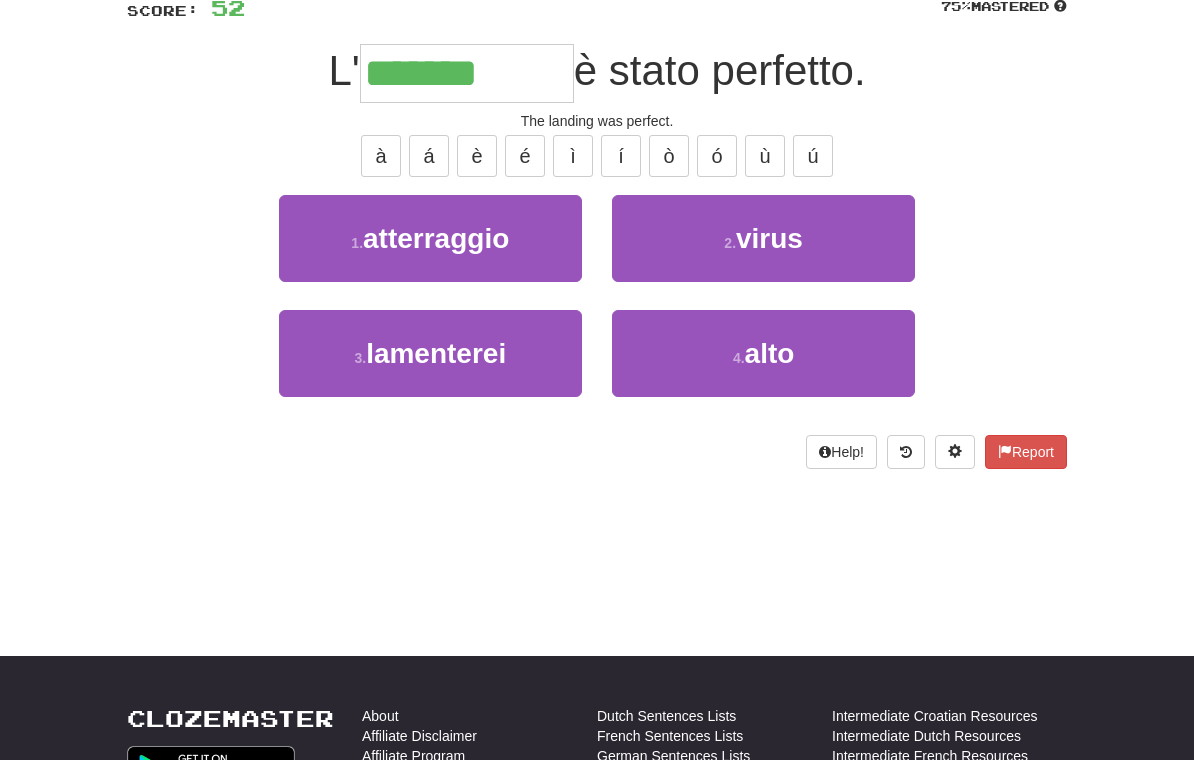 click on "atterraggio" at bounding box center (436, 238) 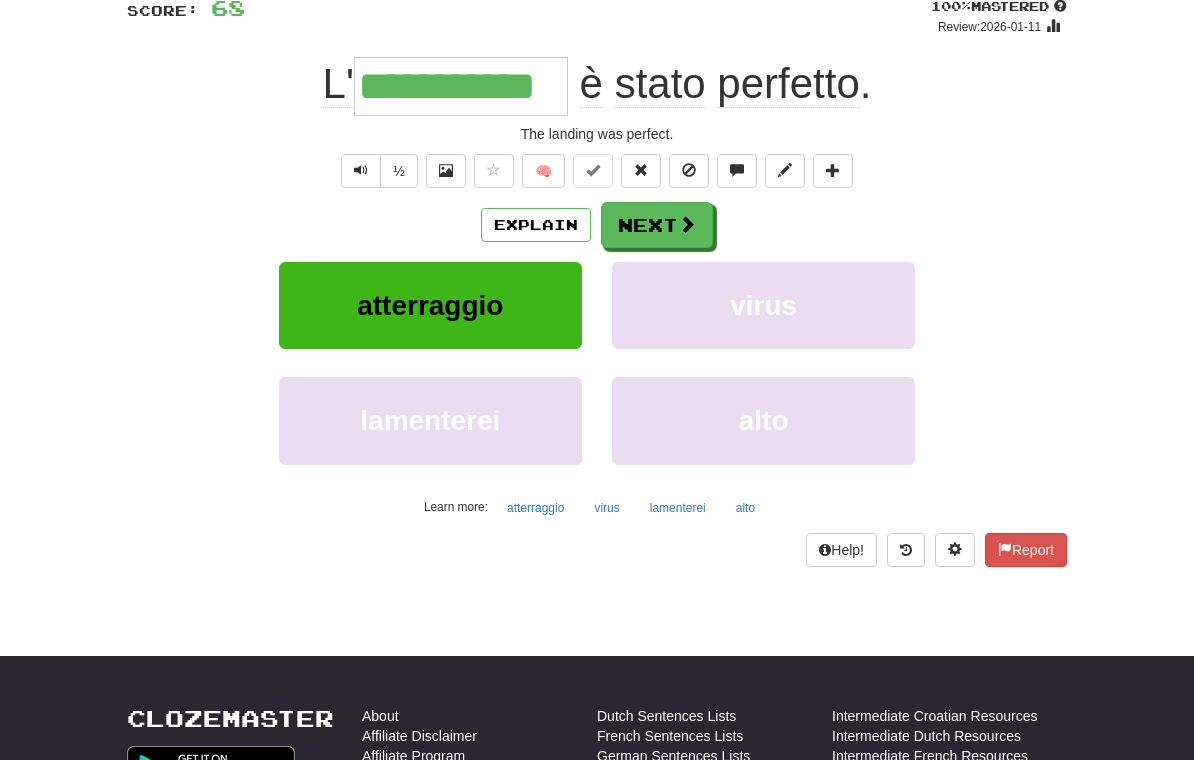 click on "Next" at bounding box center [657, 225] 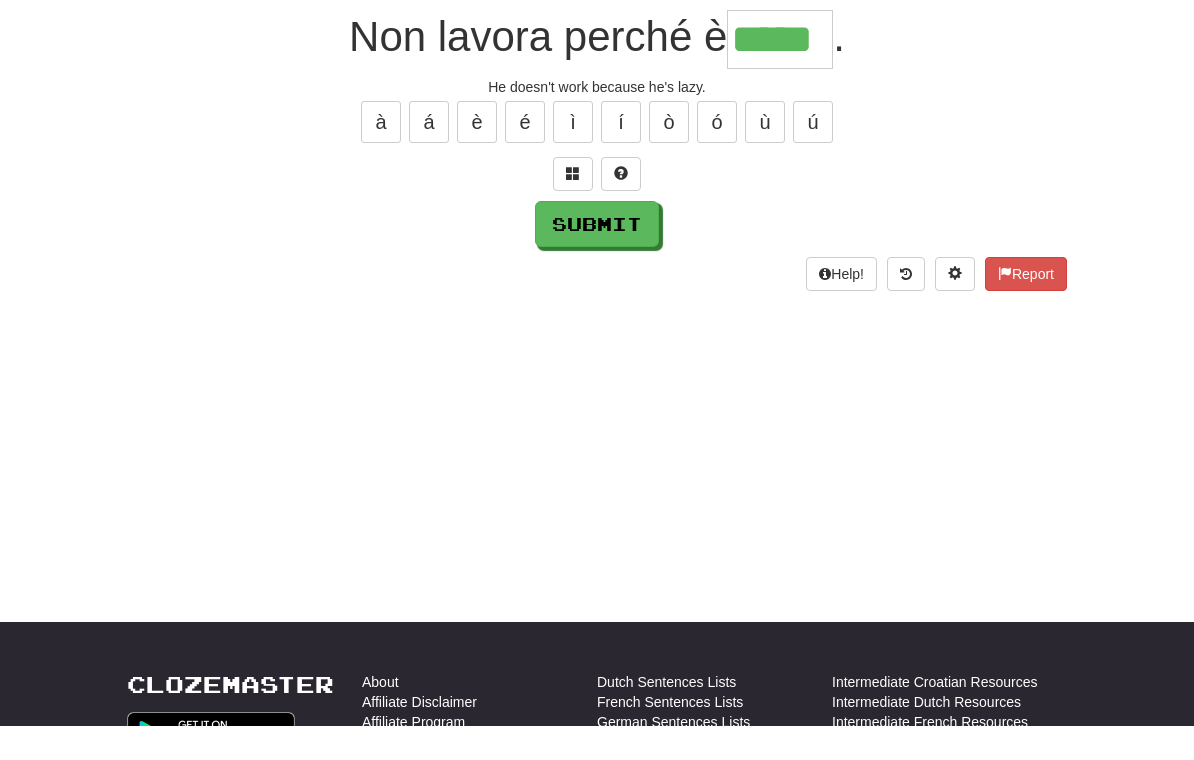 type on "*****" 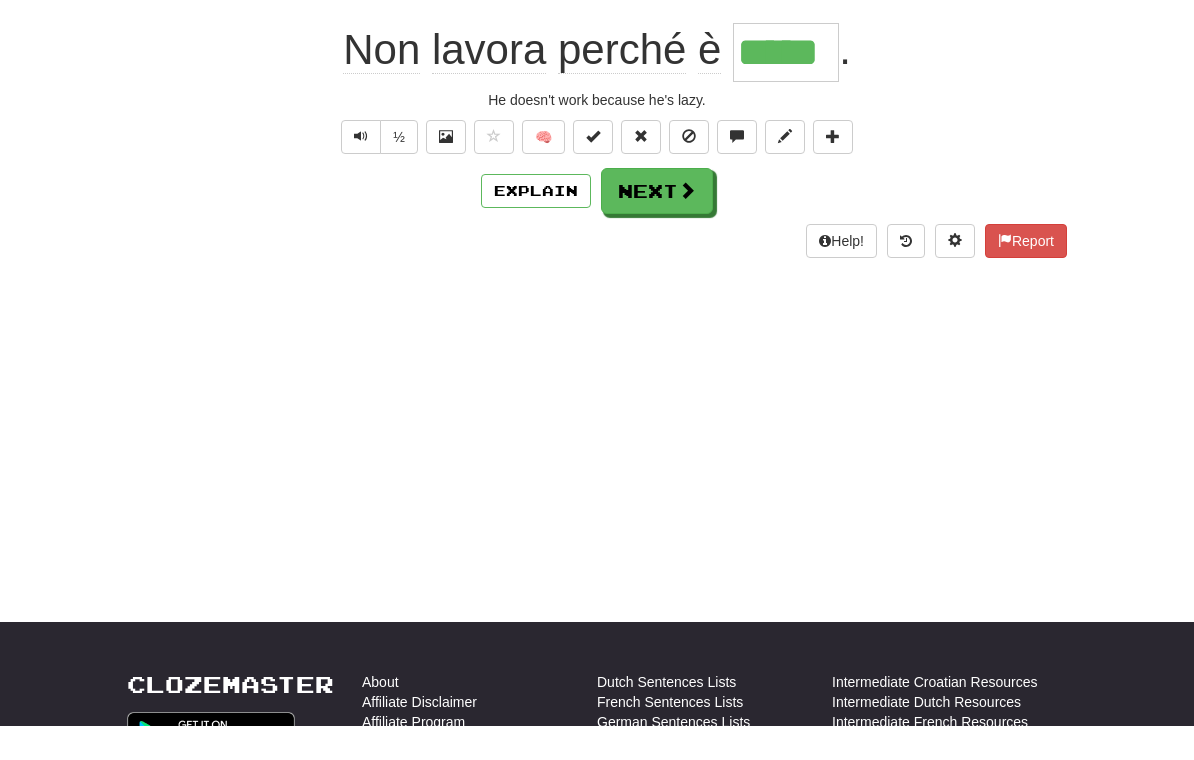 scroll, scrollTop: 188, scrollLeft: 0, axis: vertical 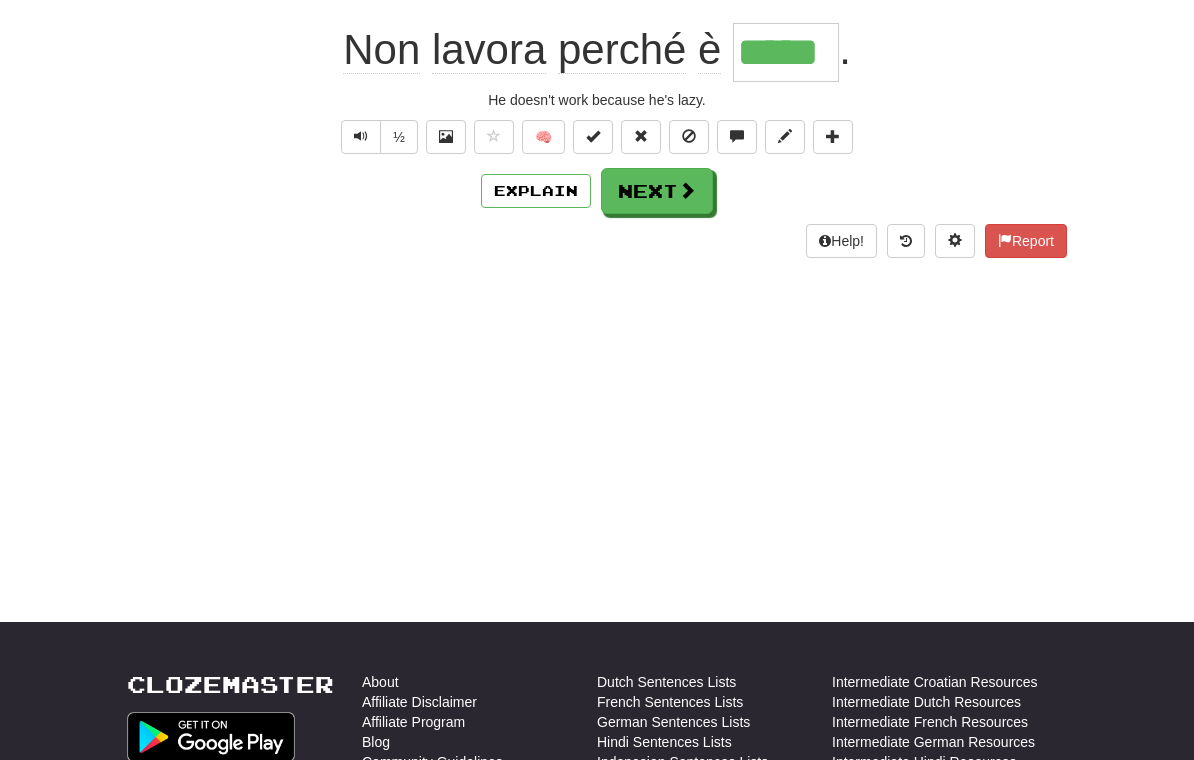 click on "Next" at bounding box center [657, 191] 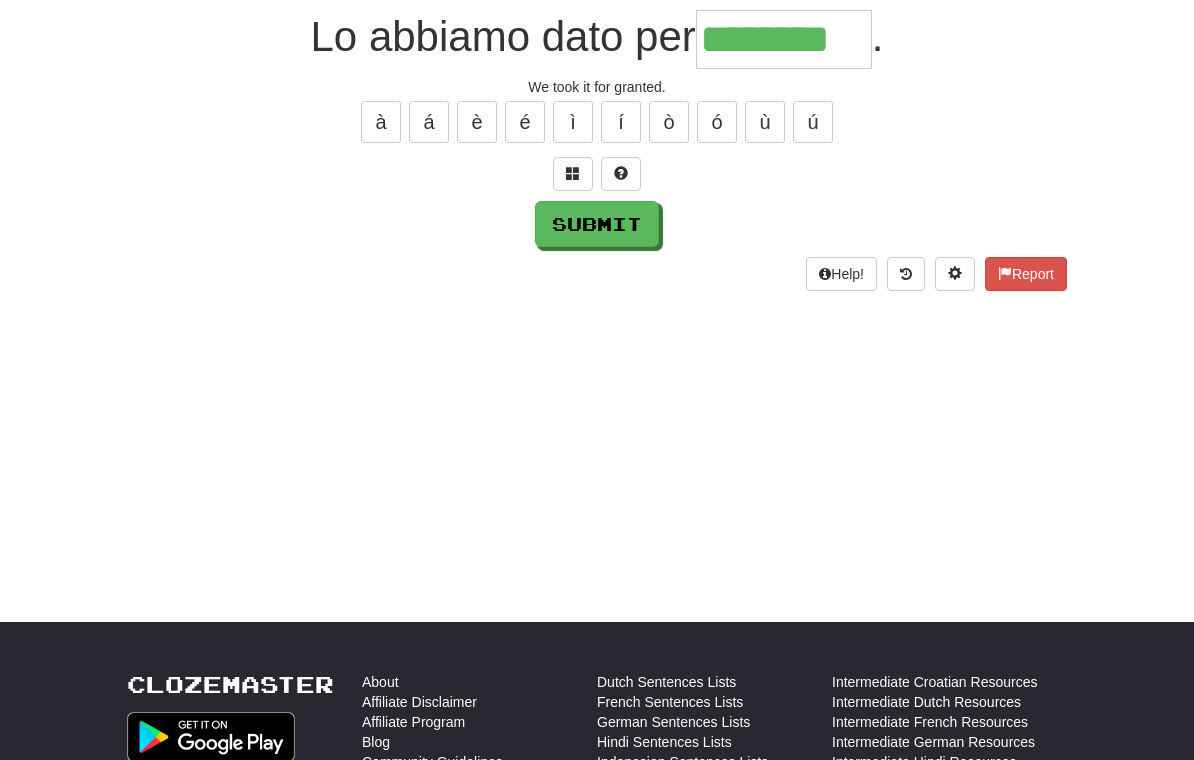 type on "********" 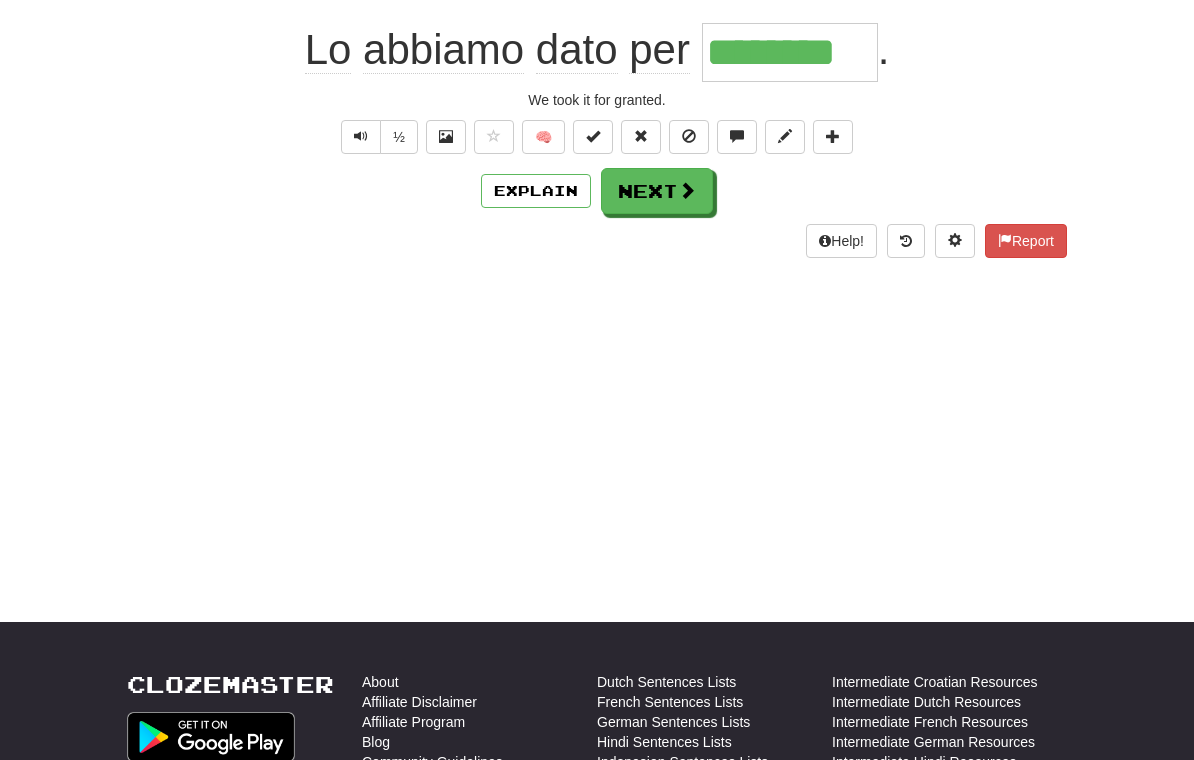 click on "Next" at bounding box center [657, 191] 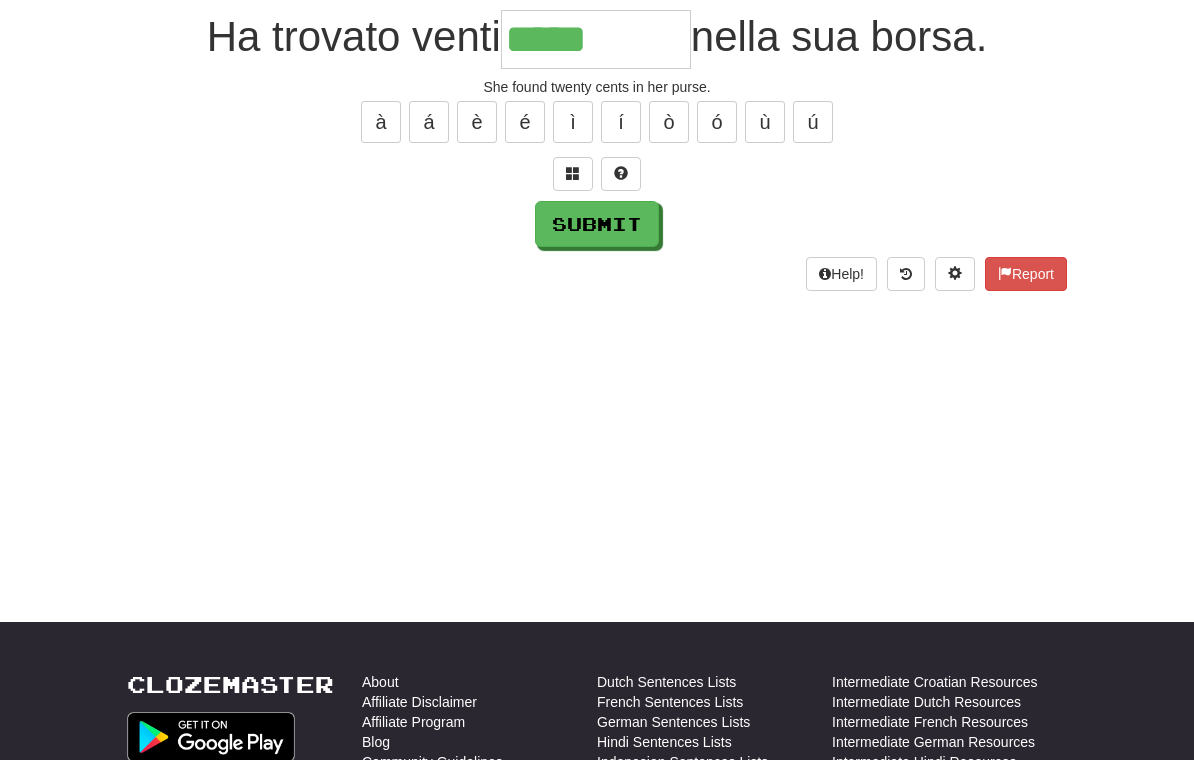 click at bounding box center (573, 174) 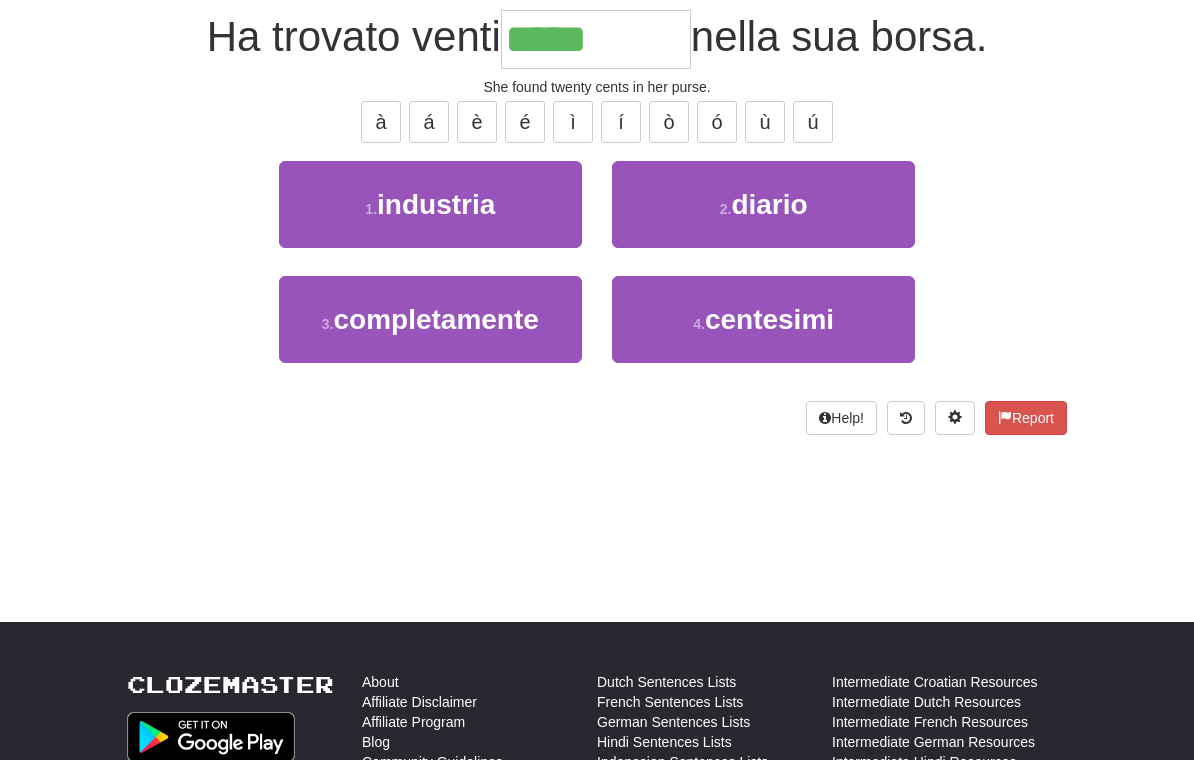 click on "4 .  centesimi" at bounding box center [763, 319] 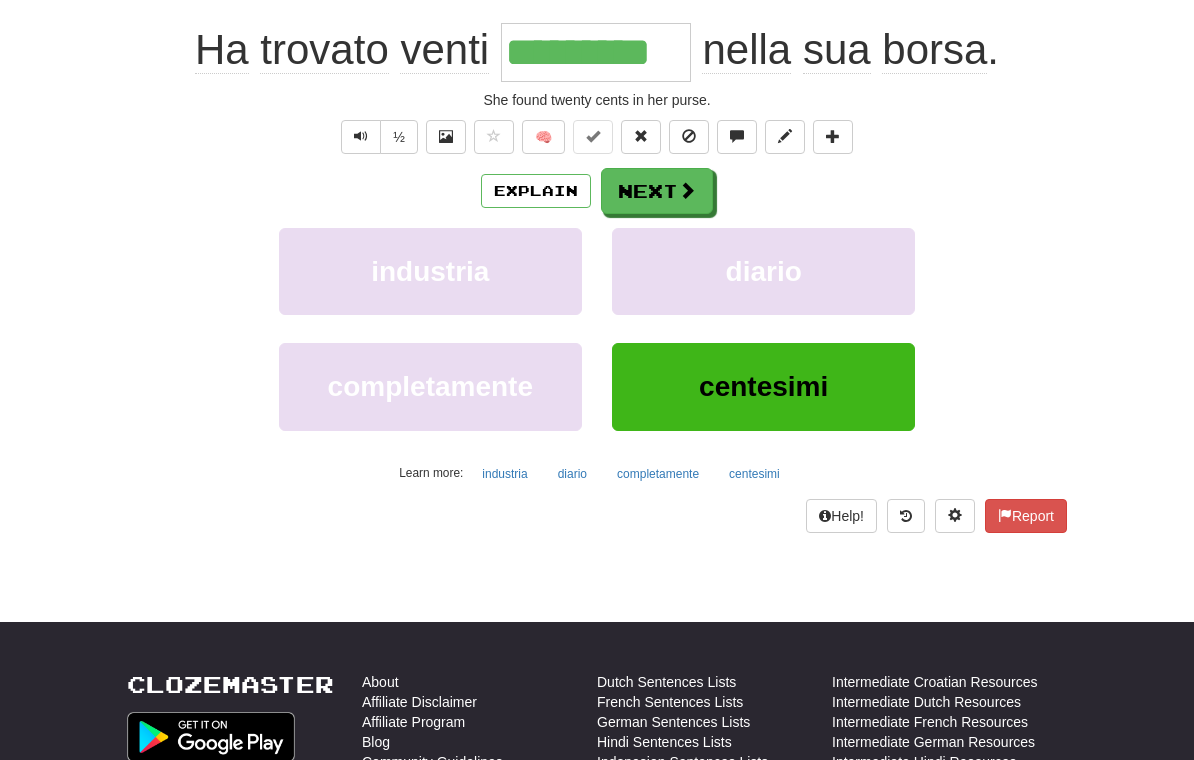 click on "Next" at bounding box center (657, 191) 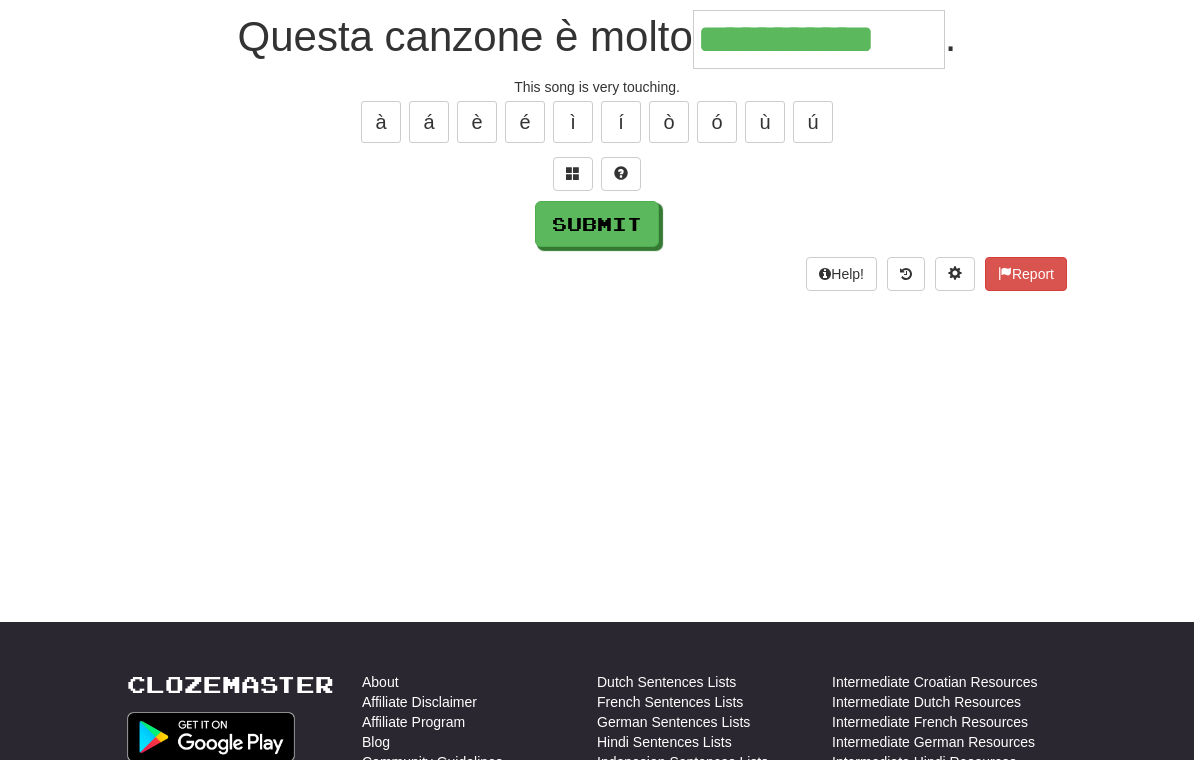 type on "**********" 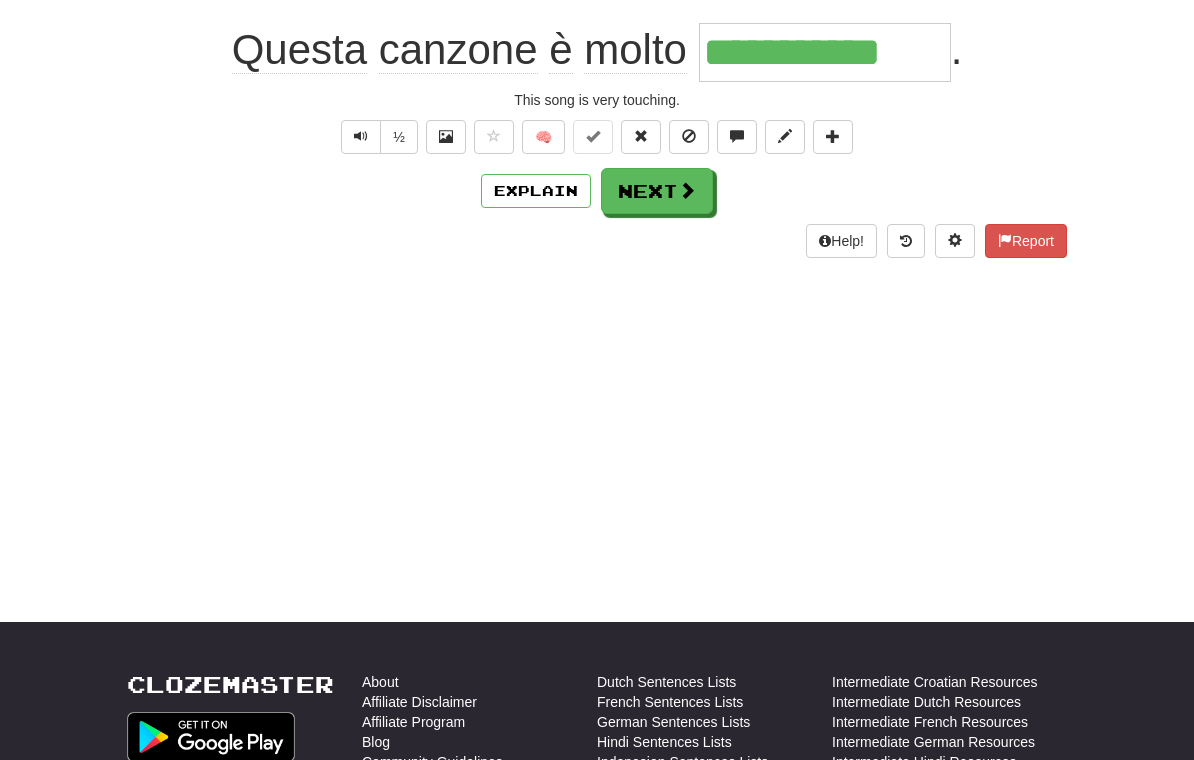 click on "Next" at bounding box center (657, 191) 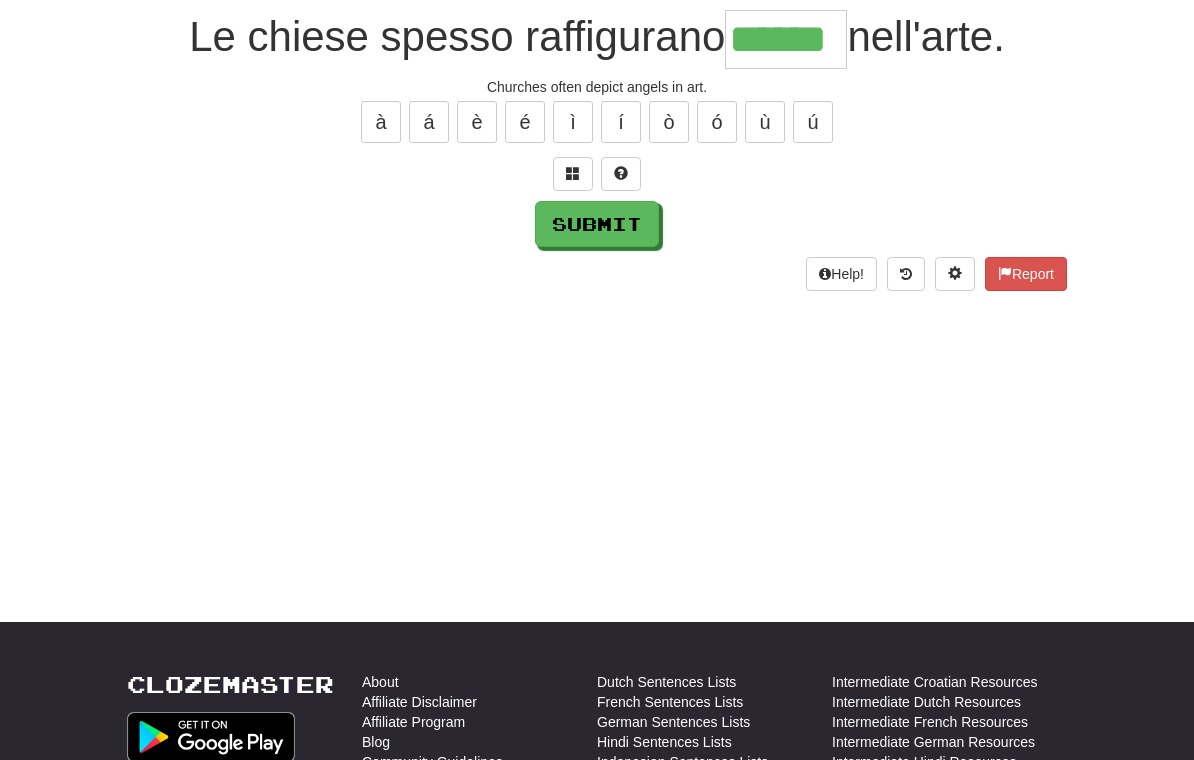 type on "******" 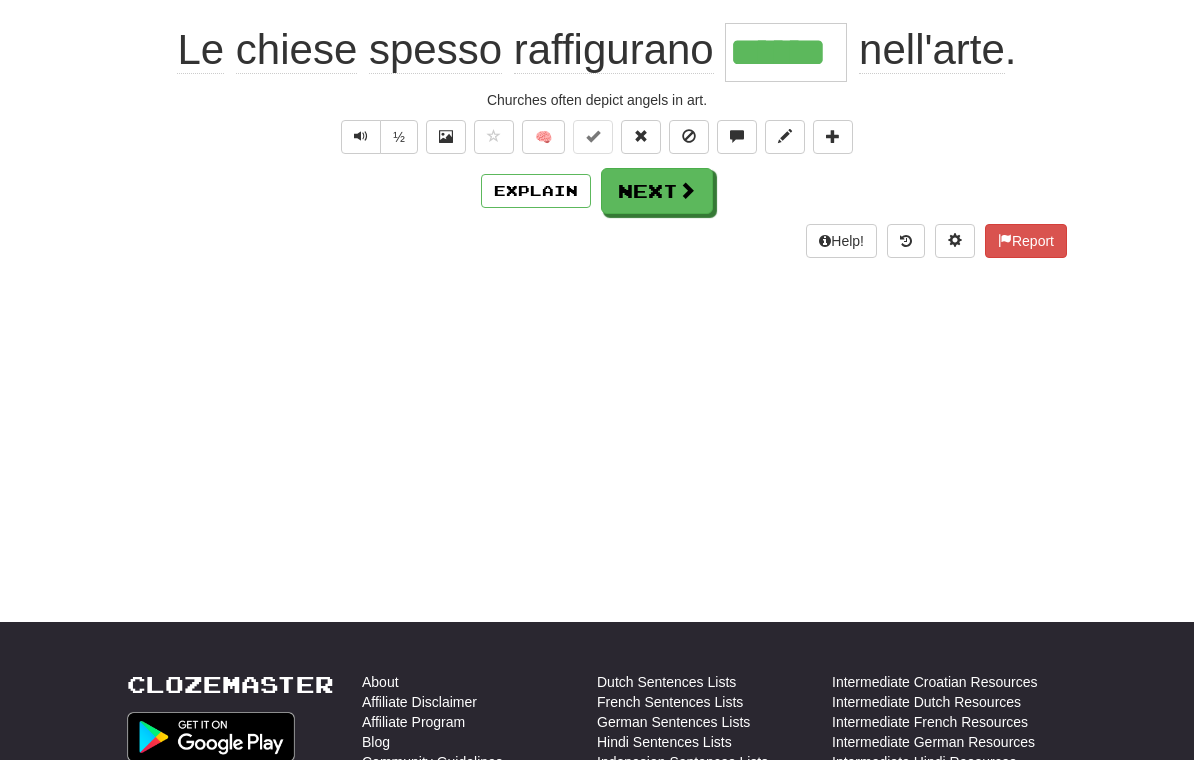 click on "Next" at bounding box center [657, 191] 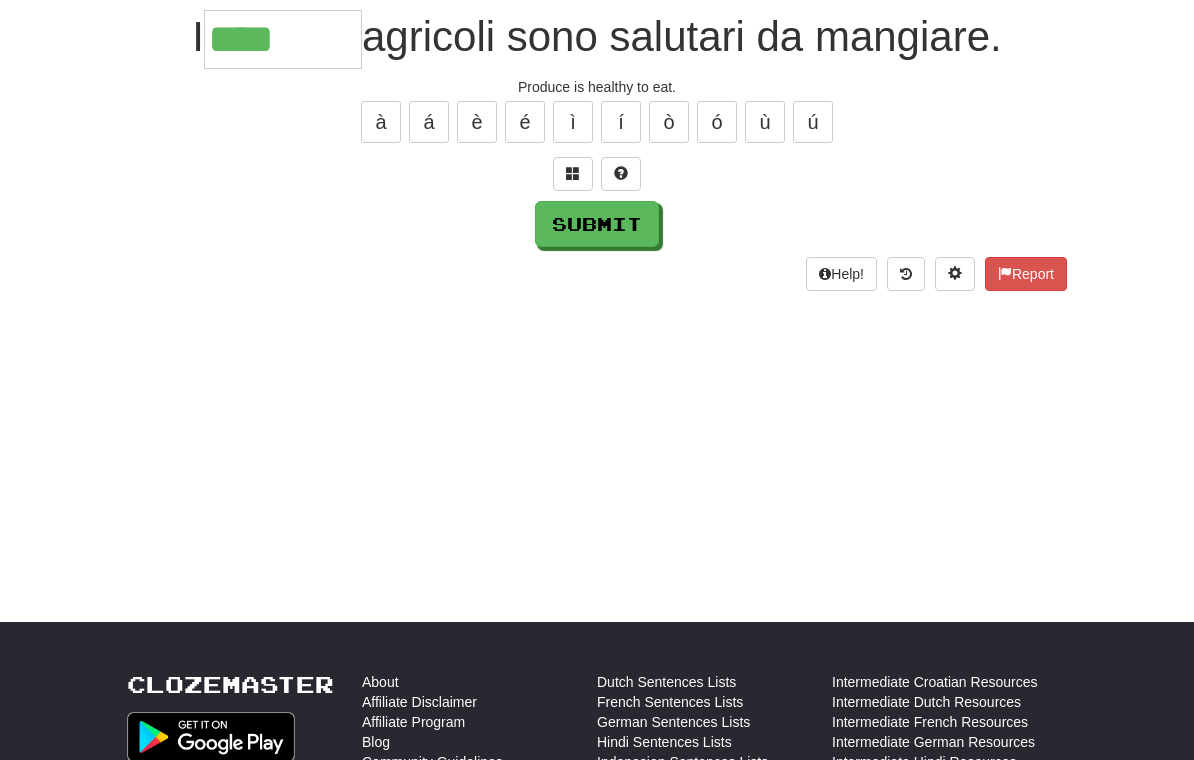 click at bounding box center [573, 174] 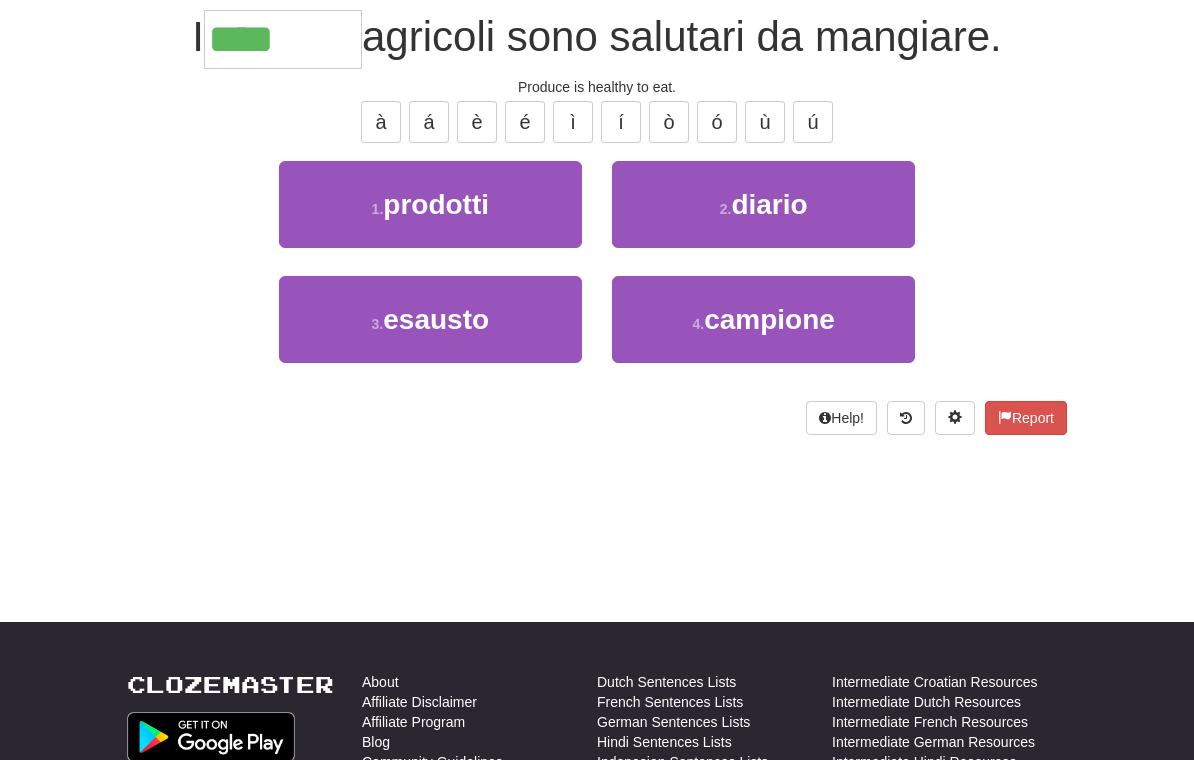 click on "1 .  prodotti" at bounding box center [430, 204] 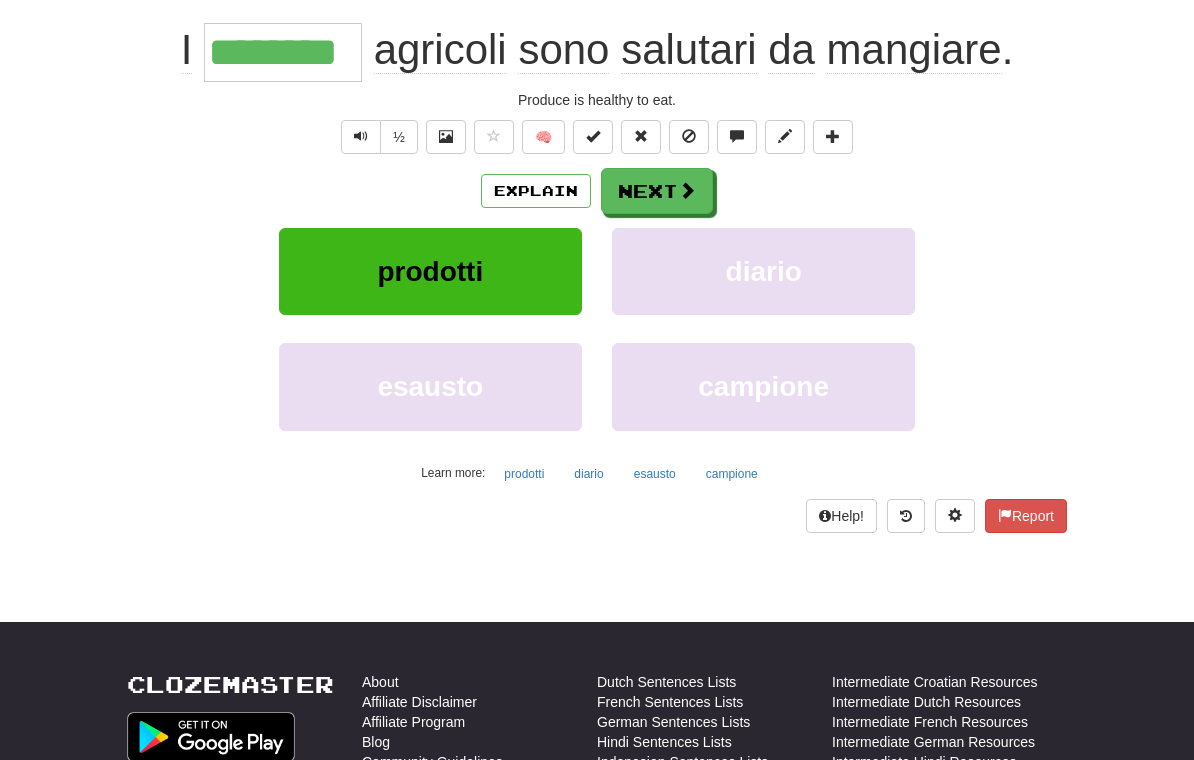 click on "Next" at bounding box center (657, 191) 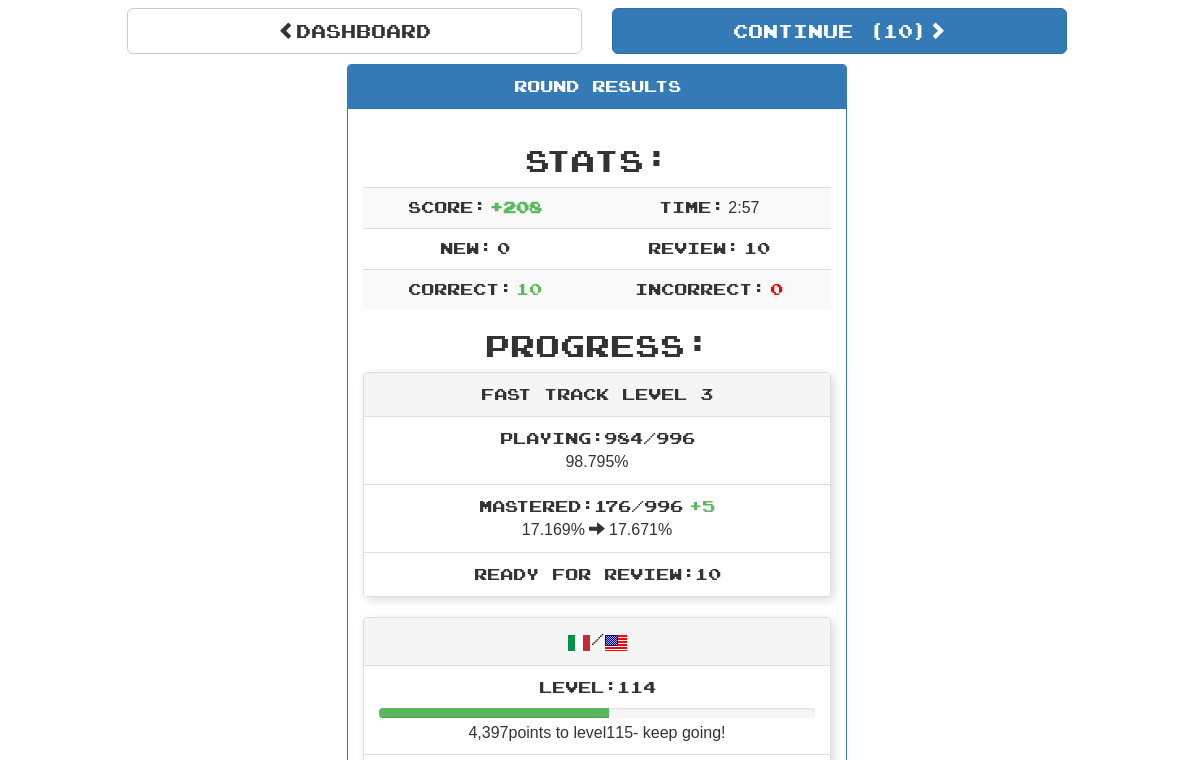 click on "Continue ( 10 )" at bounding box center [839, 31] 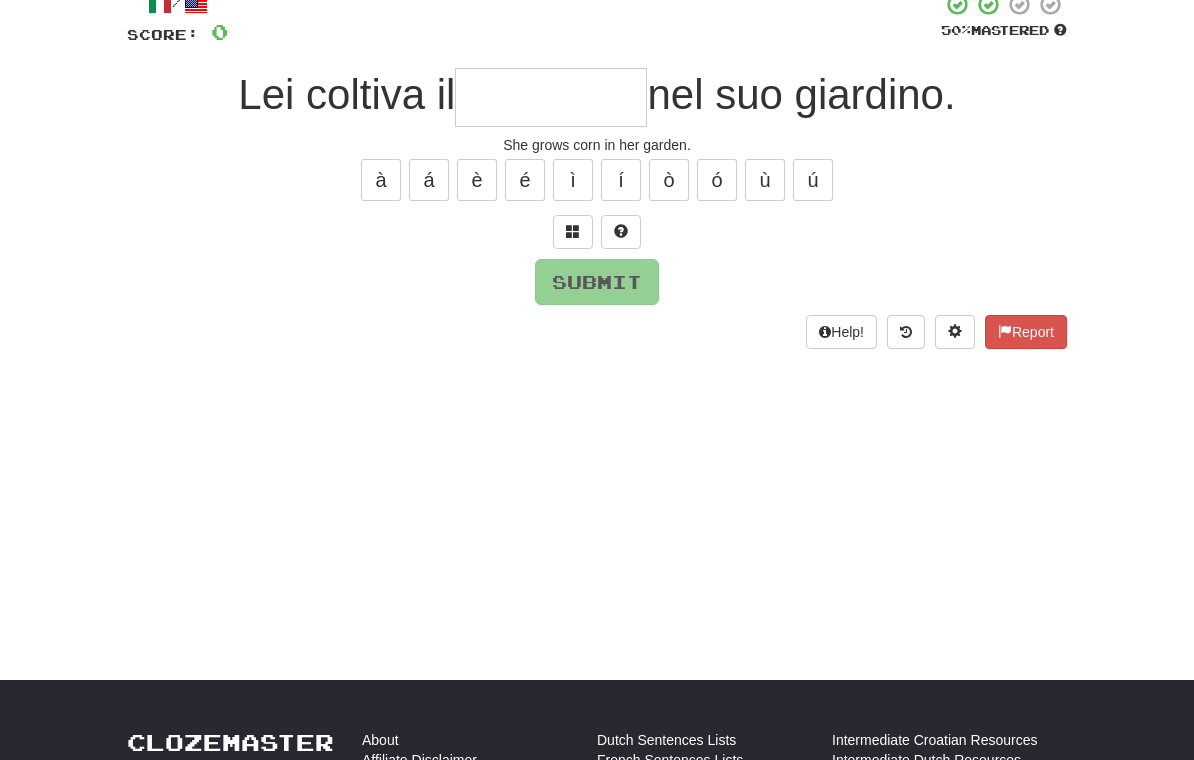 scroll, scrollTop: 128, scrollLeft: 0, axis: vertical 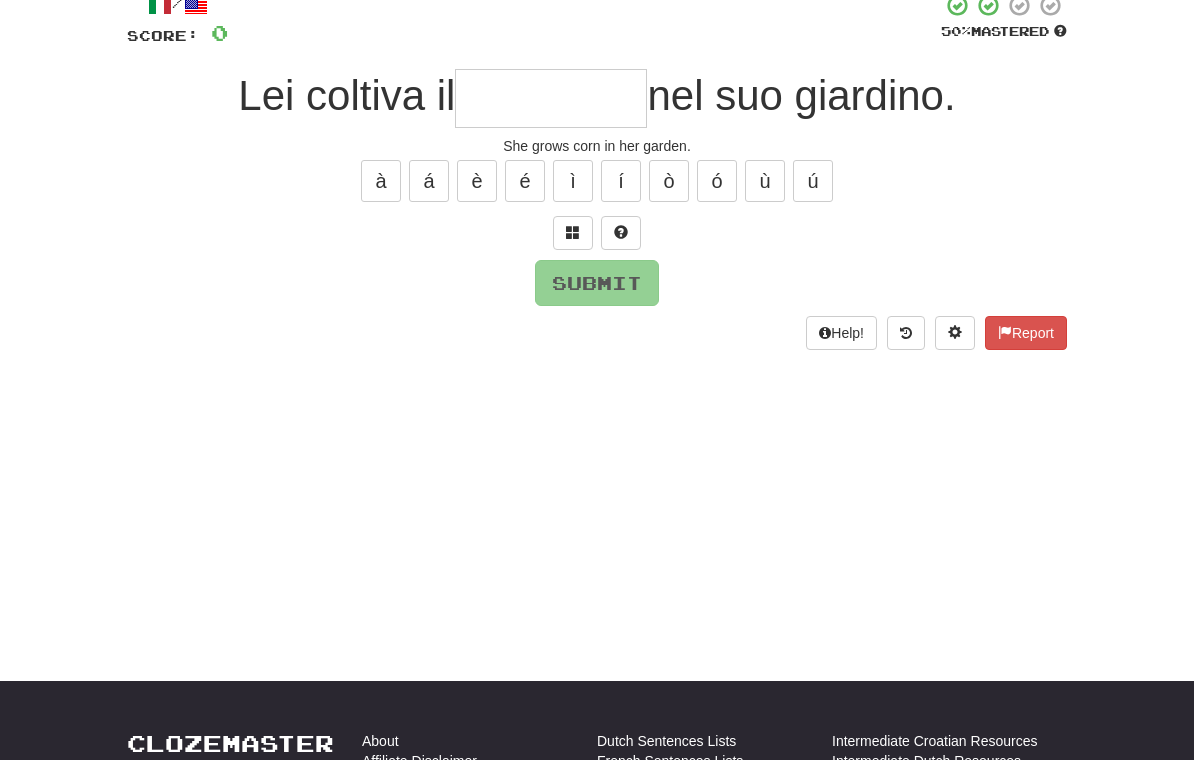 click at bounding box center [551, 99] 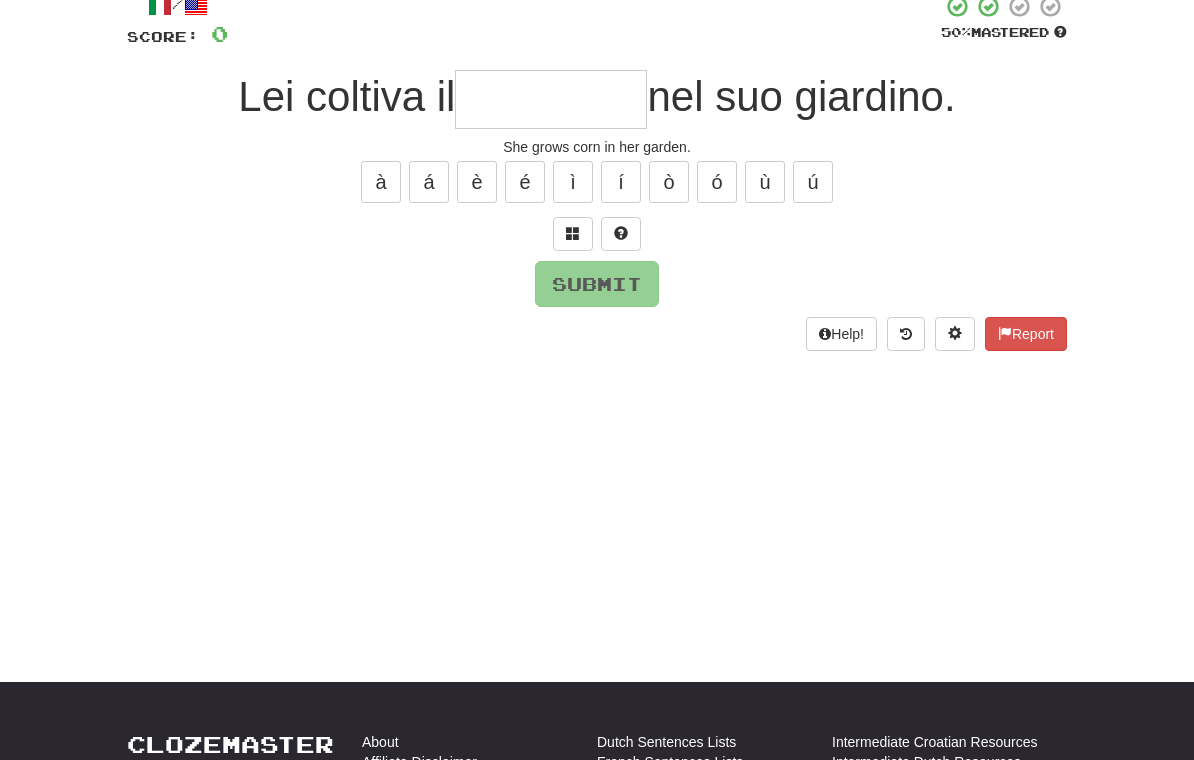 type on "*" 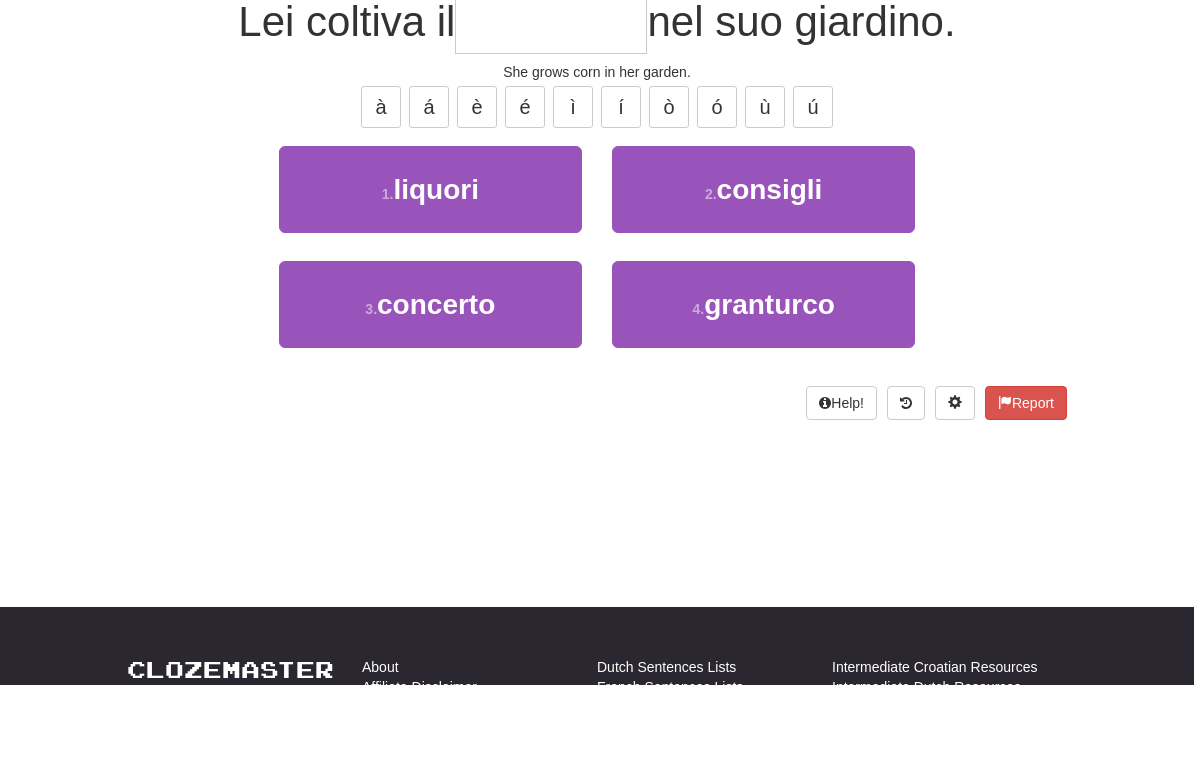 click on "4 .  granturco" at bounding box center (763, 379) 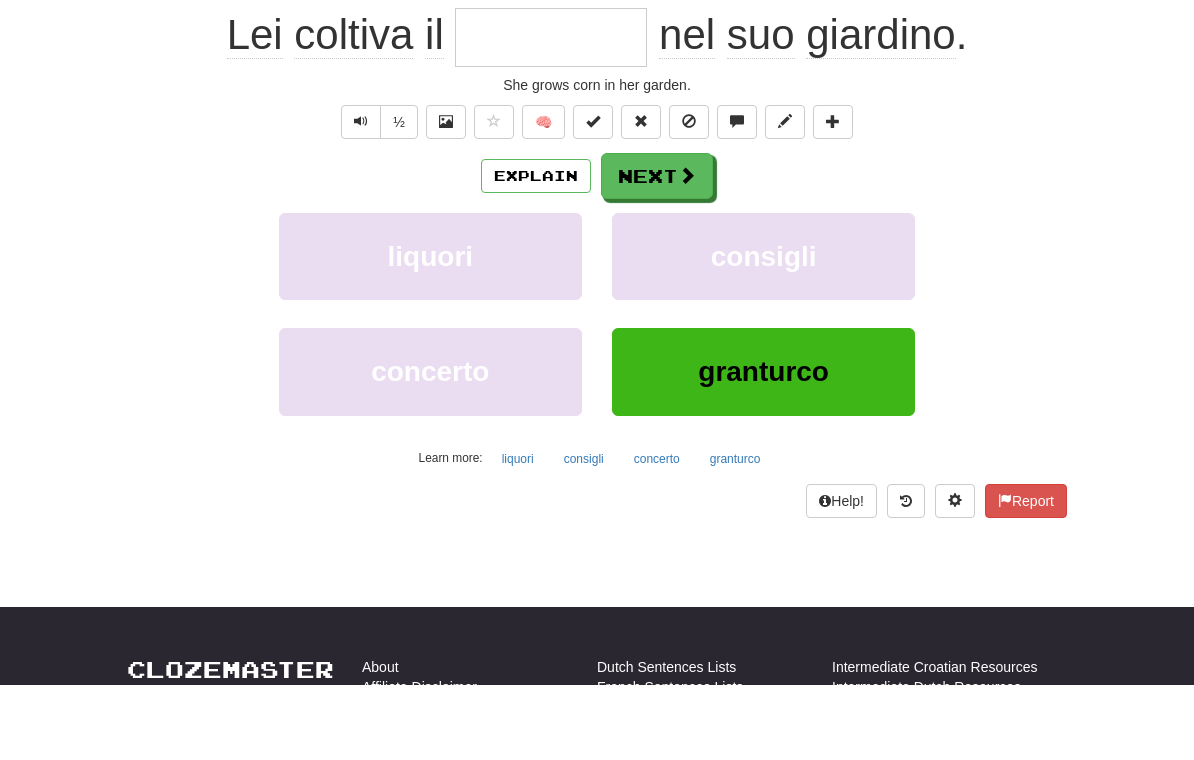 type on "*********" 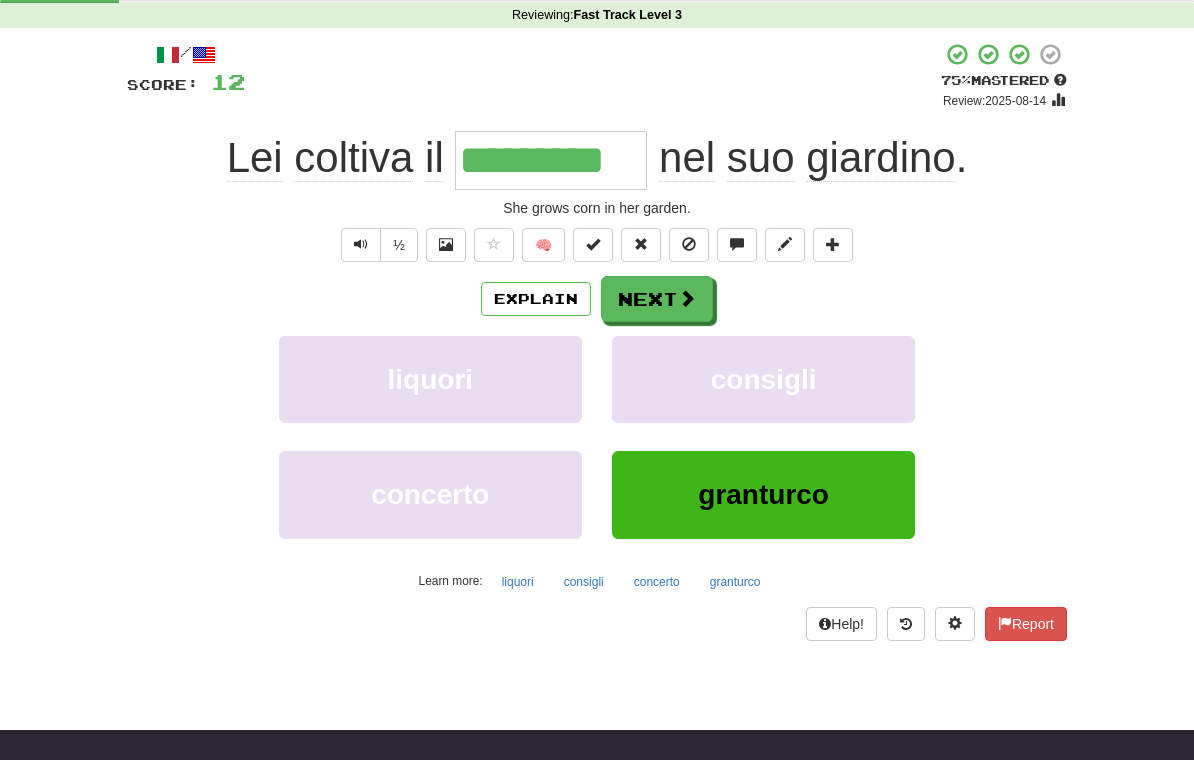 scroll, scrollTop: 79, scrollLeft: 0, axis: vertical 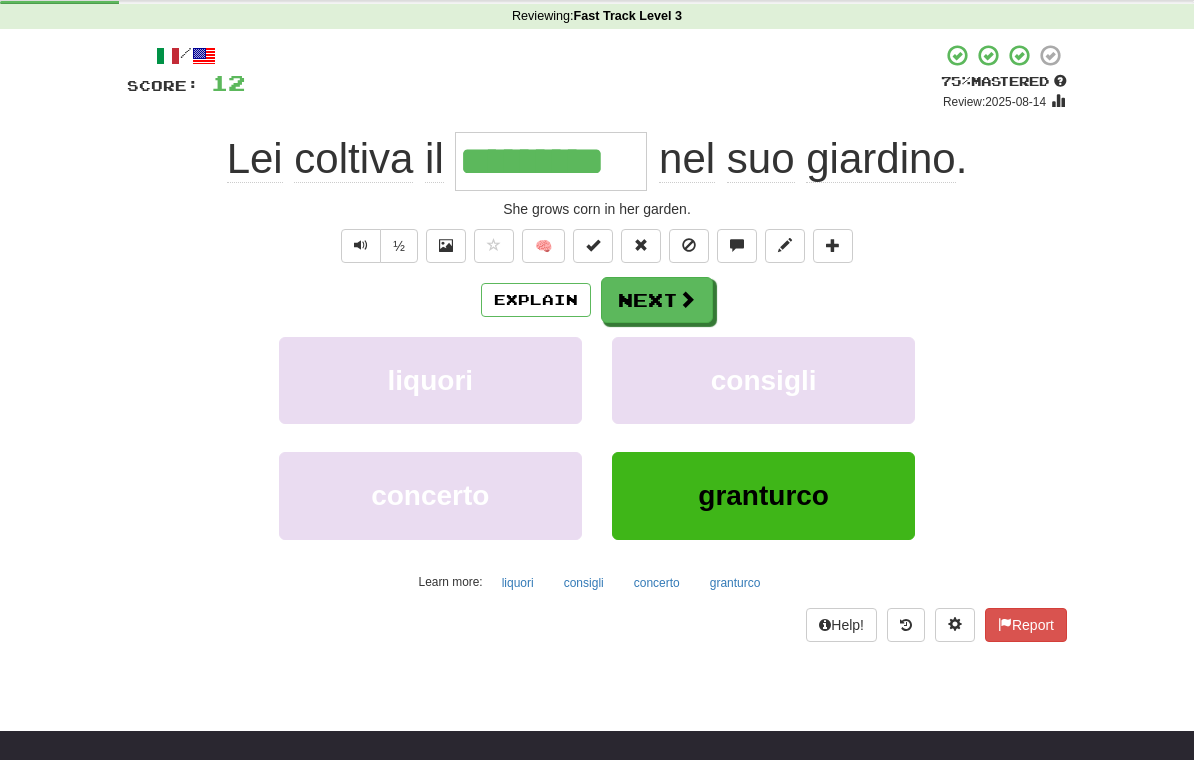 click on "Next" at bounding box center (657, 300) 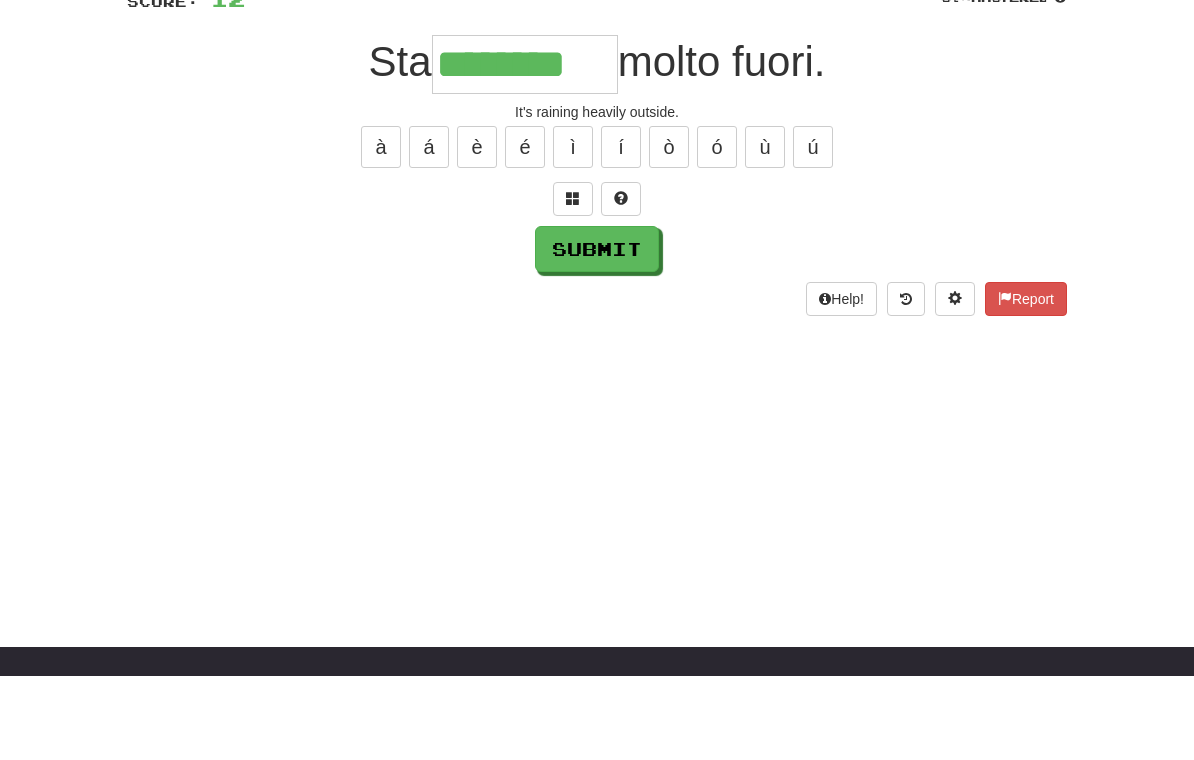 type on "********" 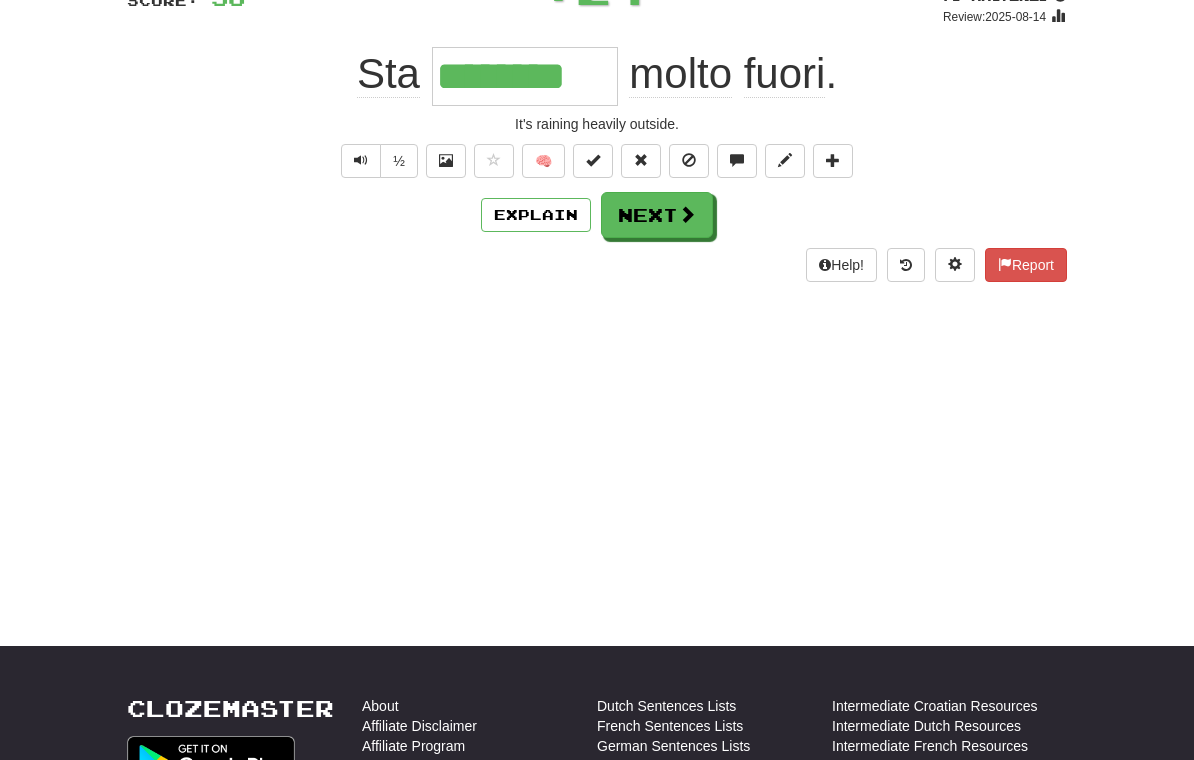 click on "Next" at bounding box center [657, 215] 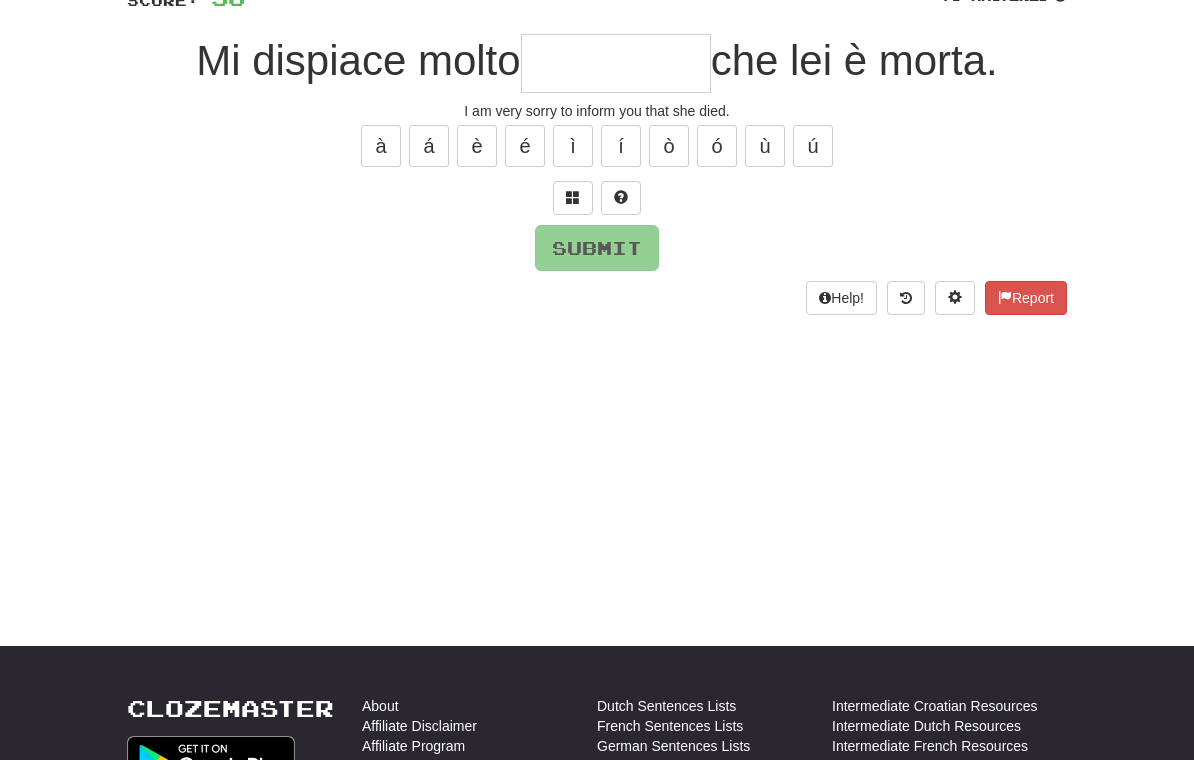 scroll, scrollTop: 163, scrollLeft: 0, axis: vertical 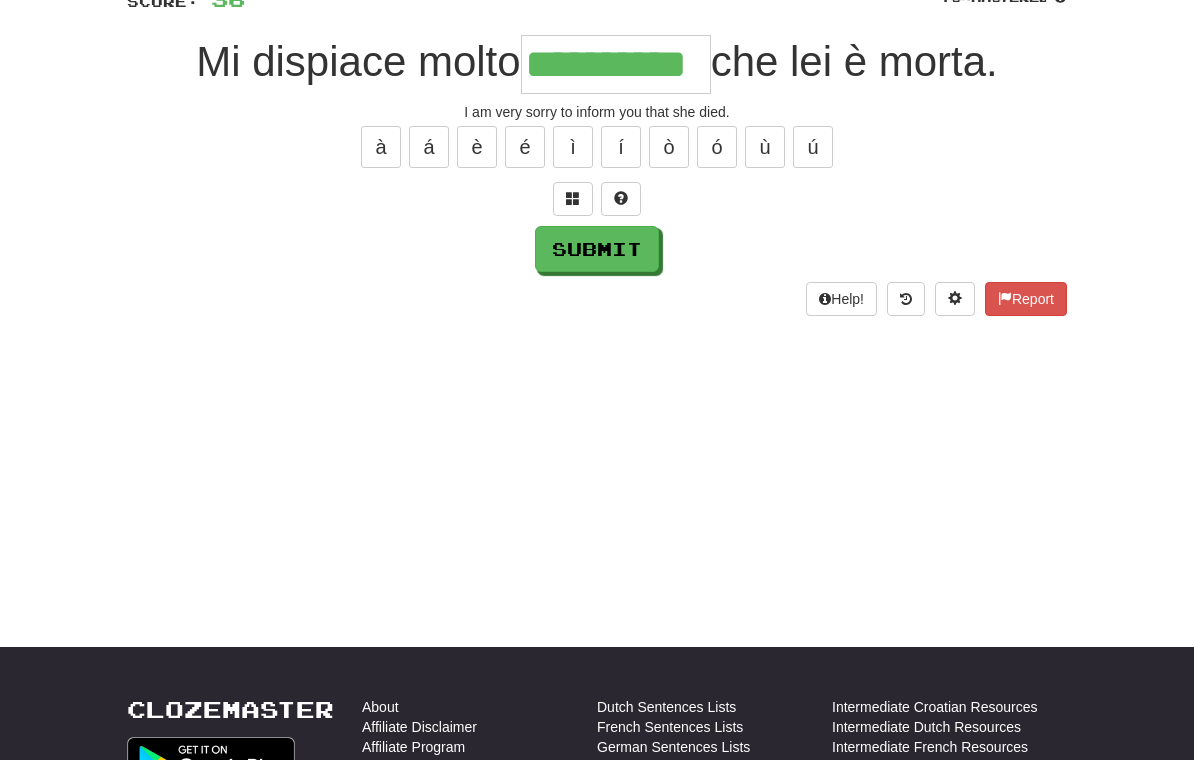 type on "**********" 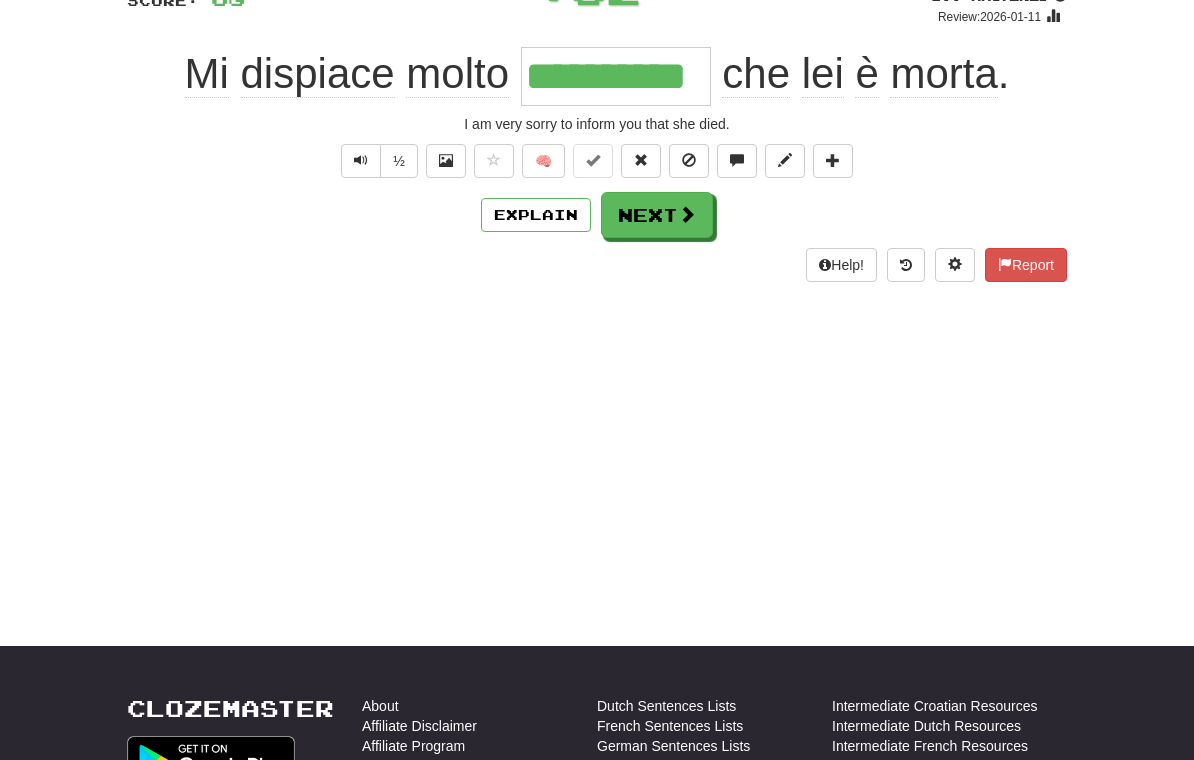 click at bounding box center (687, 214) 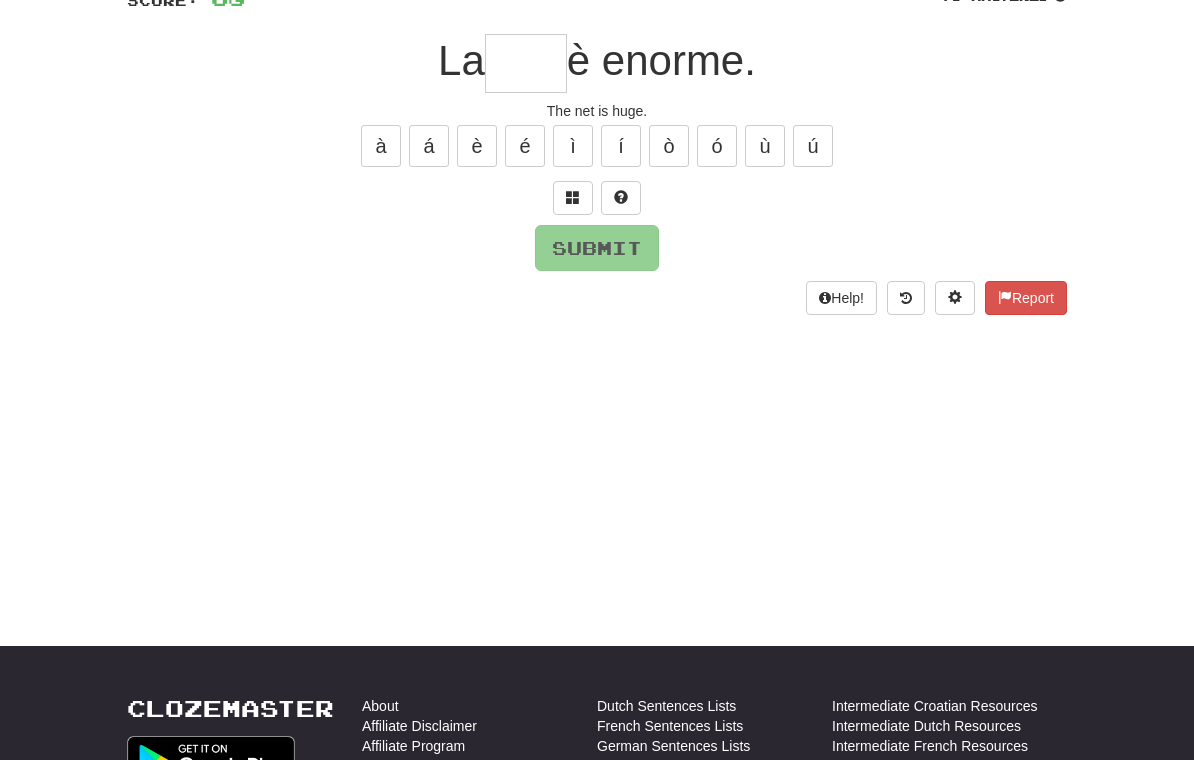 scroll, scrollTop: 163, scrollLeft: 0, axis: vertical 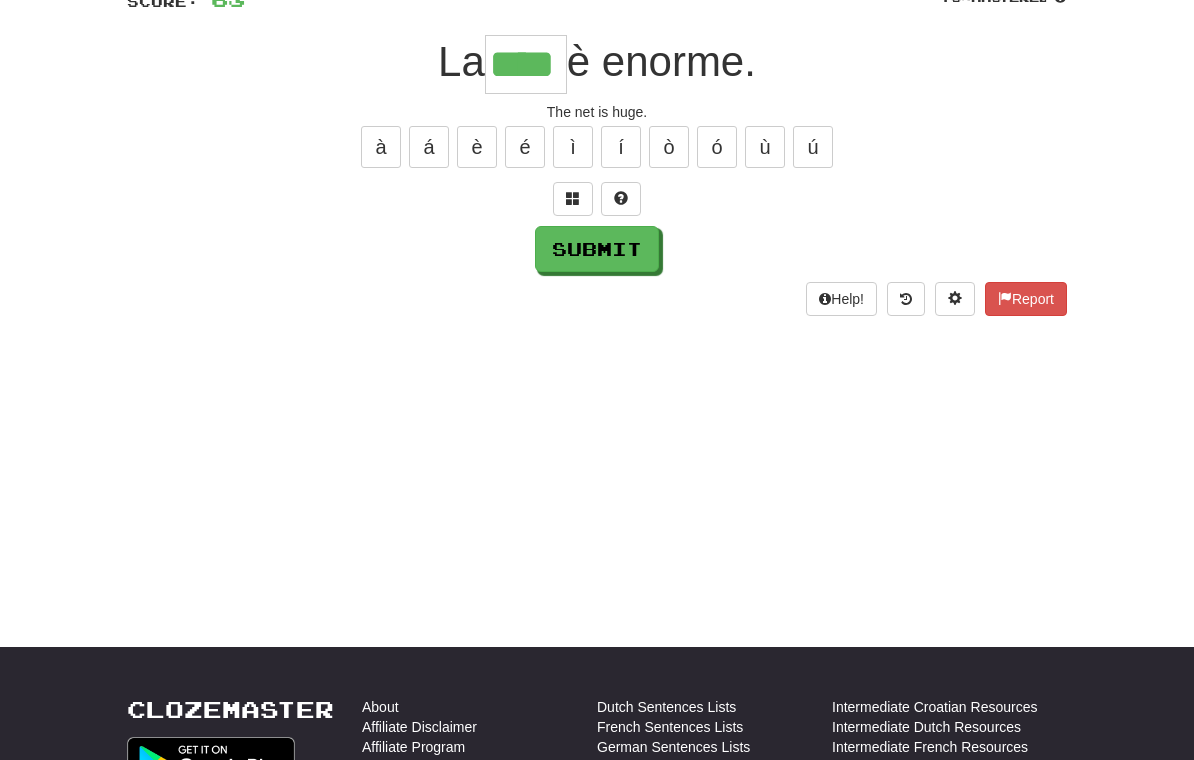 type on "****" 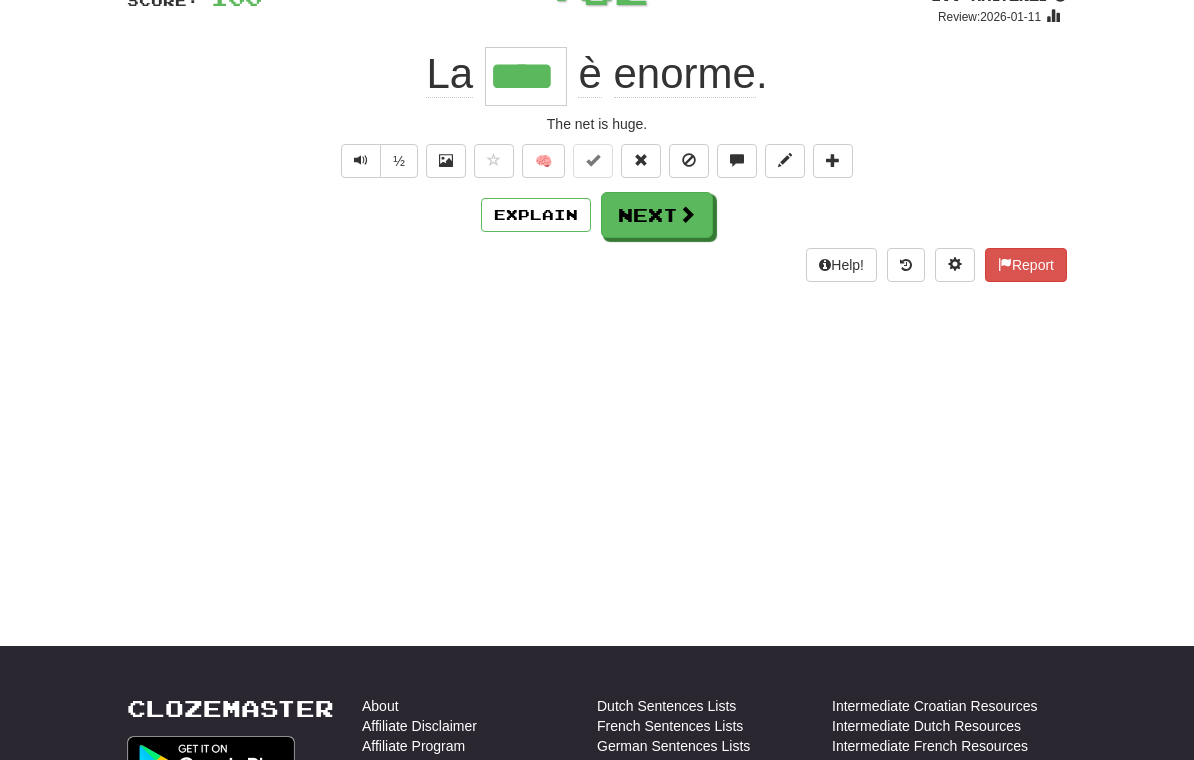 click on "Next" at bounding box center [657, 215] 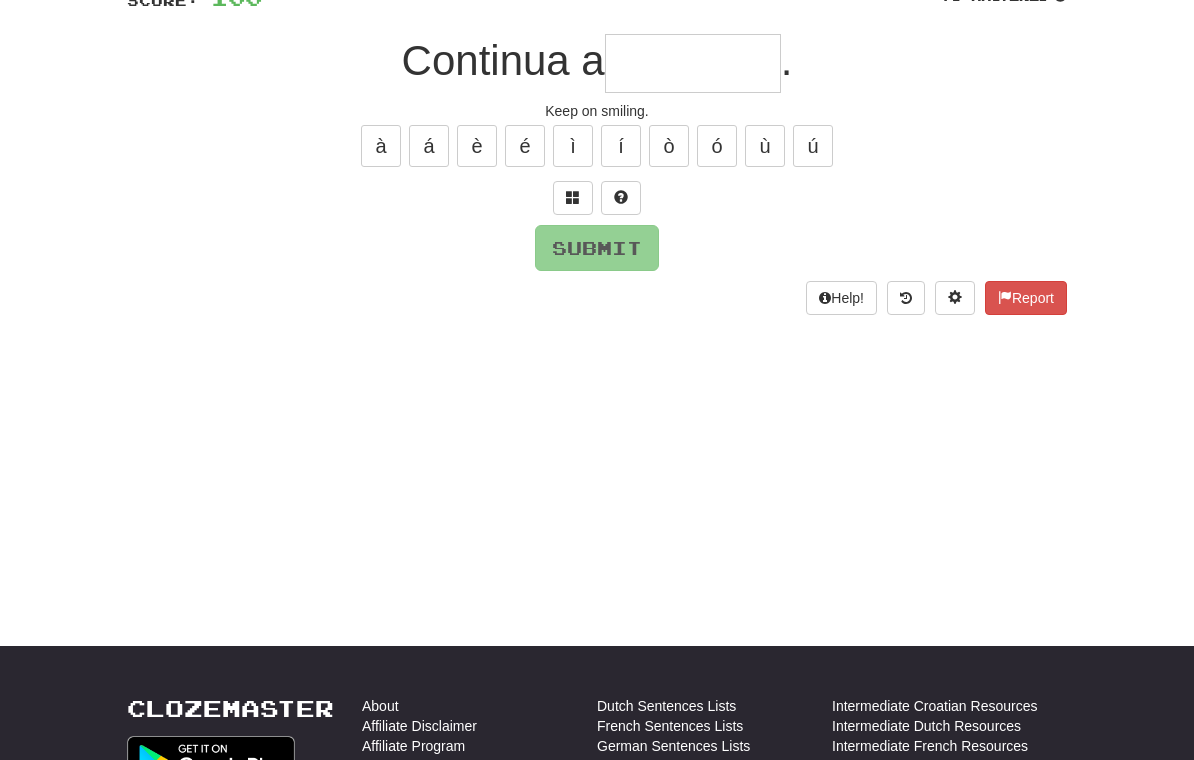 scroll, scrollTop: 163, scrollLeft: 0, axis: vertical 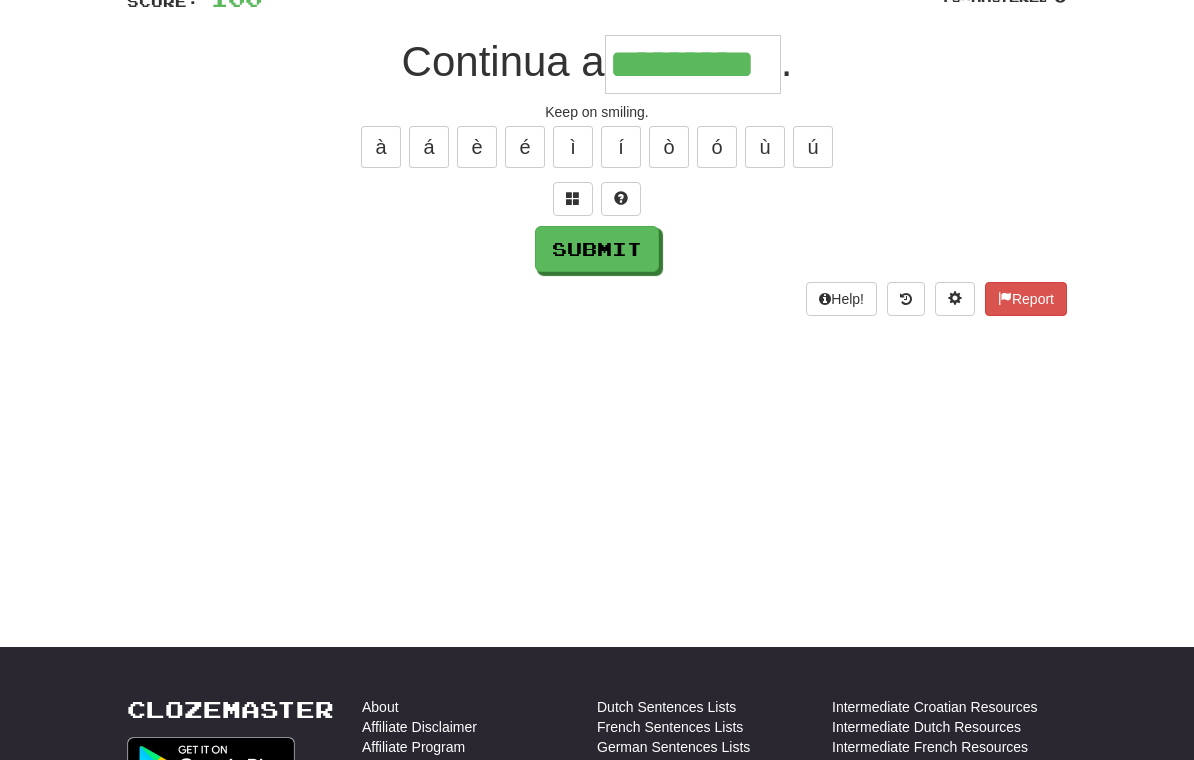 type on "*********" 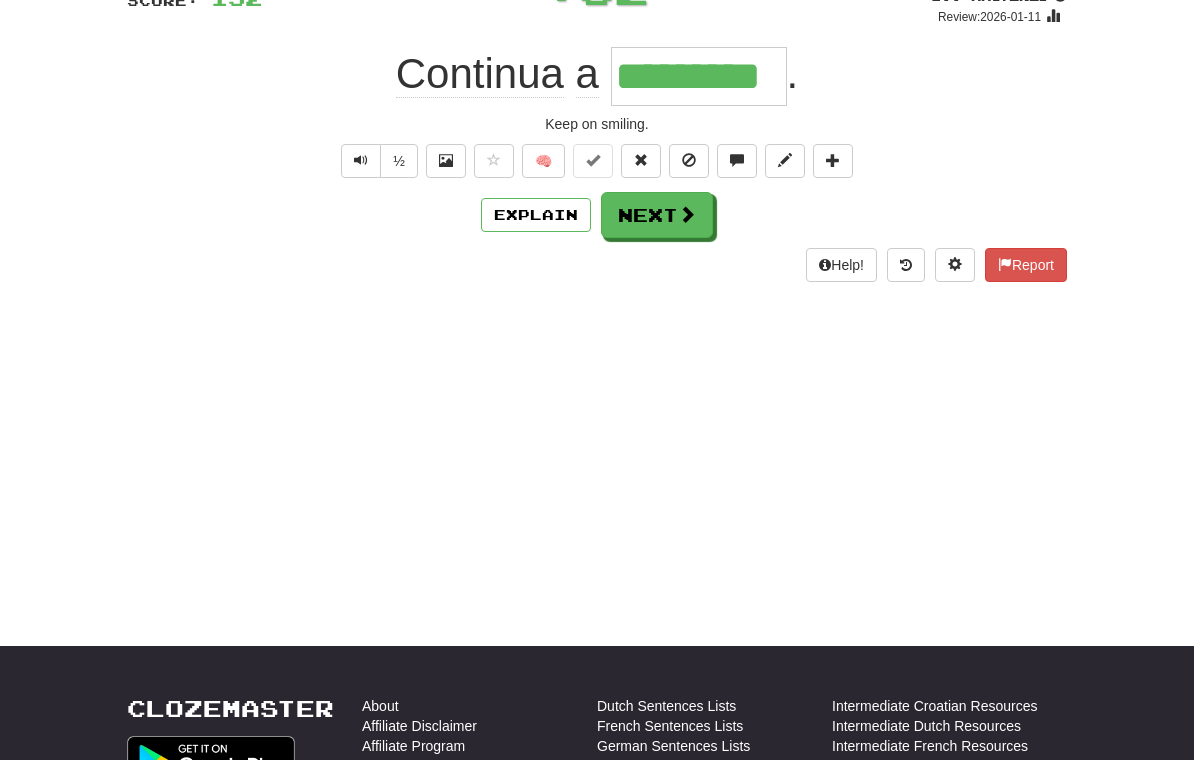 click on "Next" at bounding box center [657, 215] 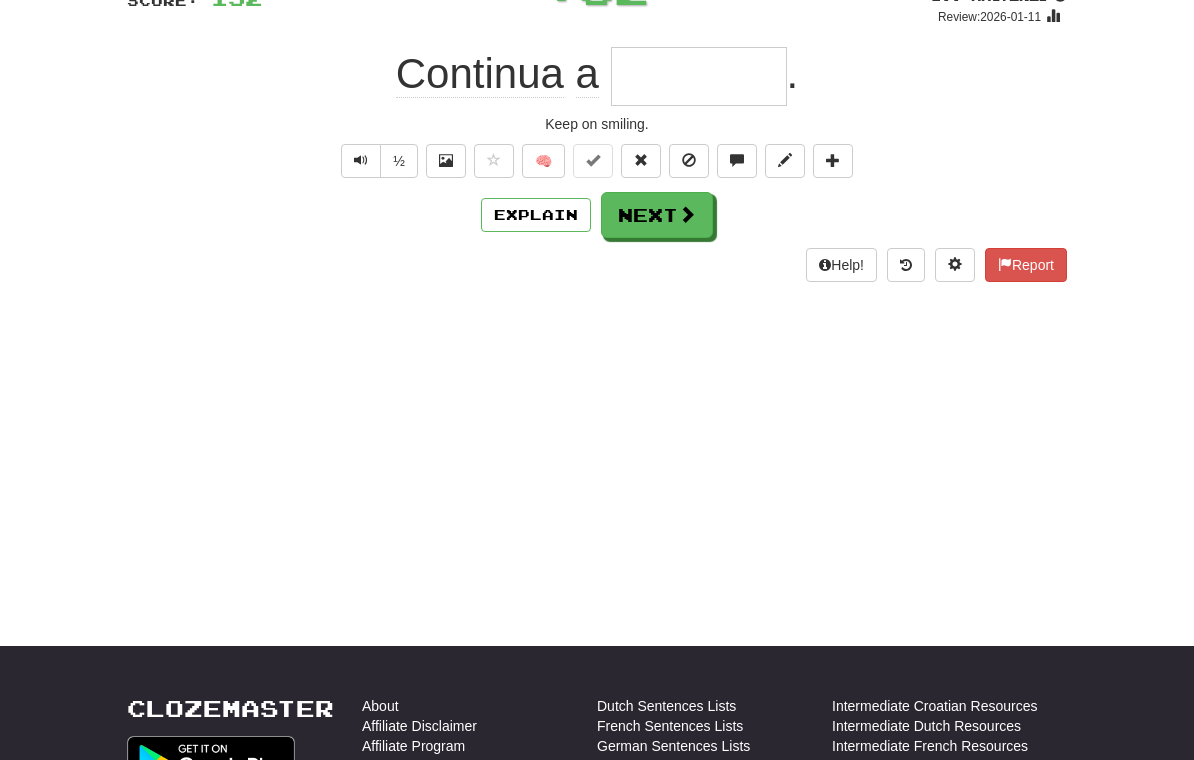 scroll, scrollTop: 163, scrollLeft: 0, axis: vertical 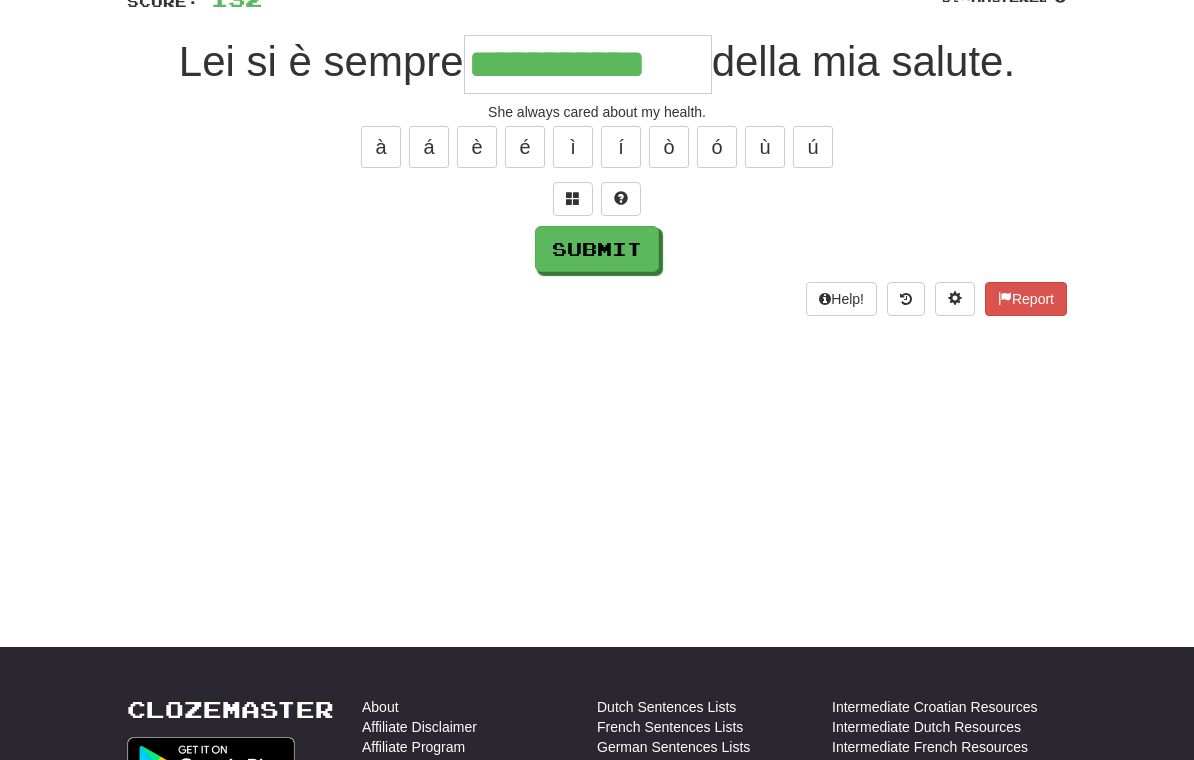 type on "**********" 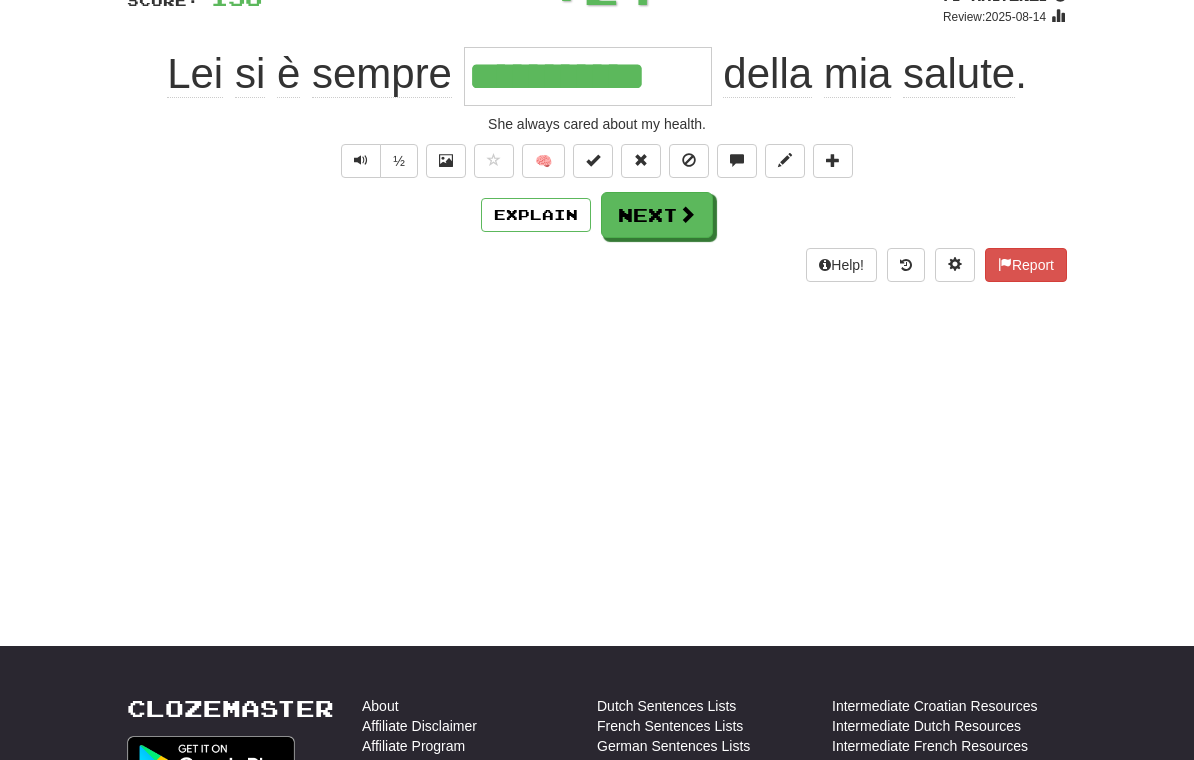 click on "Next" at bounding box center [657, 215] 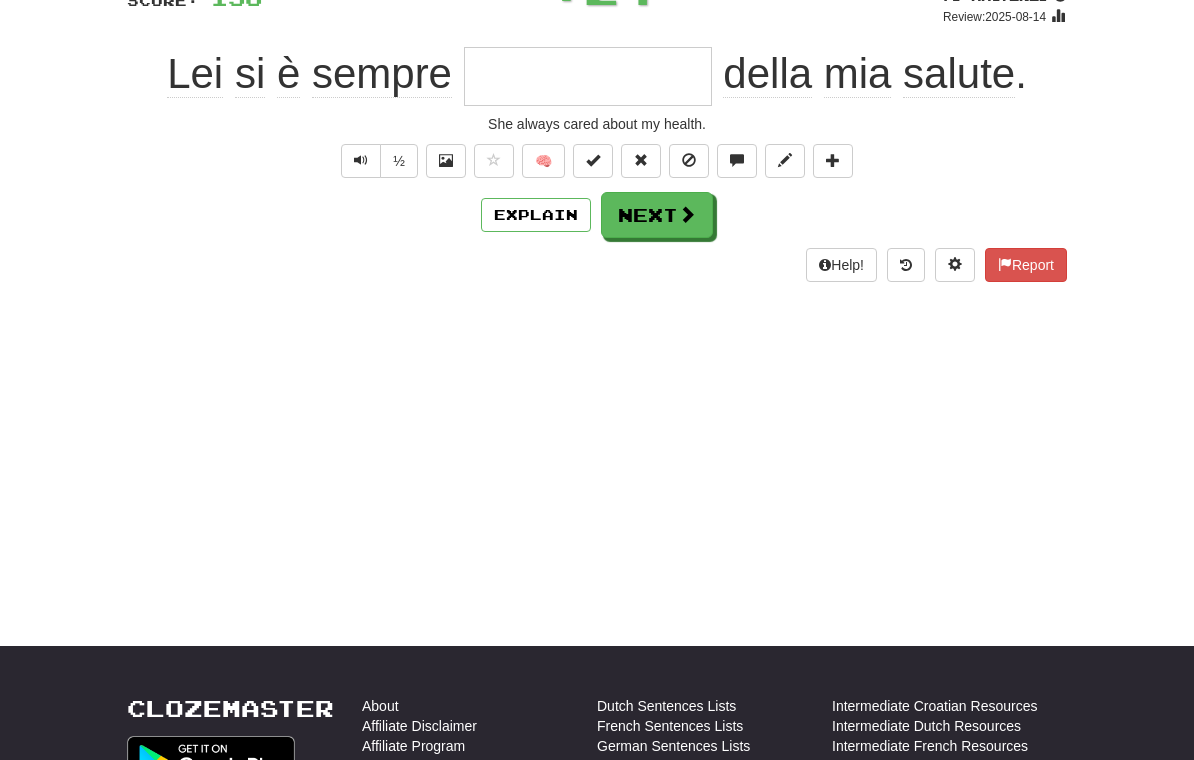 scroll, scrollTop: 163, scrollLeft: 0, axis: vertical 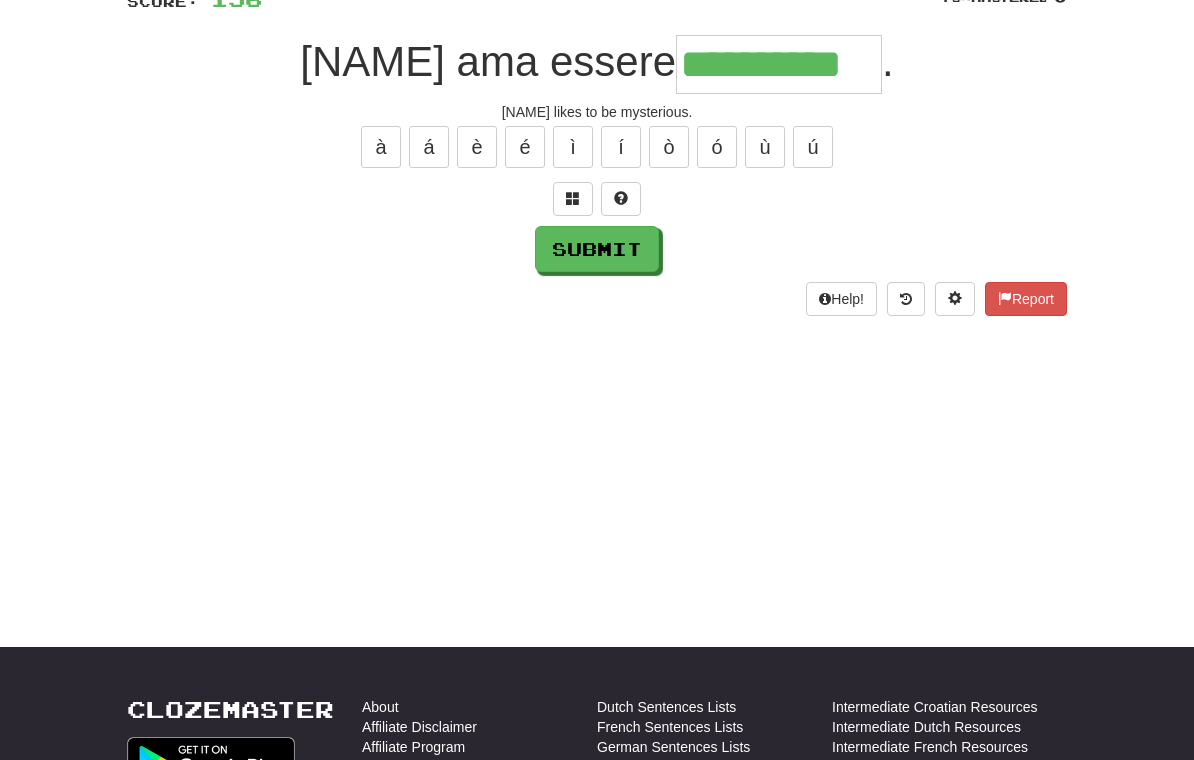 type on "**********" 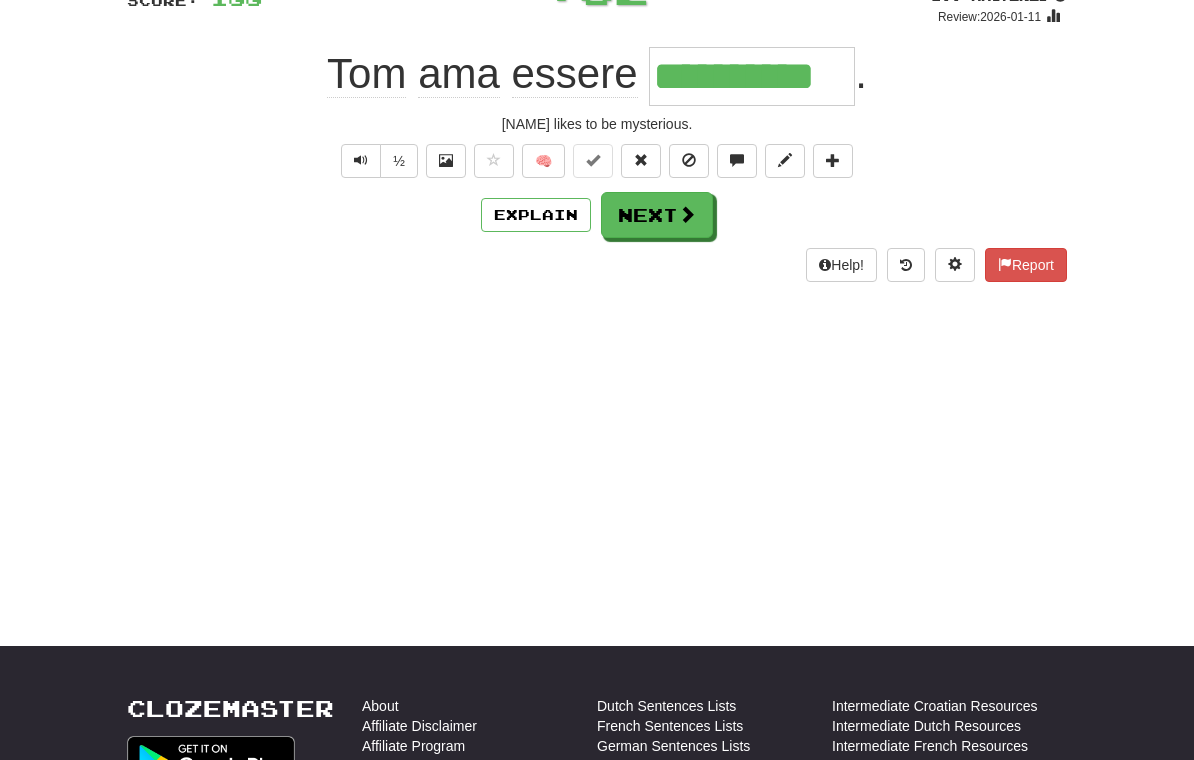 click on "Next" at bounding box center [657, 215] 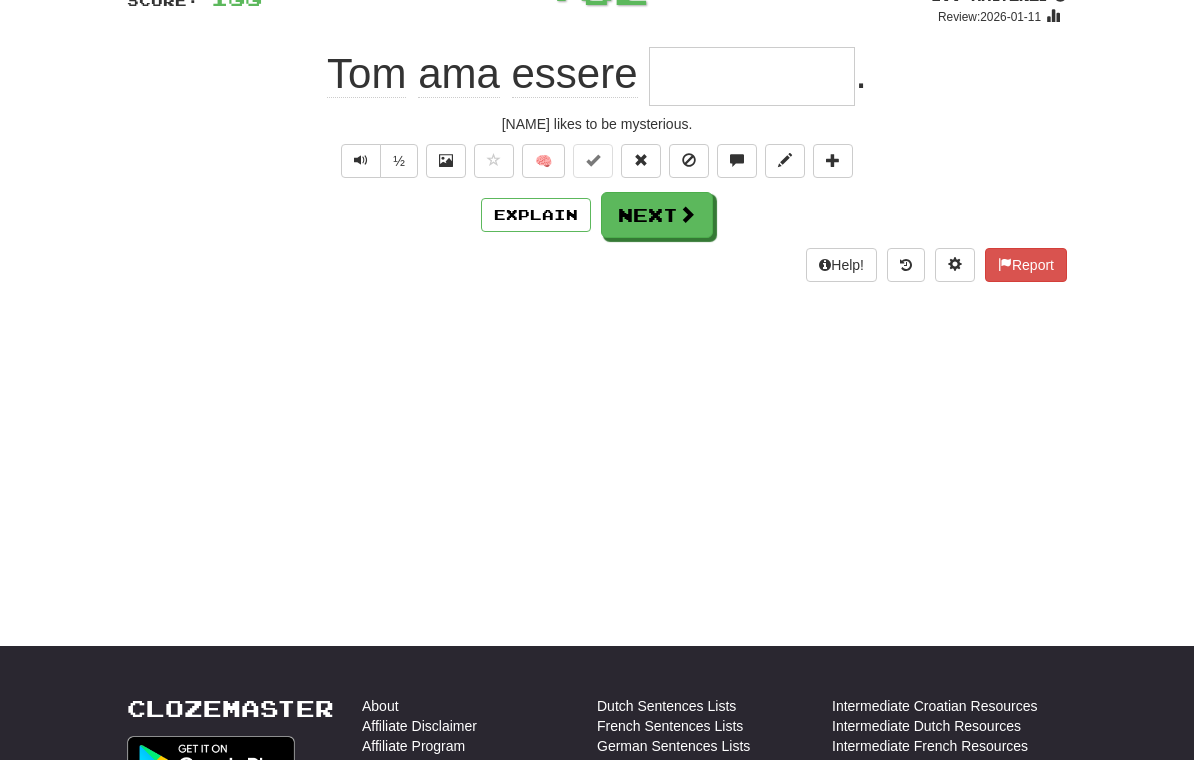 scroll, scrollTop: 163, scrollLeft: 0, axis: vertical 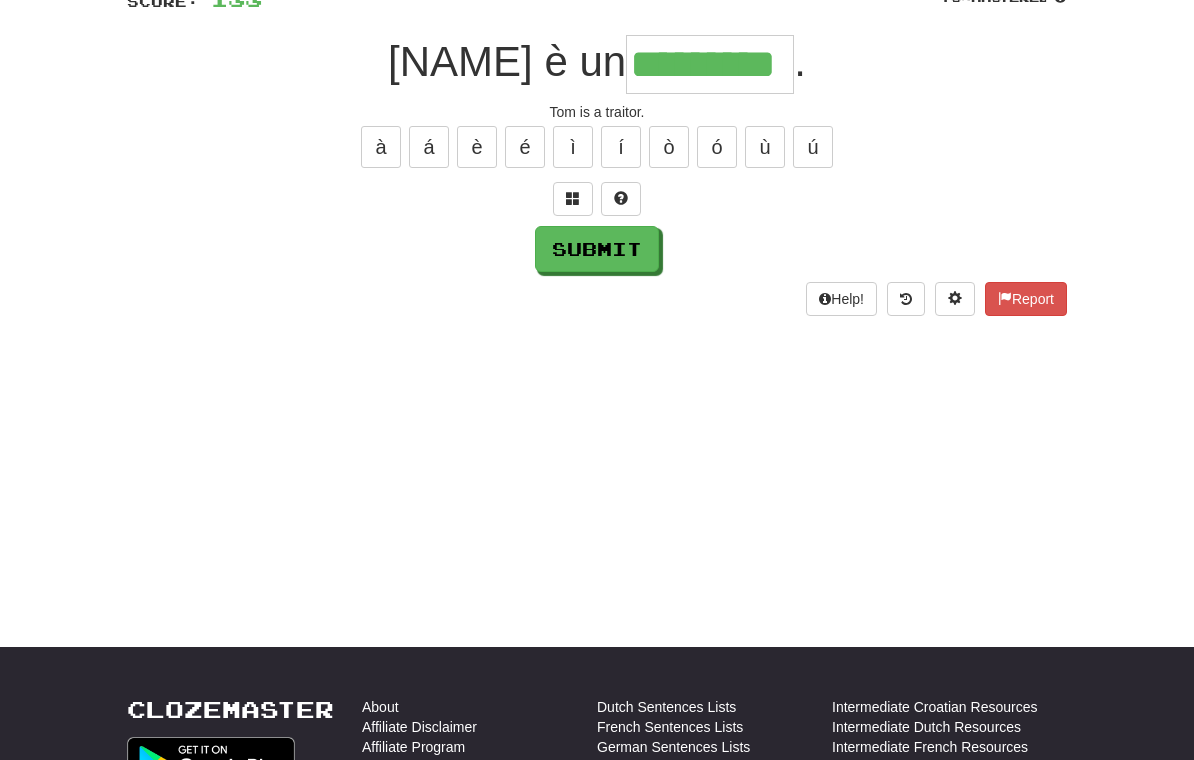 type on "*********" 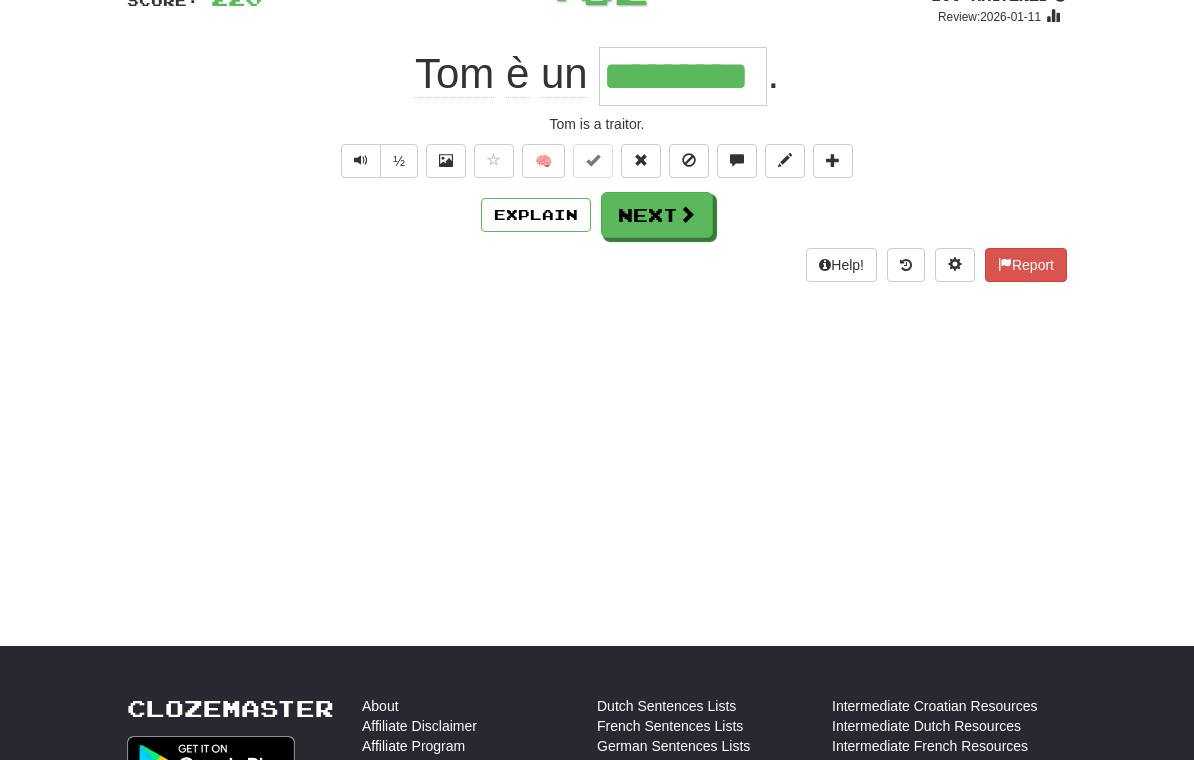 click on "Next" at bounding box center [657, 215] 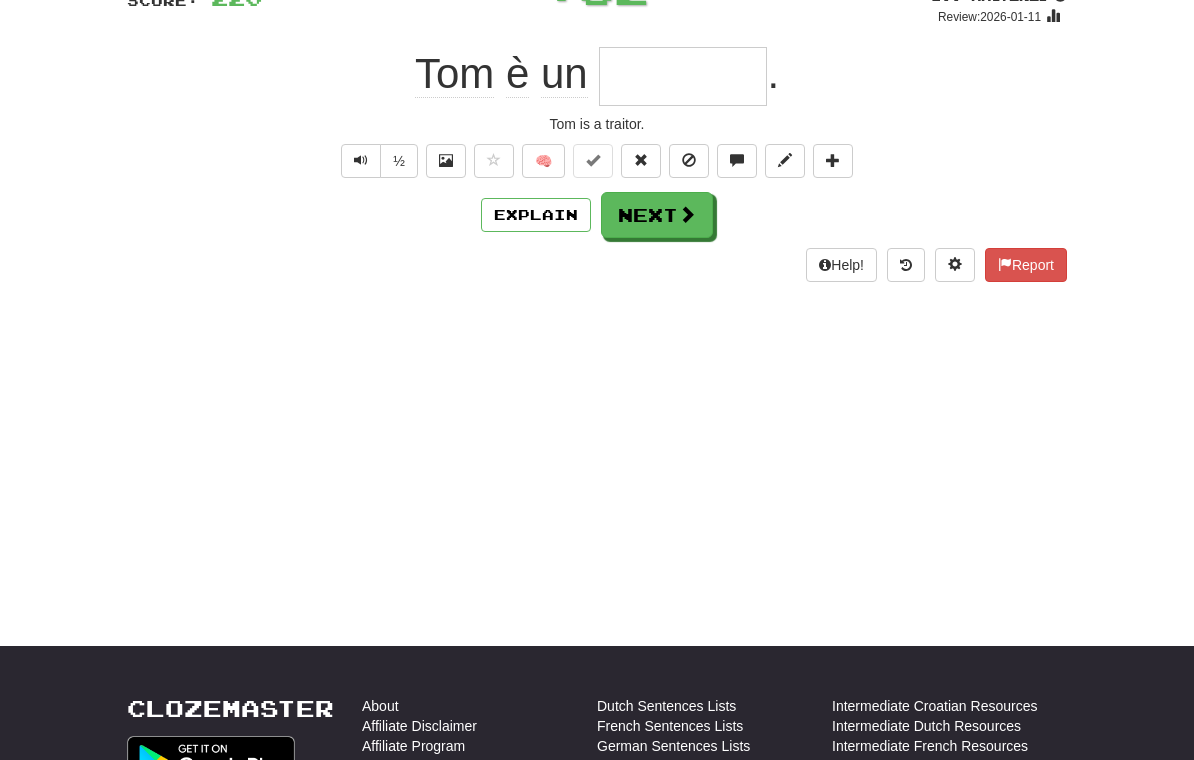 scroll, scrollTop: 163, scrollLeft: 0, axis: vertical 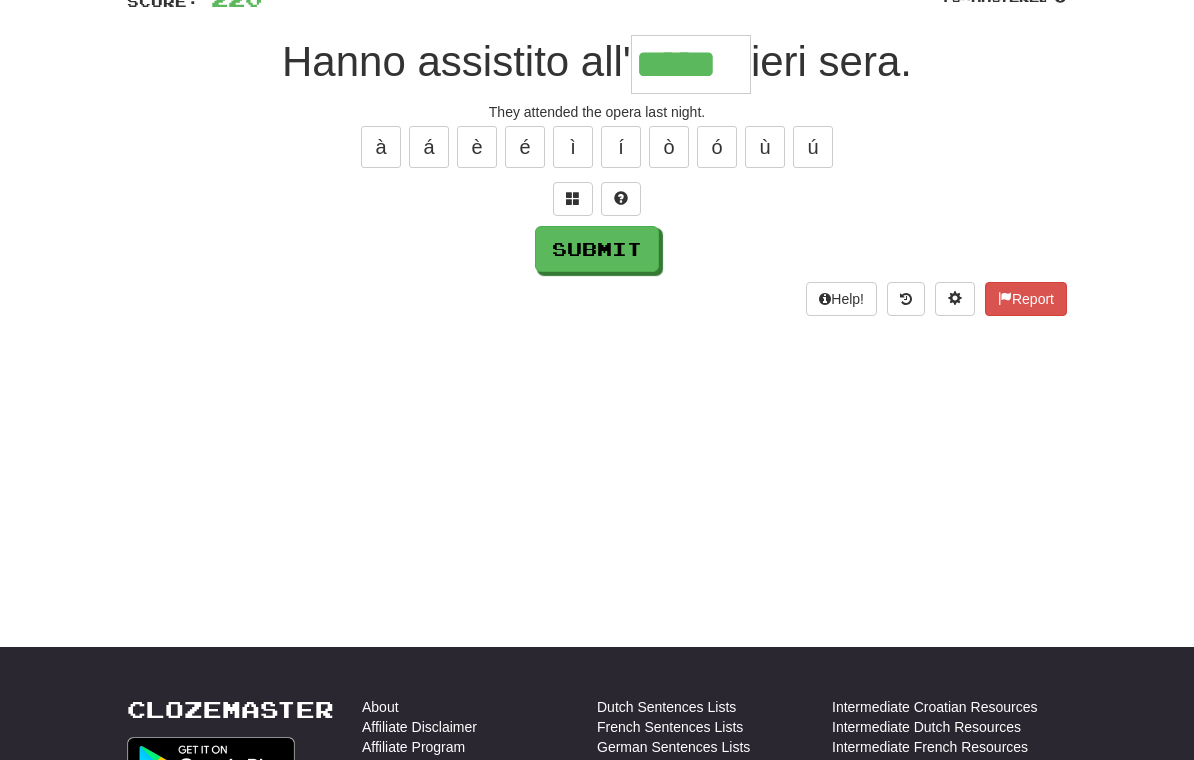 type on "*****" 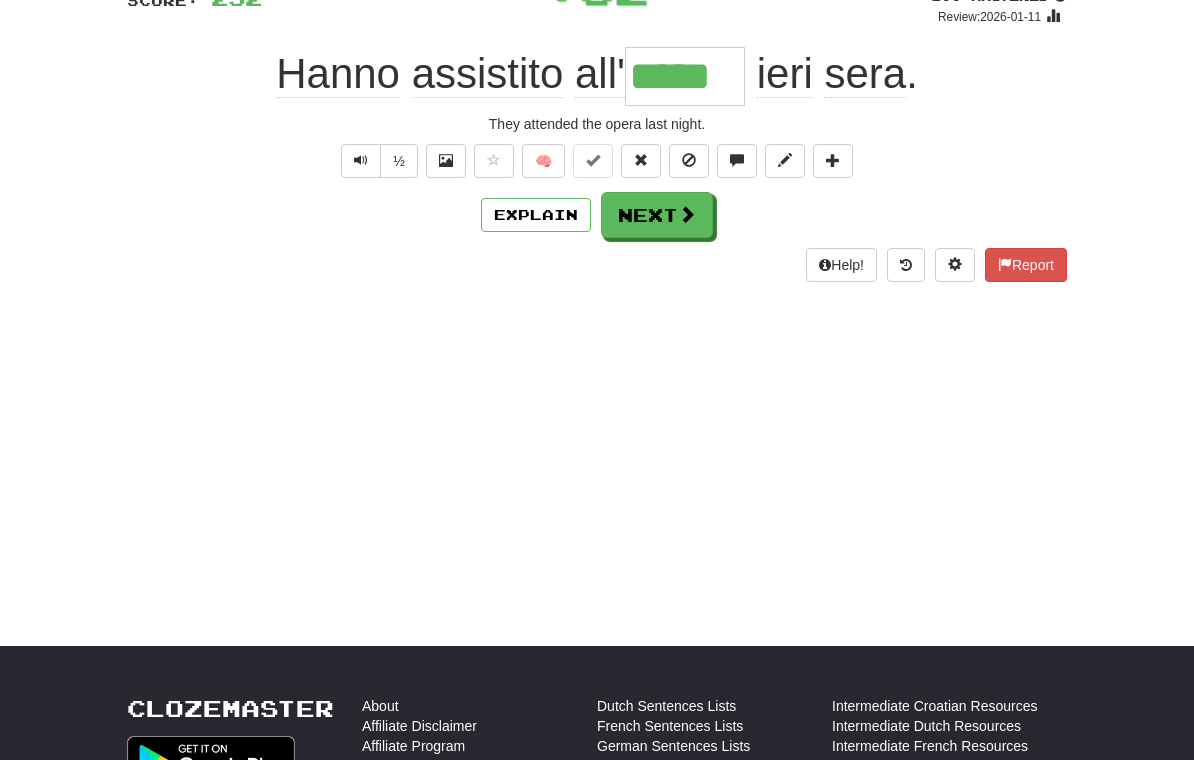 click on "Next" at bounding box center (657, 215) 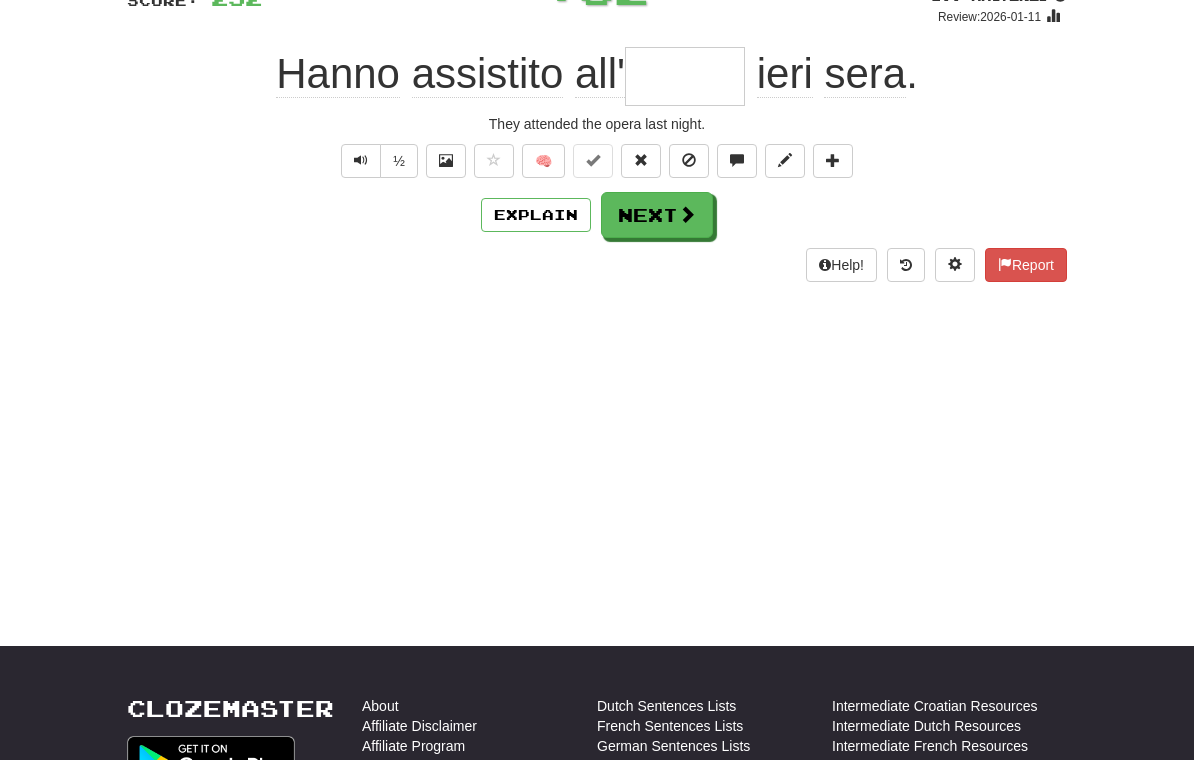 scroll, scrollTop: 163, scrollLeft: 0, axis: vertical 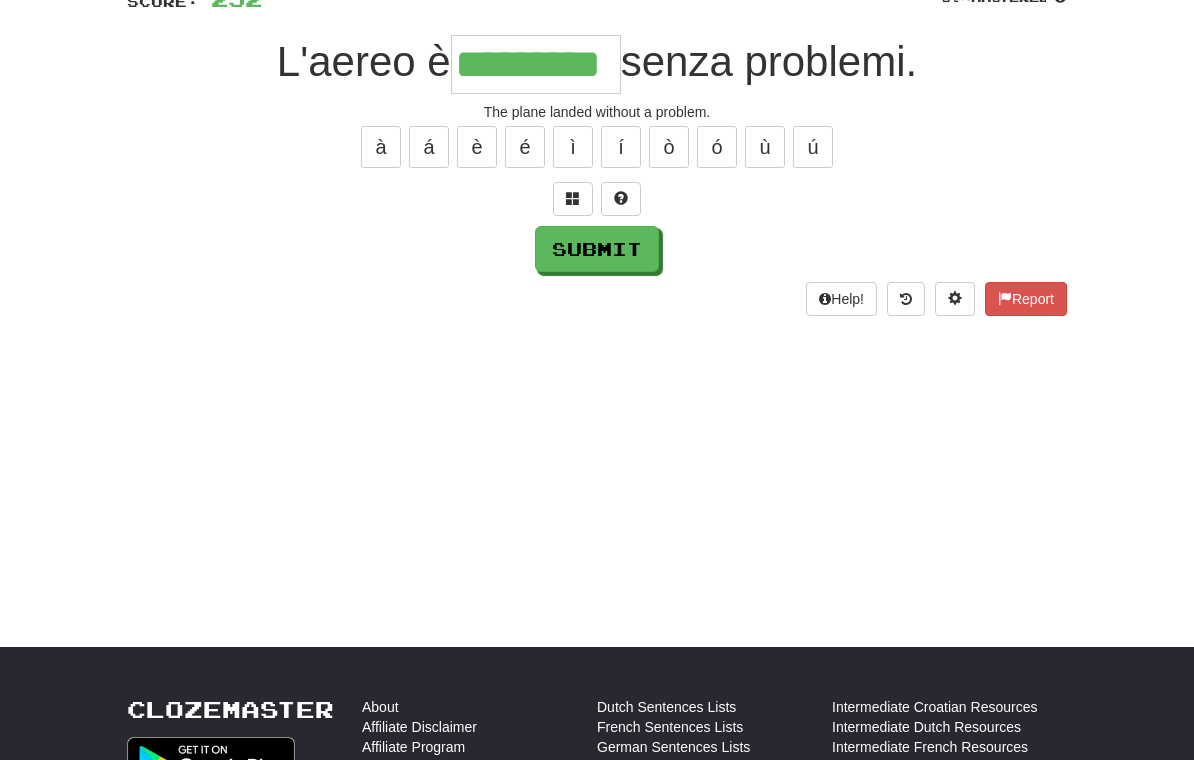 type on "*********" 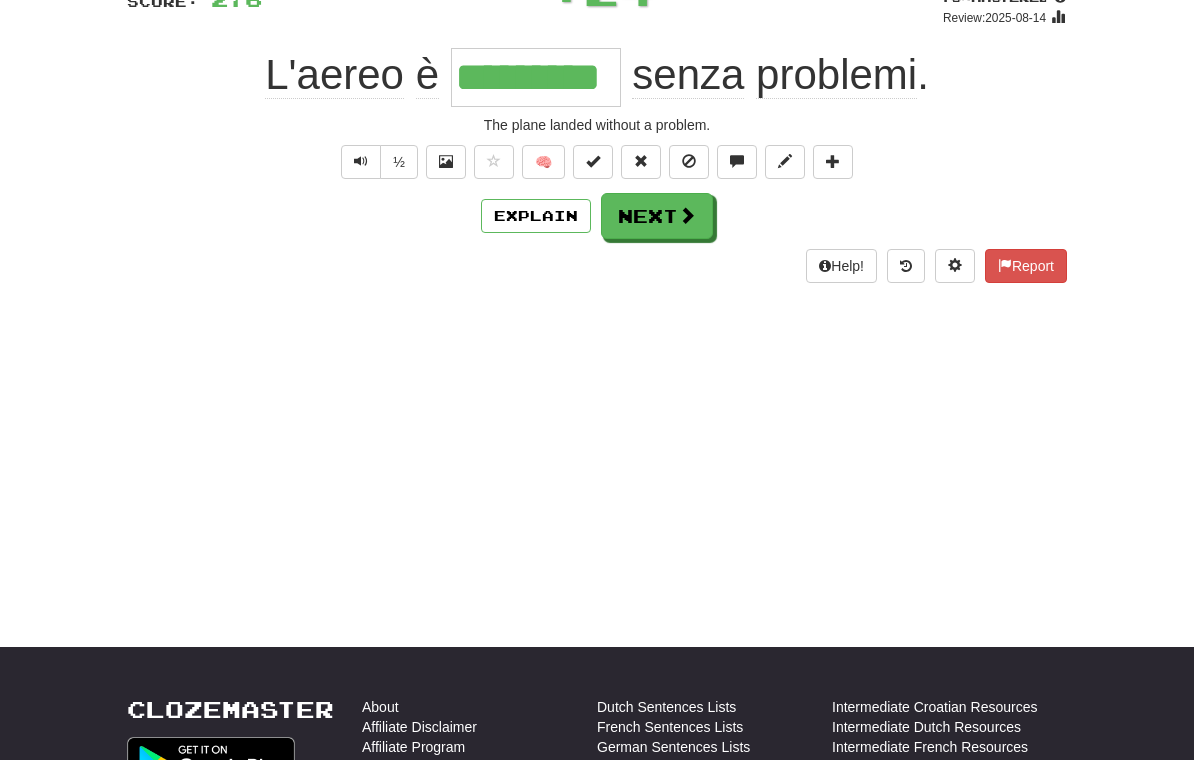 scroll, scrollTop: 164, scrollLeft: 0, axis: vertical 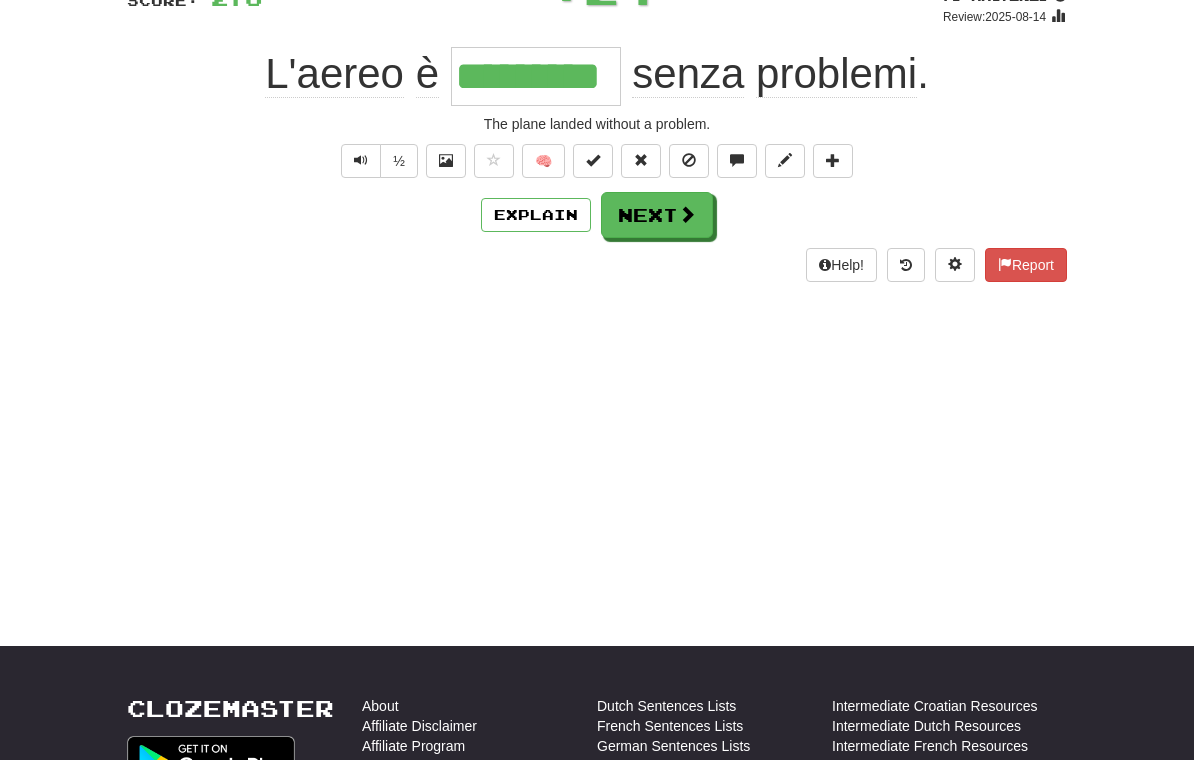 click on "Next" at bounding box center [657, 215] 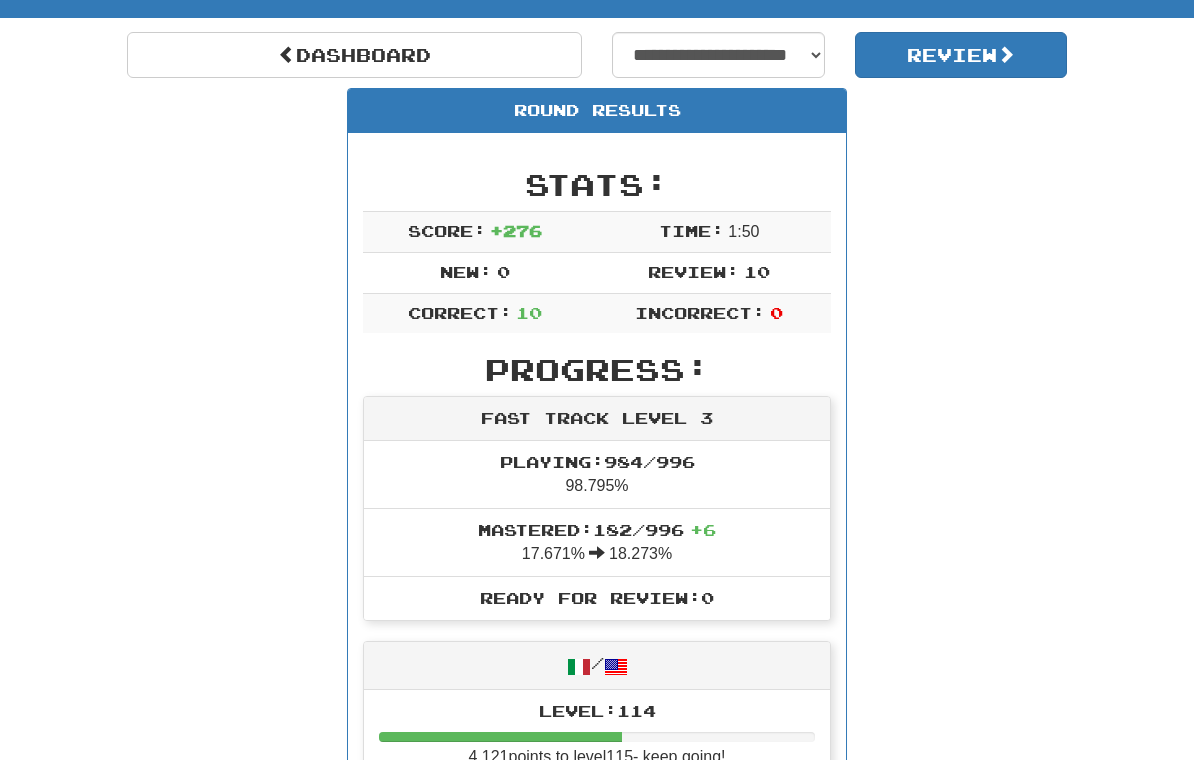 click on "Review" at bounding box center (961, 55) 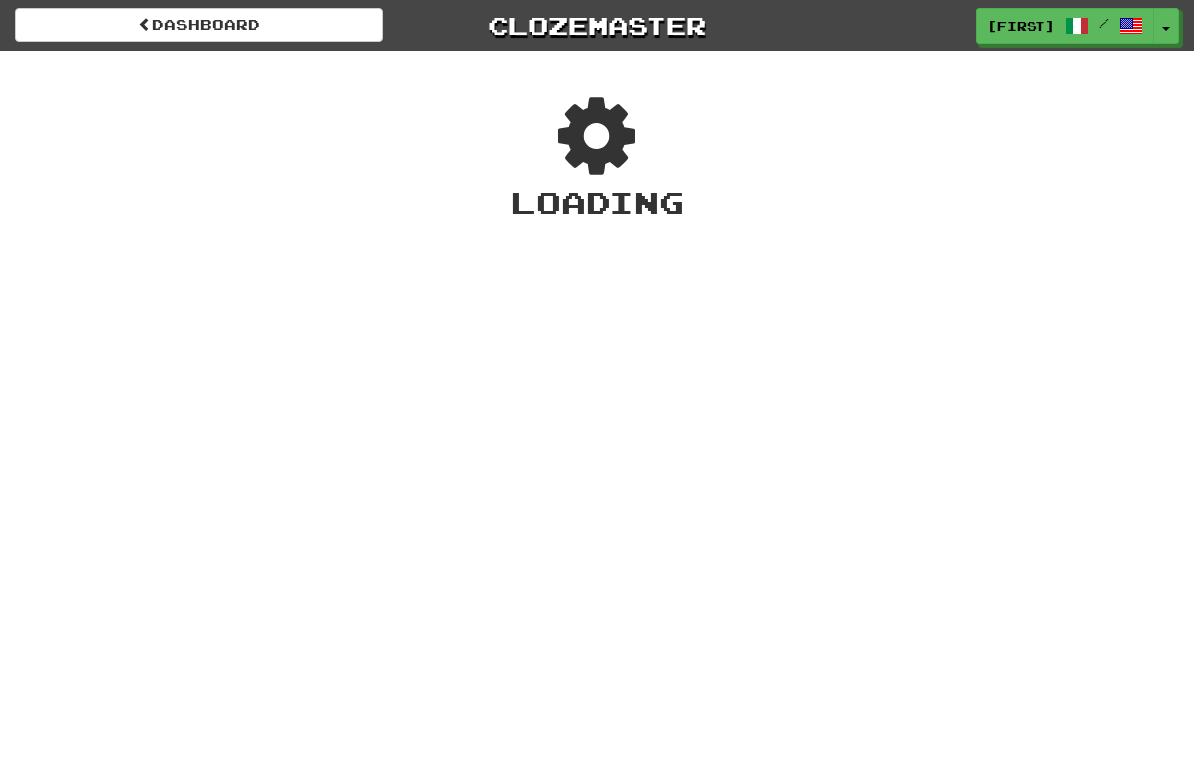 scroll, scrollTop: 0, scrollLeft: 0, axis: both 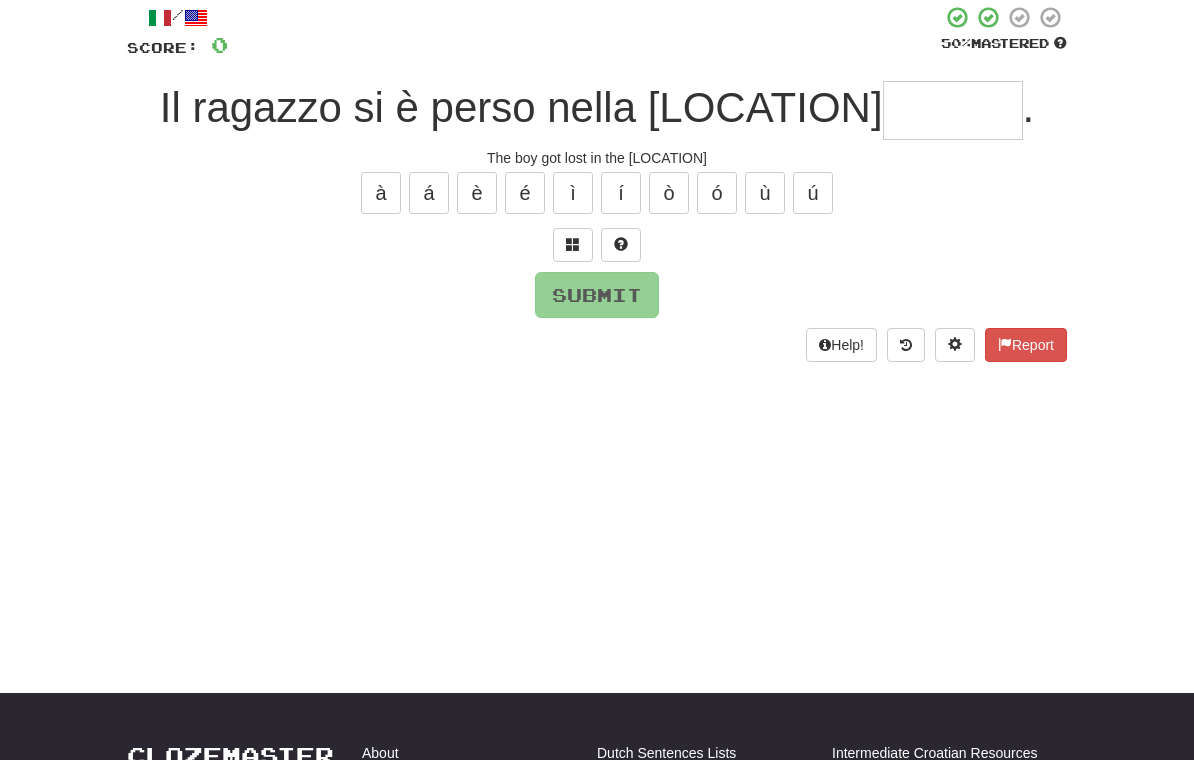 click at bounding box center [953, 111] 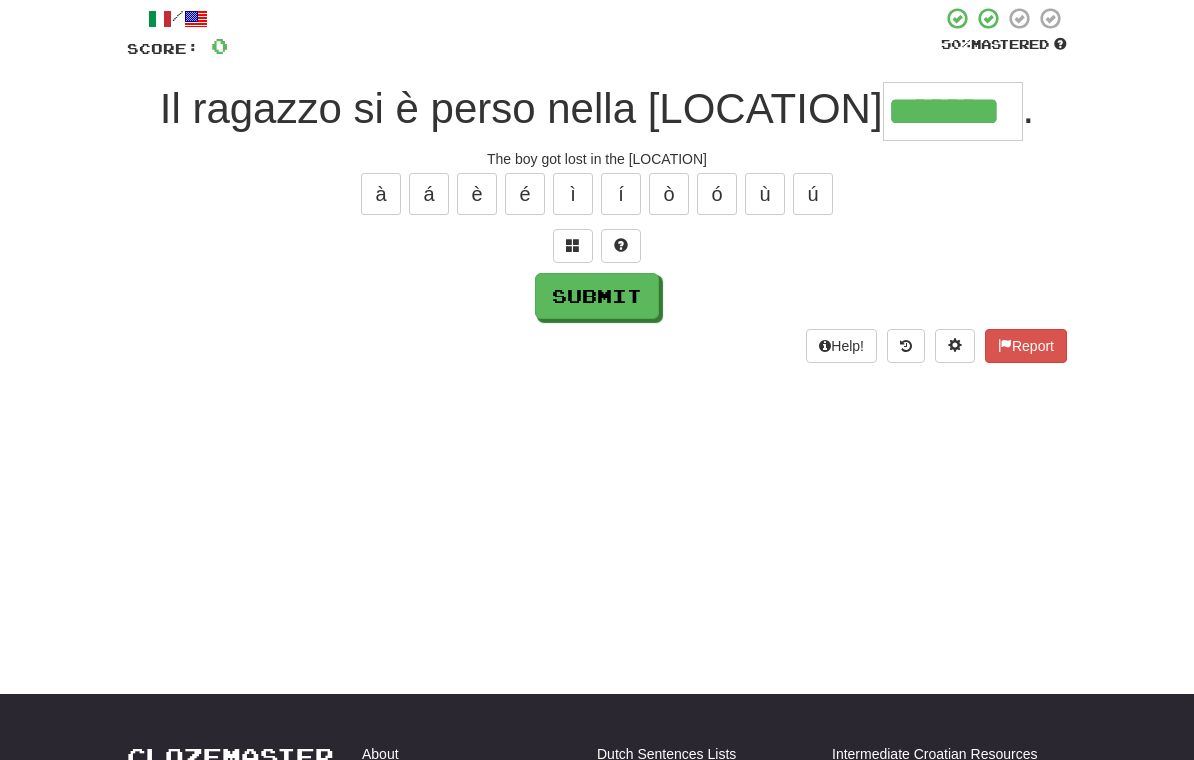 type on "*******" 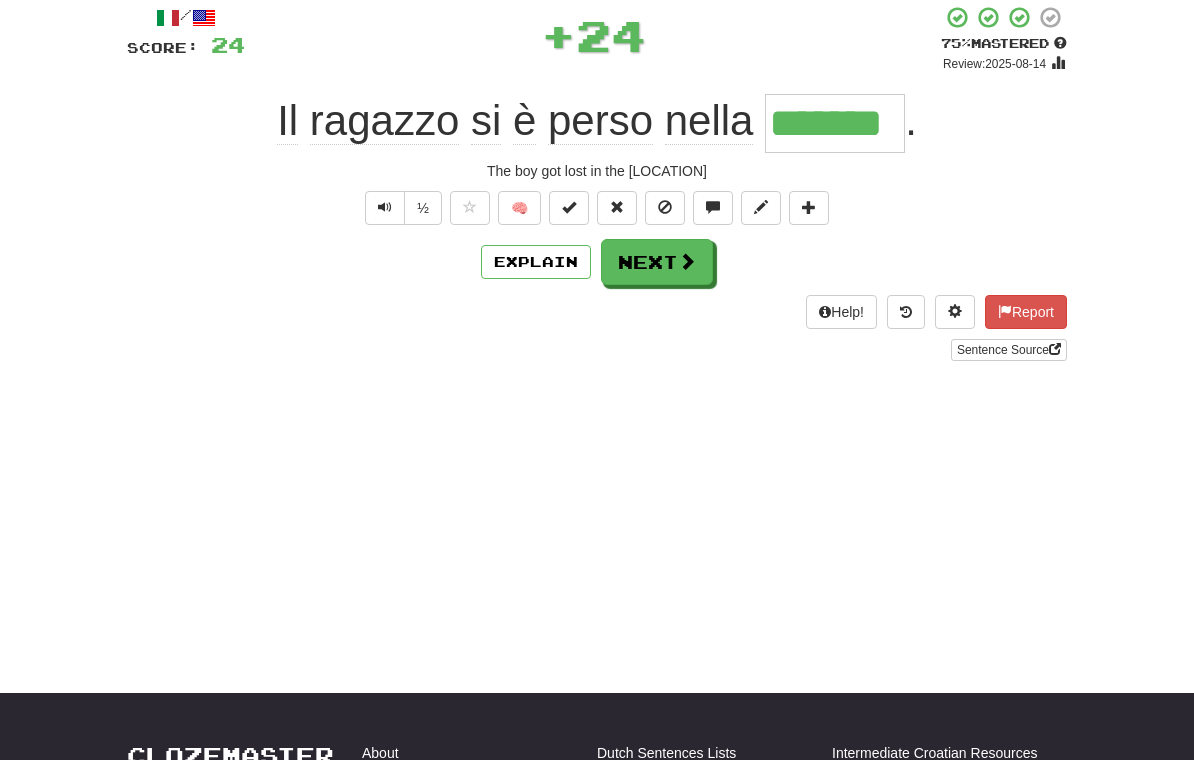click on "Next" at bounding box center [657, 262] 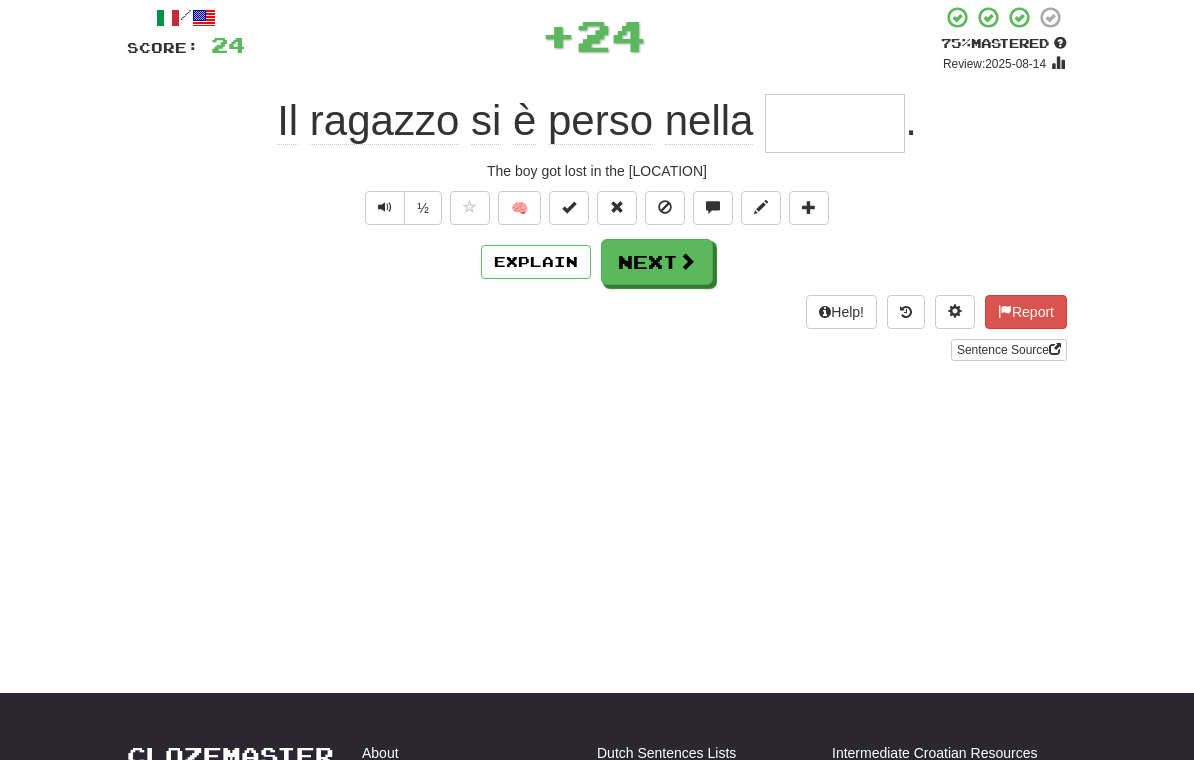 scroll, scrollTop: 116, scrollLeft: 0, axis: vertical 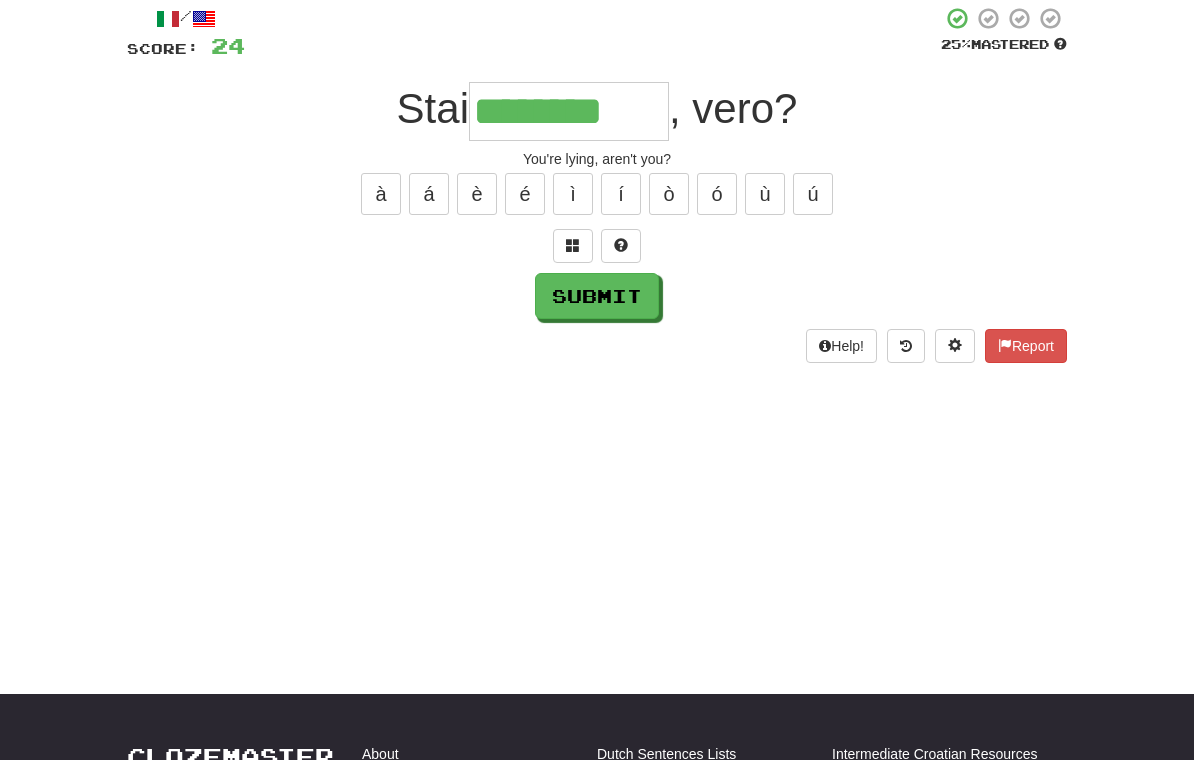 type on "********" 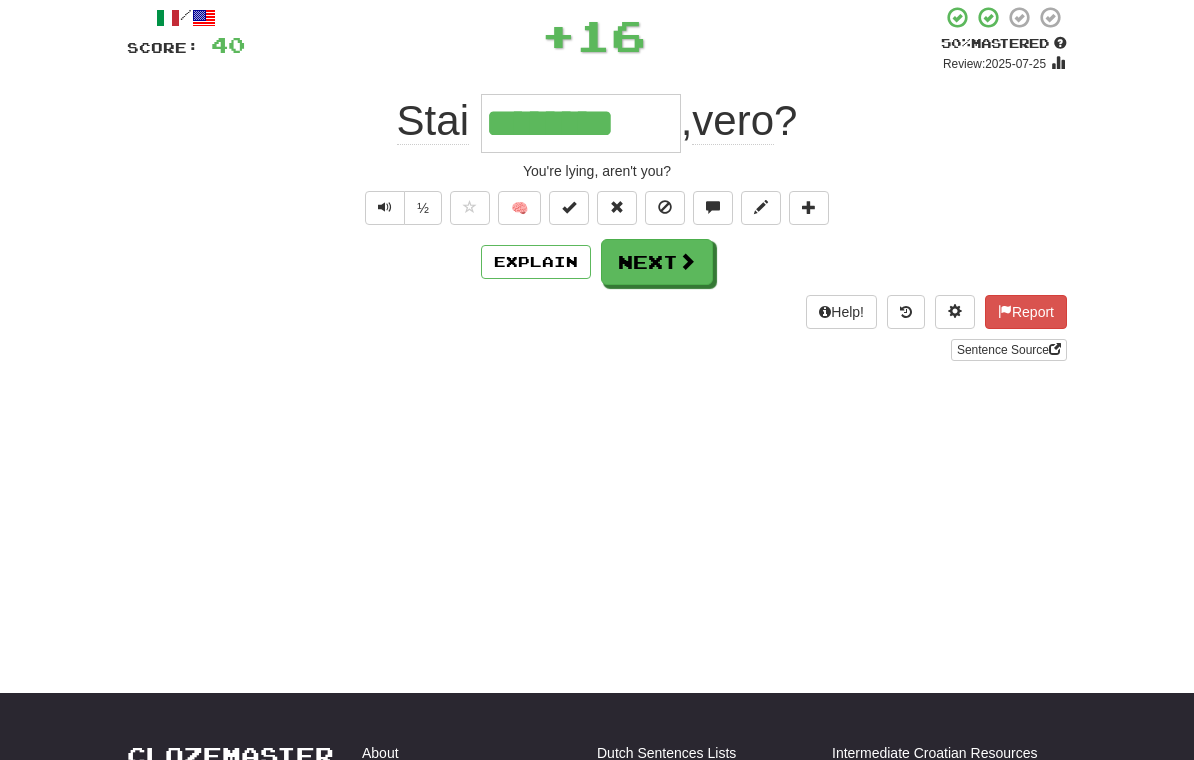click on "Next" at bounding box center [657, 262] 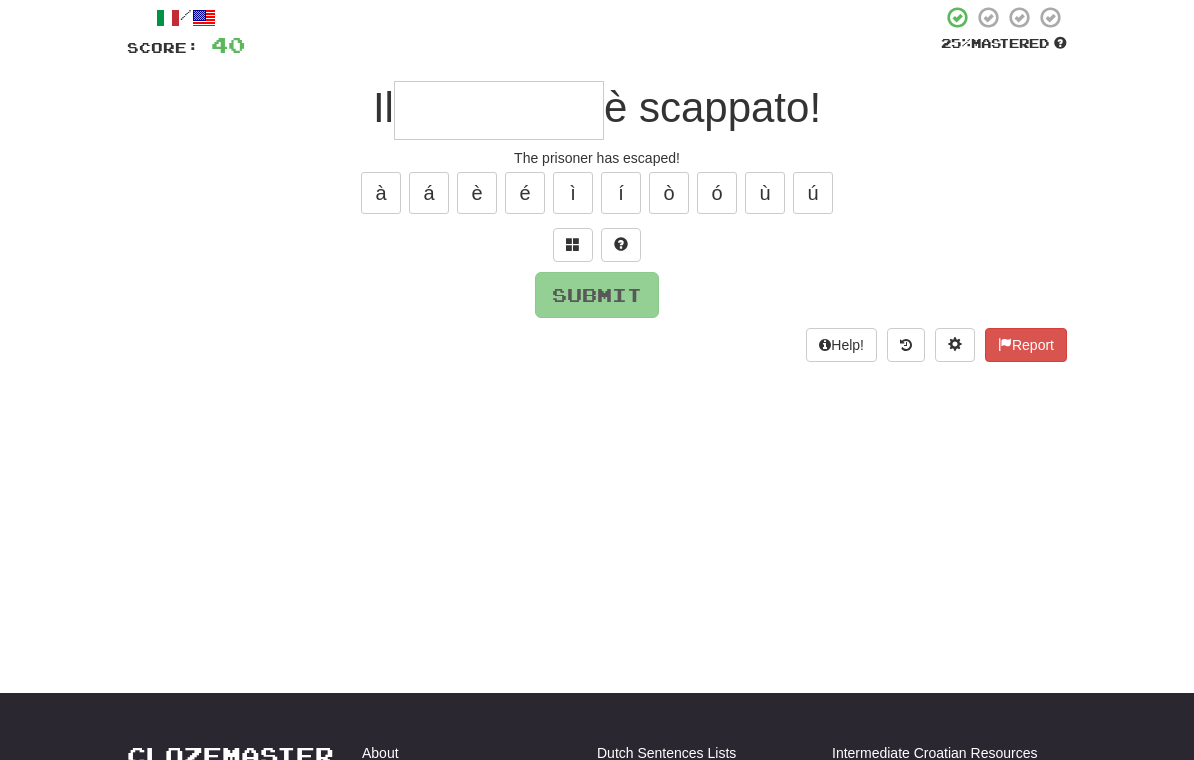 scroll, scrollTop: 116, scrollLeft: 0, axis: vertical 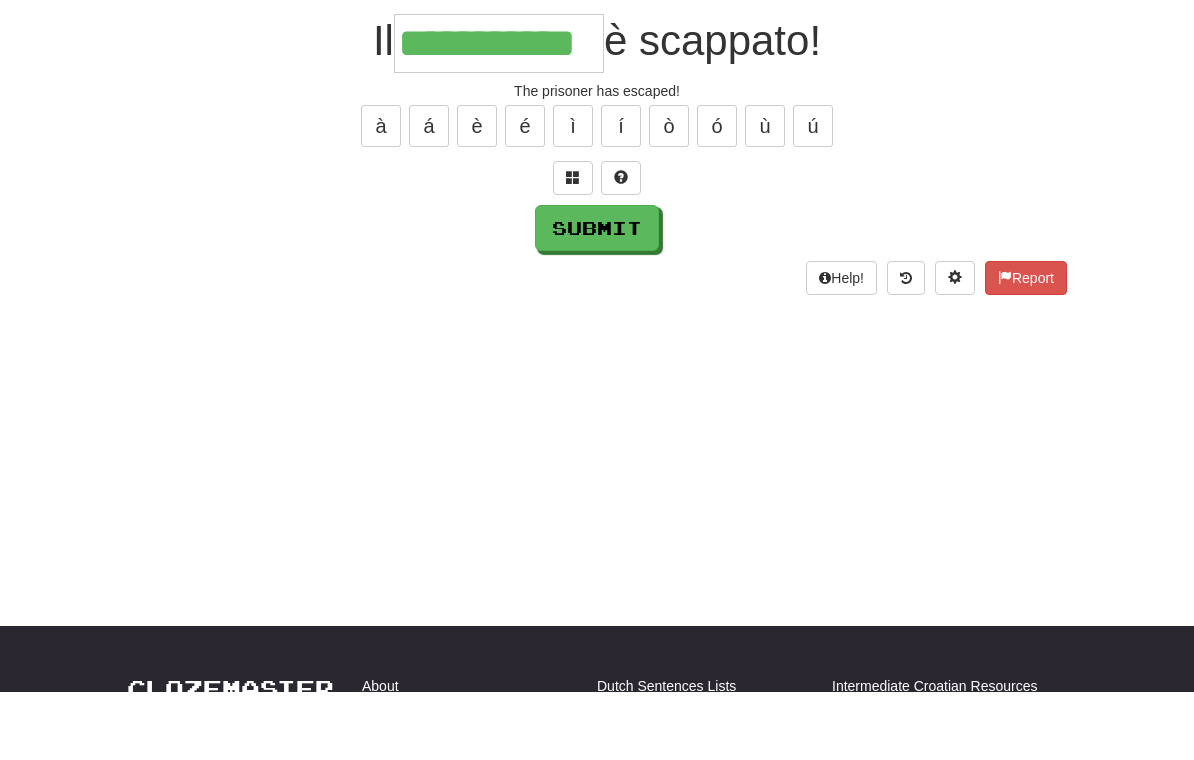 type on "**********" 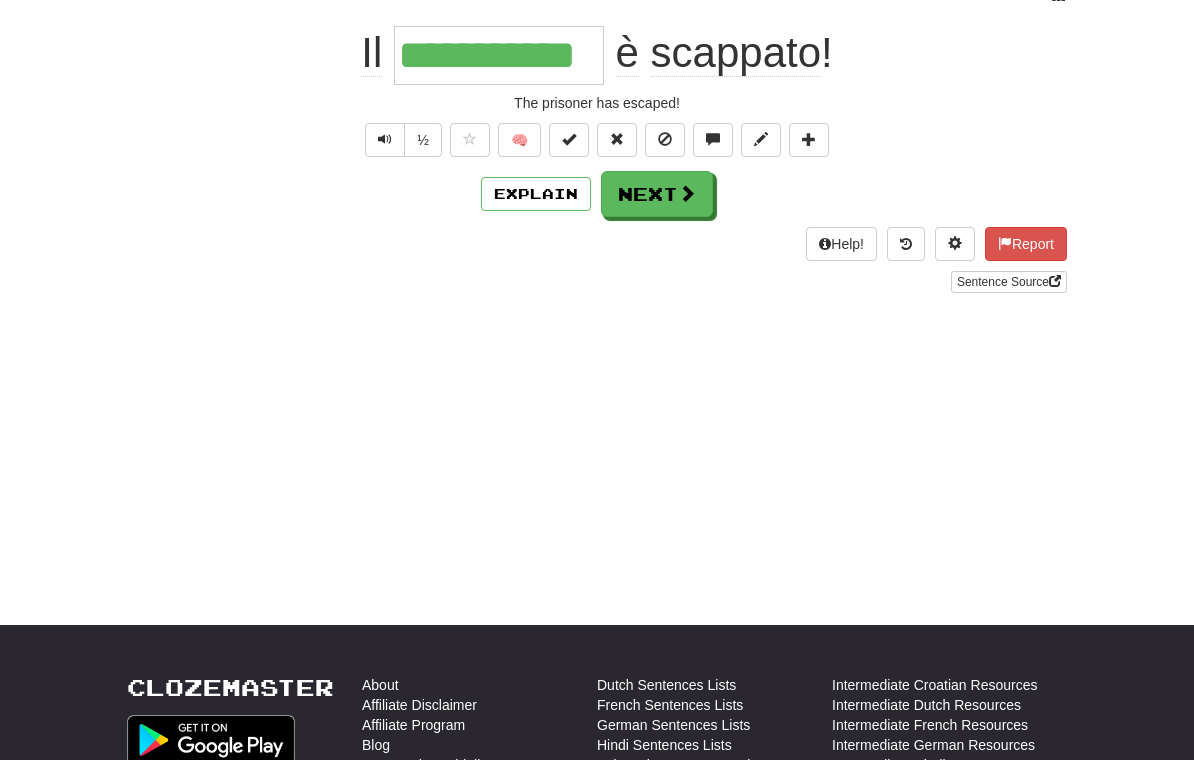 click on "Next" at bounding box center (657, 194) 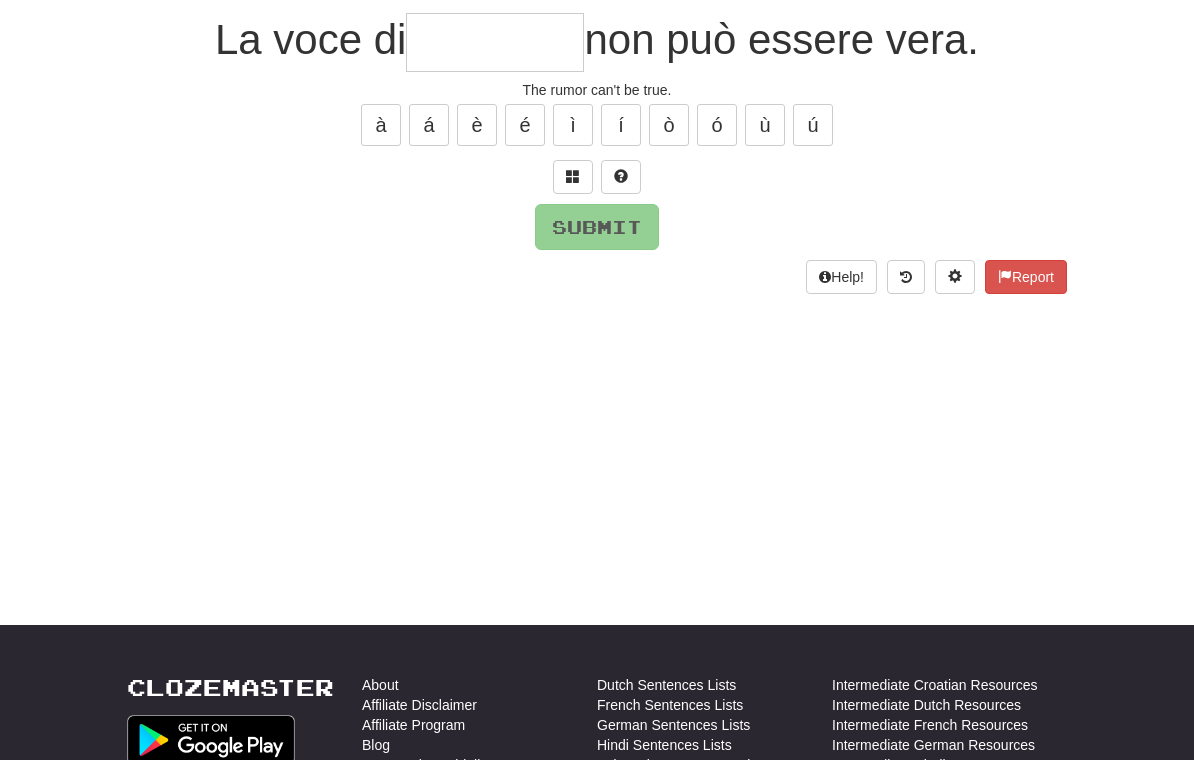 scroll, scrollTop: 184, scrollLeft: 0, axis: vertical 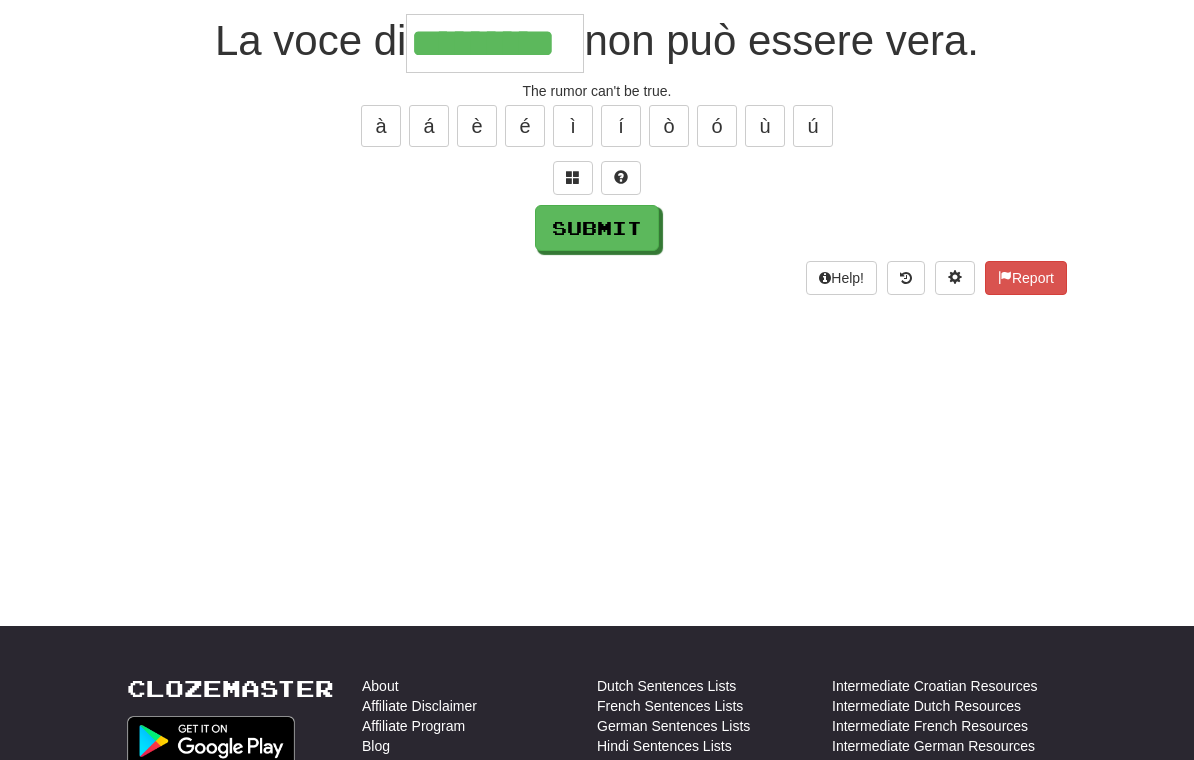 type on "*********" 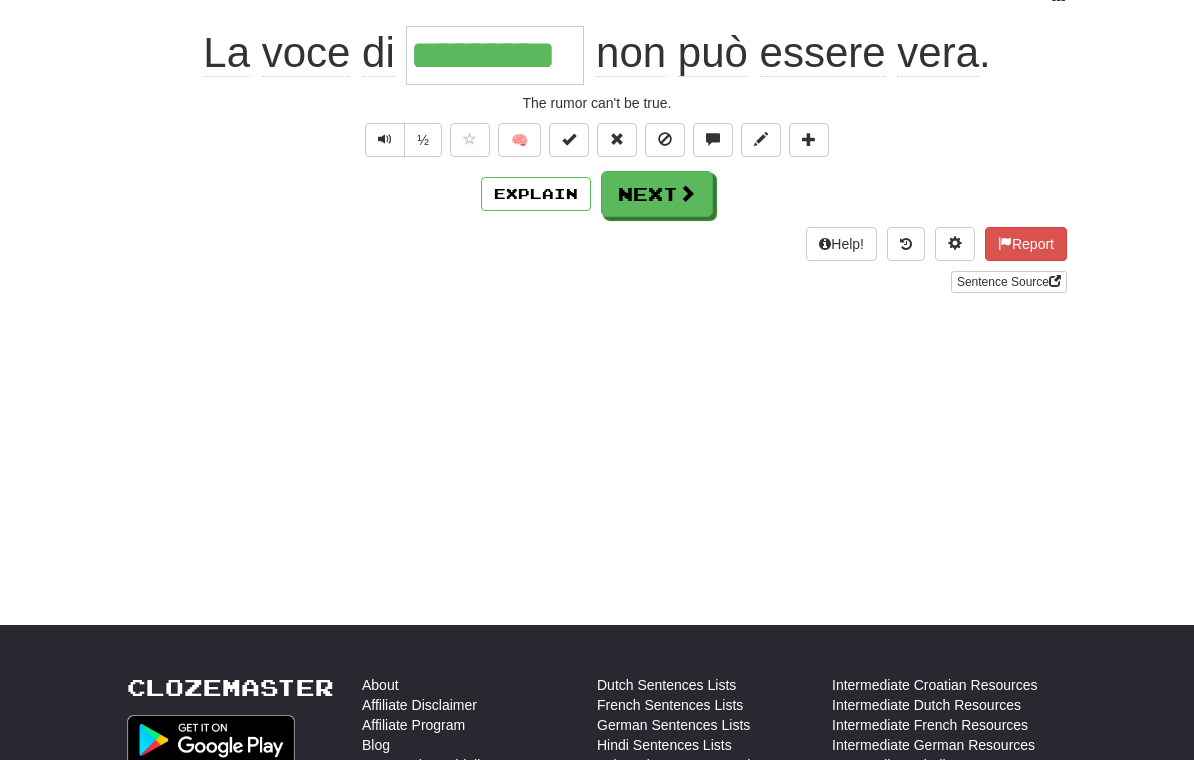 click on "Next" at bounding box center (657, 194) 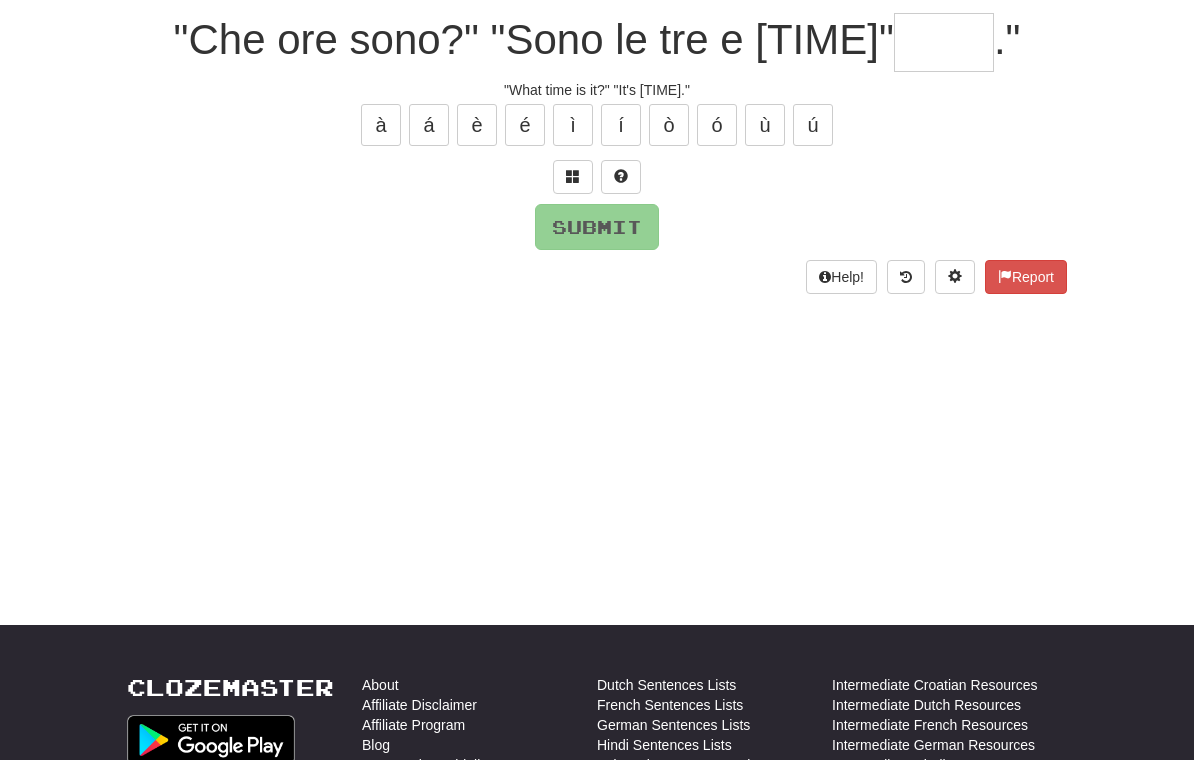 scroll, scrollTop: 184, scrollLeft: 0, axis: vertical 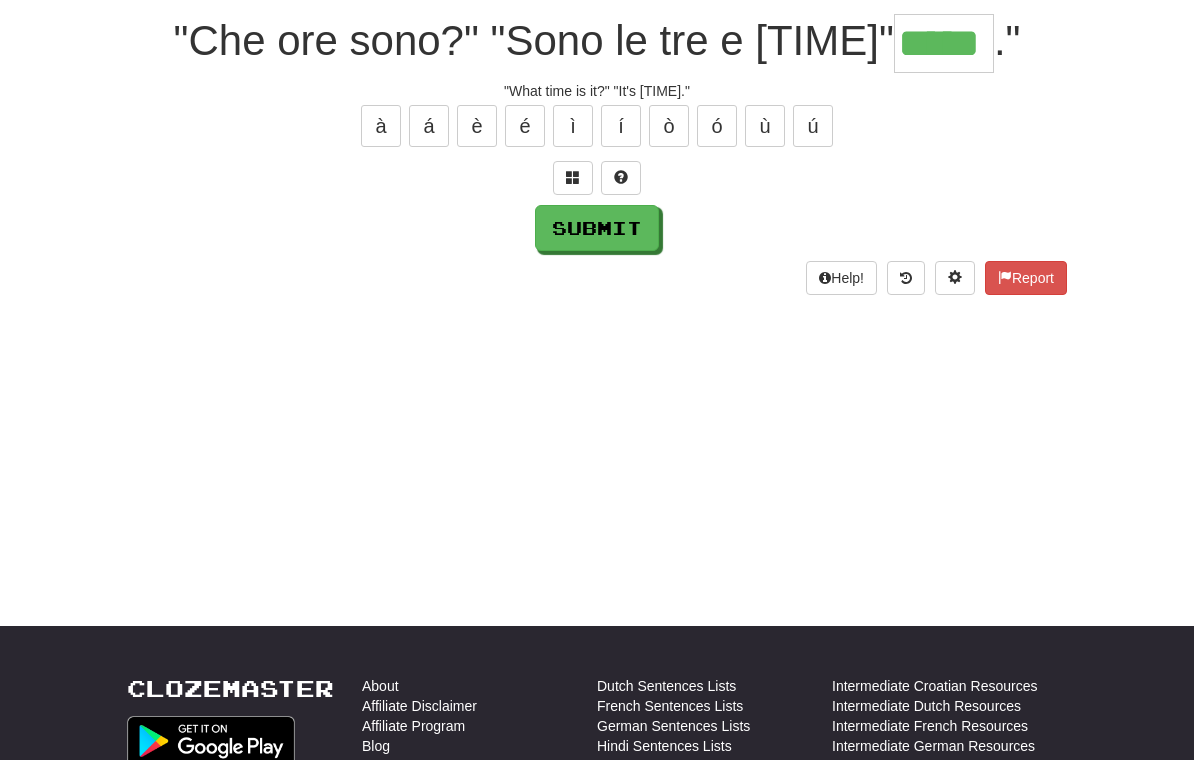 type on "*****" 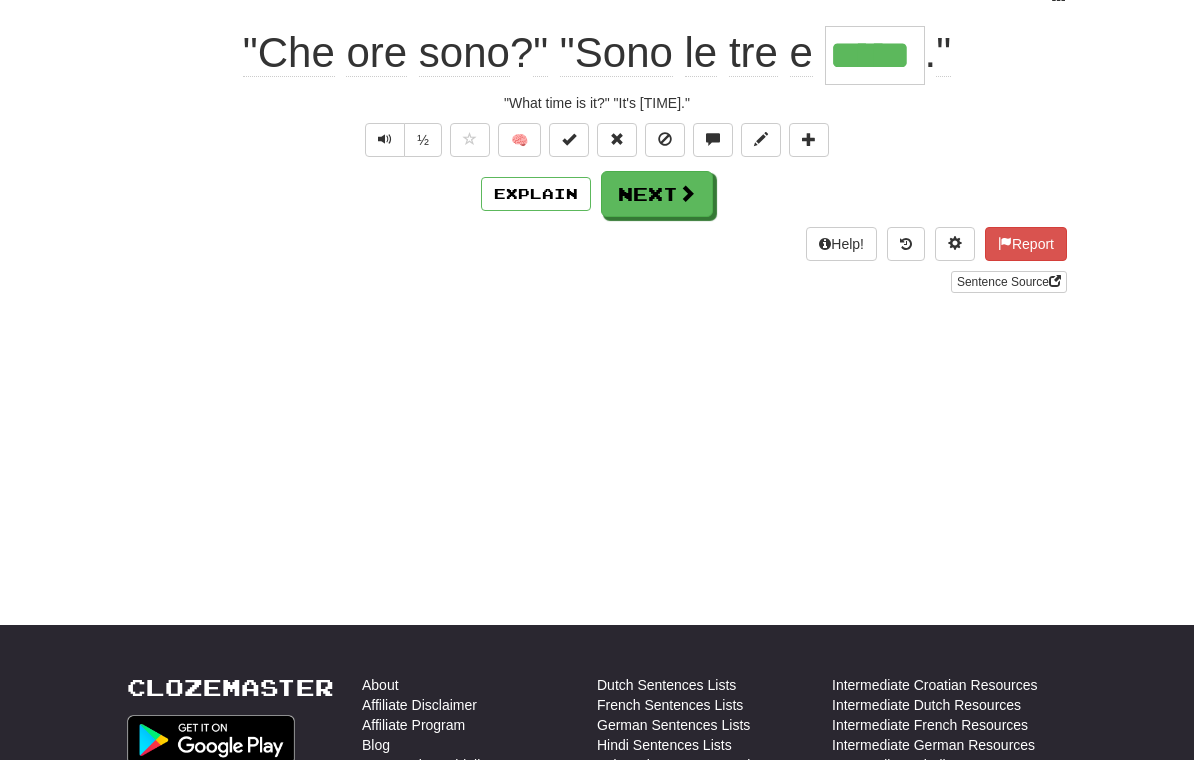 click on "Next" at bounding box center [657, 194] 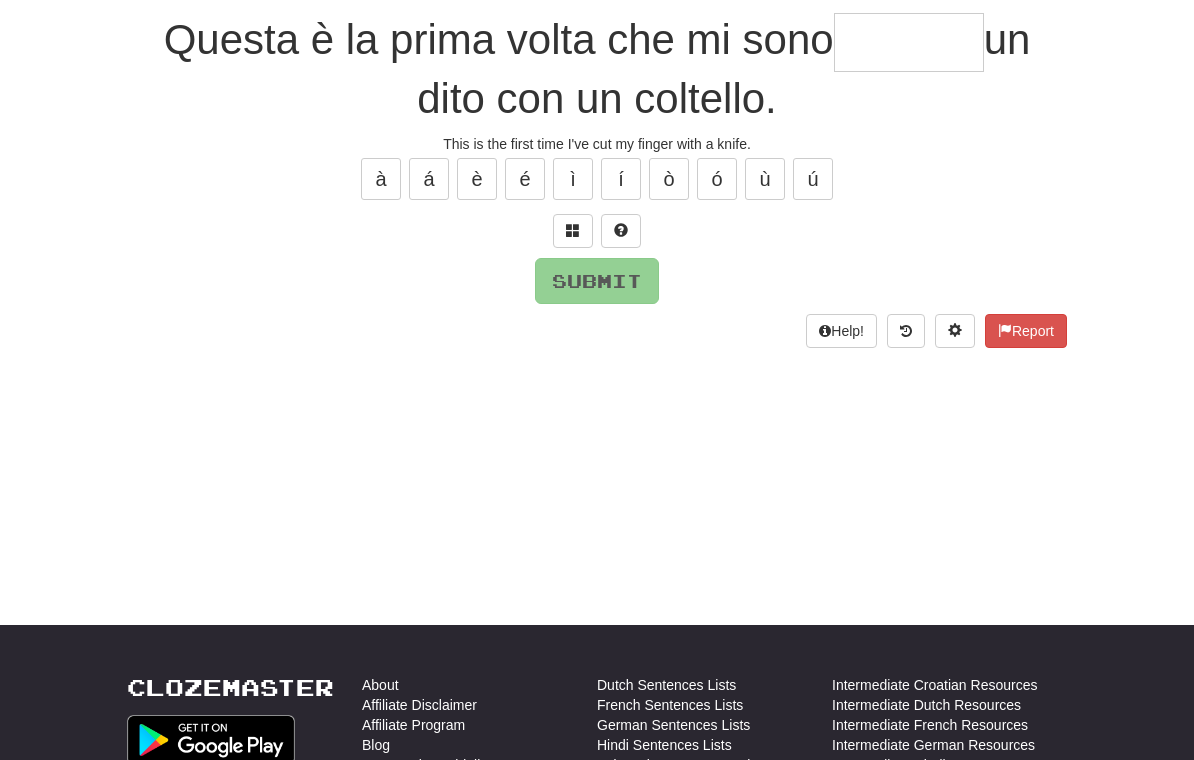scroll, scrollTop: 184, scrollLeft: 0, axis: vertical 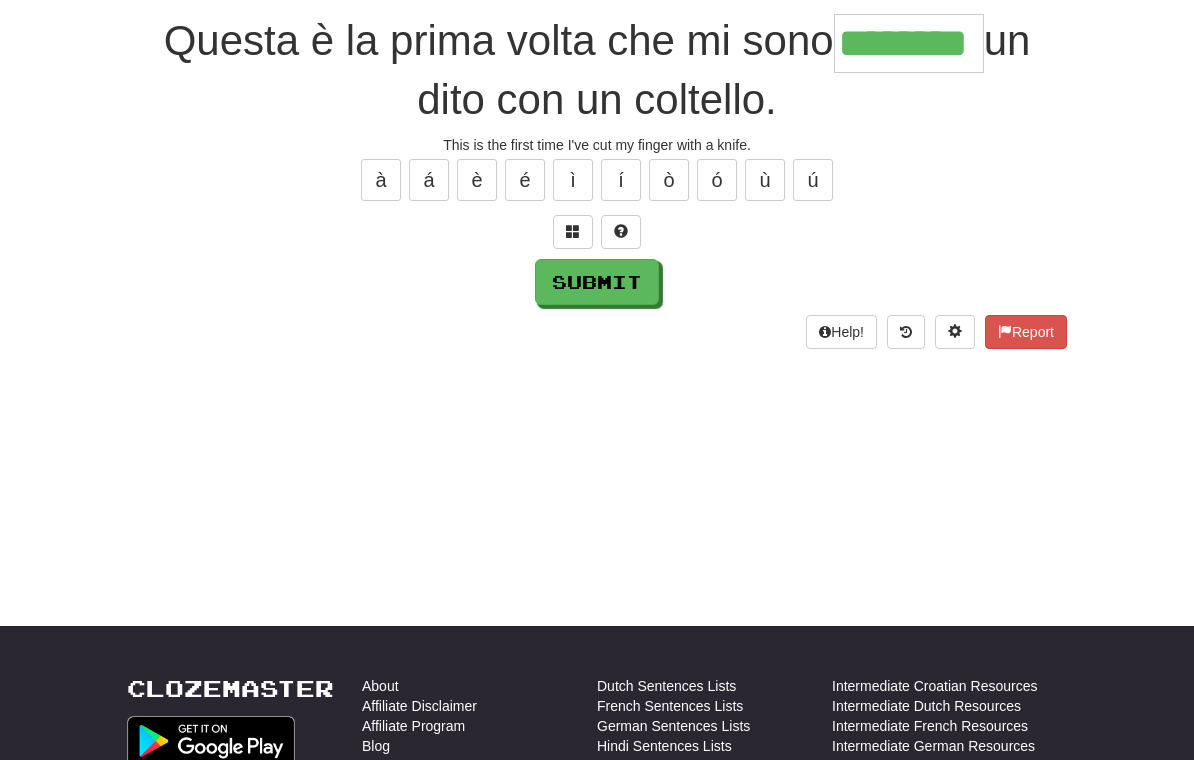 type on "********" 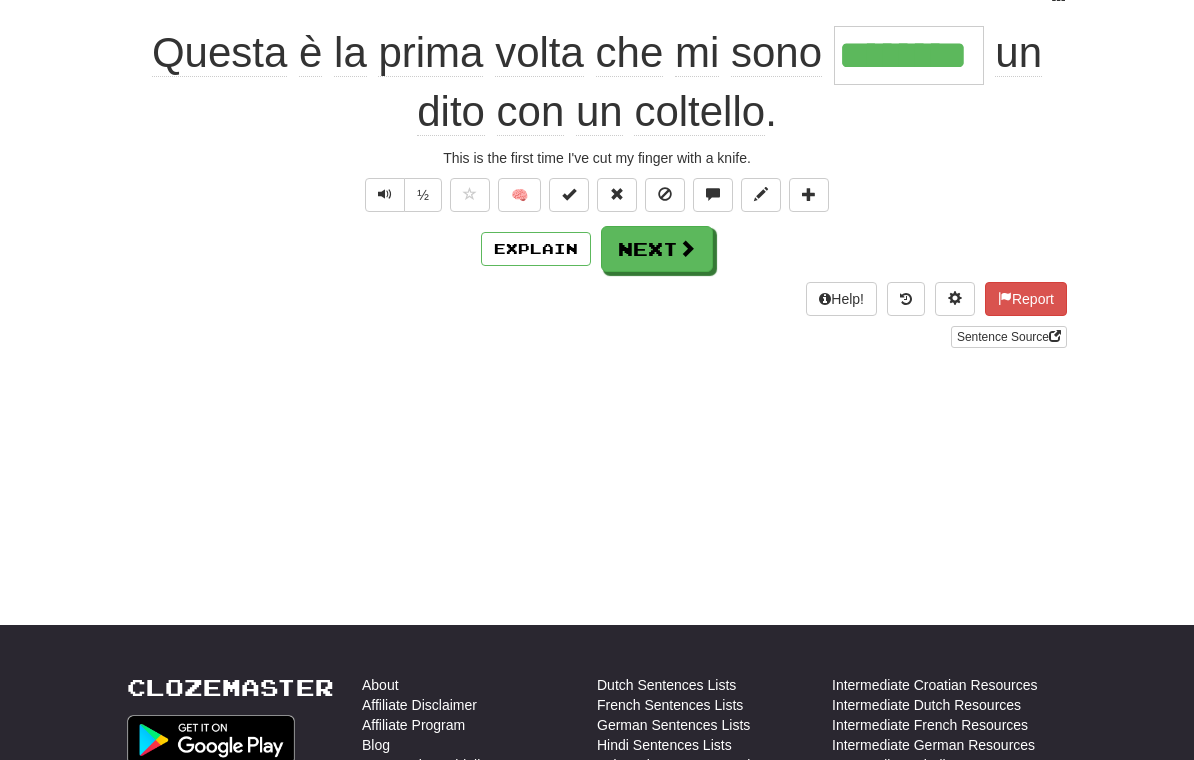 click on "Next" at bounding box center [657, 249] 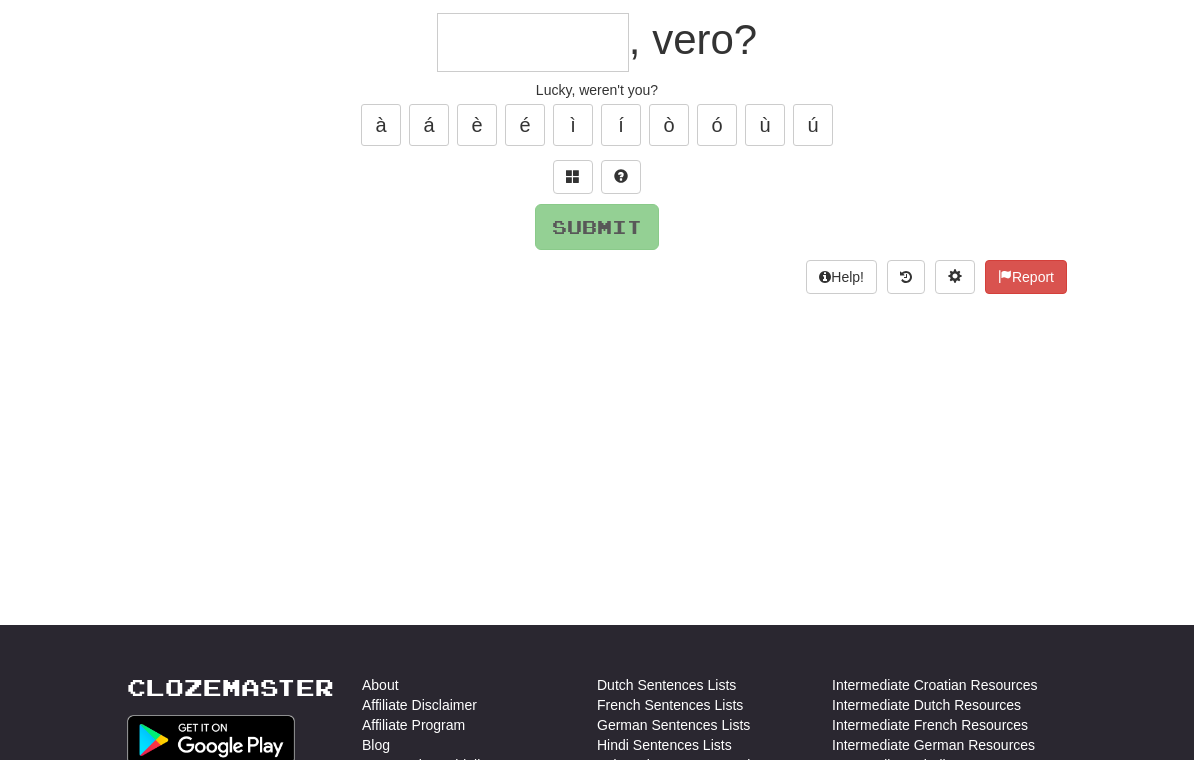 scroll, scrollTop: 184, scrollLeft: 0, axis: vertical 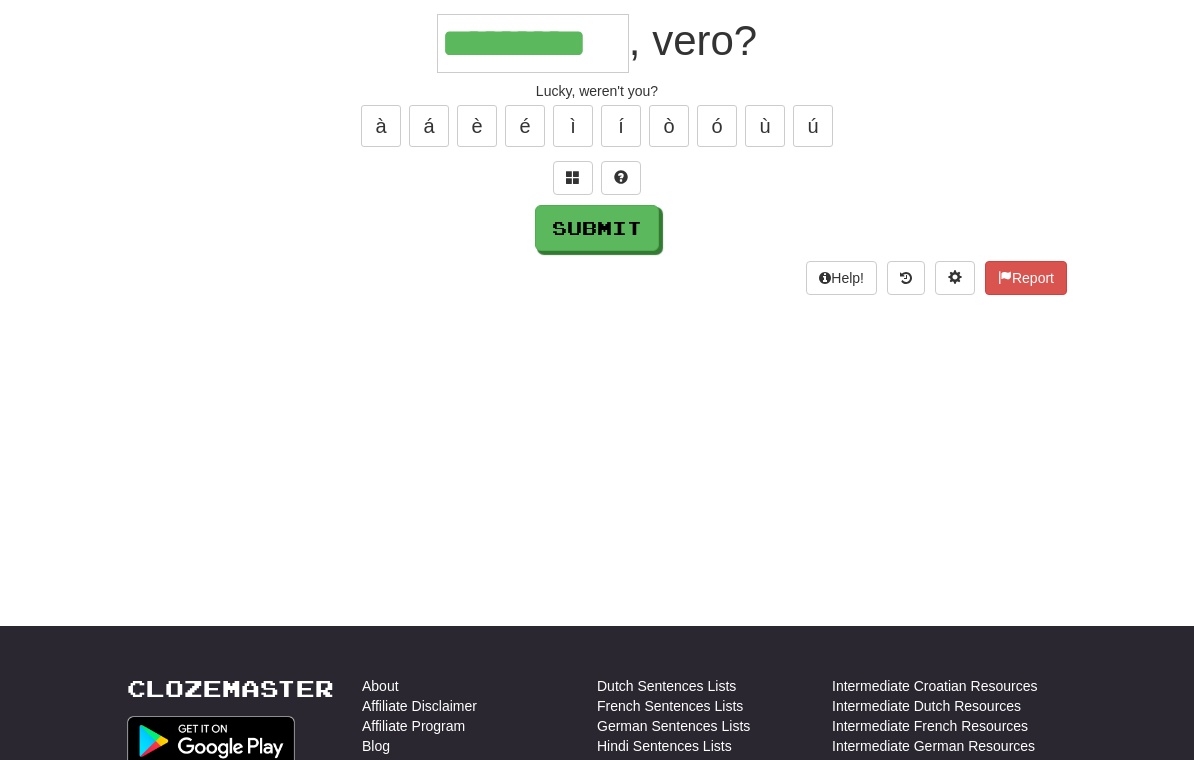 click on "Submit" at bounding box center [597, 228] 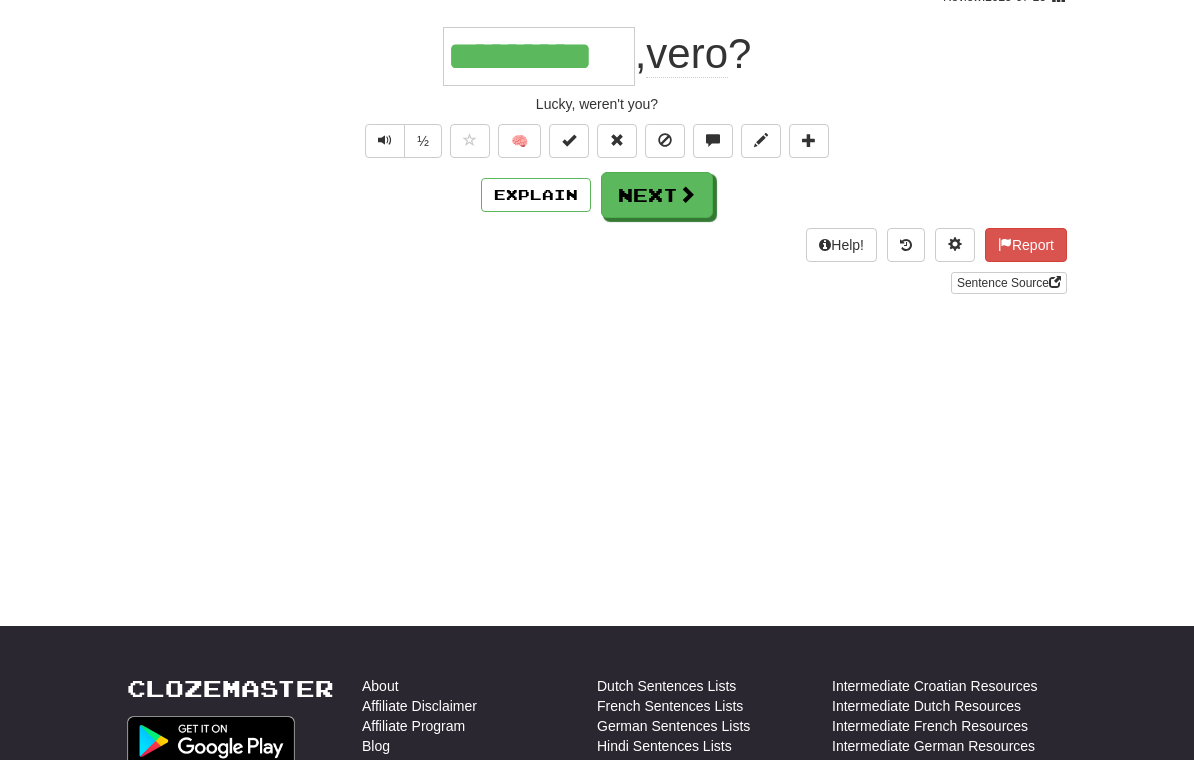 scroll, scrollTop: 185, scrollLeft: 0, axis: vertical 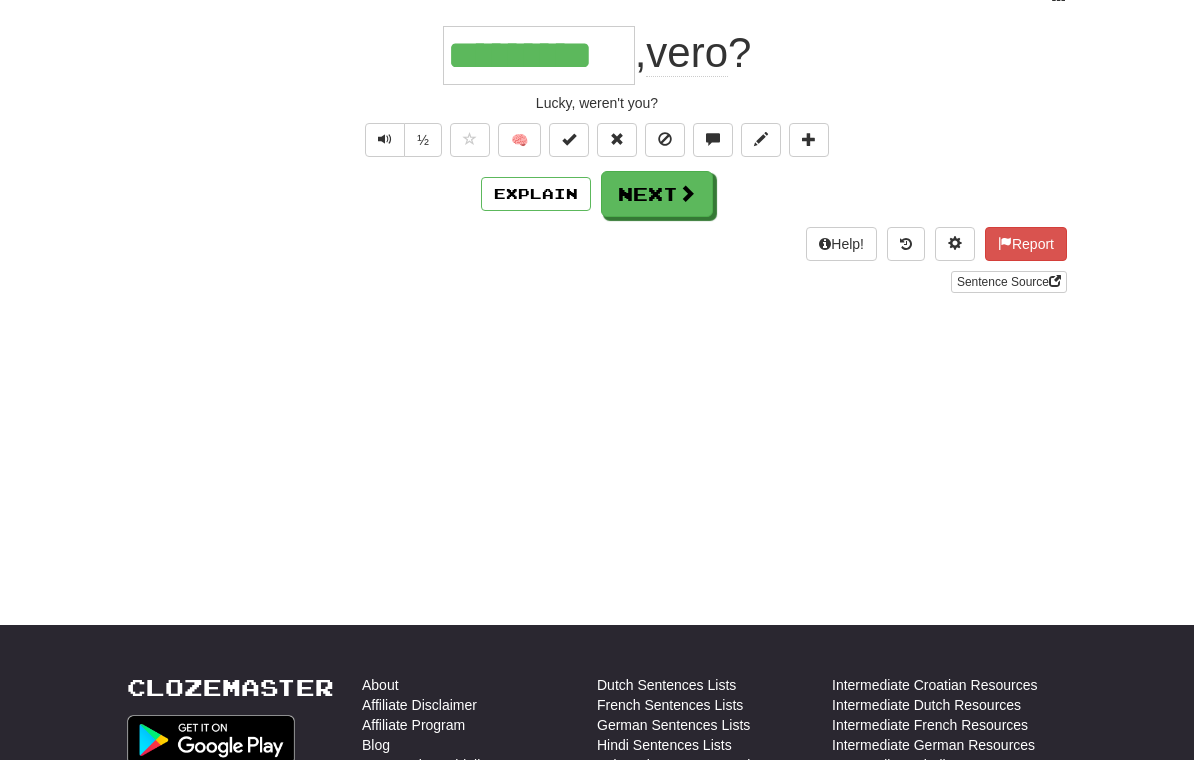 click on "Next" at bounding box center (657, 194) 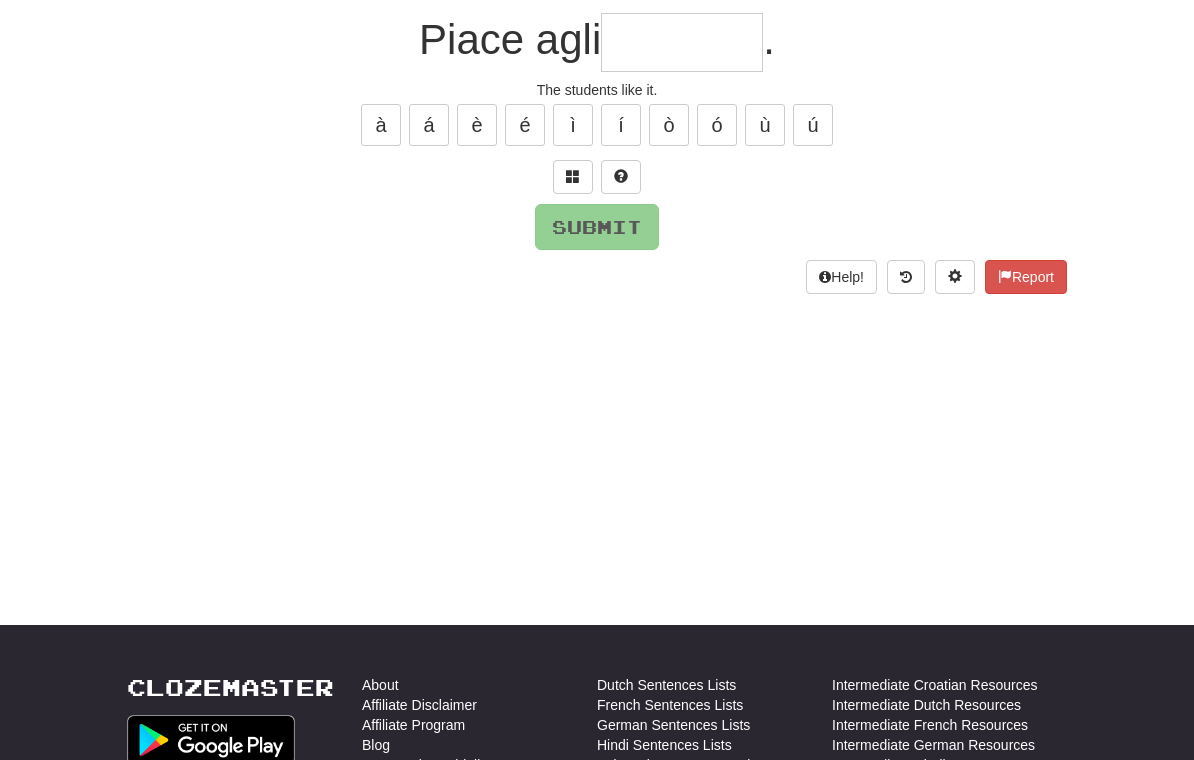scroll, scrollTop: 184, scrollLeft: 0, axis: vertical 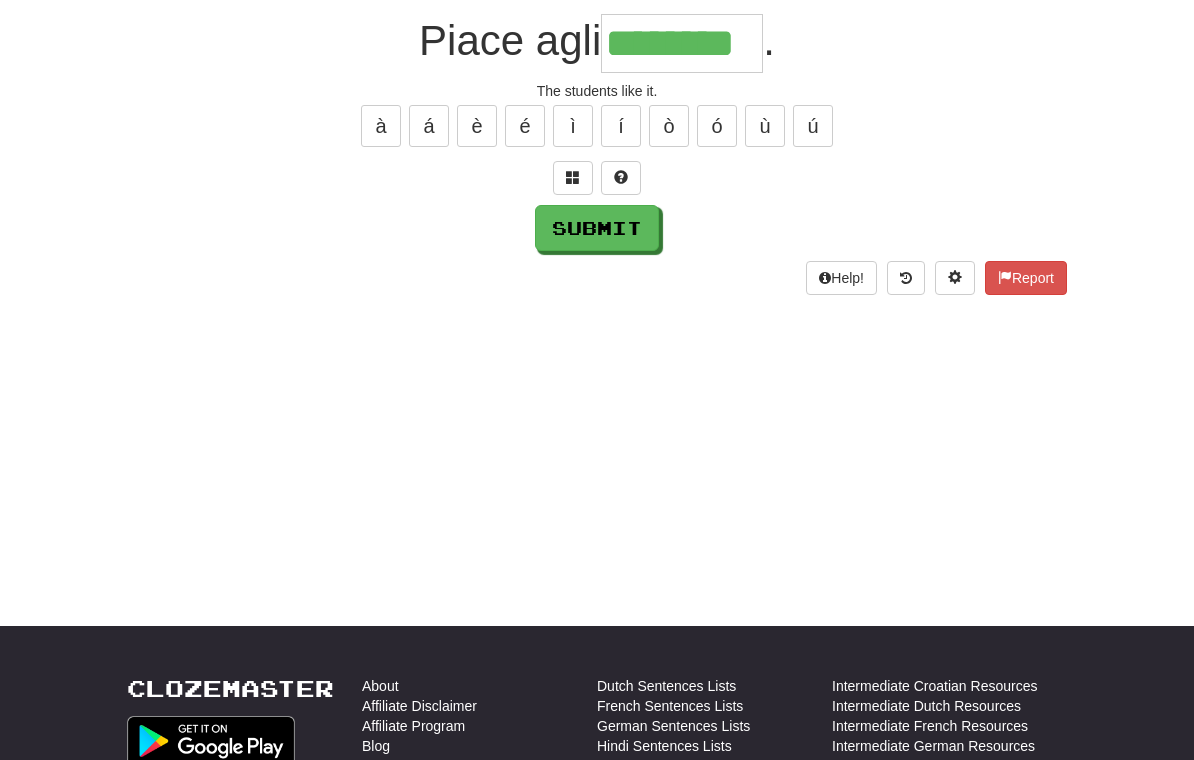 type on "********" 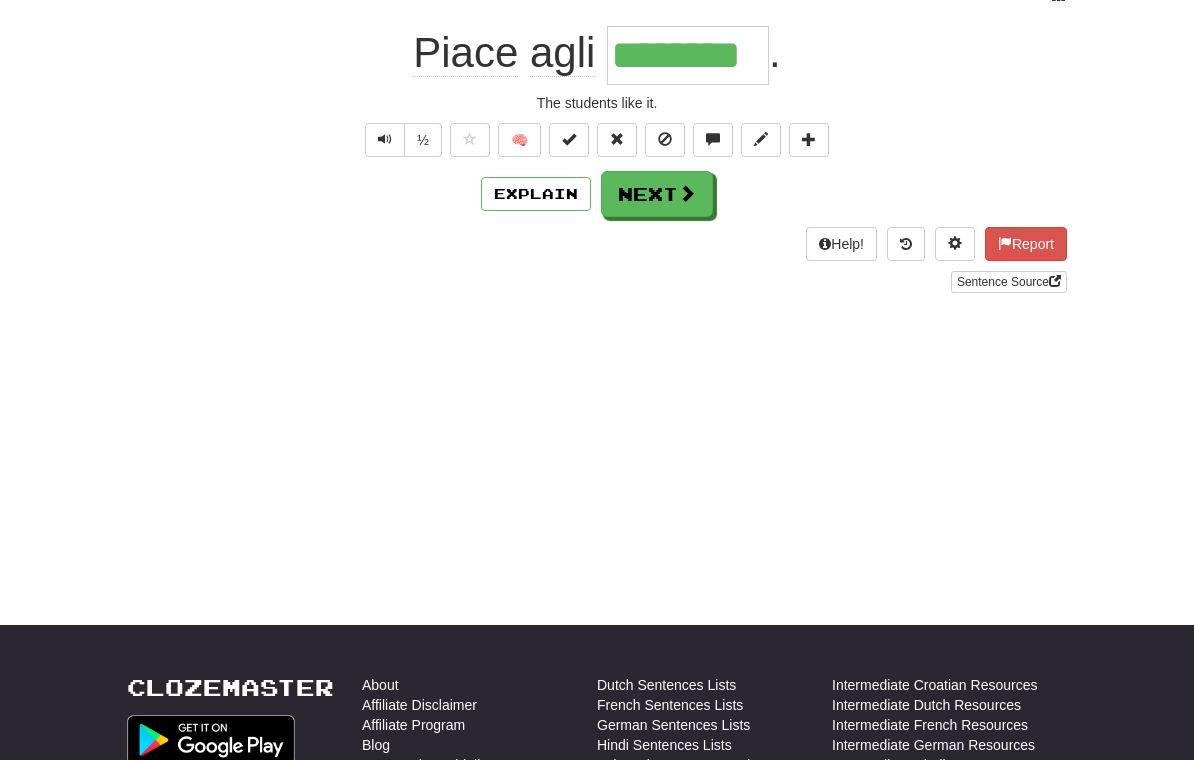 click on "Next" at bounding box center [657, 194] 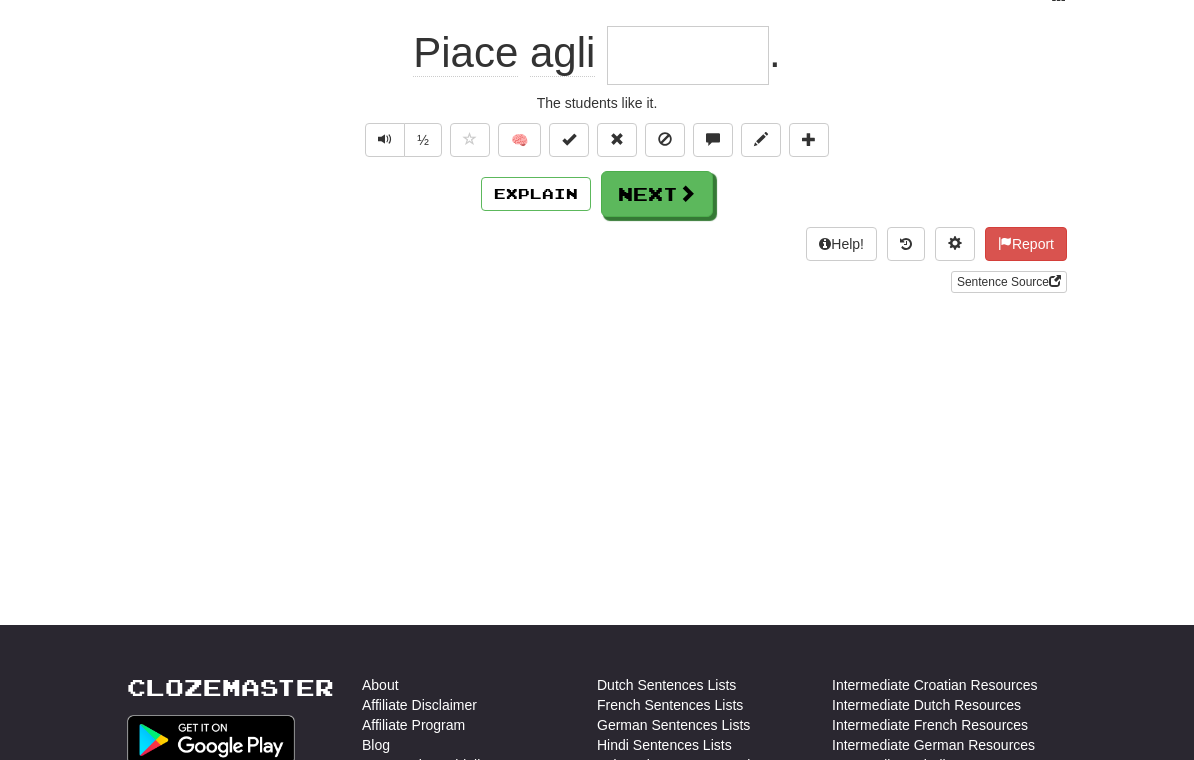 scroll, scrollTop: 184, scrollLeft: 0, axis: vertical 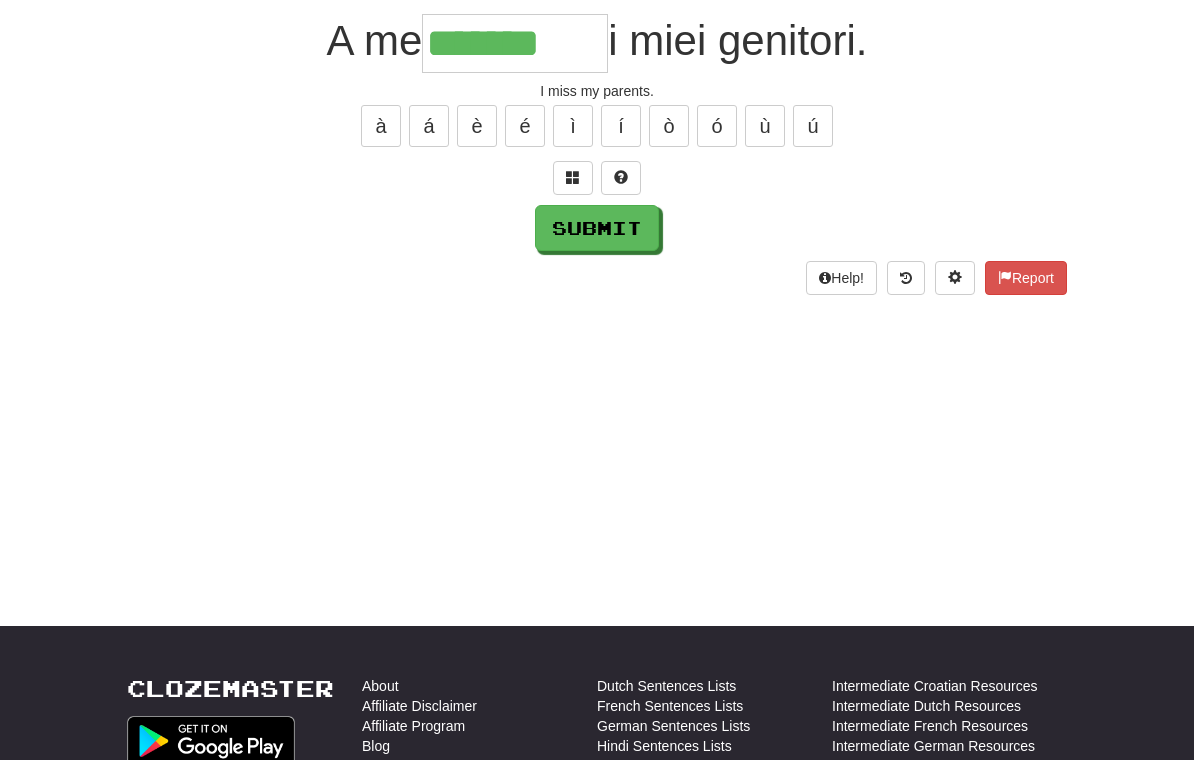 type on "*******" 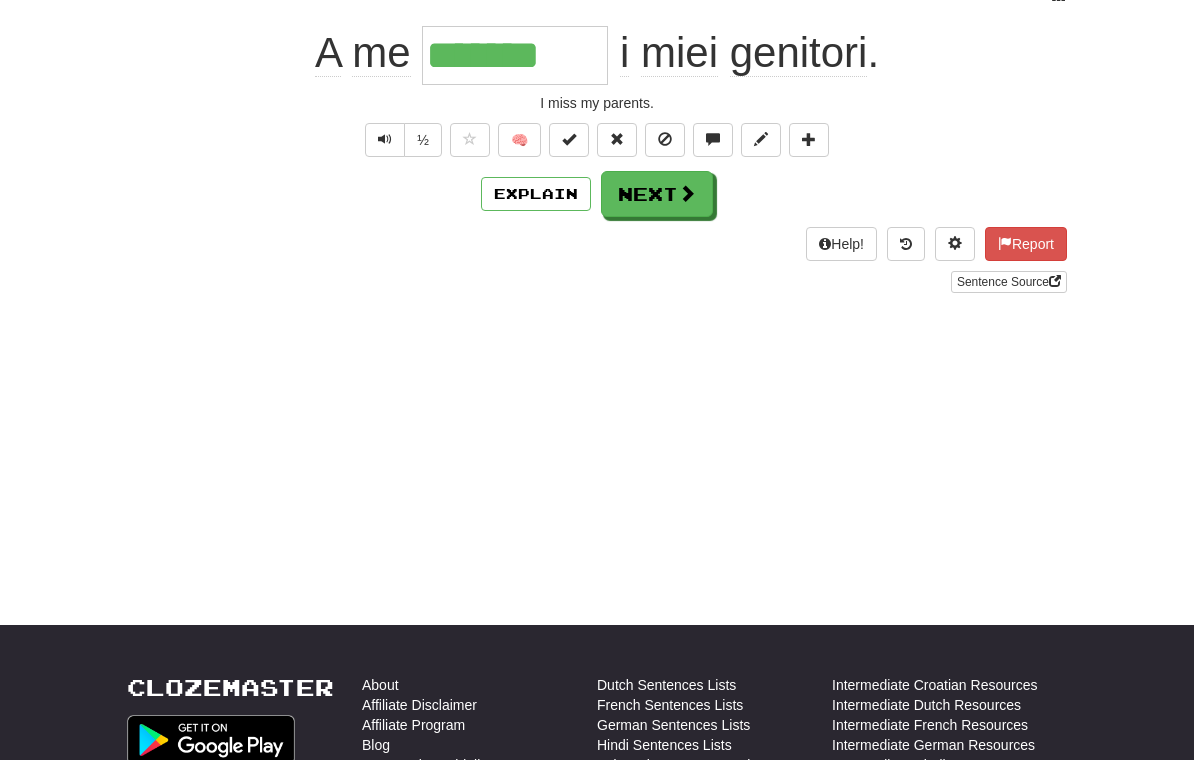 click on "Next" at bounding box center (657, 194) 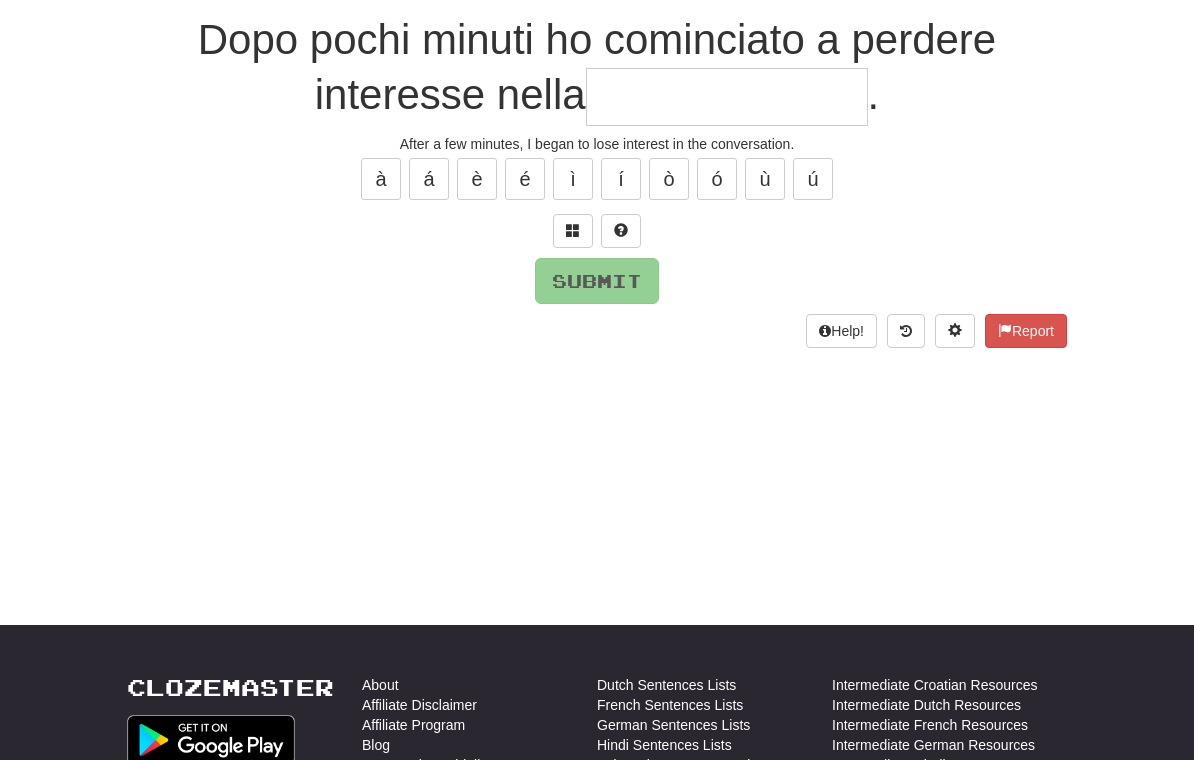 scroll, scrollTop: 184, scrollLeft: 0, axis: vertical 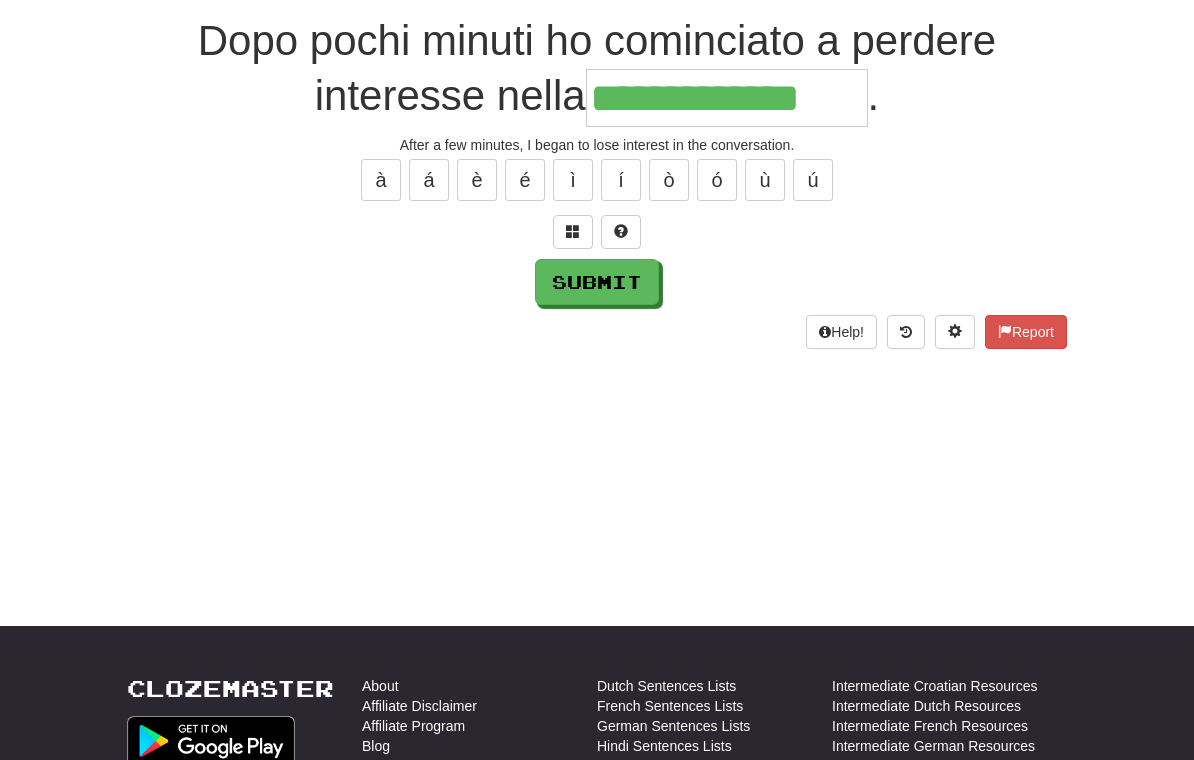 type on "**********" 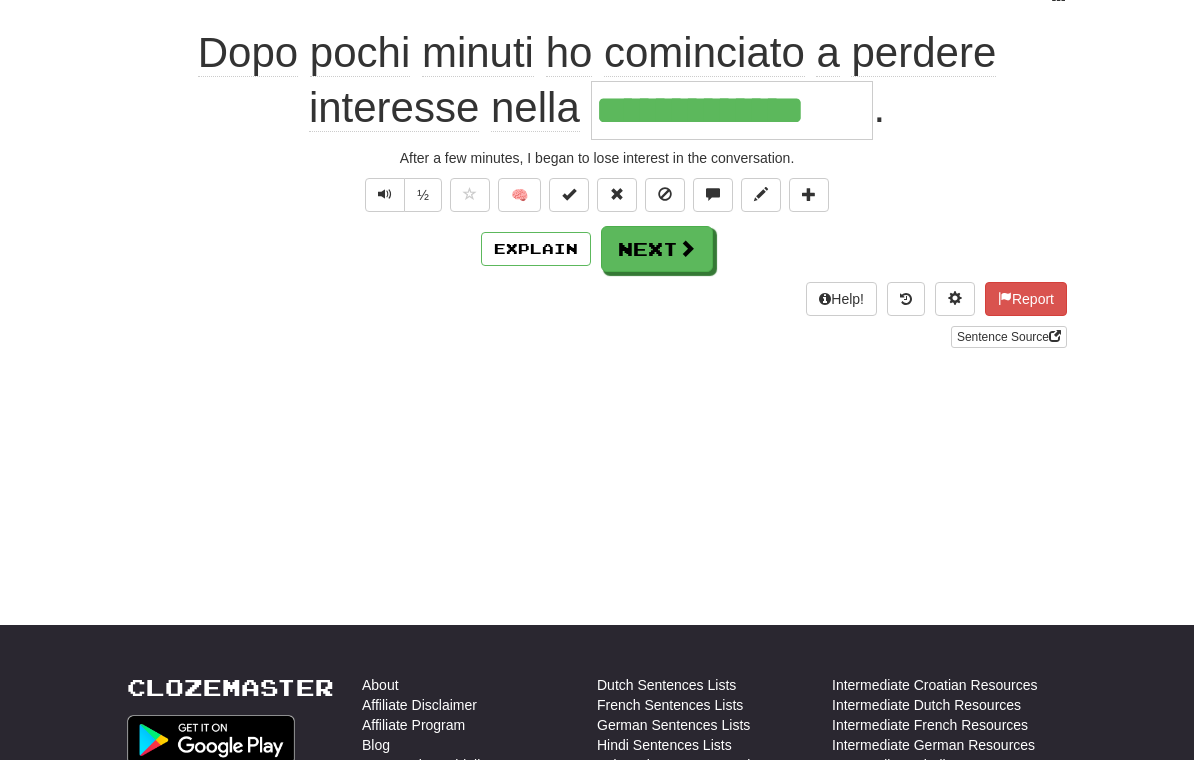 click on "Next" at bounding box center [657, 249] 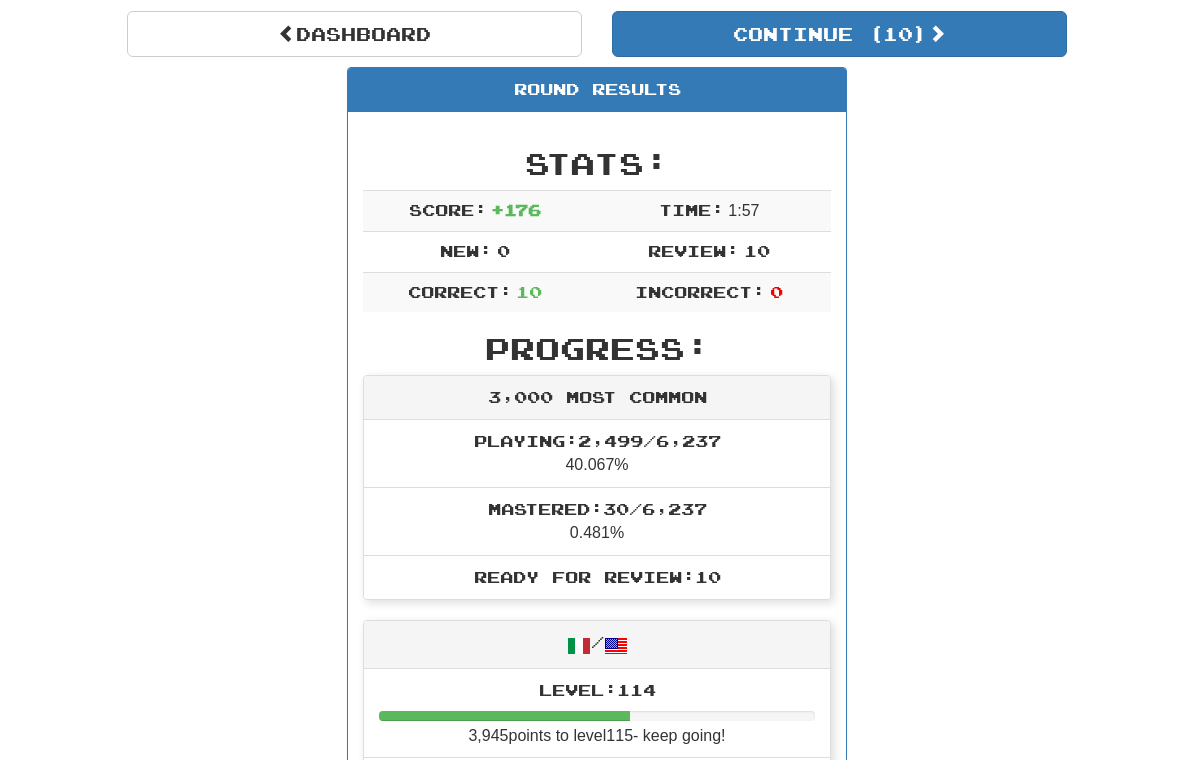 click on "Continue ( 10 )" at bounding box center (839, 34) 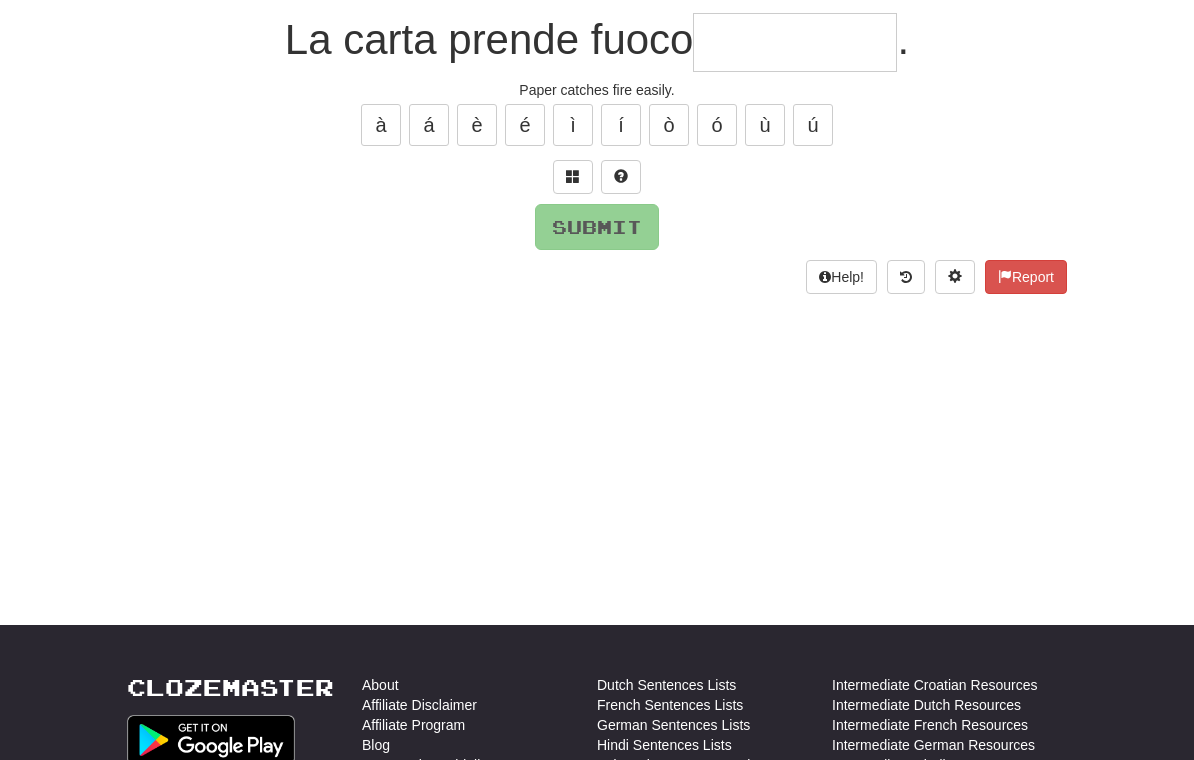 click at bounding box center [795, 42] 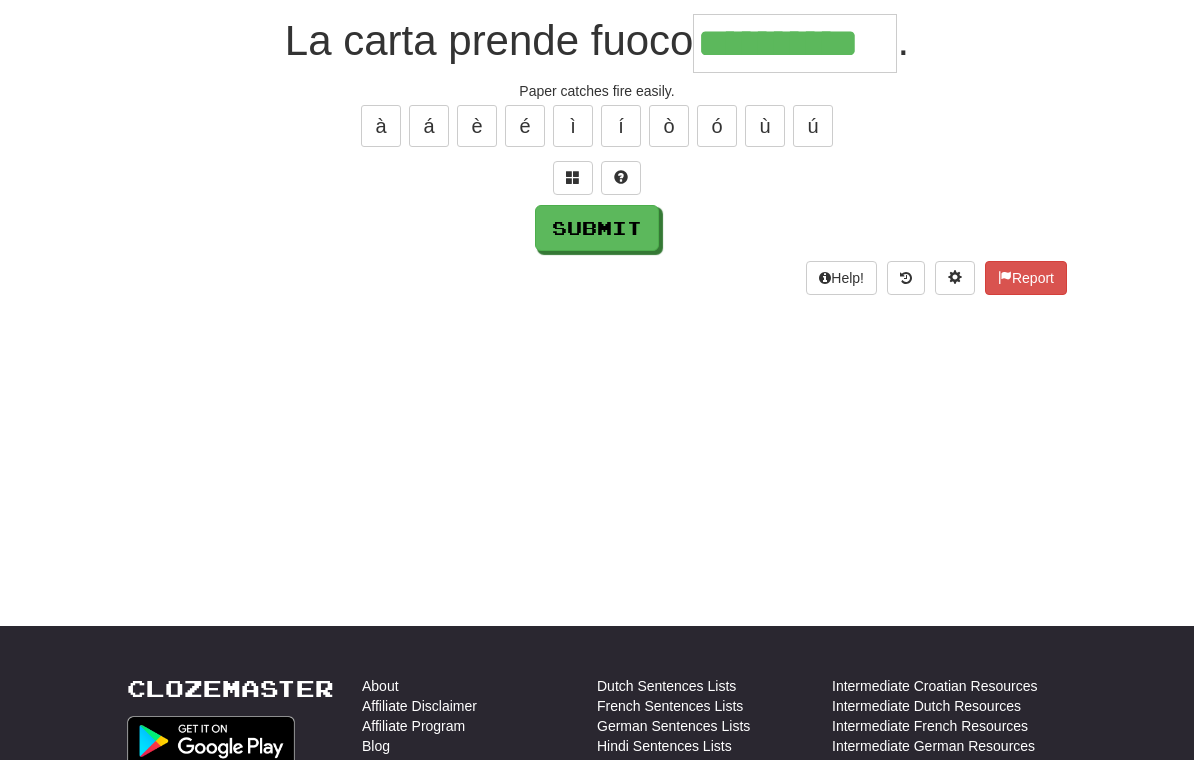 type on "**********" 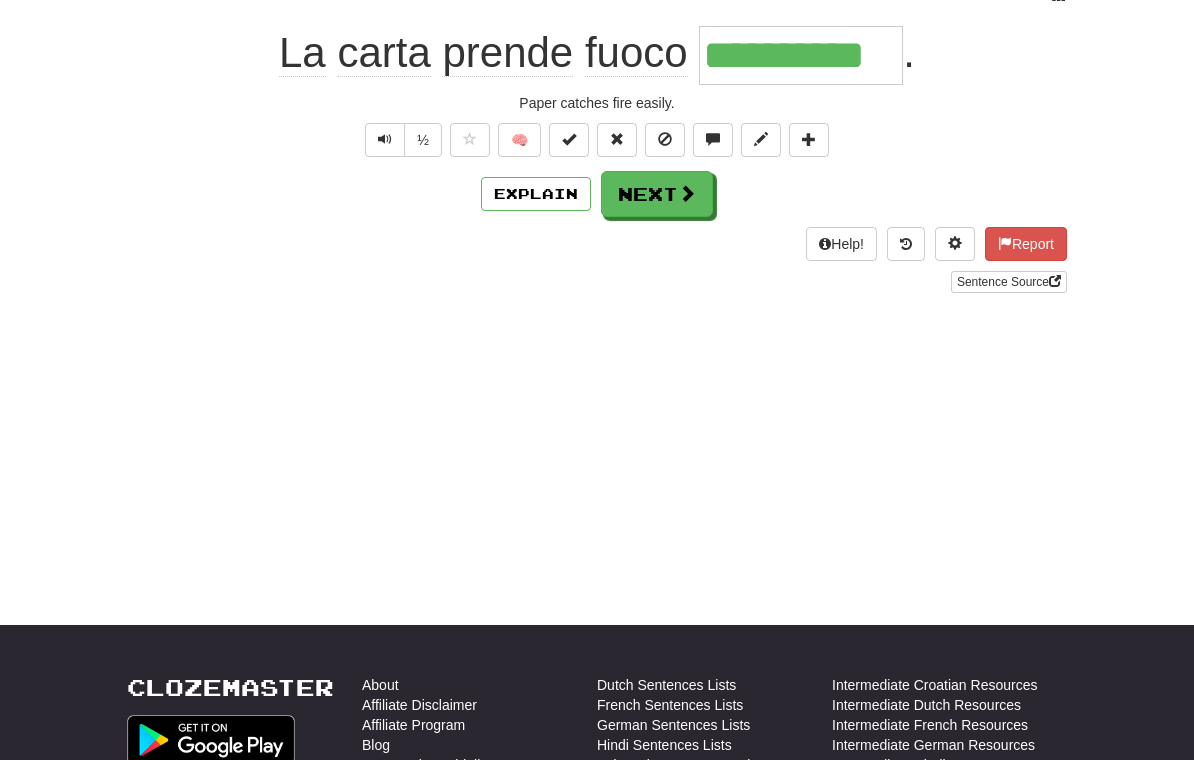click on "Next" at bounding box center (657, 194) 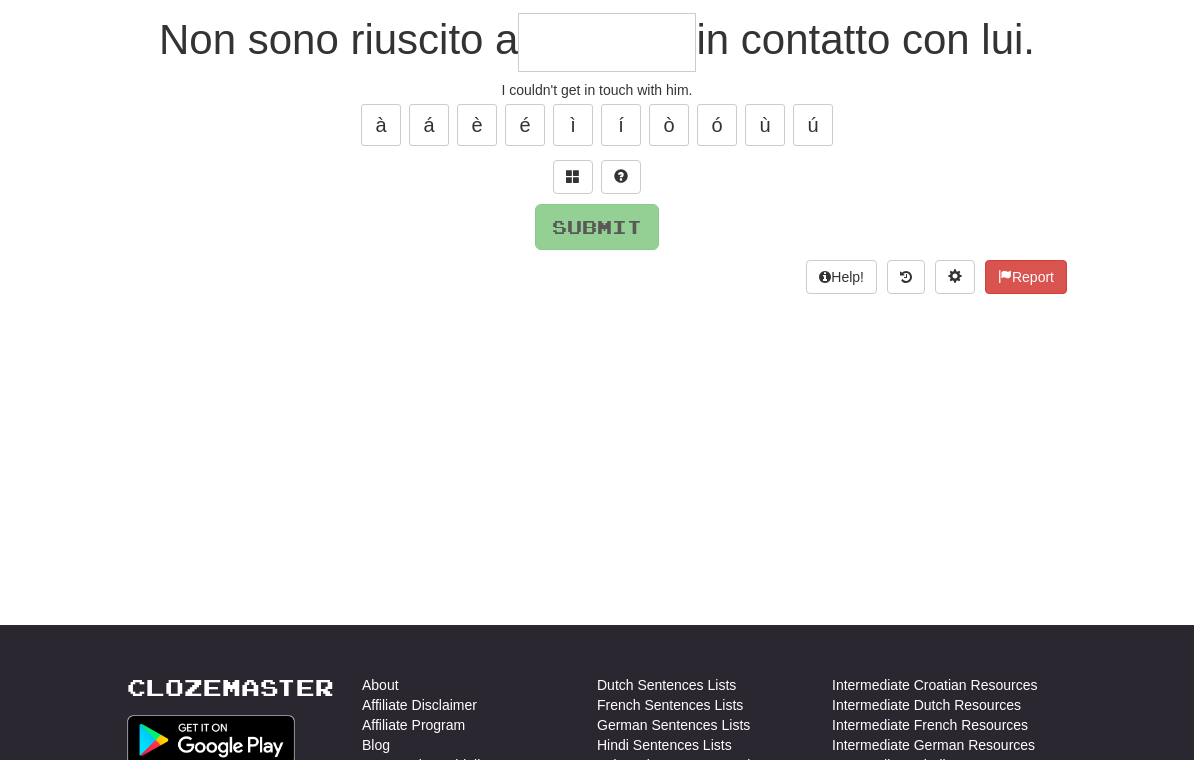 scroll, scrollTop: 184, scrollLeft: 0, axis: vertical 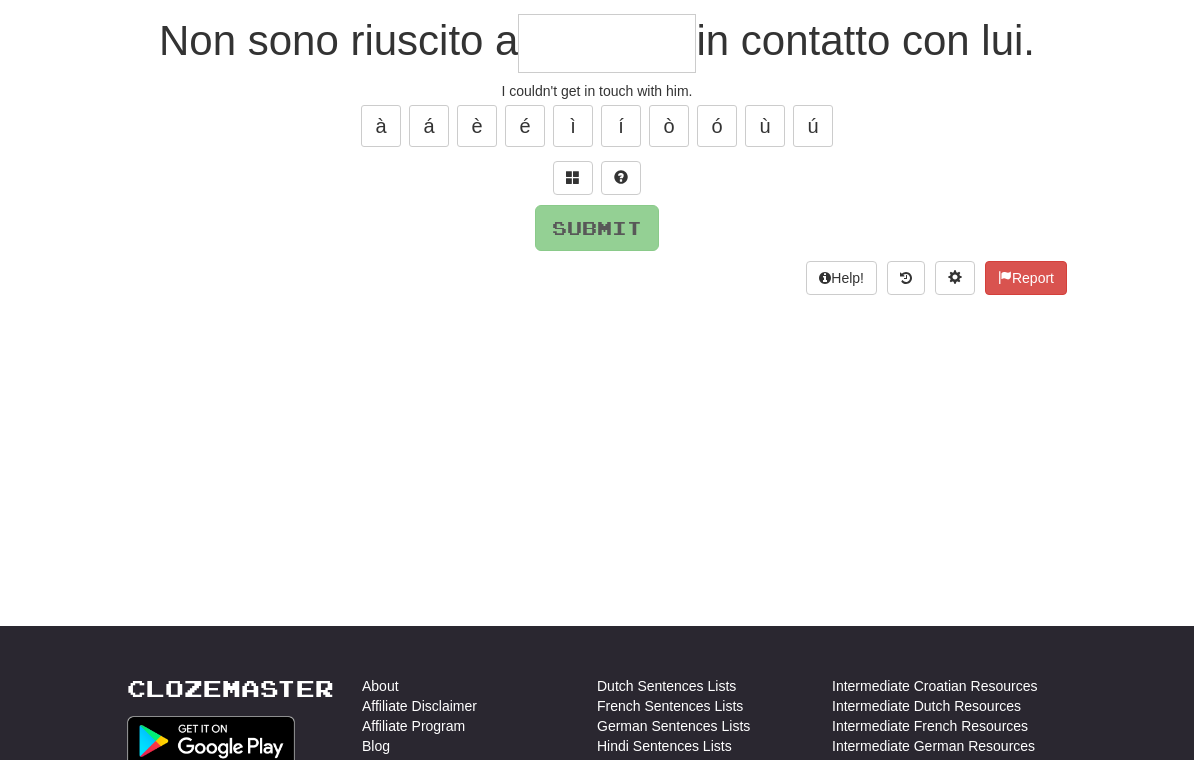 type on "*" 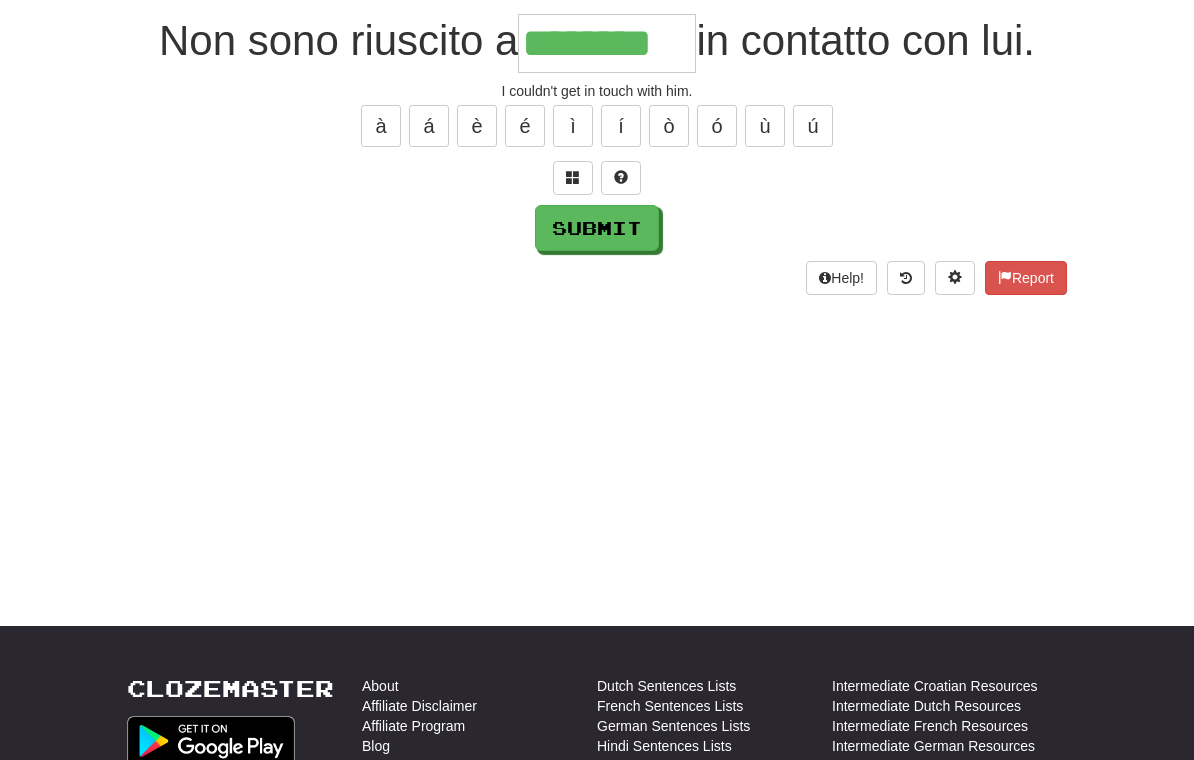 type on "********" 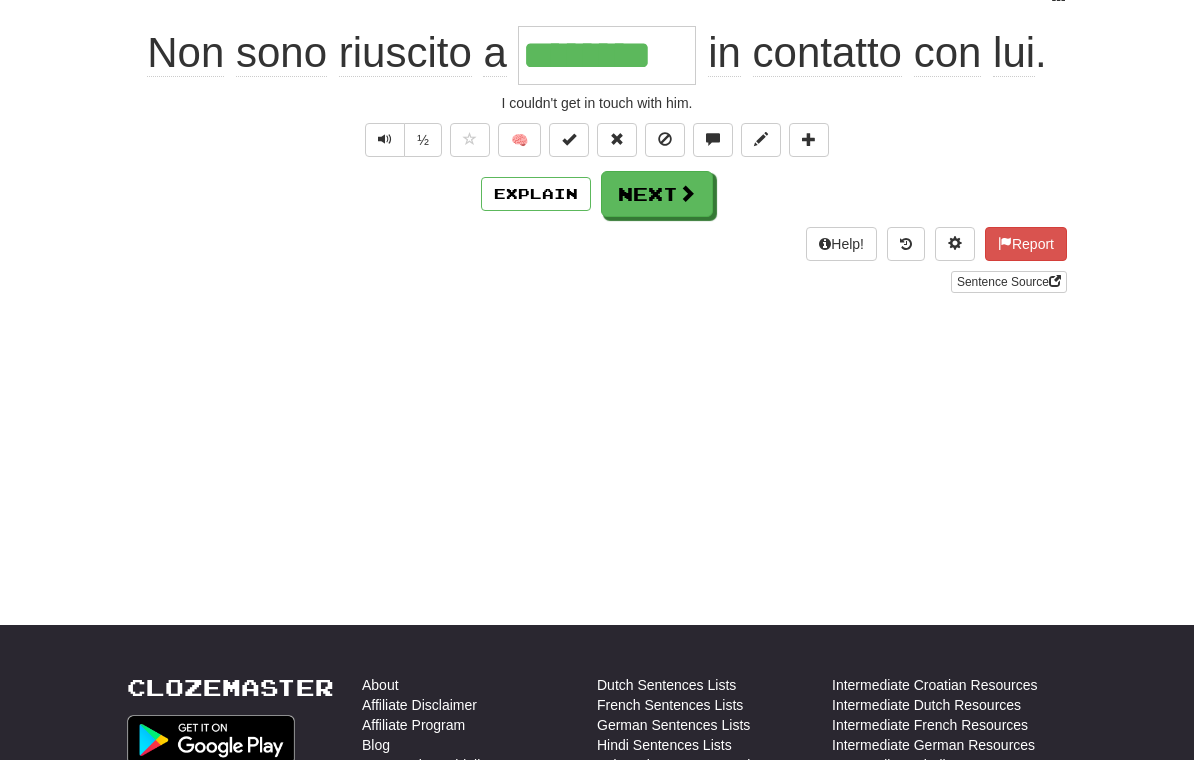 click on "Next" at bounding box center [657, 194] 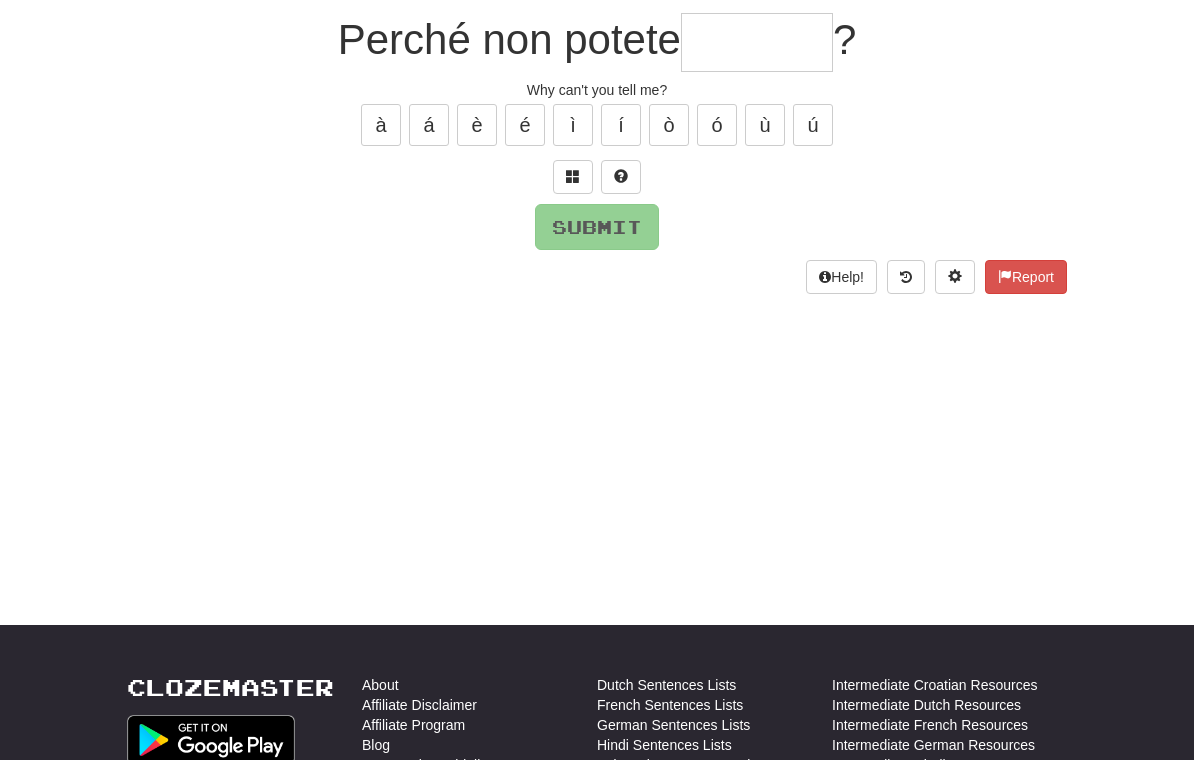 scroll, scrollTop: 184, scrollLeft: 0, axis: vertical 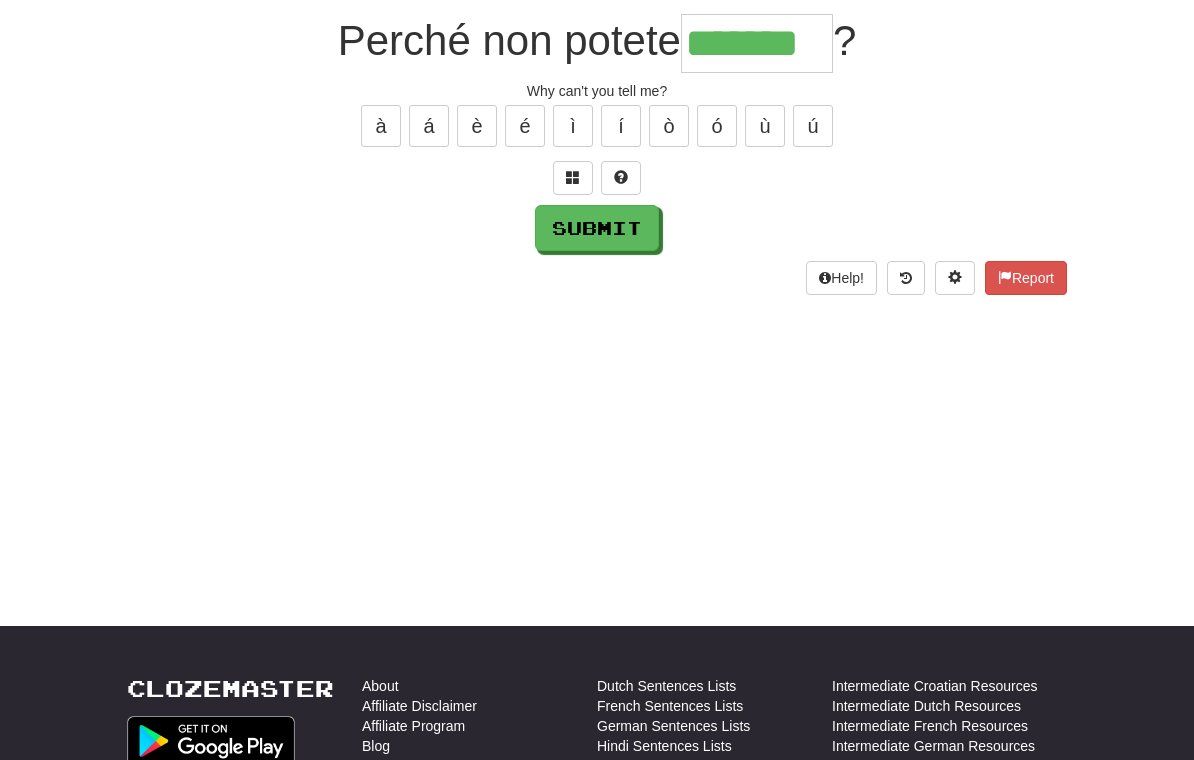type on "*******" 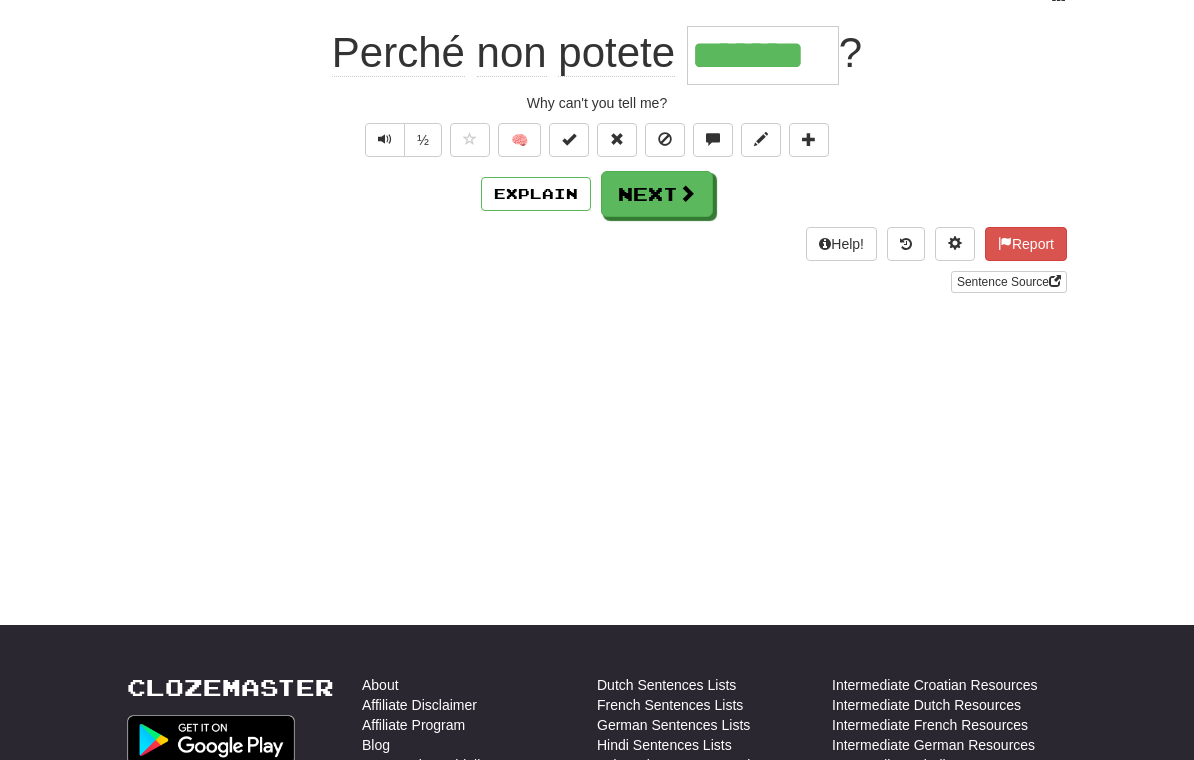 click on "Next" at bounding box center (657, 194) 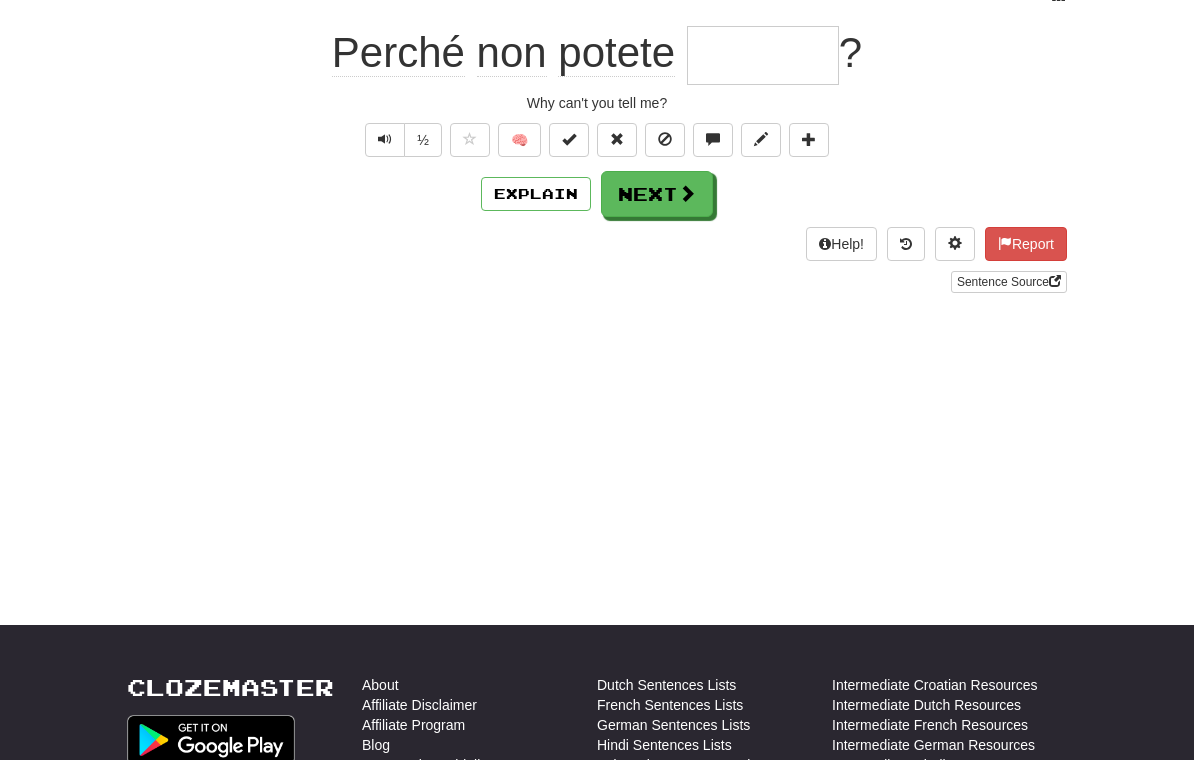 scroll, scrollTop: 184, scrollLeft: 0, axis: vertical 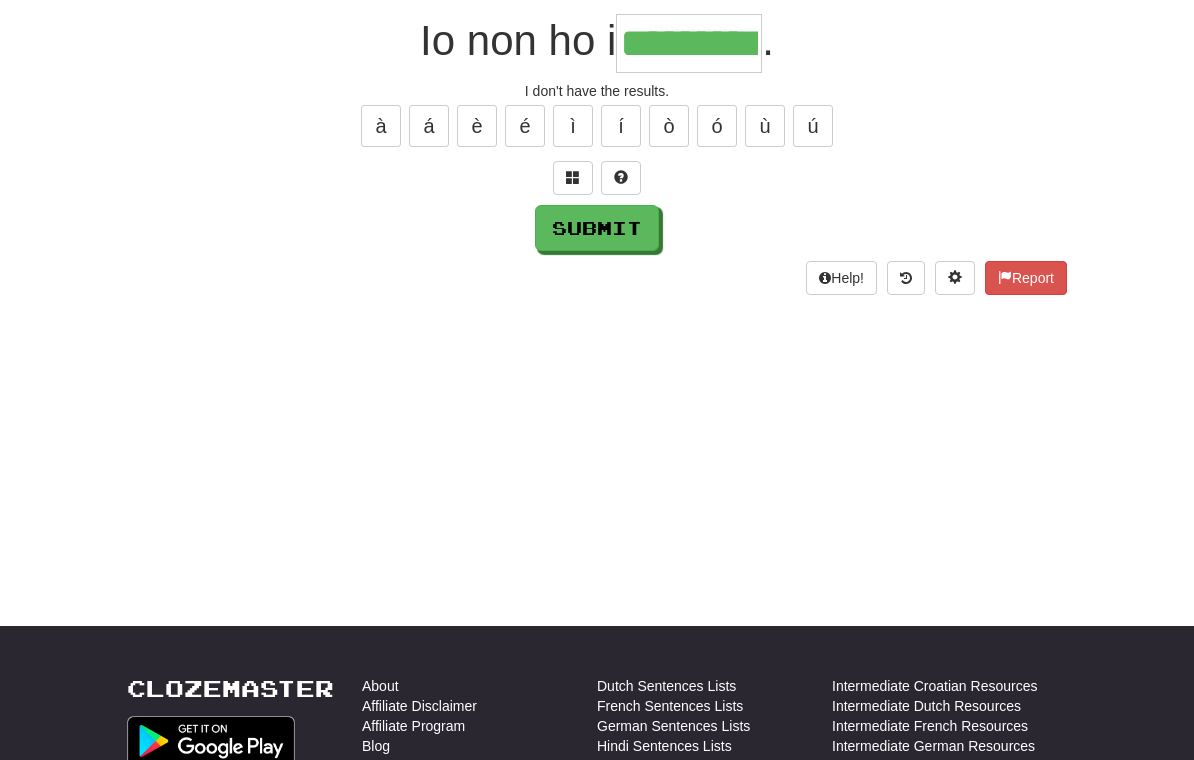 type on "*********" 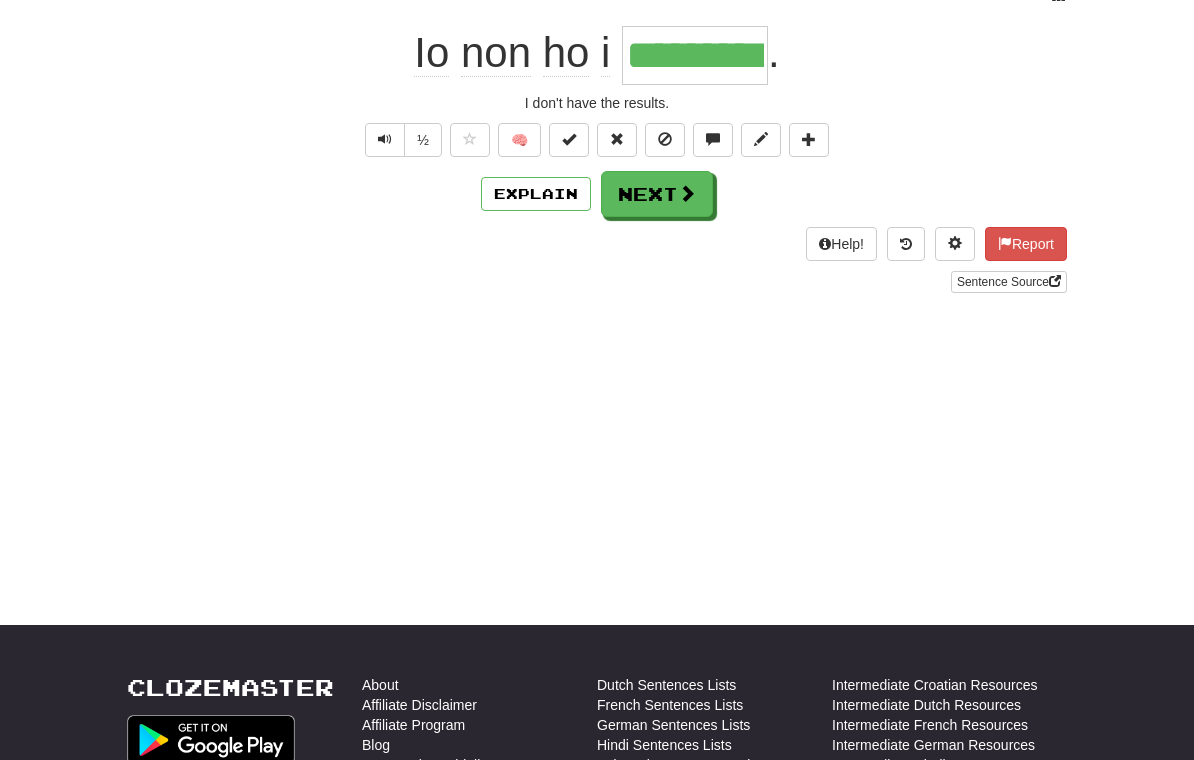 click on "Next" at bounding box center (657, 194) 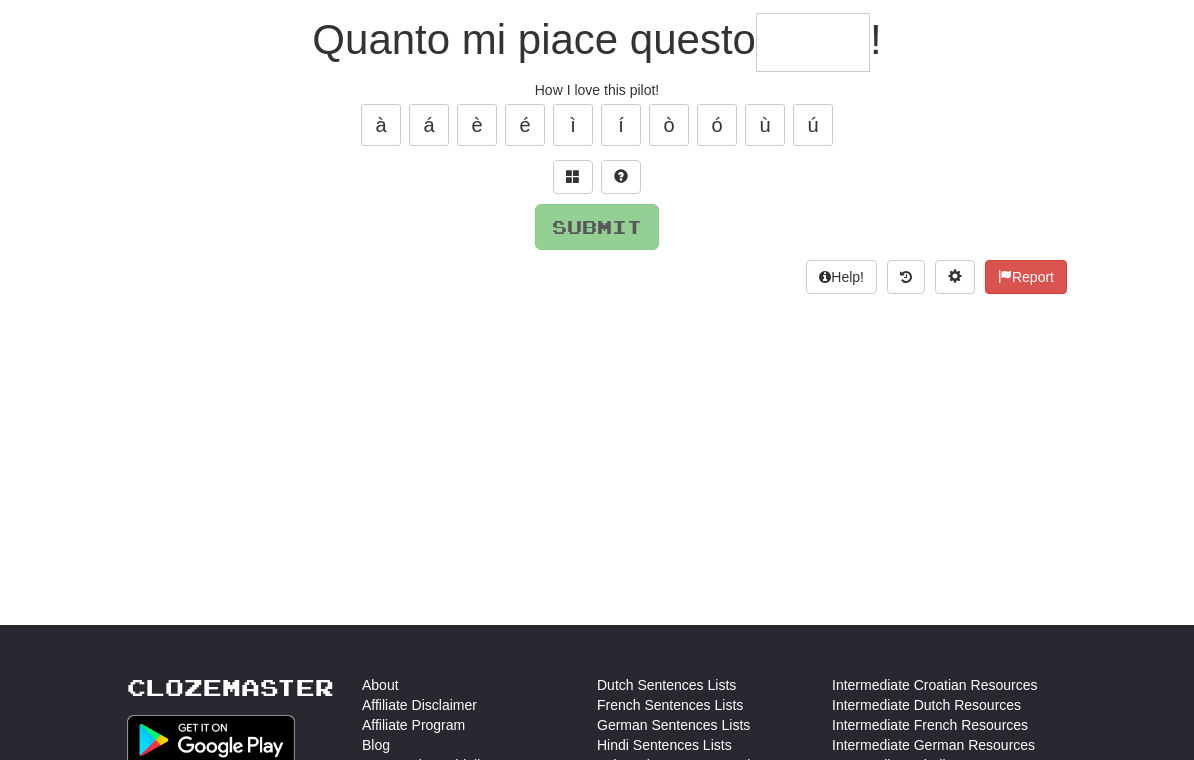 scroll, scrollTop: 184, scrollLeft: 0, axis: vertical 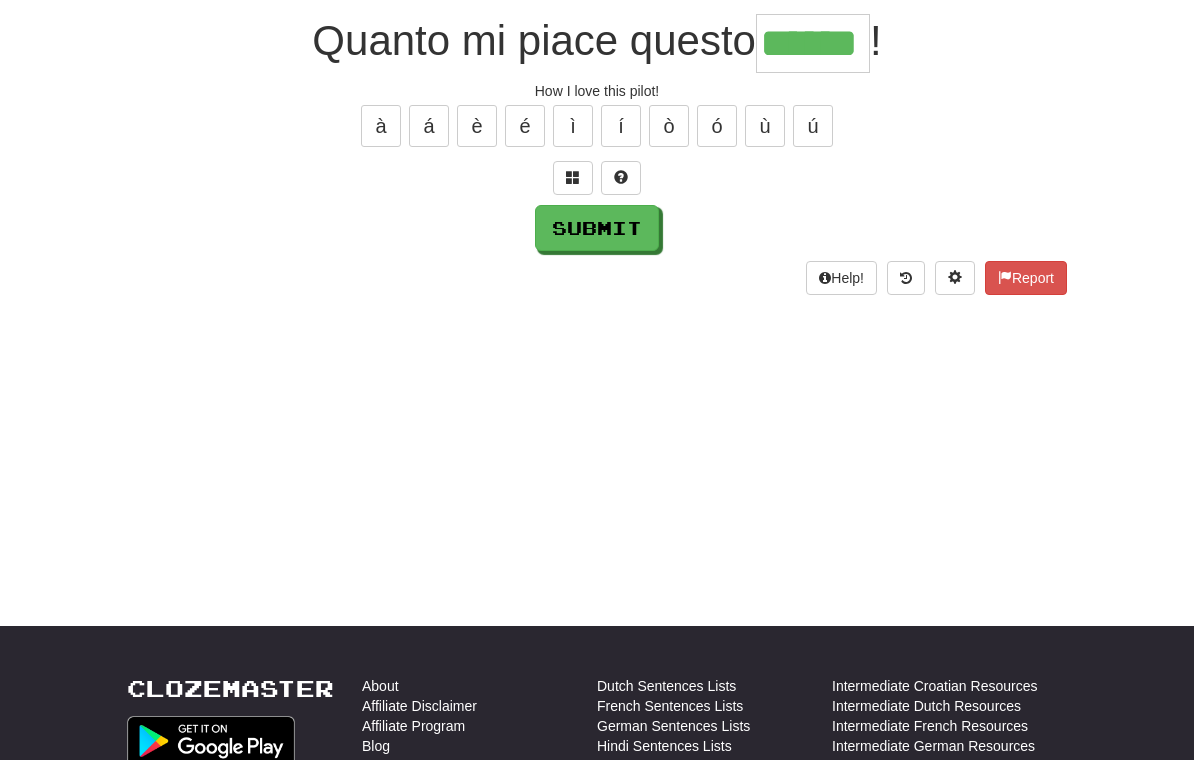 type on "******" 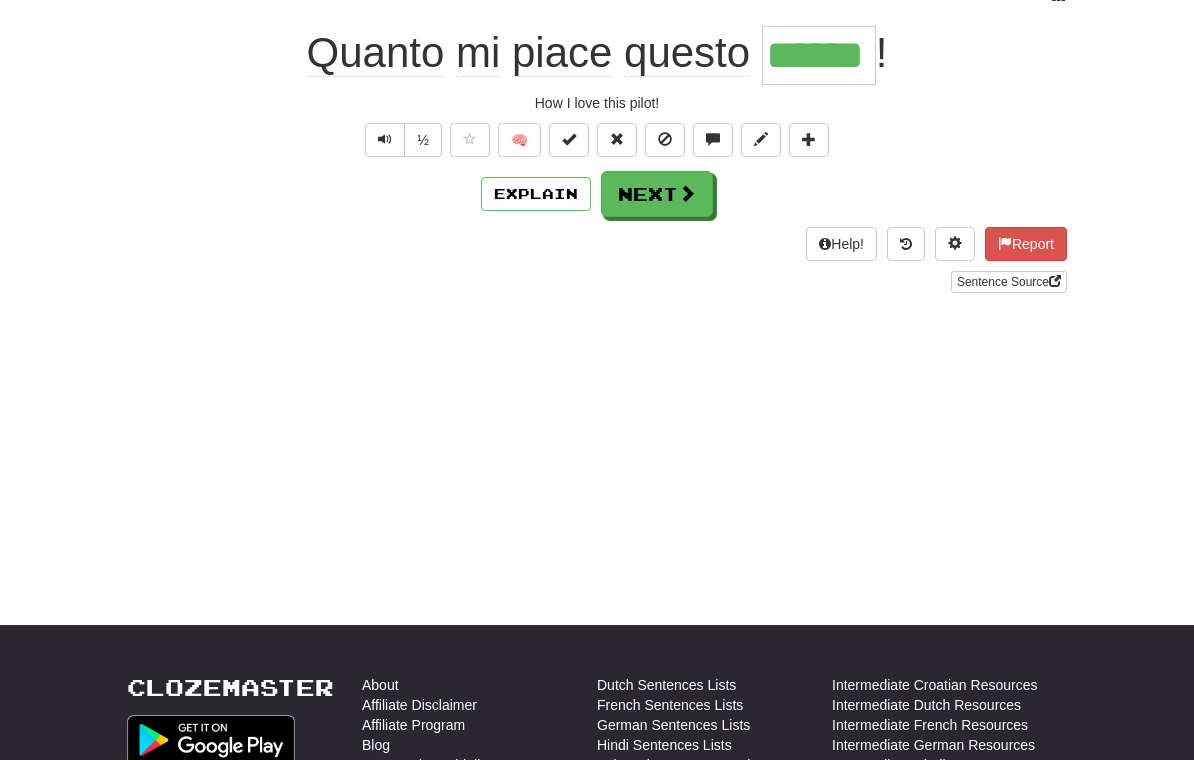click on "Next" at bounding box center [657, 194] 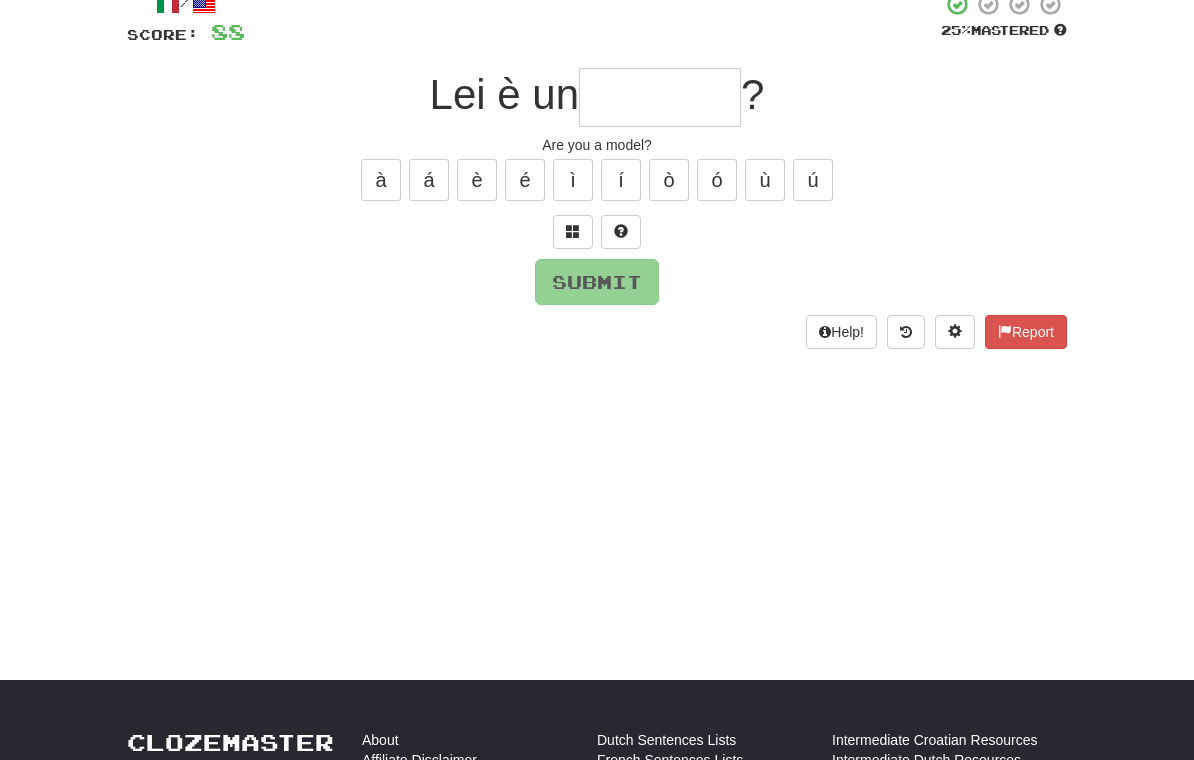 scroll, scrollTop: 130, scrollLeft: 0, axis: vertical 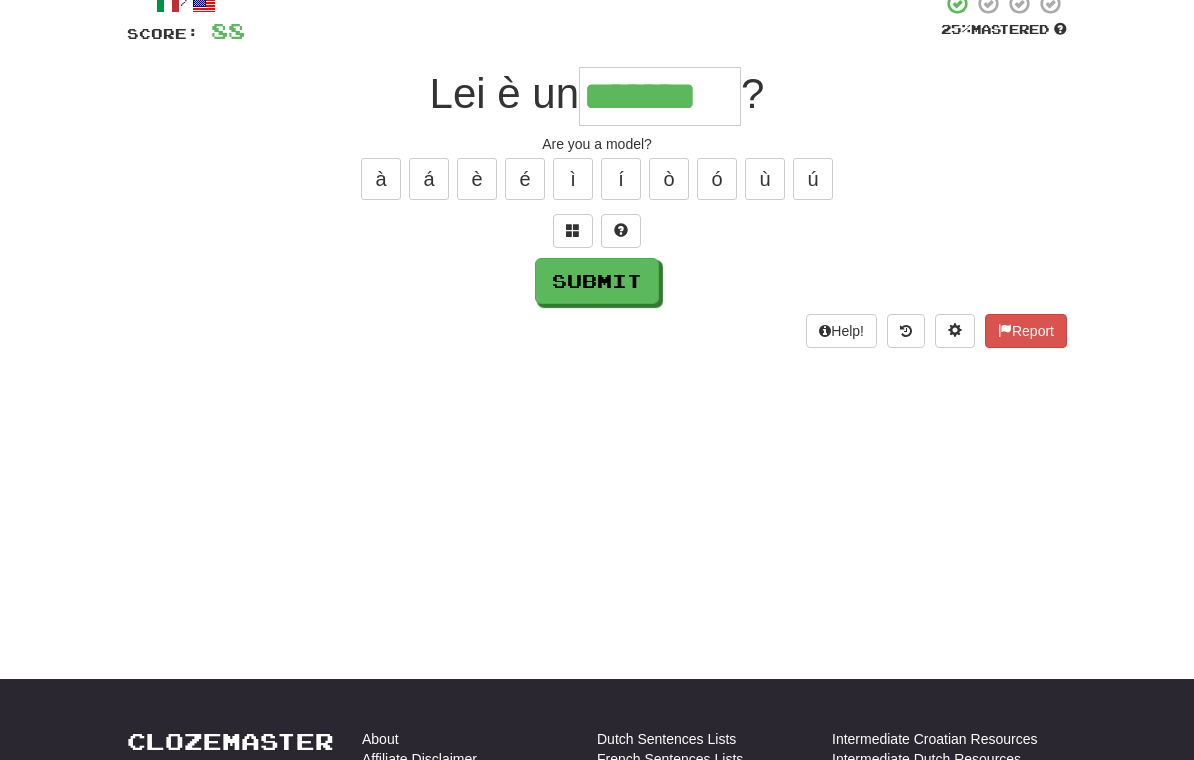 type on "*******" 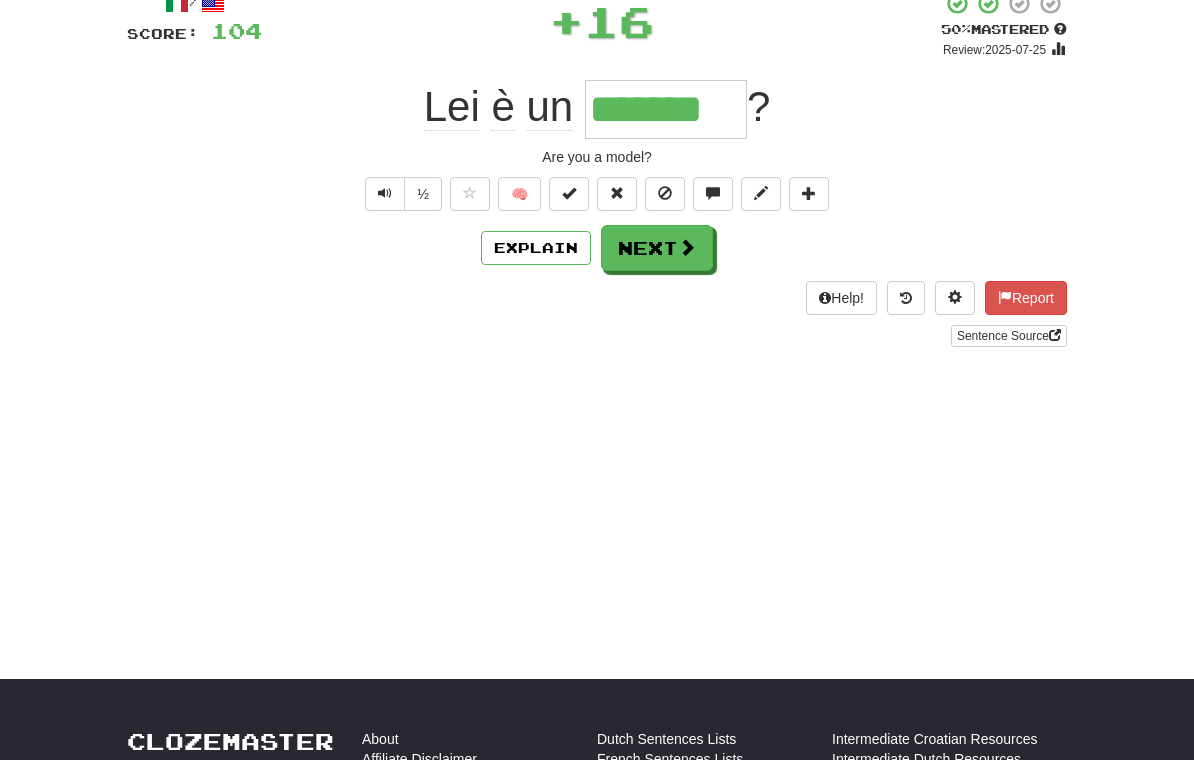 click on "Next" at bounding box center [657, 248] 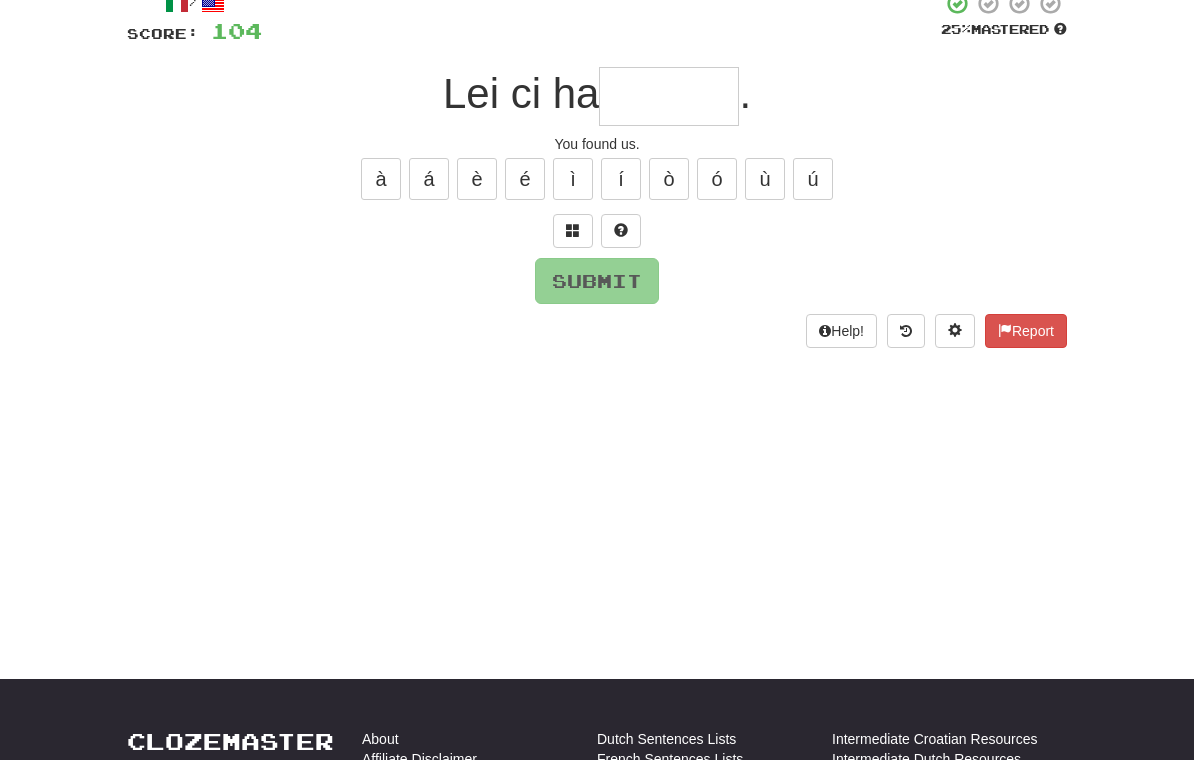 scroll, scrollTop: 130, scrollLeft: 0, axis: vertical 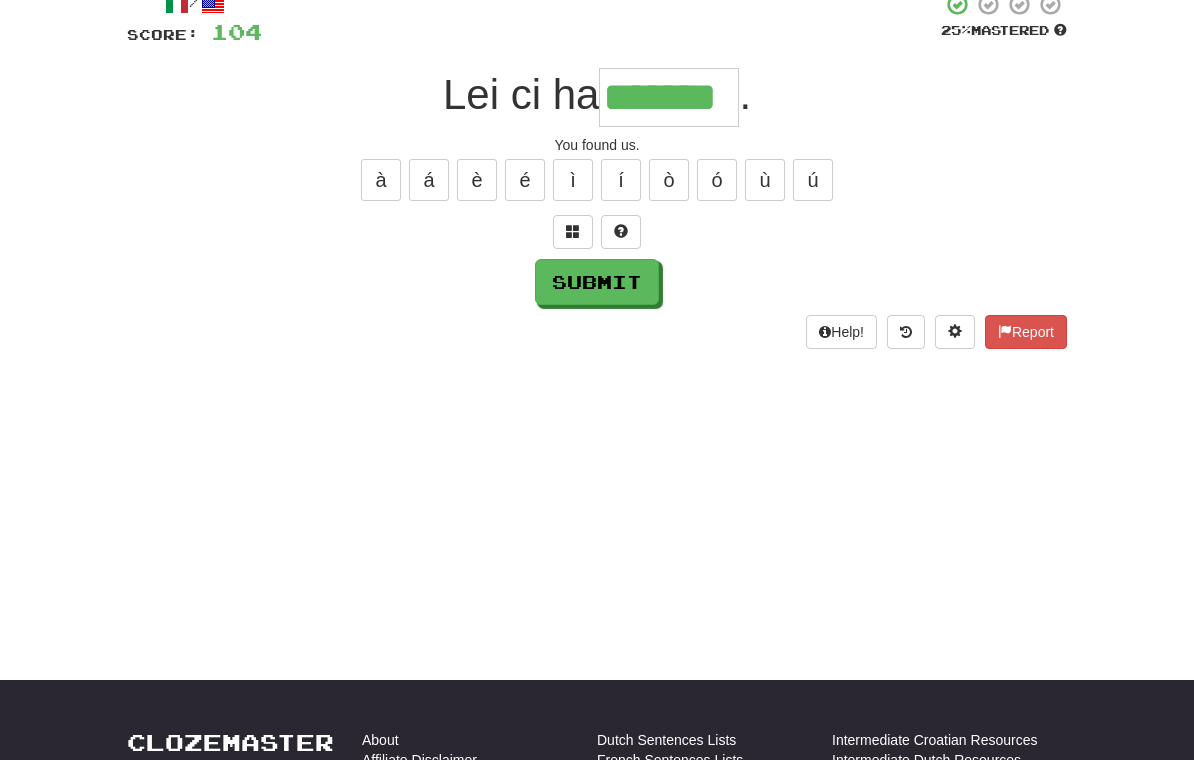 type on "*******" 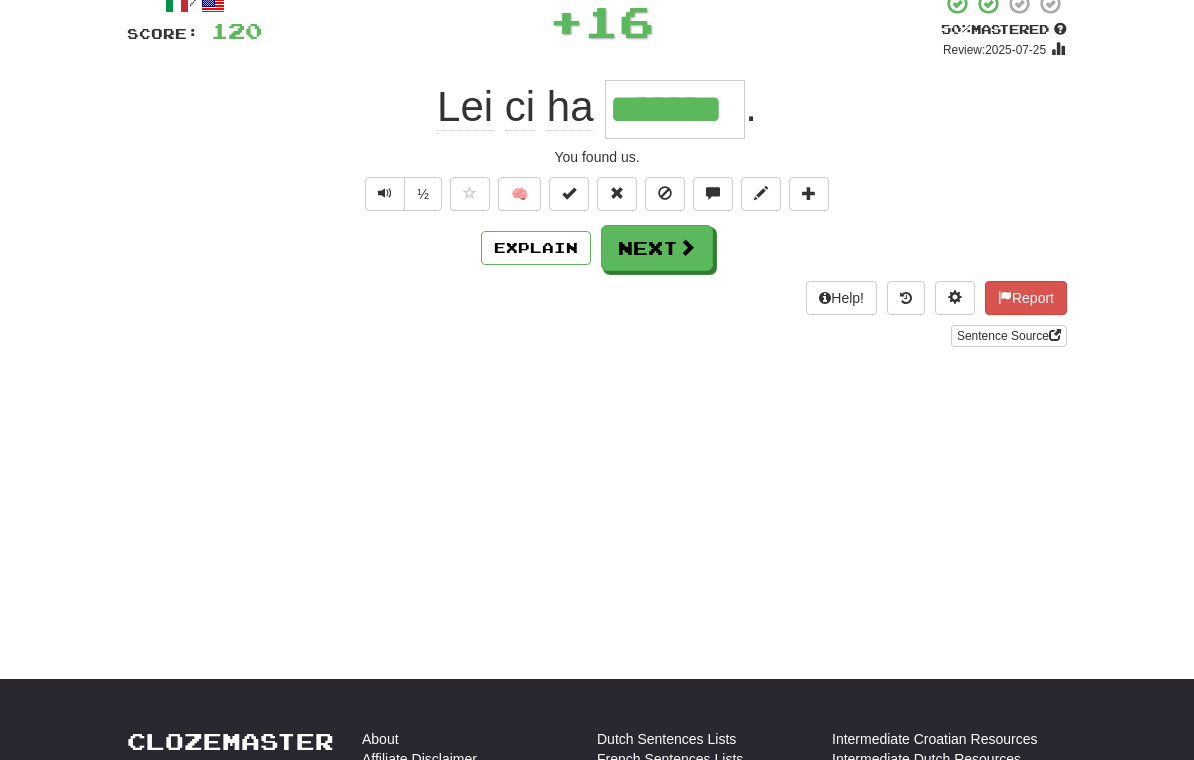 click on "Next" at bounding box center (657, 248) 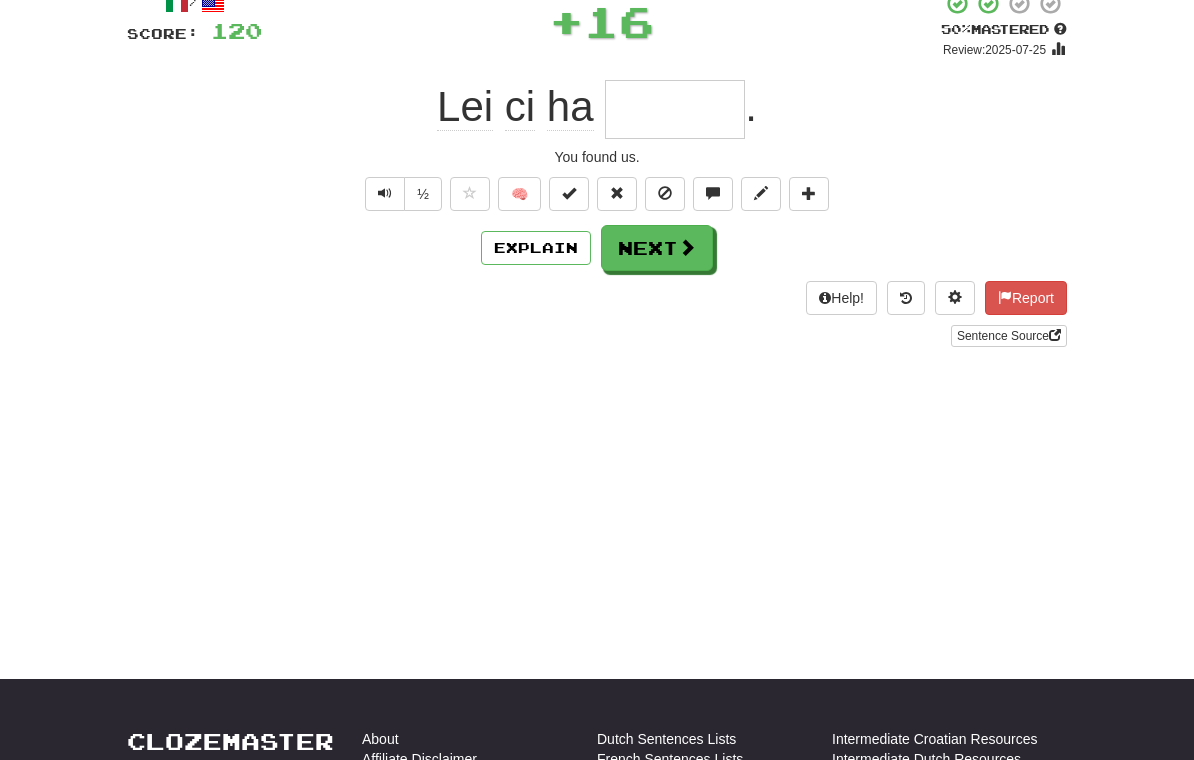 scroll, scrollTop: 130, scrollLeft: 0, axis: vertical 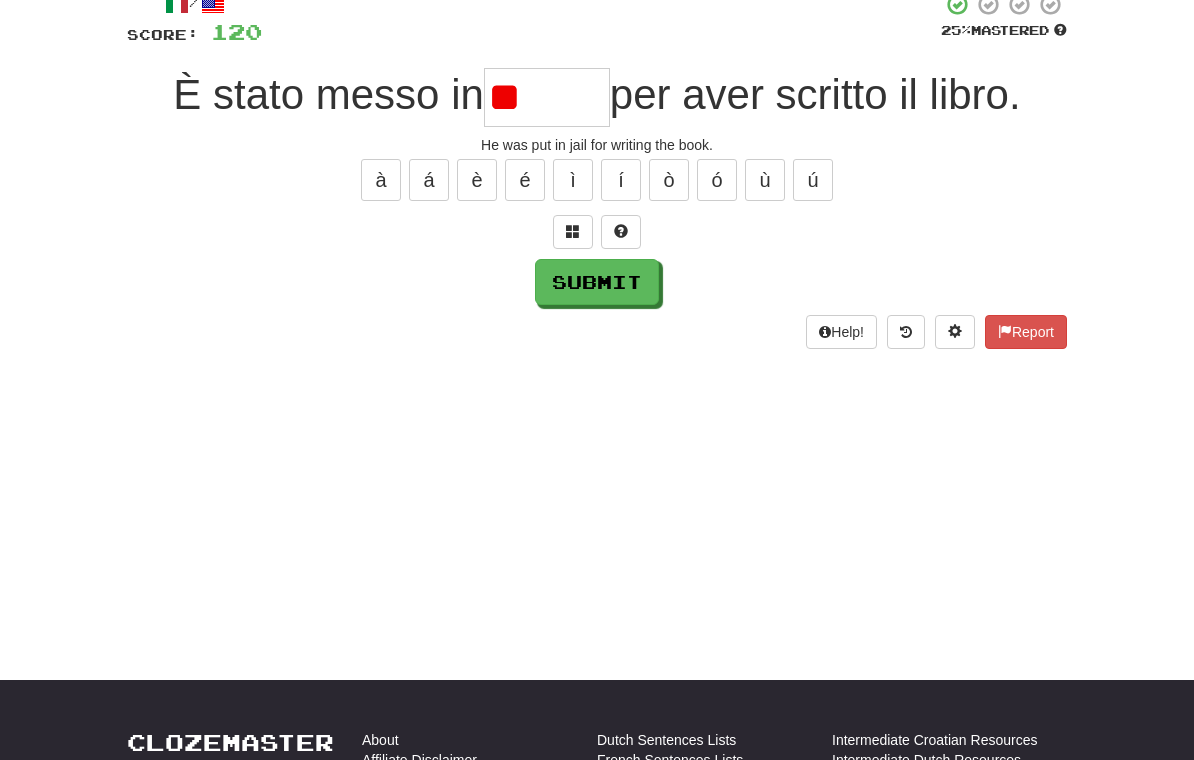 type on "*" 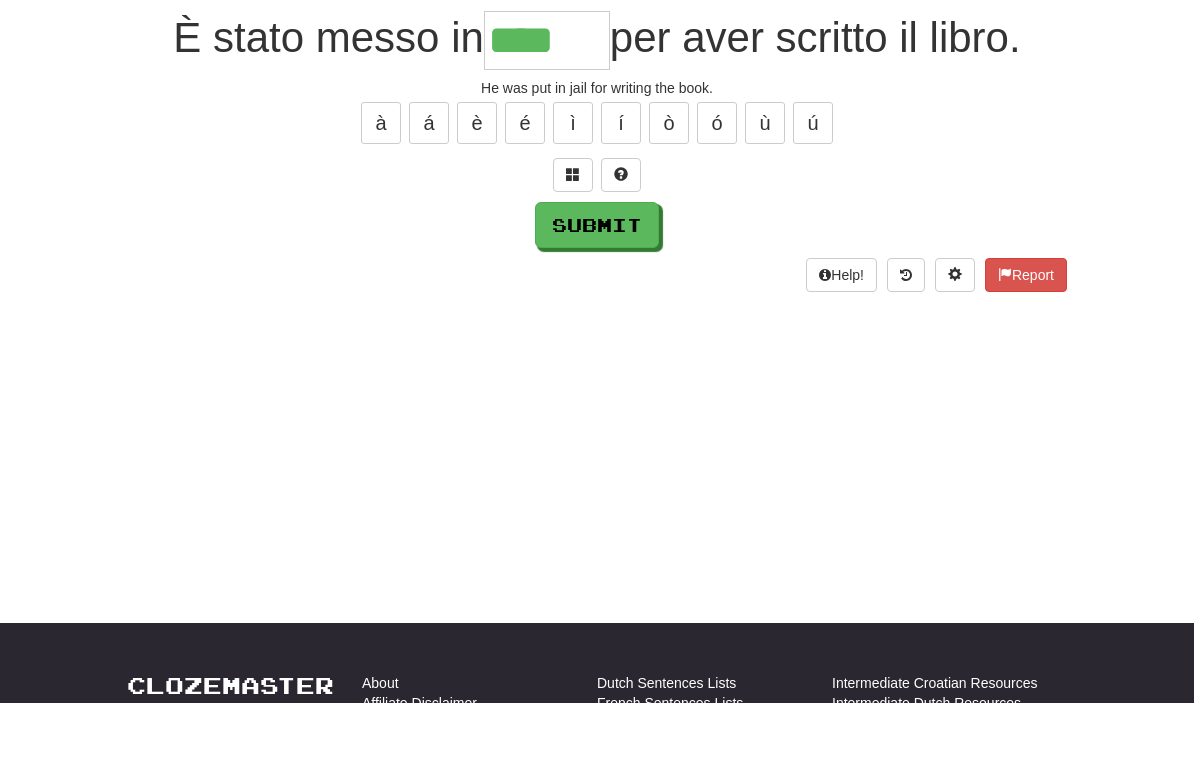 click on "/  Score:   120 25 %  Mastered È stato messo in  ****  per aver scritto il libro. He was put in jail for writing the book. à á è é ì í ò ó ù ú Submit  Help!  Report" at bounding box center (597, 170) 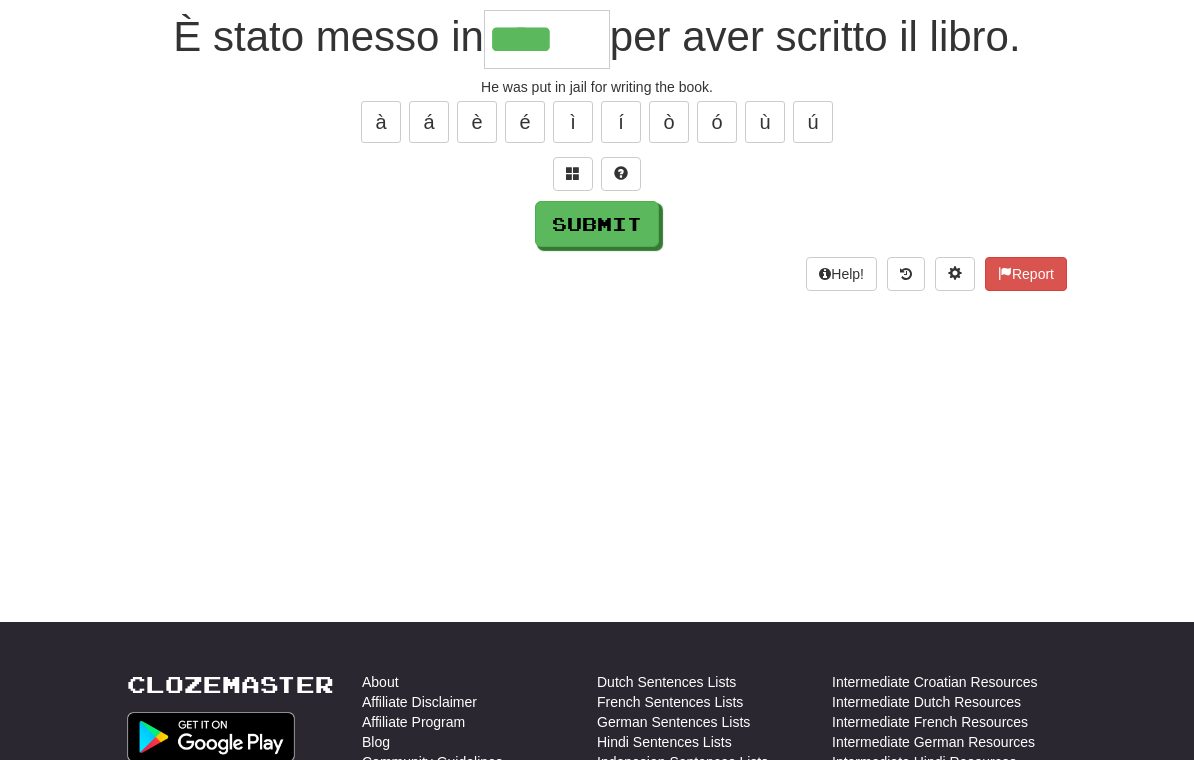 click at bounding box center [573, 174] 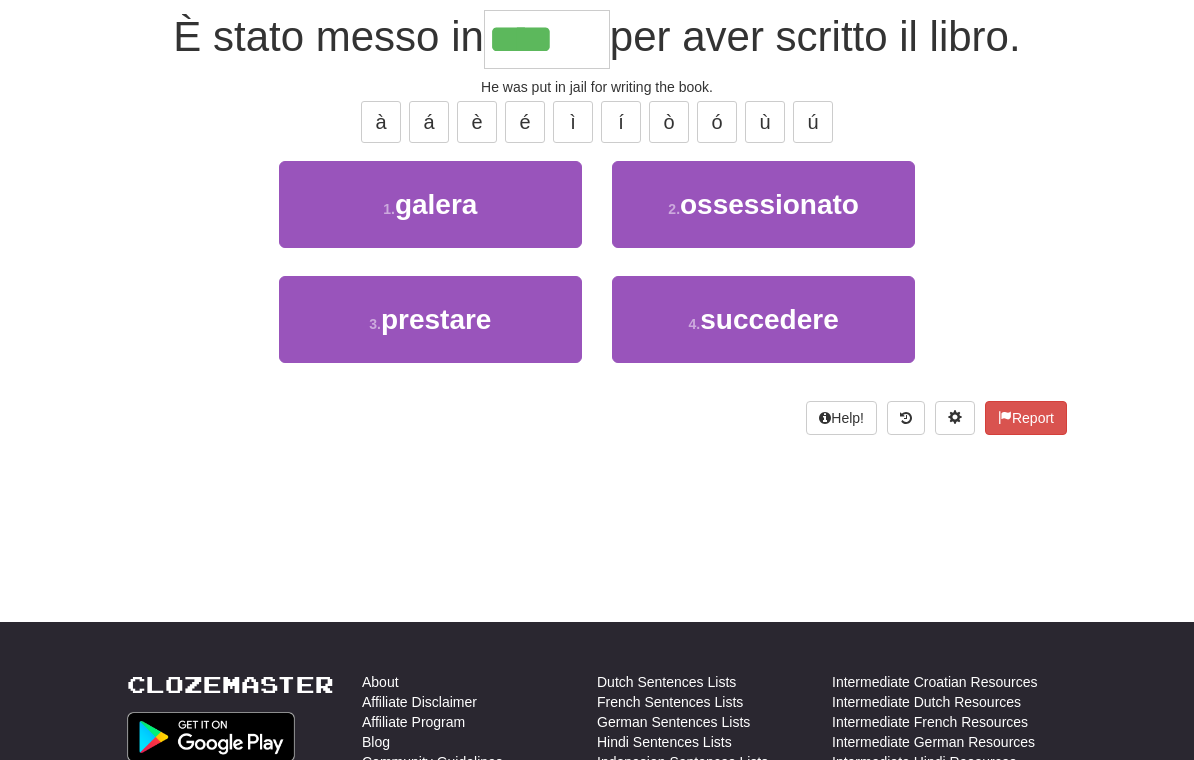 scroll, scrollTop: 187, scrollLeft: 0, axis: vertical 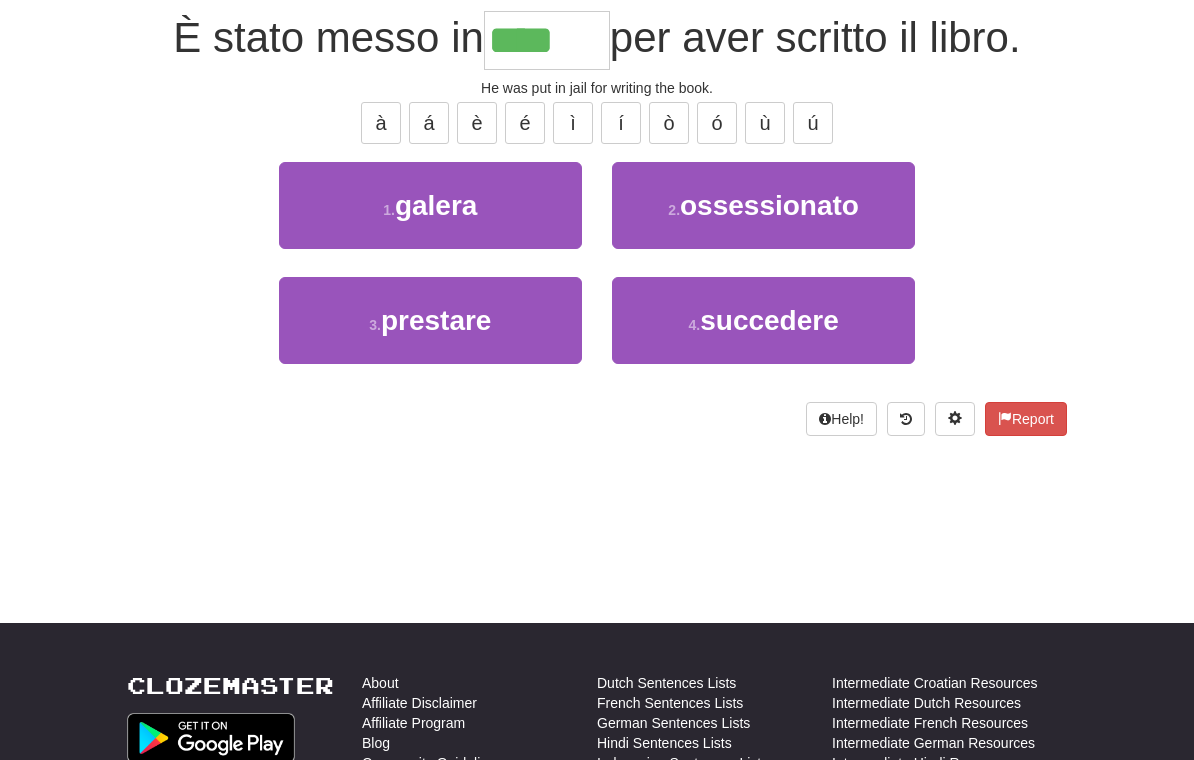 click on "1 .  galera" at bounding box center (430, 205) 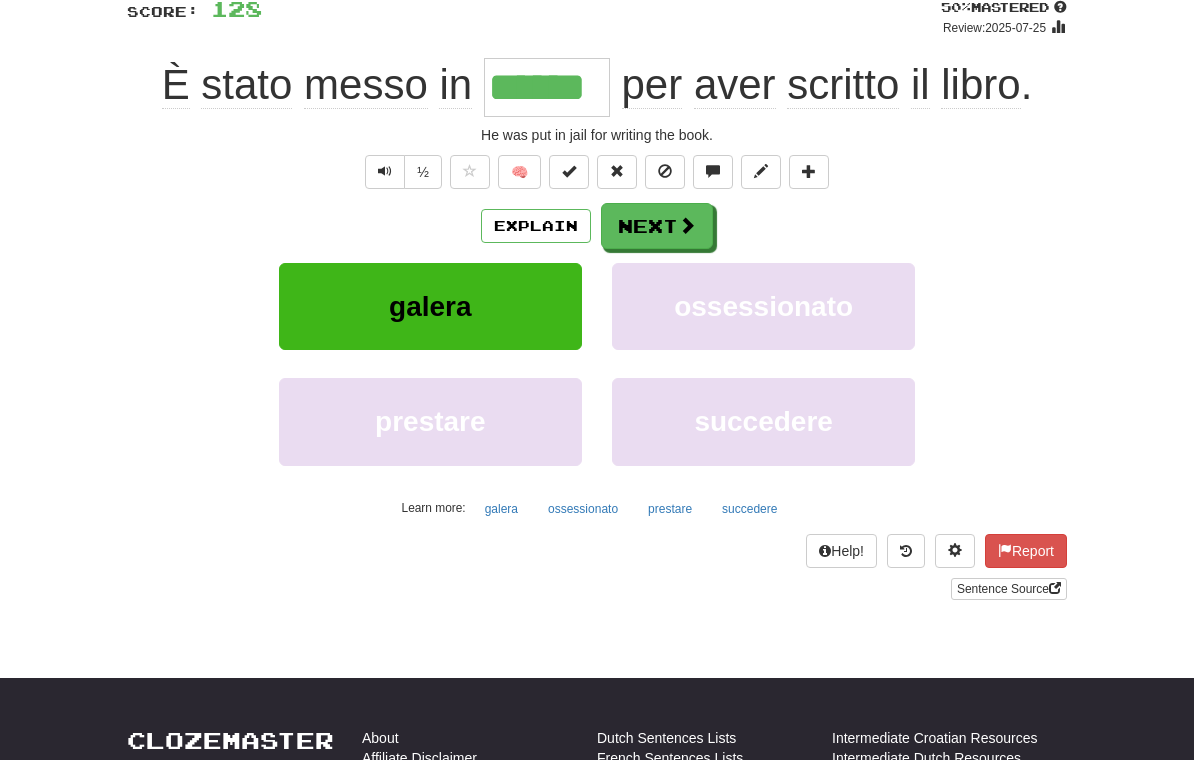 scroll, scrollTop: 152, scrollLeft: 0, axis: vertical 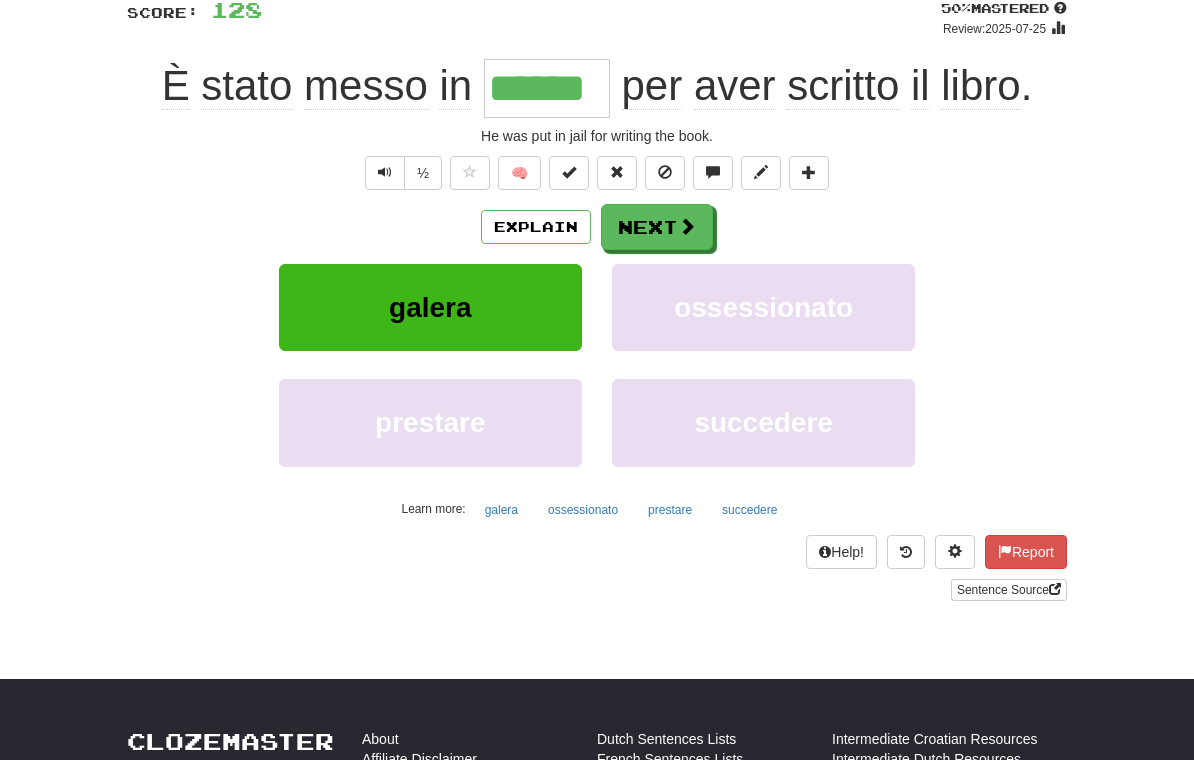 click on "Next" at bounding box center [657, 227] 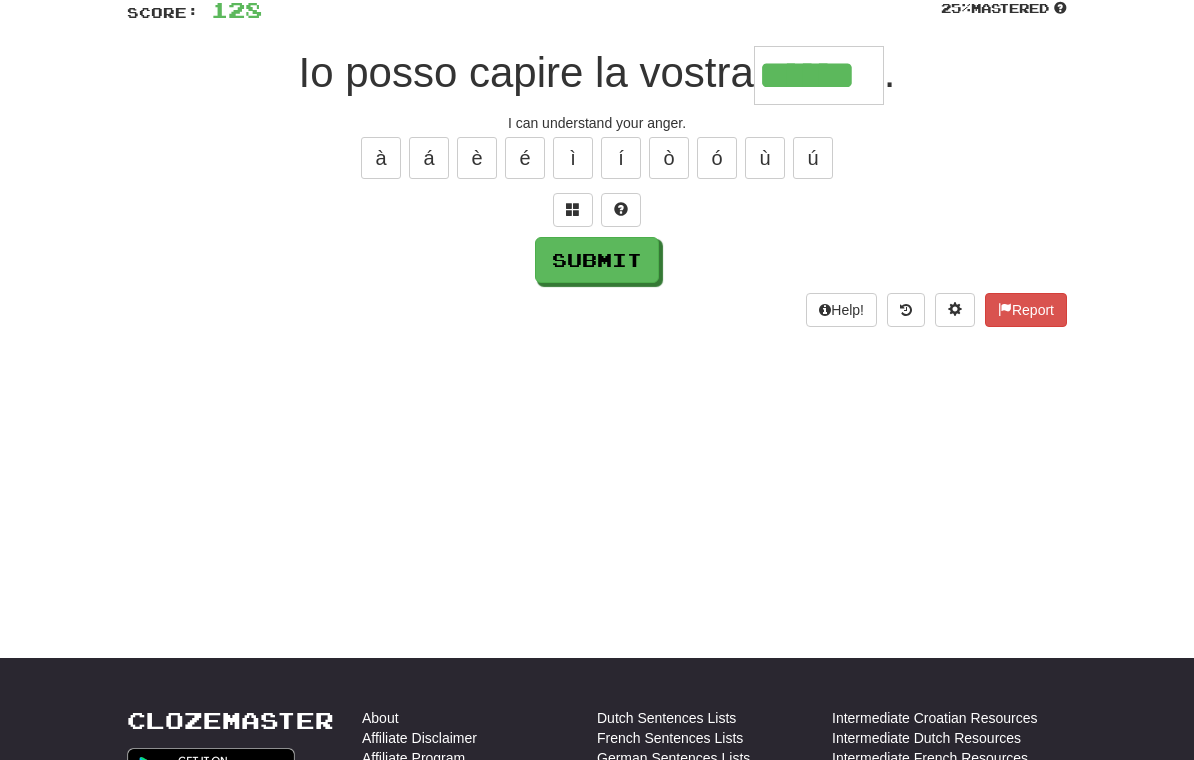 type on "******" 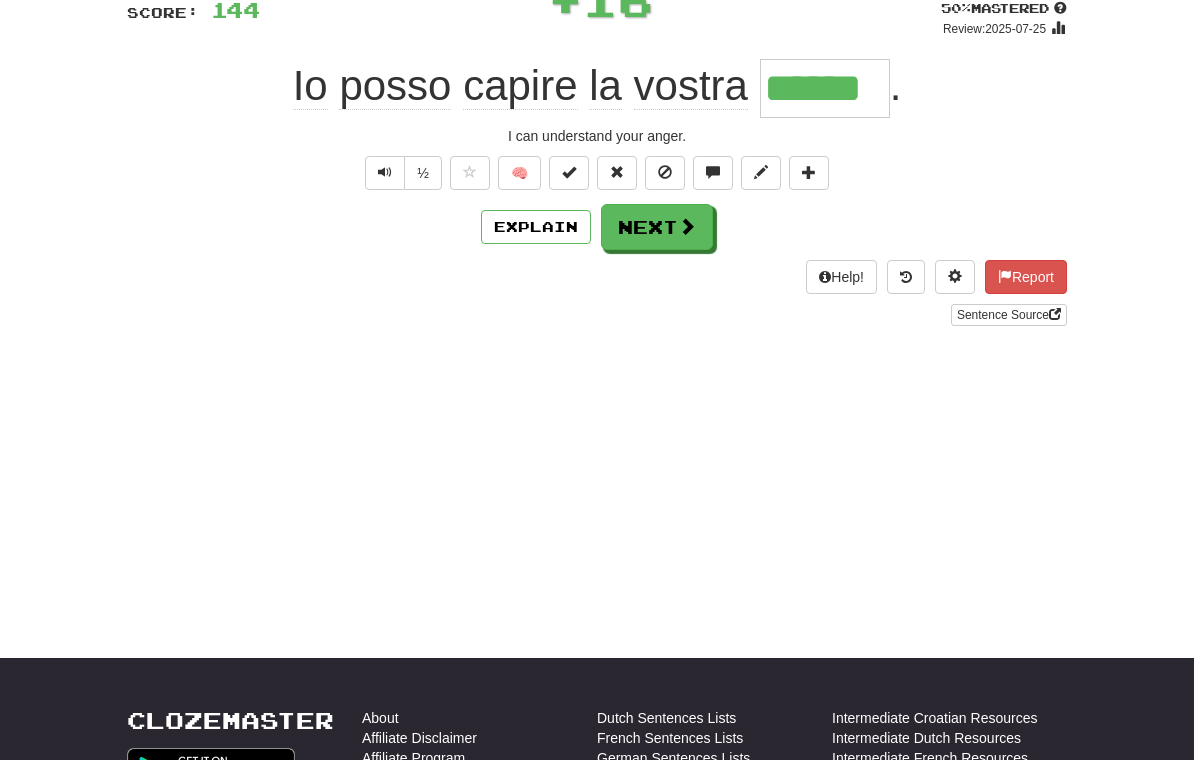 click on "Next" at bounding box center [657, 227] 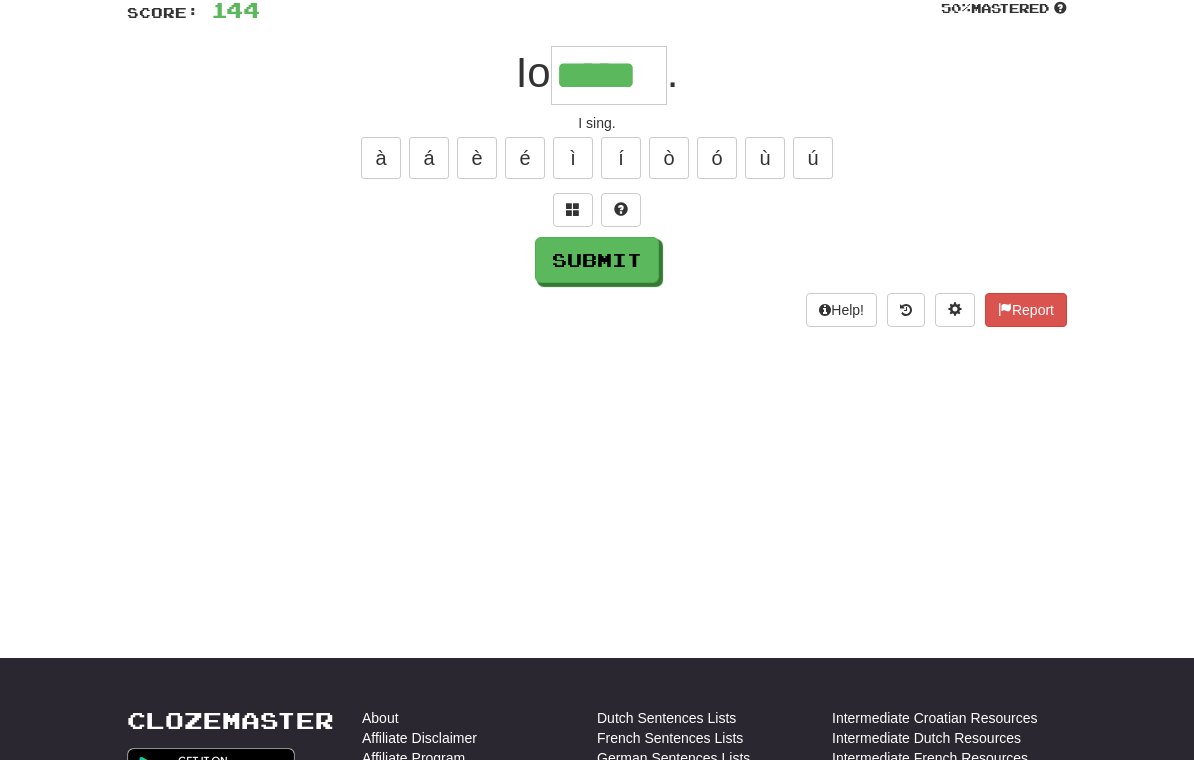 type on "*****" 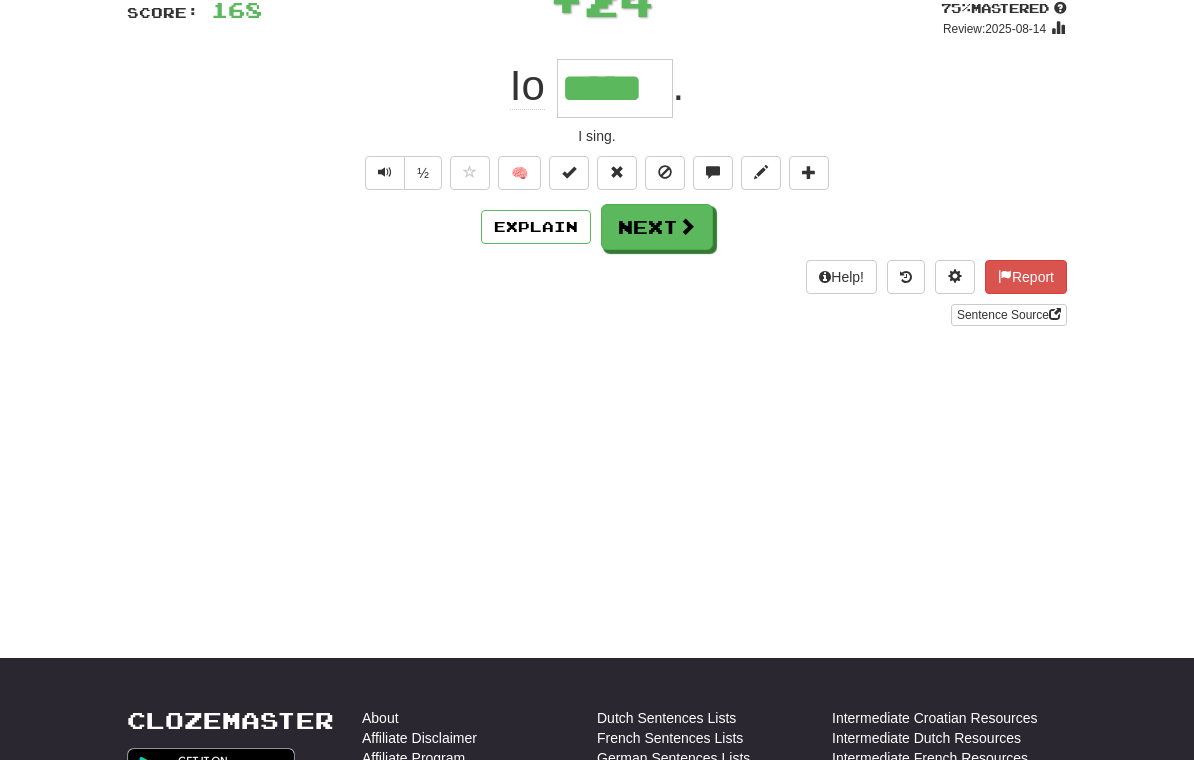 click on "Next" at bounding box center (657, 227) 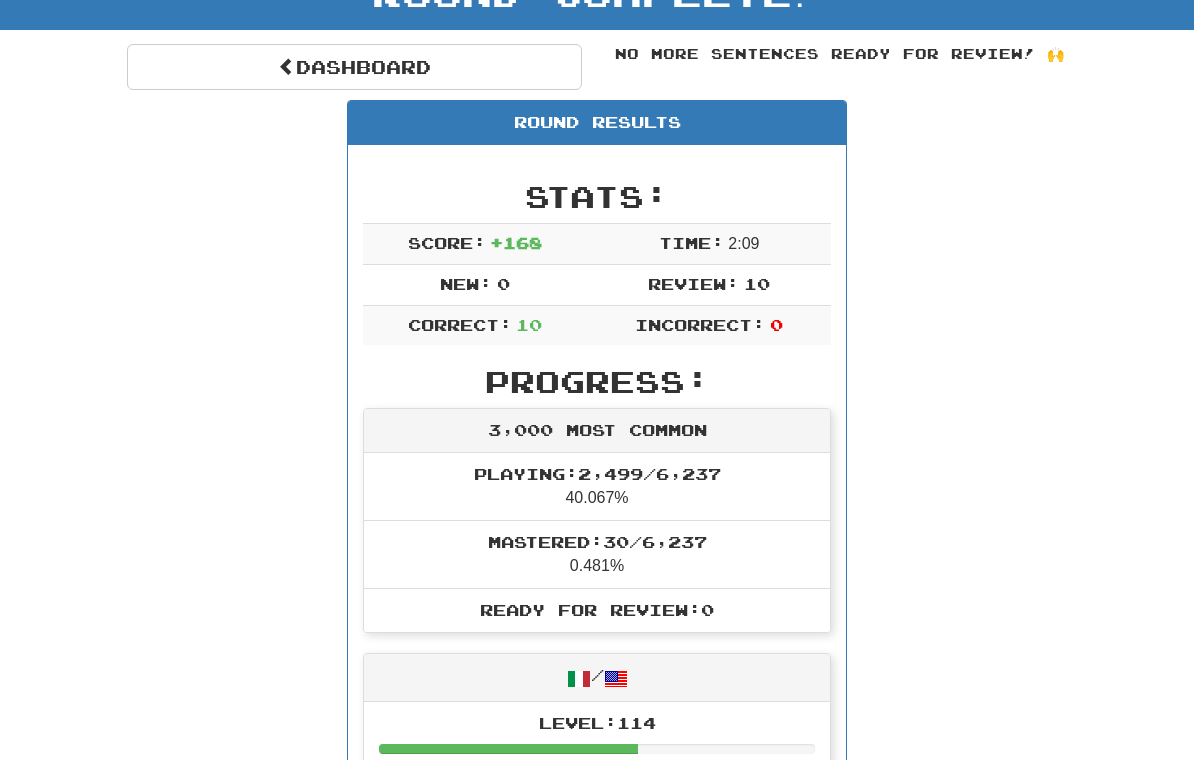 click on "Dashboard" at bounding box center [354, 67] 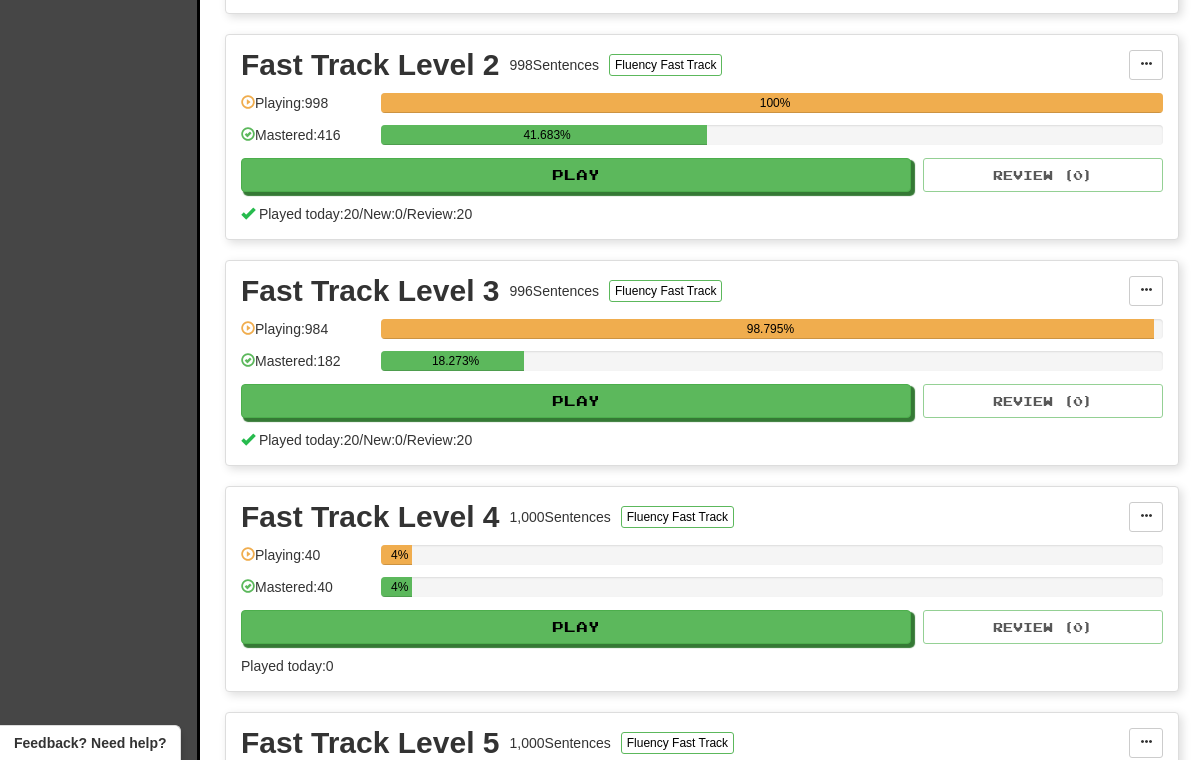 scroll, scrollTop: 1168, scrollLeft: 0, axis: vertical 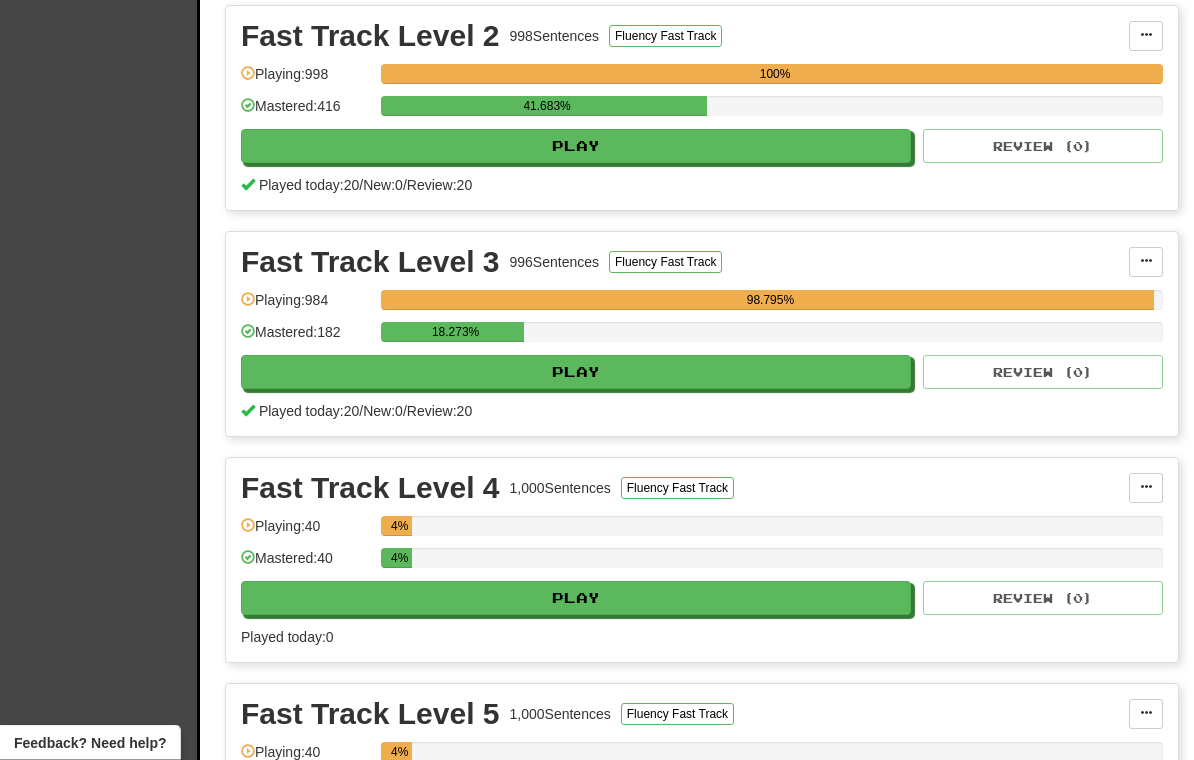 click on "Play" at bounding box center [576, 373] 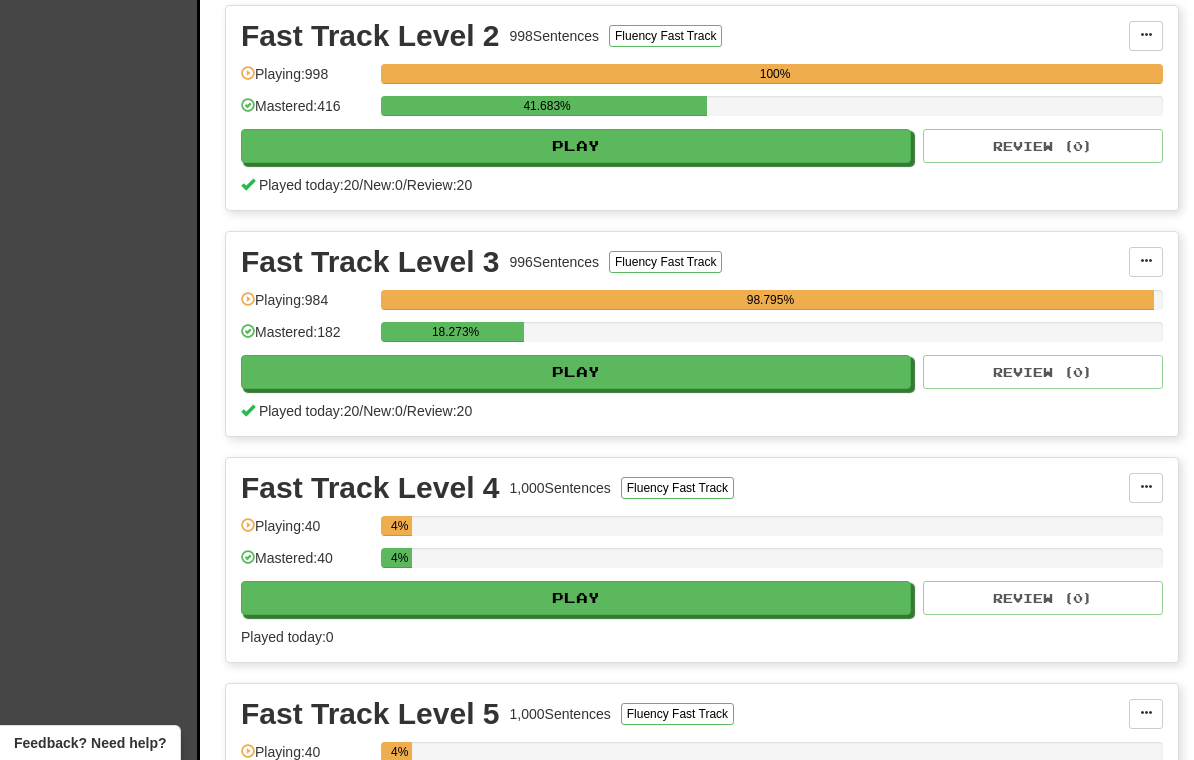 select on "**" 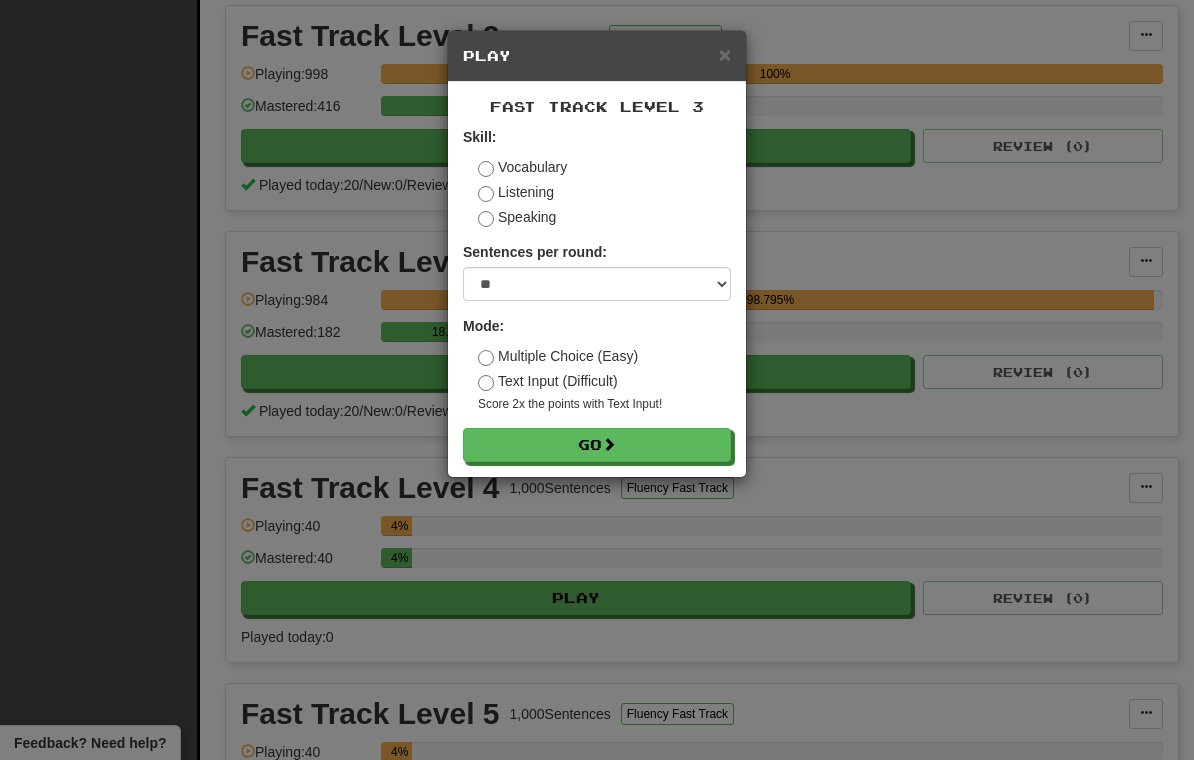click on "Go" at bounding box center (597, 445) 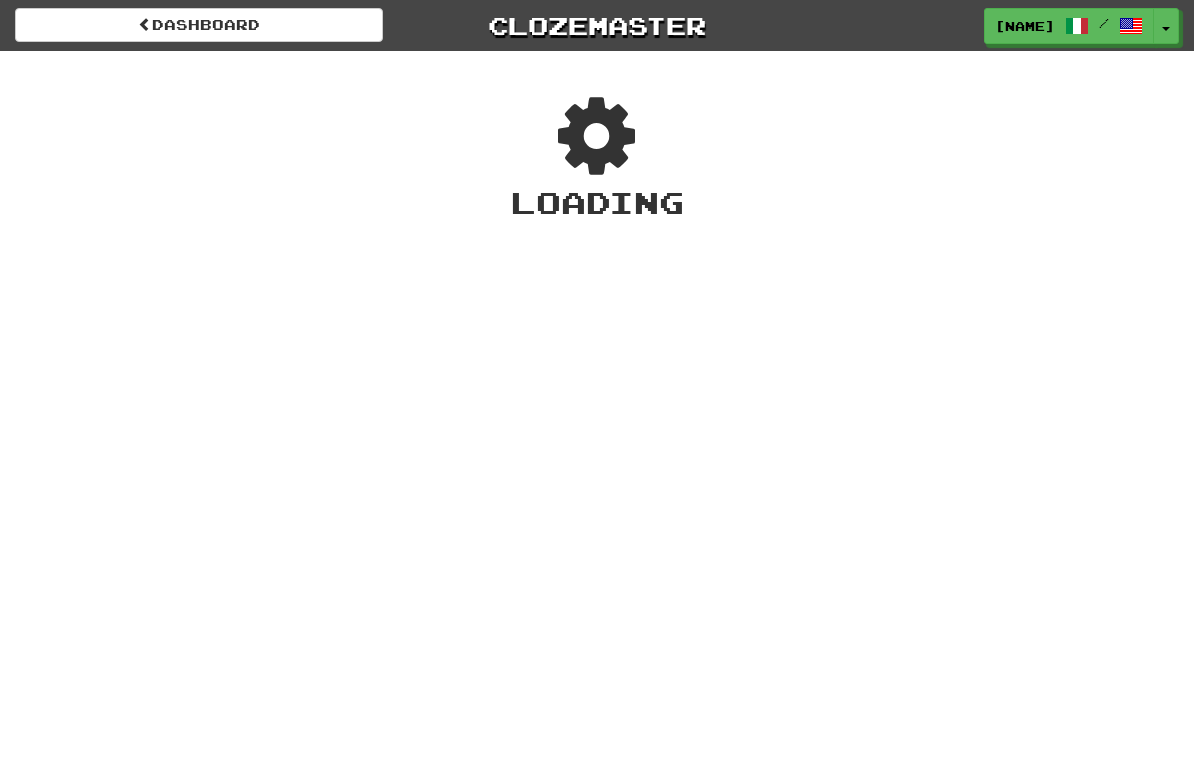 scroll, scrollTop: 0, scrollLeft: 0, axis: both 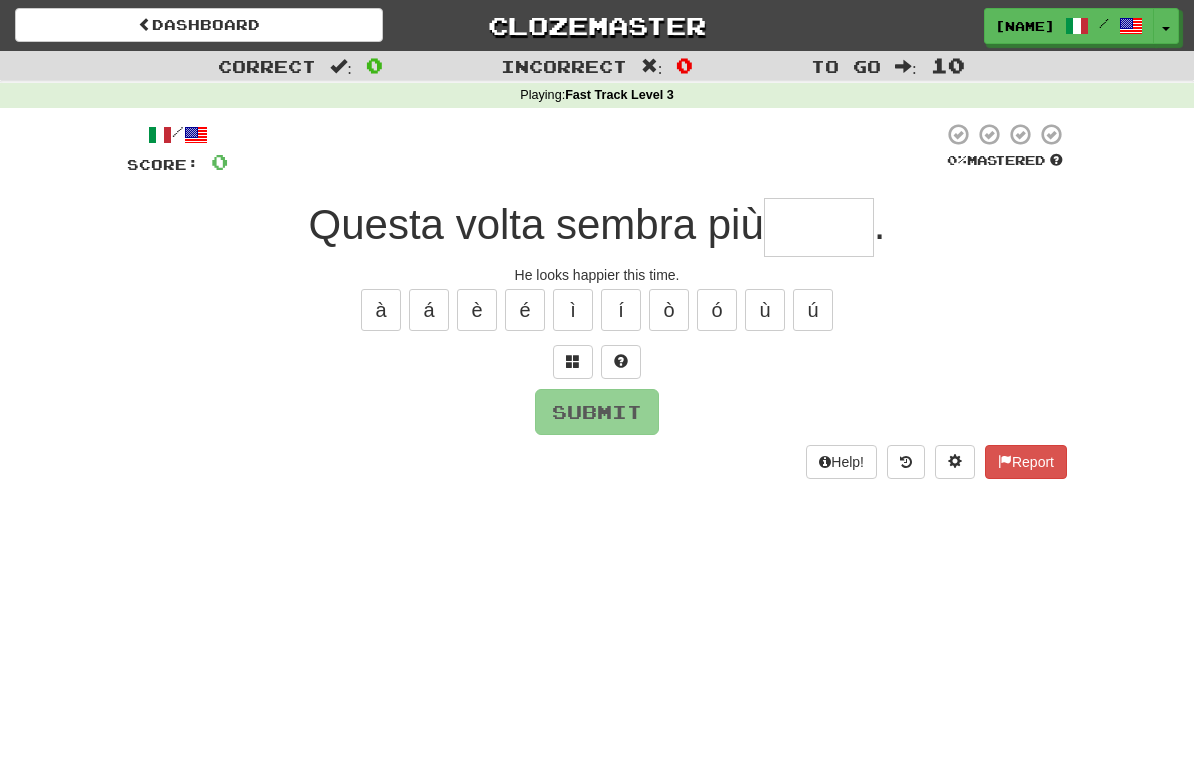 click at bounding box center (819, 227) 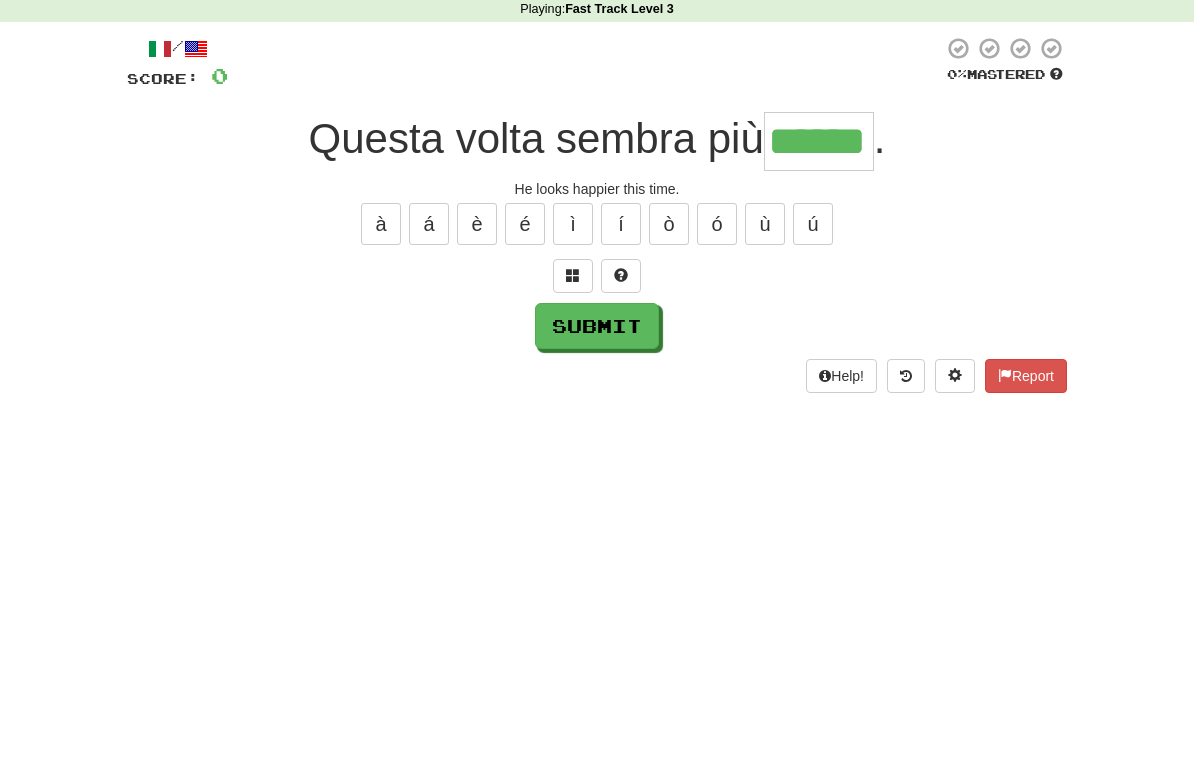 type on "******" 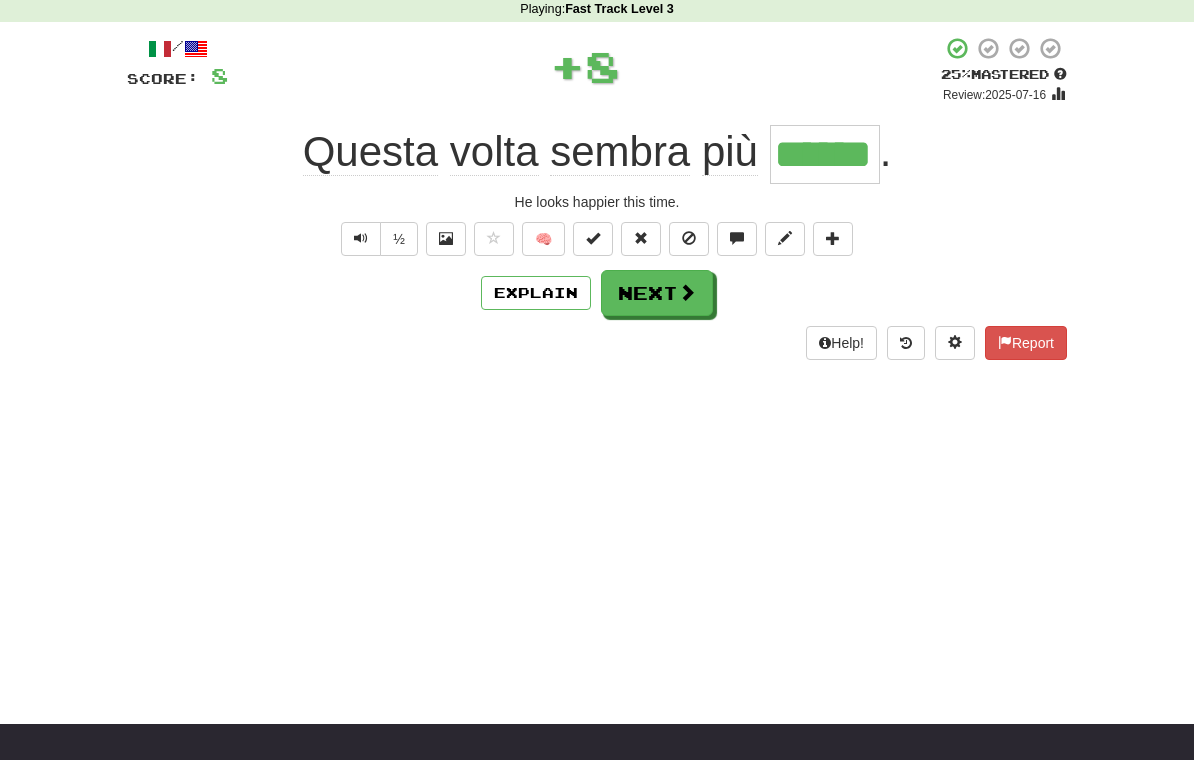 click on "Next" at bounding box center [657, 293] 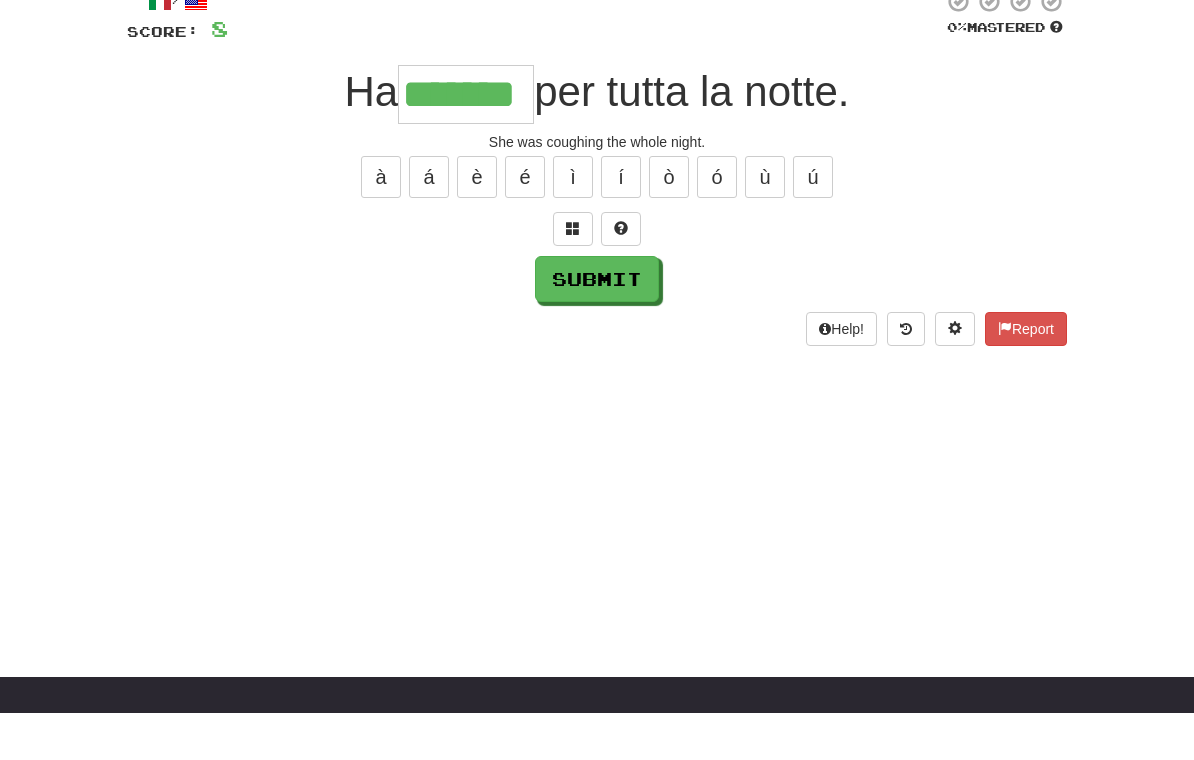 type on "*******" 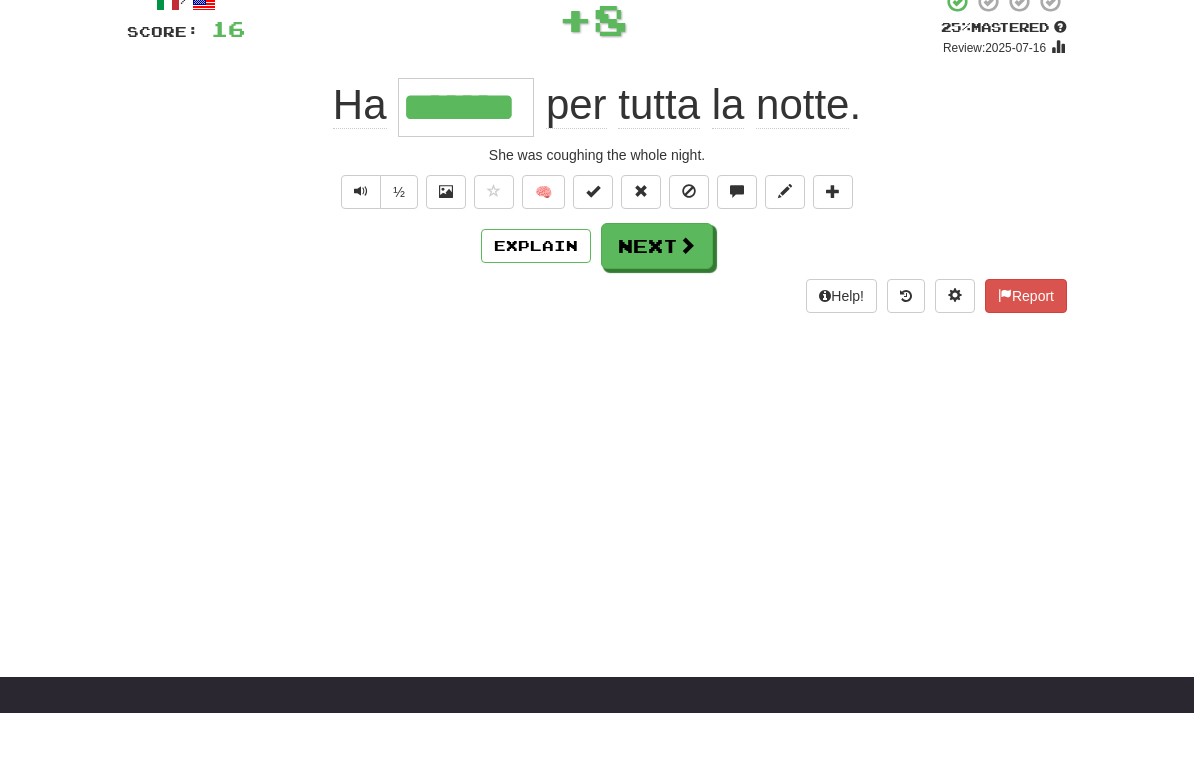 scroll, scrollTop: 133, scrollLeft: 0, axis: vertical 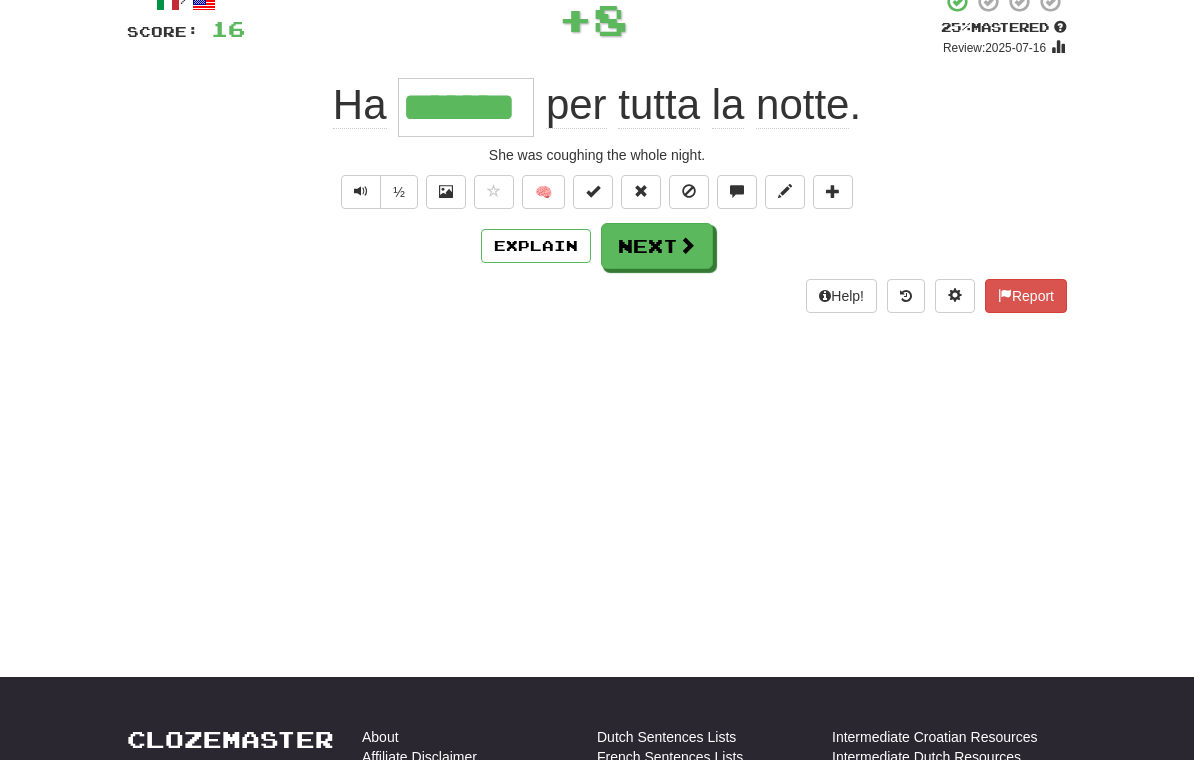 click on "Explain" at bounding box center (536, 246) 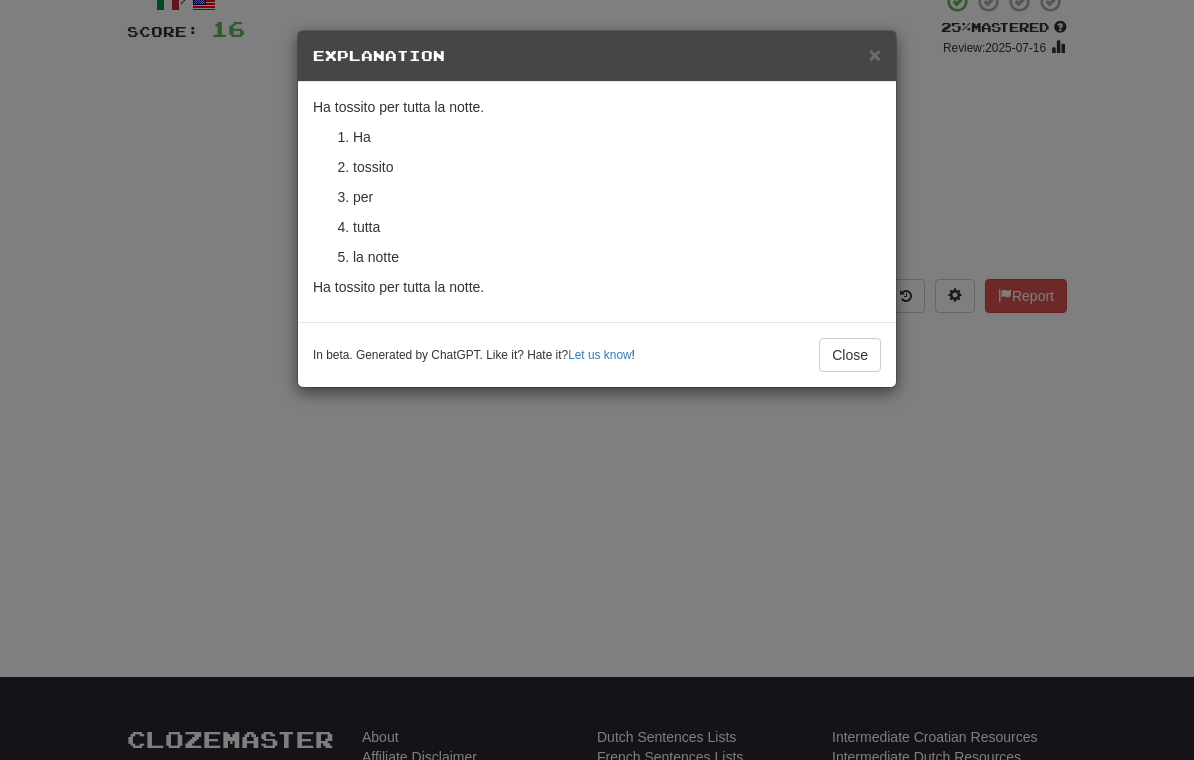 click on "Close" at bounding box center (850, 355) 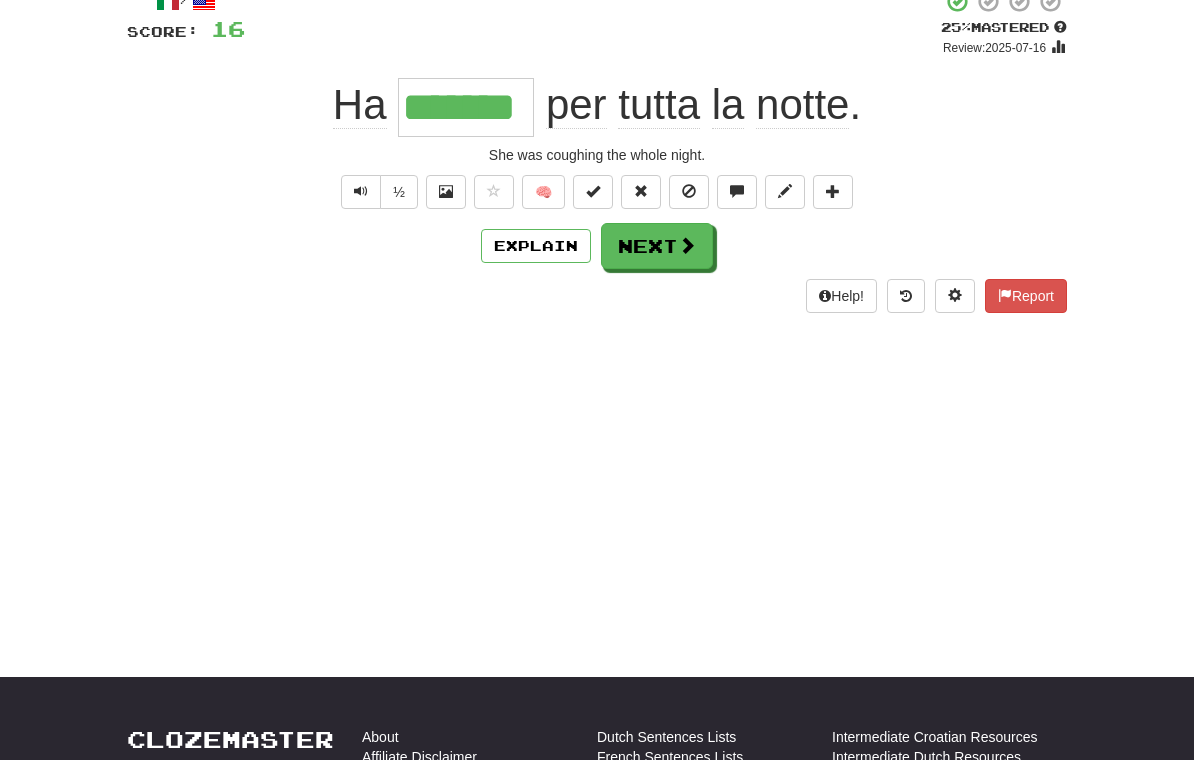 click at bounding box center [687, 245] 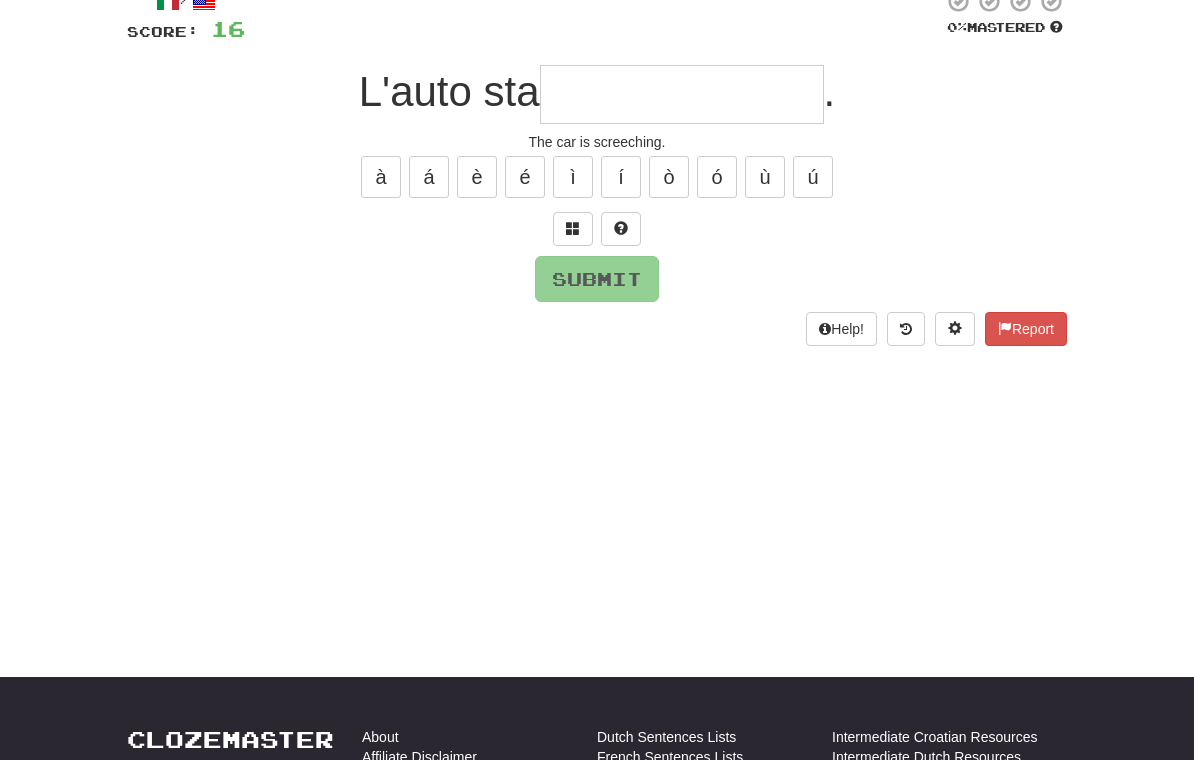 click at bounding box center [573, 229] 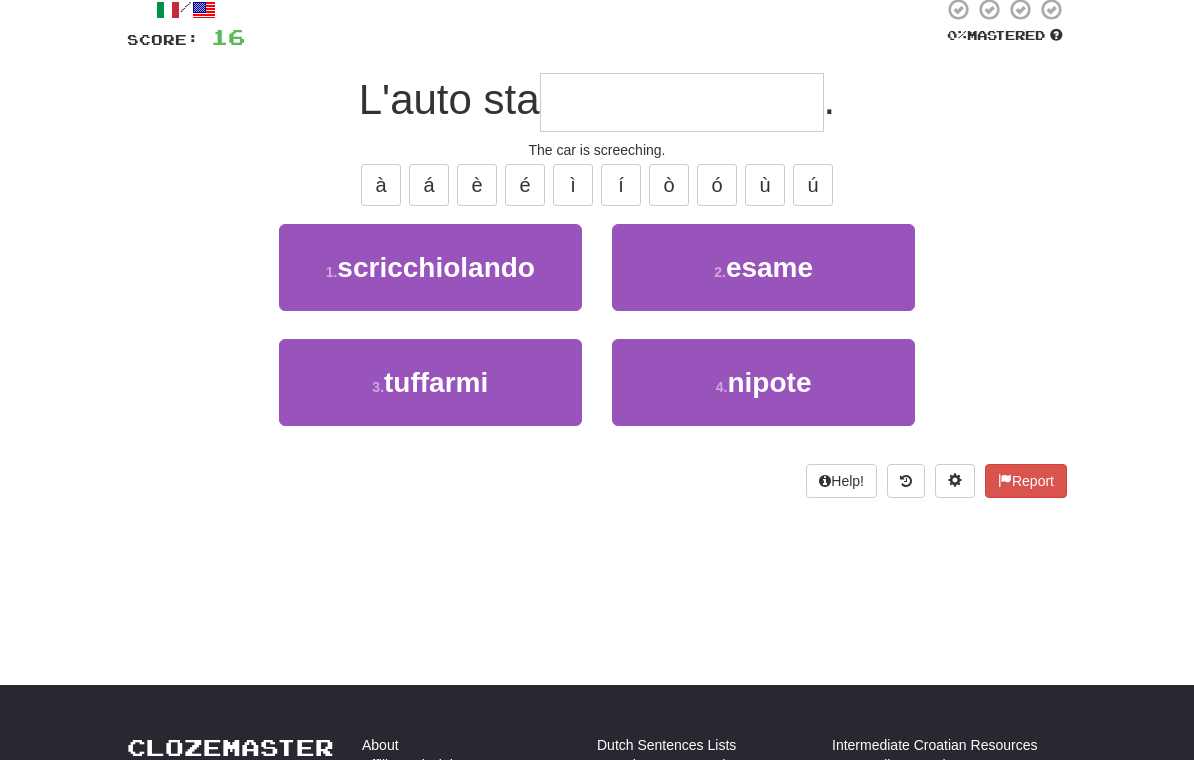 scroll, scrollTop: 125, scrollLeft: 0, axis: vertical 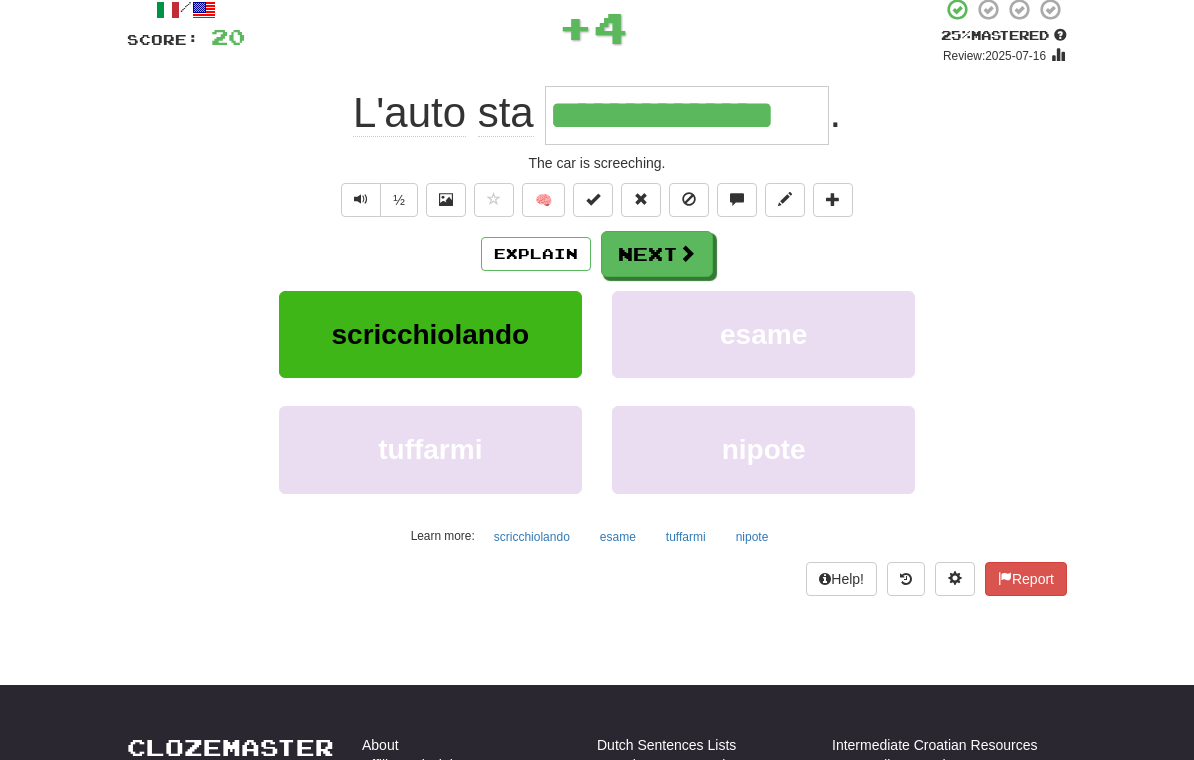 click on "Explain" at bounding box center (536, 254) 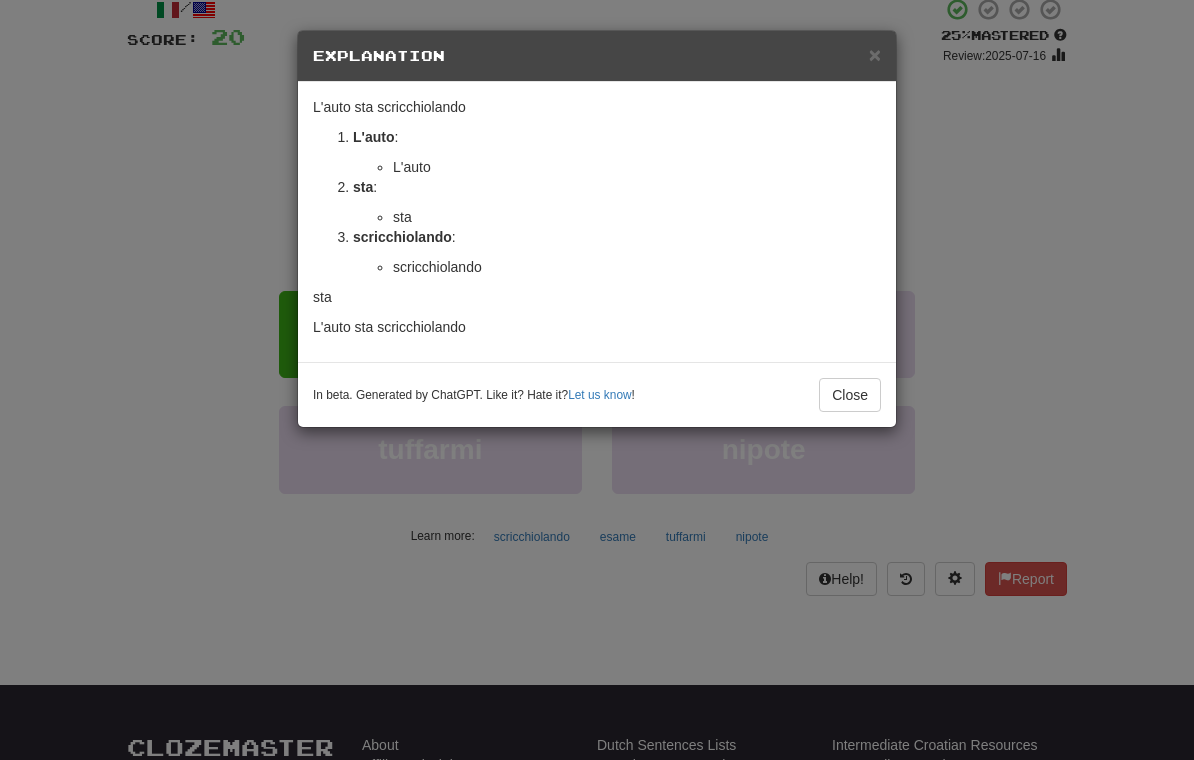 click on "Close" at bounding box center (850, 395) 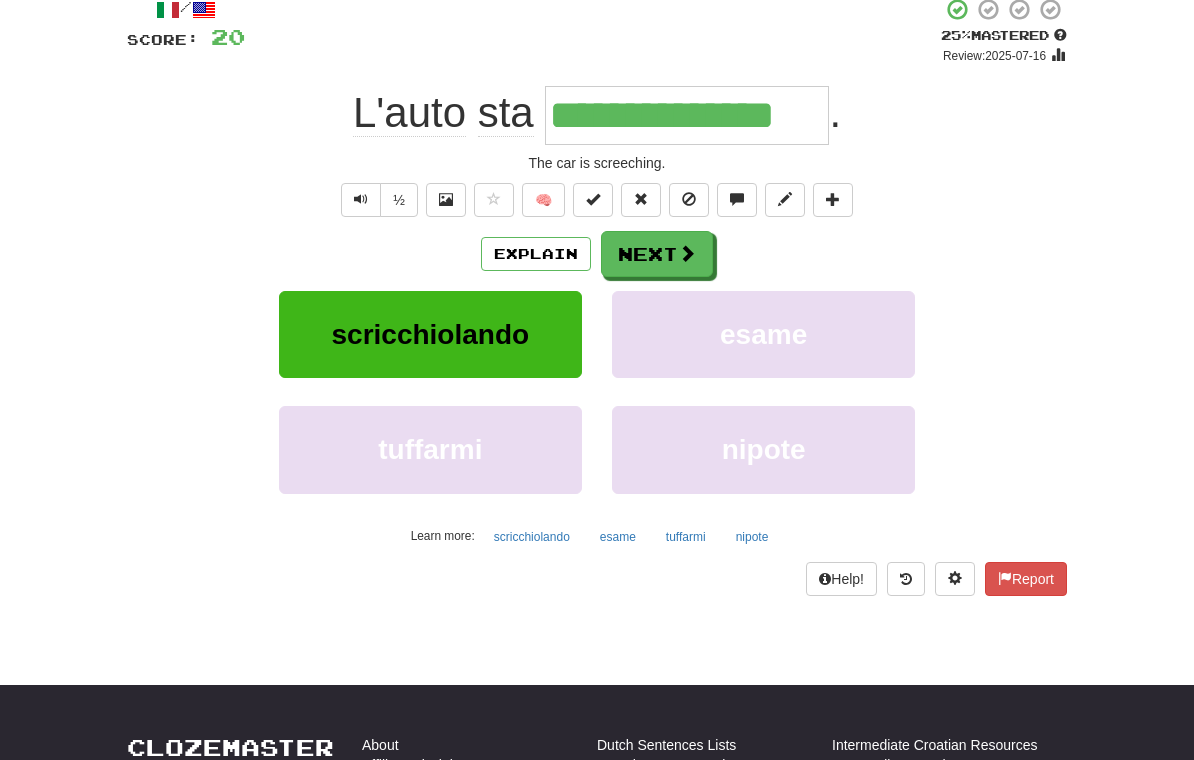 click on "Next" at bounding box center (657, 254) 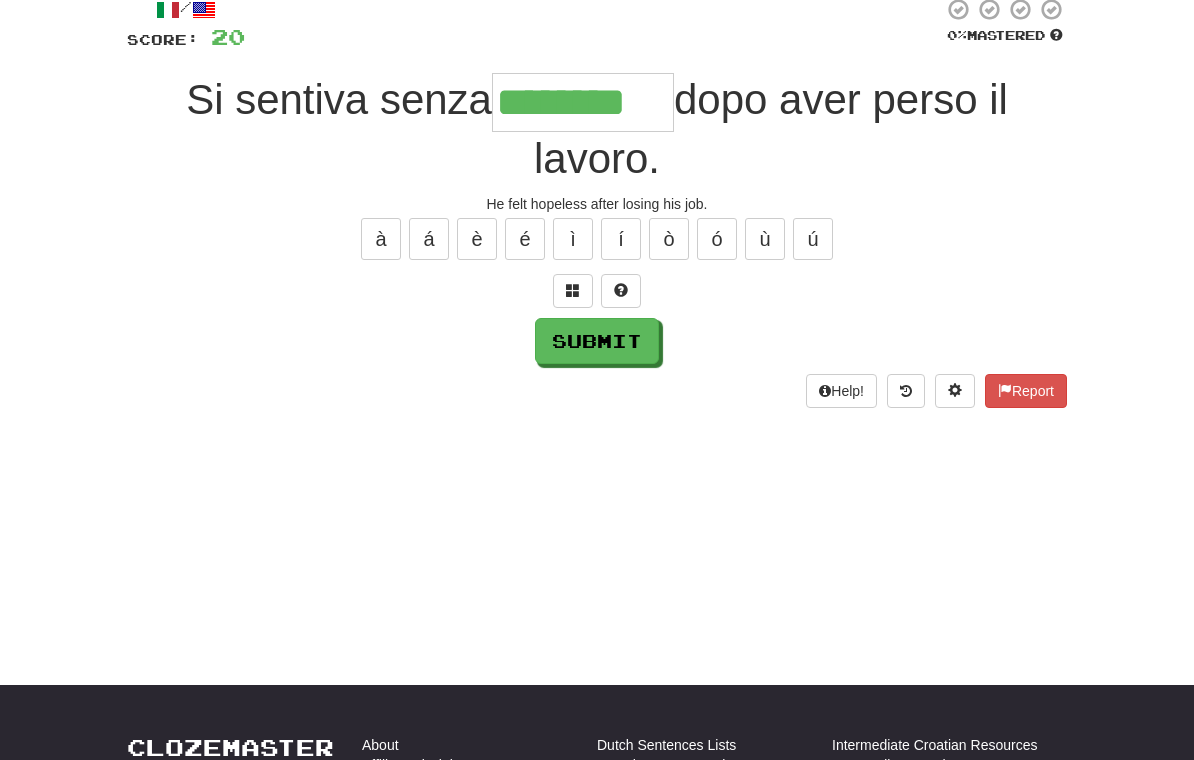 type on "********" 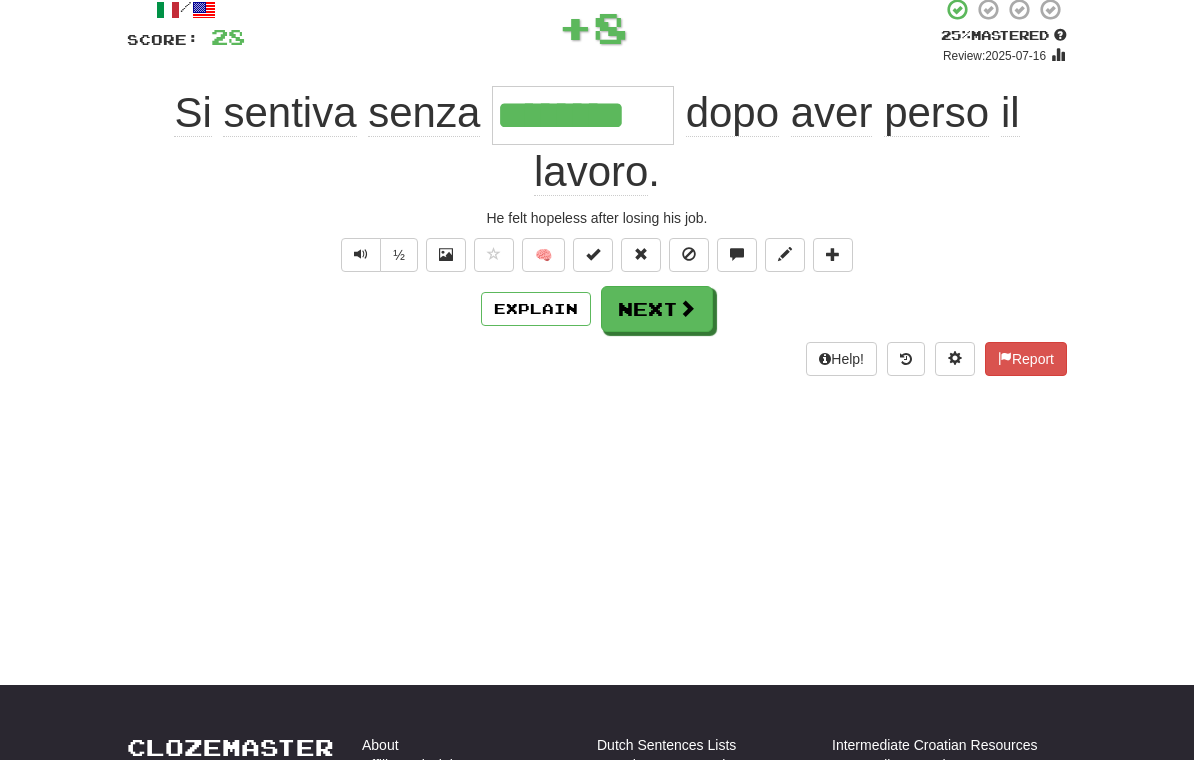 click on "Next" at bounding box center (657, 309) 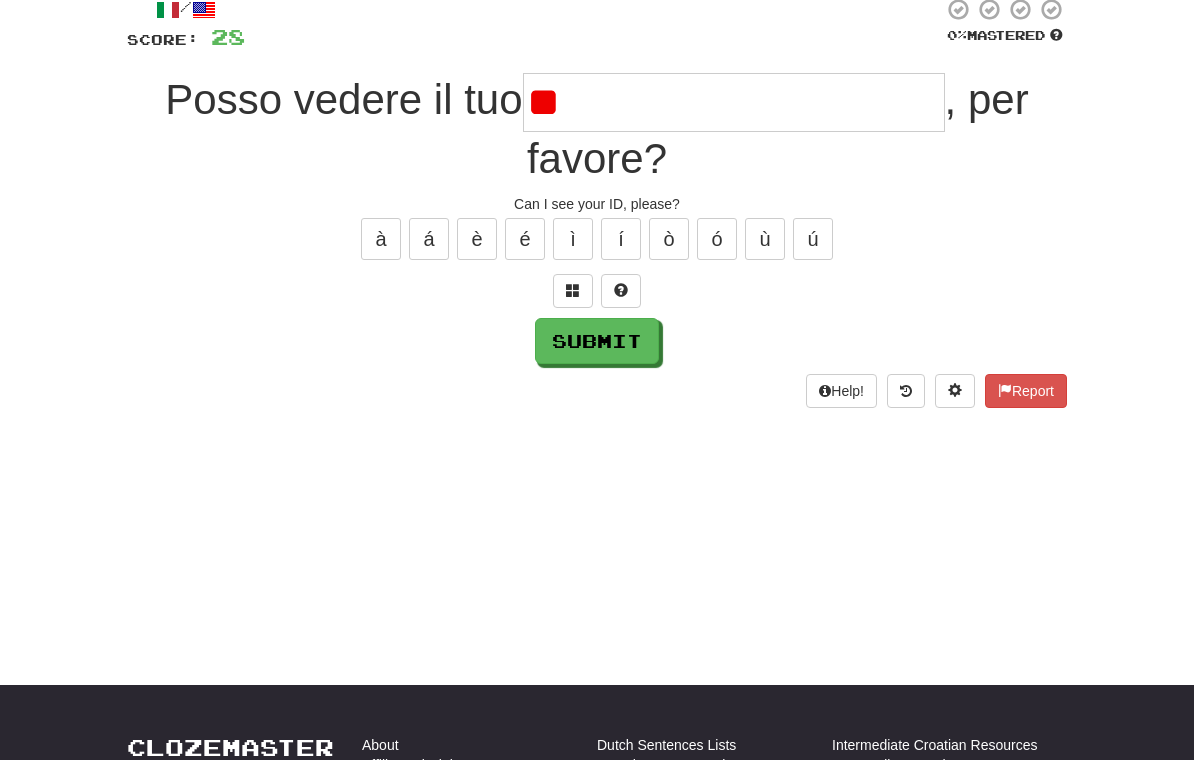 type on "*" 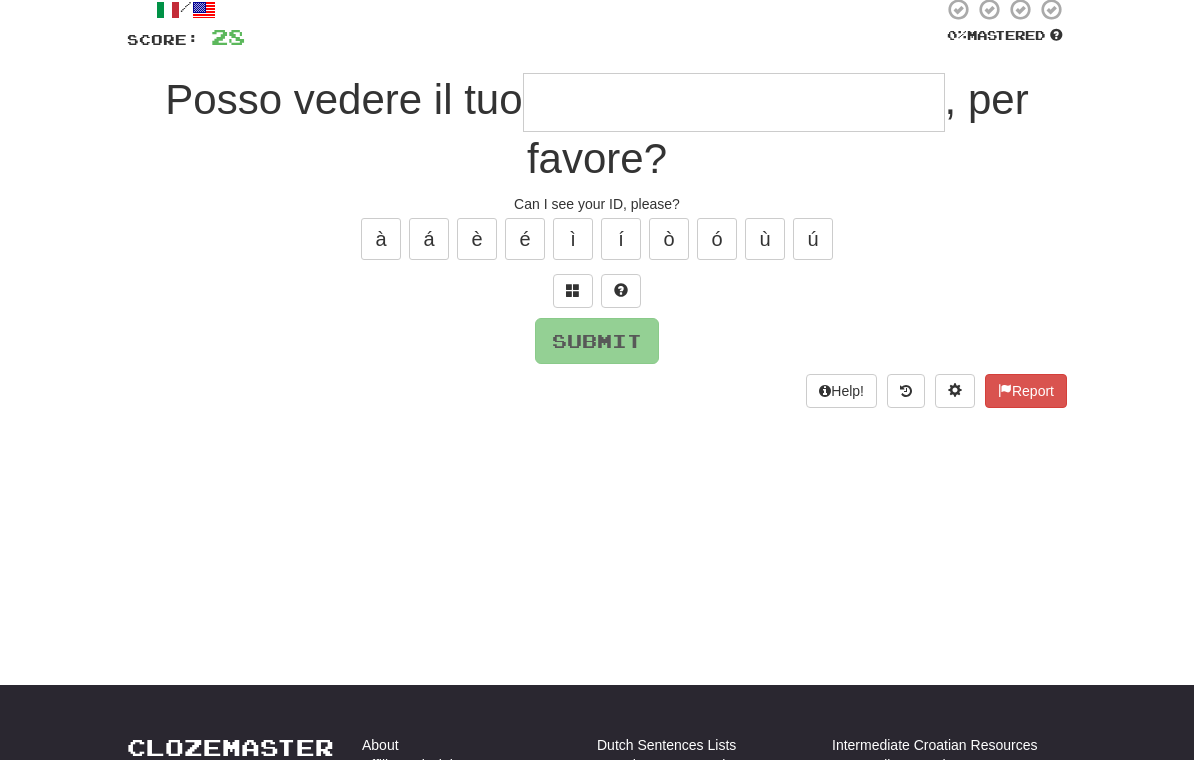 click at bounding box center [573, 290] 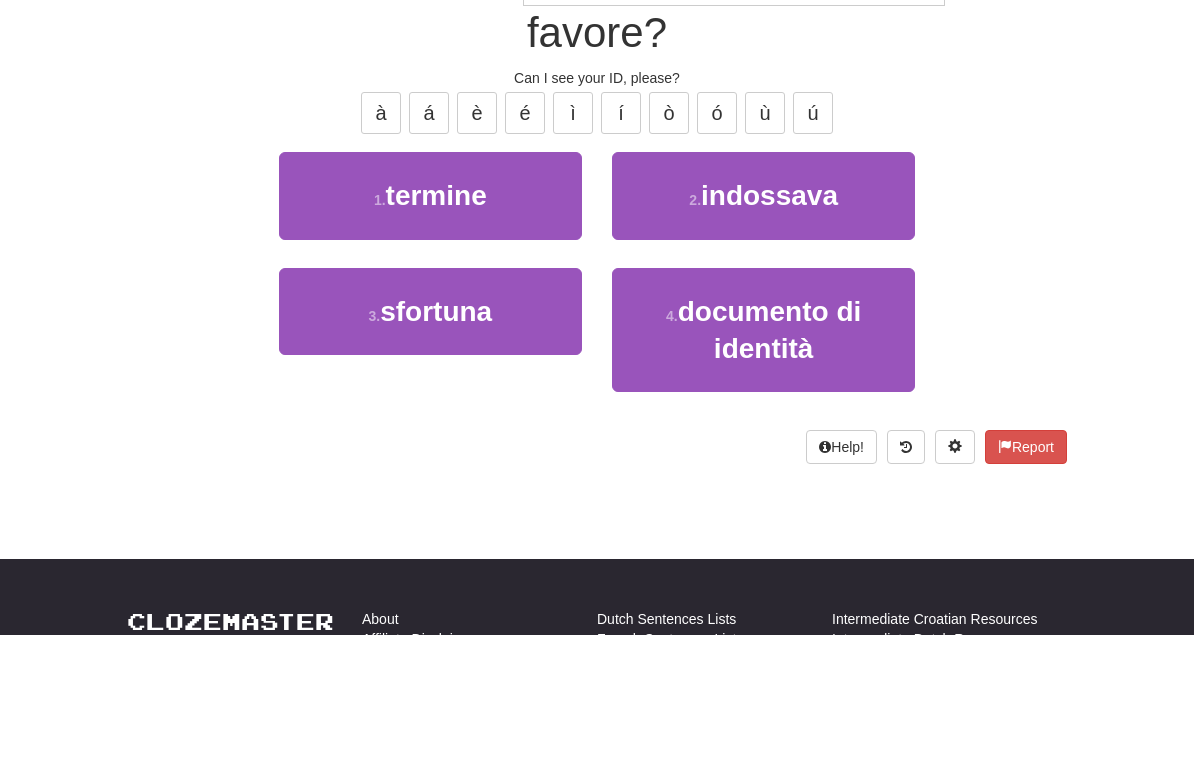 click on "documento di identità" at bounding box center (770, 456) 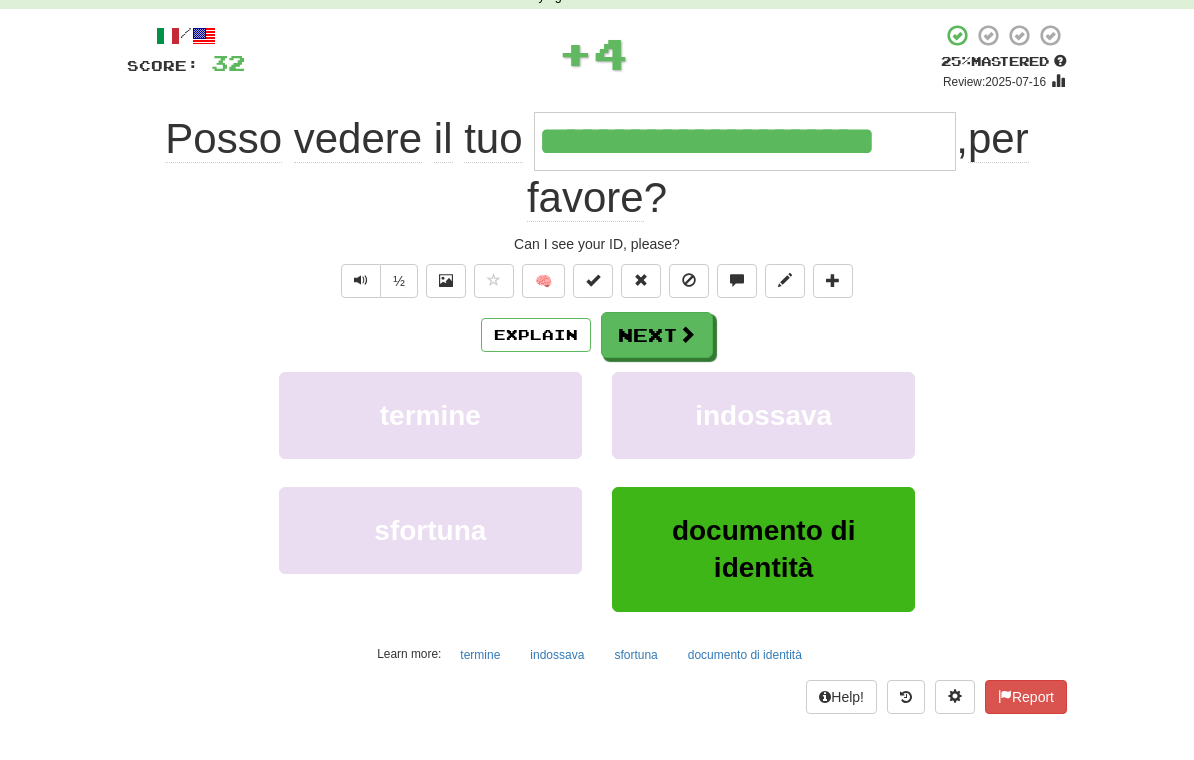scroll, scrollTop: 99, scrollLeft: 0, axis: vertical 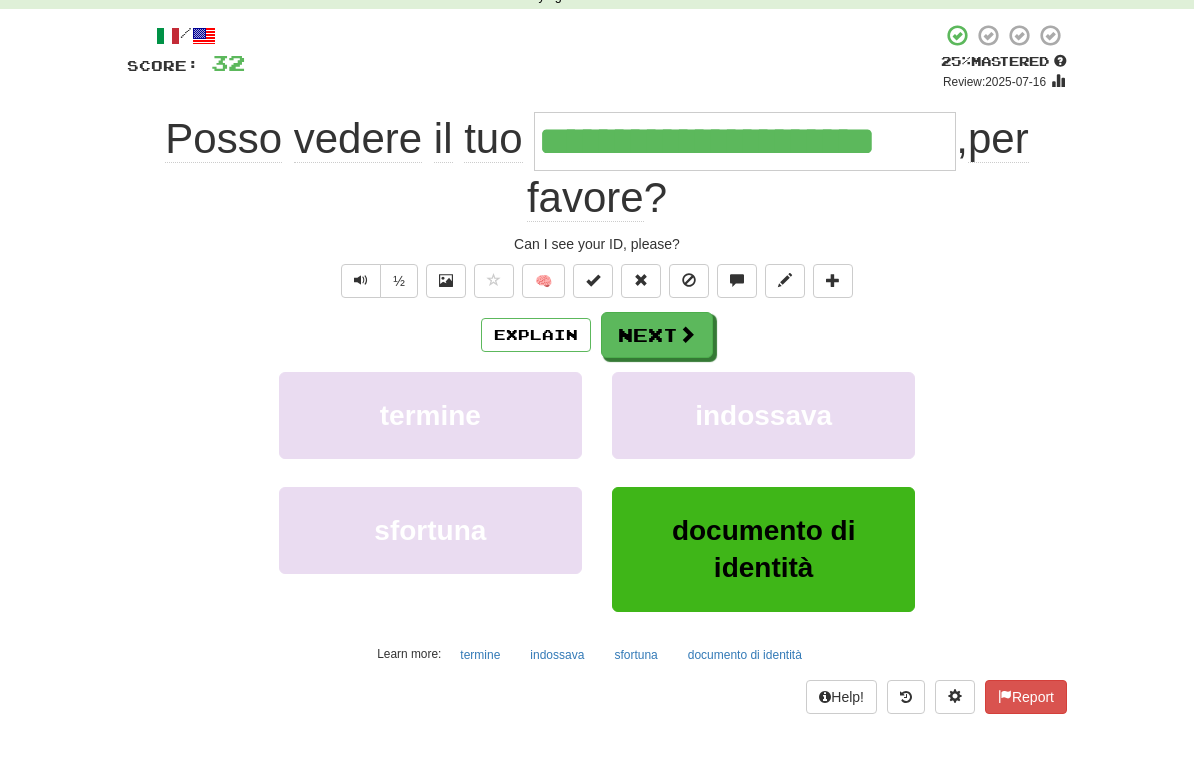 click at bounding box center (687, 334) 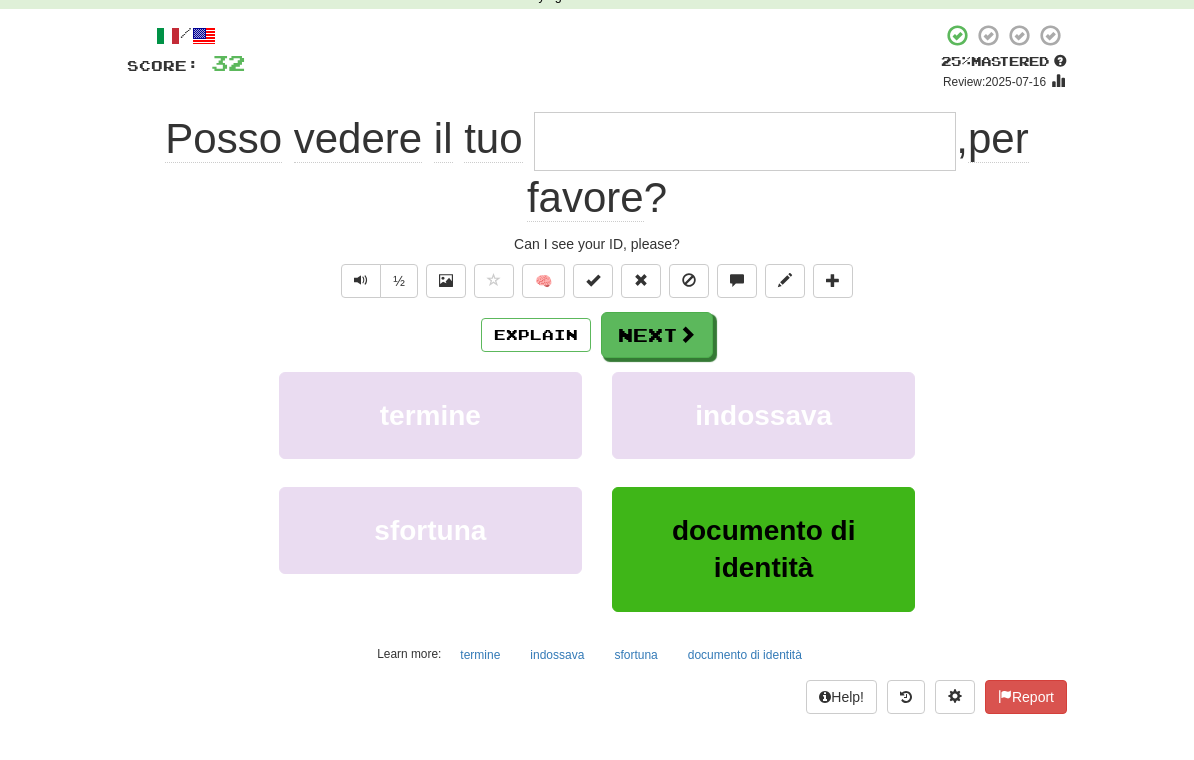 scroll, scrollTop: 98, scrollLeft: 0, axis: vertical 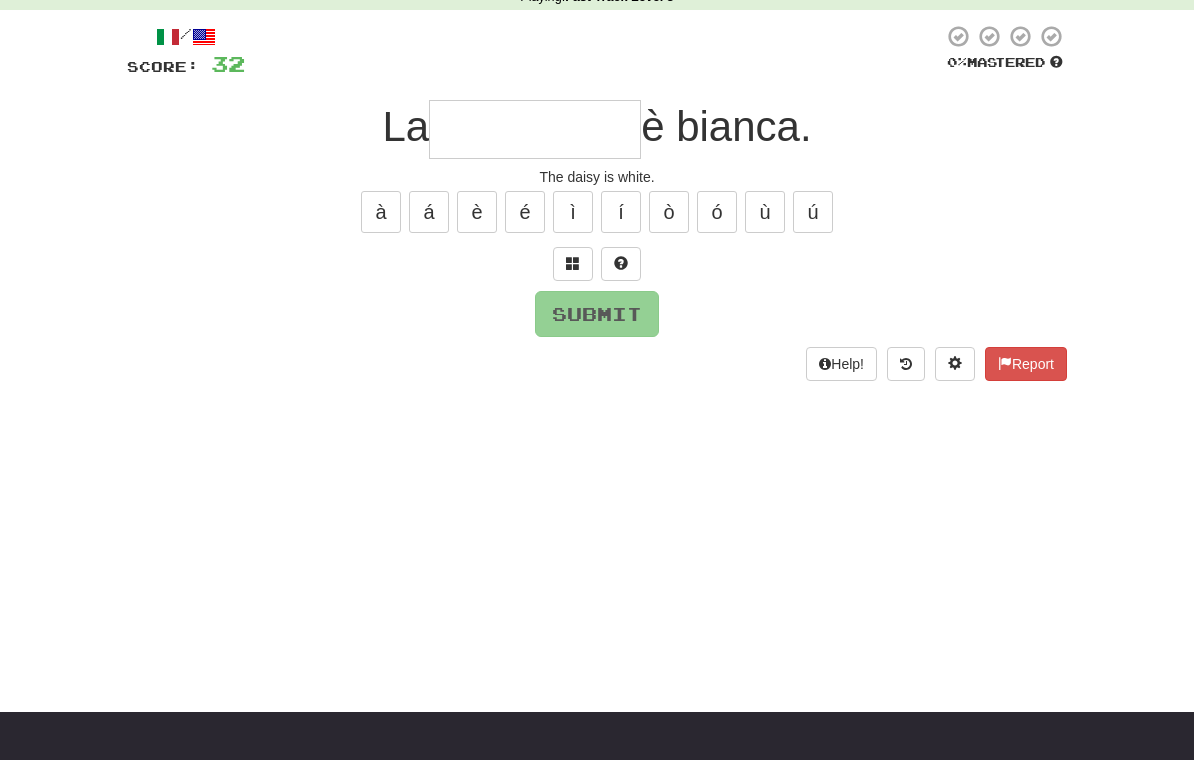 click at bounding box center [573, 264] 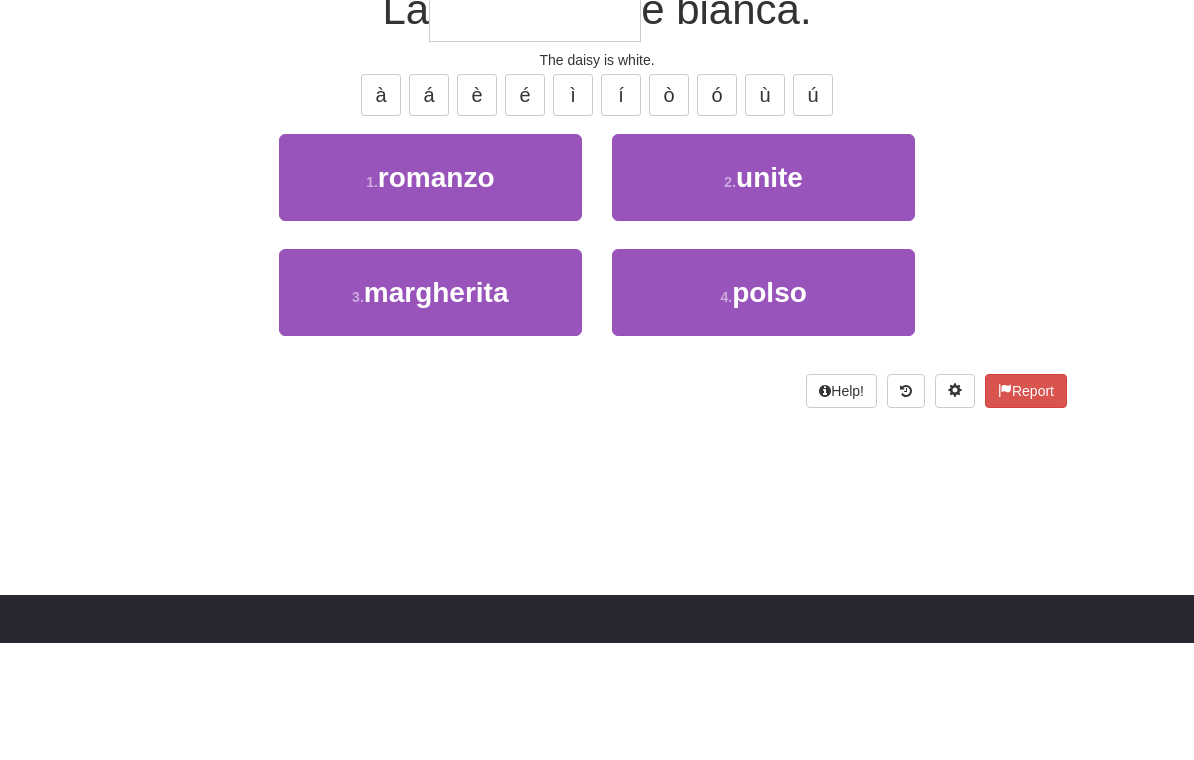 click on "3 .  margherita" at bounding box center (430, 409) 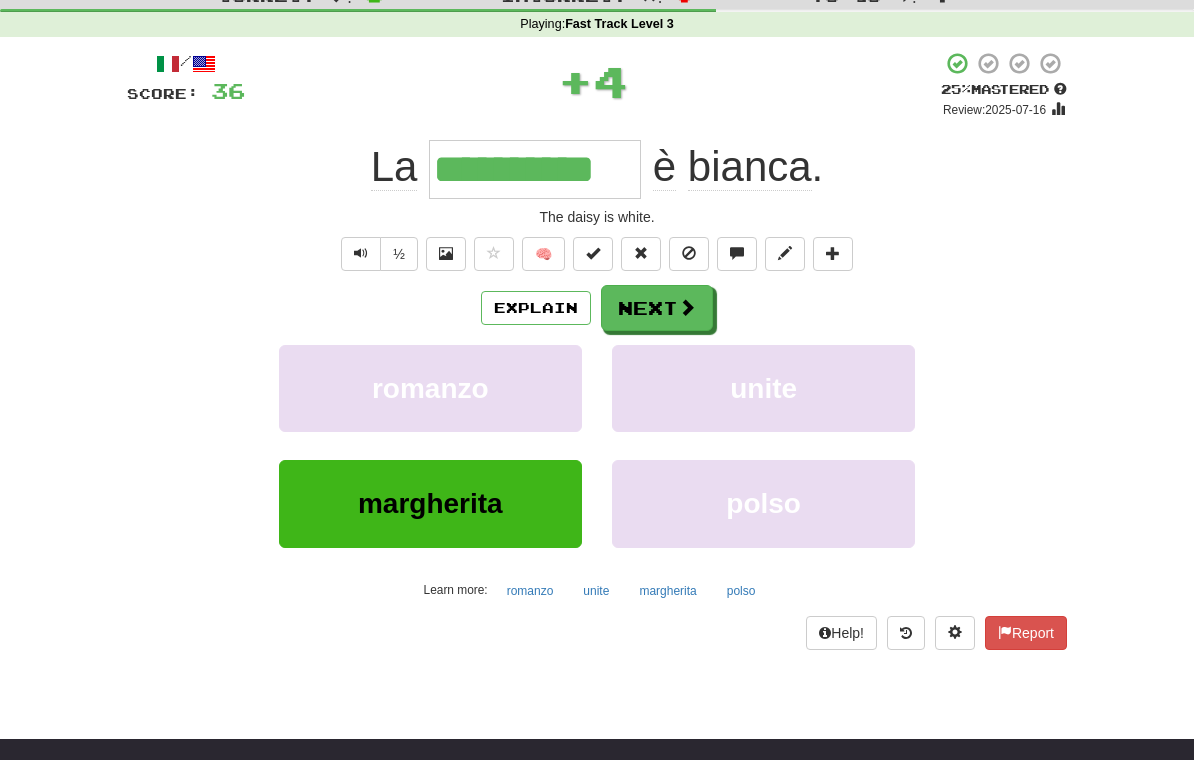 scroll, scrollTop: 68, scrollLeft: 0, axis: vertical 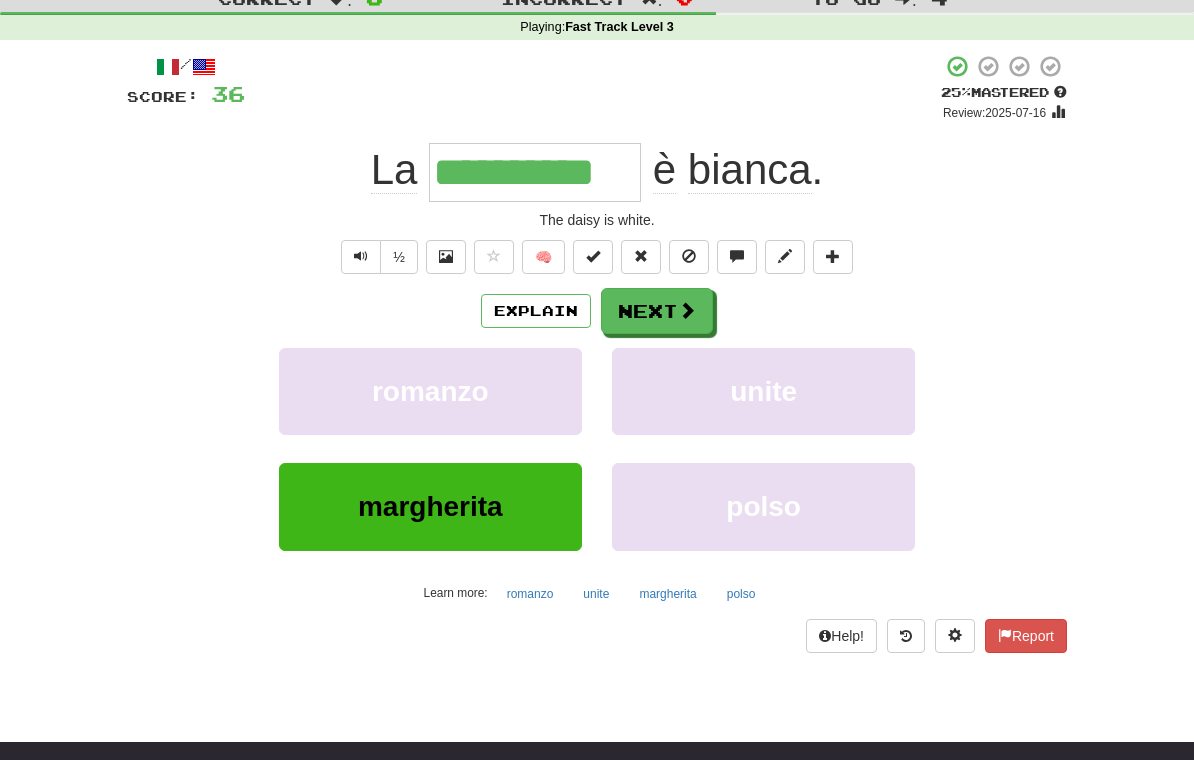 click at bounding box center [687, 310] 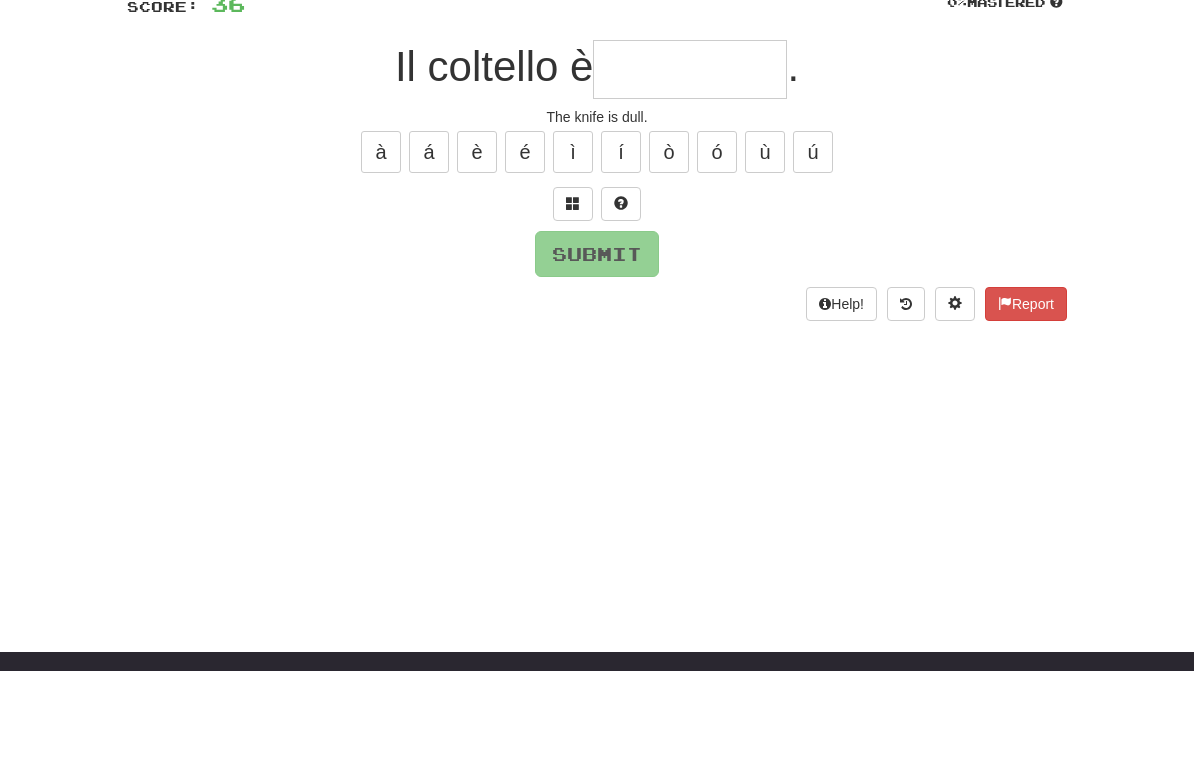 click at bounding box center (573, 294) 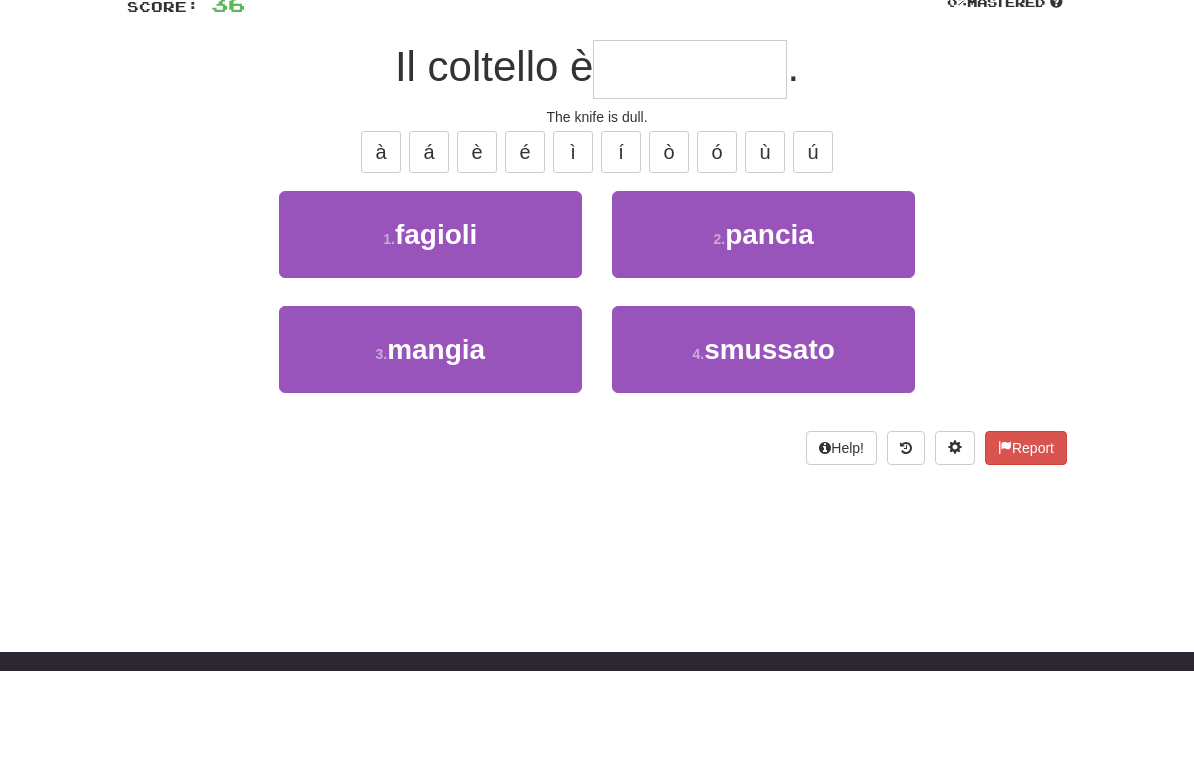 click on "smussato" at bounding box center [763, 439] 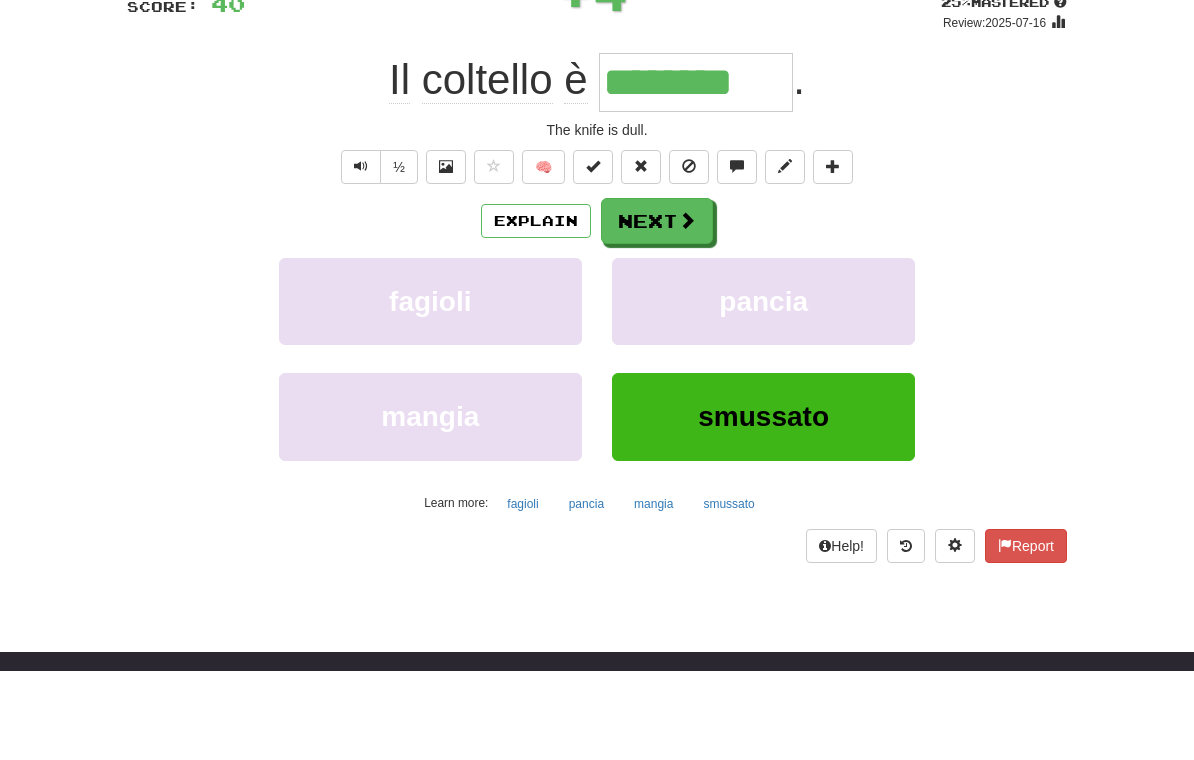 scroll, scrollTop: 158, scrollLeft: 0, axis: vertical 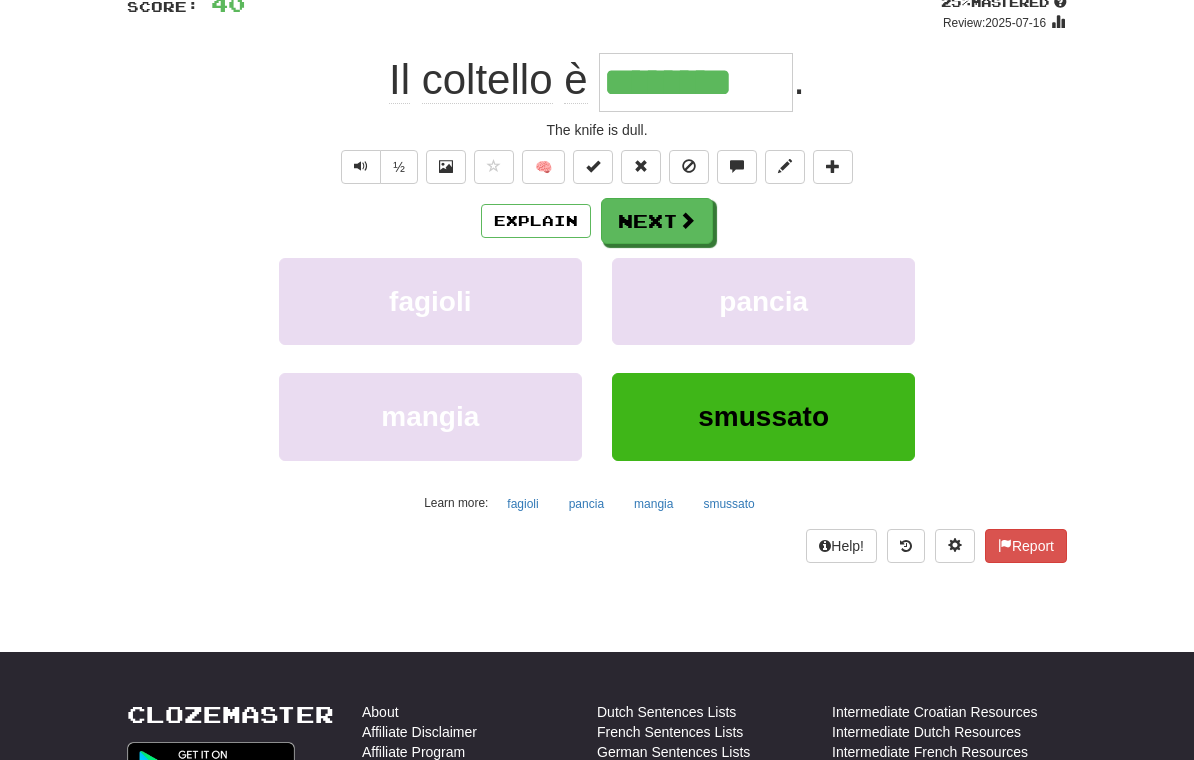 click on "Explain" at bounding box center (536, 221) 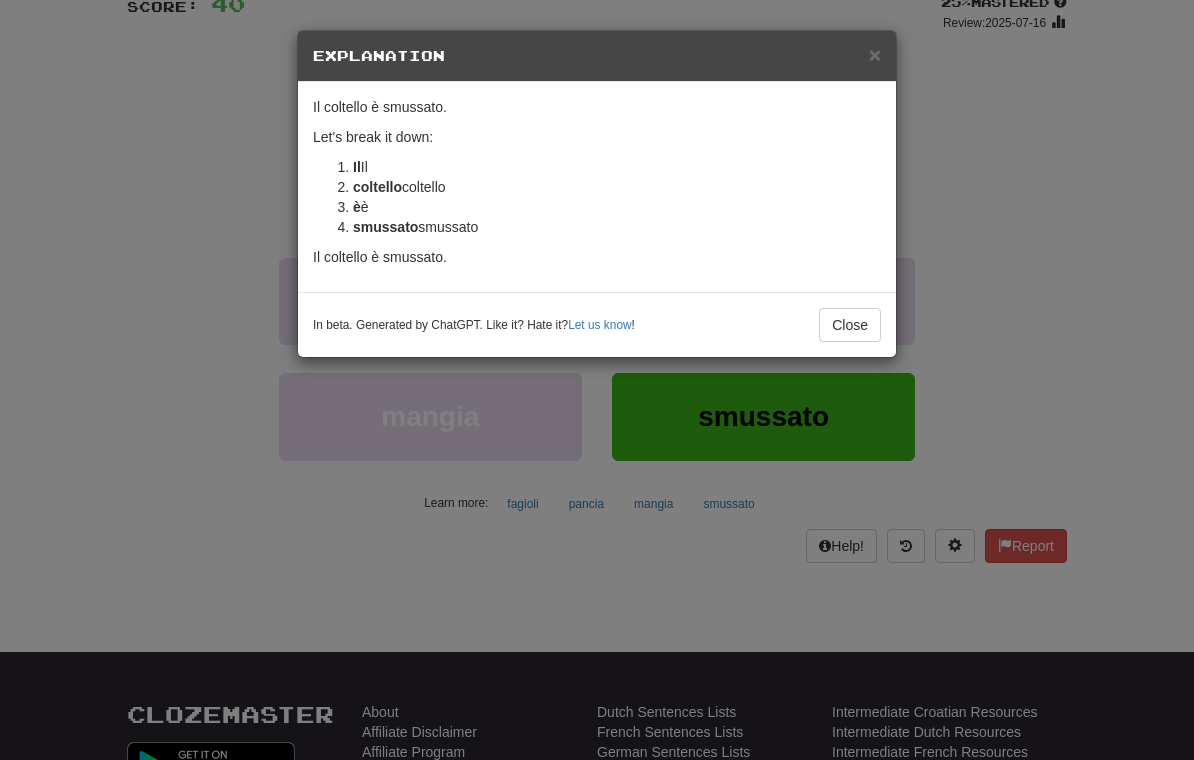 click on "Close" at bounding box center (850, 325) 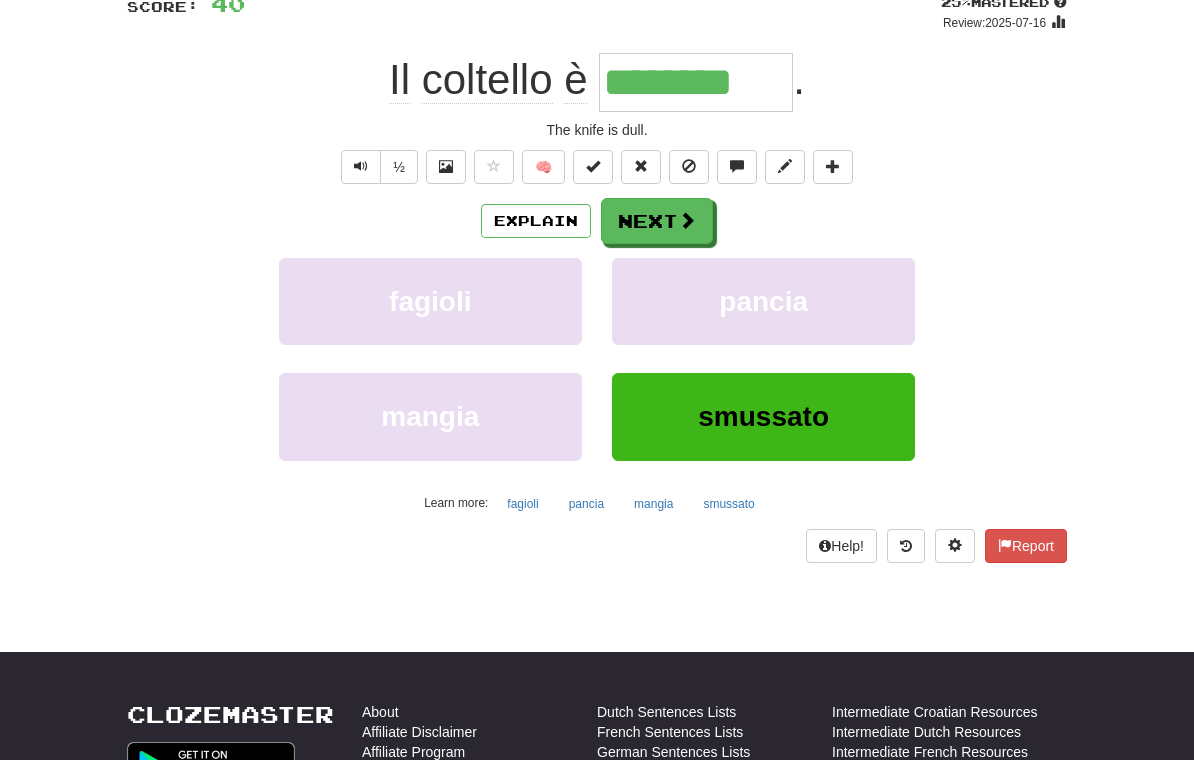 click on "Next" at bounding box center [657, 221] 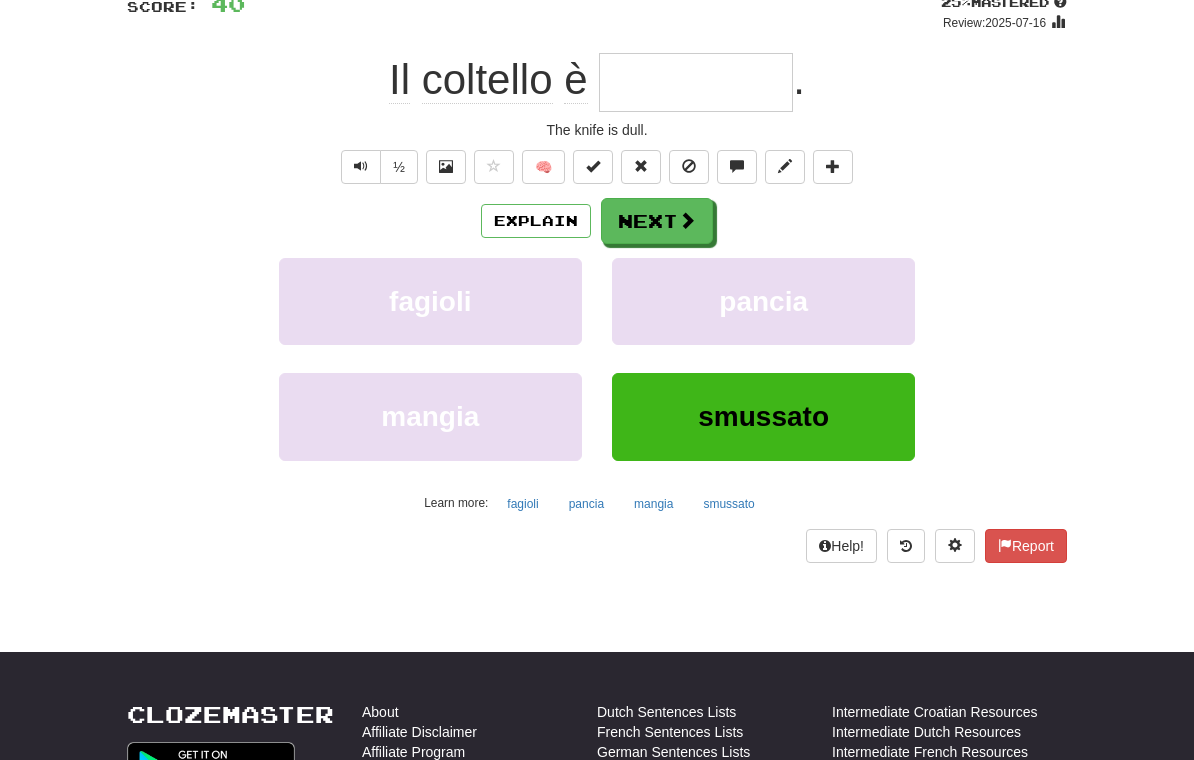 scroll, scrollTop: 157, scrollLeft: 0, axis: vertical 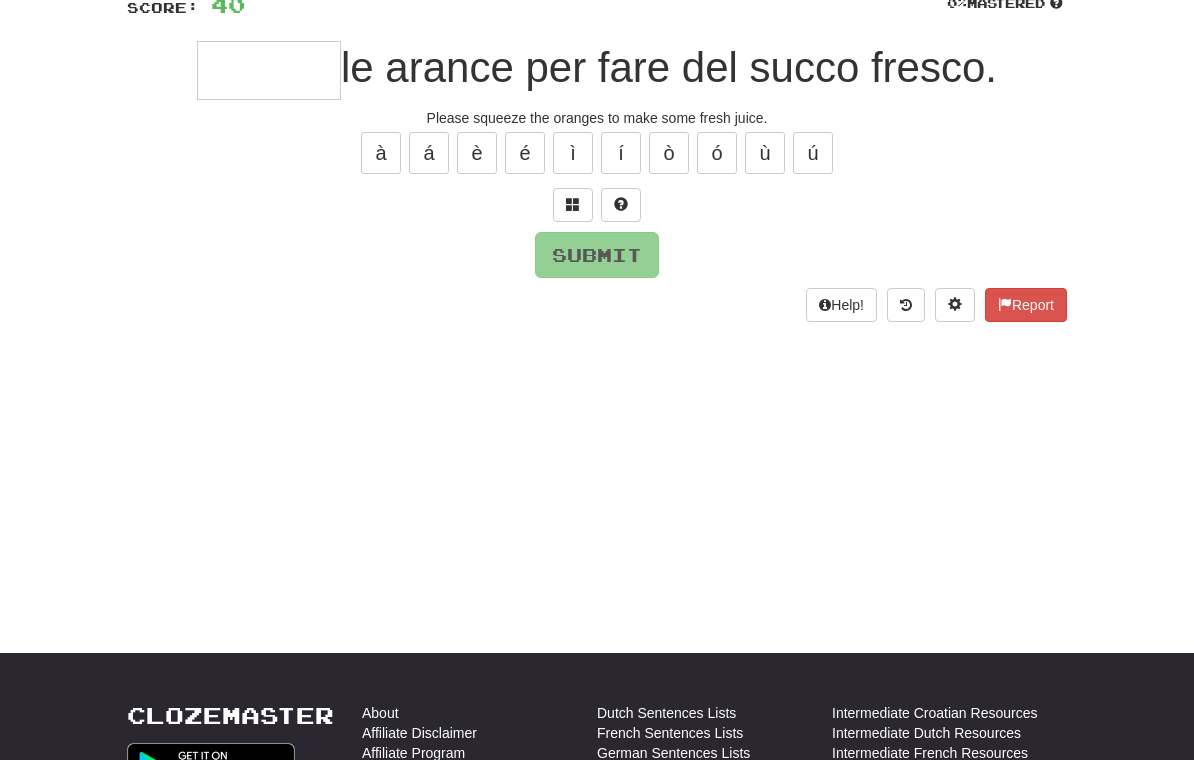 click at bounding box center [269, 70] 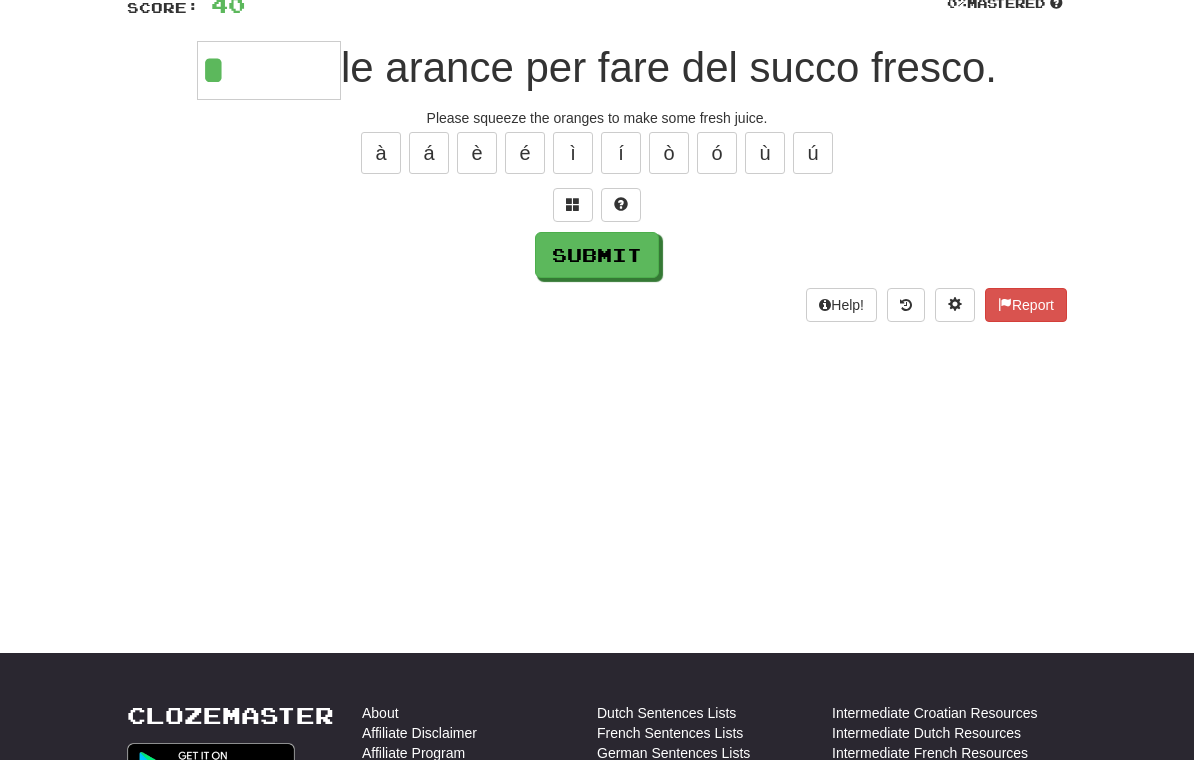 click at bounding box center (573, 204) 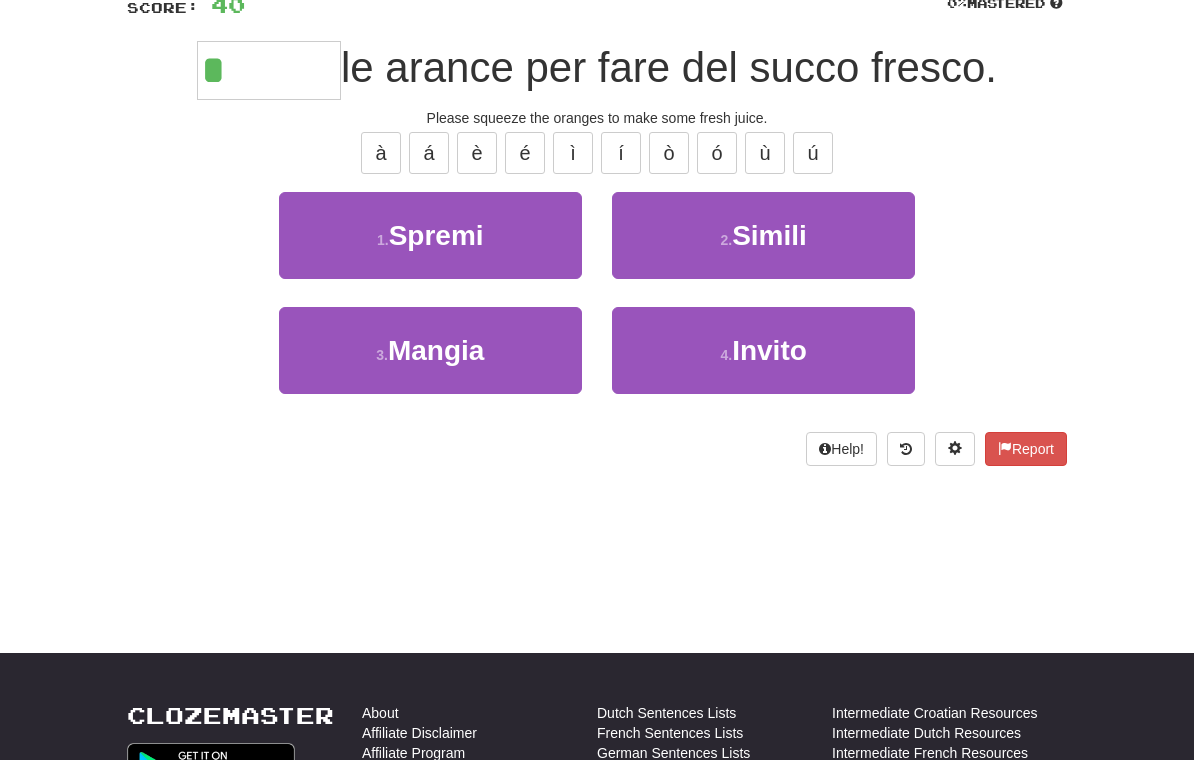 click on "1 .  Spremi" at bounding box center [430, 235] 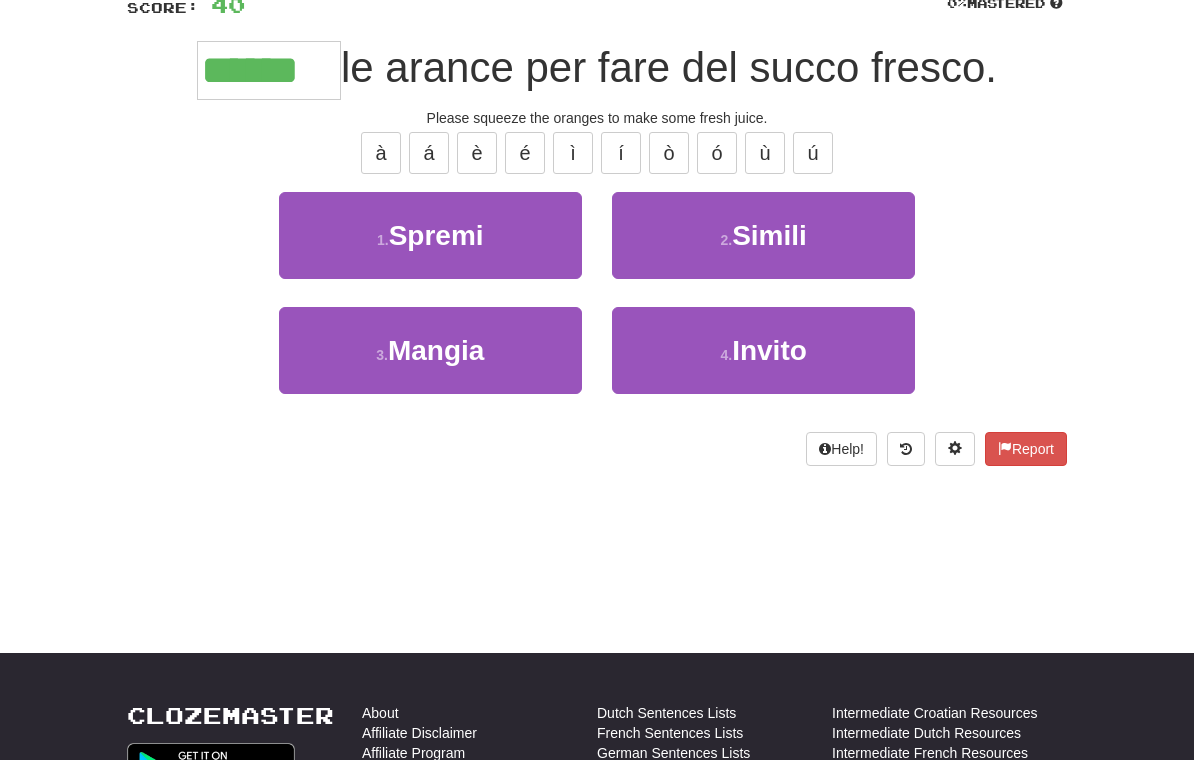 scroll, scrollTop: 158, scrollLeft: 0, axis: vertical 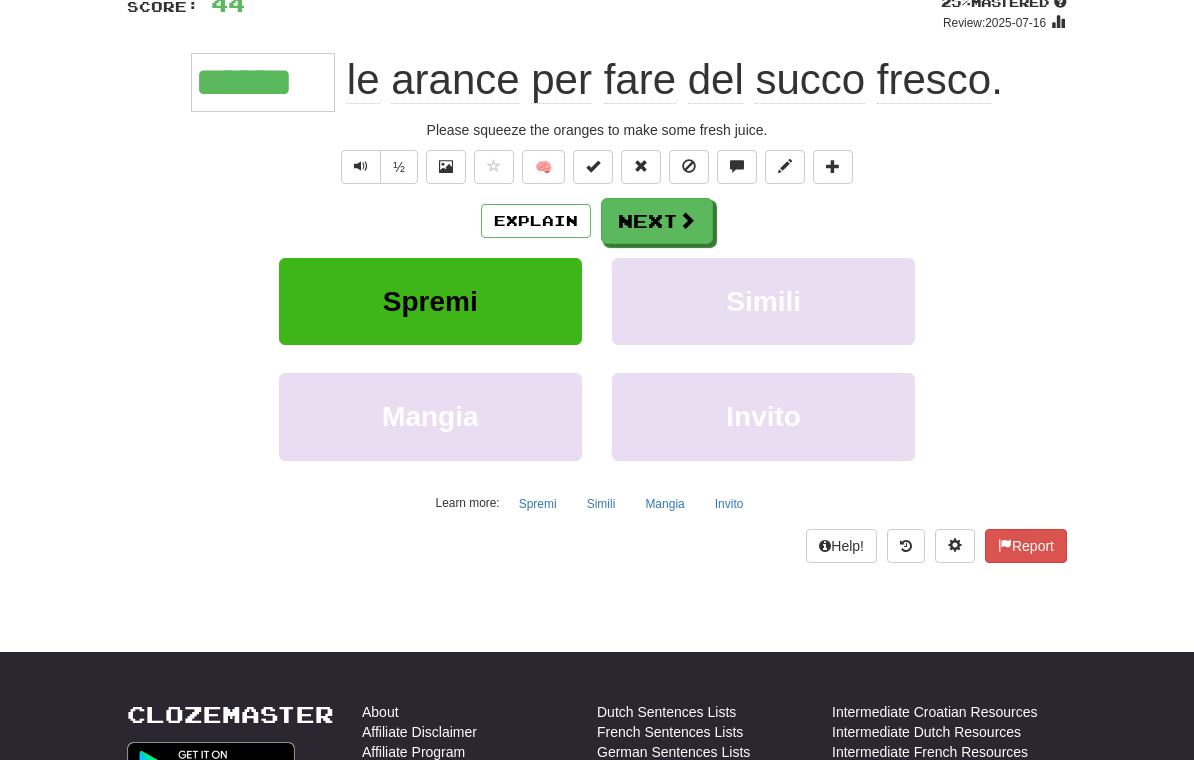 click on "Explain" at bounding box center (536, 221) 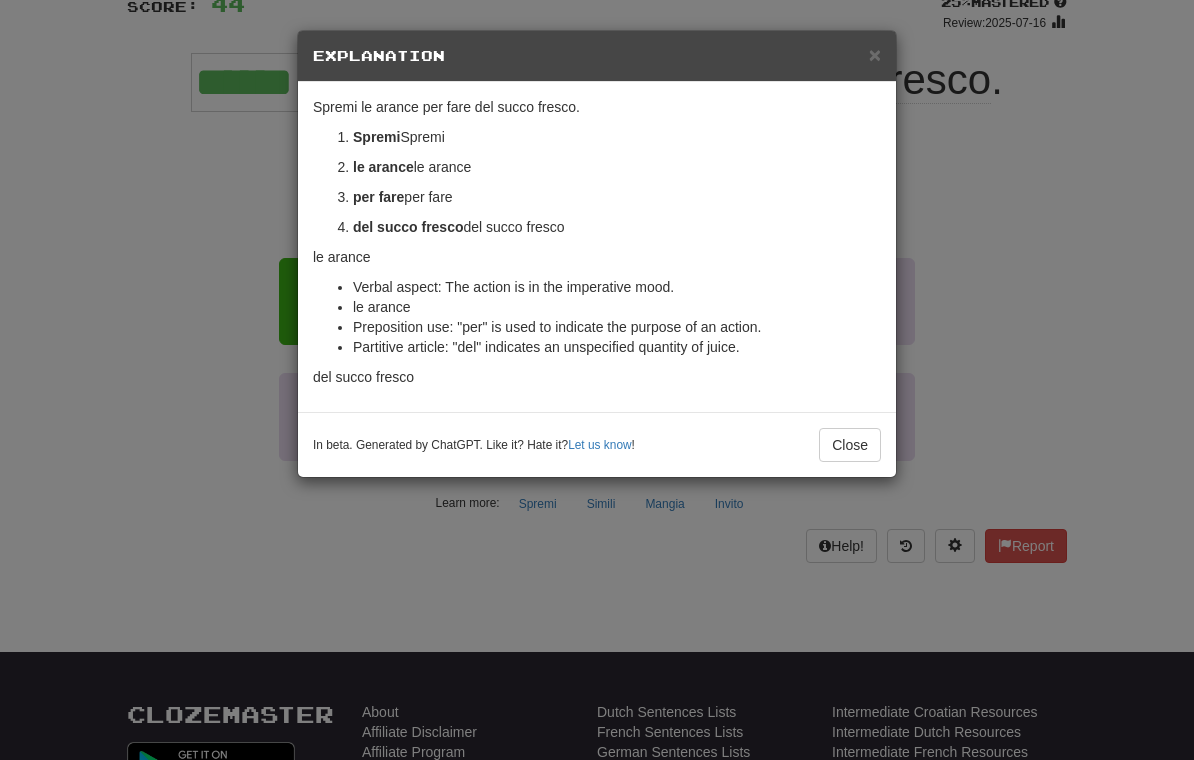 click on "Close" at bounding box center (850, 445) 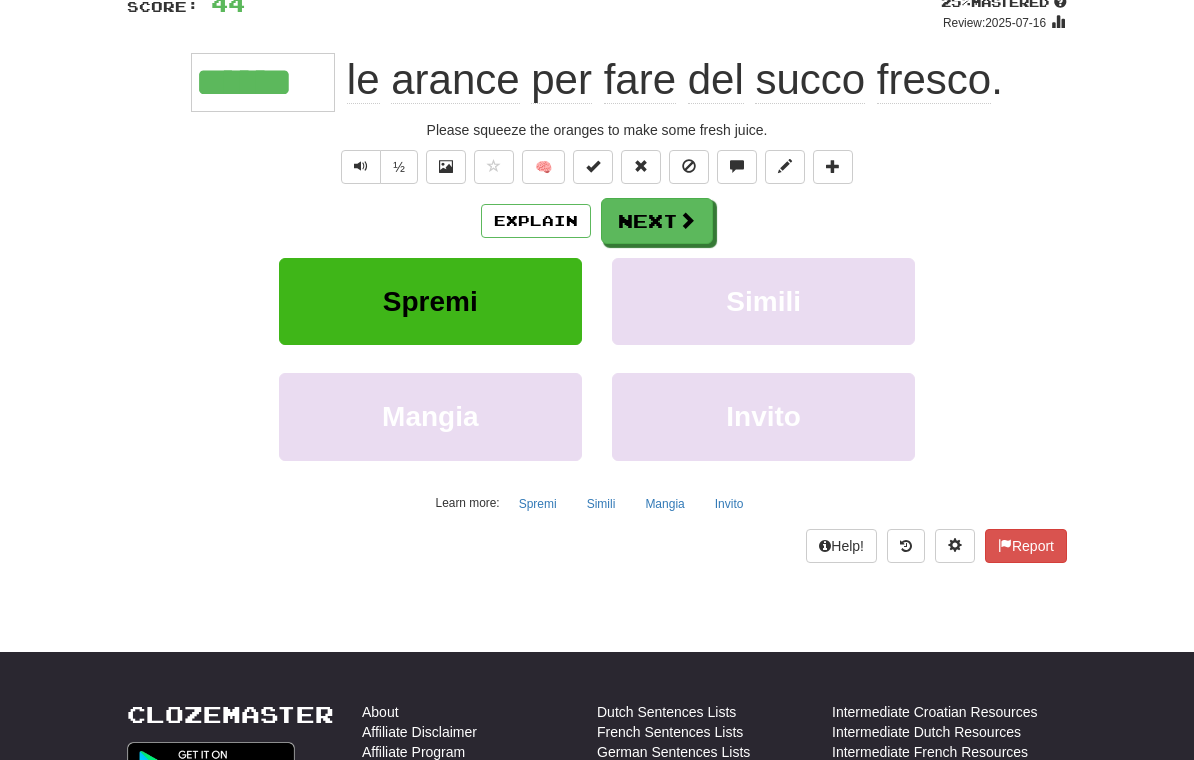 click at bounding box center (687, 220) 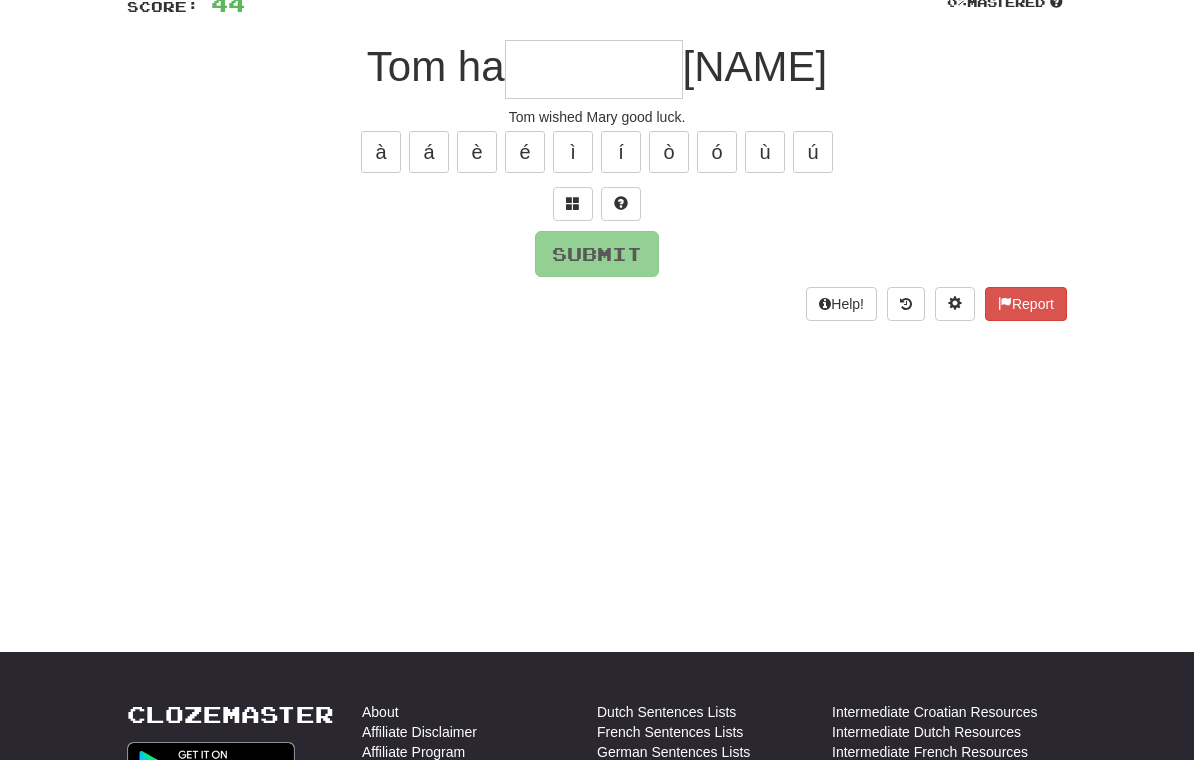 scroll, scrollTop: 157, scrollLeft: 0, axis: vertical 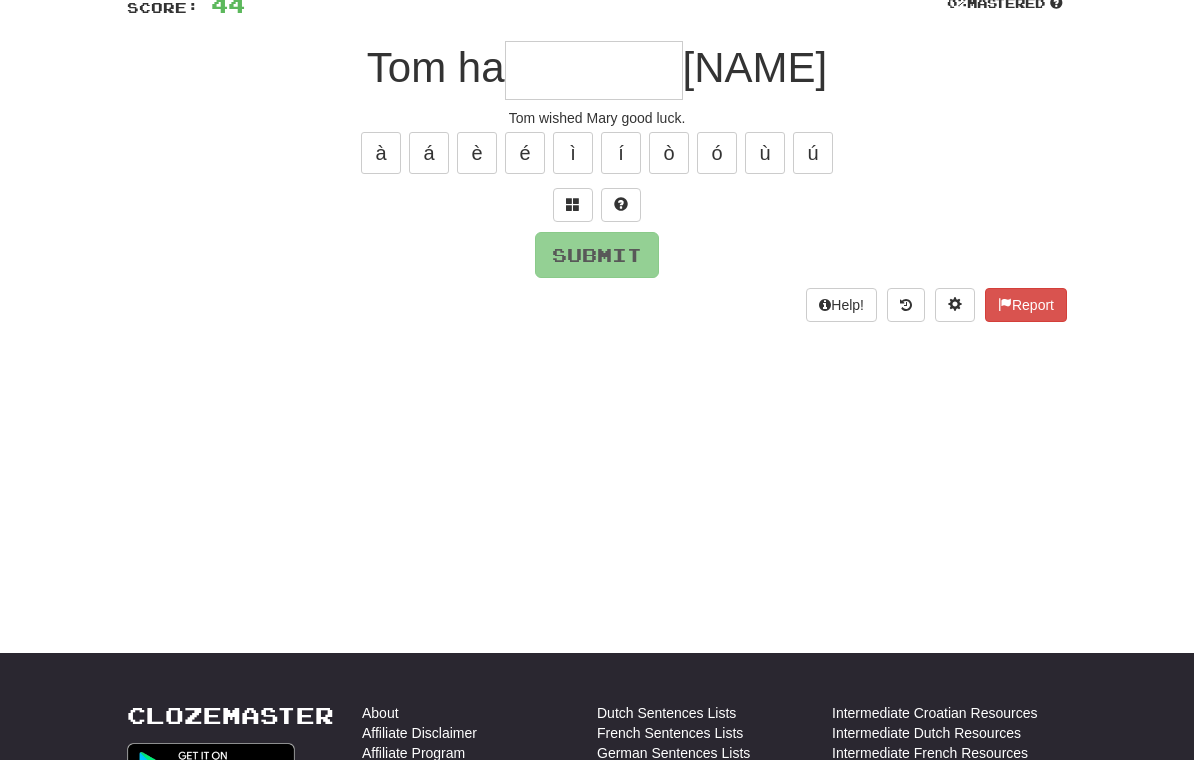type on "*" 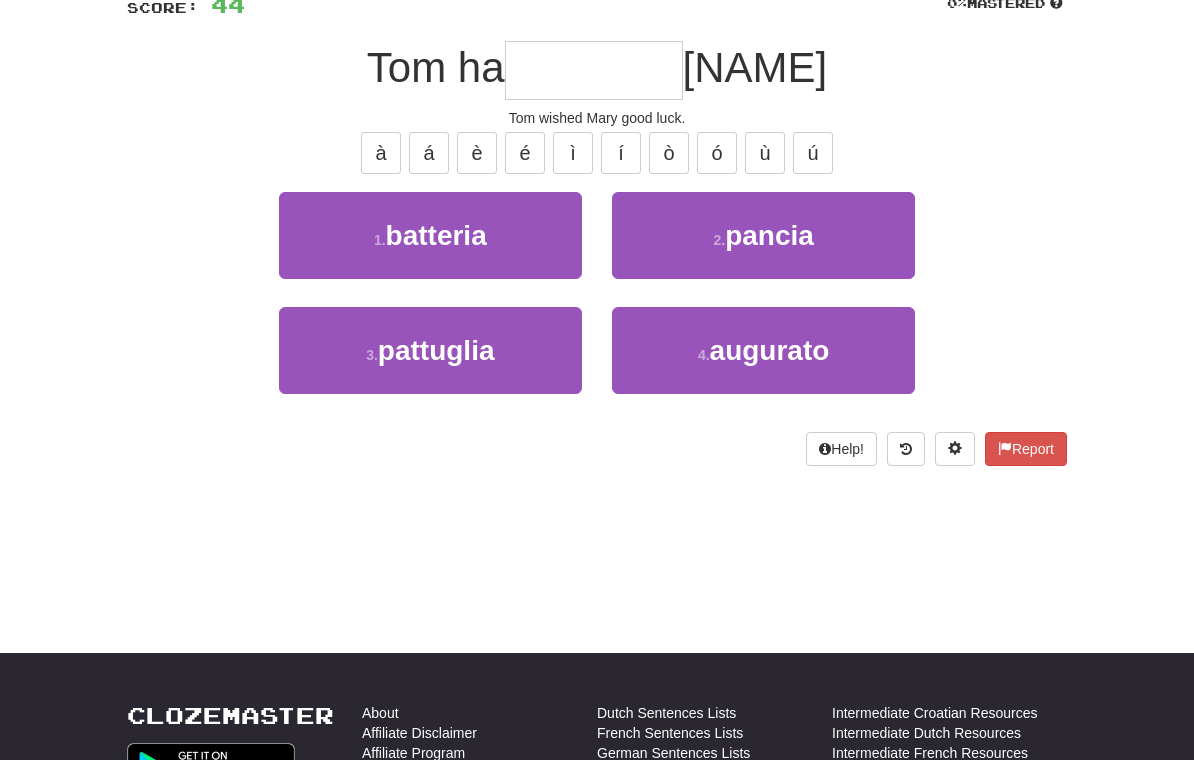click on "4 .  augurato" at bounding box center [763, 350] 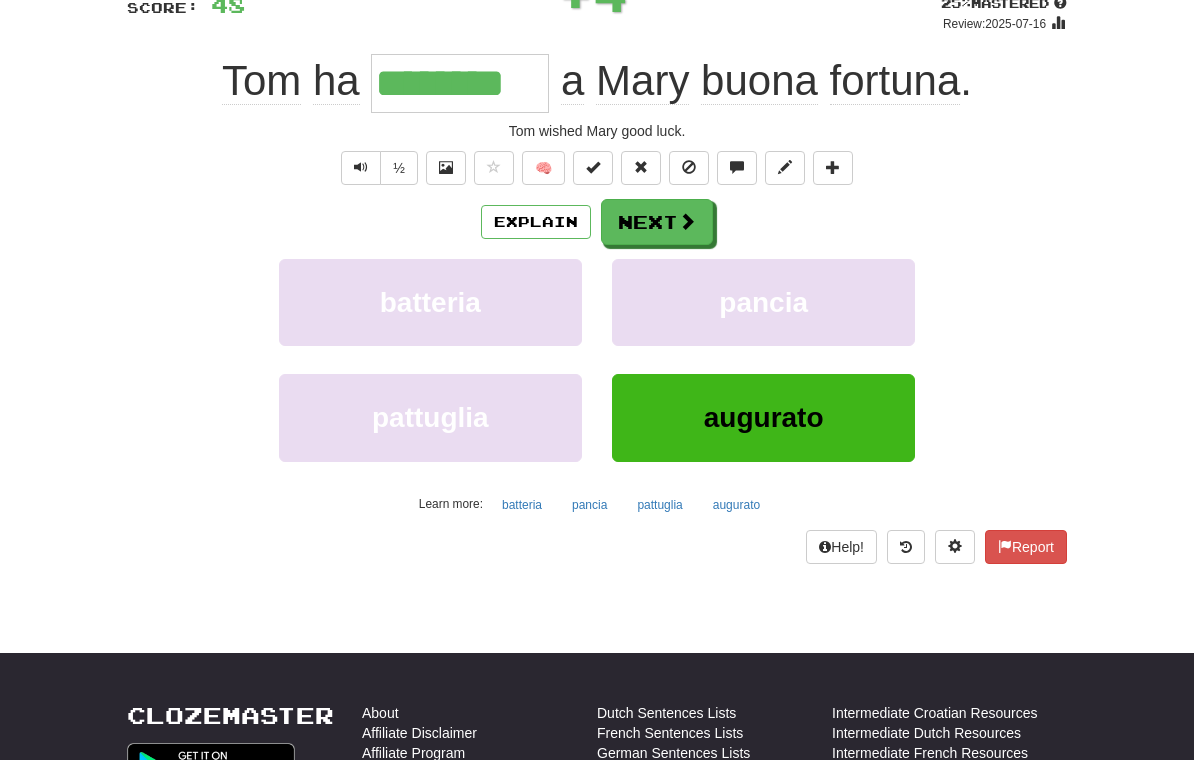 scroll, scrollTop: 158, scrollLeft: 0, axis: vertical 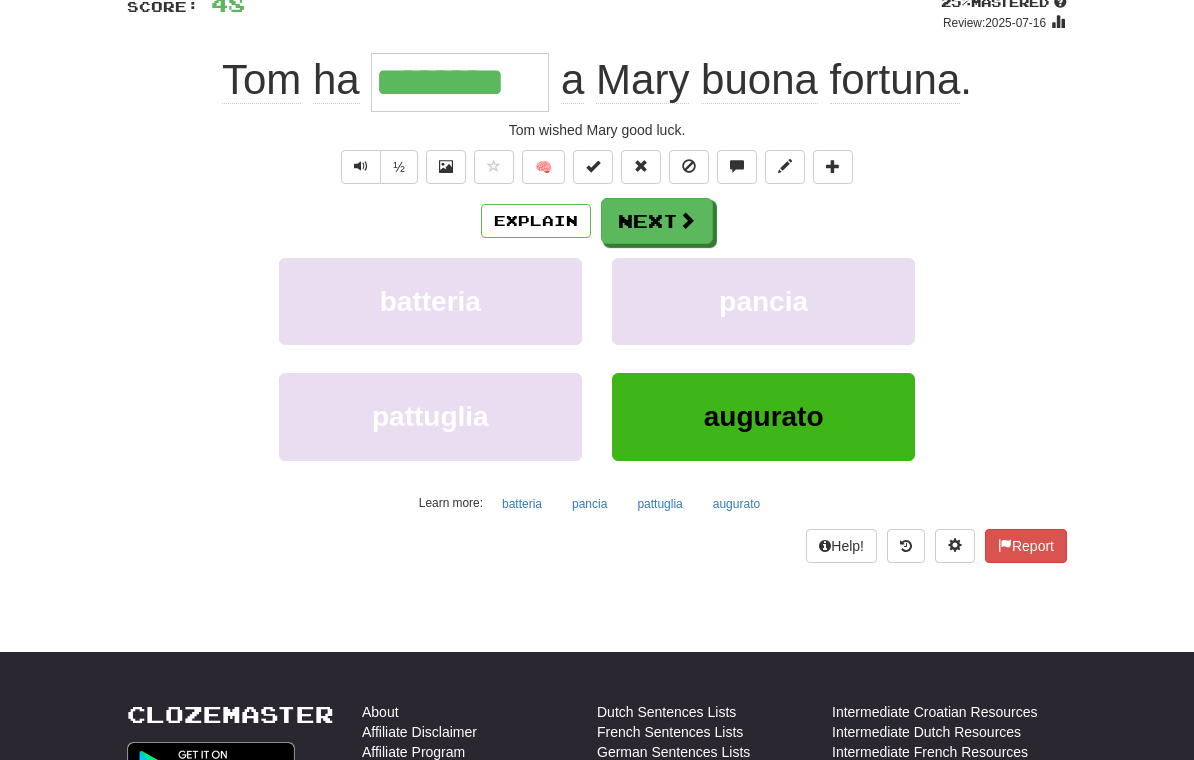 click on "Next" at bounding box center (657, 221) 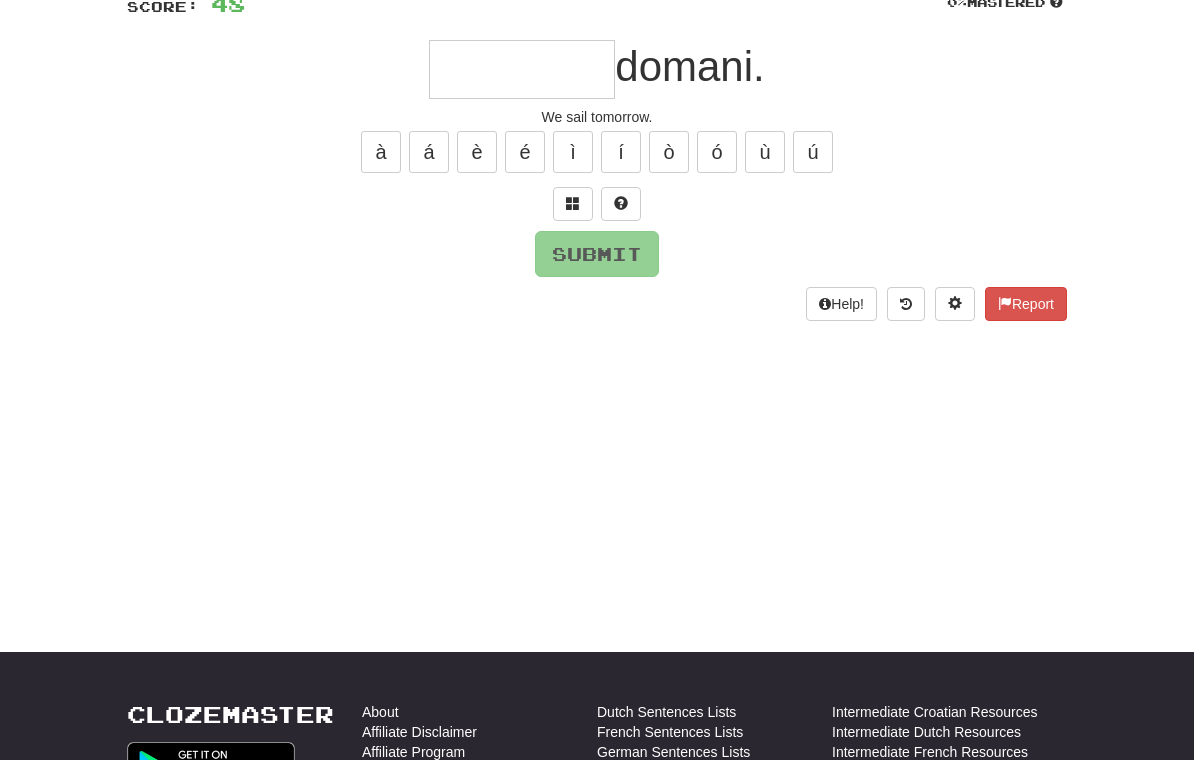 scroll, scrollTop: 157, scrollLeft: 0, axis: vertical 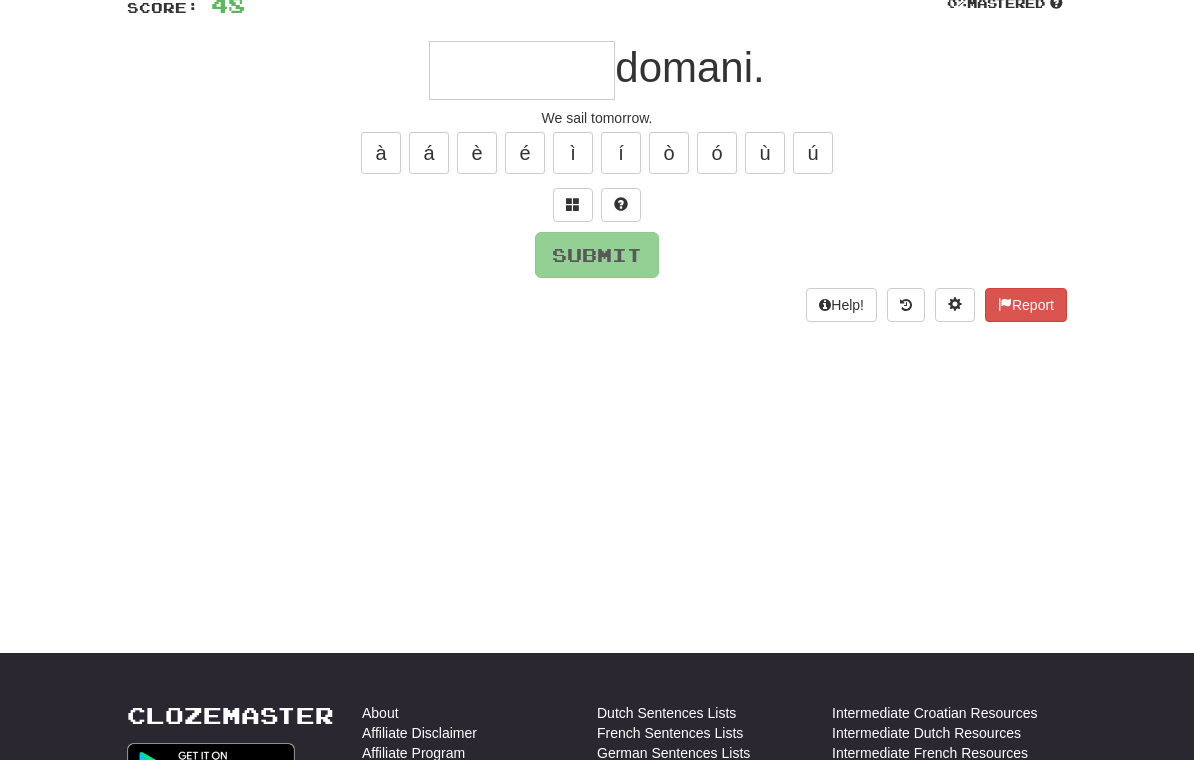 click at bounding box center (573, 205) 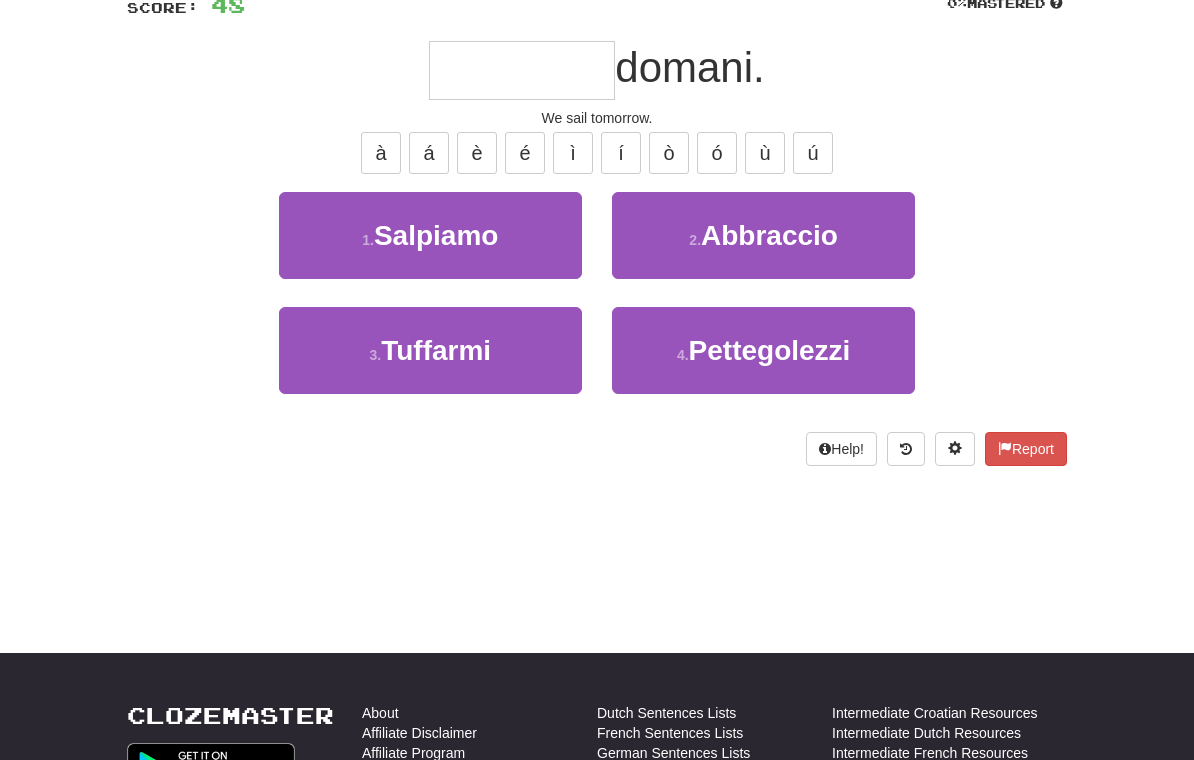 click on "Salpiamo" at bounding box center [436, 235] 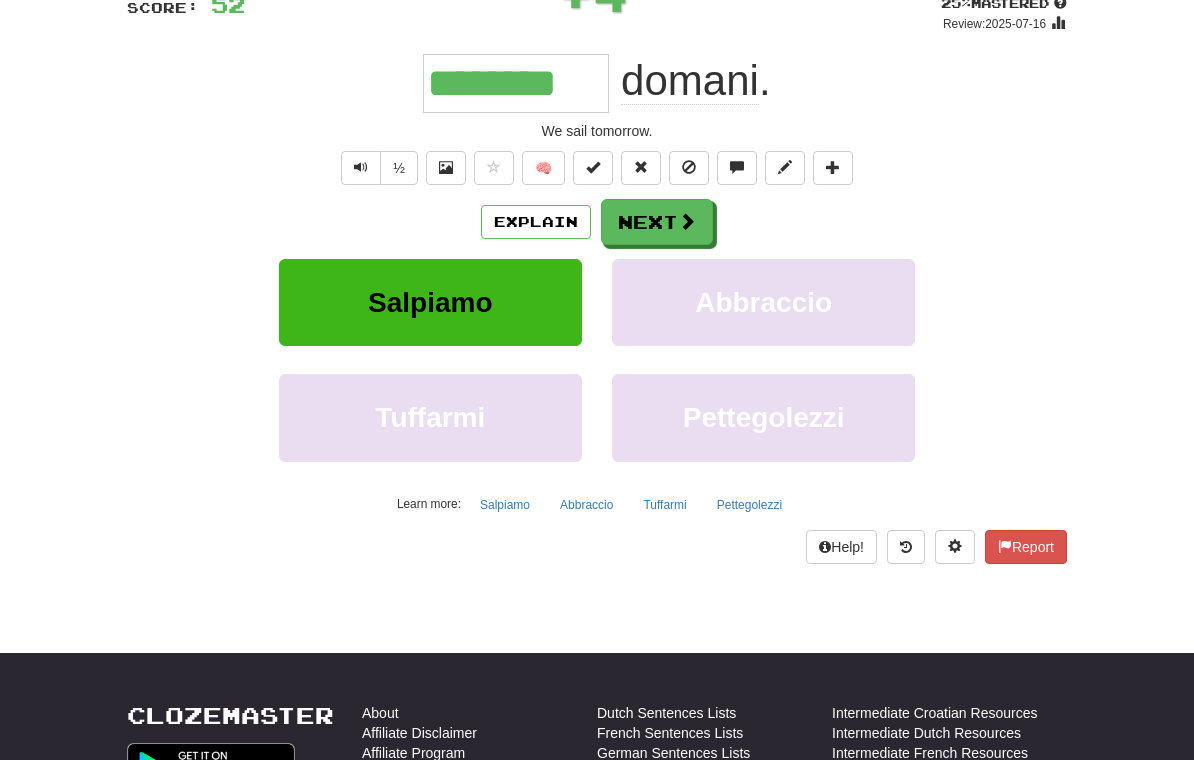 scroll, scrollTop: 158, scrollLeft: 0, axis: vertical 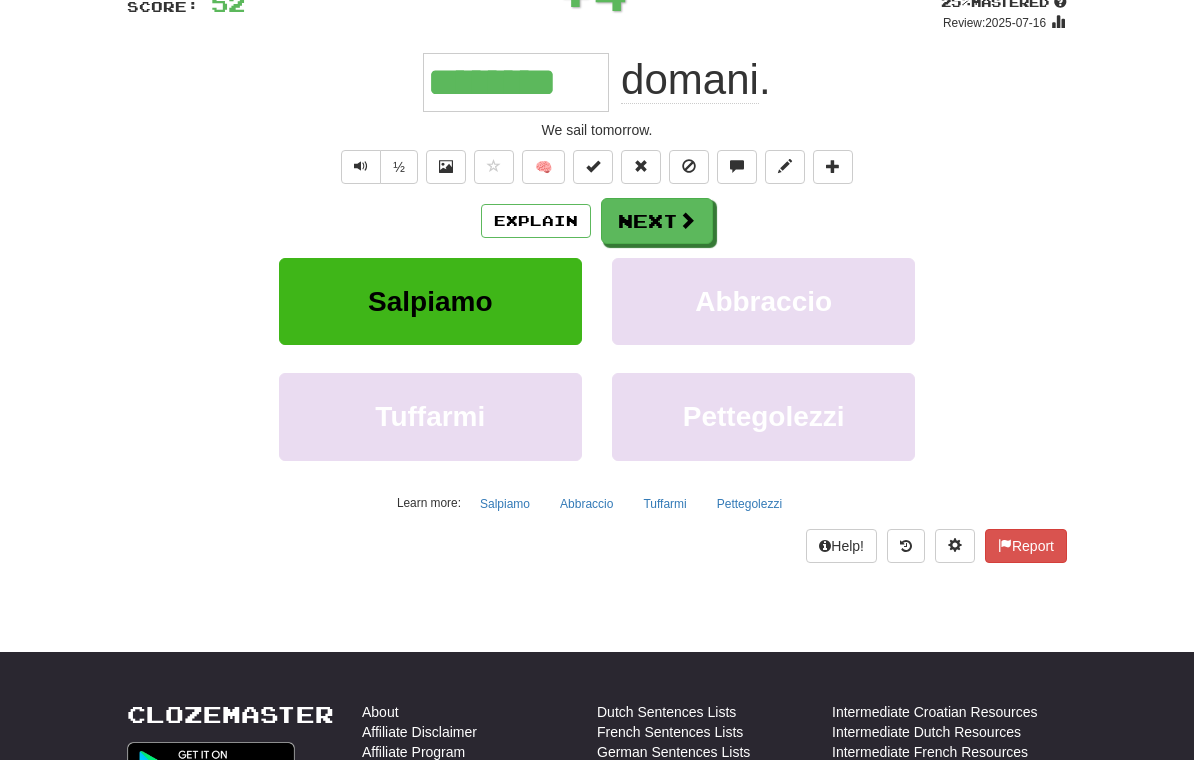 click on "Explain" at bounding box center (536, 221) 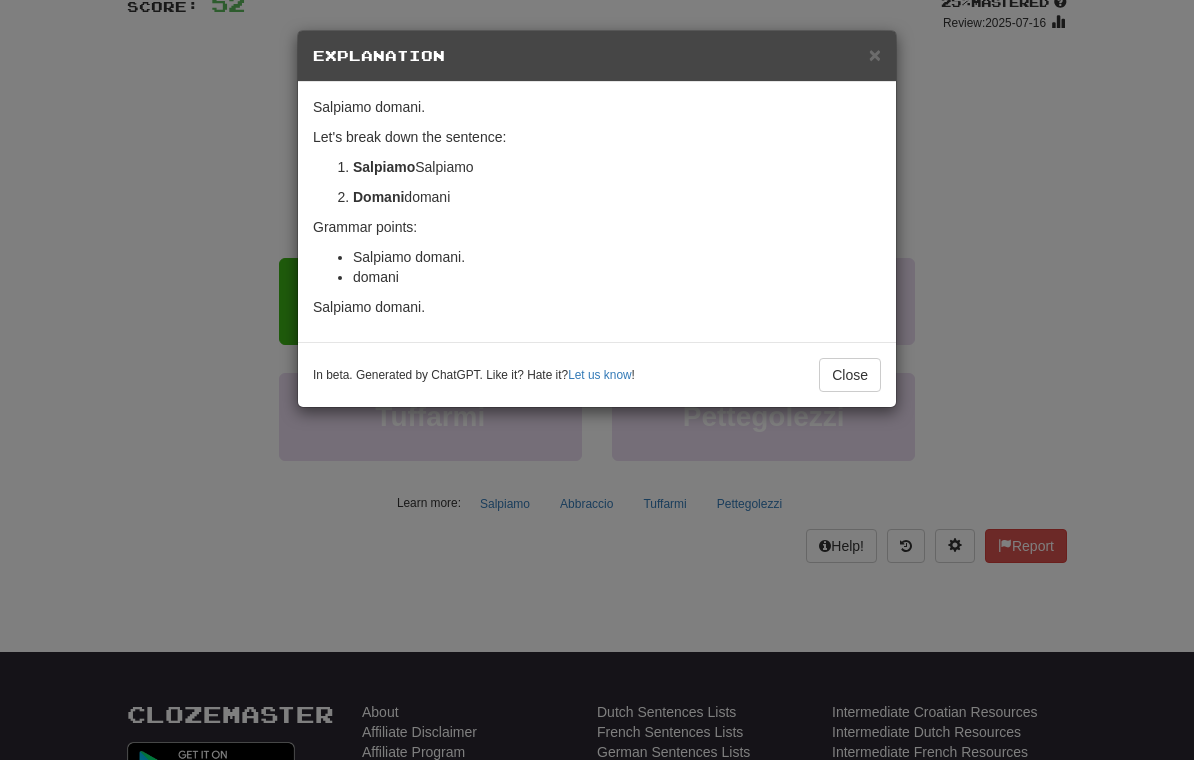 click on "Close" at bounding box center [850, 375] 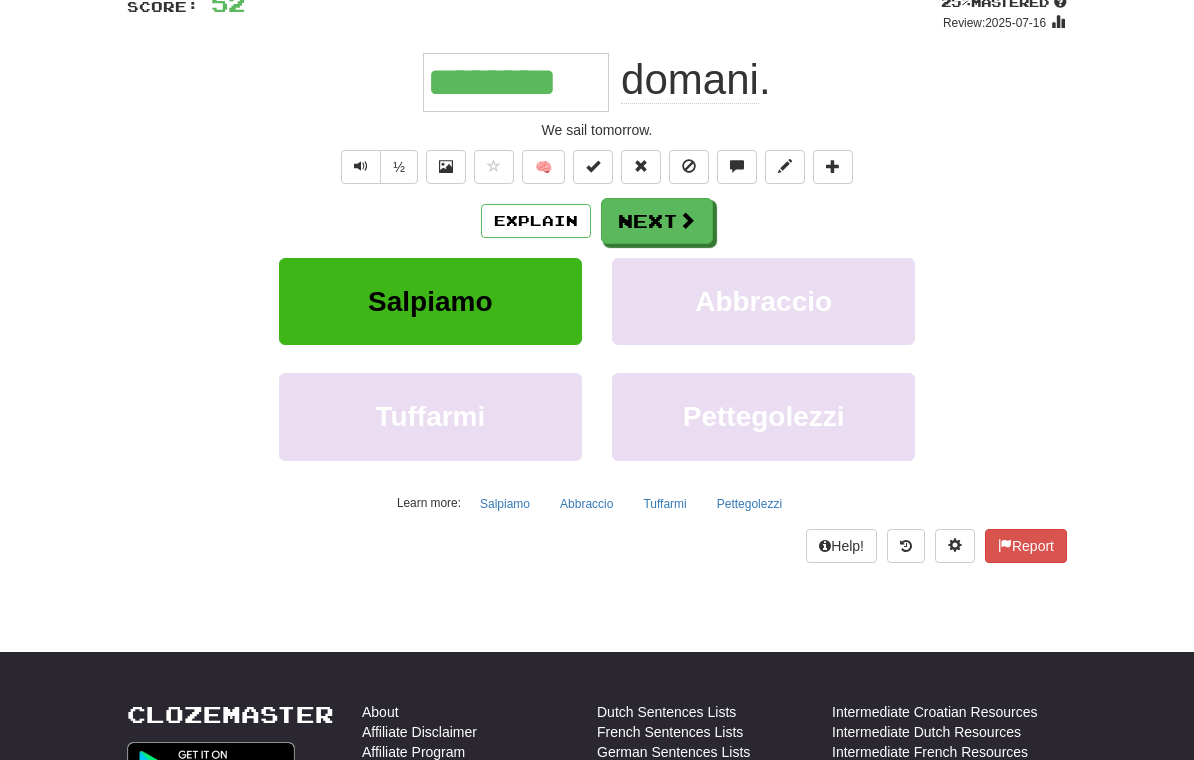 click on "Next" at bounding box center [657, 221] 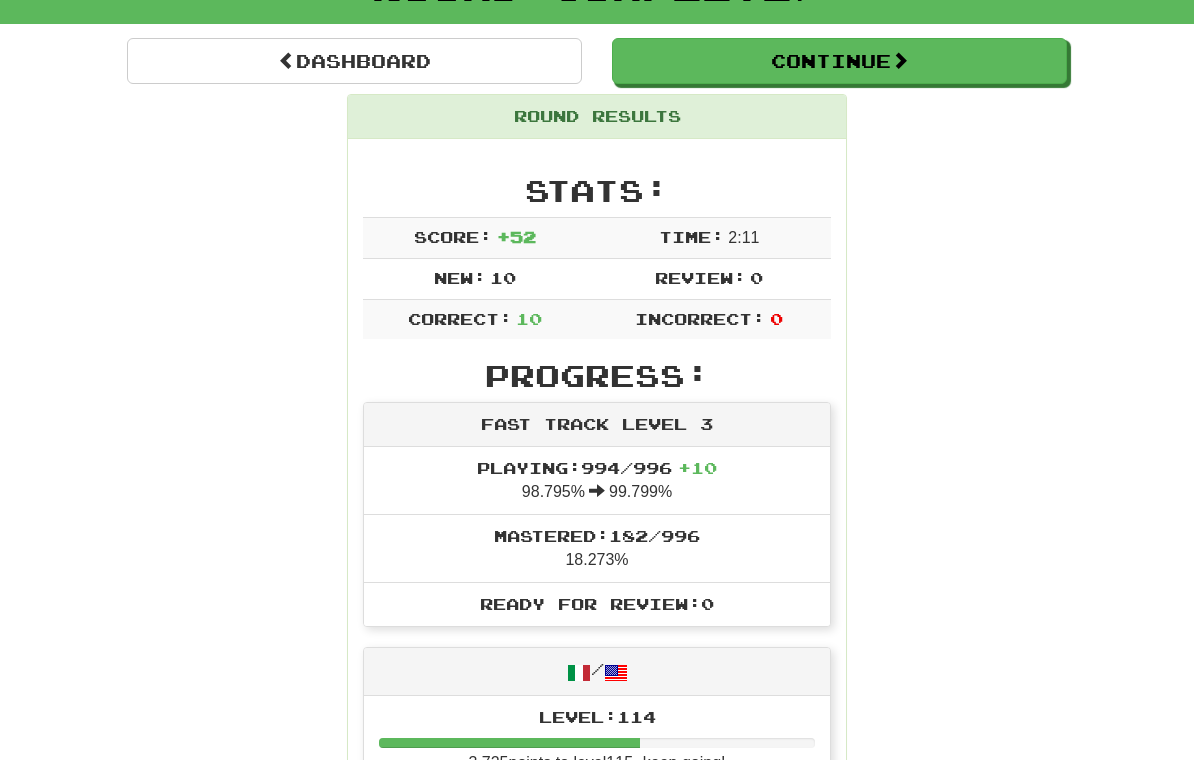 click on "Dashboard" at bounding box center [354, 61] 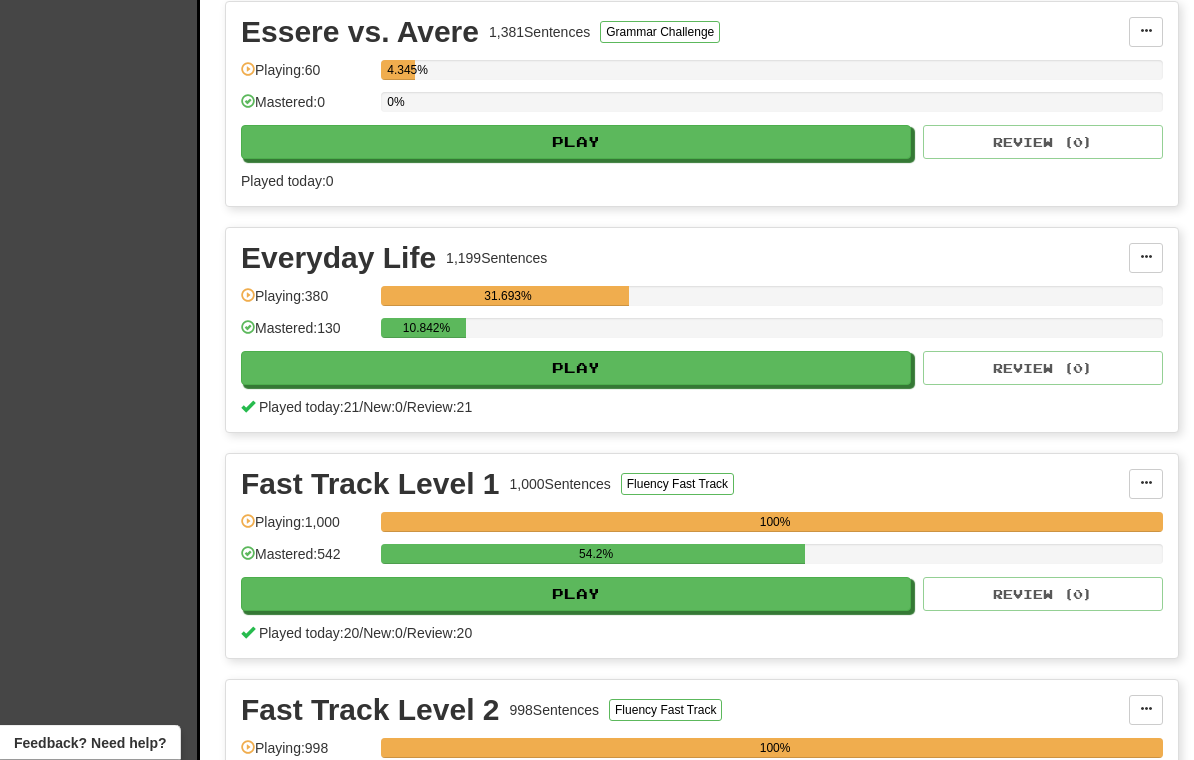 scroll, scrollTop: 495, scrollLeft: 0, axis: vertical 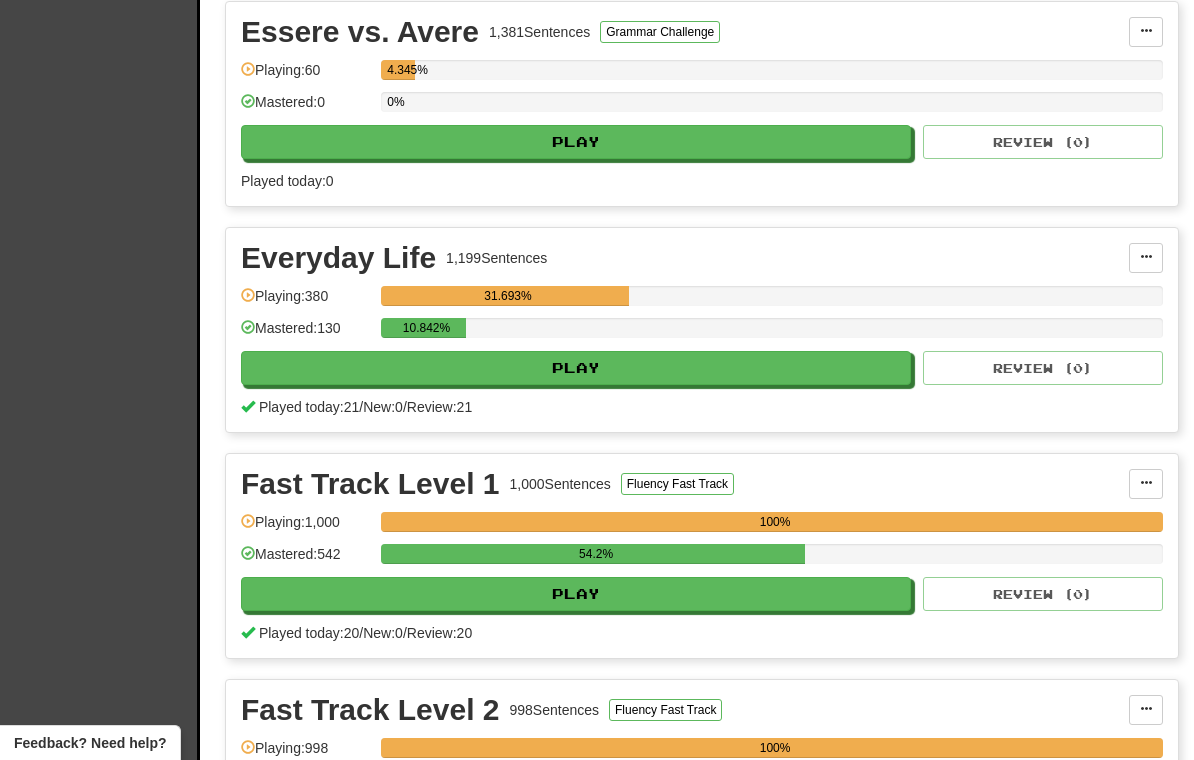 click on "Play" at bounding box center [576, 368] 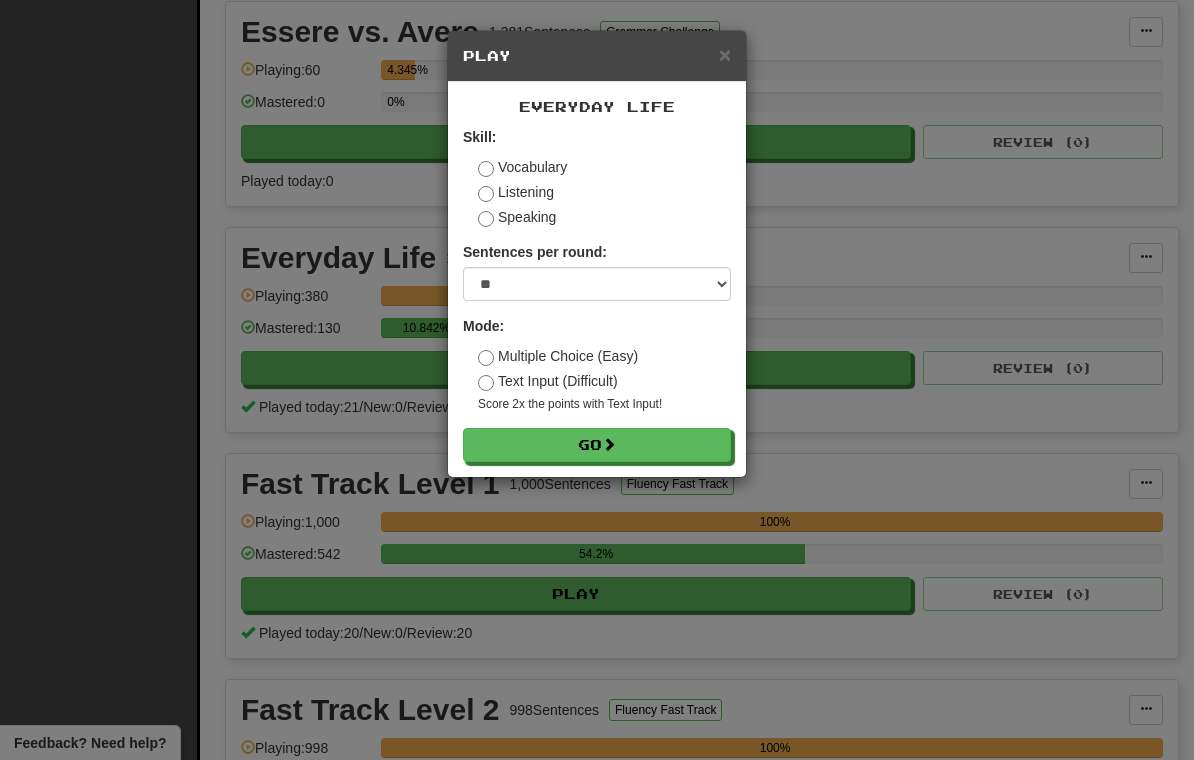 click on "Go" at bounding box center (597, 445) 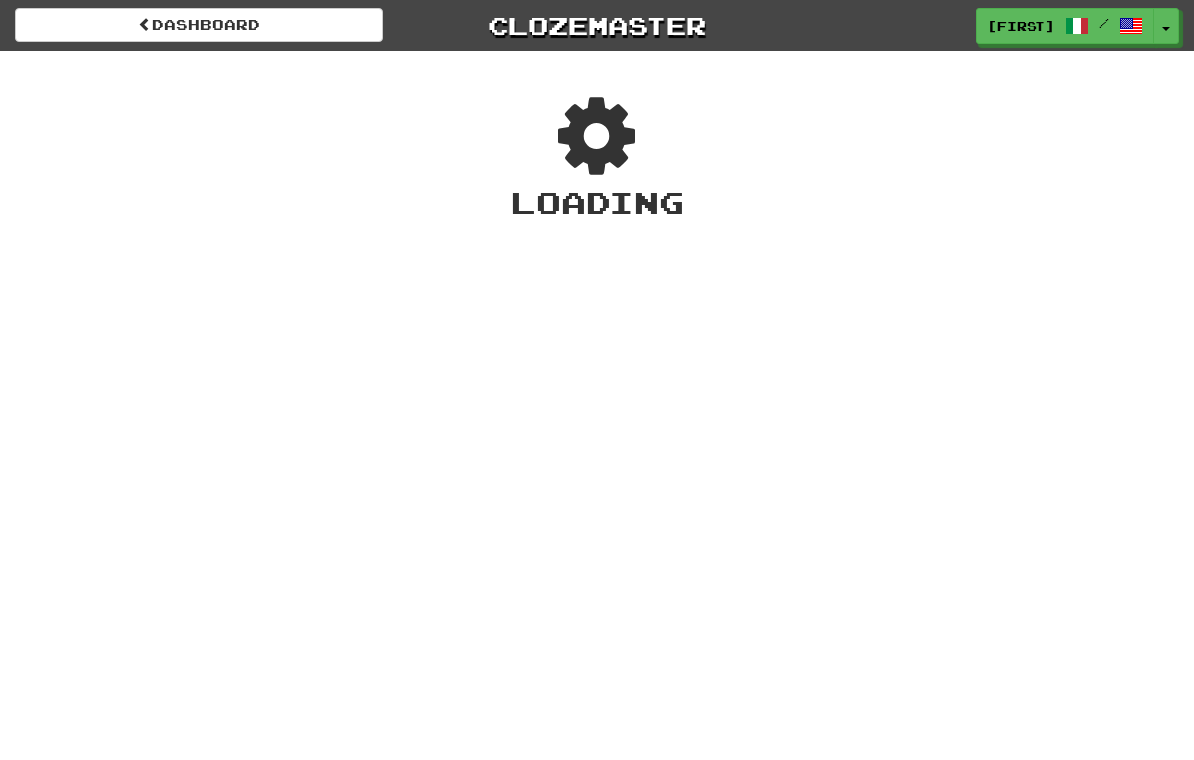 scroll, scrollTop: 0, scrollLeft: 0, axis: both 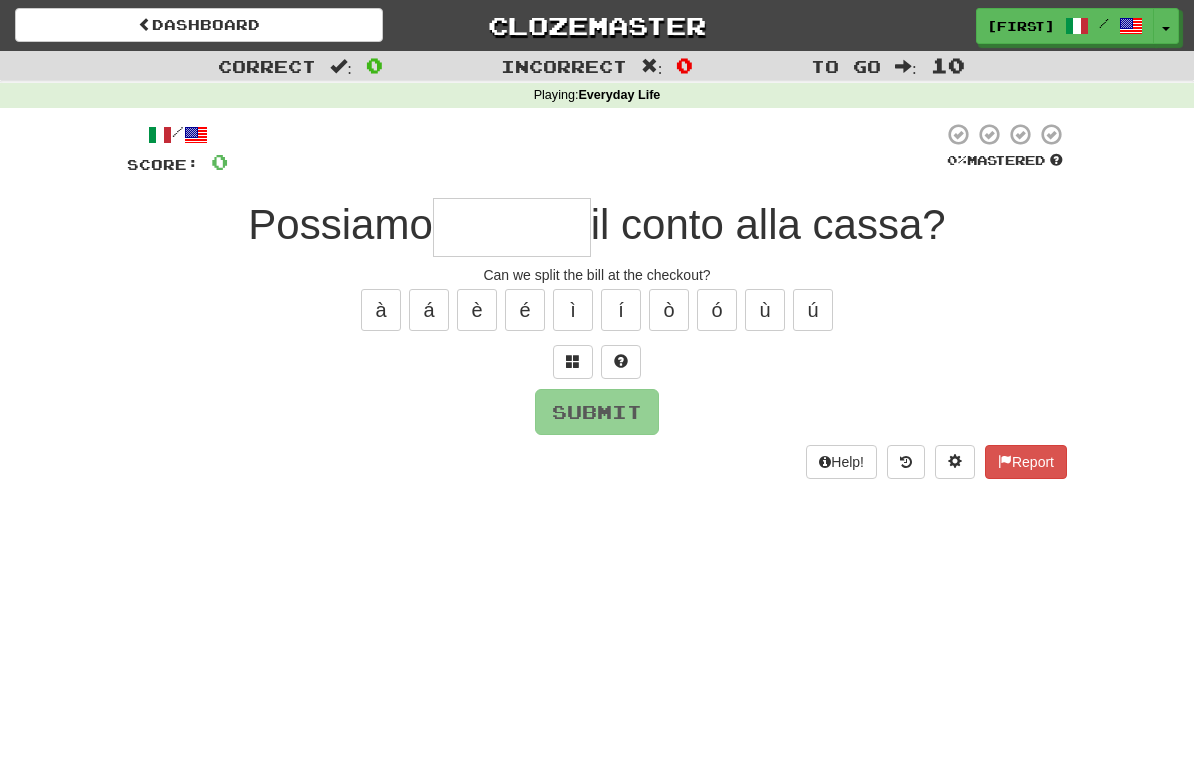 click at bounding box center (512, 227) 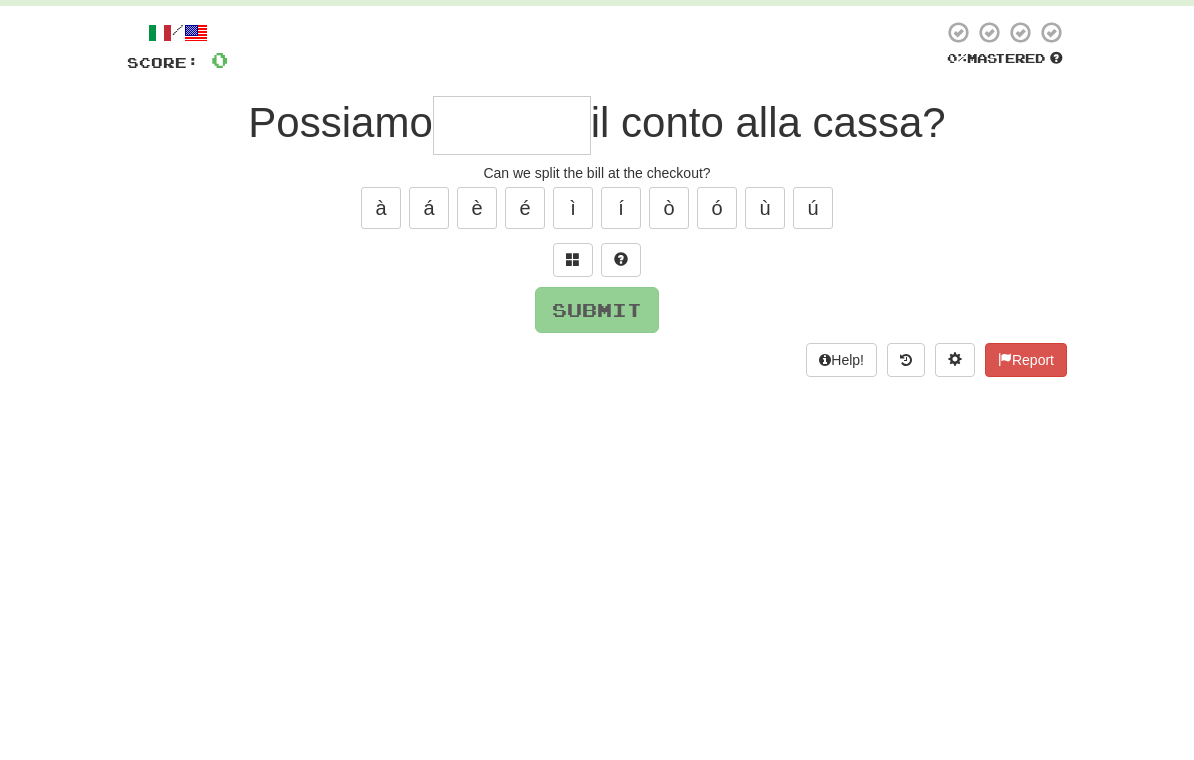 click at bounding box center [573, 361] 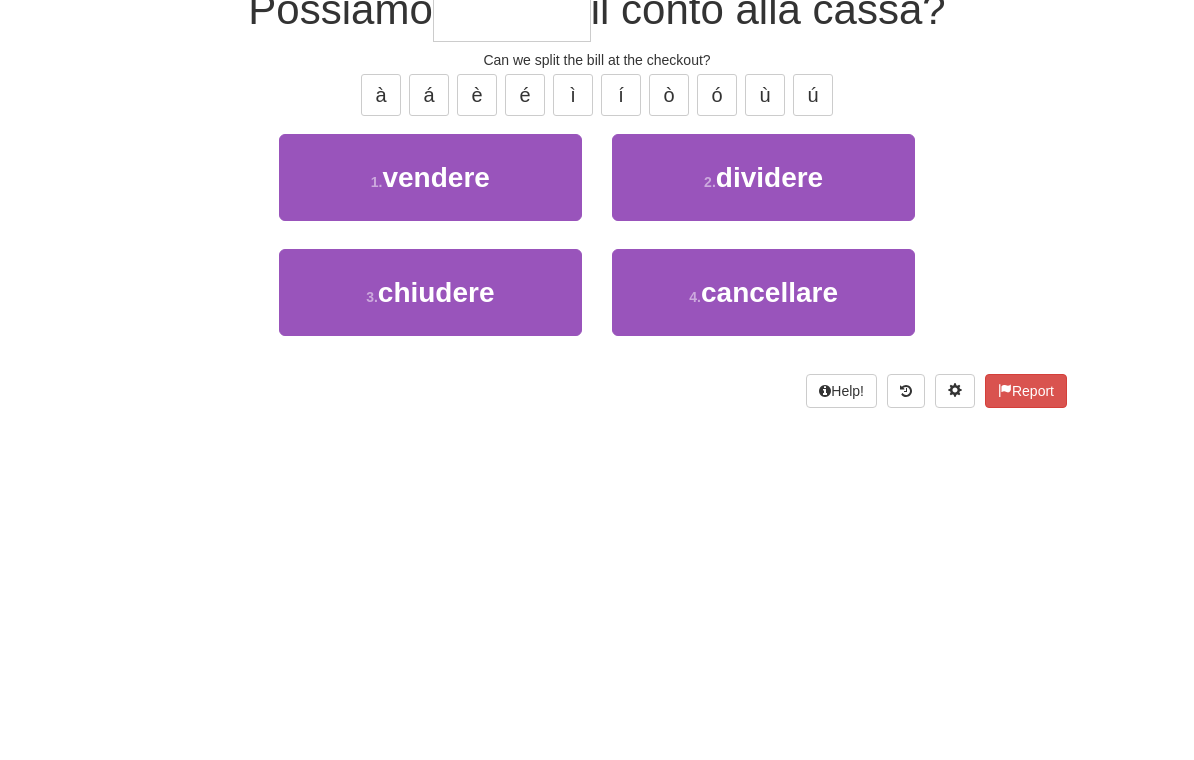 click on "2 . dividere" at bounding box center [763, 392] 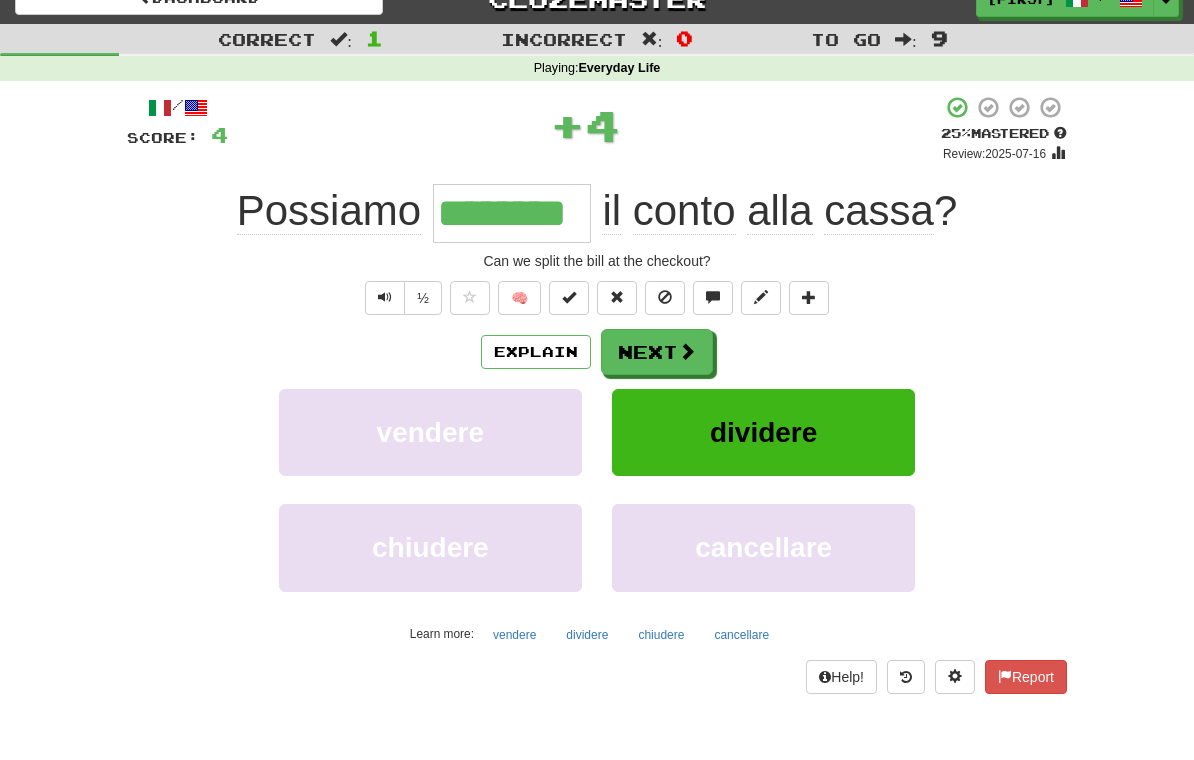 scroll, scrollTop: 14, scrollLeft: 0, axis: vertical 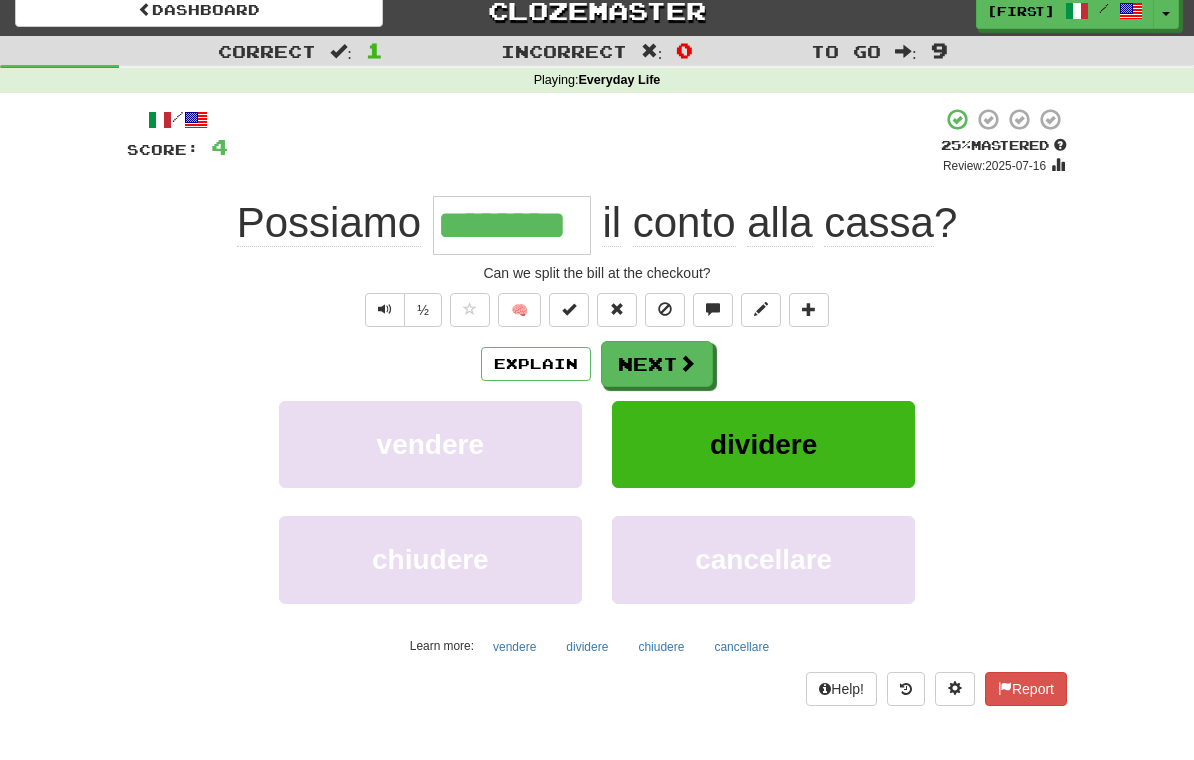 click on "Next" at bounding box center (657, 364) 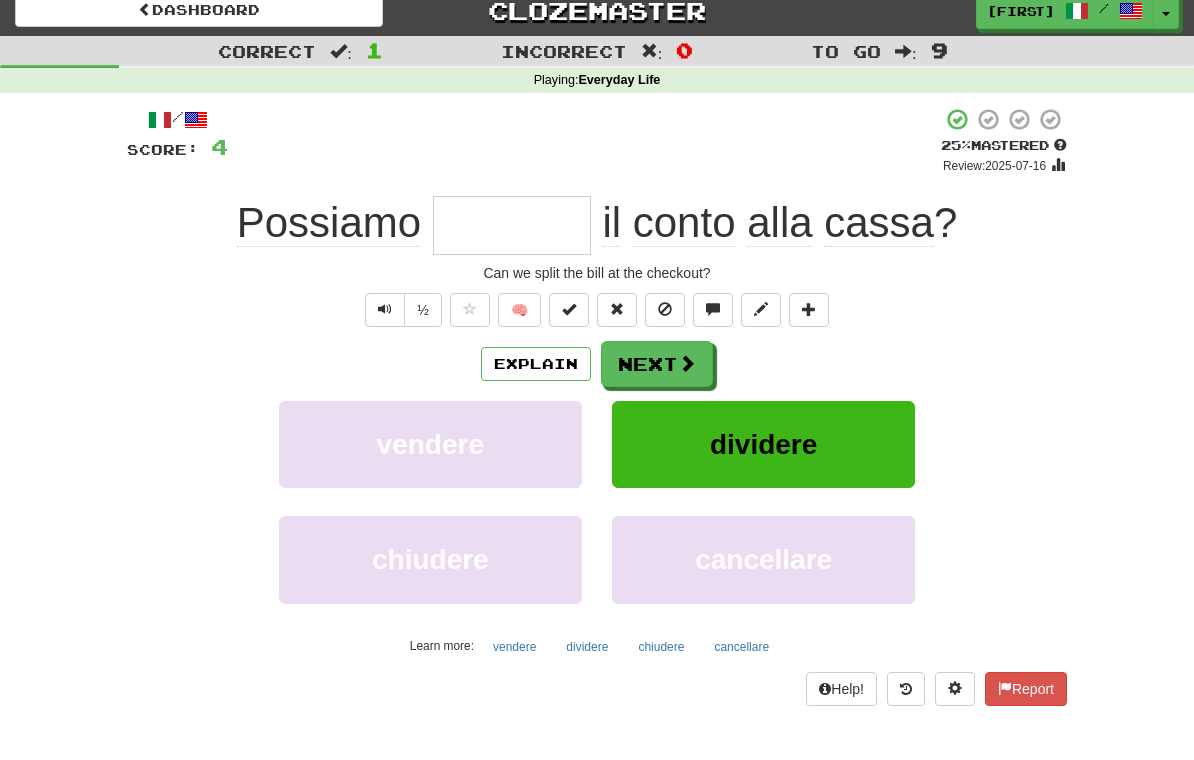 scroll, scrollTop: 14, scrollLeft: 0, axis: vertical 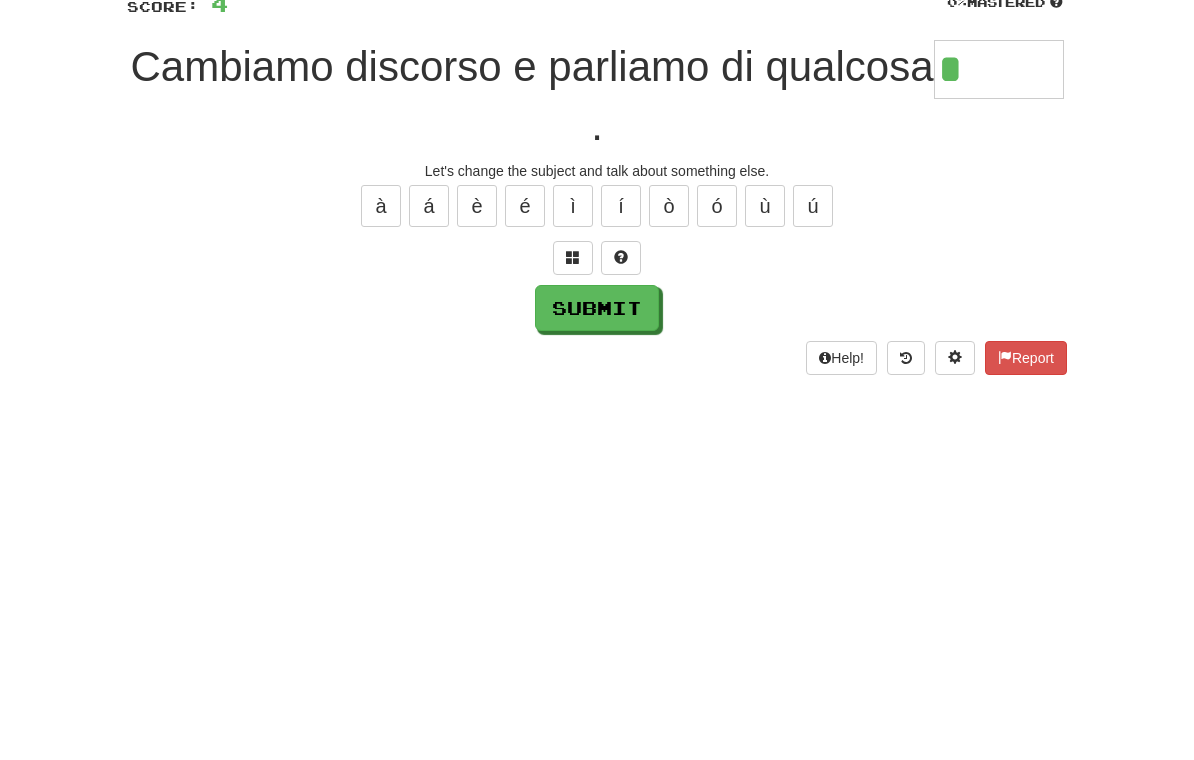 click at bounding box center (573, 402) 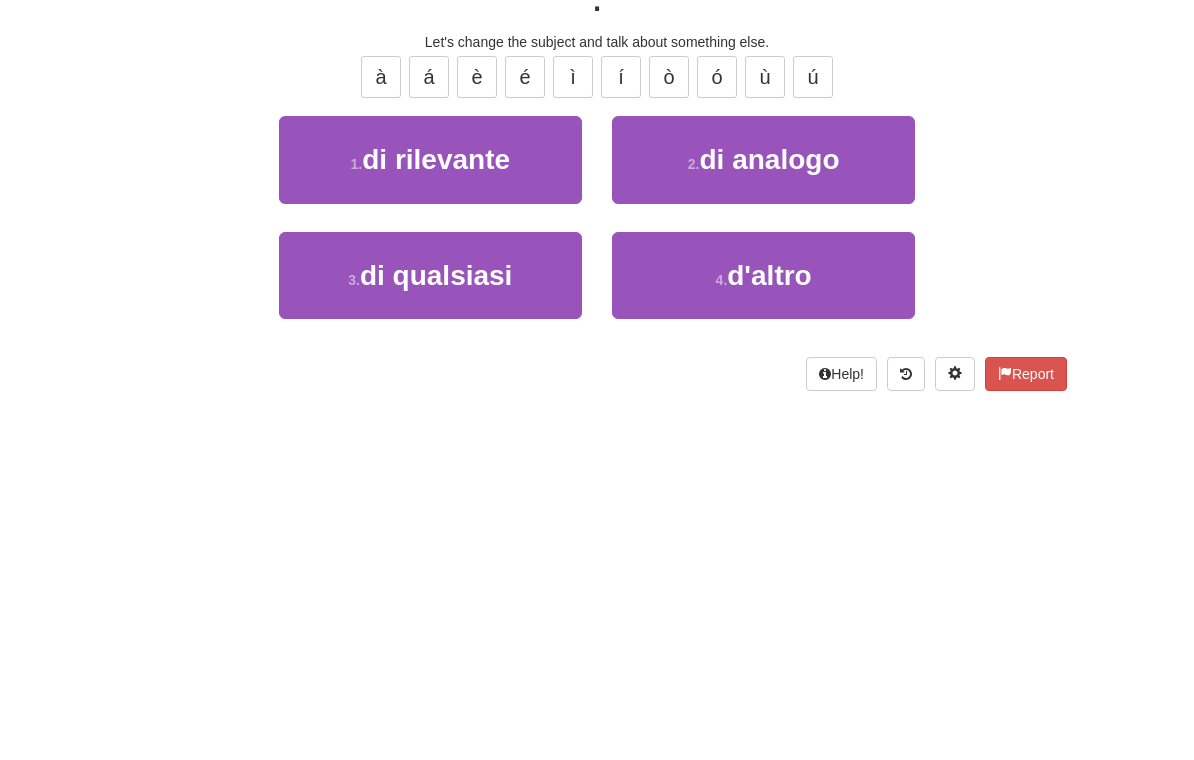 click on "4 .  d'altro" at bounding box center [763, 548] 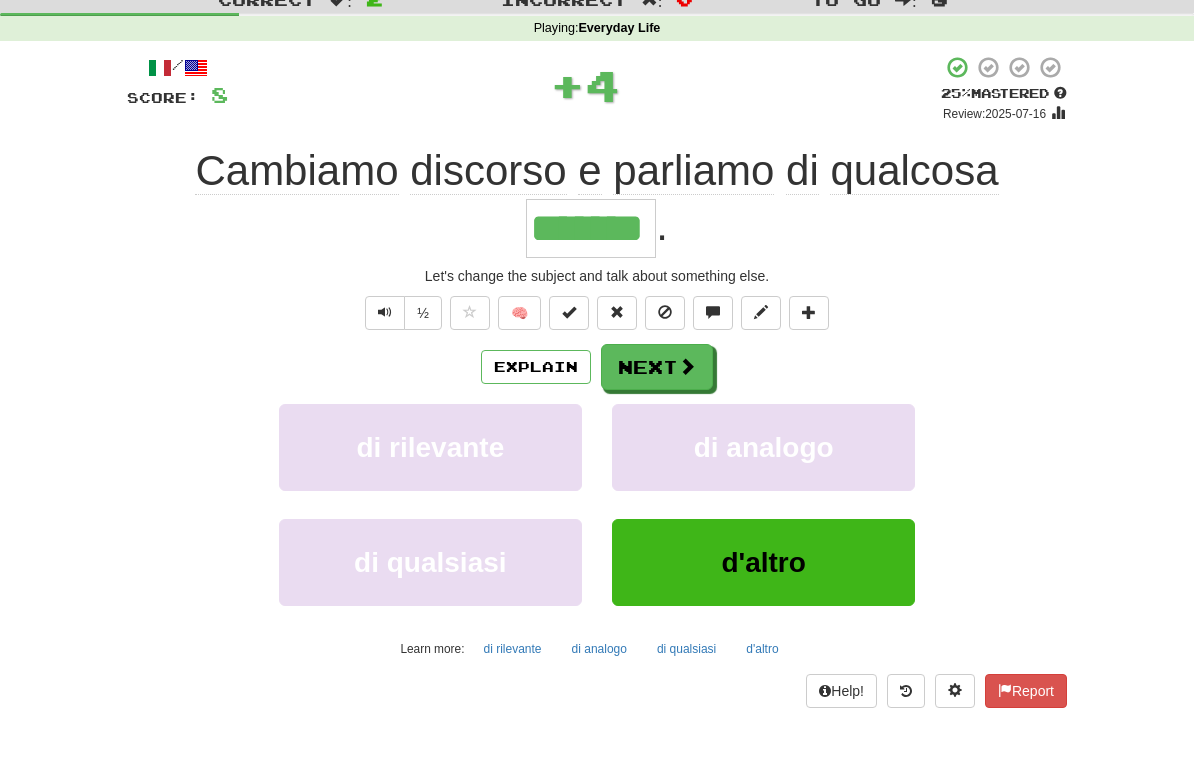 scroll, scrollTop: 66, scrollLeft: 0, axis: vertical 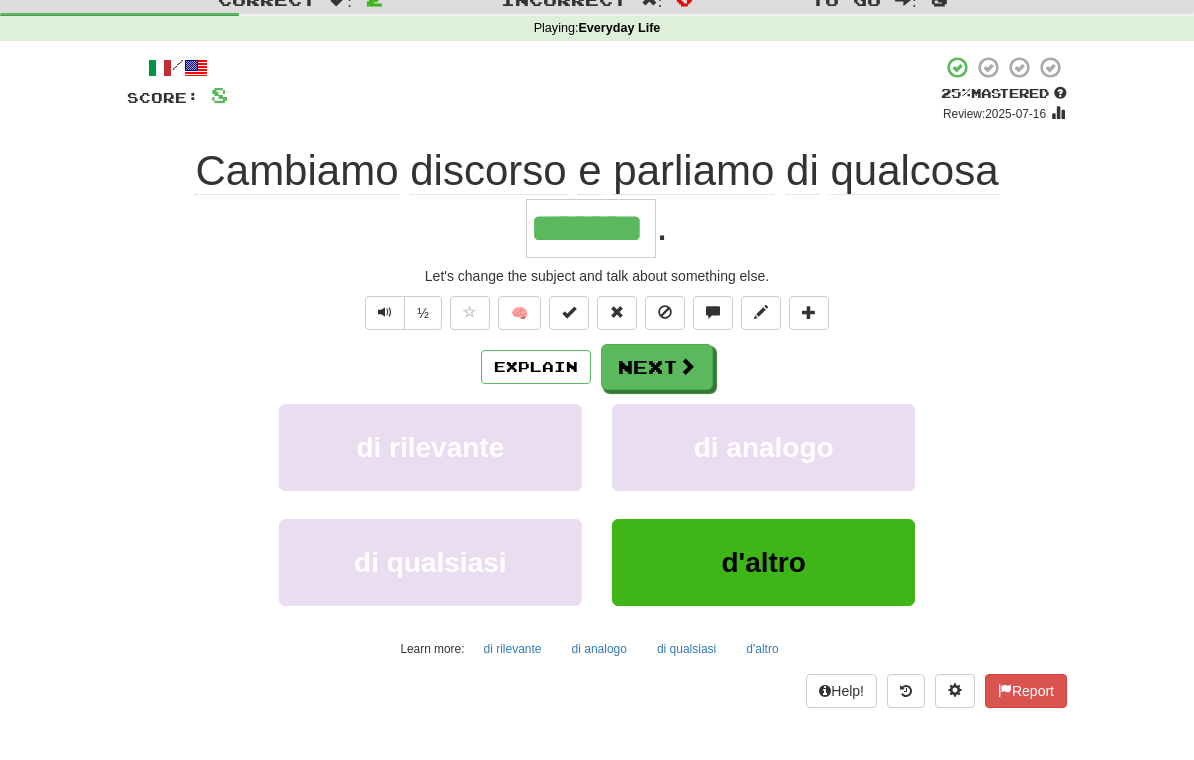 click at bounding box center (687, 366) 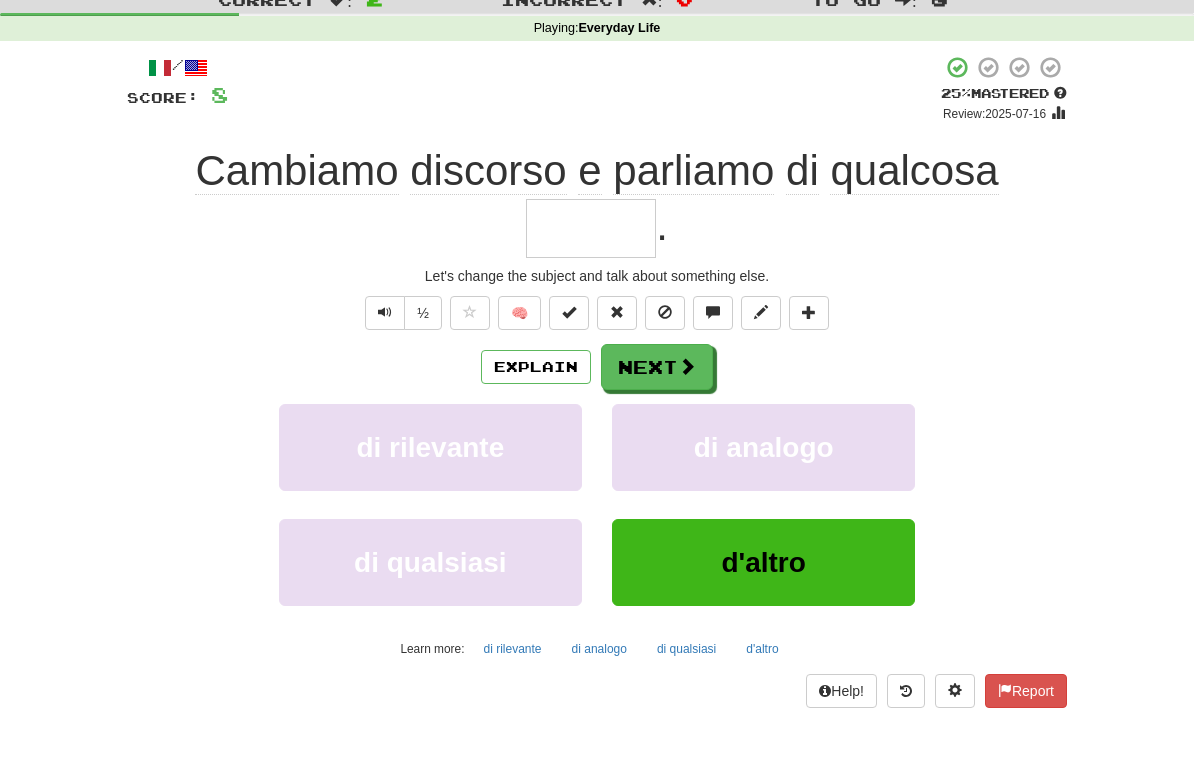 scroll, scrollTop: 66, scrollLeft: 0, axis: vertical 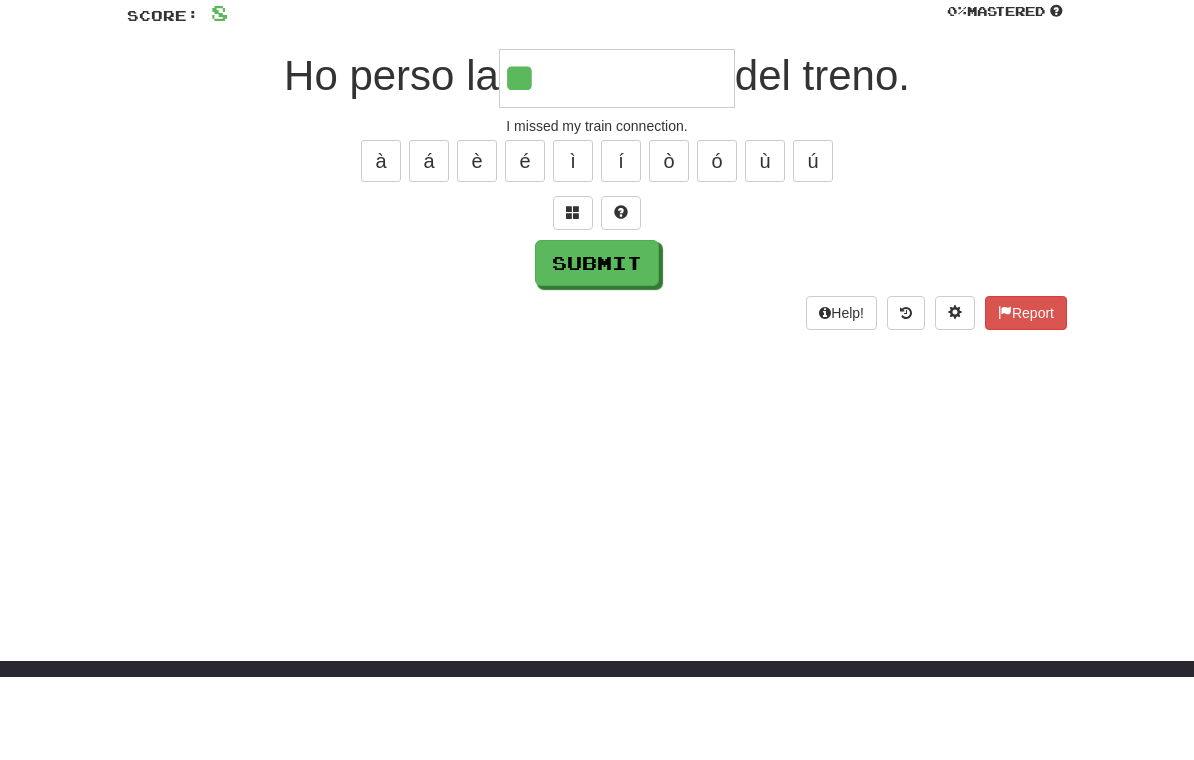 click at bounding box center (573, 296) 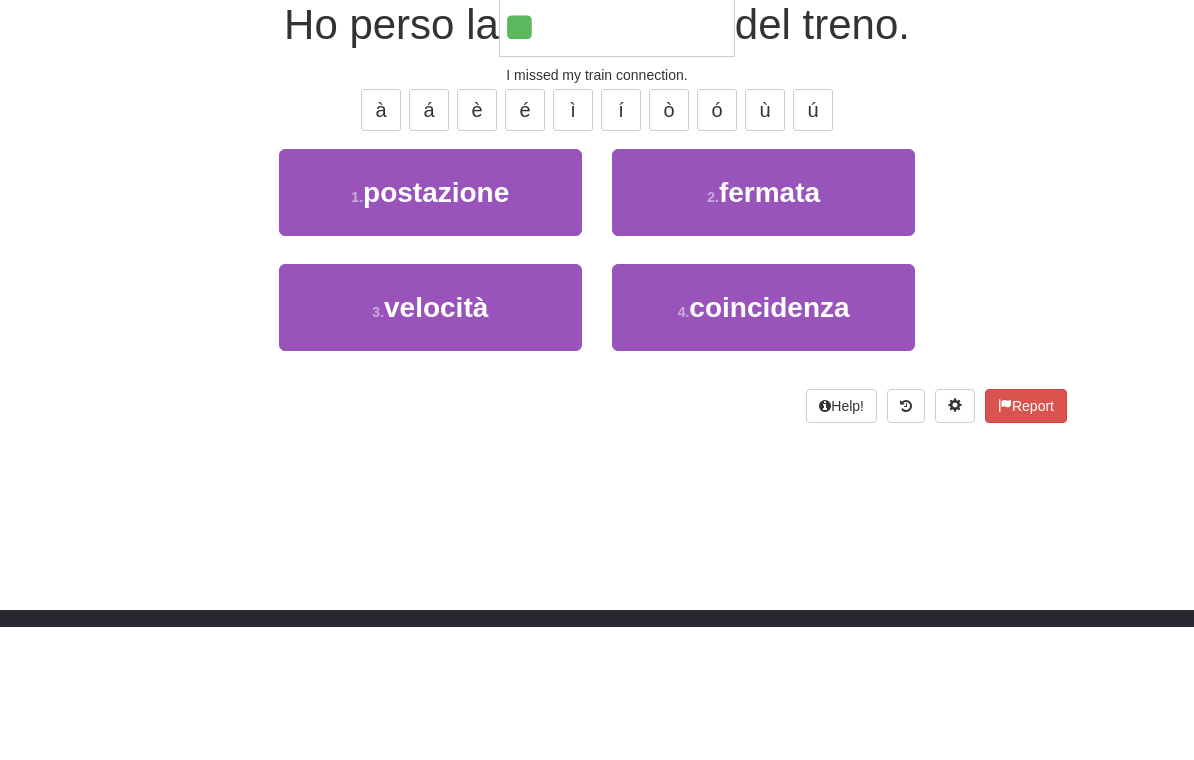 click on "4 . coincidenza" at bounding box center (763, 441) 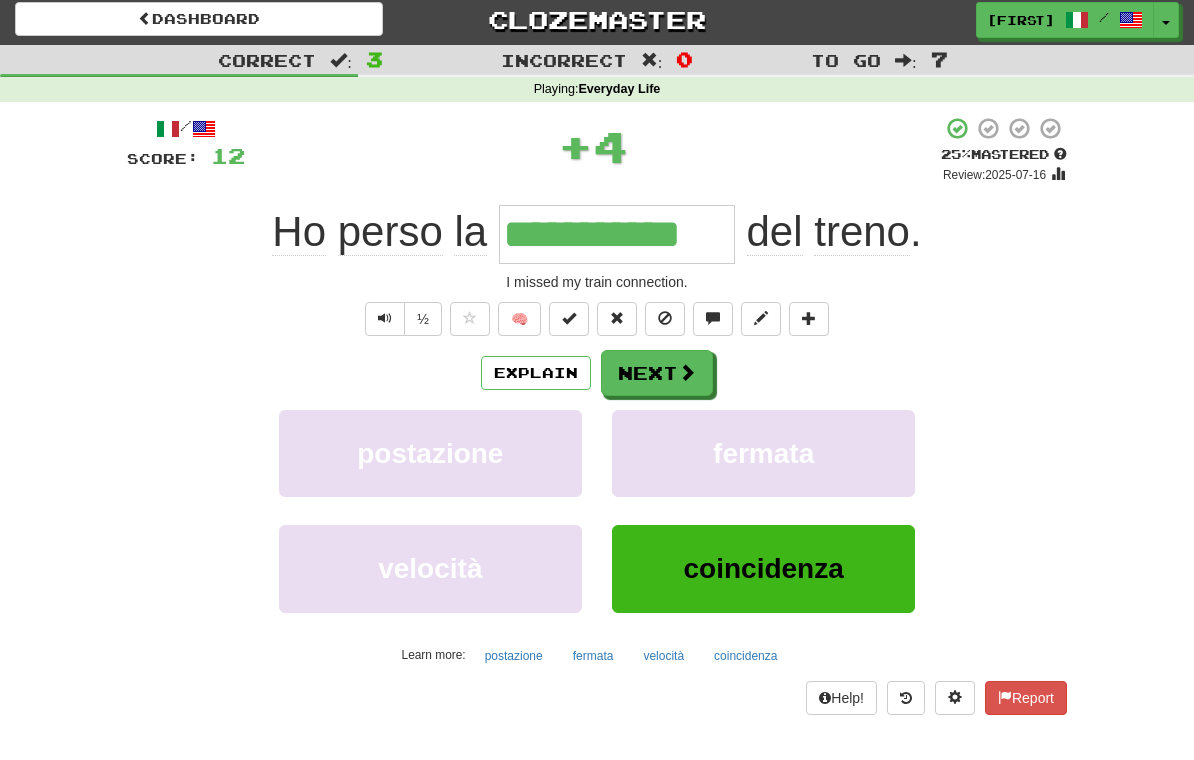 scroll, scrollTop: 2, scrollLeft: 0, axis: vertical 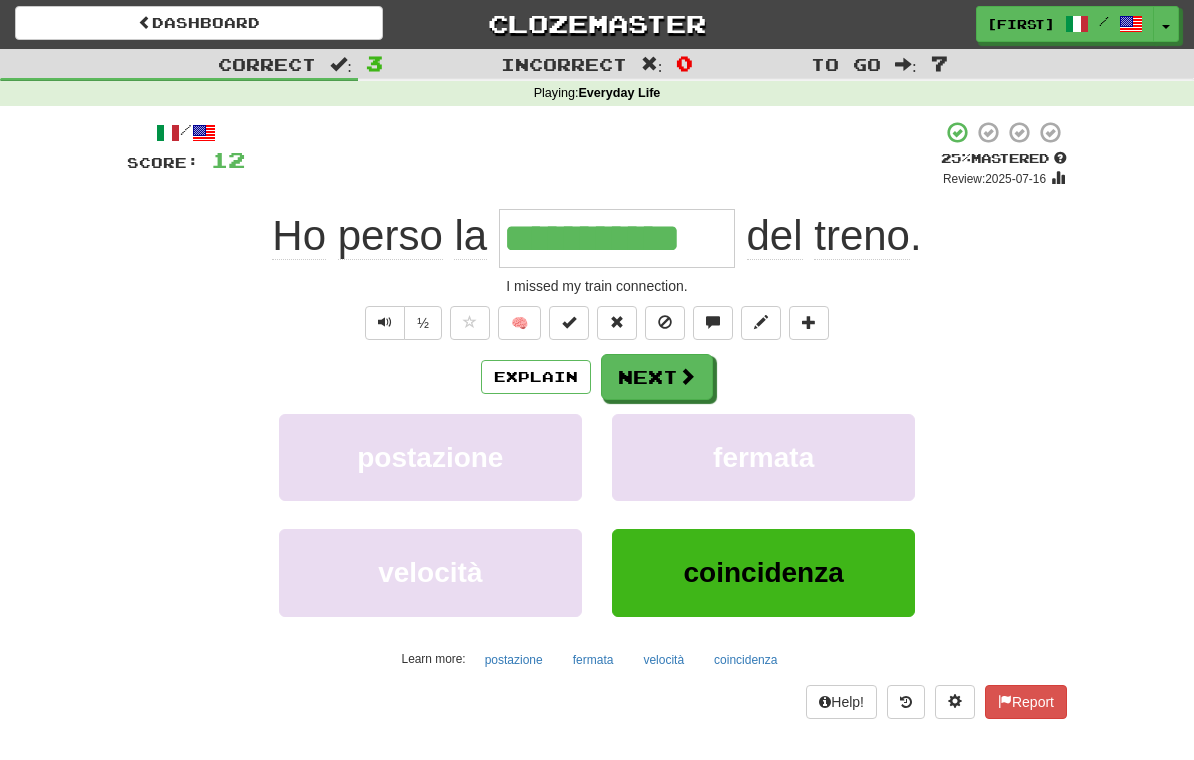 click on "Explain" at bounding box center (536, 377) 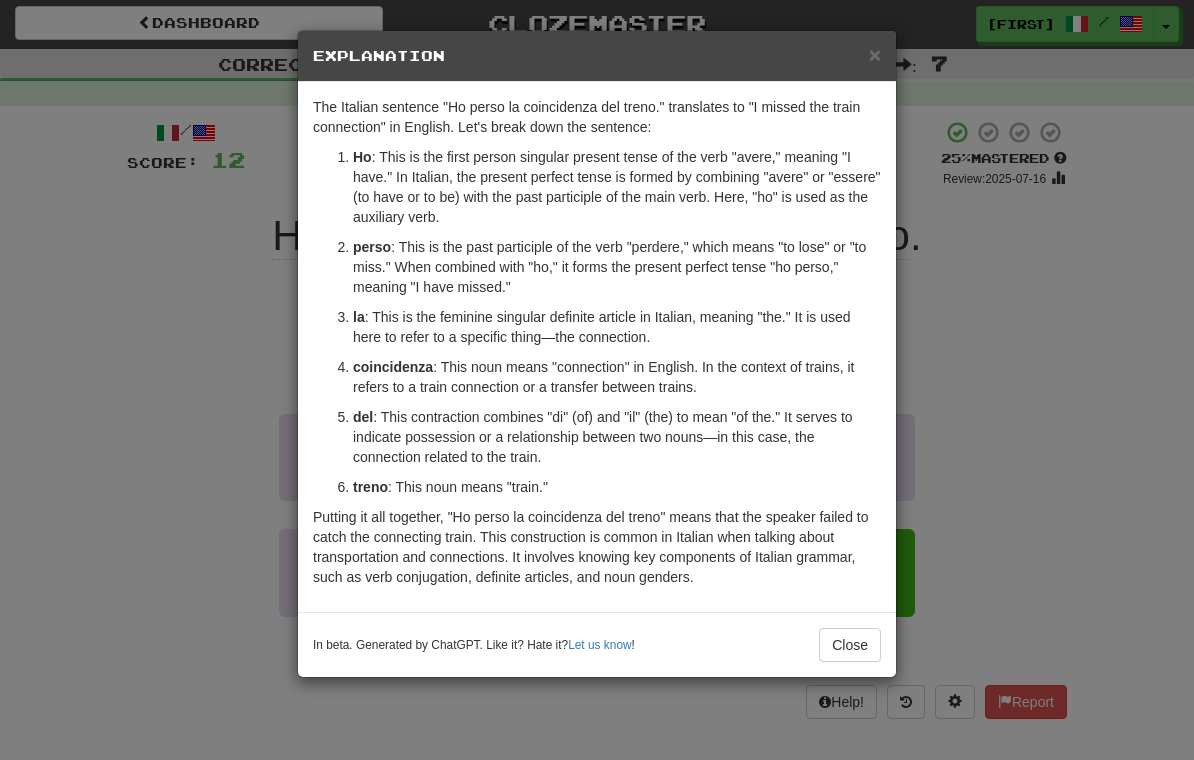 click on "Close" at bounding box center (850, 645) 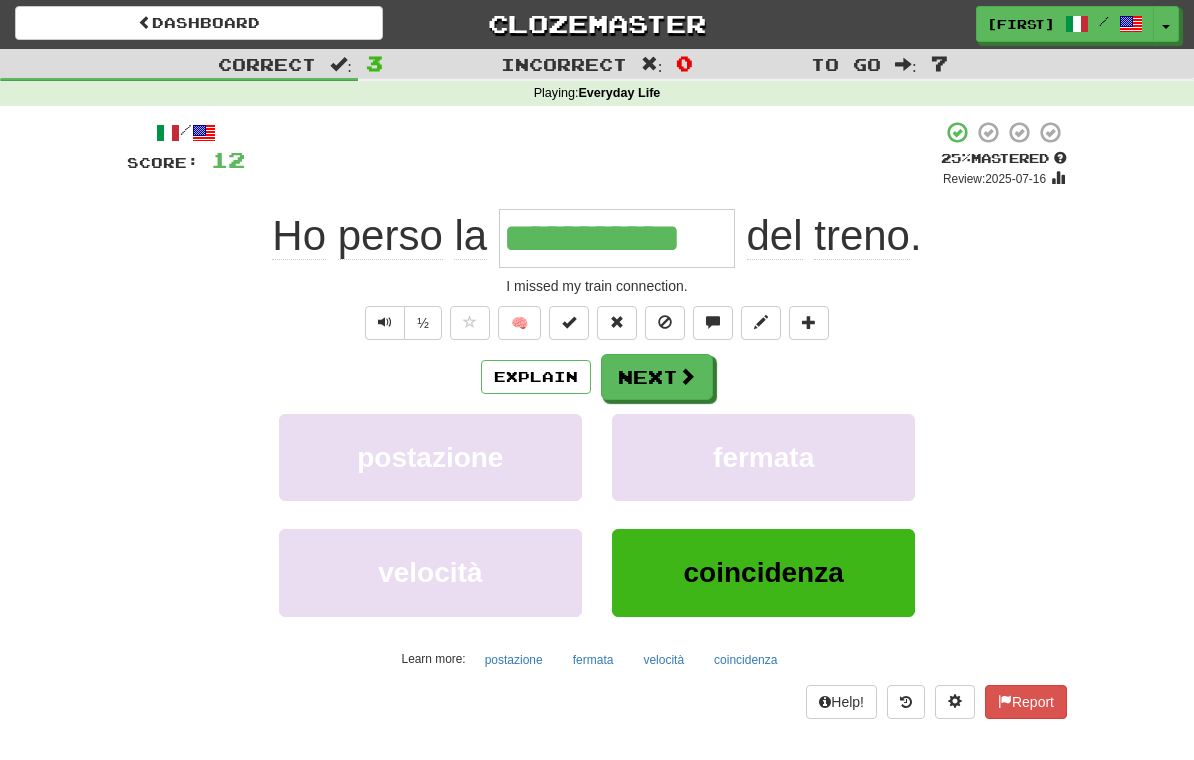 click on "Next" at bounding box center (657, 377) 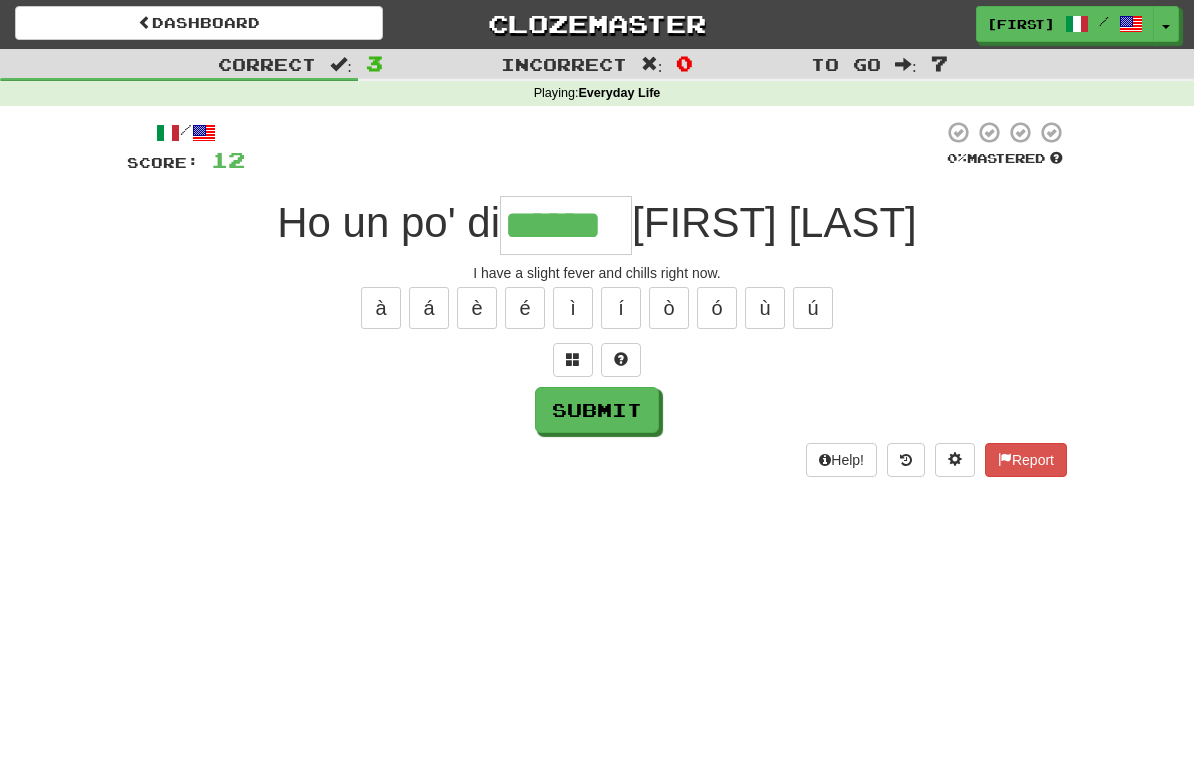 scroll, scrollTop: 0, scrollLeft: 0, axis: both 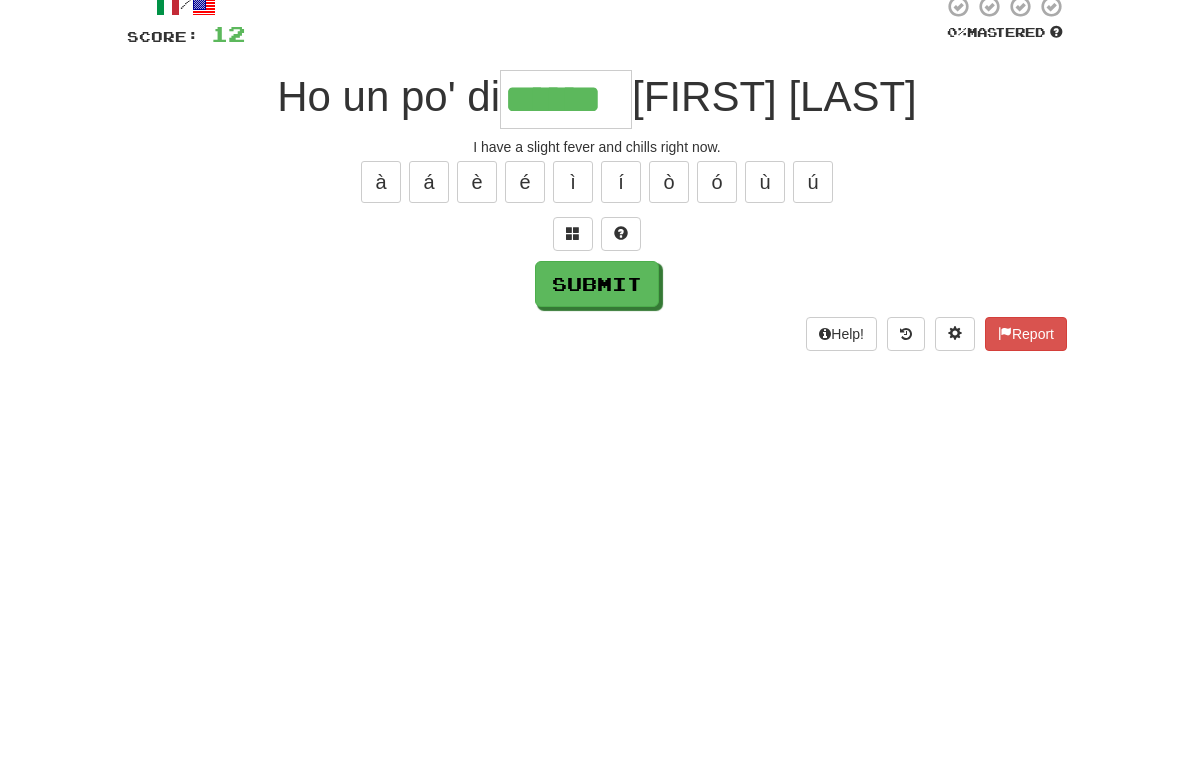 type on "******" 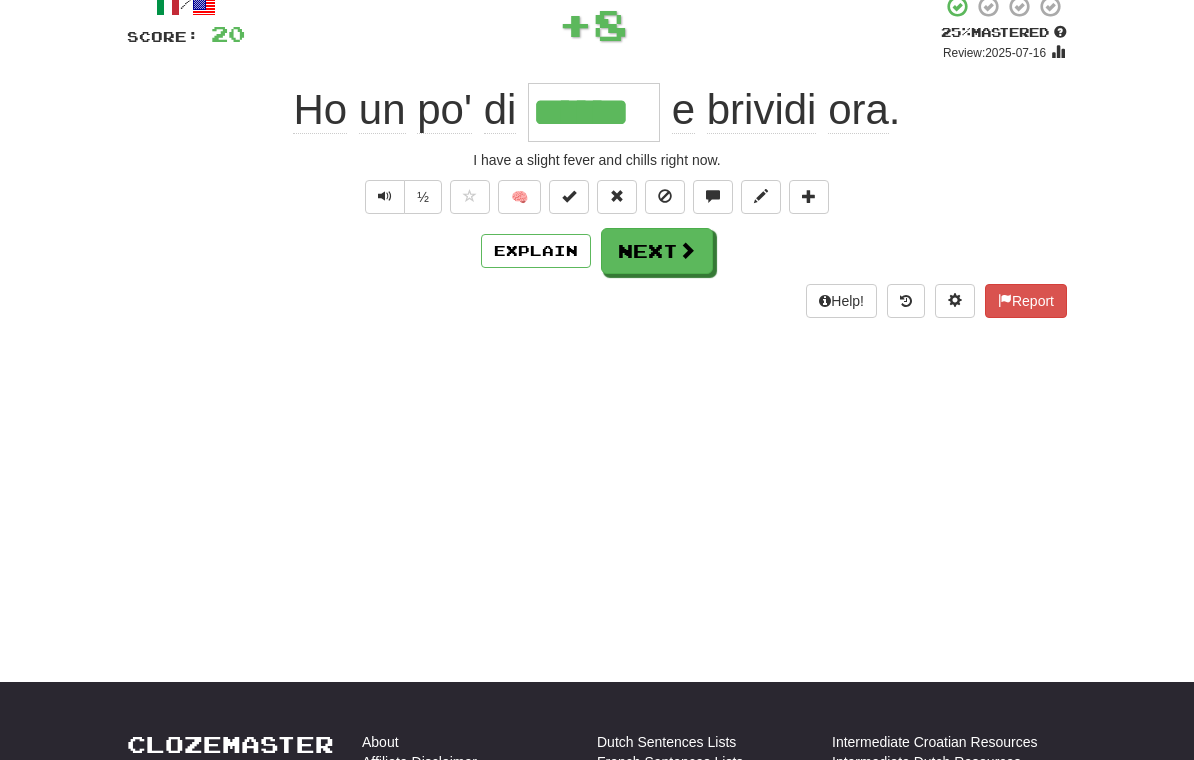 click on "Next" at bounding box center [657, 251] 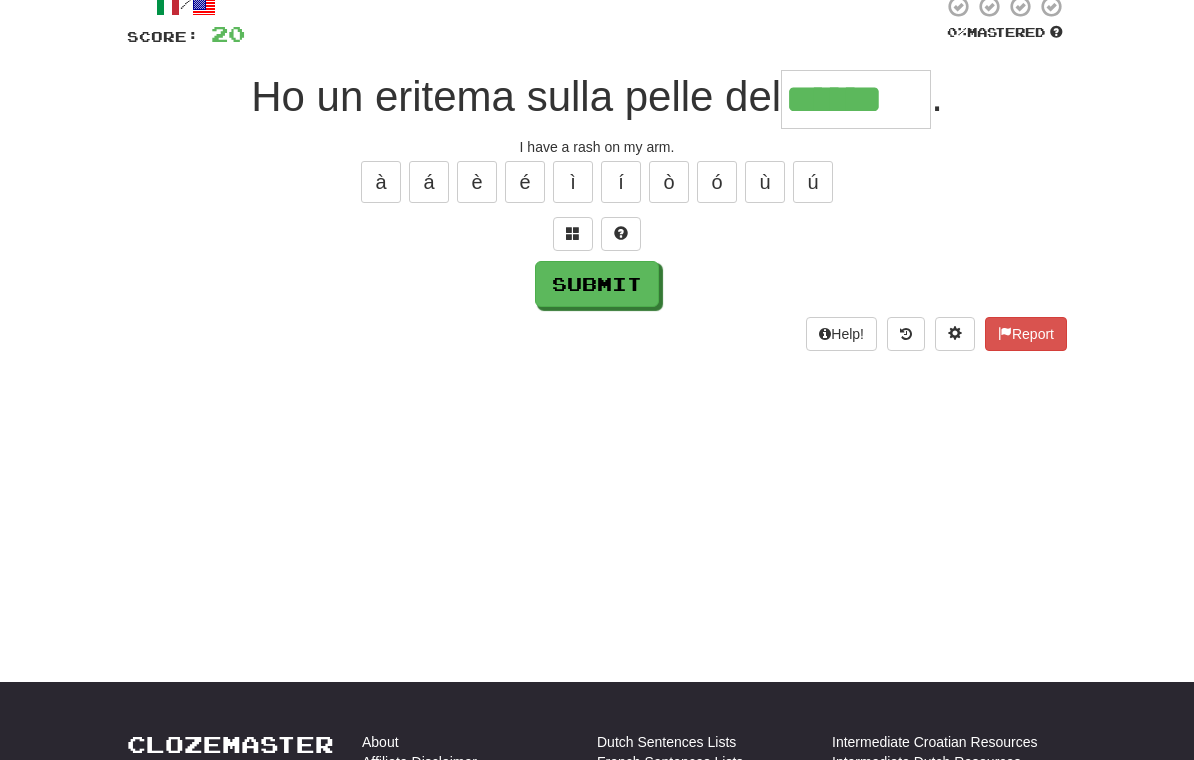 click at bounding box center (573, 233) 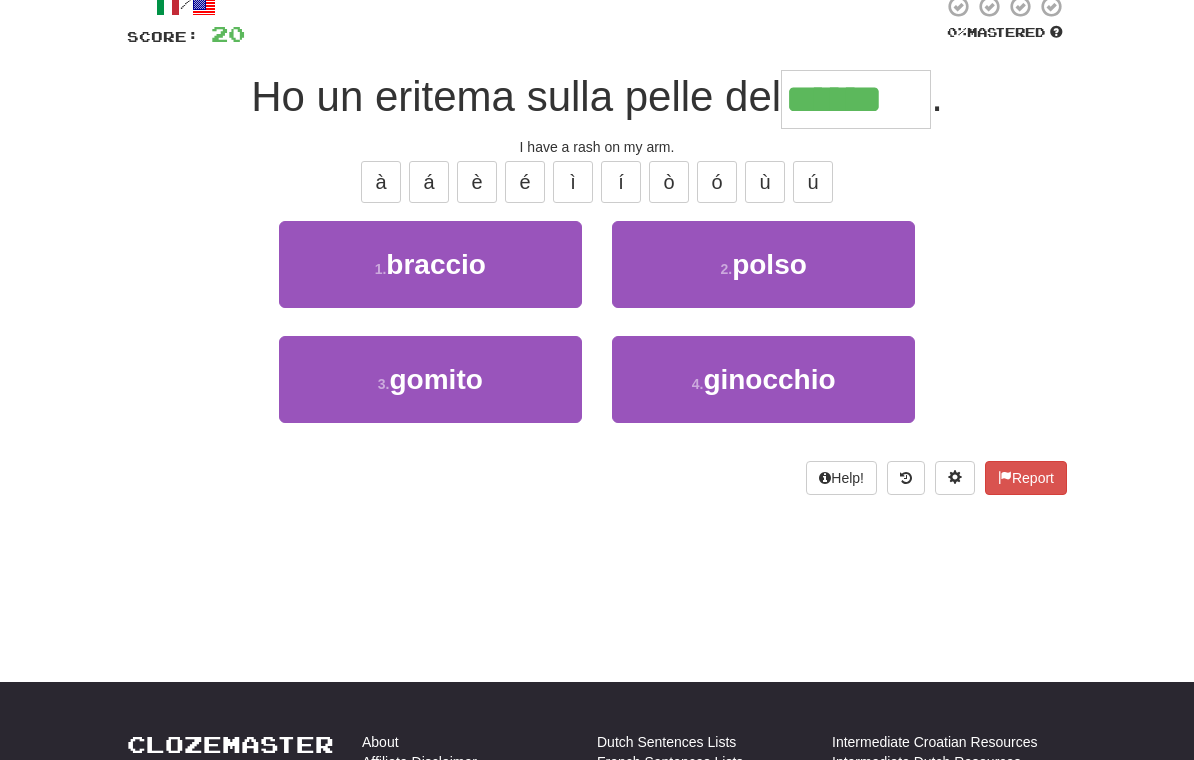 click on "1 . braccio" at bounding box center [430, 264] 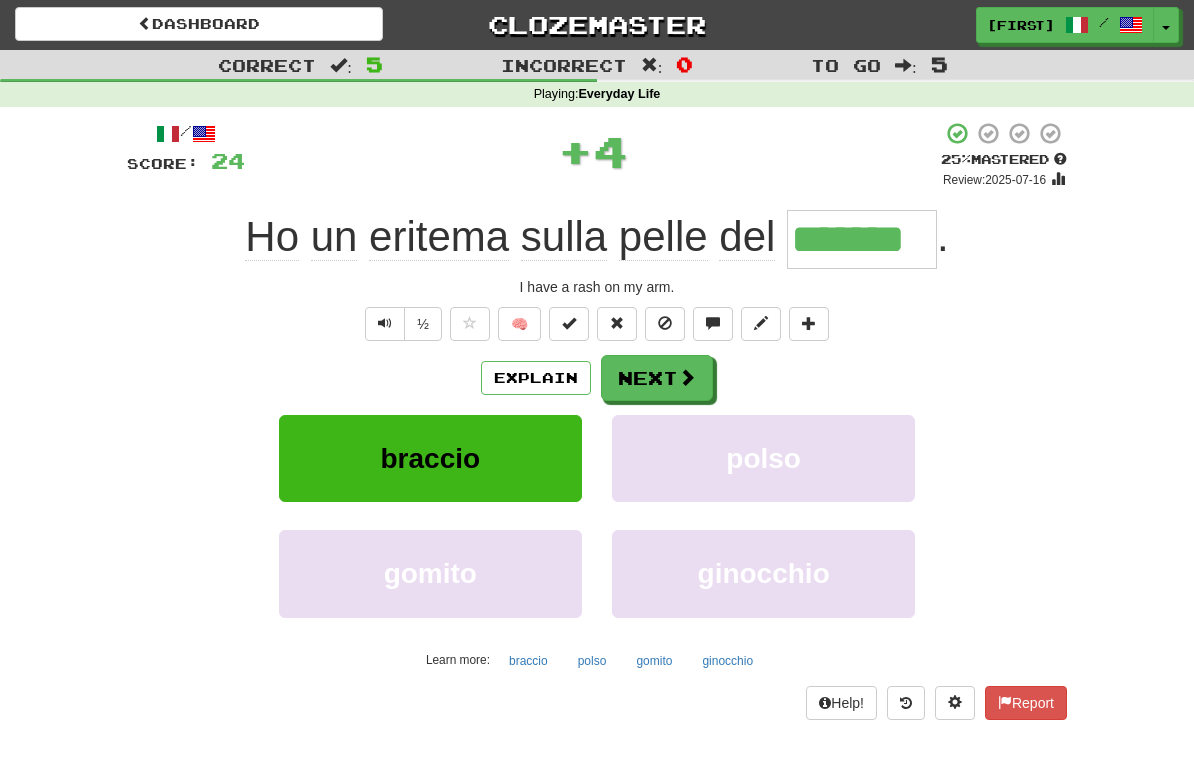 scroll, scrollTop: 1, scrollLeft: 0, axis: vertical 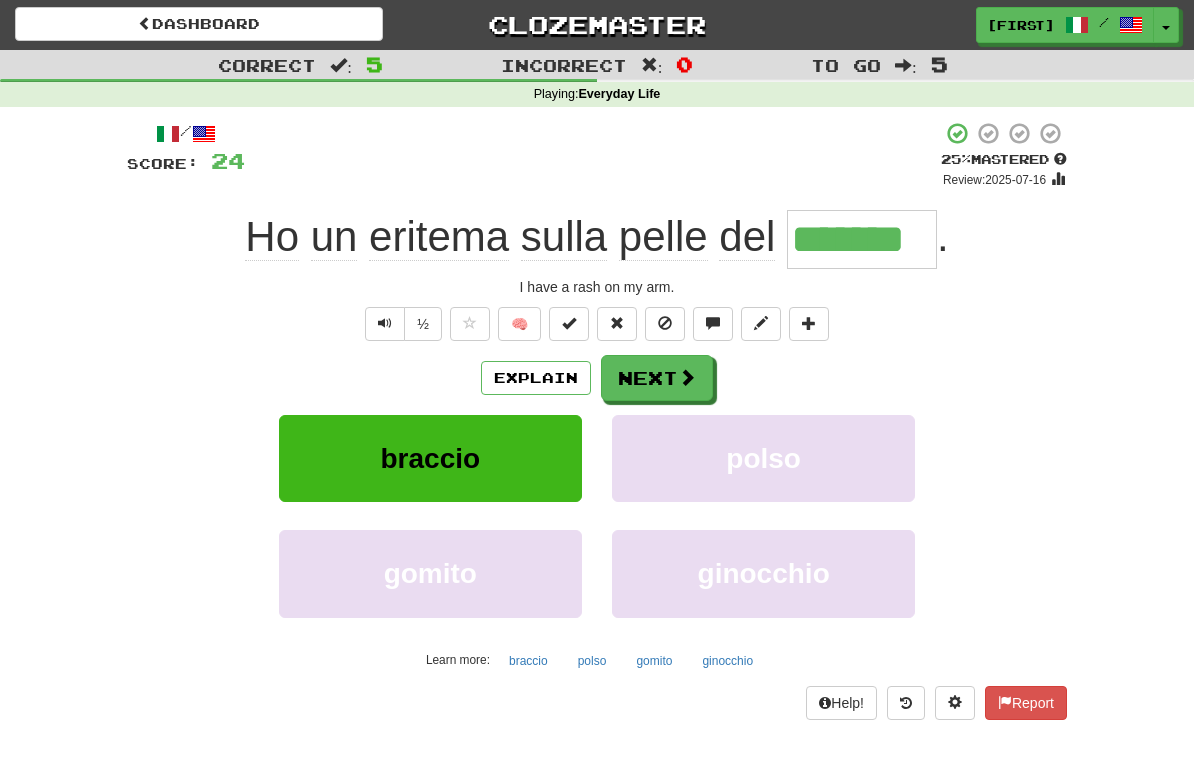 click on "Next" at bounding box center (657, 378) 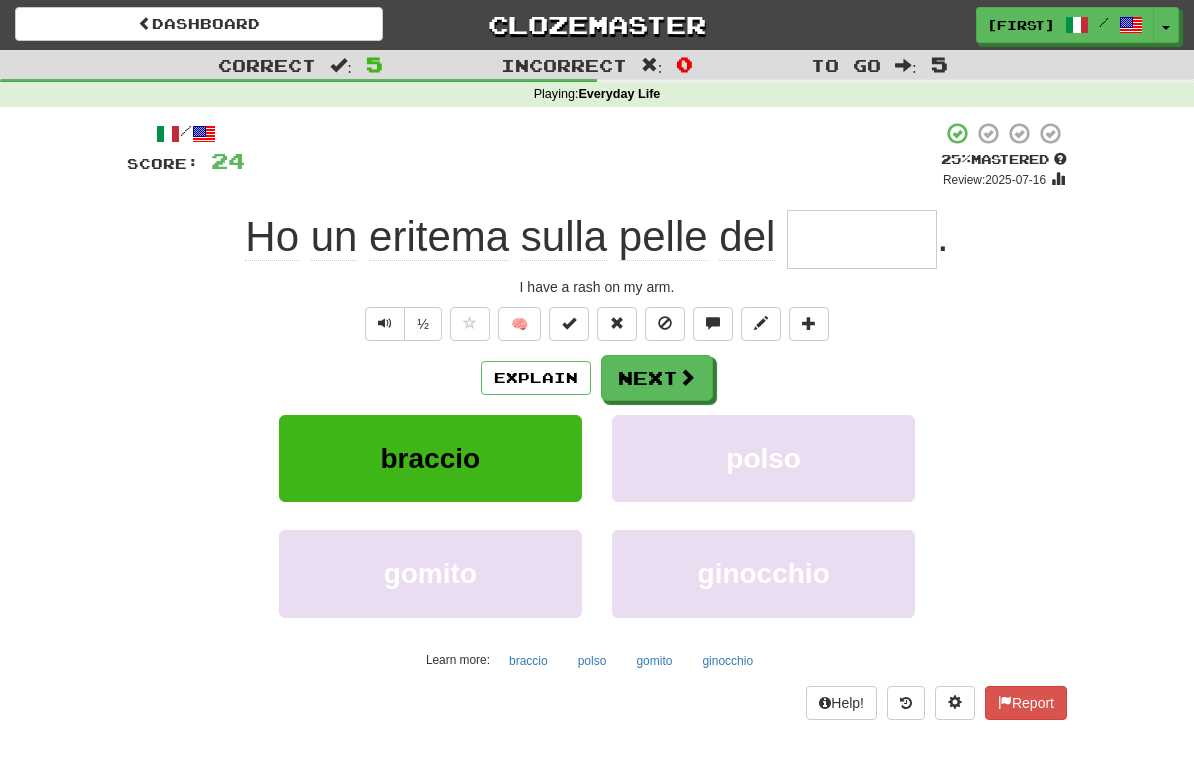 scroll, scrollTop: 0, scrollLeft: 0, axis: both 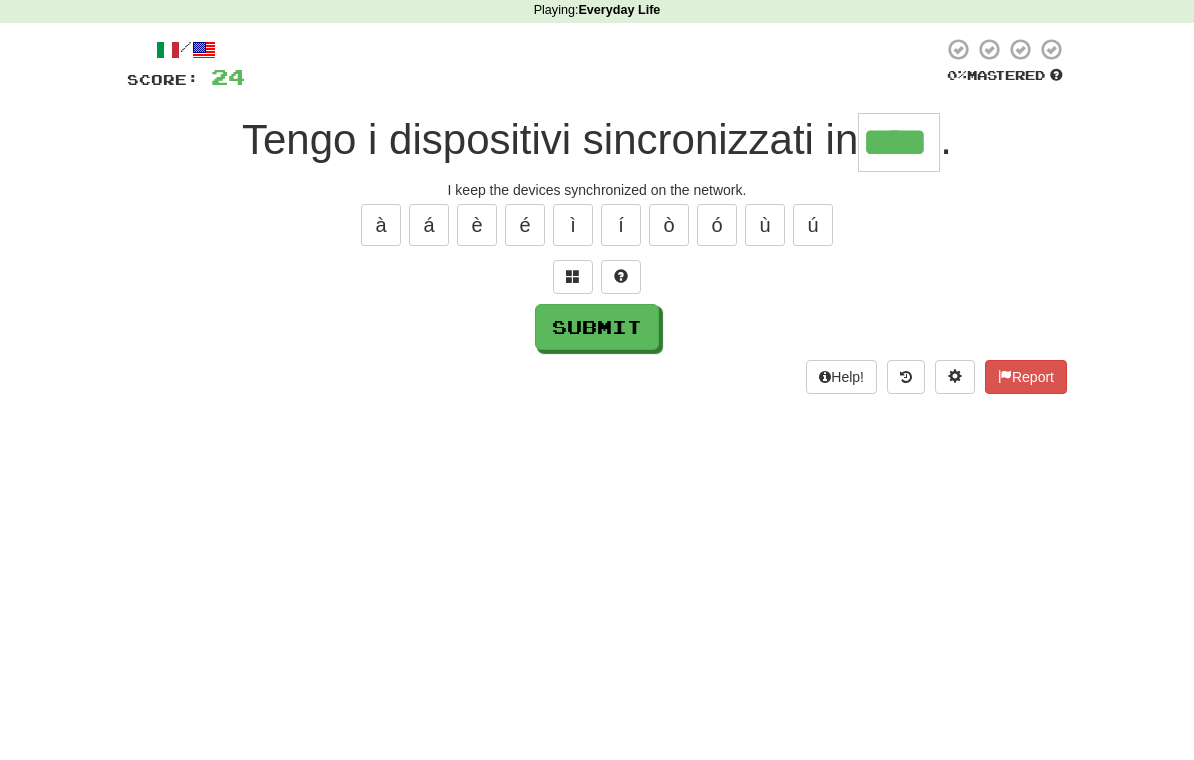 type on "****" 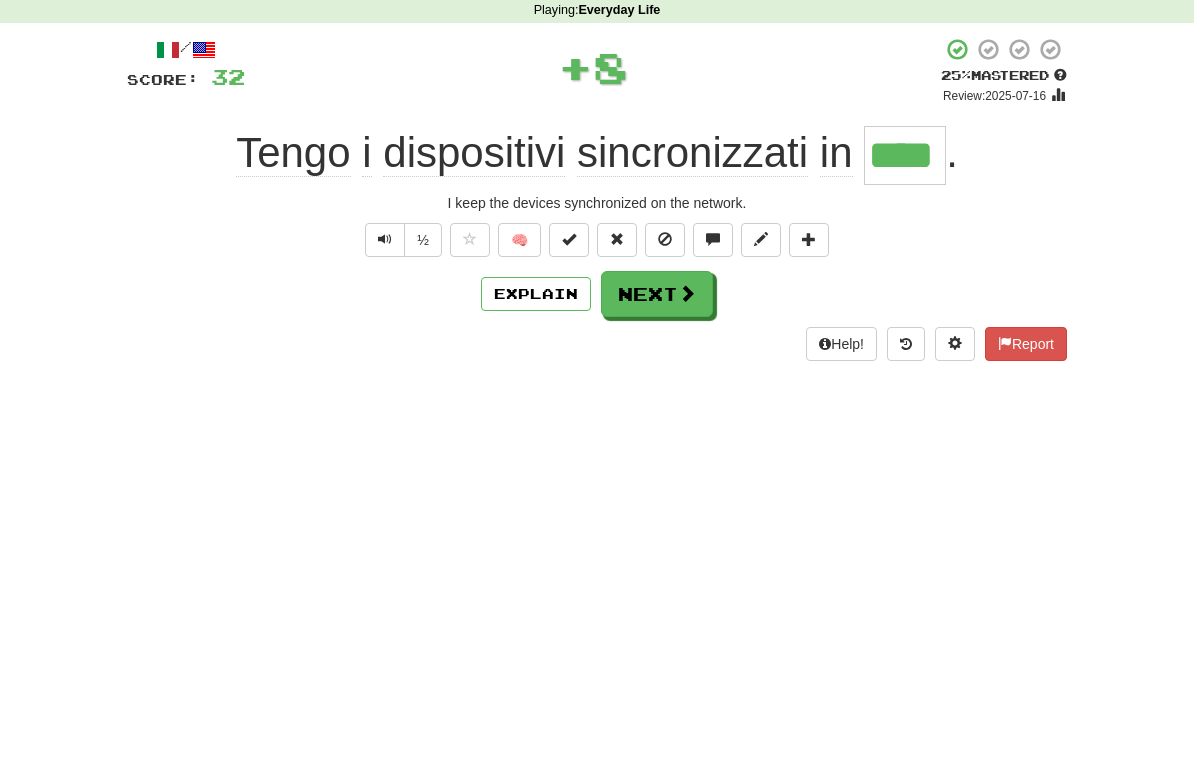 scroll, scrollTop: 86, scrollLeft: 0, axis: vertical 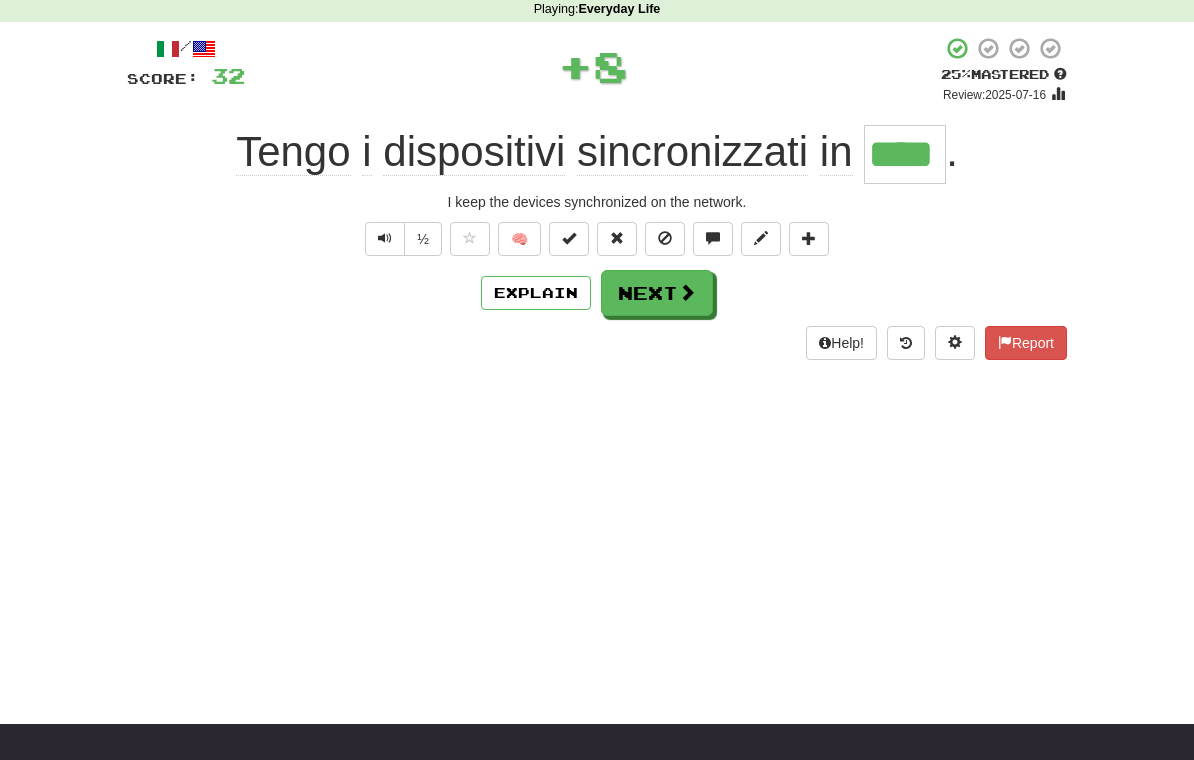 click on "Next" at bounding box center [657, 293] 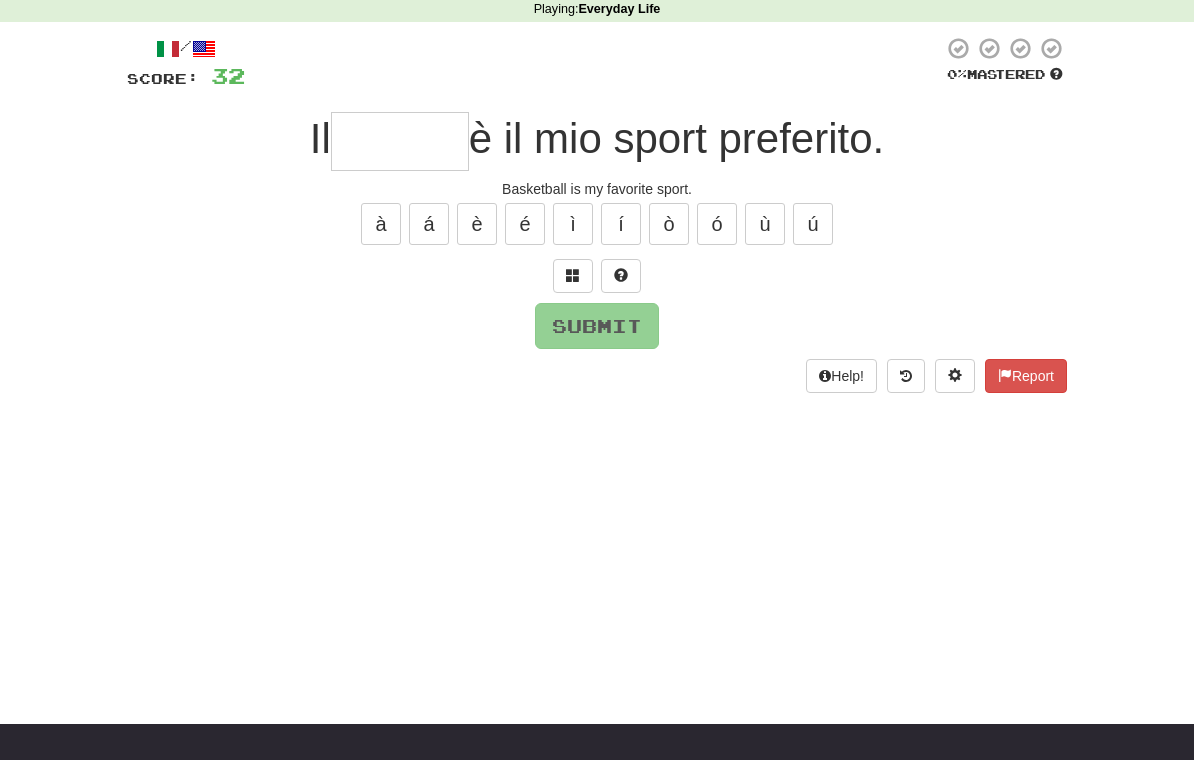 scroll, scrollTop: 85, scrollLeft: 0, axis: vertical 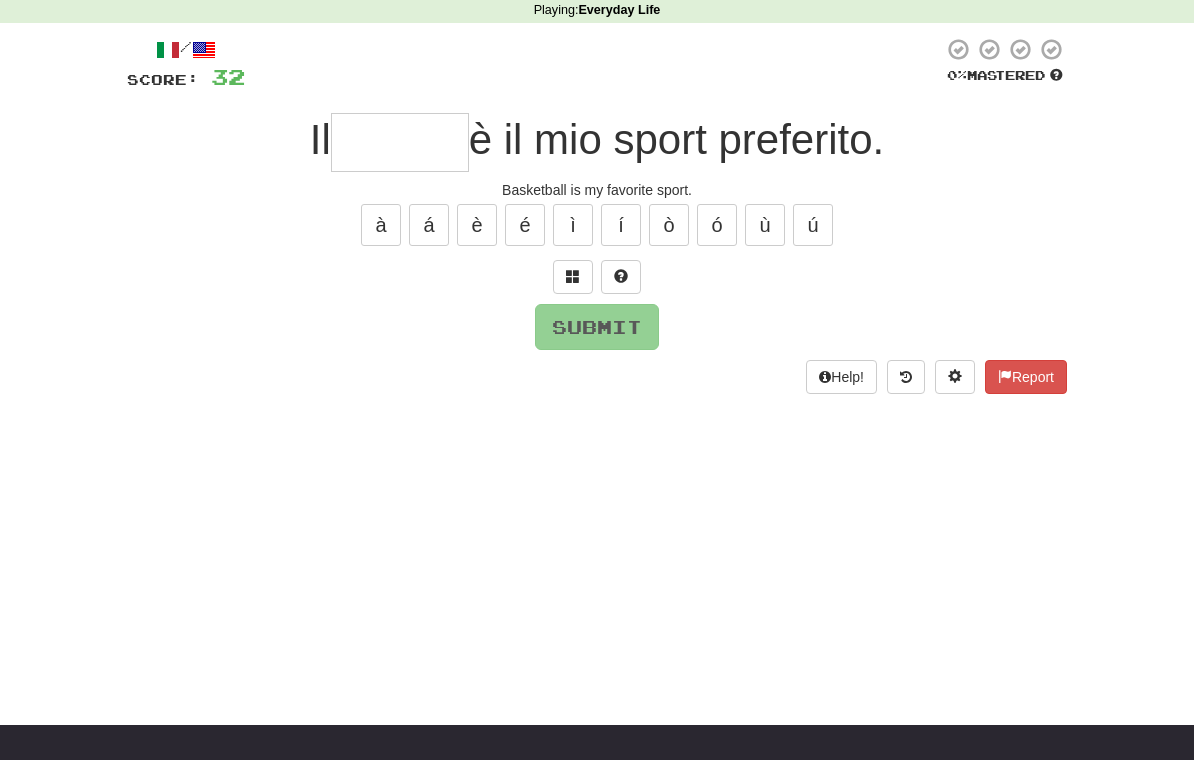 type on "*" 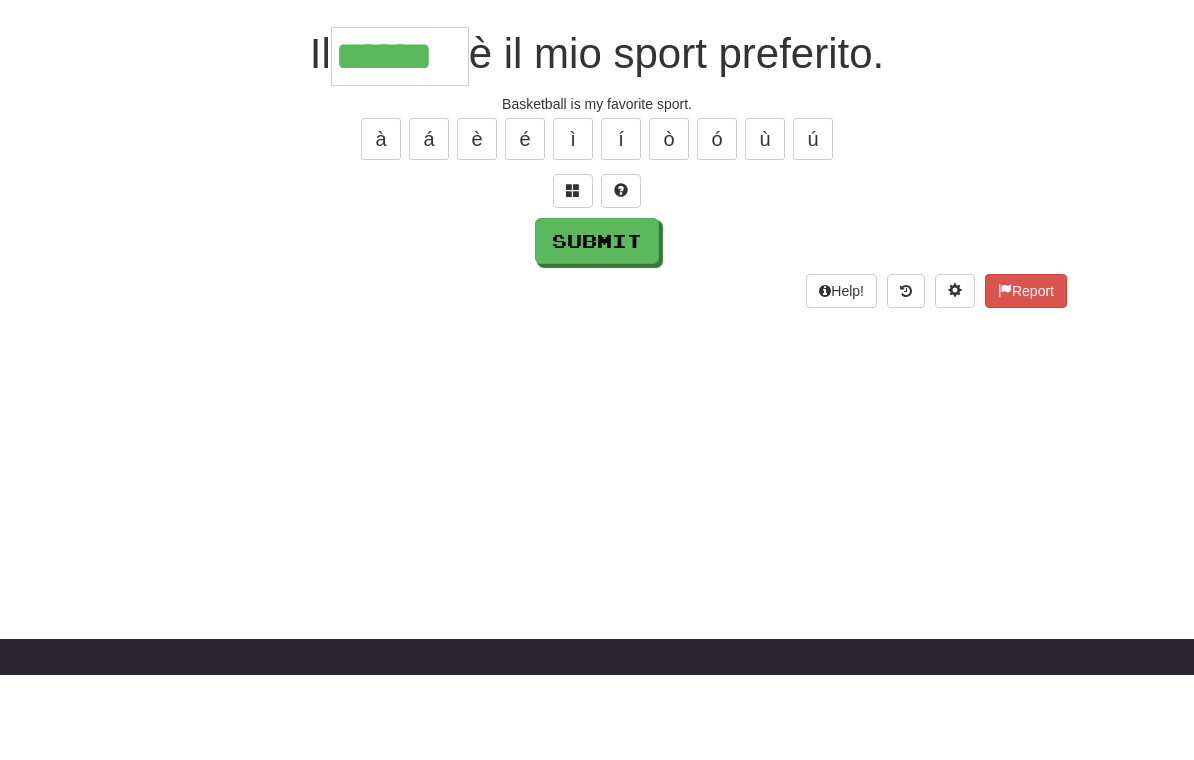 type on "******" 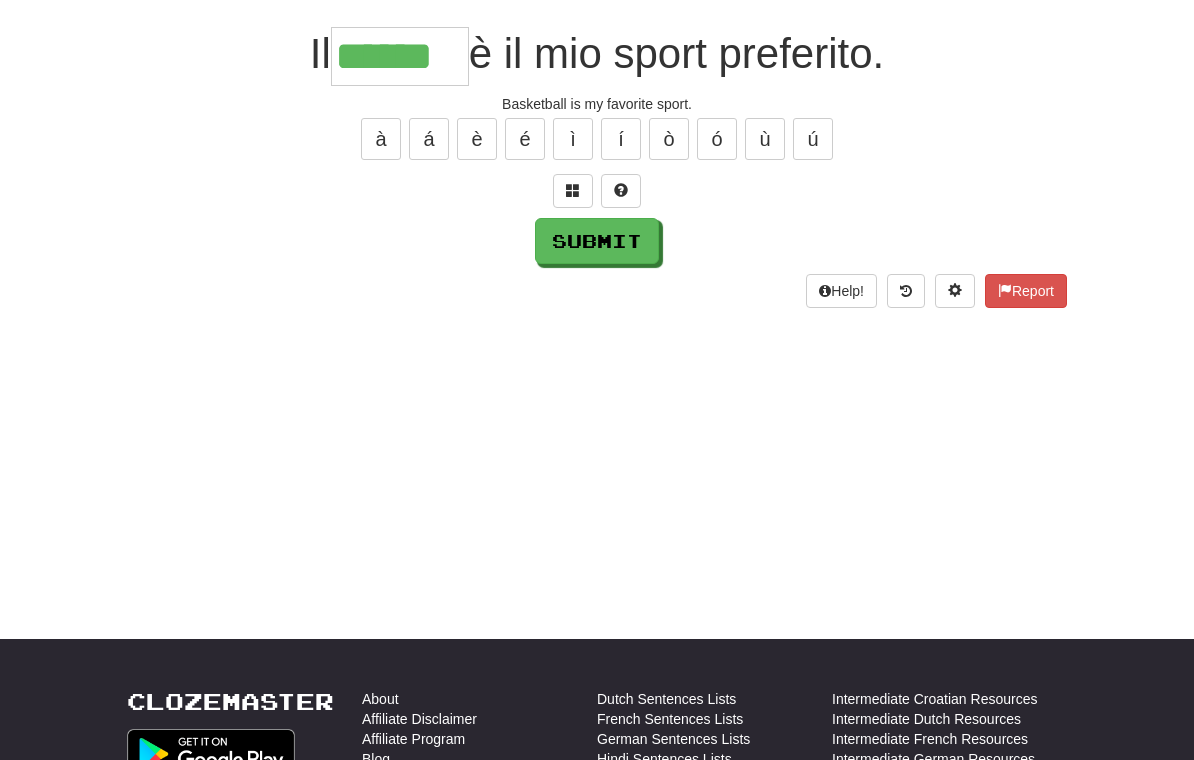 click on "Submit" at bounding box center [597, 241] 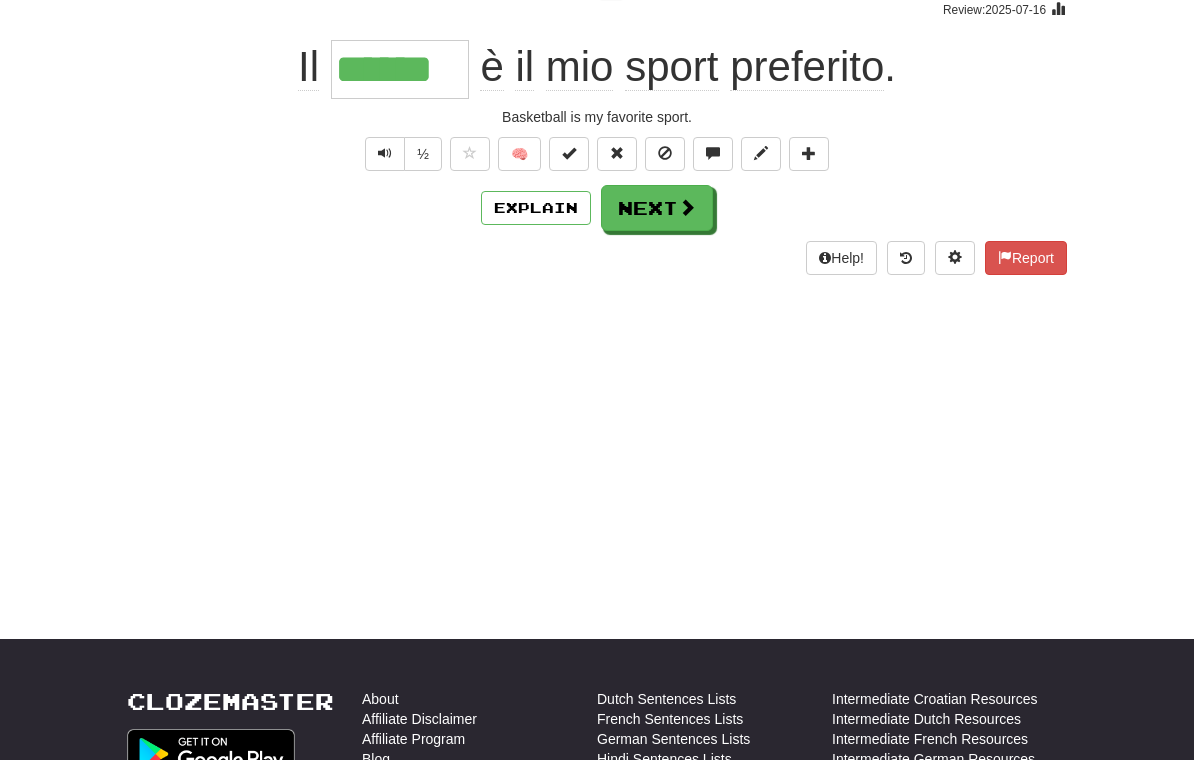 click on "Next" at bounding box center [657, 208] 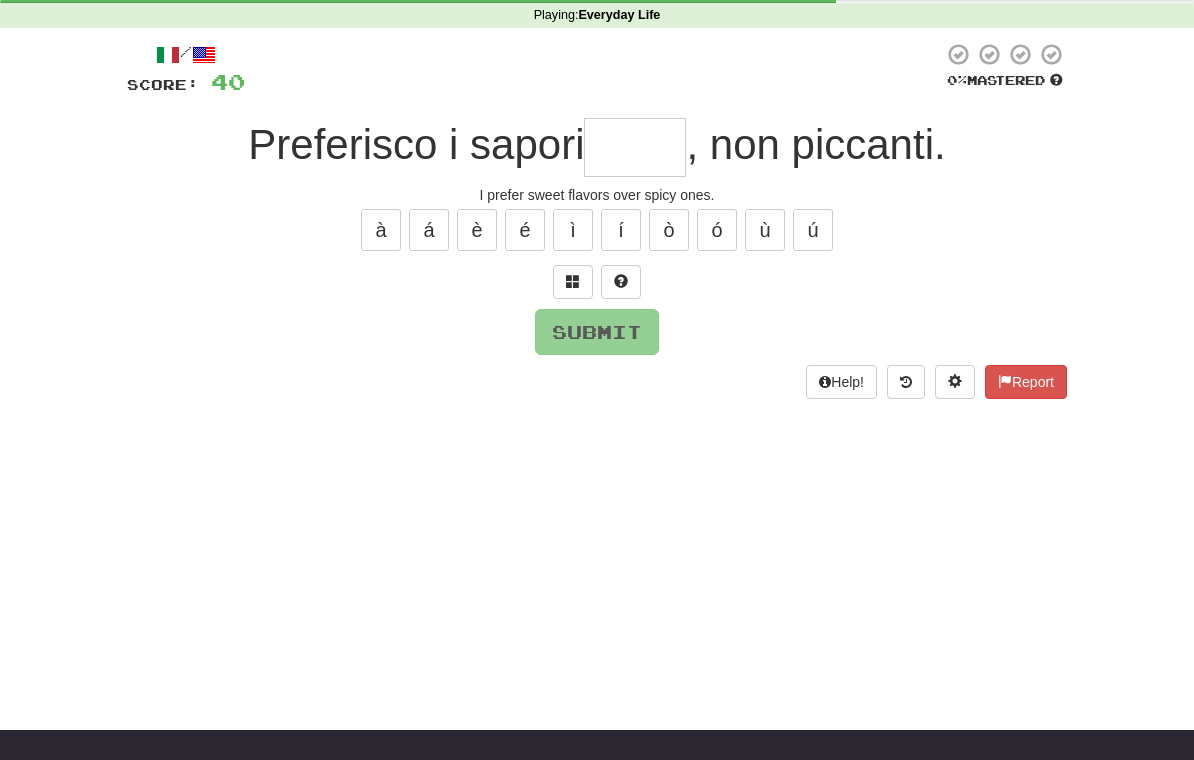 scroll, scrollTop: 76, scrollLeft: 0, axis: vertical 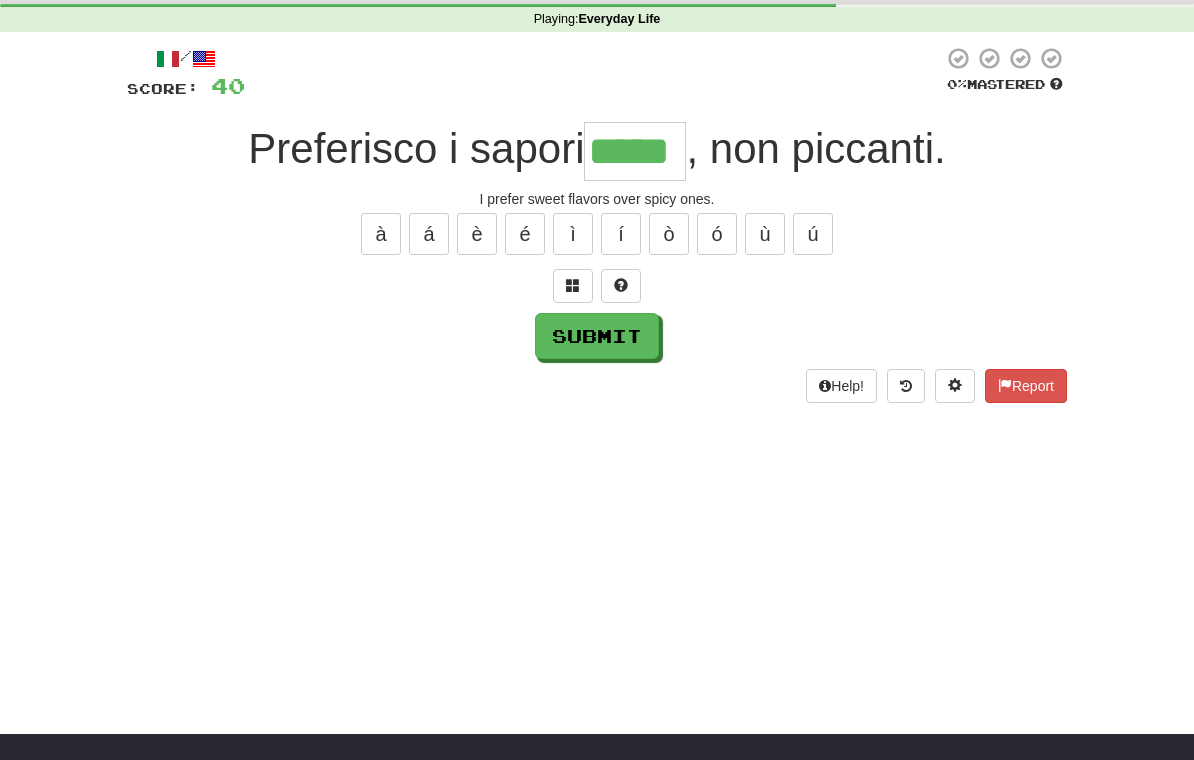 type on "*****" 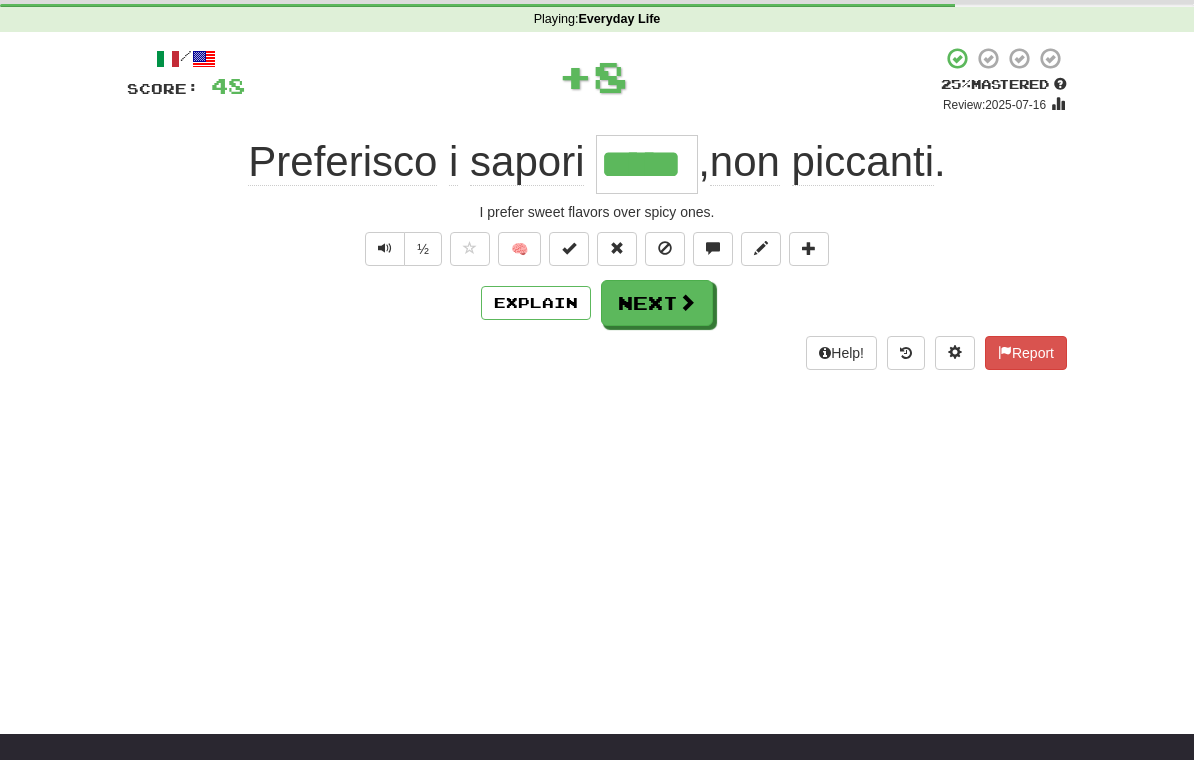 click on "Next" at bounding box center (657, 303) 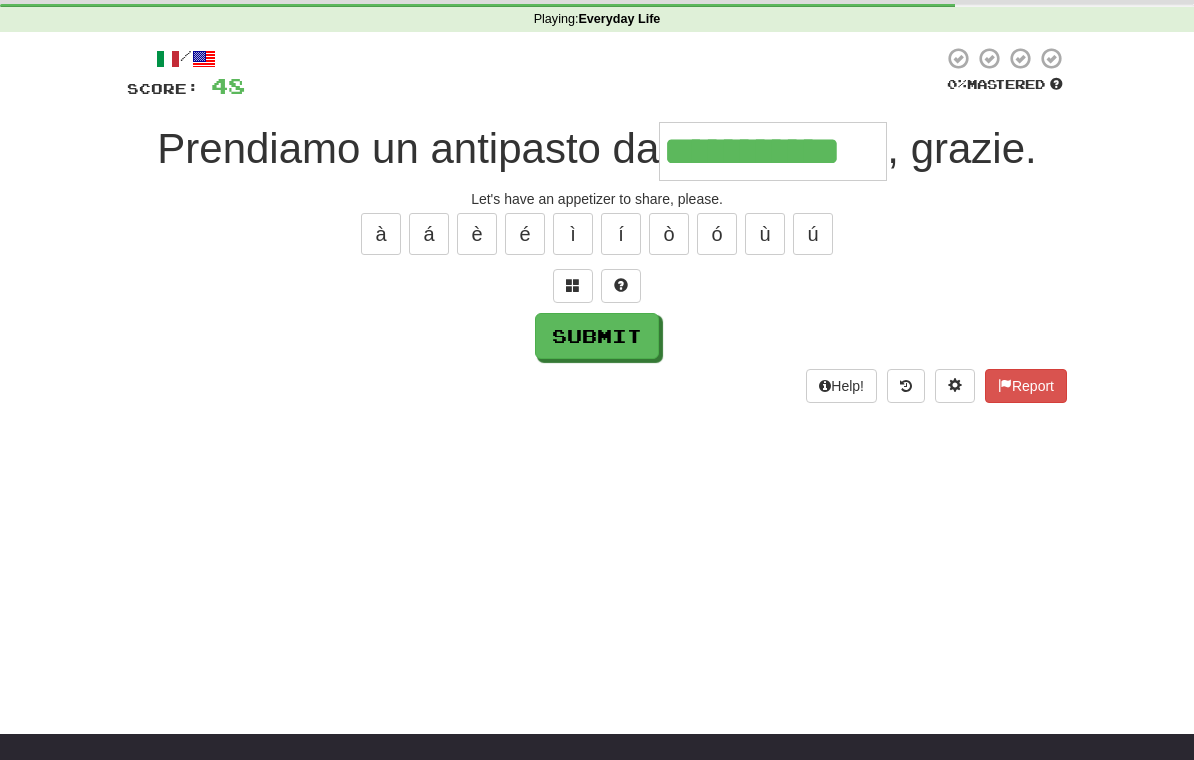 type on "**********" 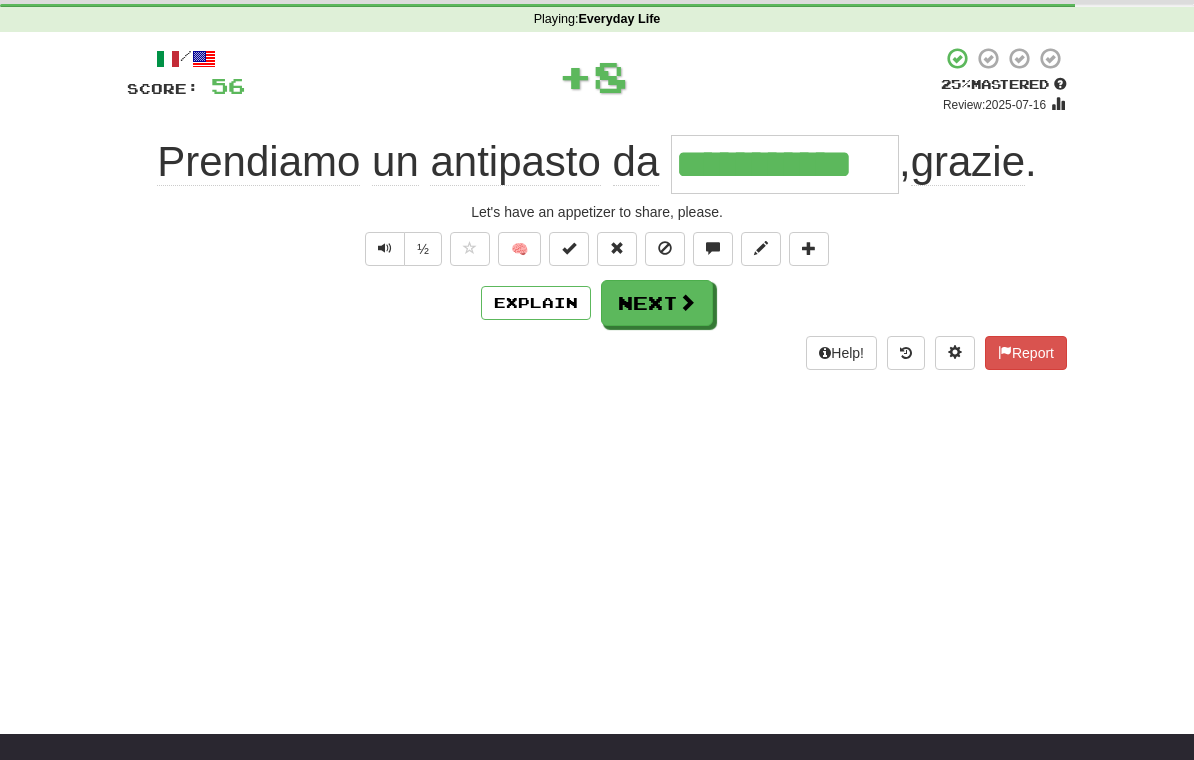 click on "Next" at bounding box center (657, 303) 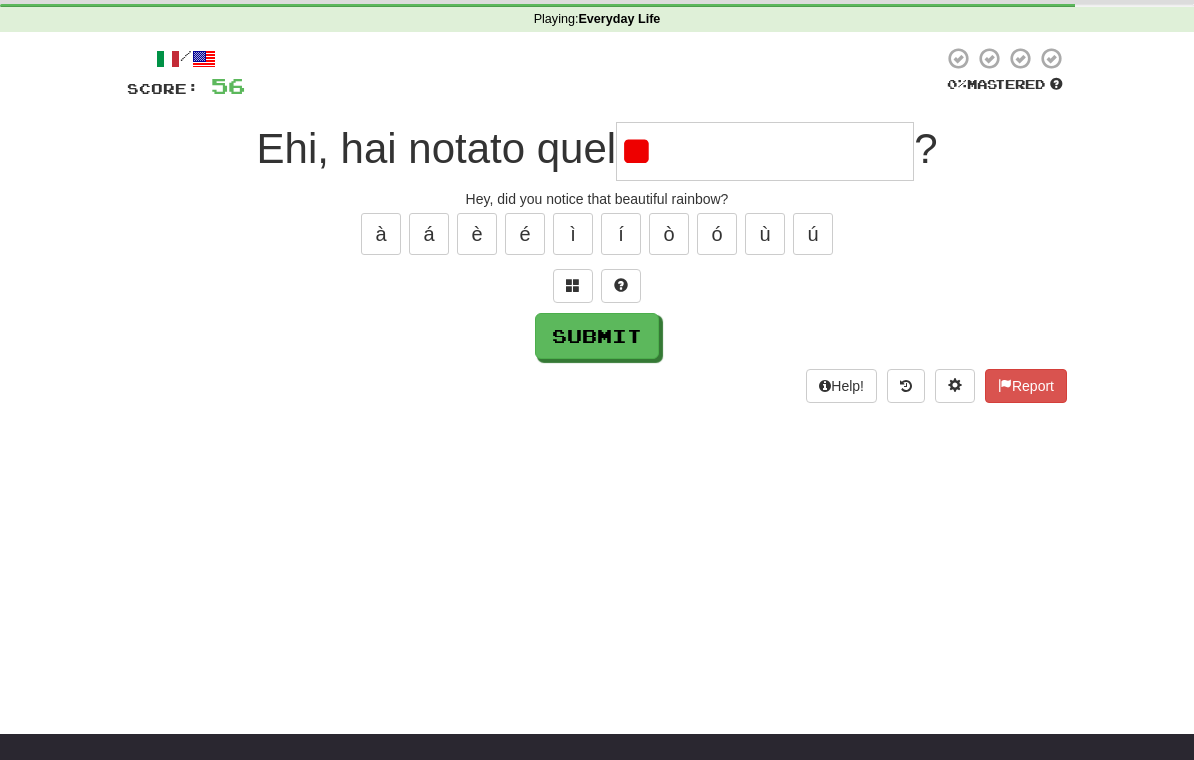 type on "*" 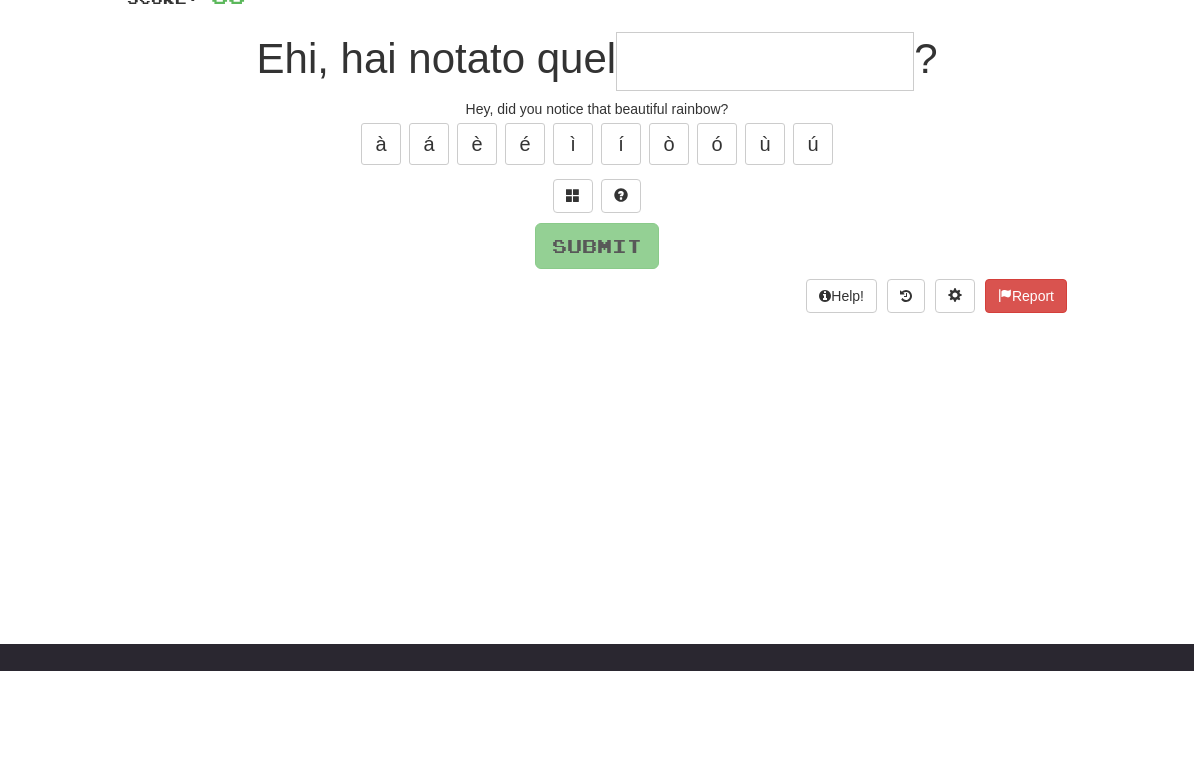 click at bounding box center [573, 286] 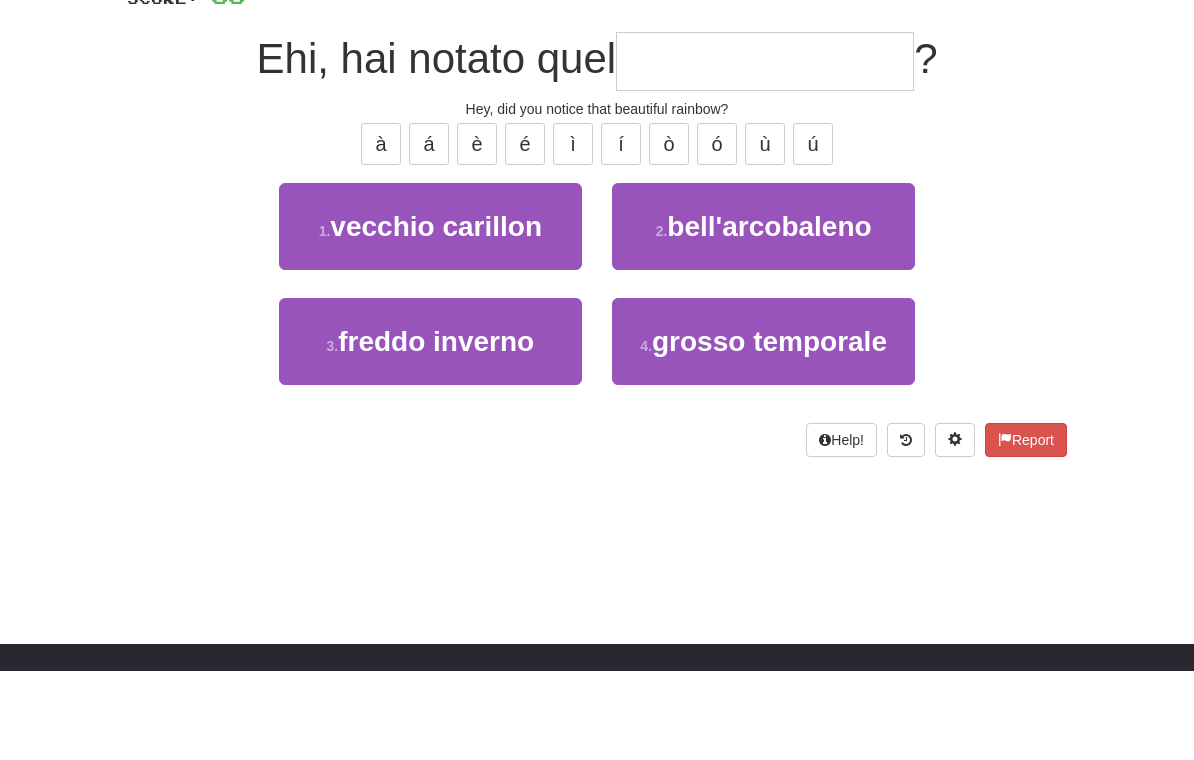 click on "bell'arcobaleno" at bounding box center (769, 316) 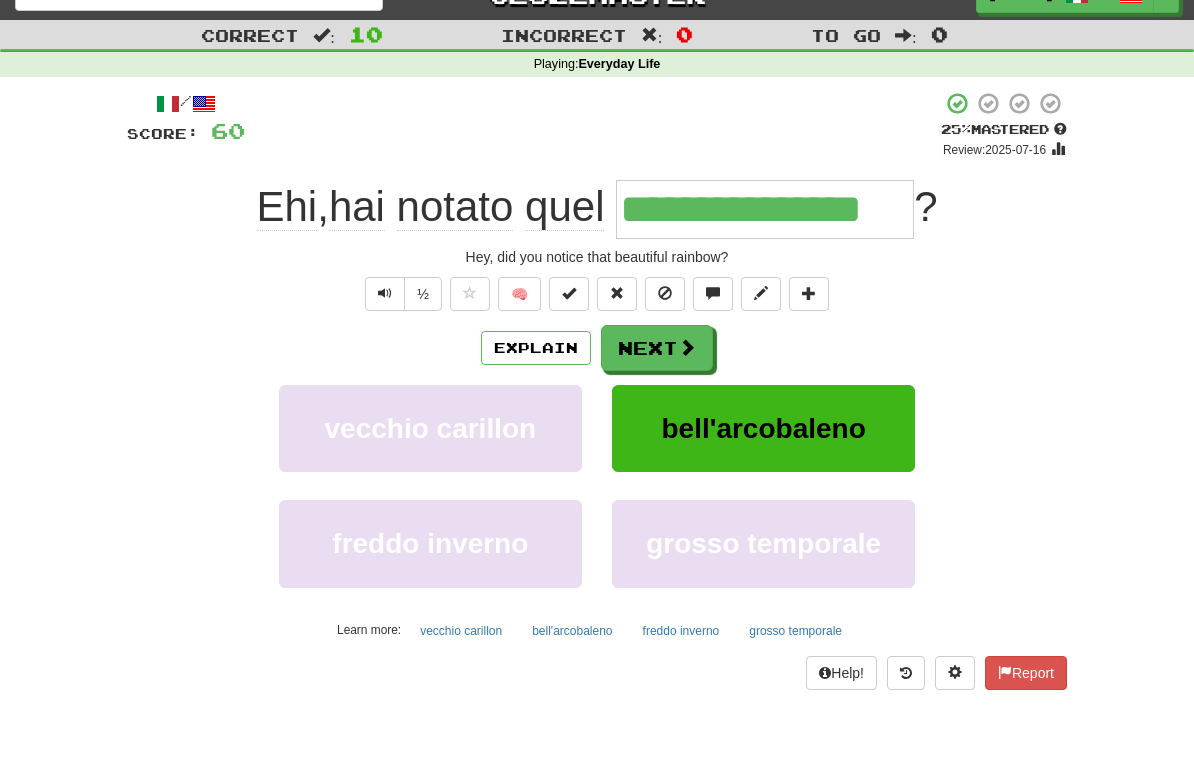 scroll, scrollTop: 30, scrollLeft: 0, axis: vertical 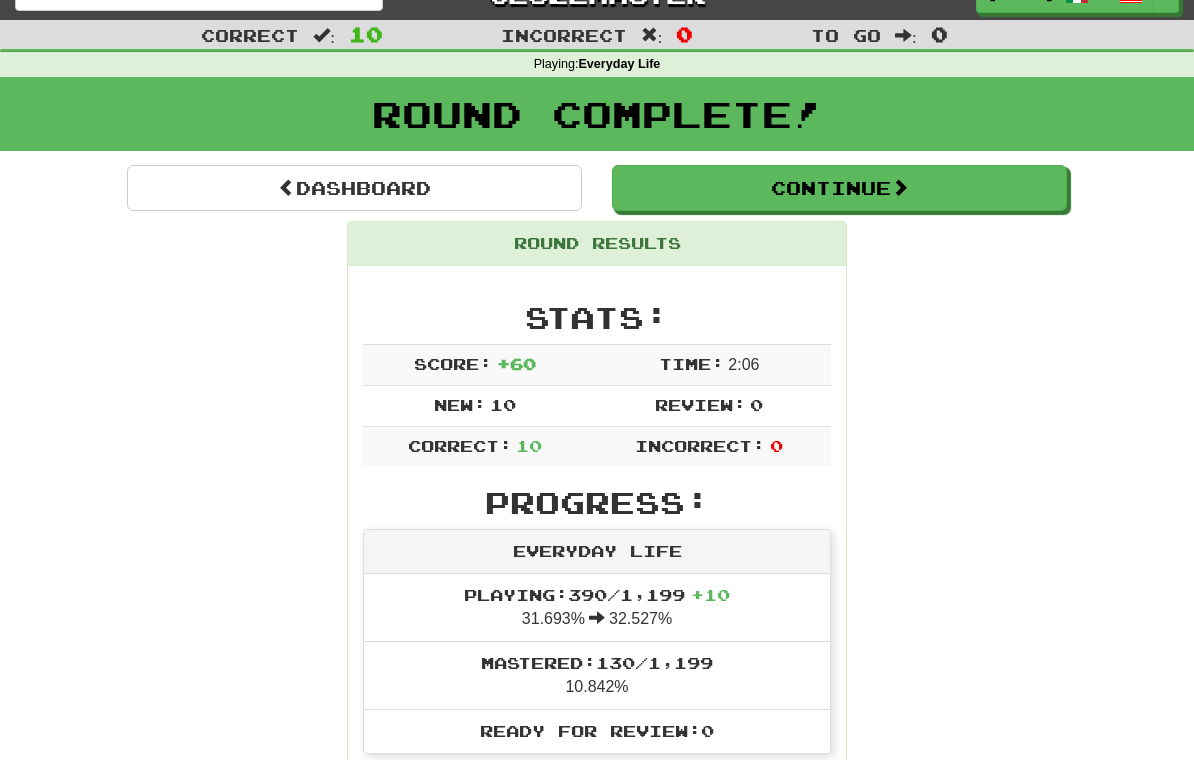 click on "Dashboard" at bounding box center (354, 188) 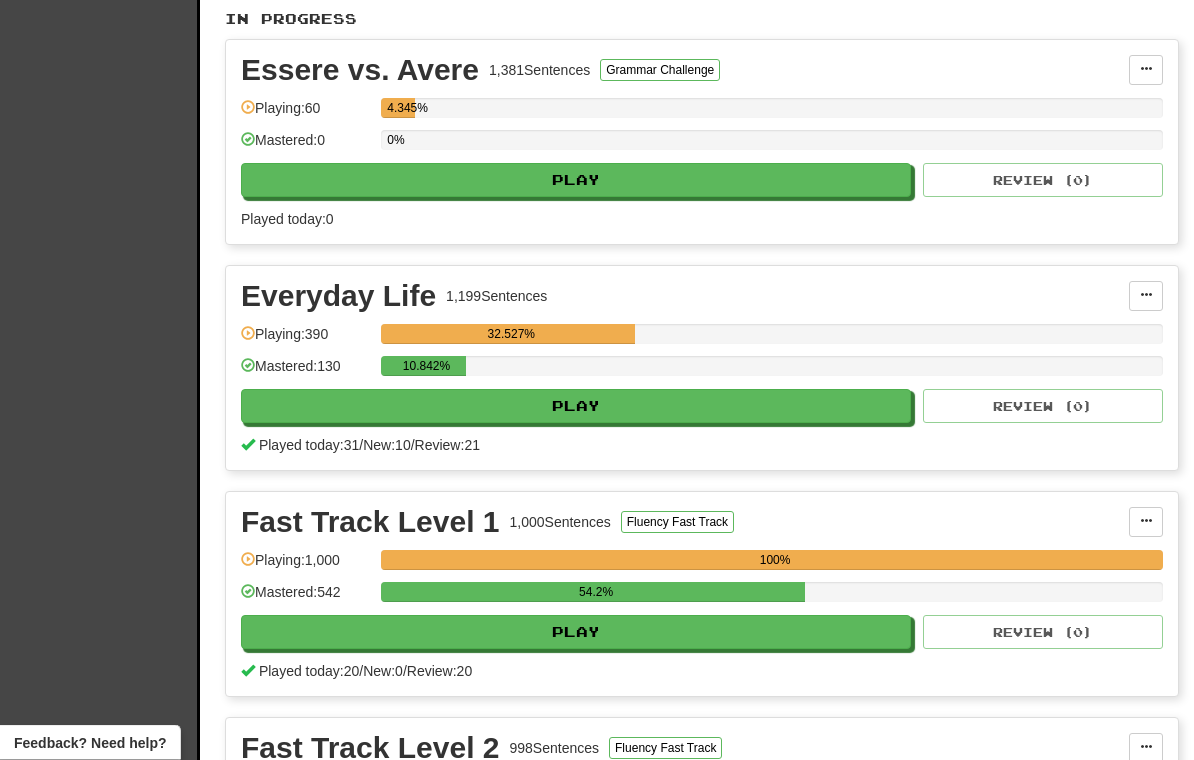scroll, scrollTop: 458, scrollLeft: 0, axis: vertical 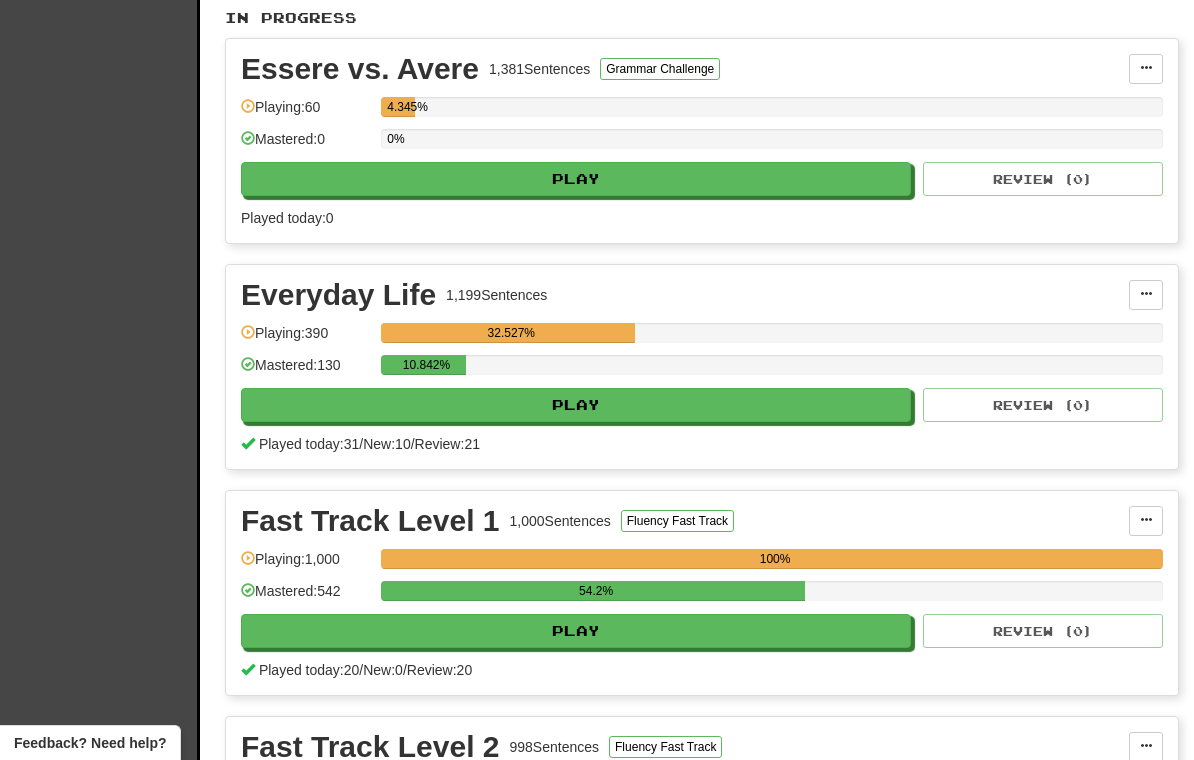 click on "Play" at bounding box center (576, 405) 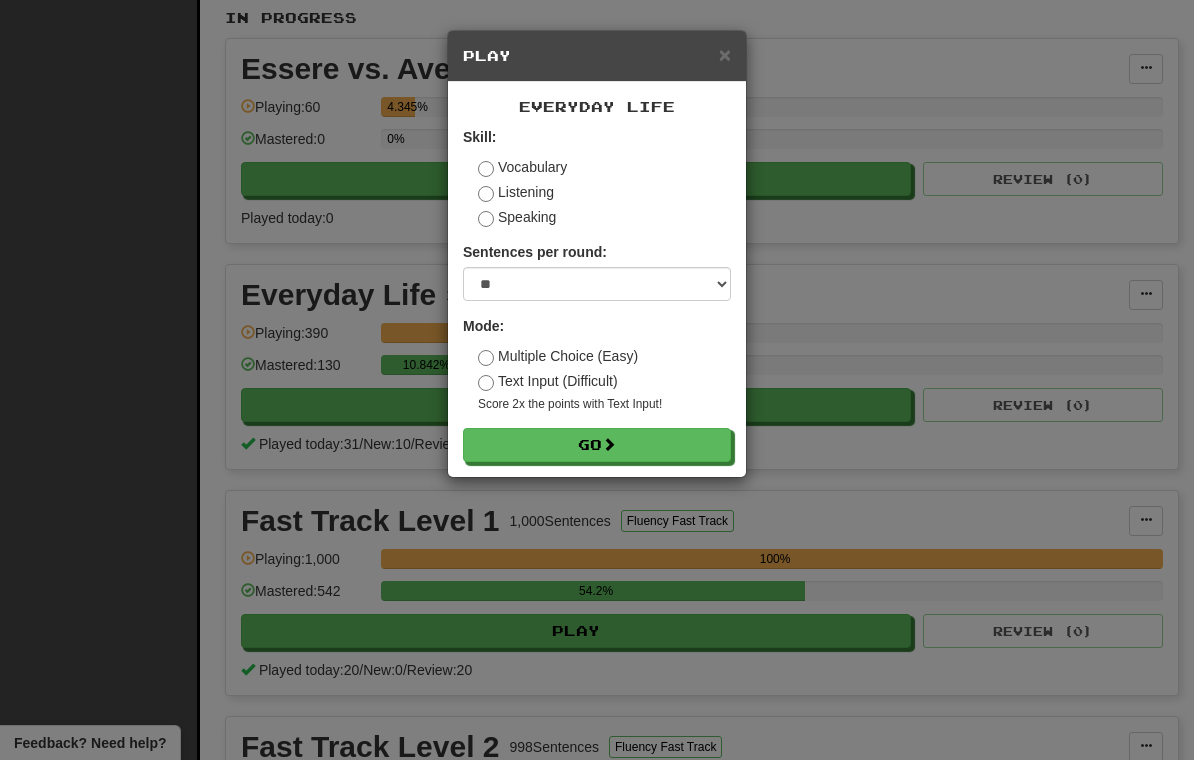 click on "Go" at bounding box center (597, 445) 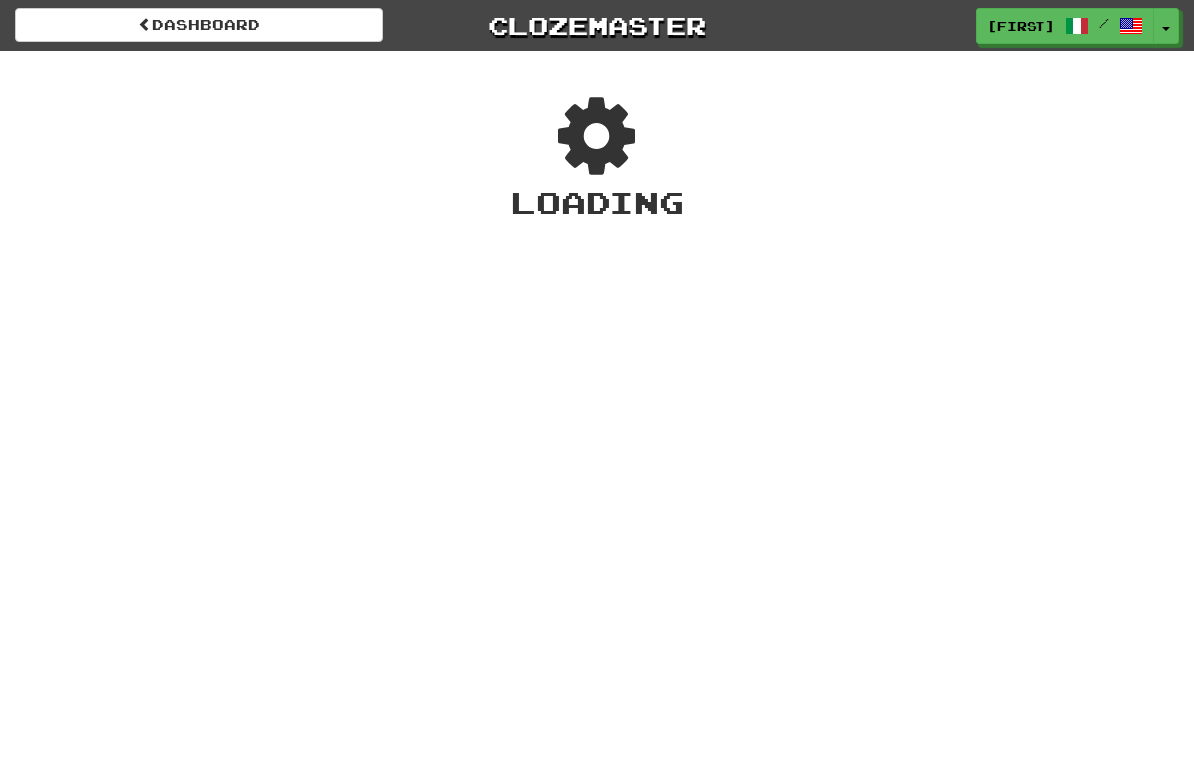 scroll, scrollTop: 0, scrollLeft: 0, axis: both 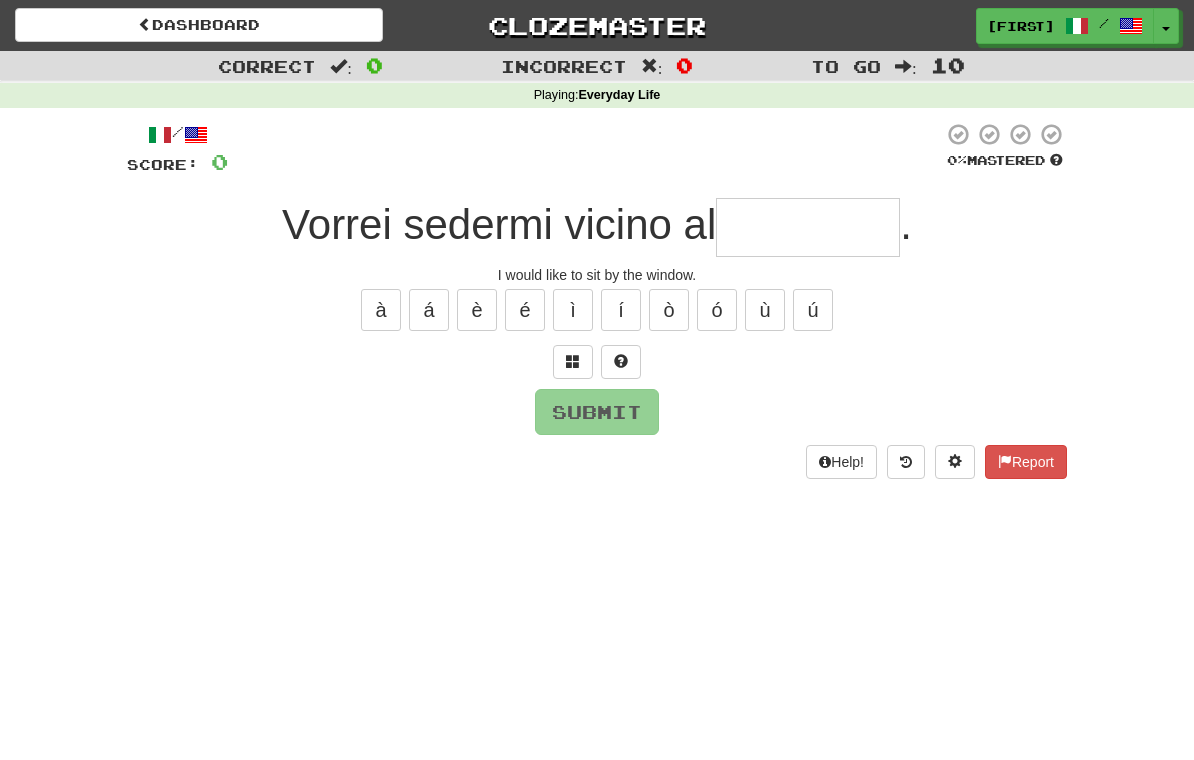 click at bounding box center [808, 227] 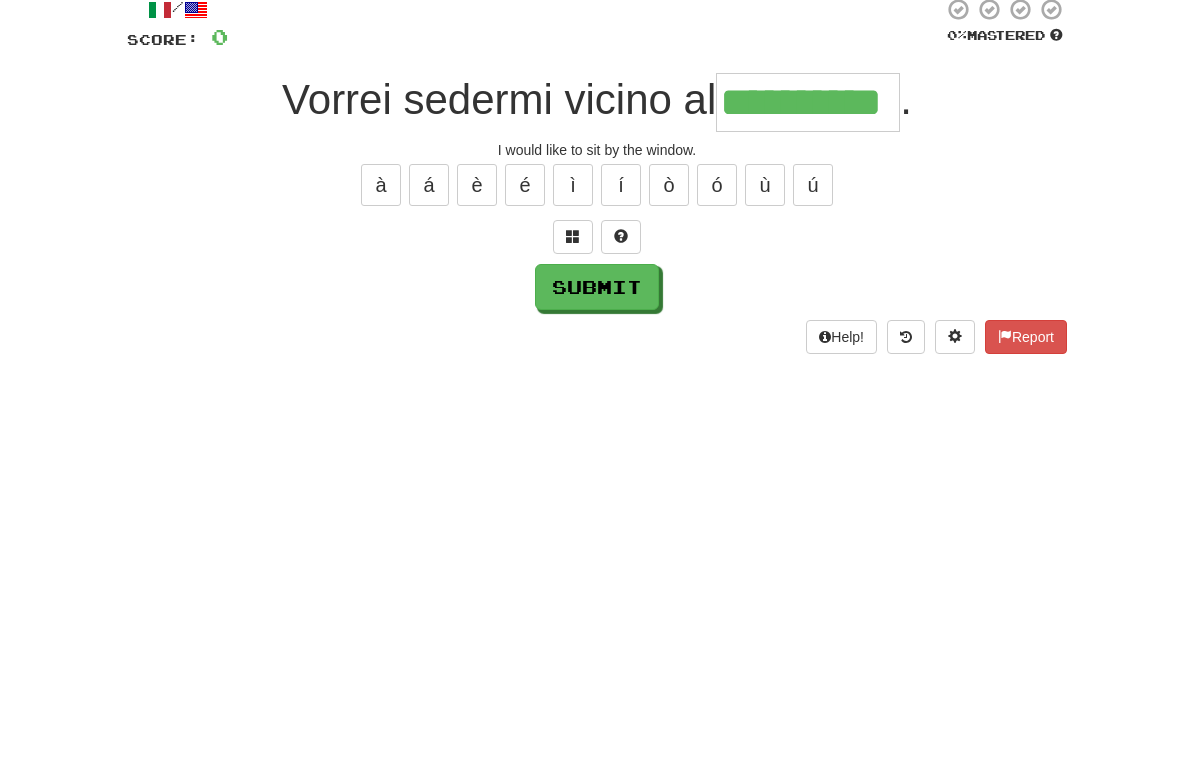 type on "**********" 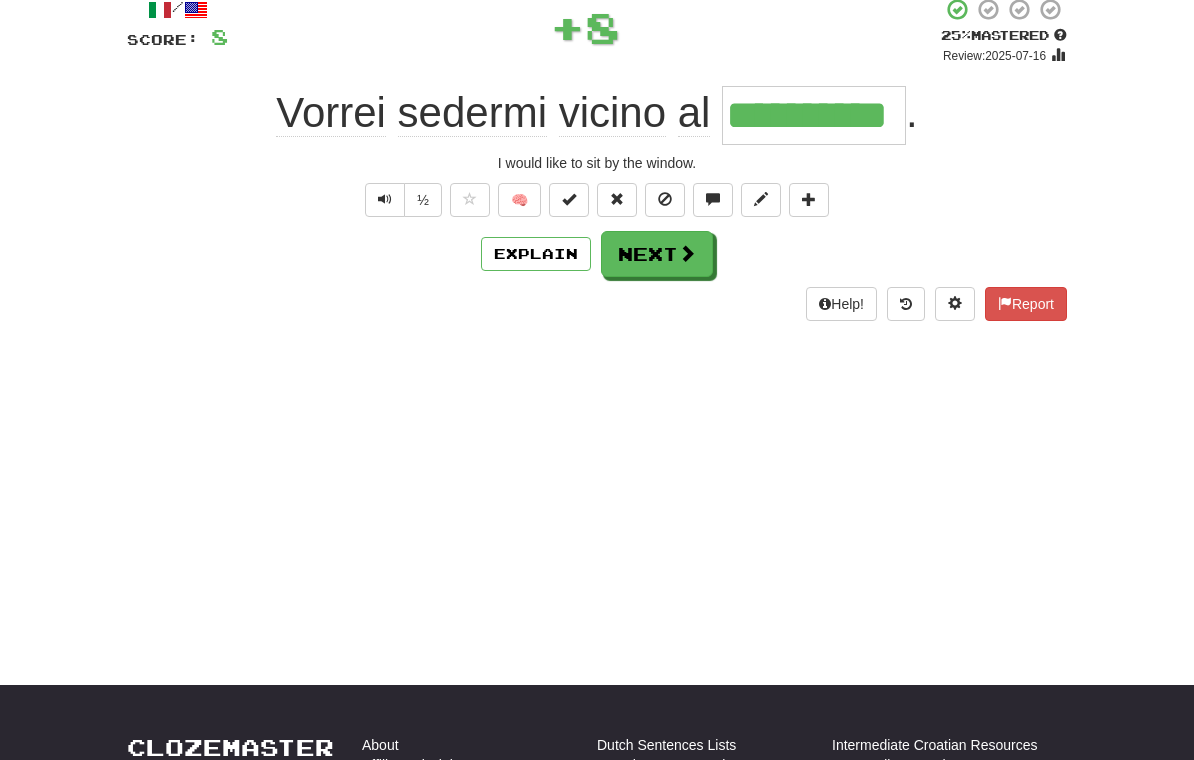 click on "Next" at bounding box center [657, 254] 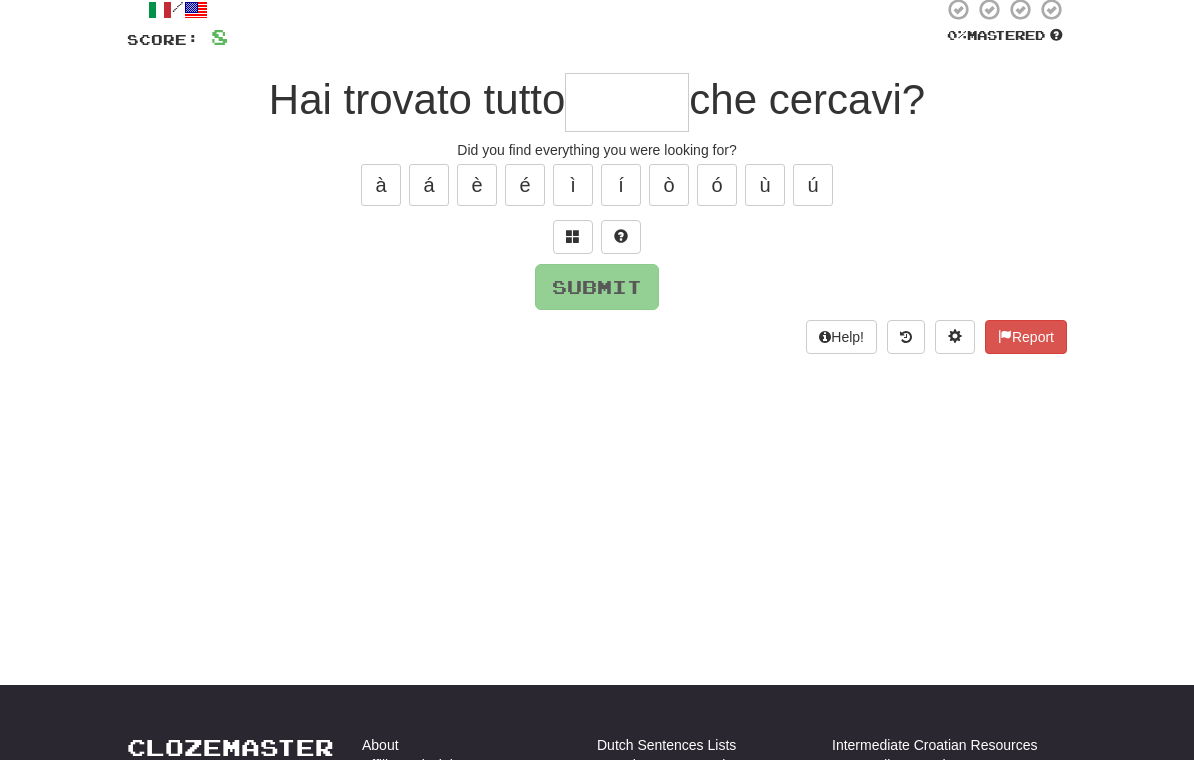 scroll, scrollTop: 124, scrollLeft: 0, axis: vertical 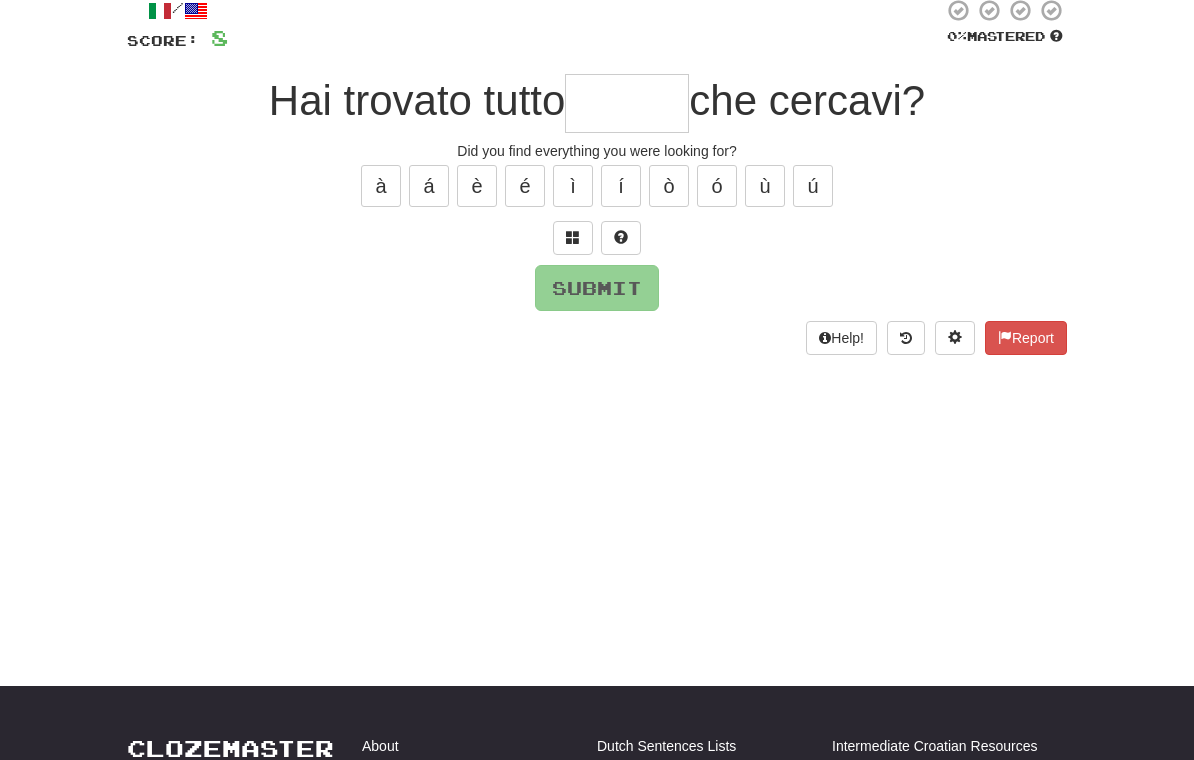 type on "*" 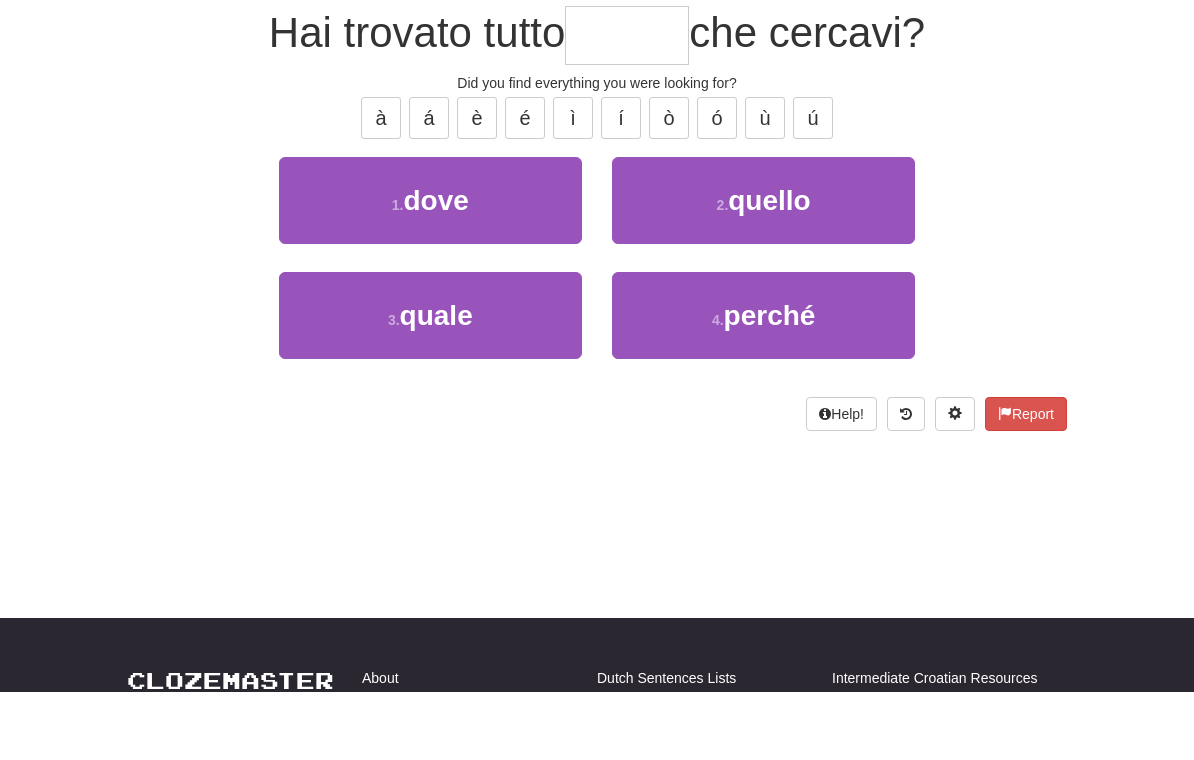 click on "2 . quello" at bounding box center (763, 268) 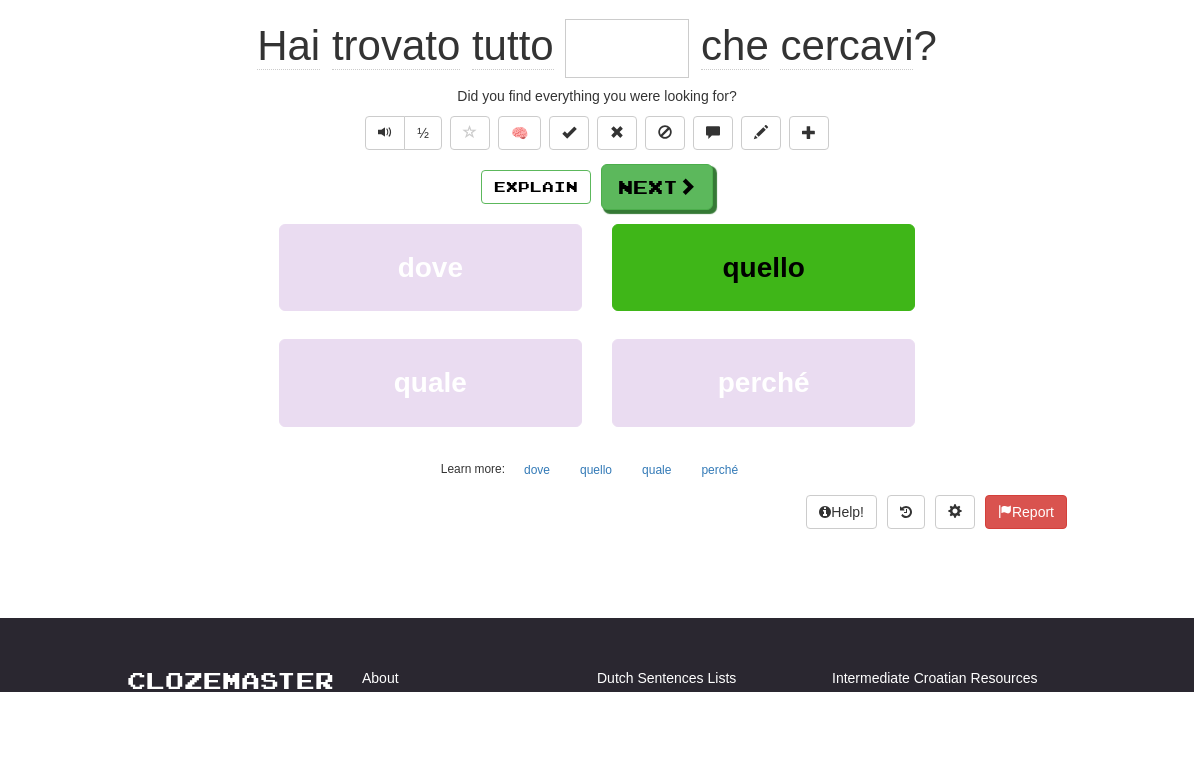 type on "******" 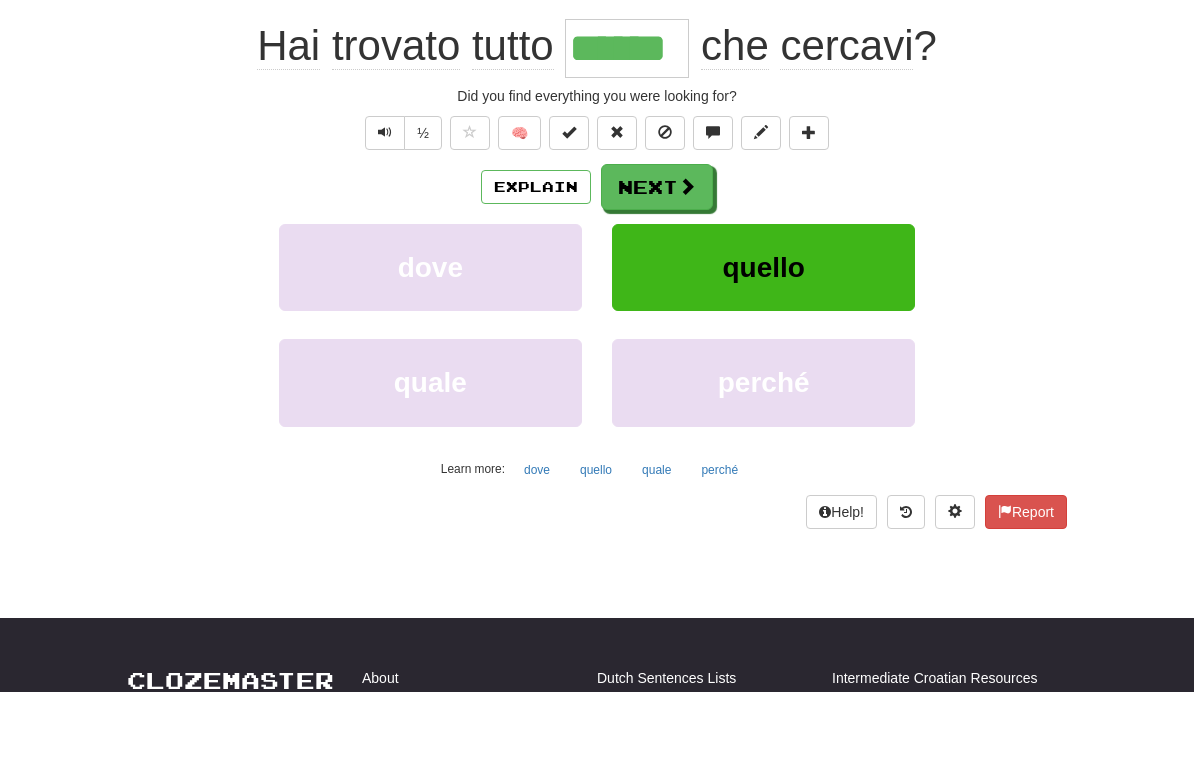 scroll, scrollTop: 193, scrollLeft: 0, axis: vertical 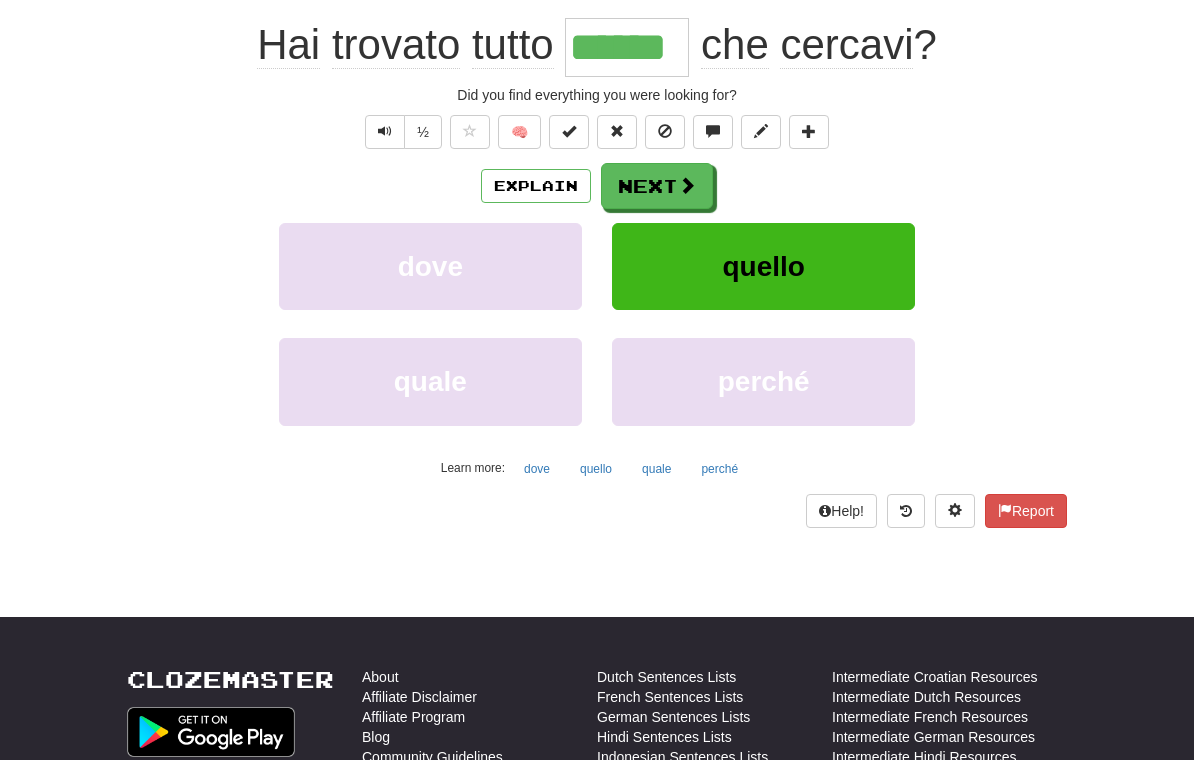 click at bounding box center (687, 185) 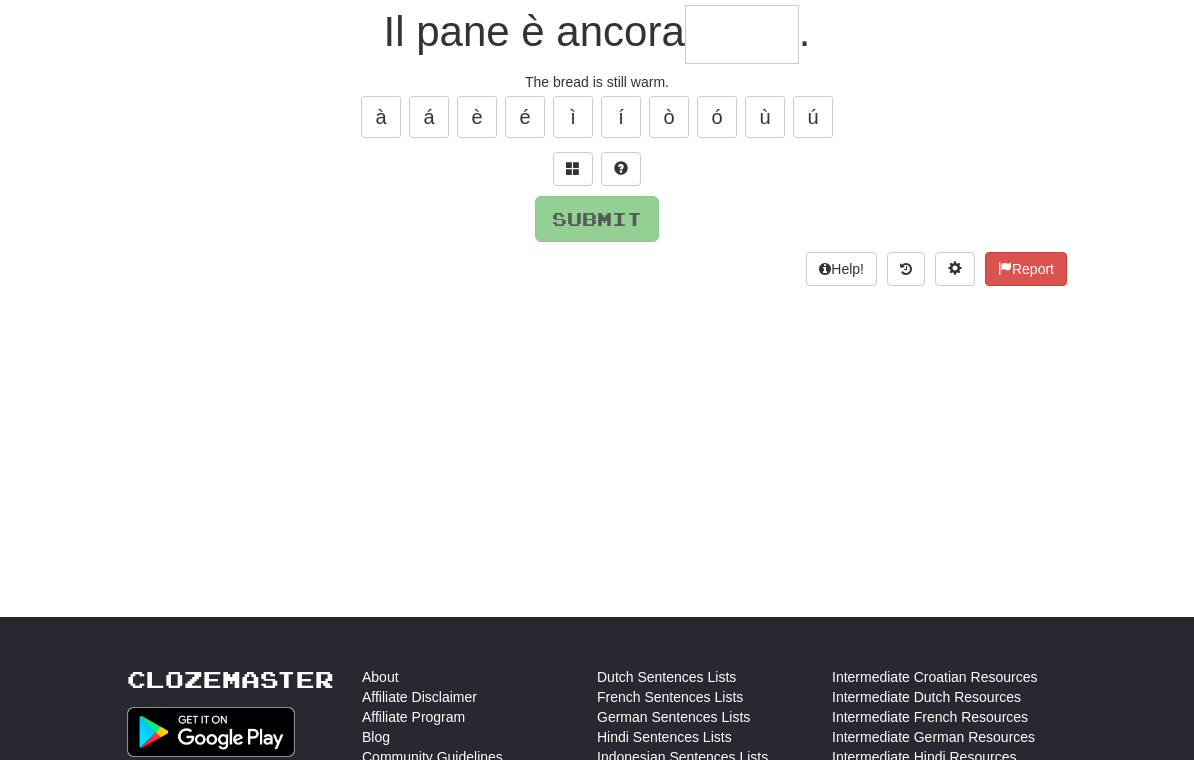 scroll, scrollTop: 192, scrollLeft: 0, axis: vertical 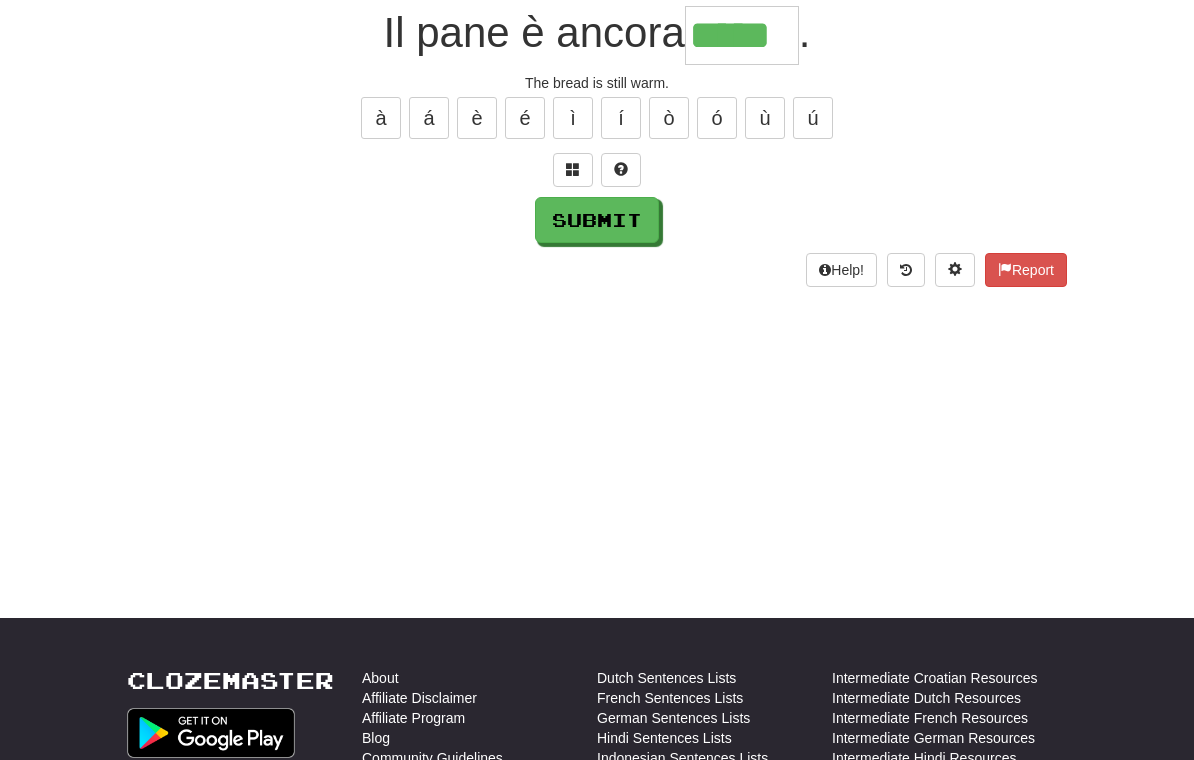 type on "*****" 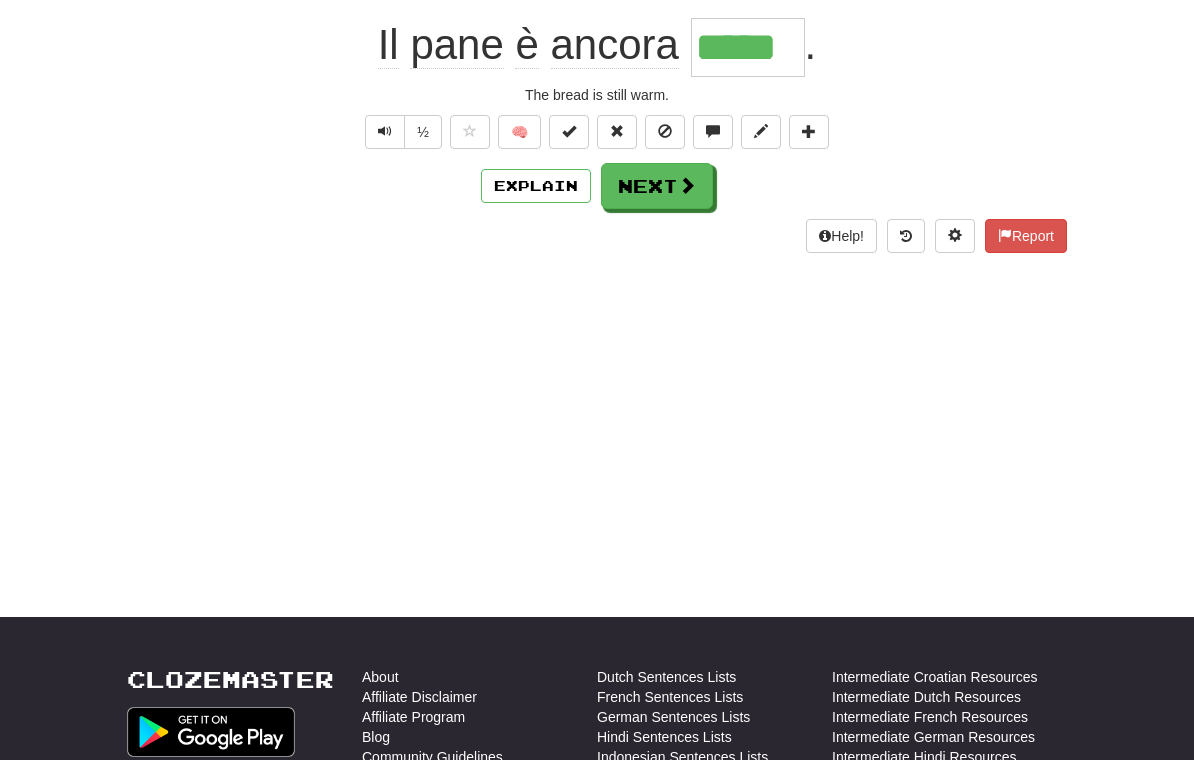 click on "Next" at bounding box center (657, 186) 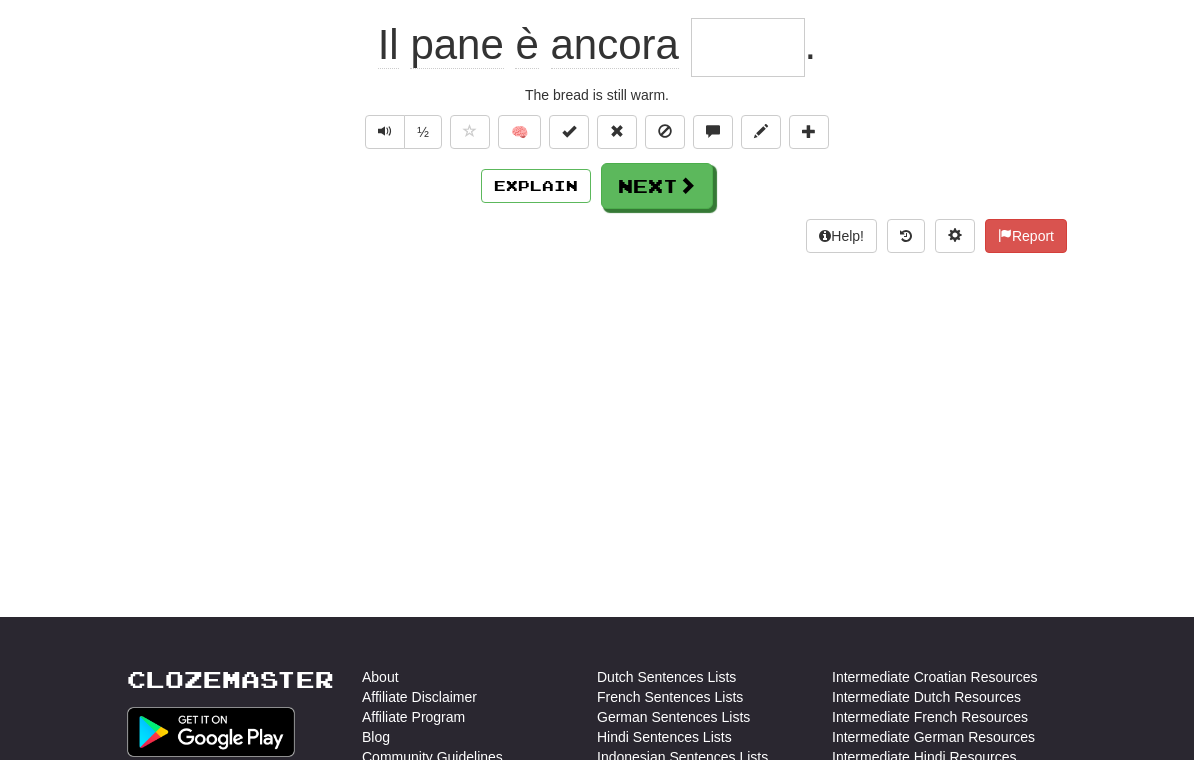 scroll, scrollTop: 192, scrollLeft: 0, axis: vertical 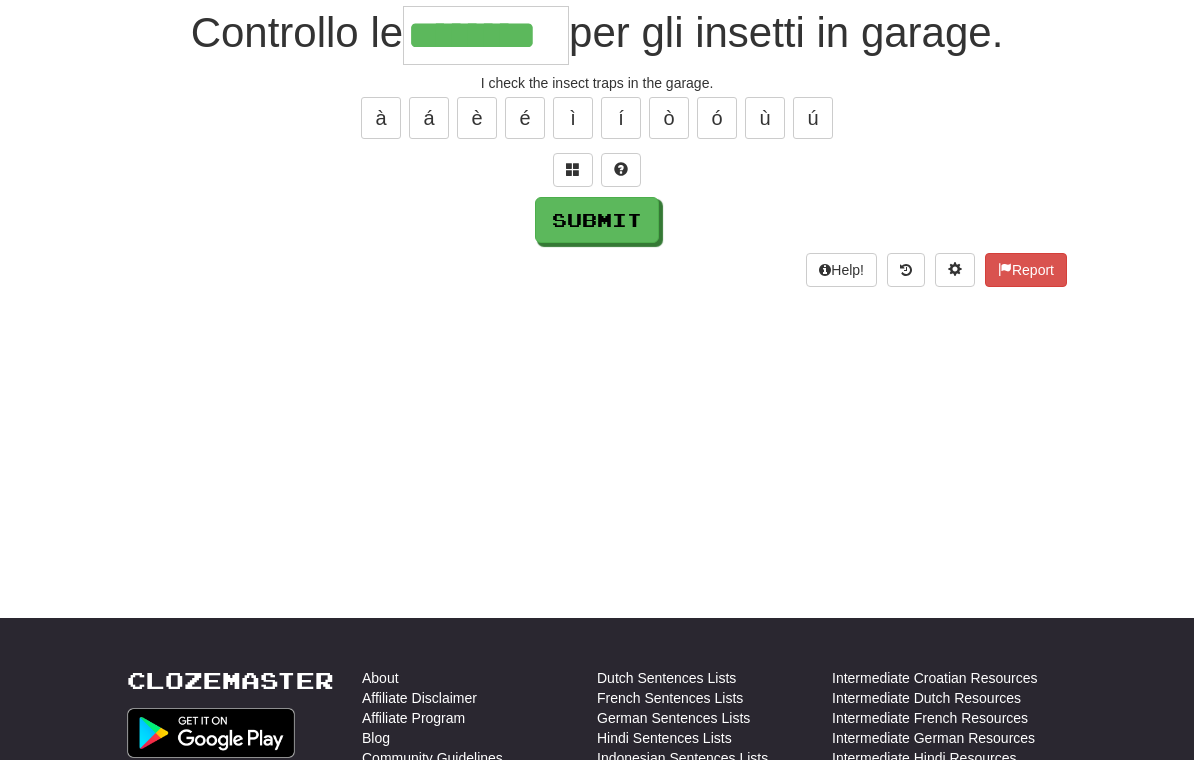 type on "********" 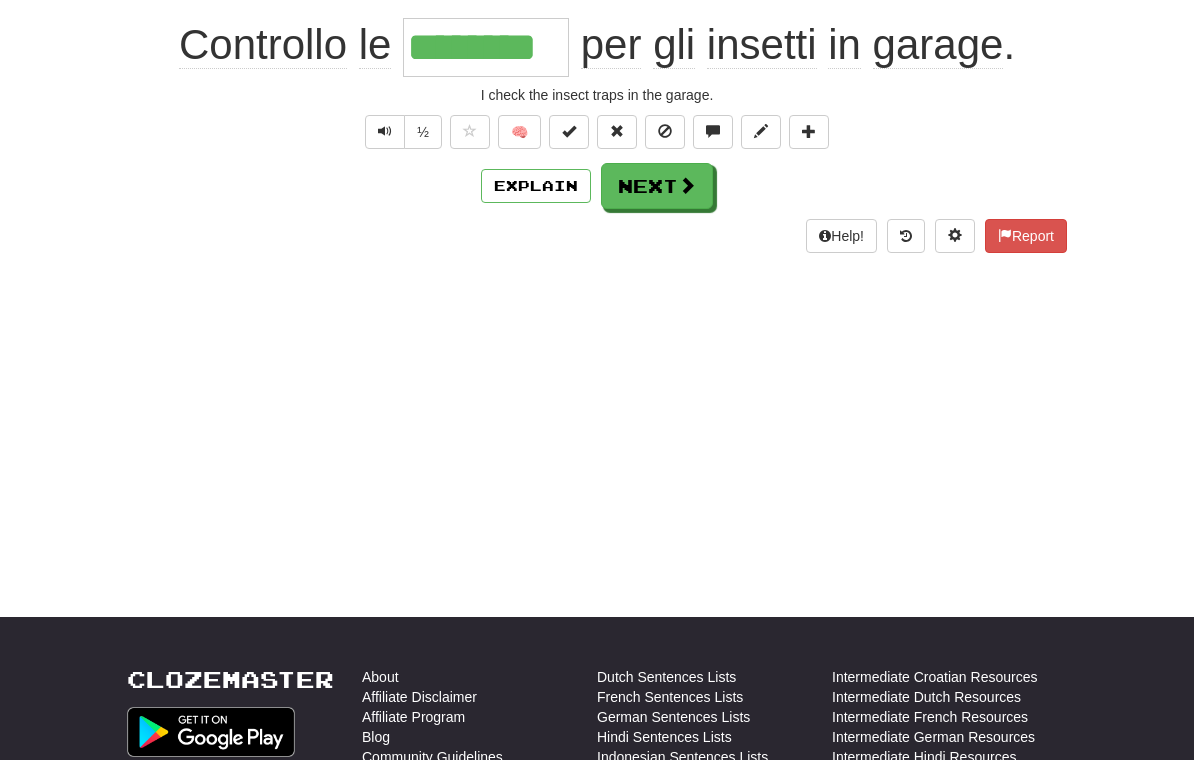 click on "Next" at bounding box center [657, 186] 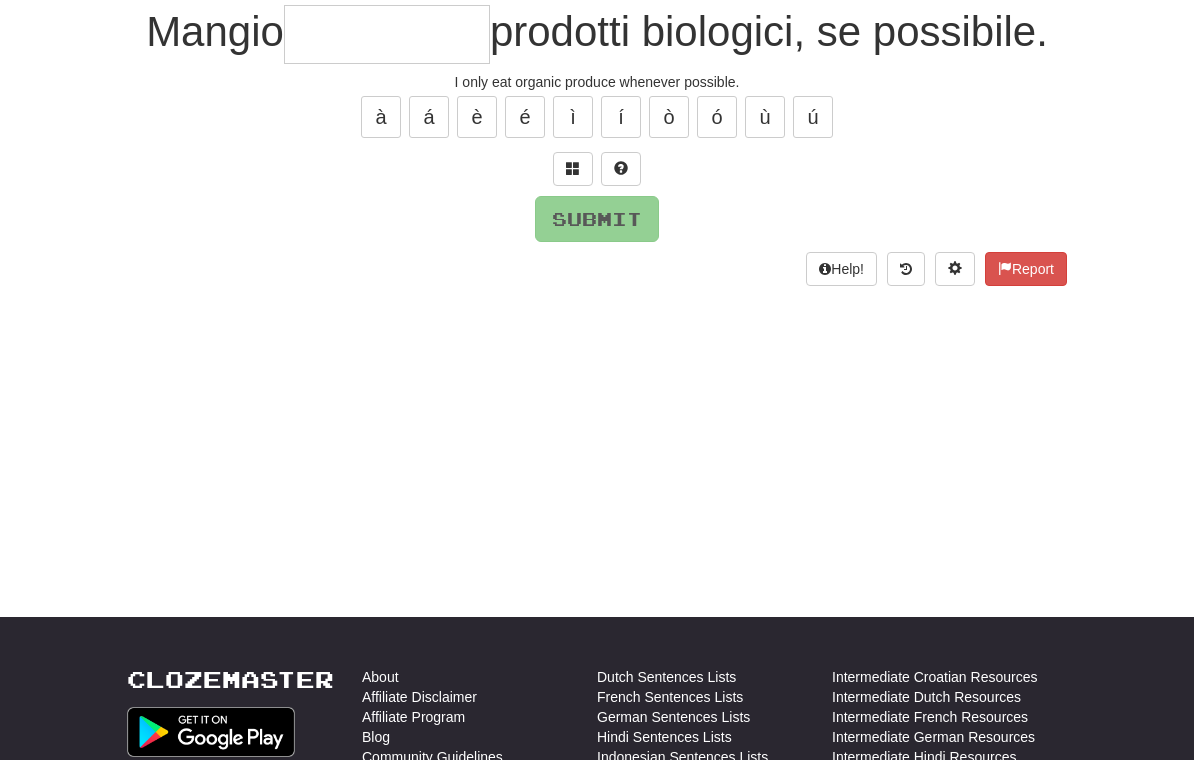 scroll, scrollTop: 192, scrollLeft: 0, axis: vertical 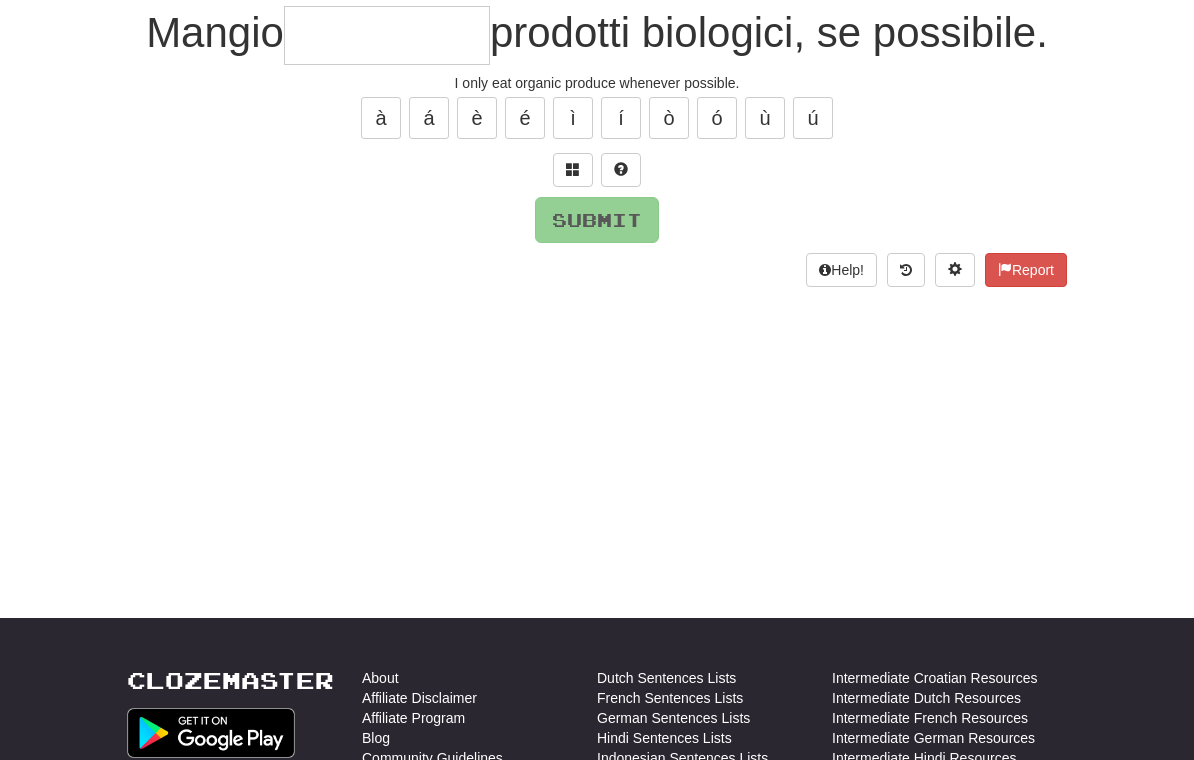 type on "*" 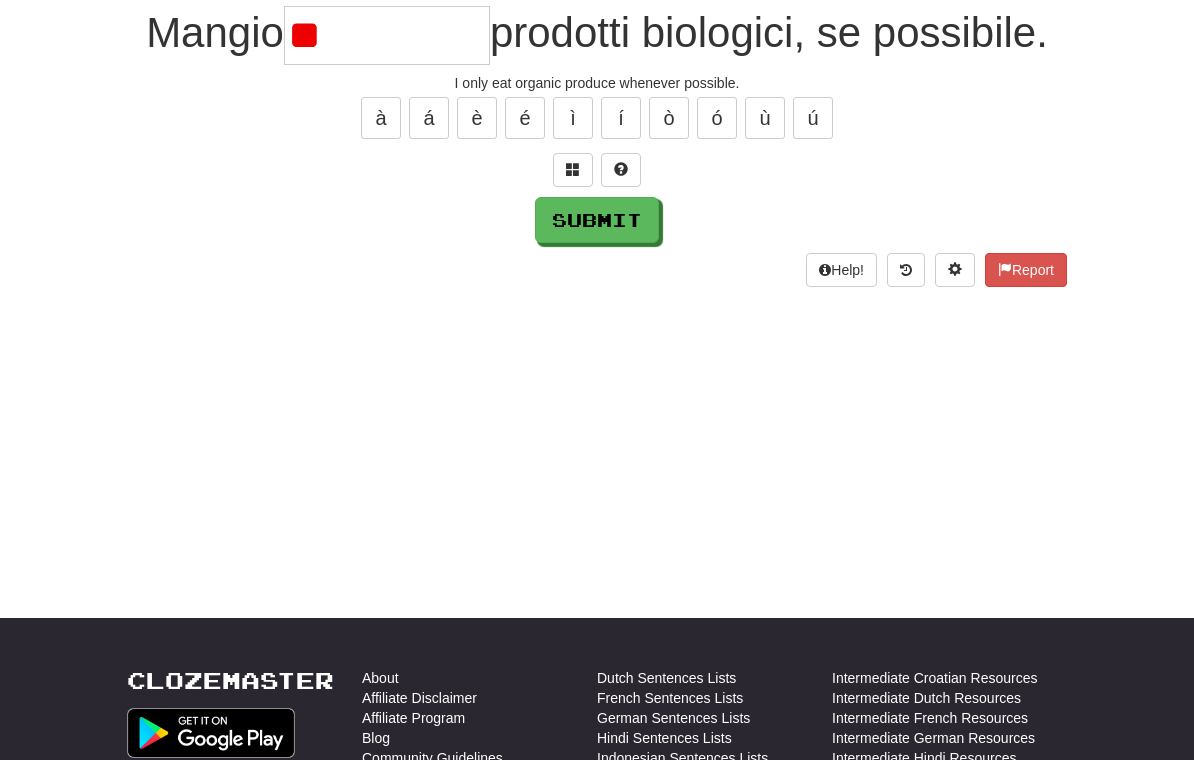 type on "*" 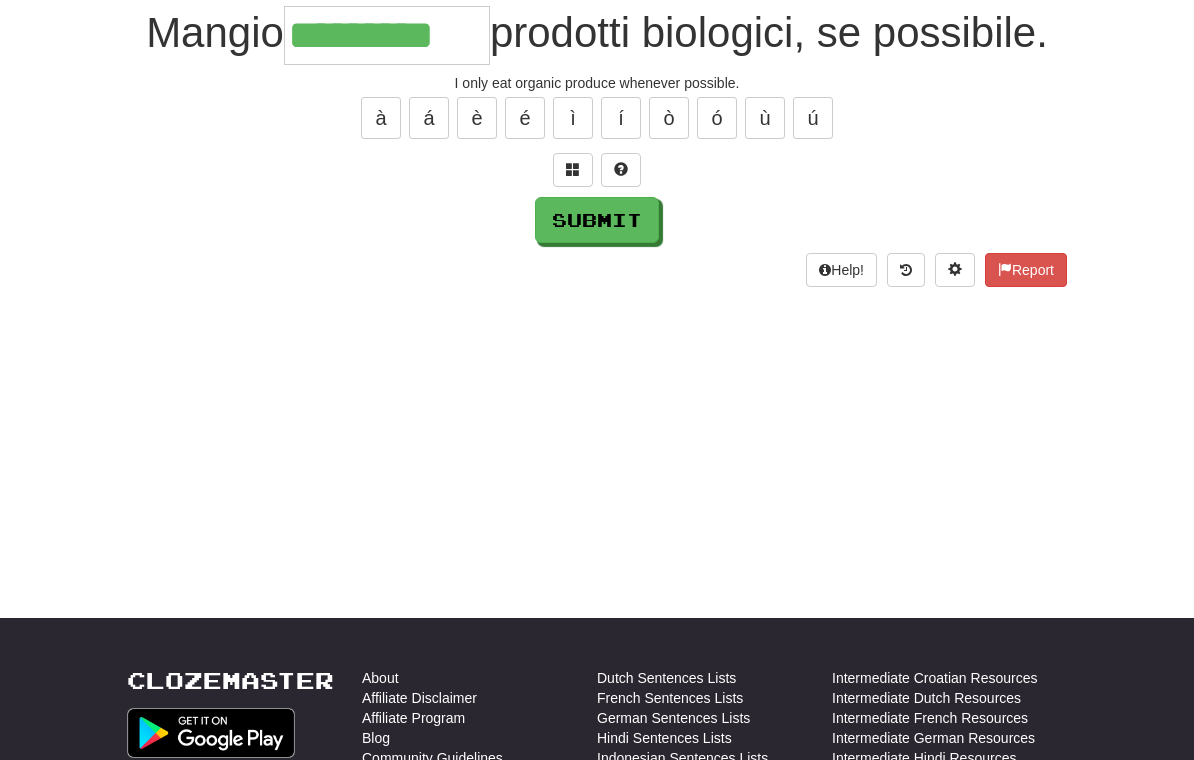 type on "*********" 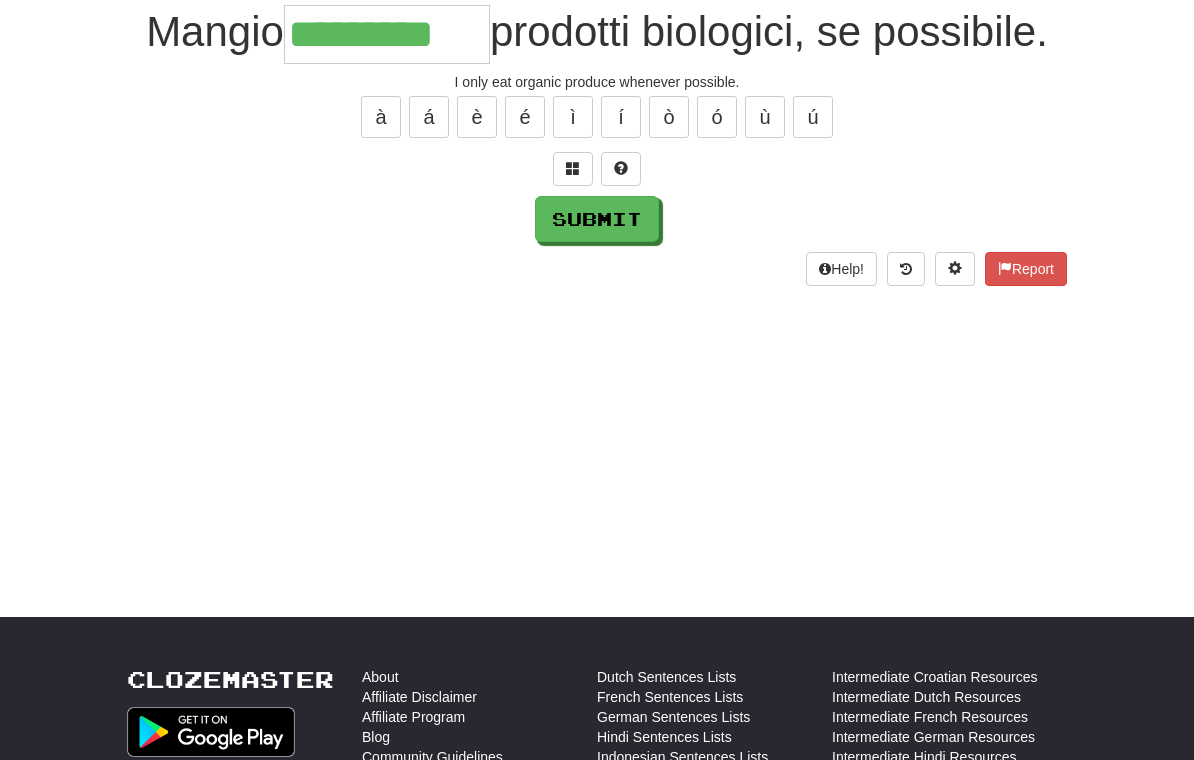 click on "Submit" at bounding box center [597, 219] 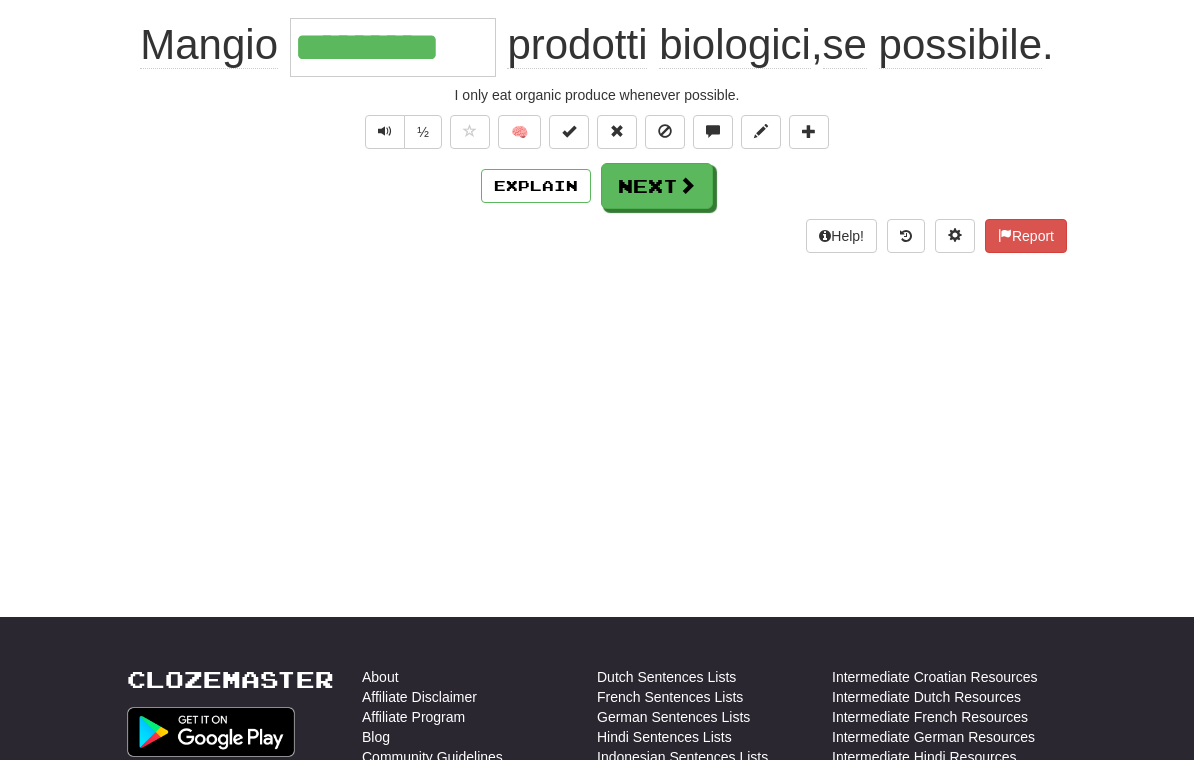 click on "Next" at bounding box center (657, 186) 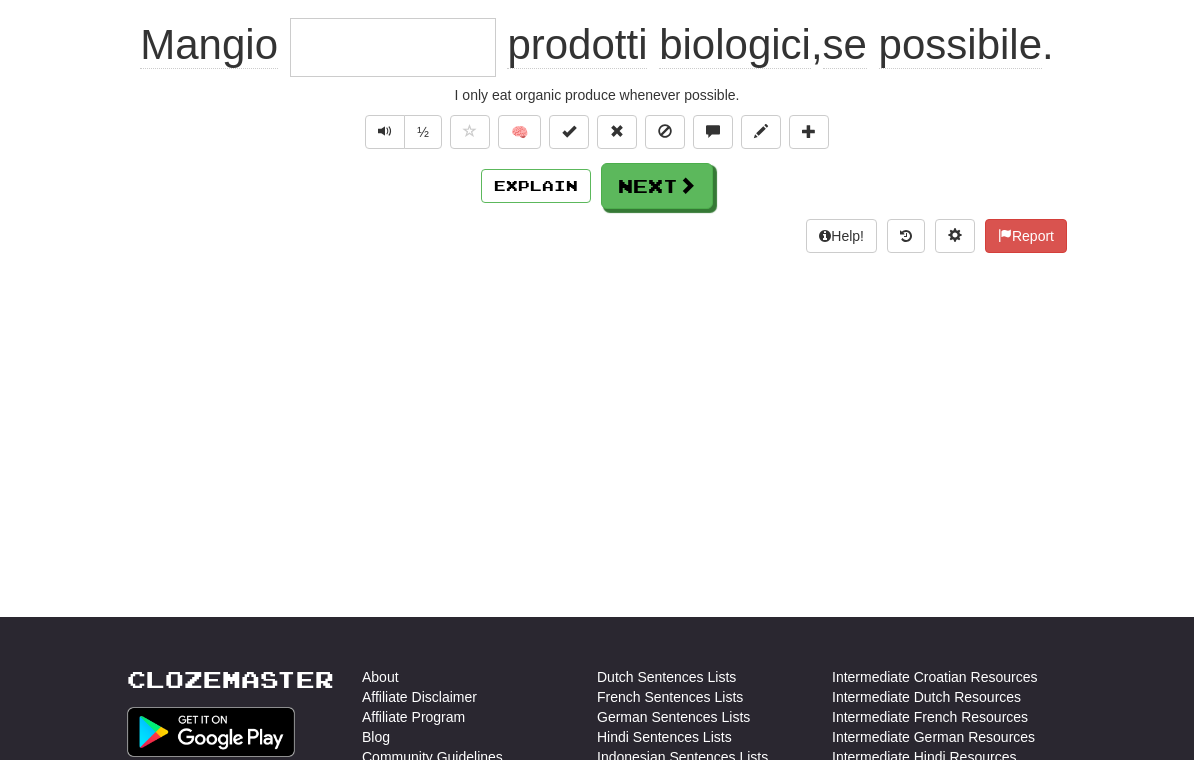 scroll, scrollTop: 192, scrollLeft: 0, axis: vertical 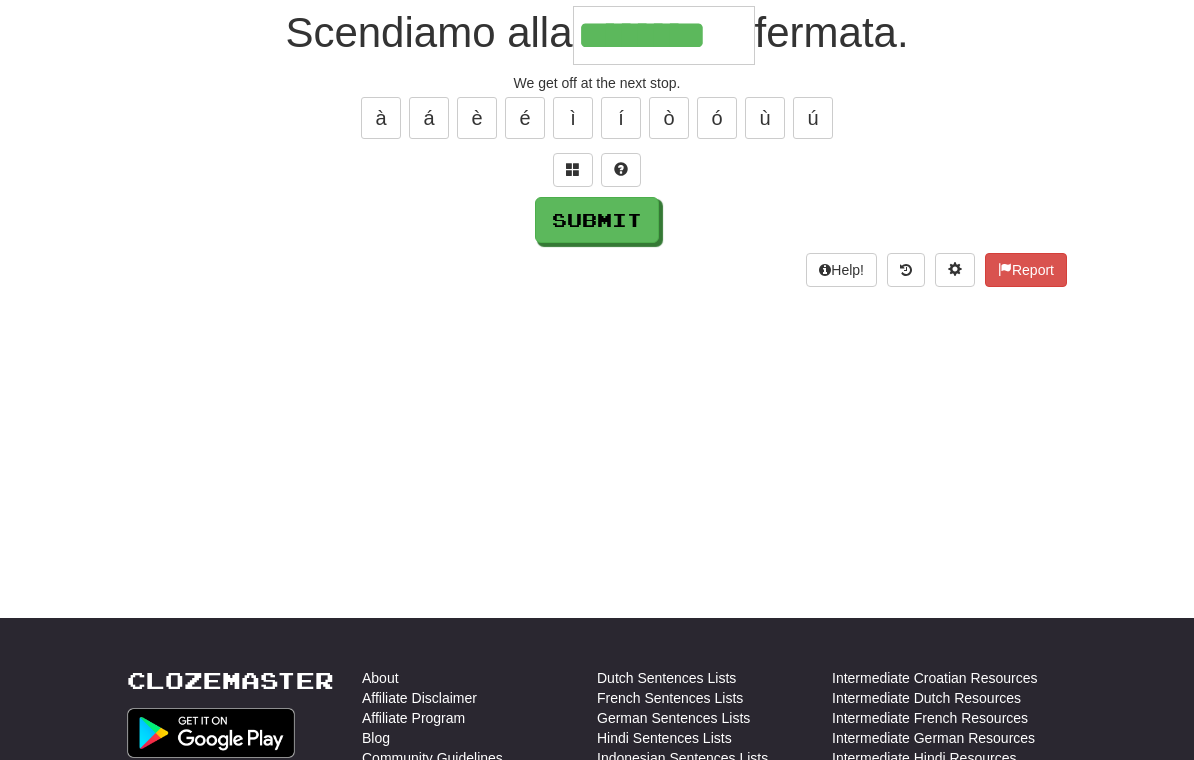 type on "********" 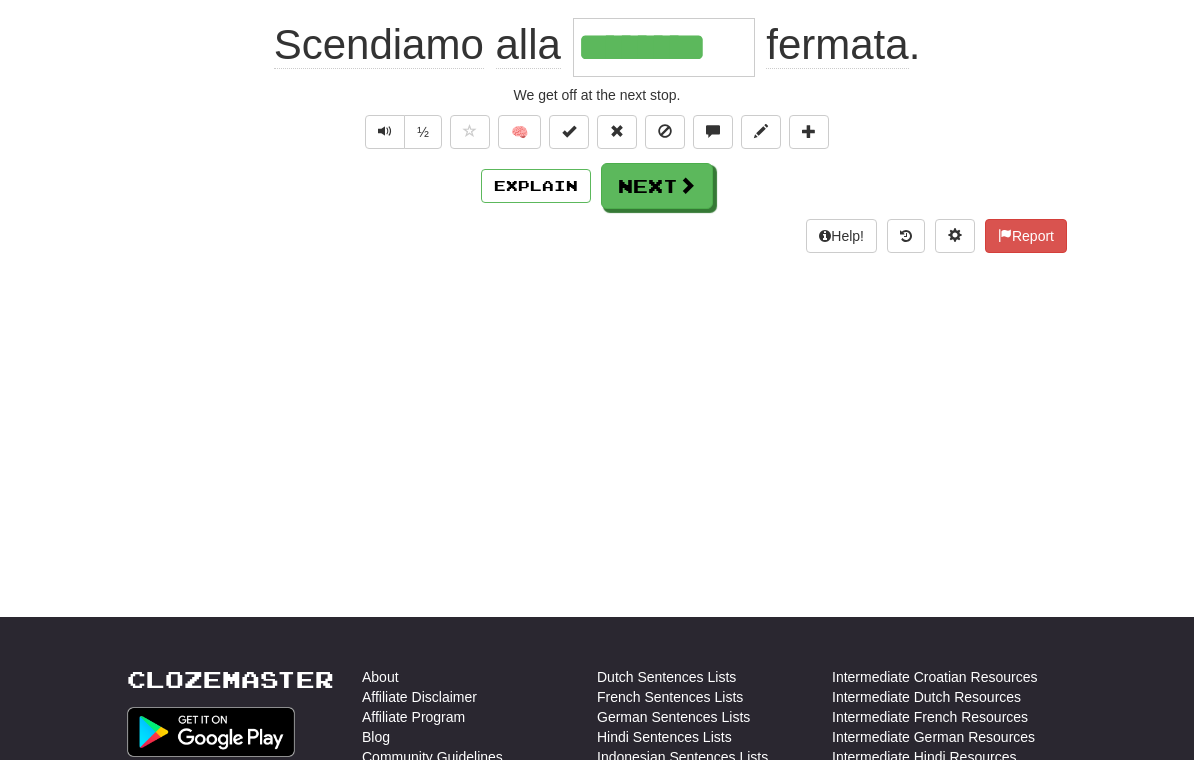 click on "Next" at bounding box center [657, 186] 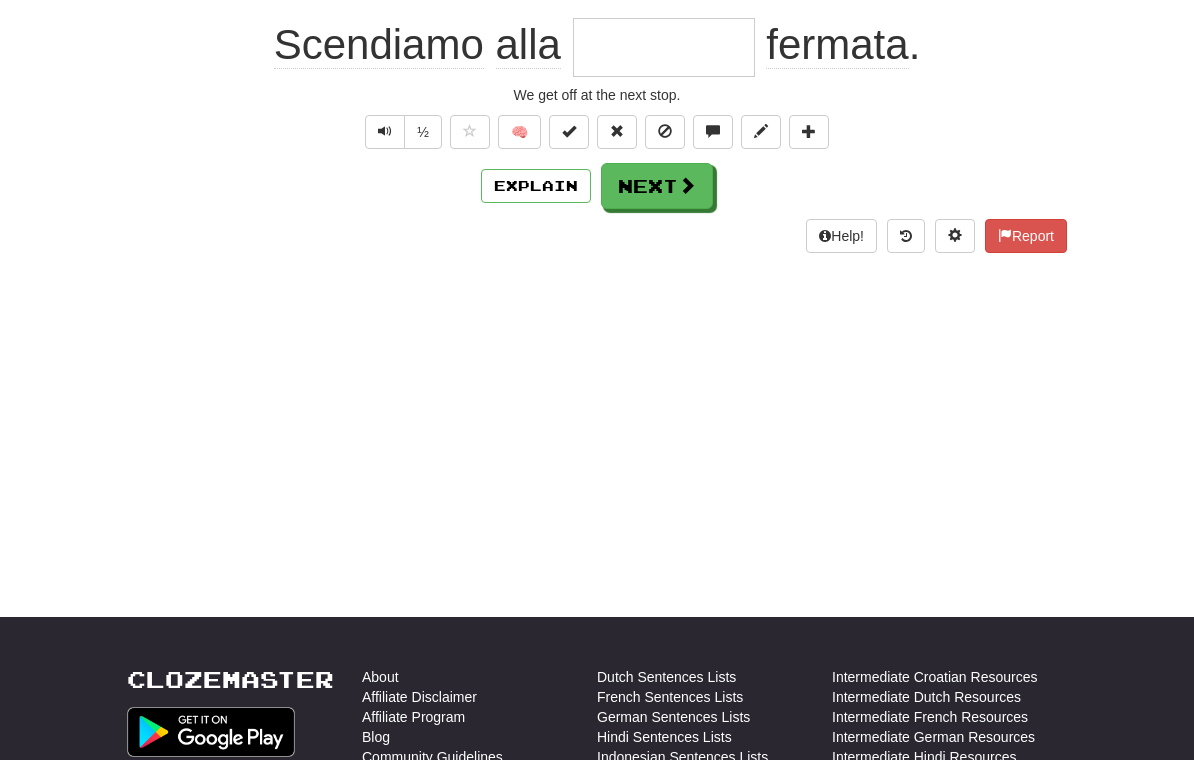 scroll, scrollTop: 192, scrollLeft: 0, axis: vertical 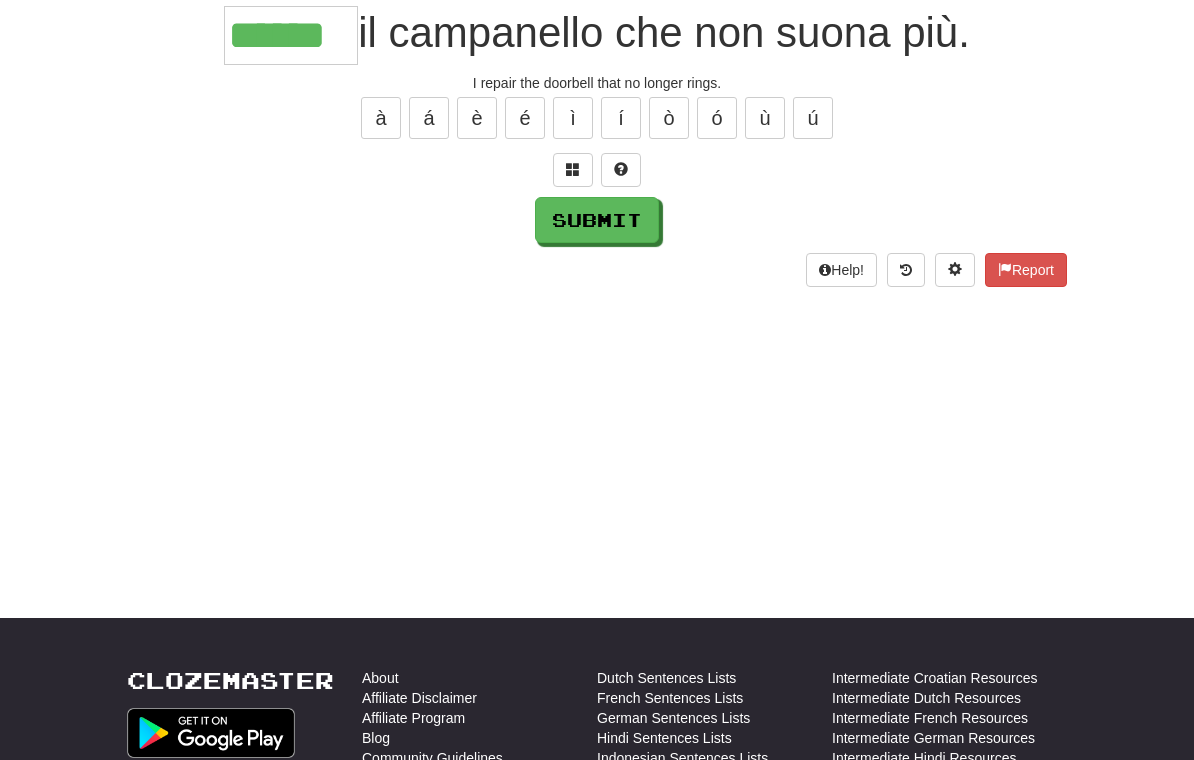 click on "Submit" at bounding box center (597, 220) 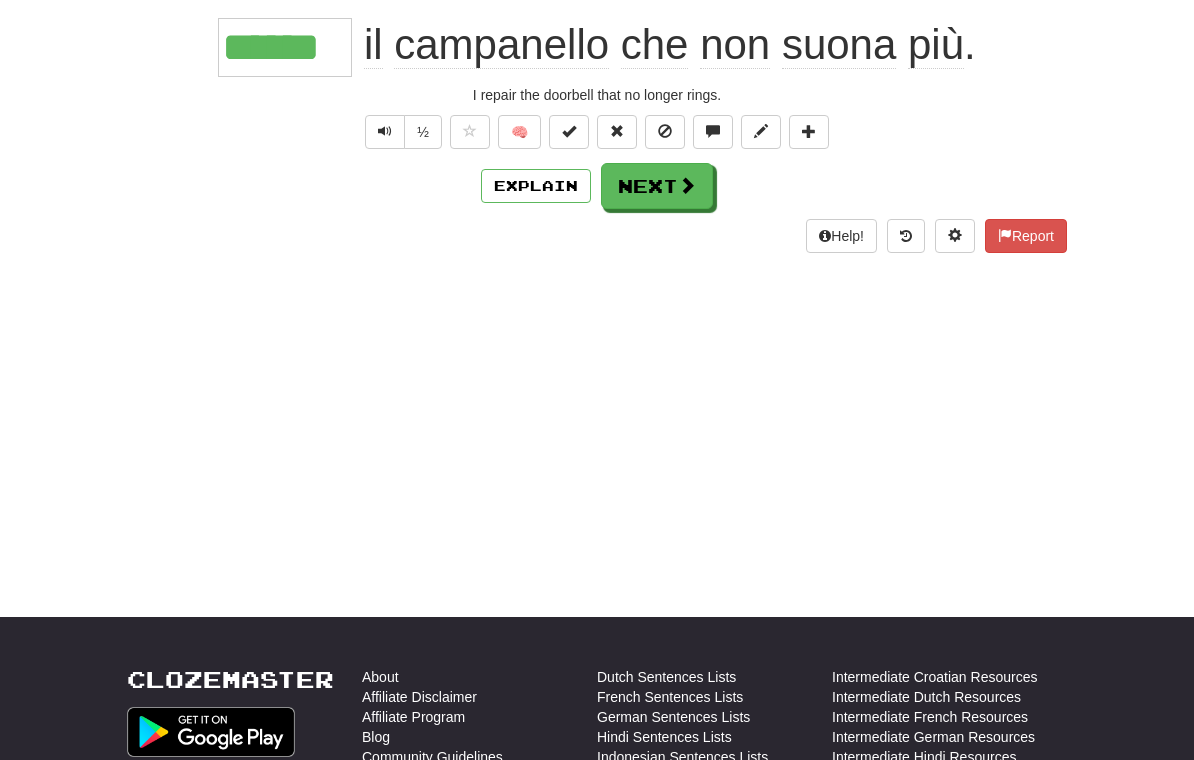 click on "Next" at bounding box center [657, 186] 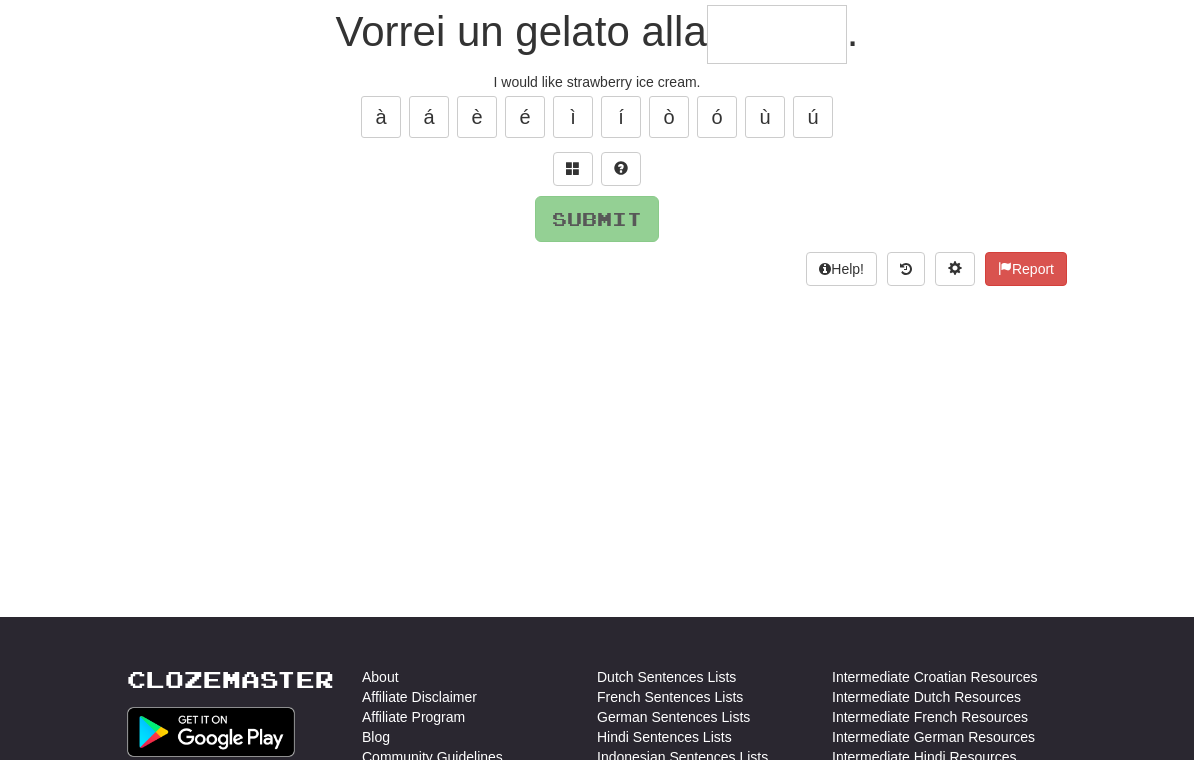 scroll, scrollTop: 192, scrollLeft: 0, axis: vertical 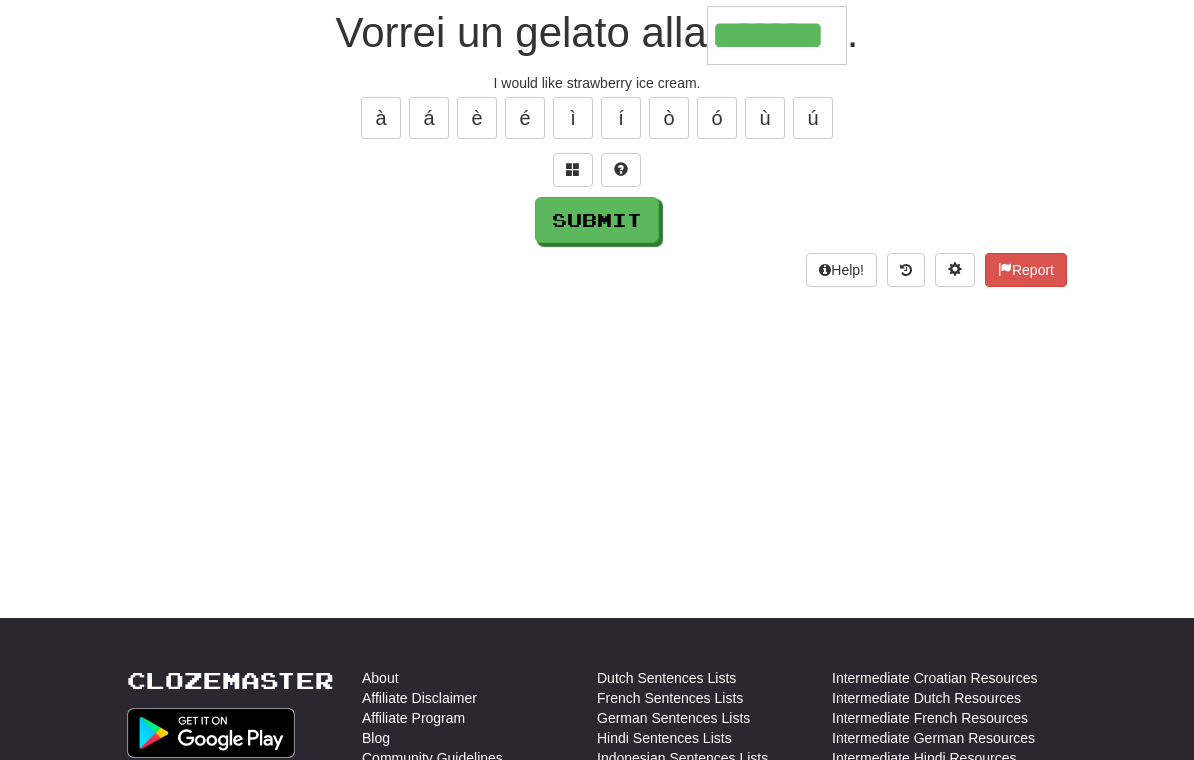 type on "*******" 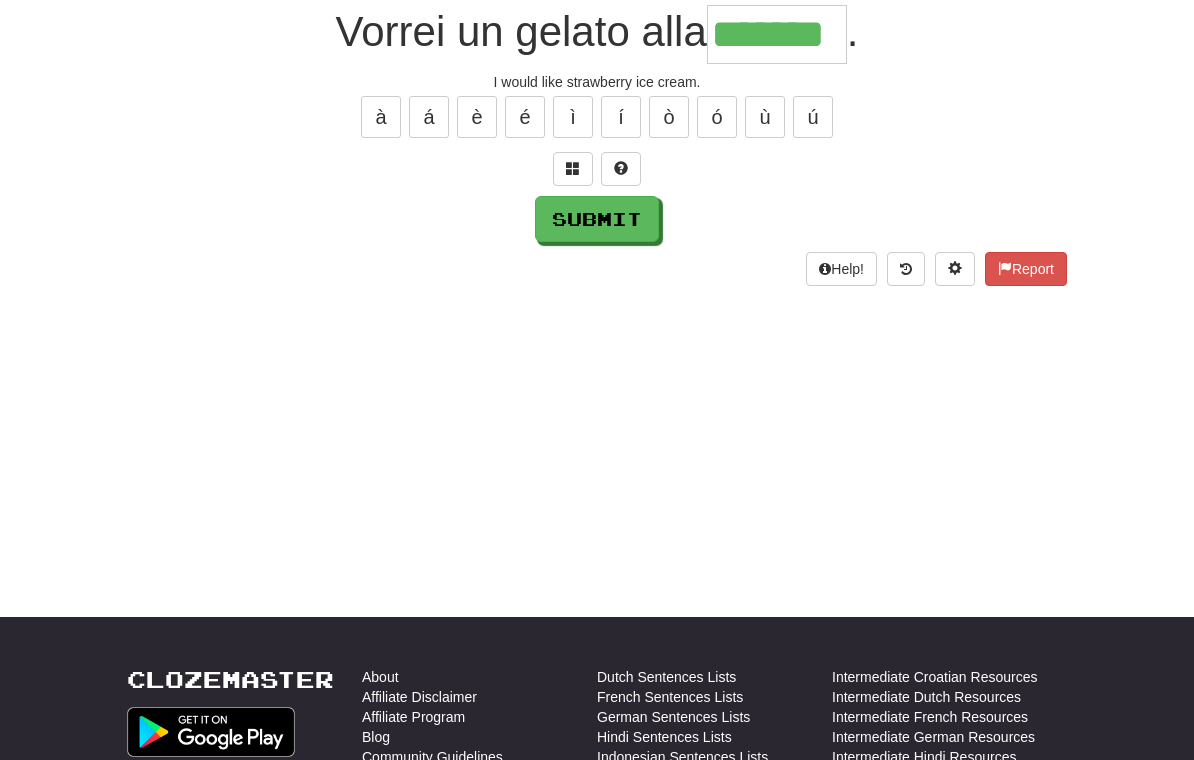 scroll, scrollTop: 193, scrollLeft: 0, axis: vertical 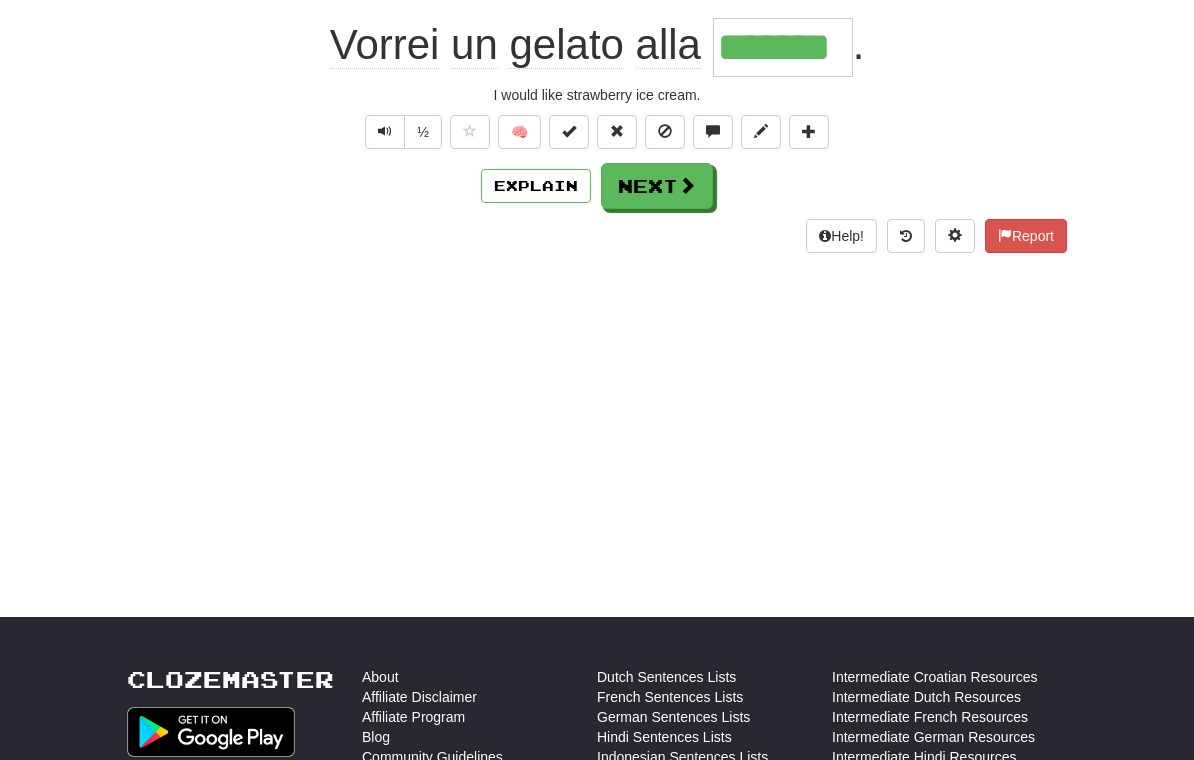 click on "Next" at bounding box center (657, 186) 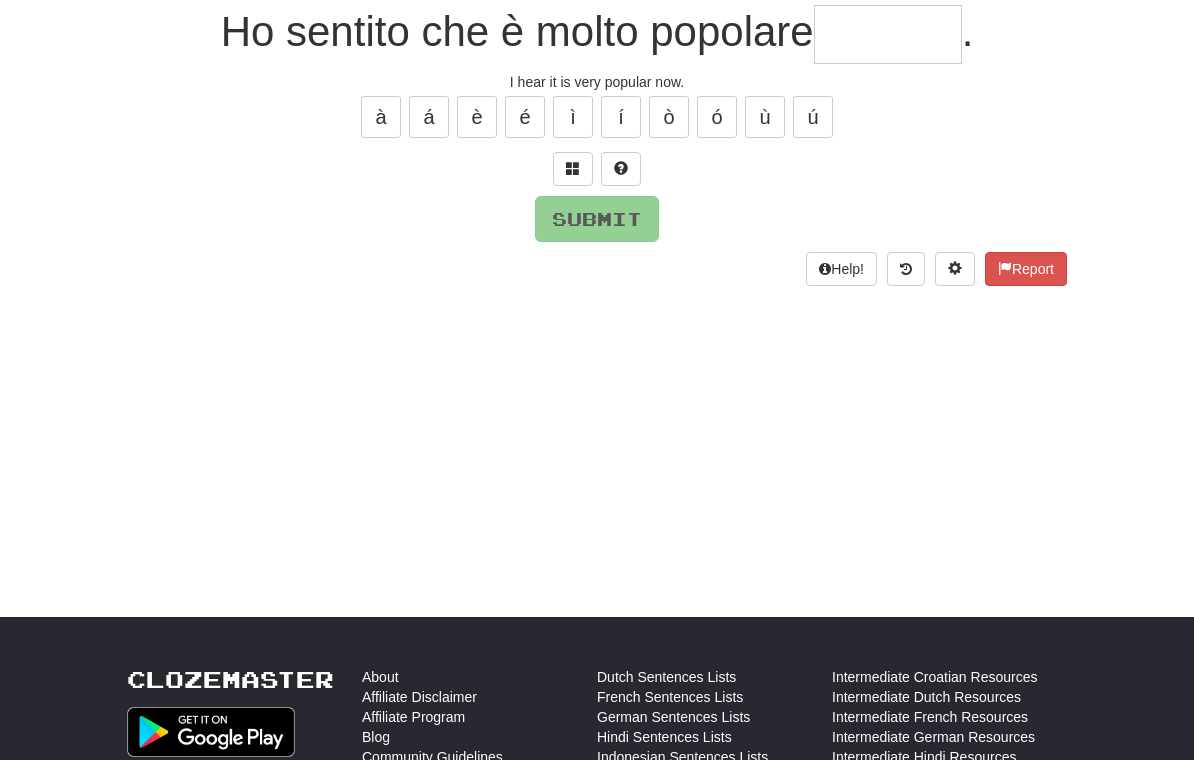 scroll, scrollTop: 192, scrollLeft: 0, axis: vertical 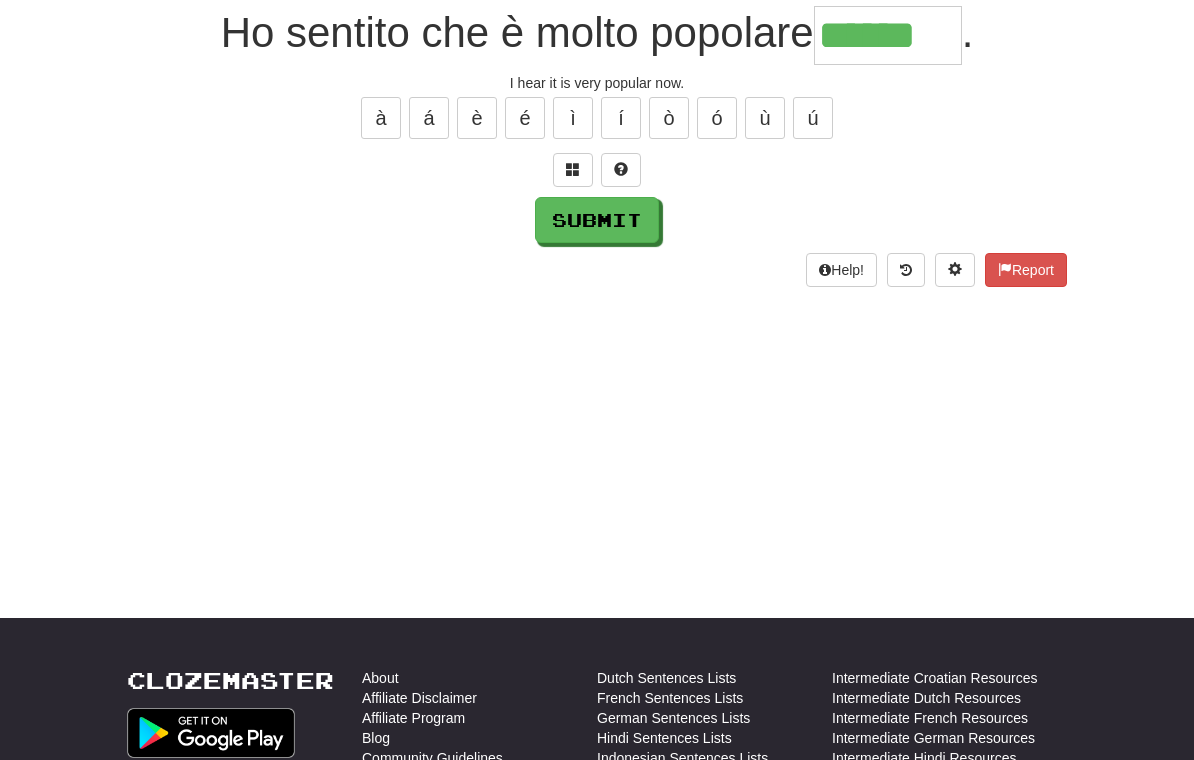type on "******" 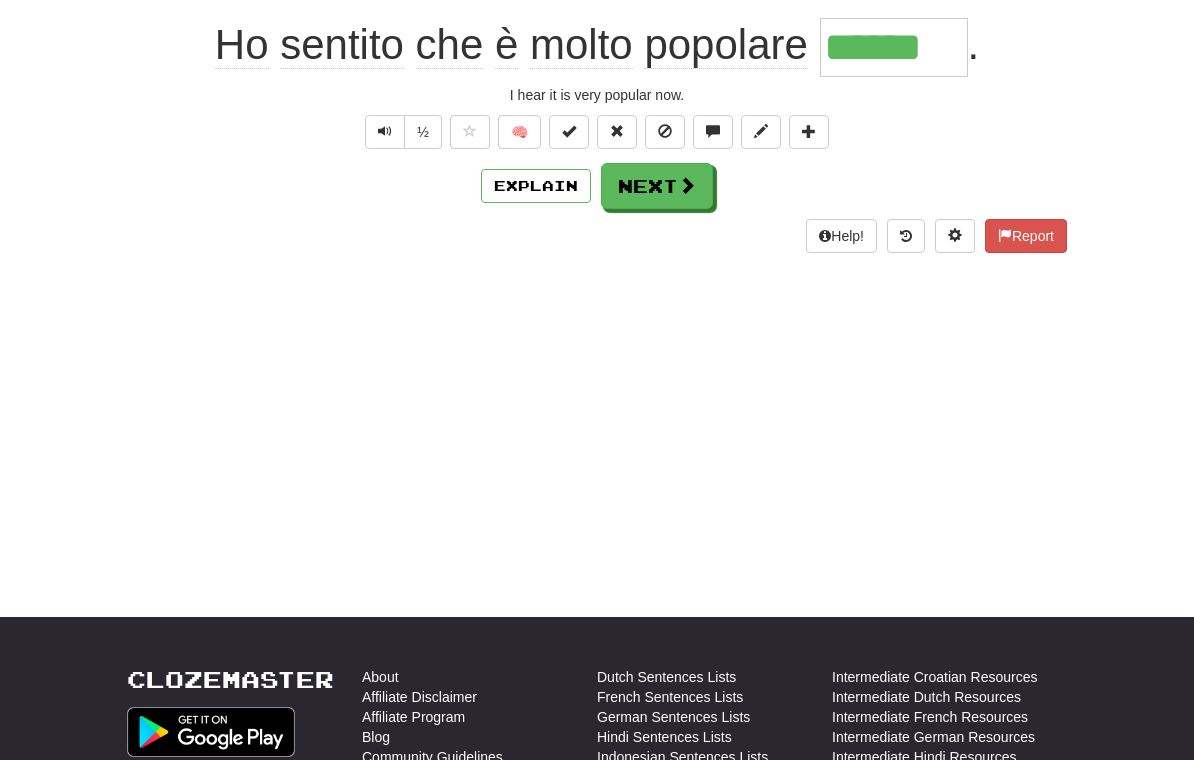 click on "Next" at bounding box center [657, 186] 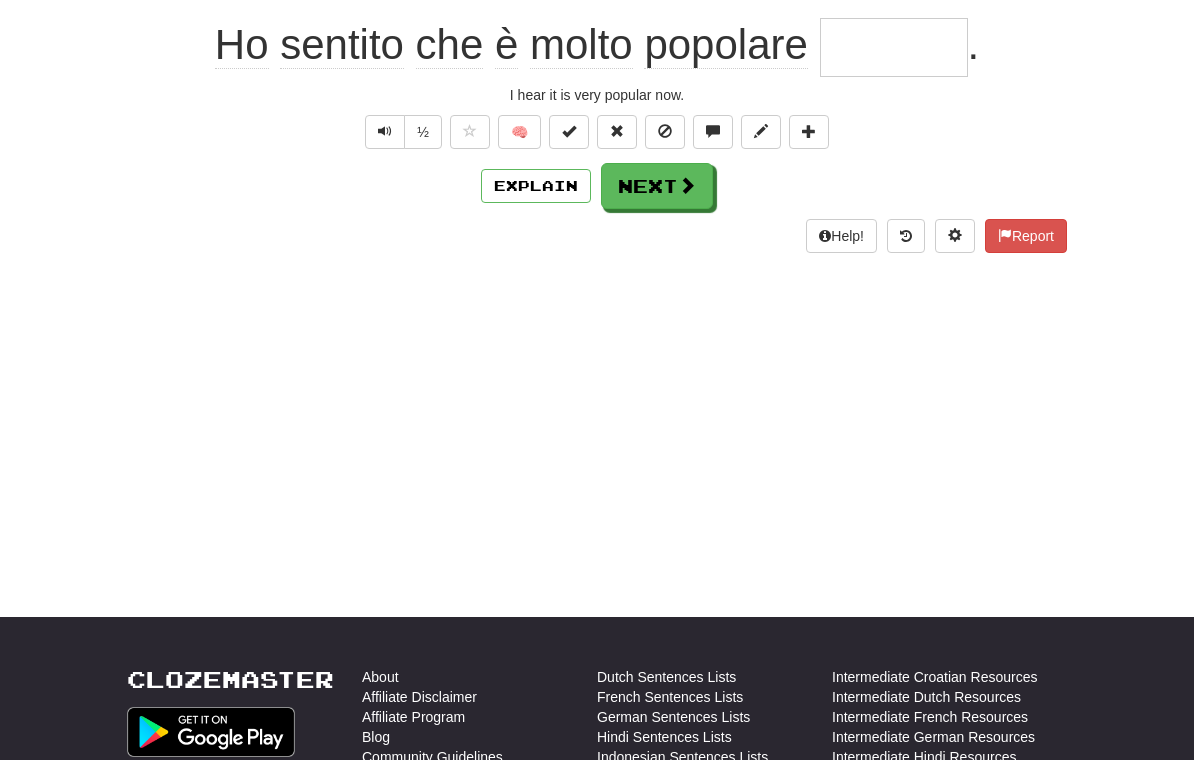 scroll, scrollTop: 192, scrollLeft: 0, axis: vertical 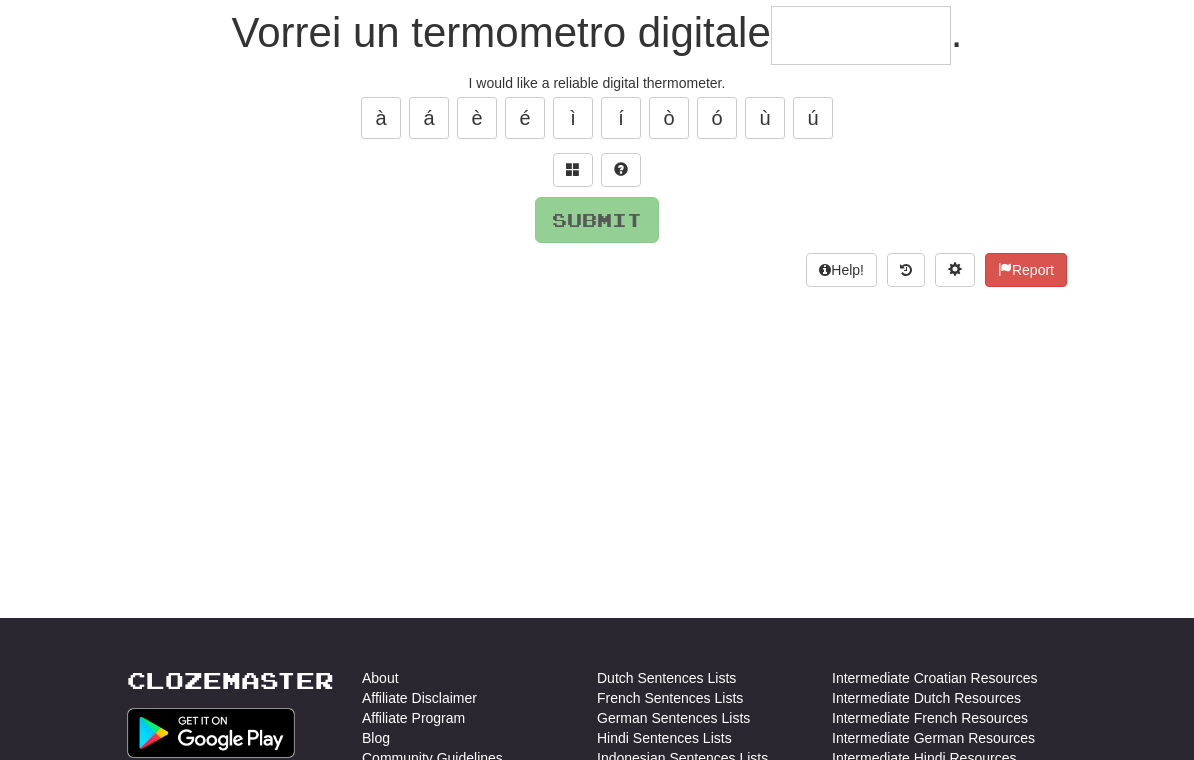 click at bounding box center (573, 169) 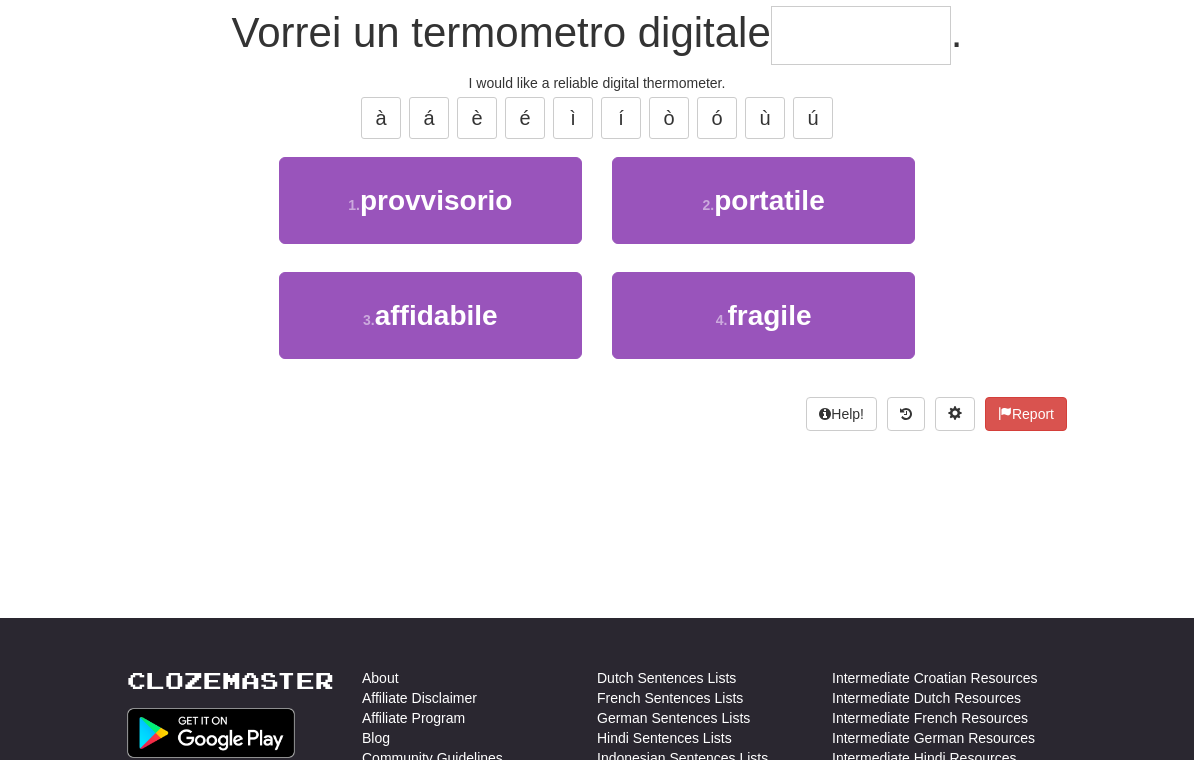 click on "affidabile" at bounding box center (436, 315) 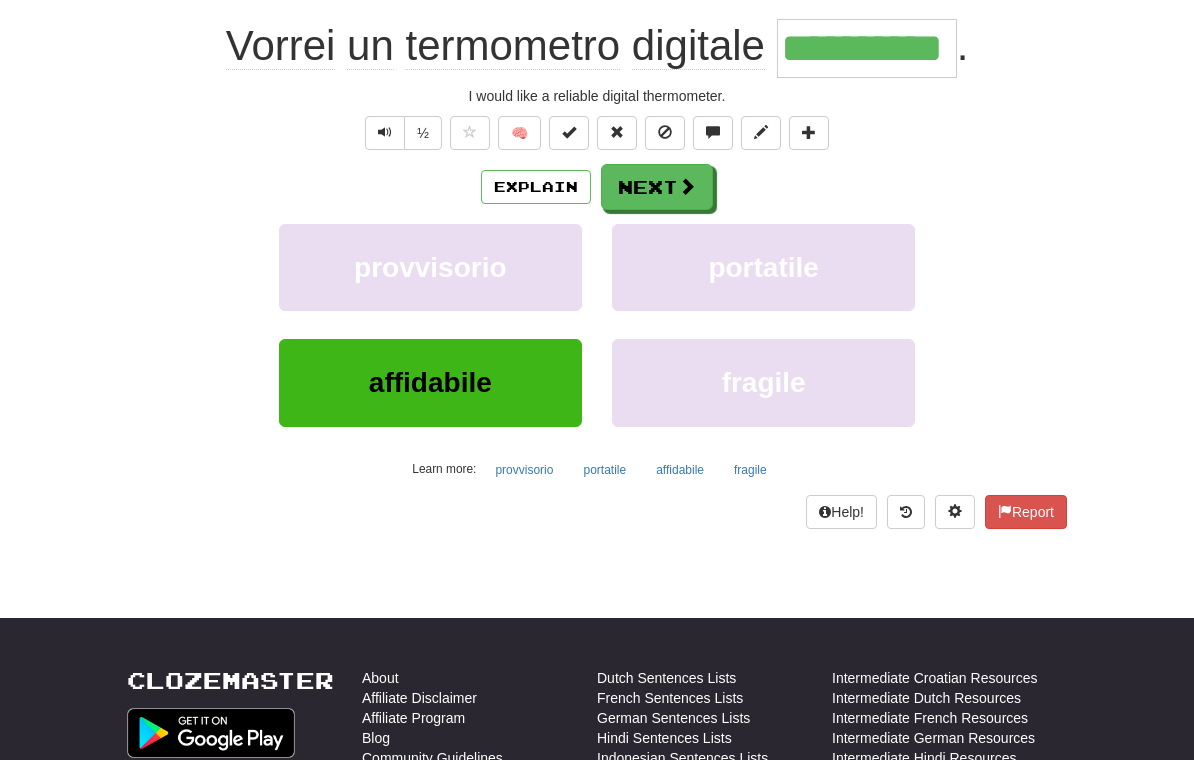 scroll, scrollTop: 193, scrollLeft: 0, axis: vertical 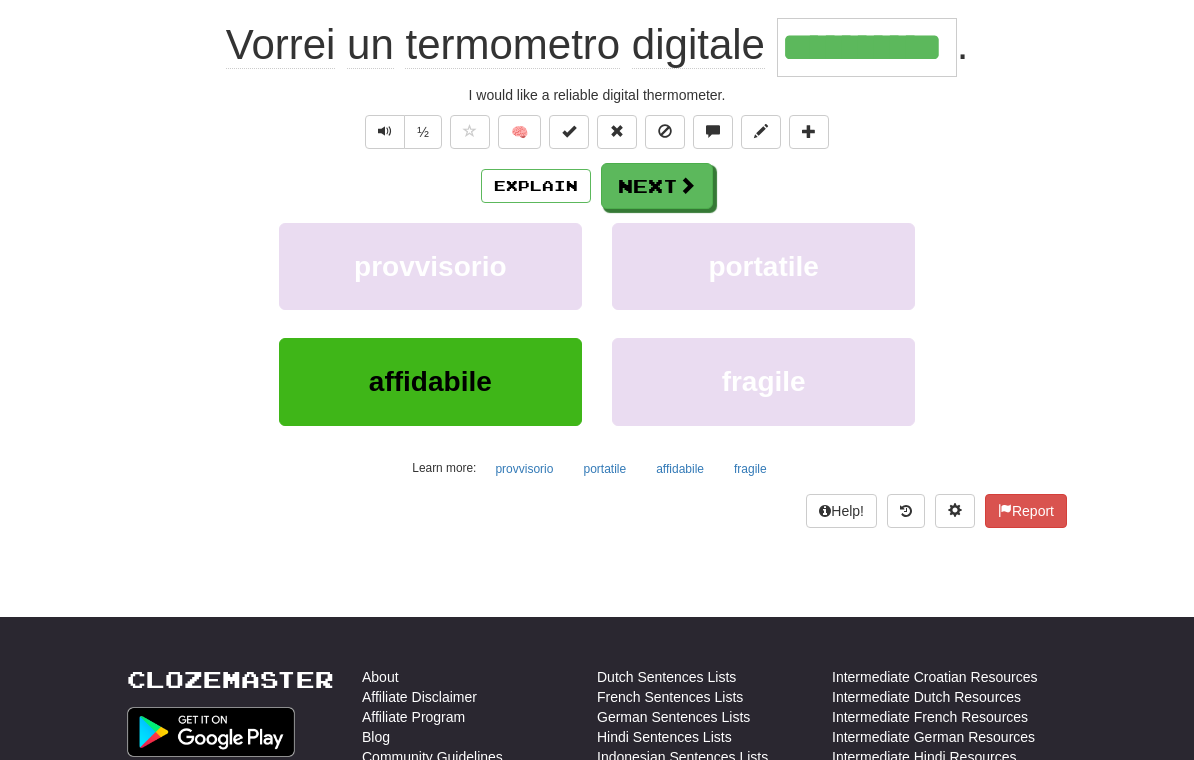 click on "Next" at bounding box center [657, 186] 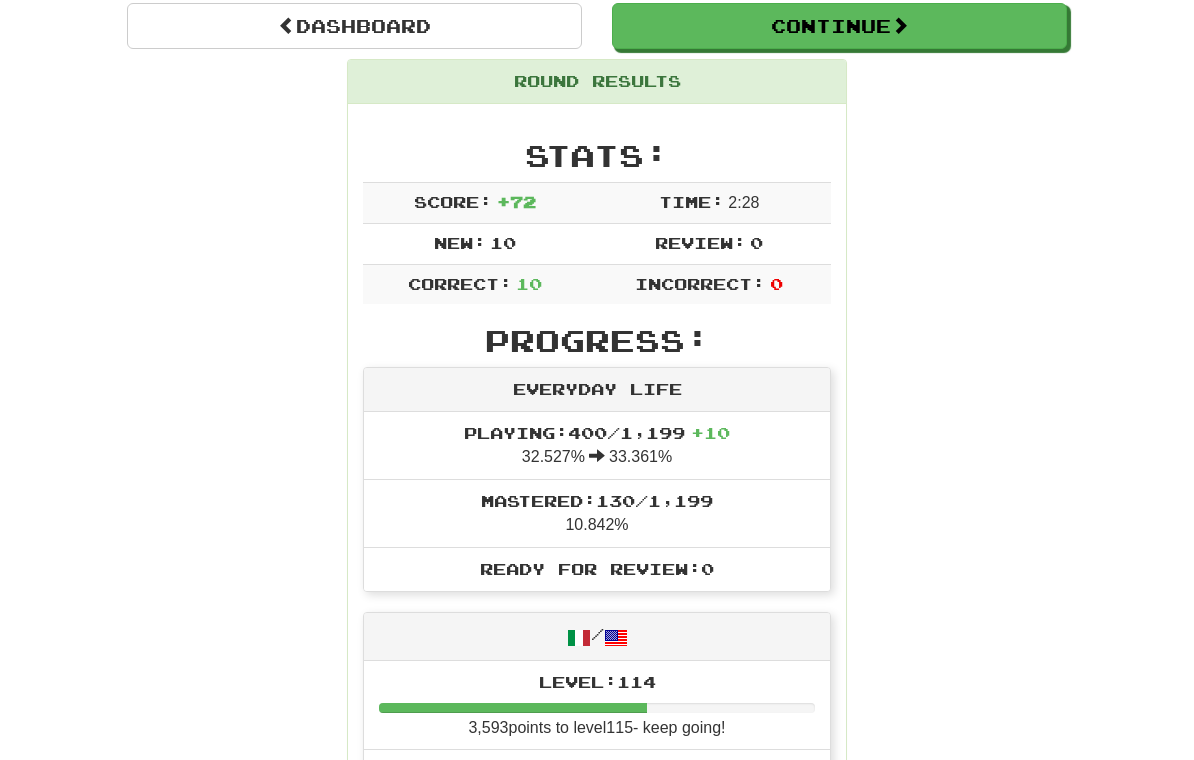 click on "Dashboard" at bounding box center (354, 26) 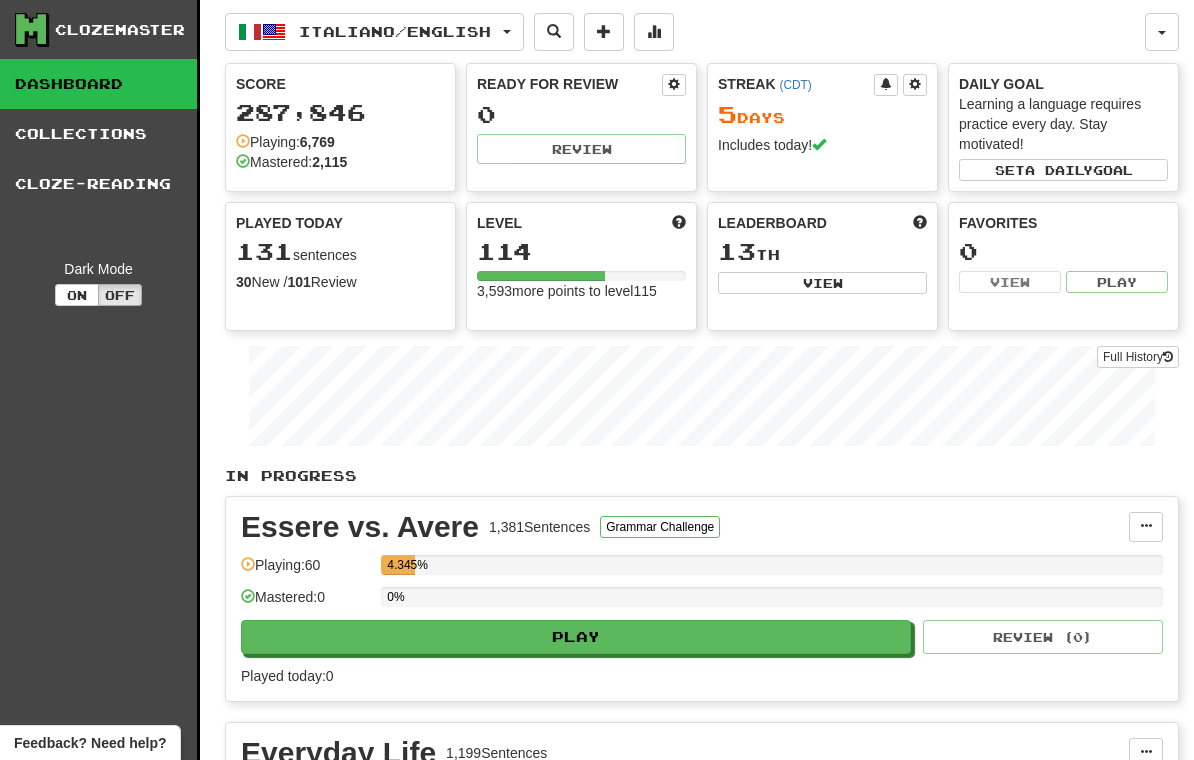 scroll, scrollTop: 0, scrollLeft: 0, axis: both 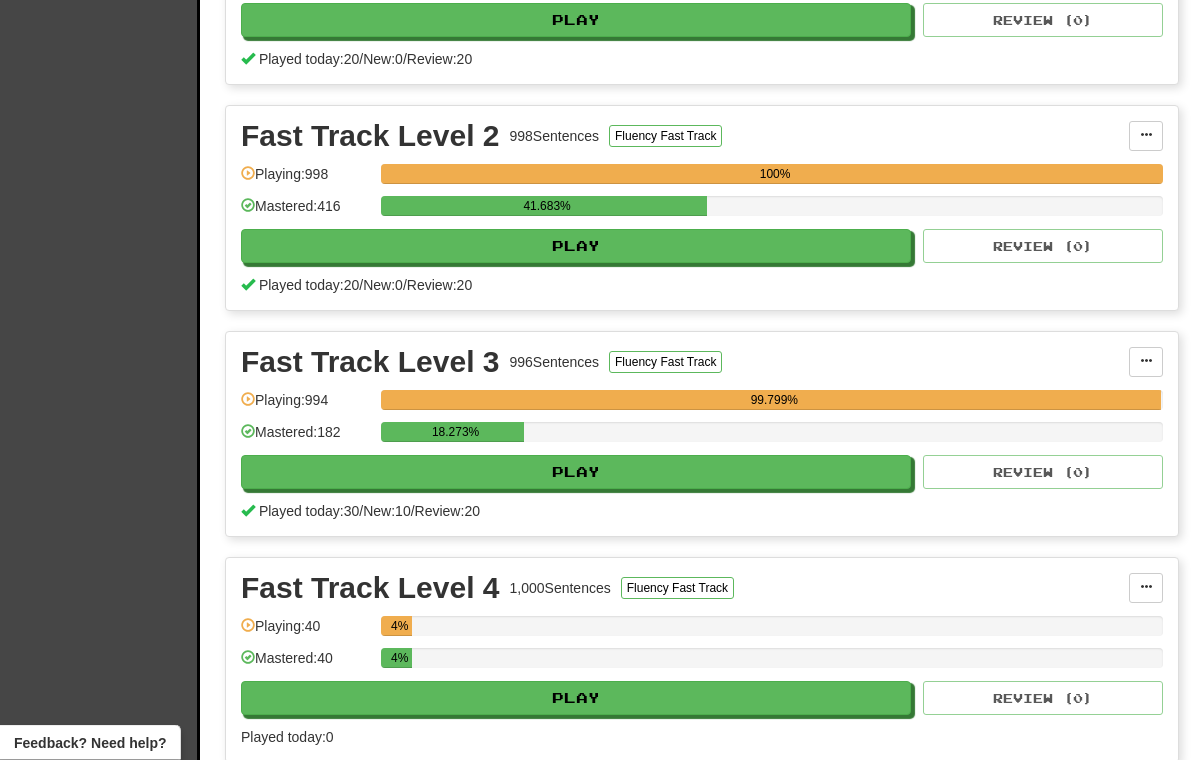 click on "Play" at bounding box center (576, 473) 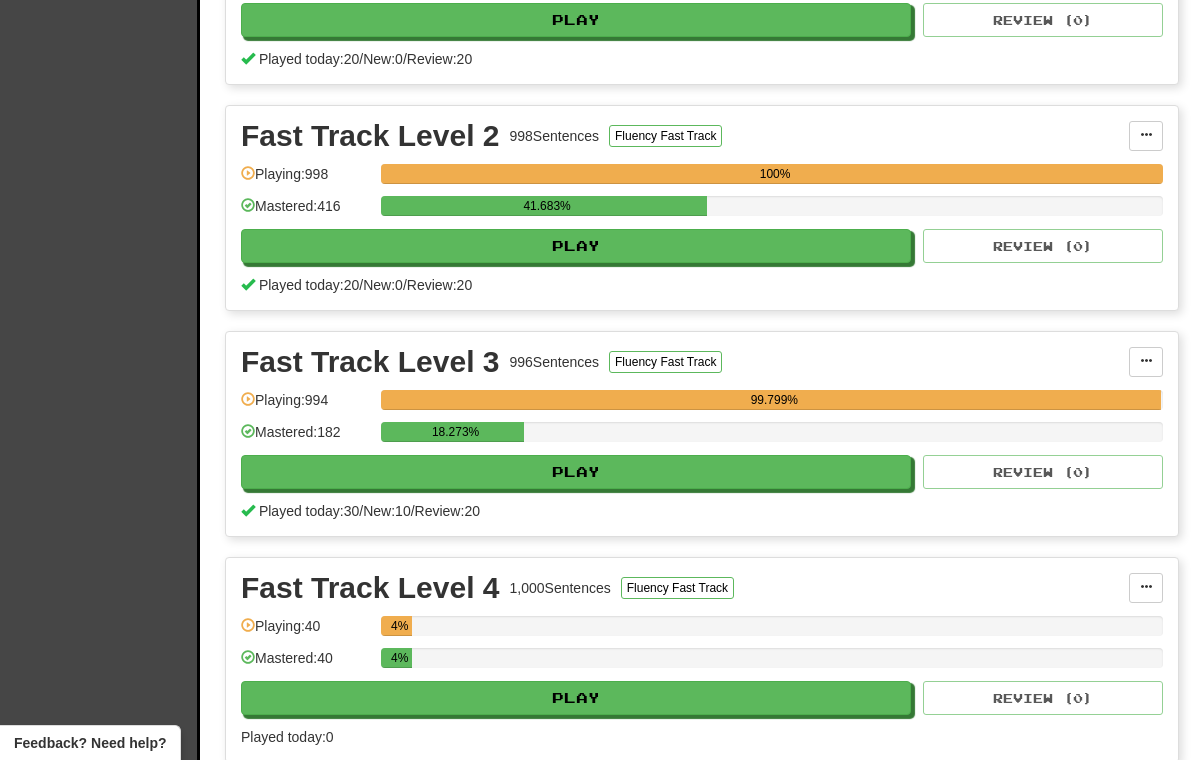 select on "**" 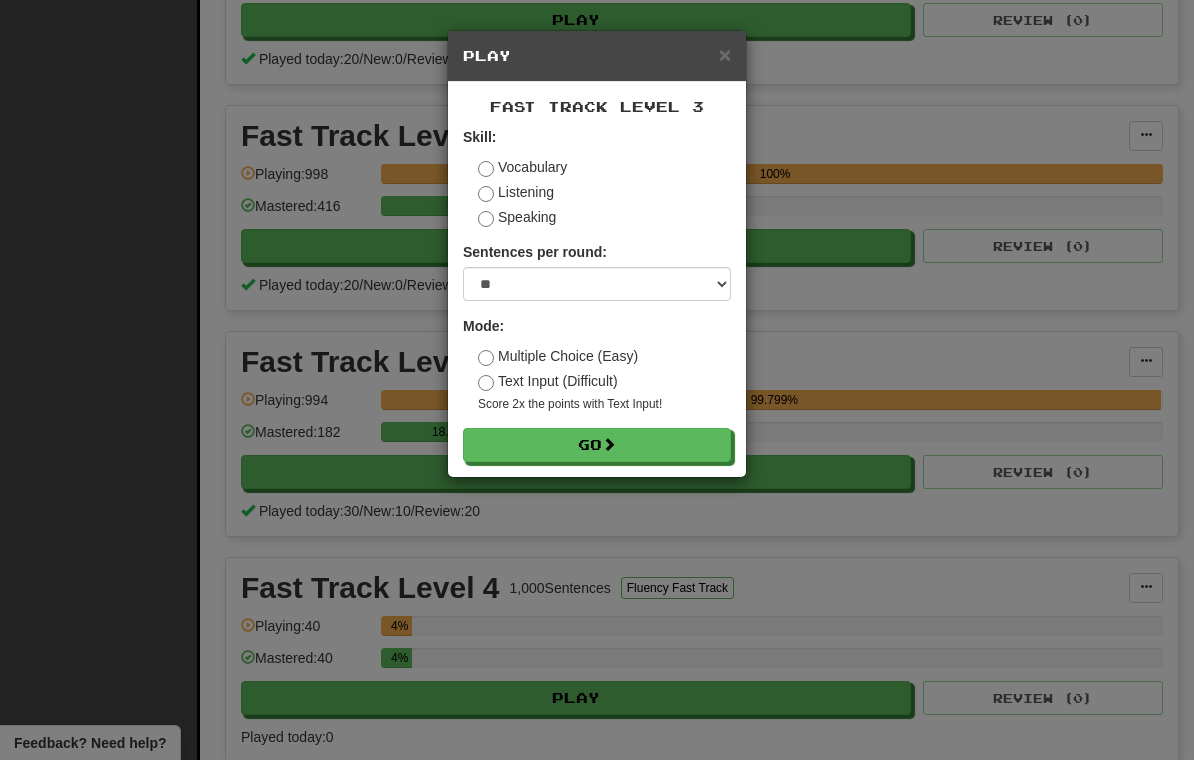 click on "Go" at bounding box center [597, 445] 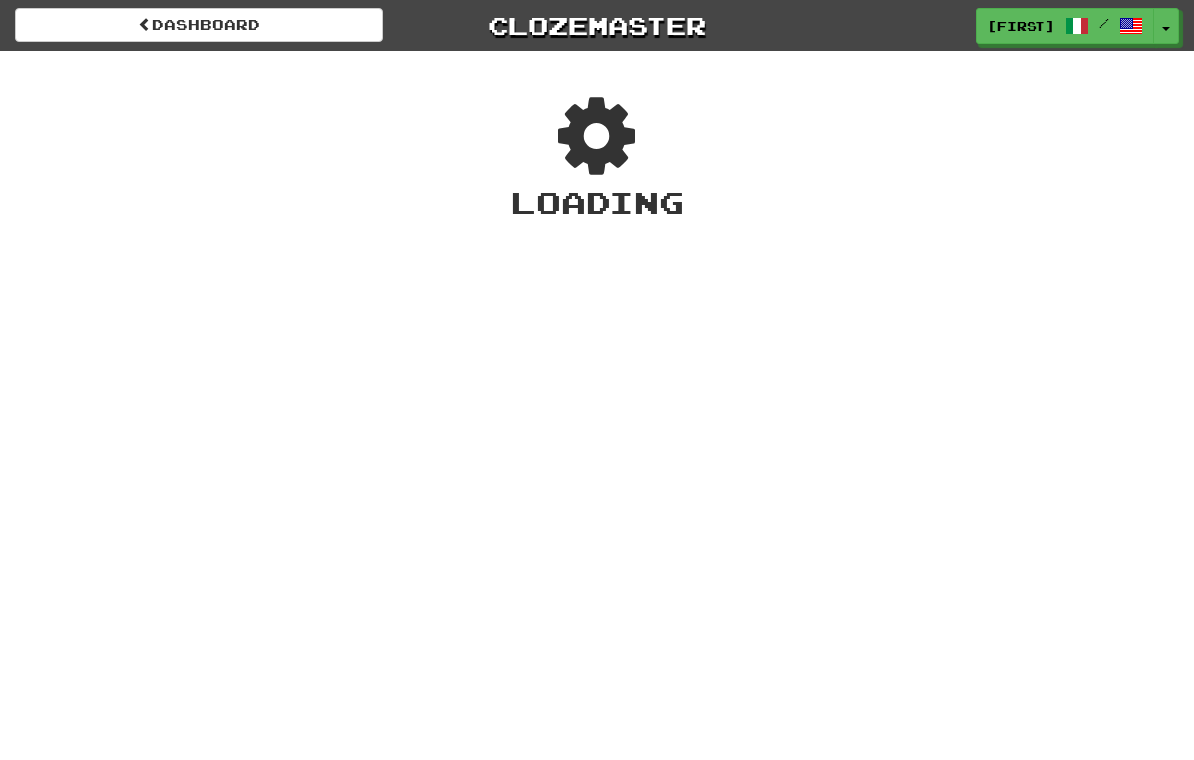 scroll, scrollTop: 0, scrollLeft: 0, axis: both 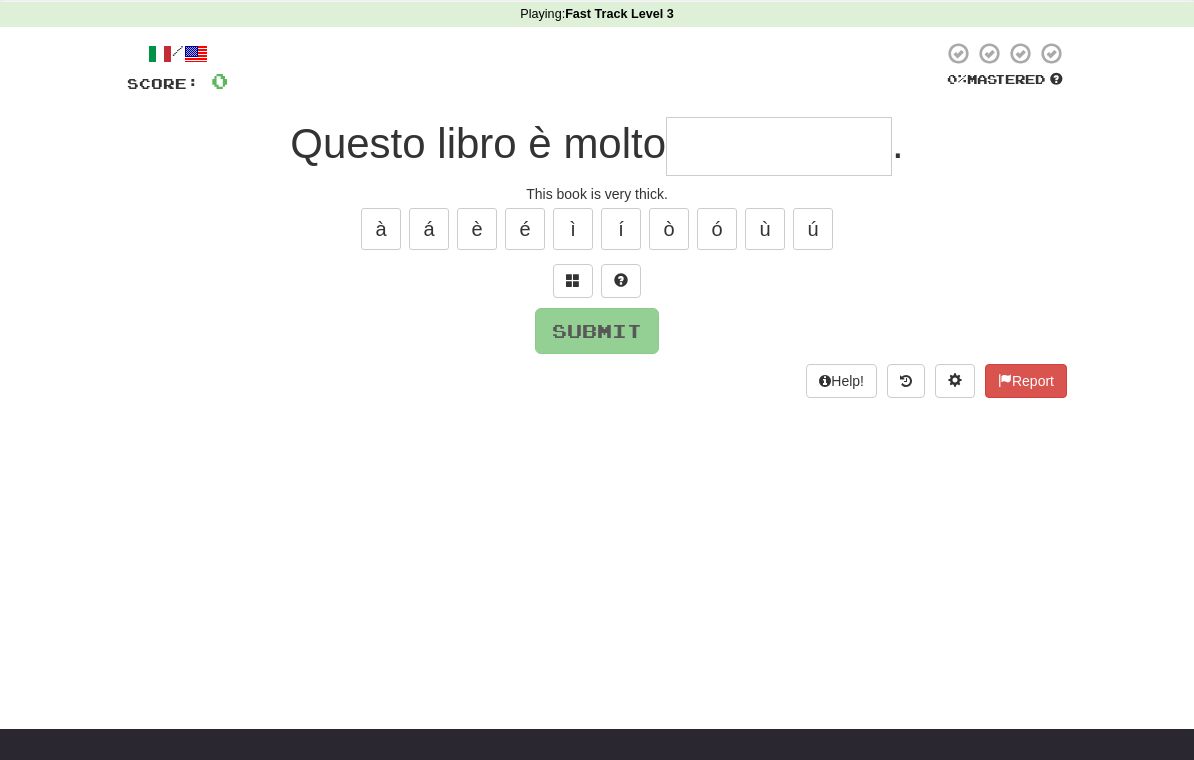 click at bounding box center (779, 147) 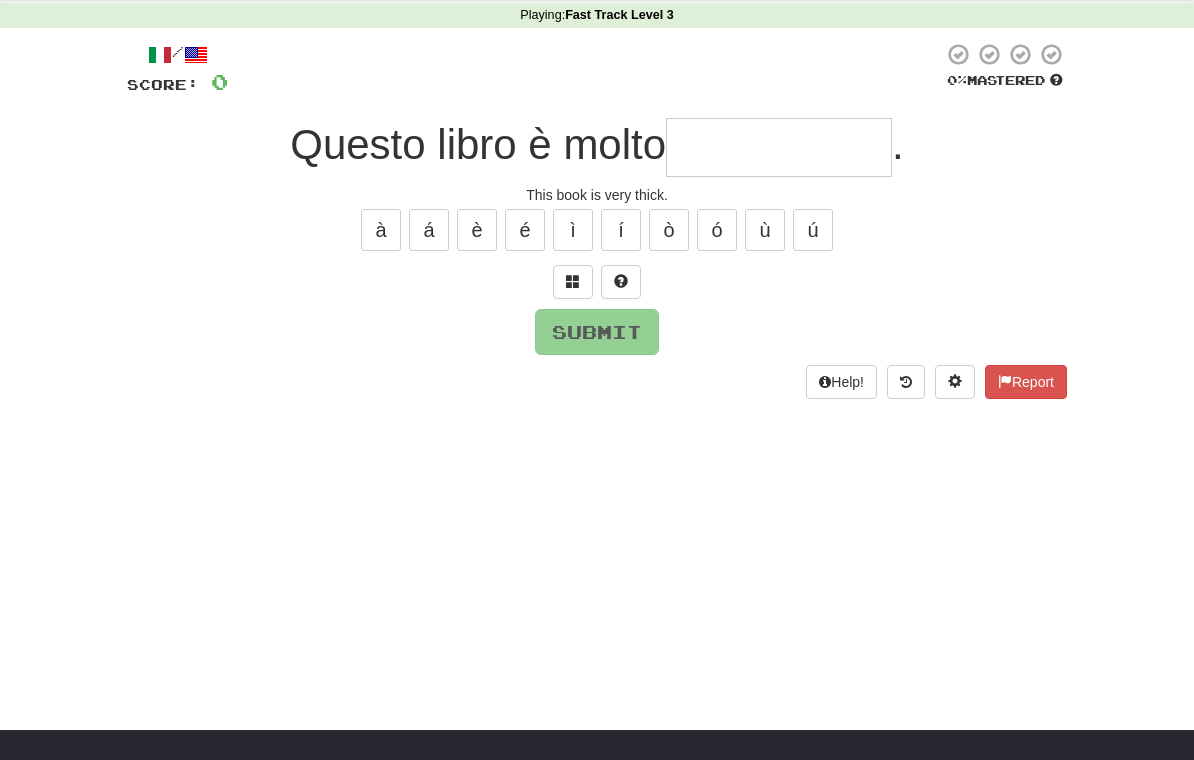 click at bounding box center [573, 281] 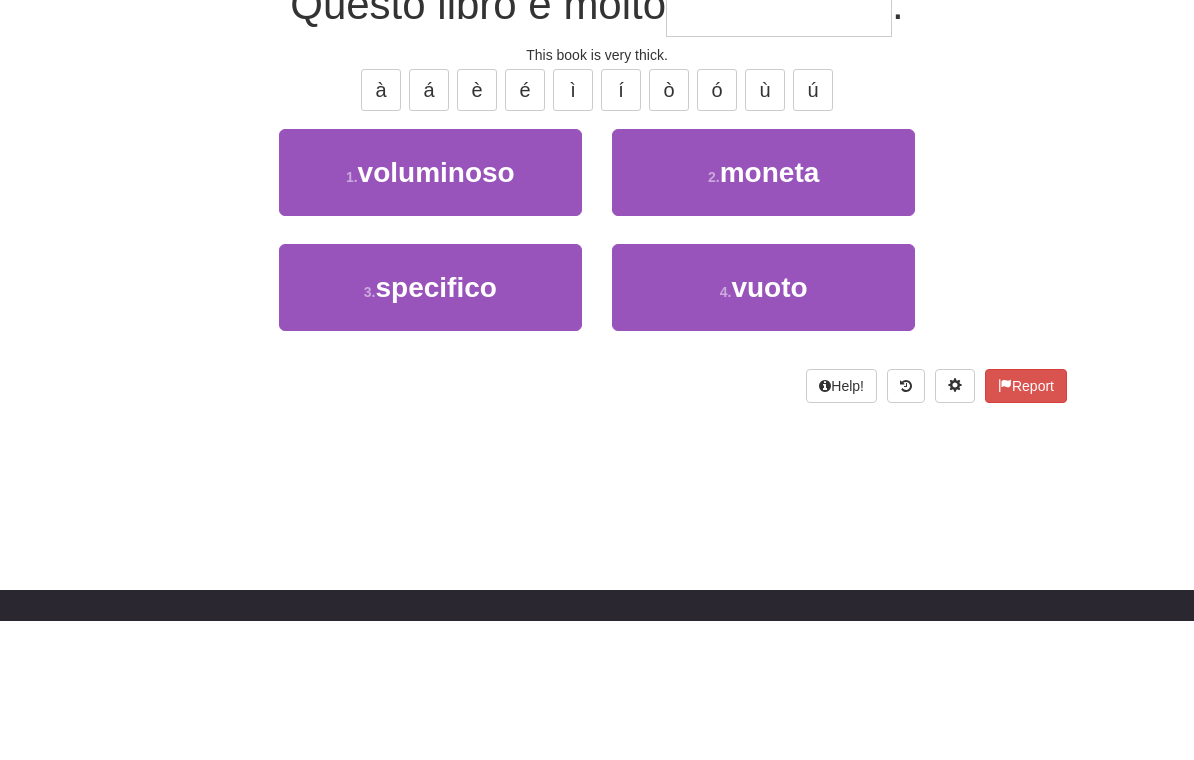 click on "voluminoso" at bounding box center (436, 312) 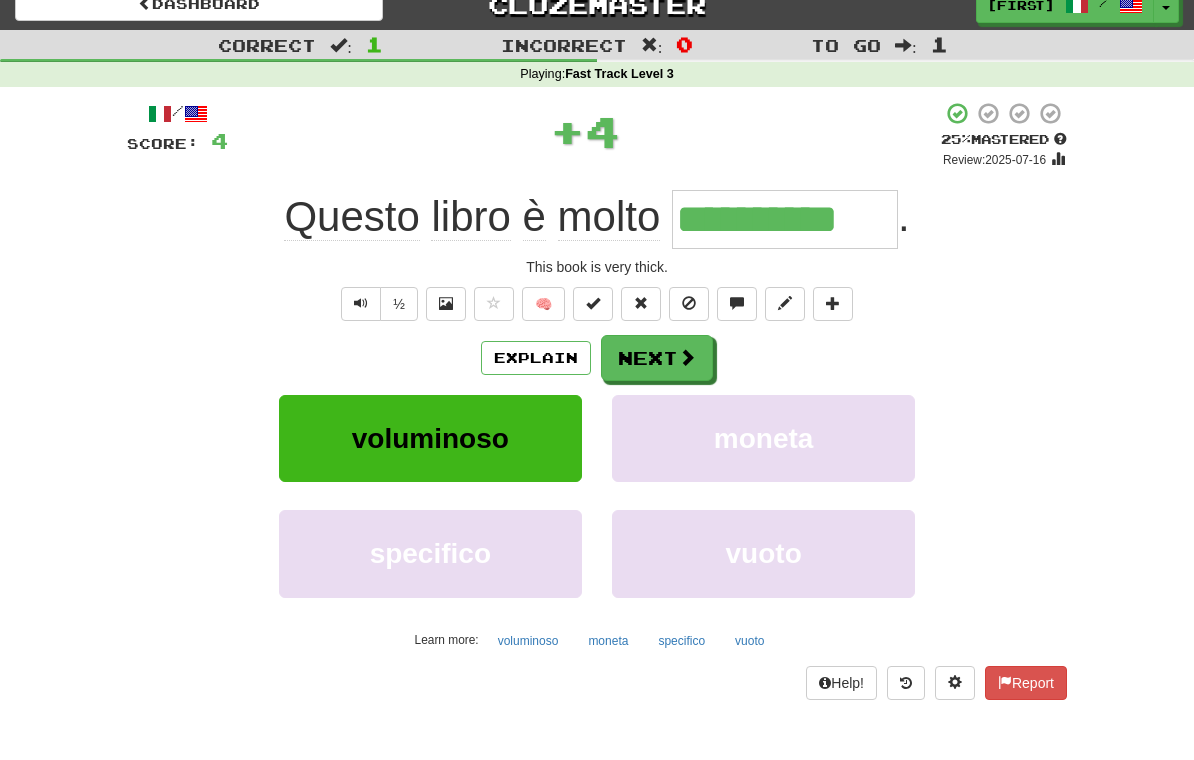 scroll, scrollTop: 18, scrollLeft: 0, axis: vertical 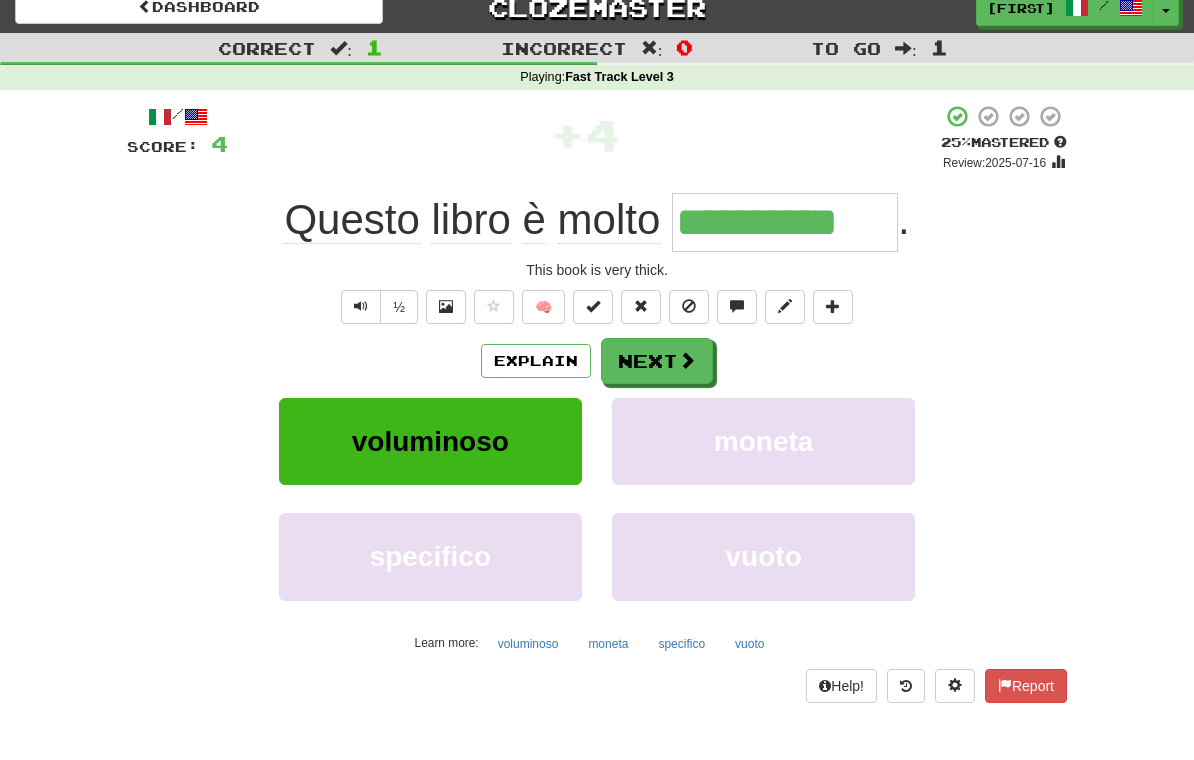 click on "Next" at bounding box center (657, 361) 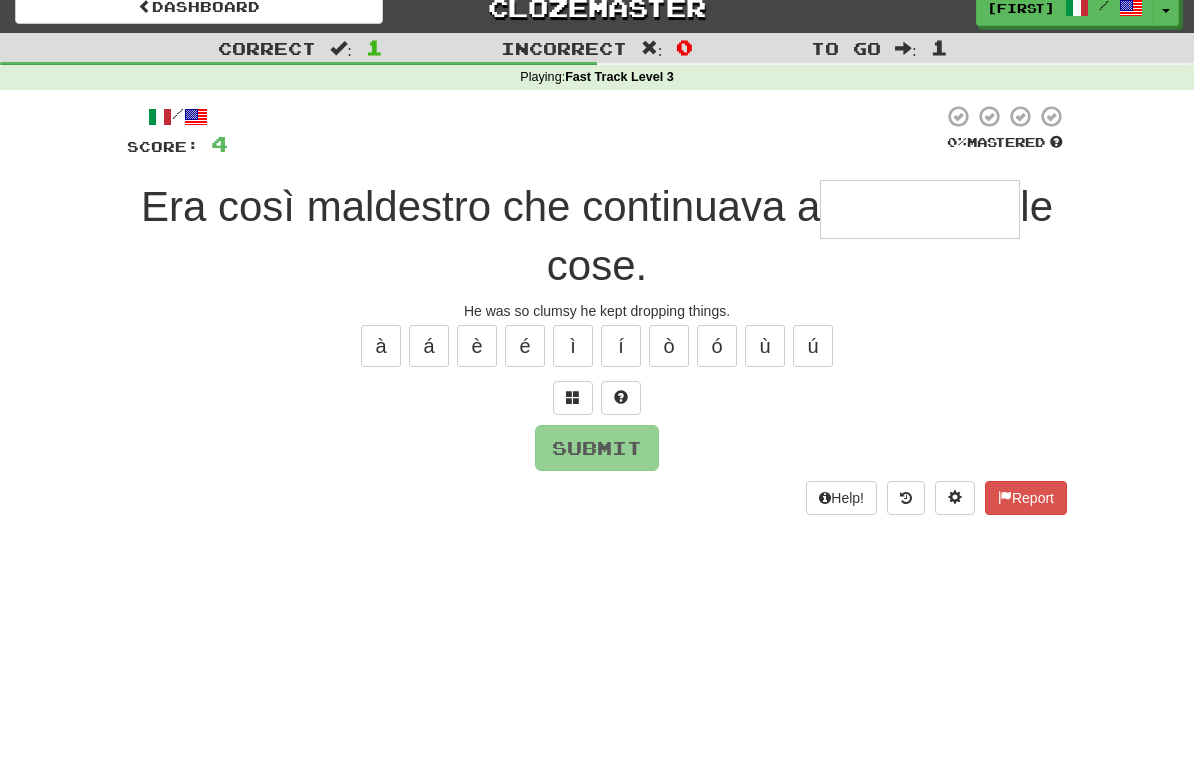 type on "*" 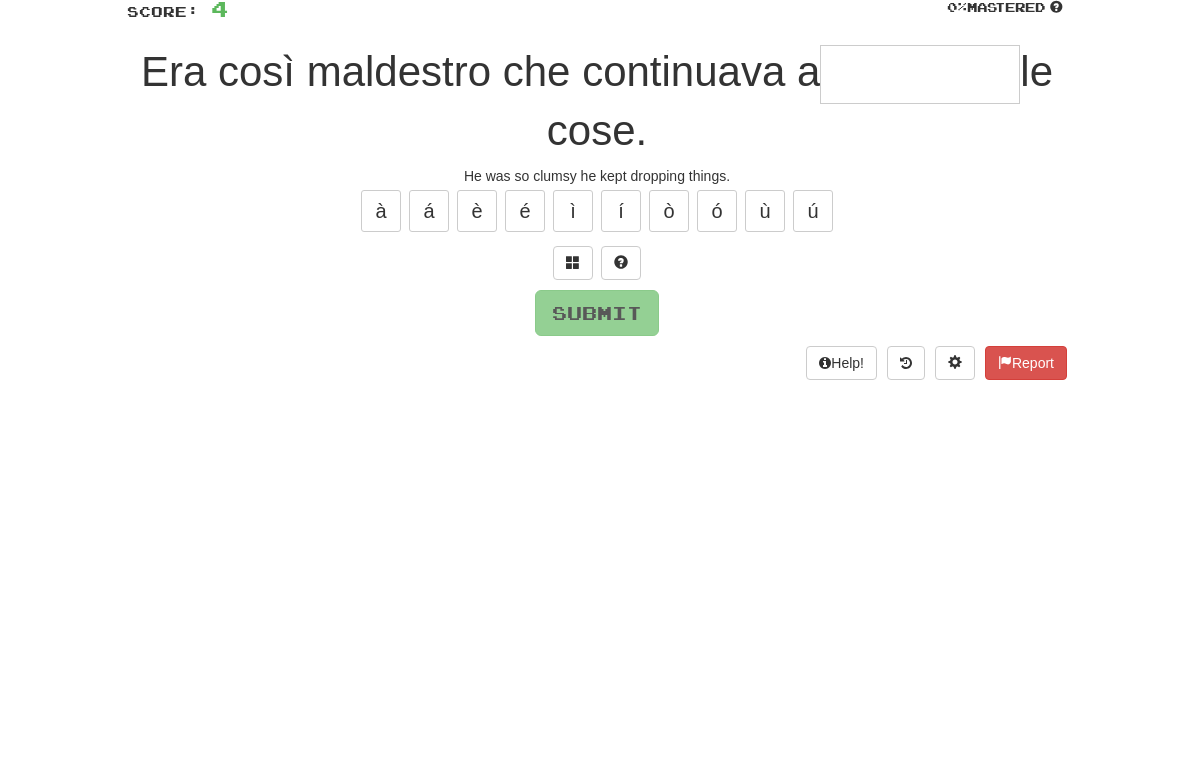 click at bounding box center [573, 398] 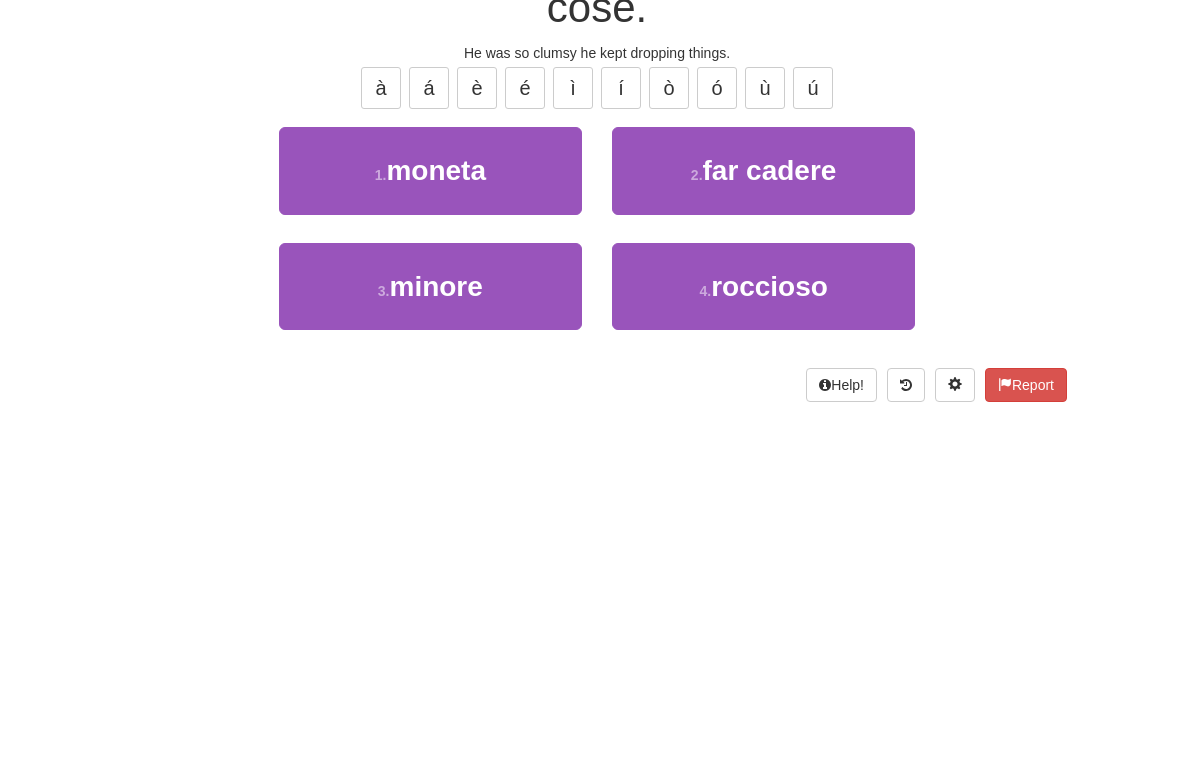 click on "2 .  far cadere" at bounding box center (763, 428) 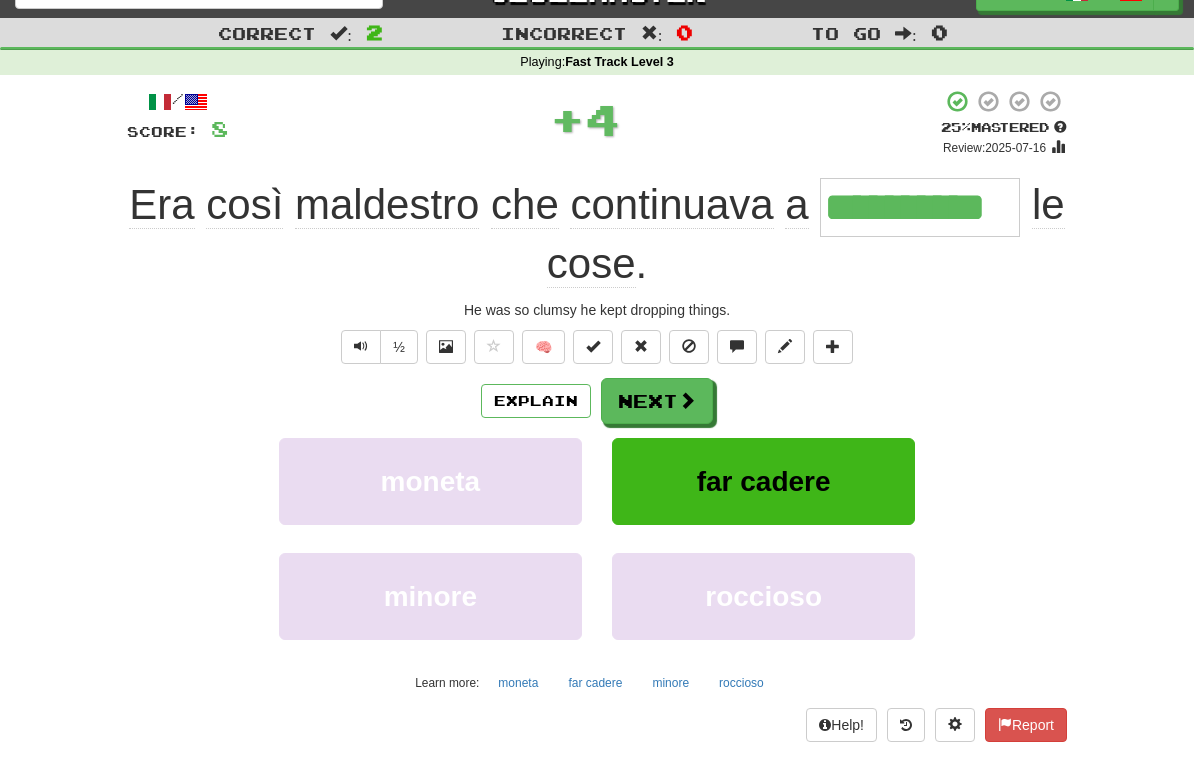 scroll, scrollTop: 33, scrollLeft: 0, axis: vertical 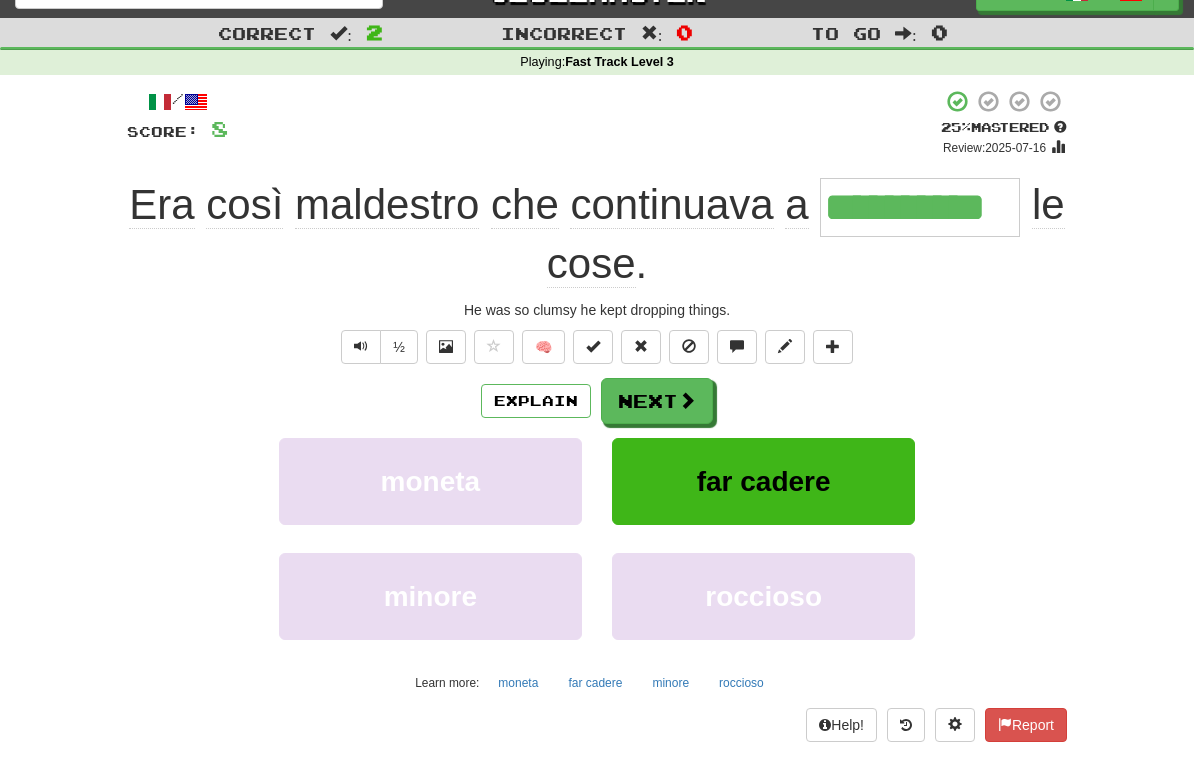 click on "Explain" at bounding box center [536, 401] 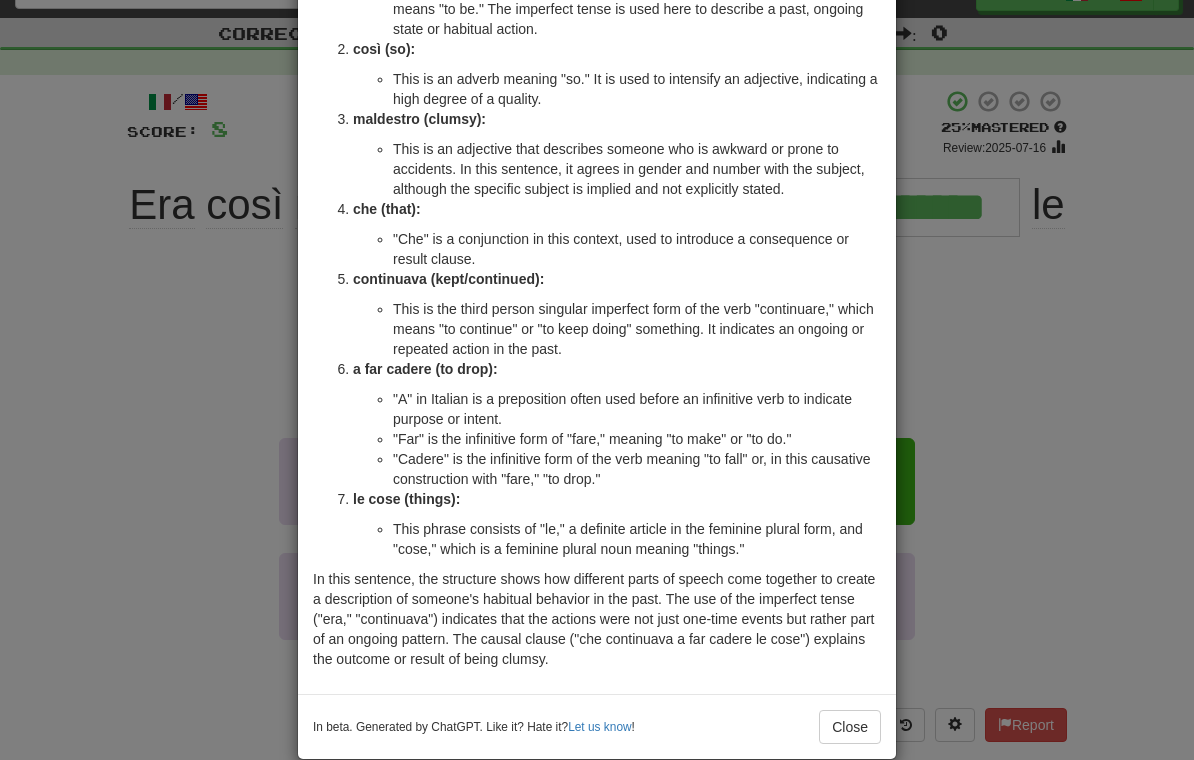 scroll, scrollTop: 217, scrollLeft: 0, axis: vertical 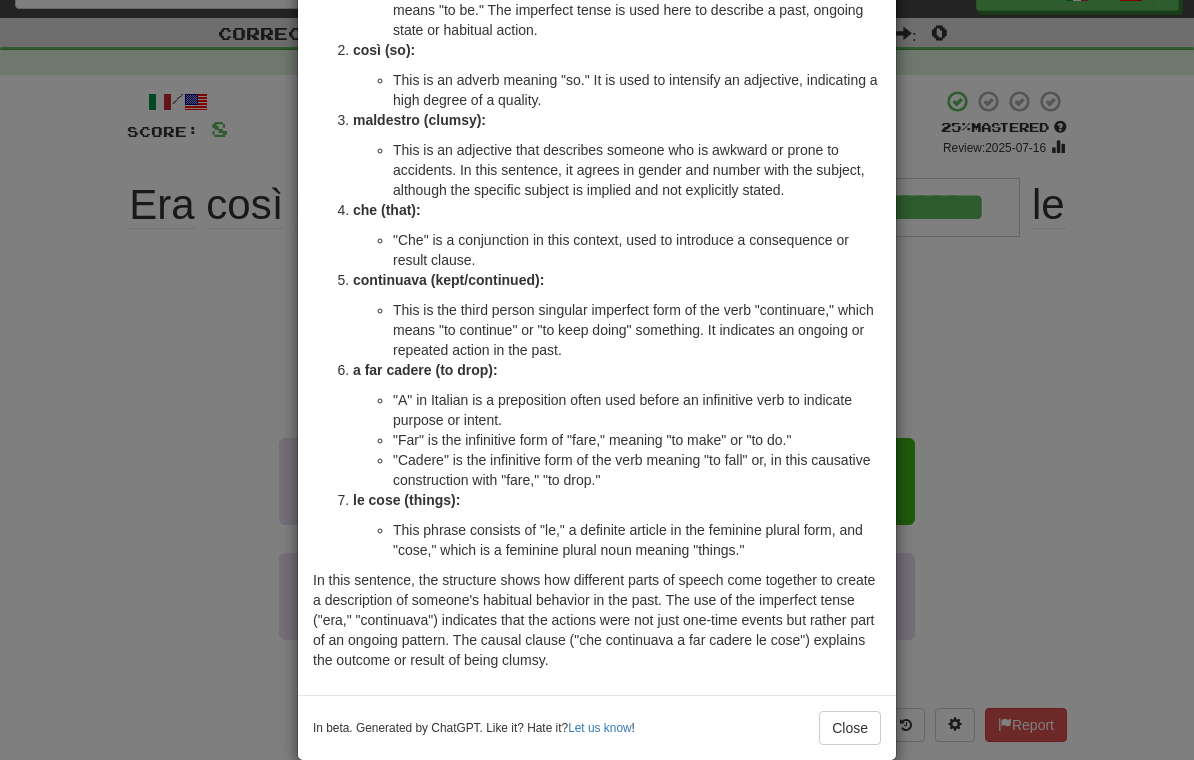 click on "Close" at bounding box center [850, 728] 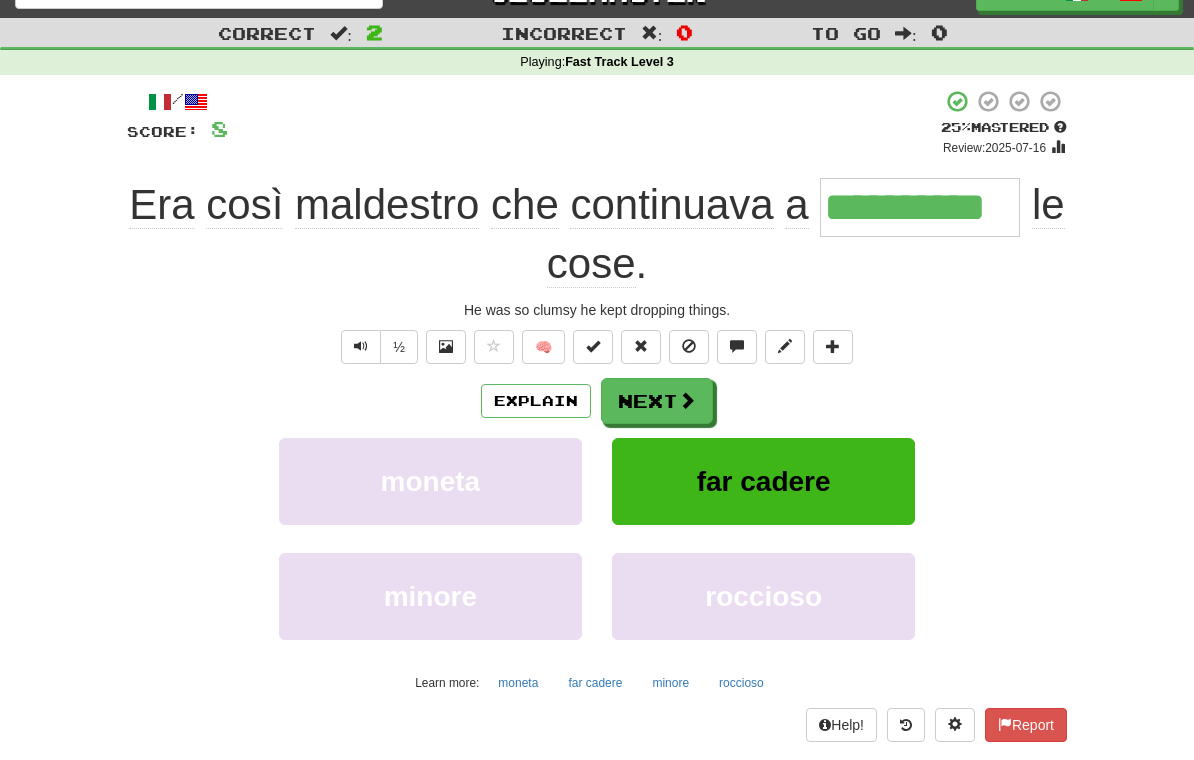 click at bounding box center (687, 400) 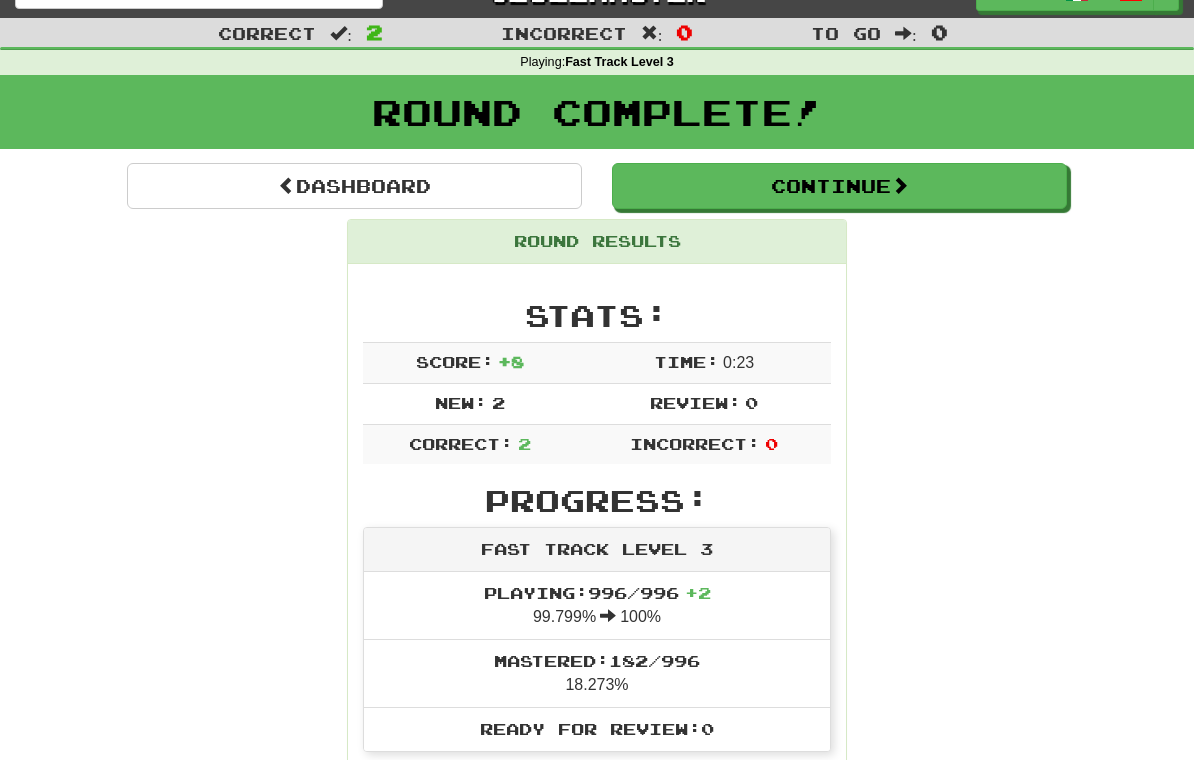 click on "Continue" at bounding box center [839, 186] 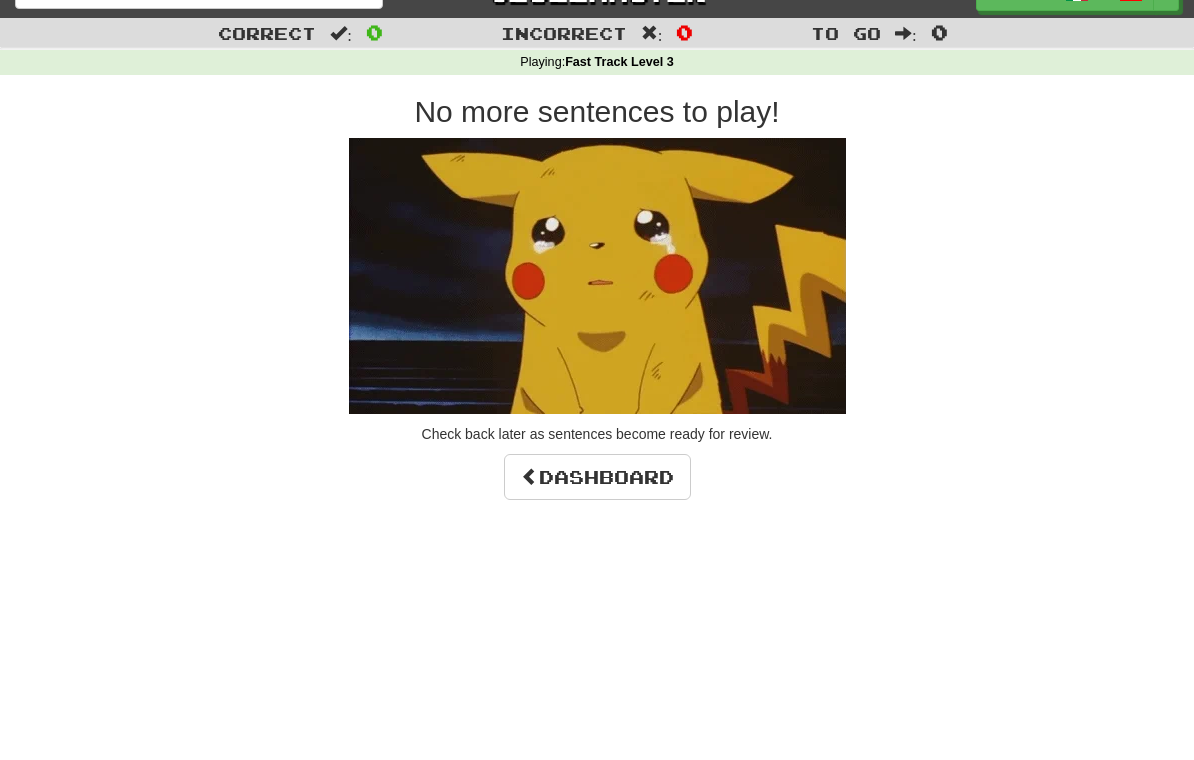 click on "Dashboard" at bounding box center (597, 477) 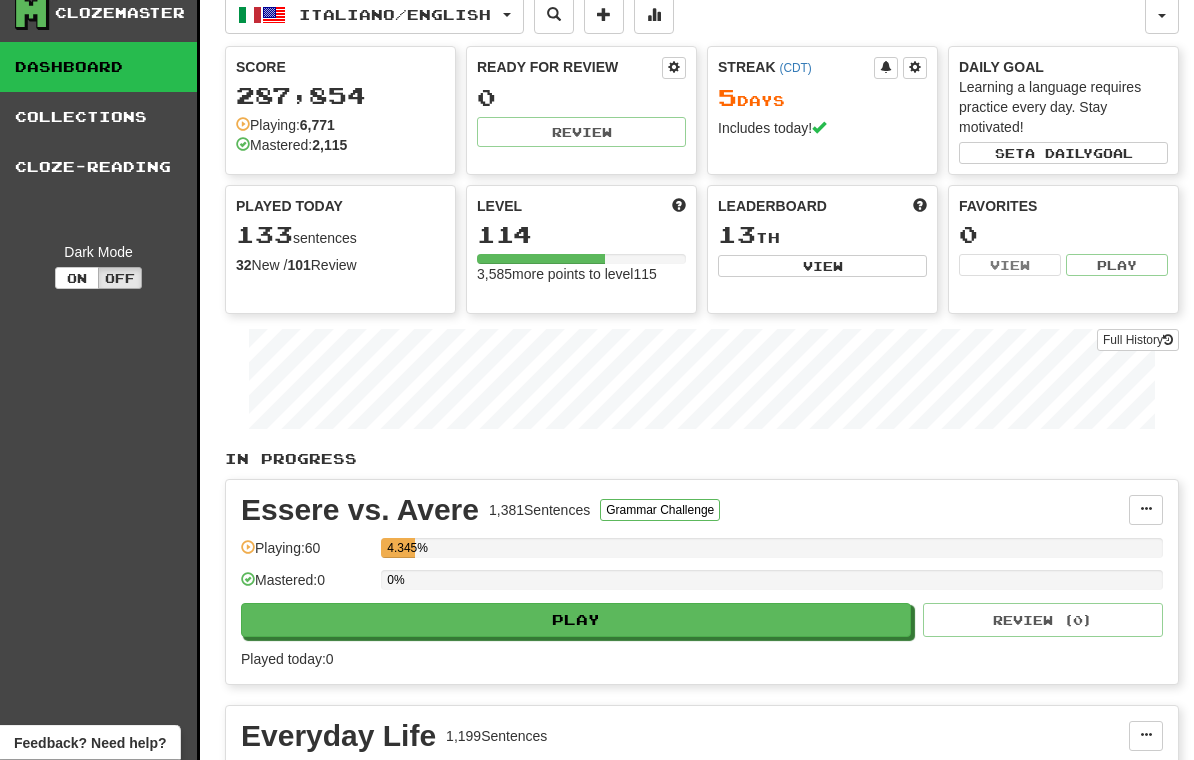 scroll, scrollTop: 0, scrollLeft: 0, axis: both 